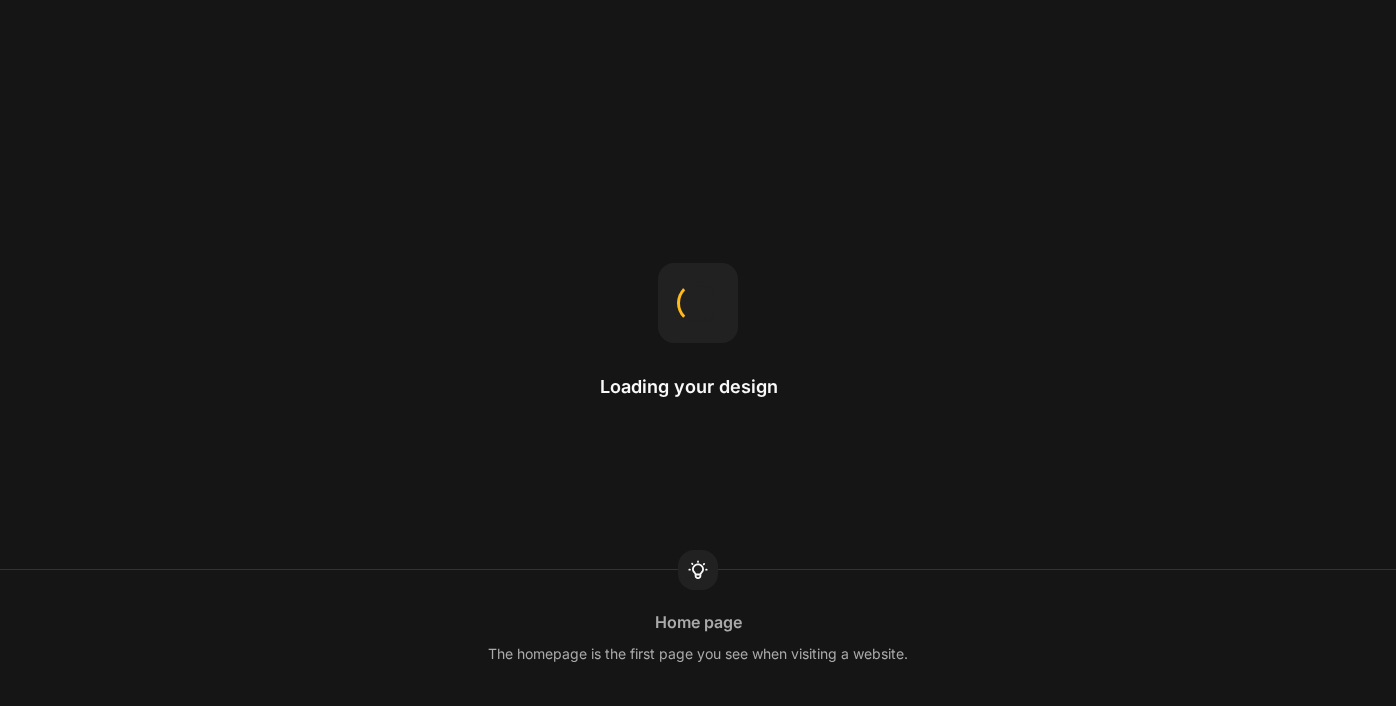 scroll, scrollTop: 0, scrollLeft: 0, axis: both 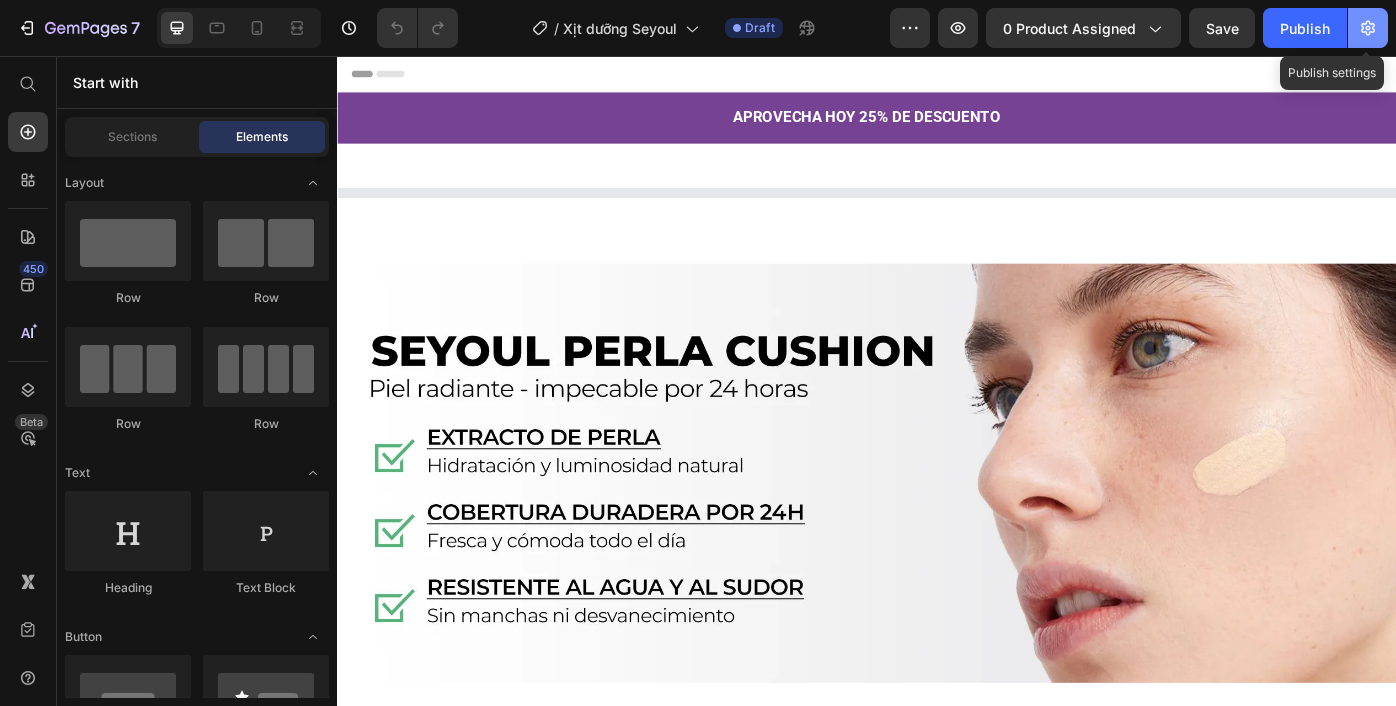 click 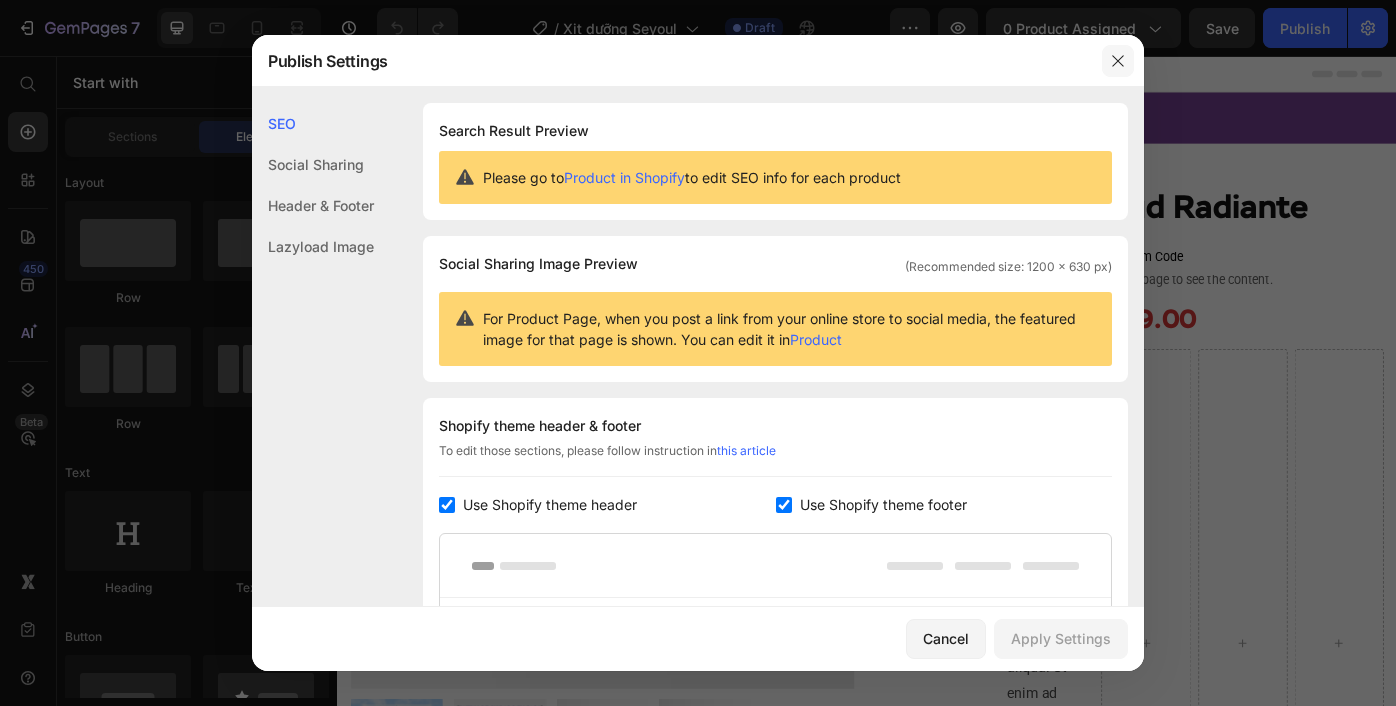 click 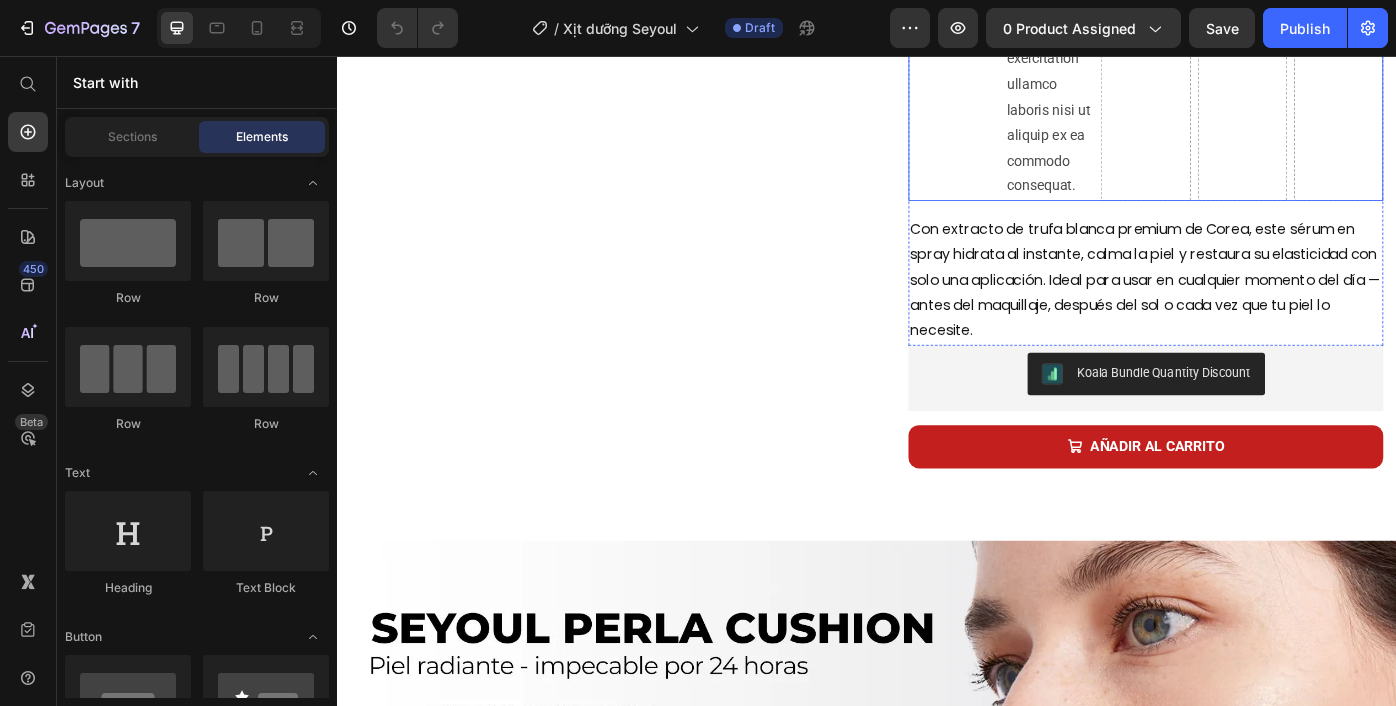 scroll, scrollTop: 0, scrollLeft: 0, axis: both 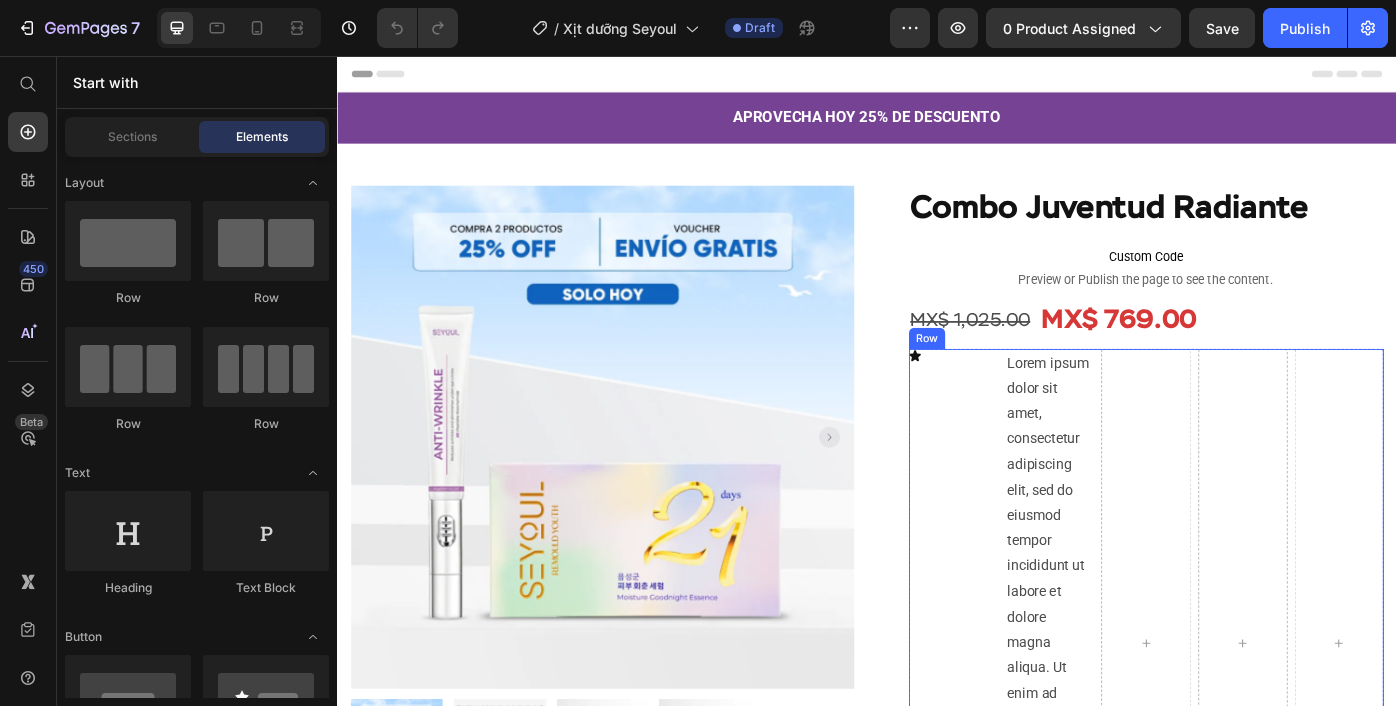 click on "Icon" at bounding box center [1034, 721] 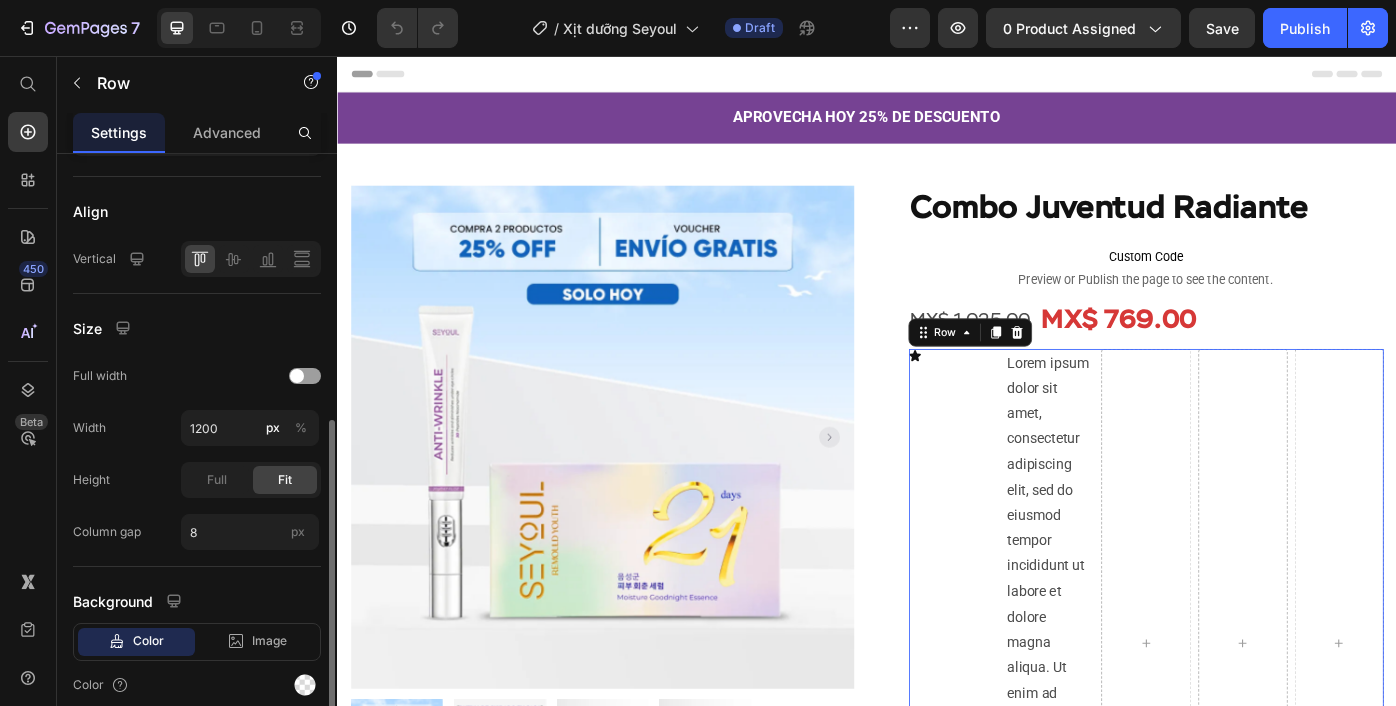 scroll, scrollTop: 543, scrollLeft: 0, axis: vertical 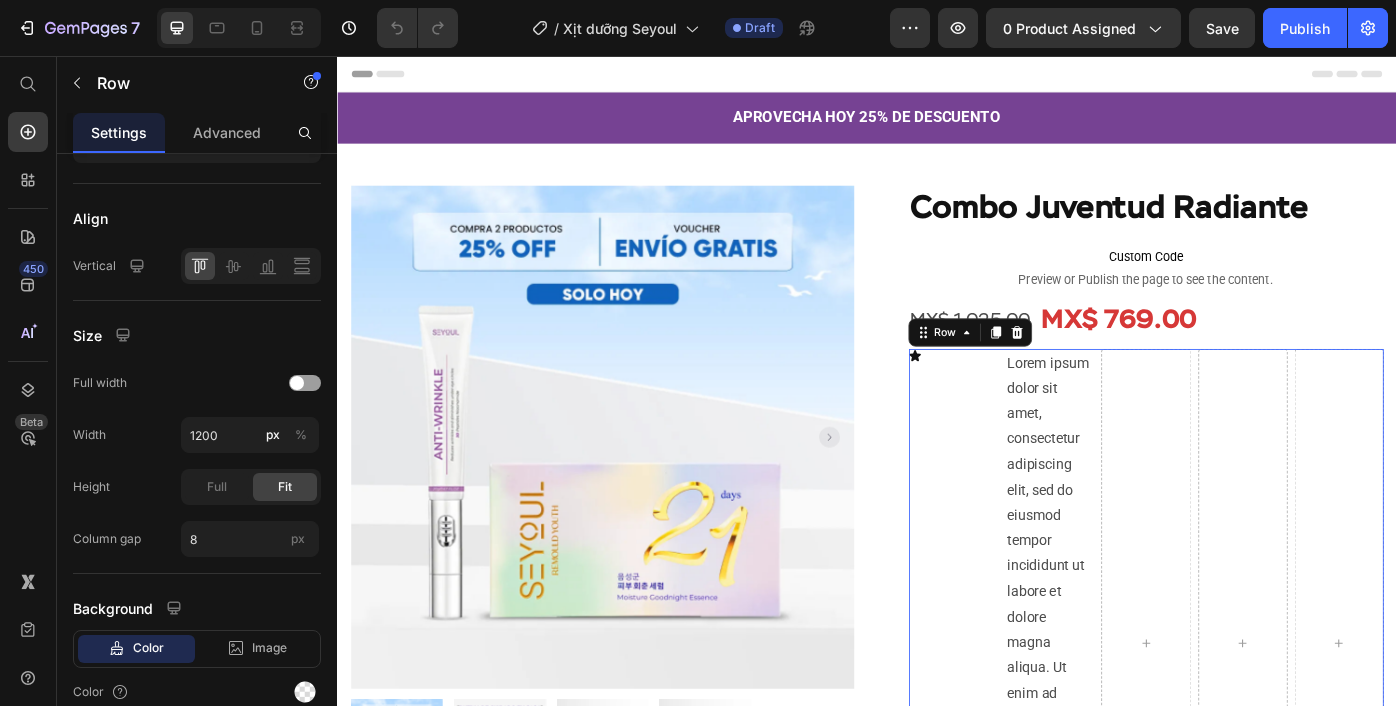 click on "Icon" at bounding box center [1034, 721] 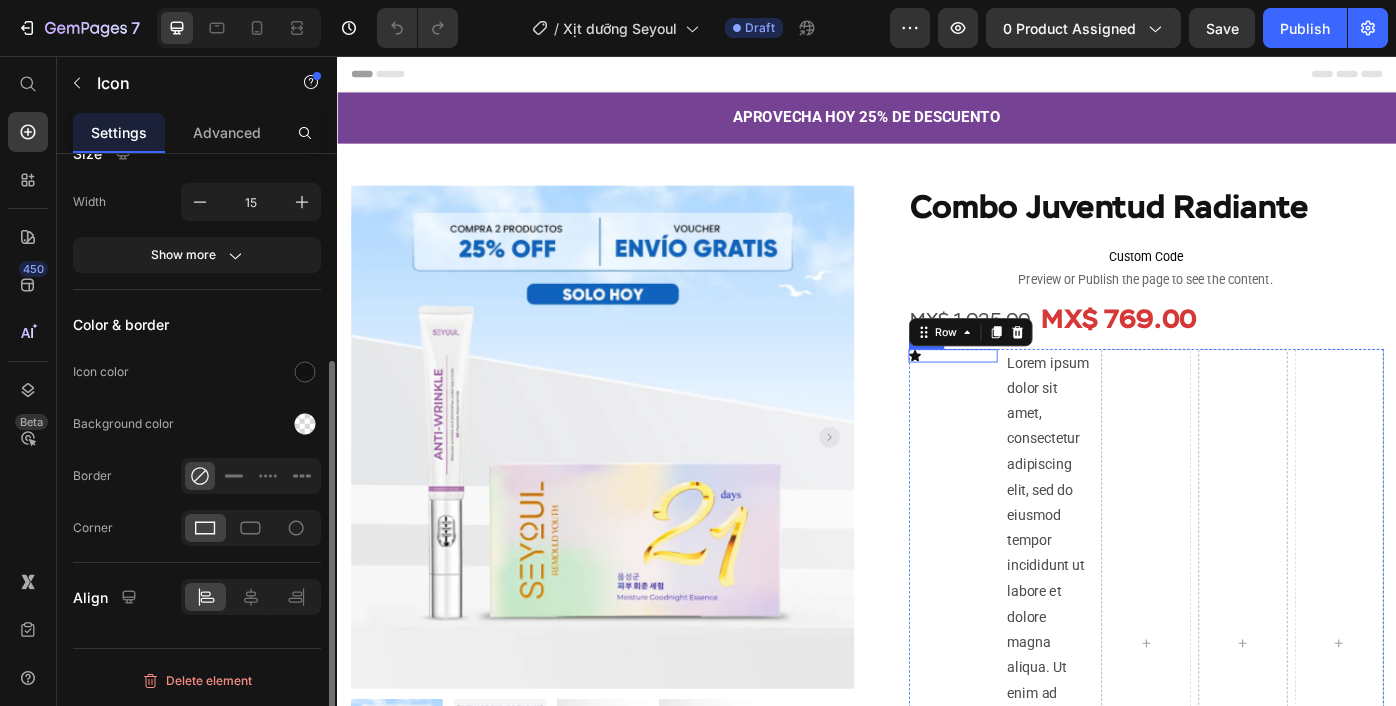 click on "Icon" at bounding box center [1034, 395] 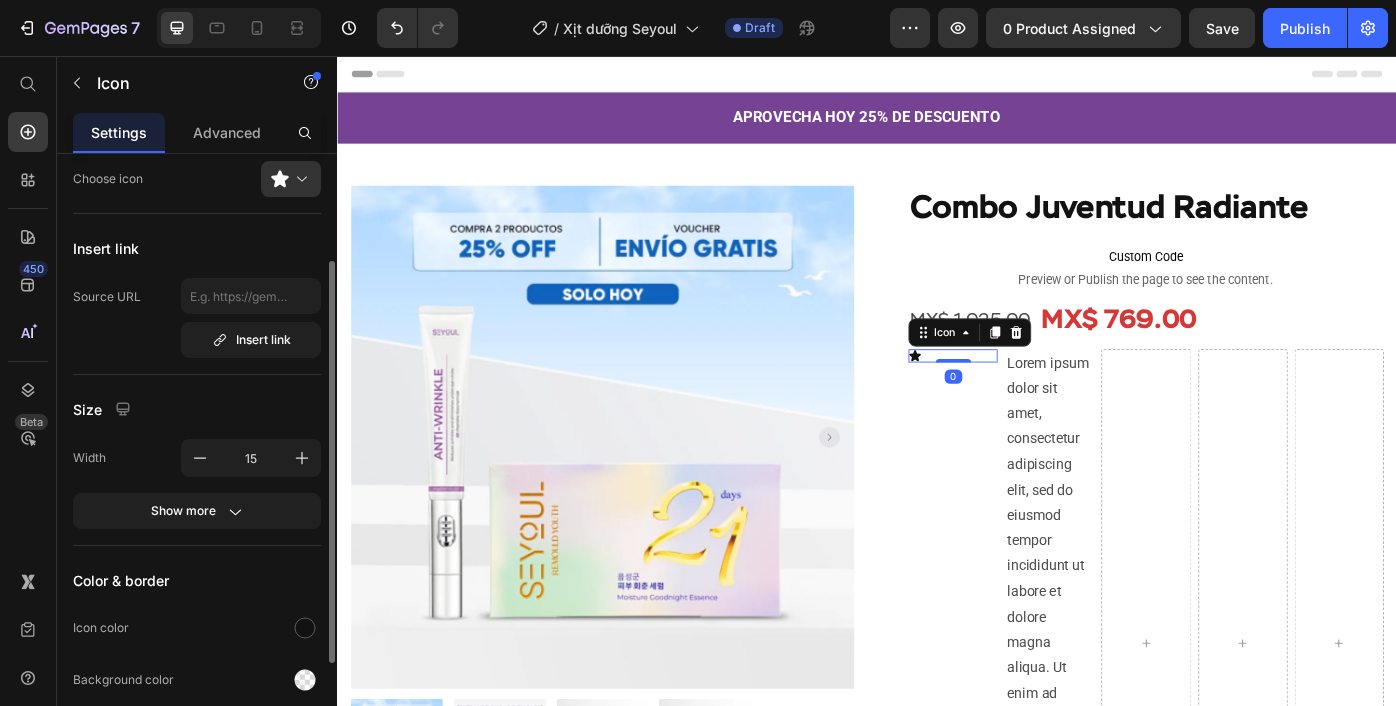 scroll, scrollTop: 129, scrollLeft: 0, axis: vertical 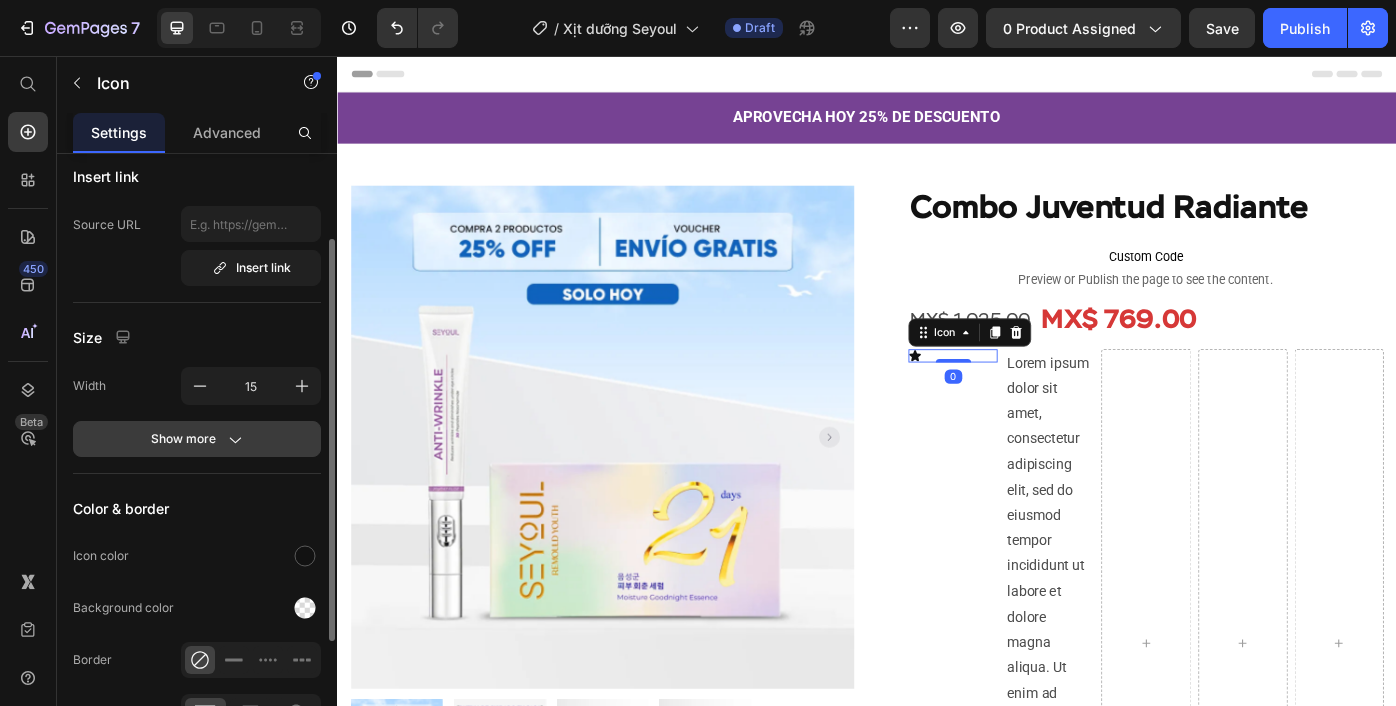 click on "Show more" 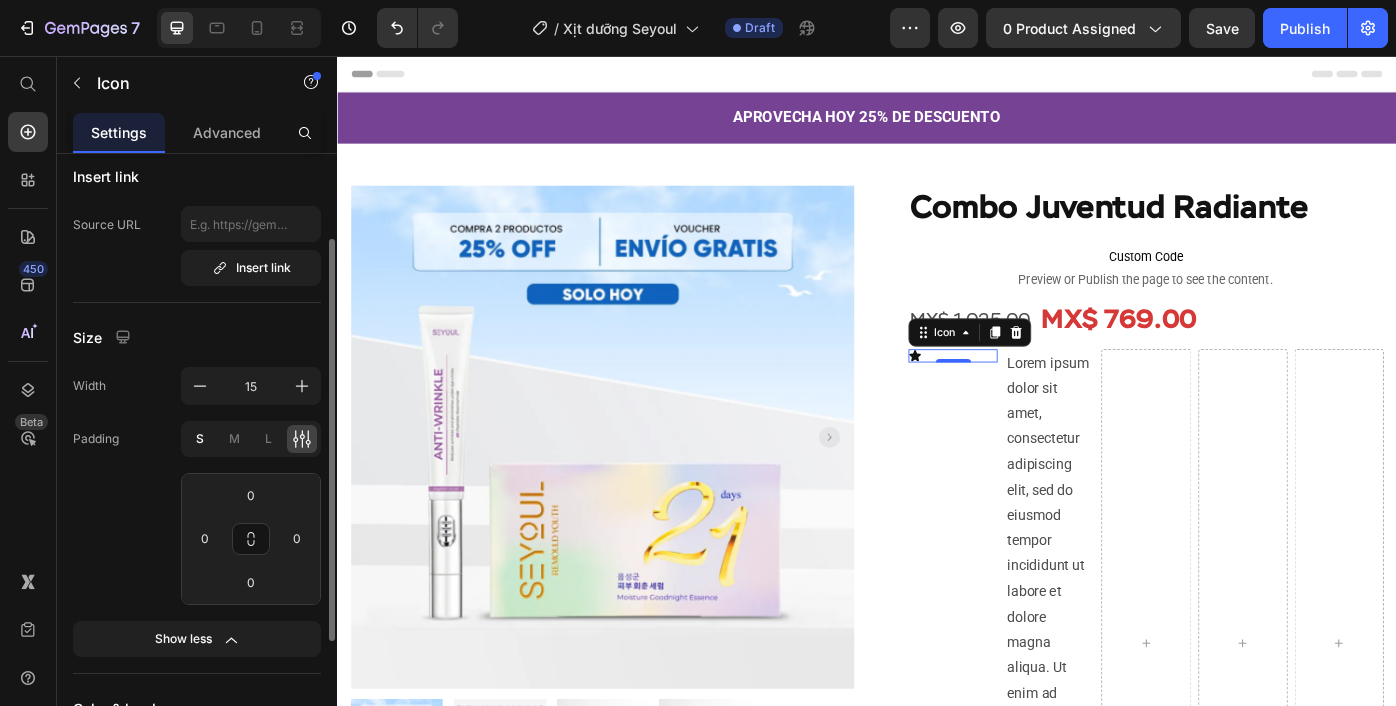 click on "S" 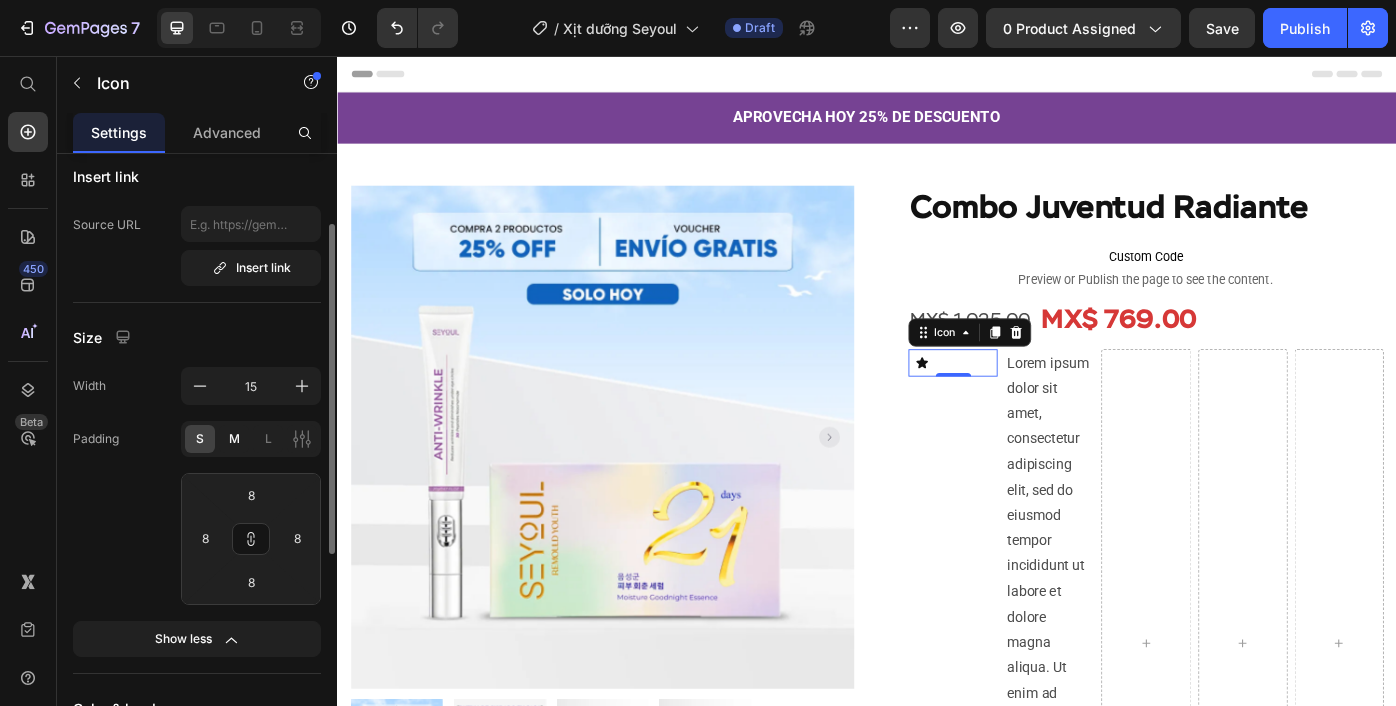 click on "M" 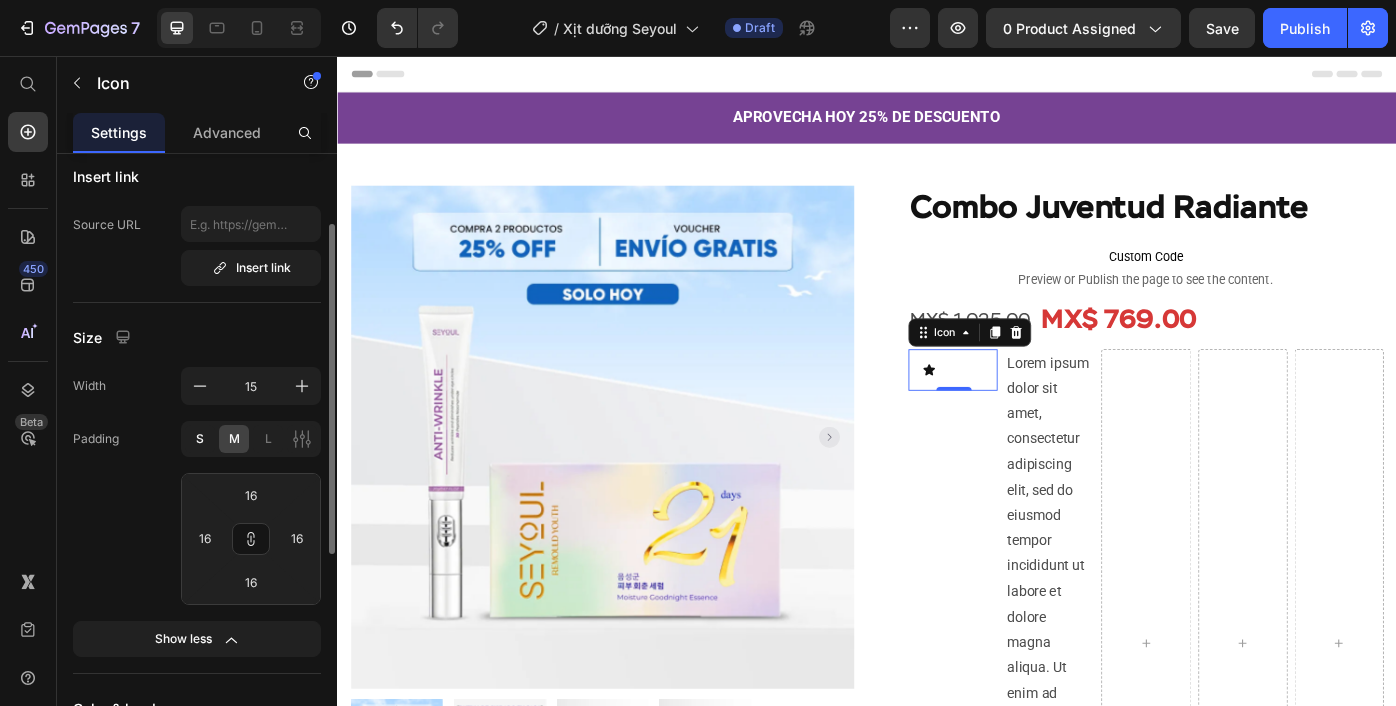 click on "S" 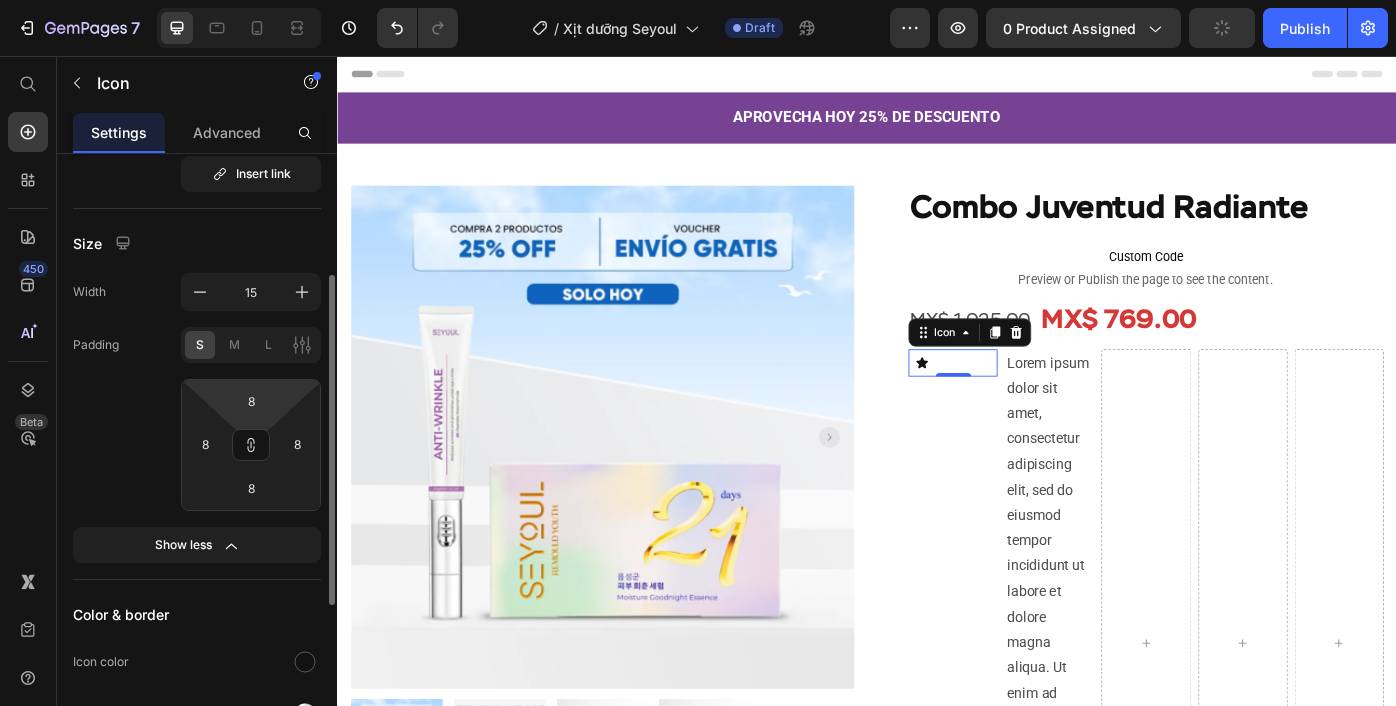 scroll, scrollTop: 390, scrollLeft: 0, axis: vertical 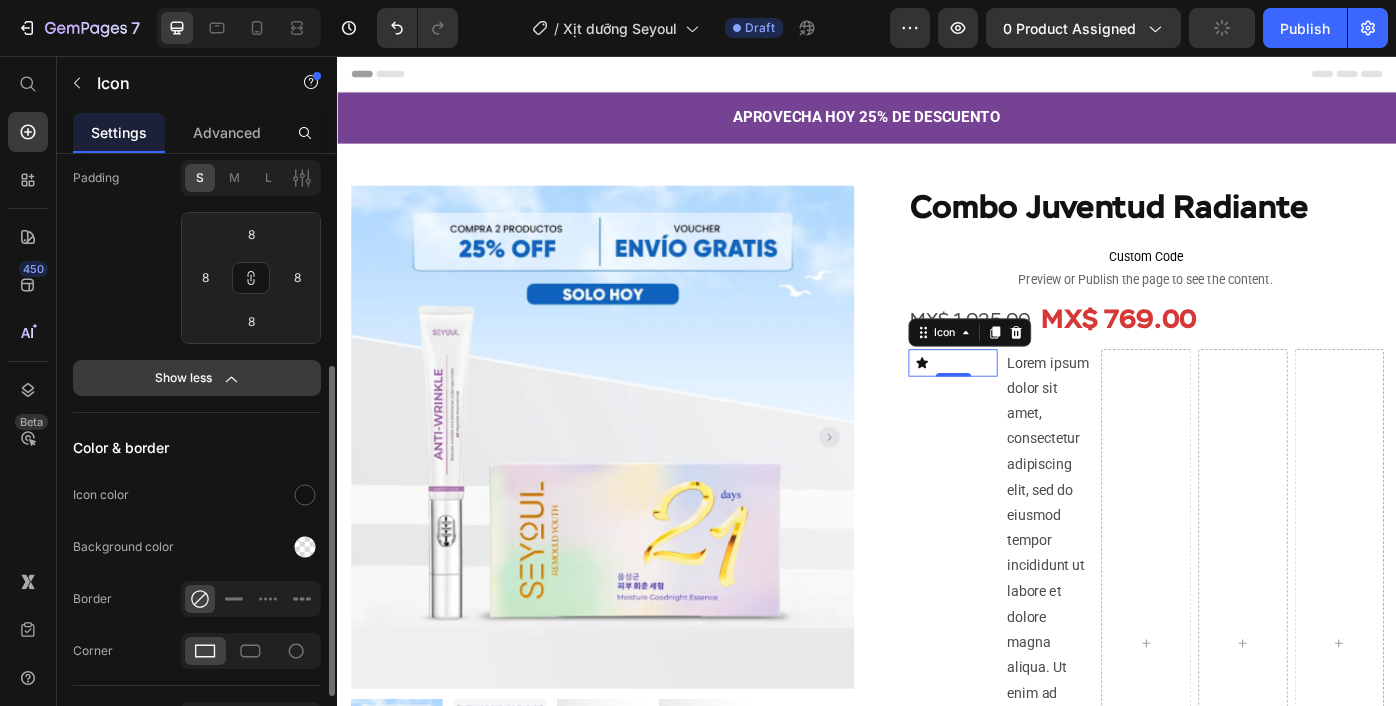 click 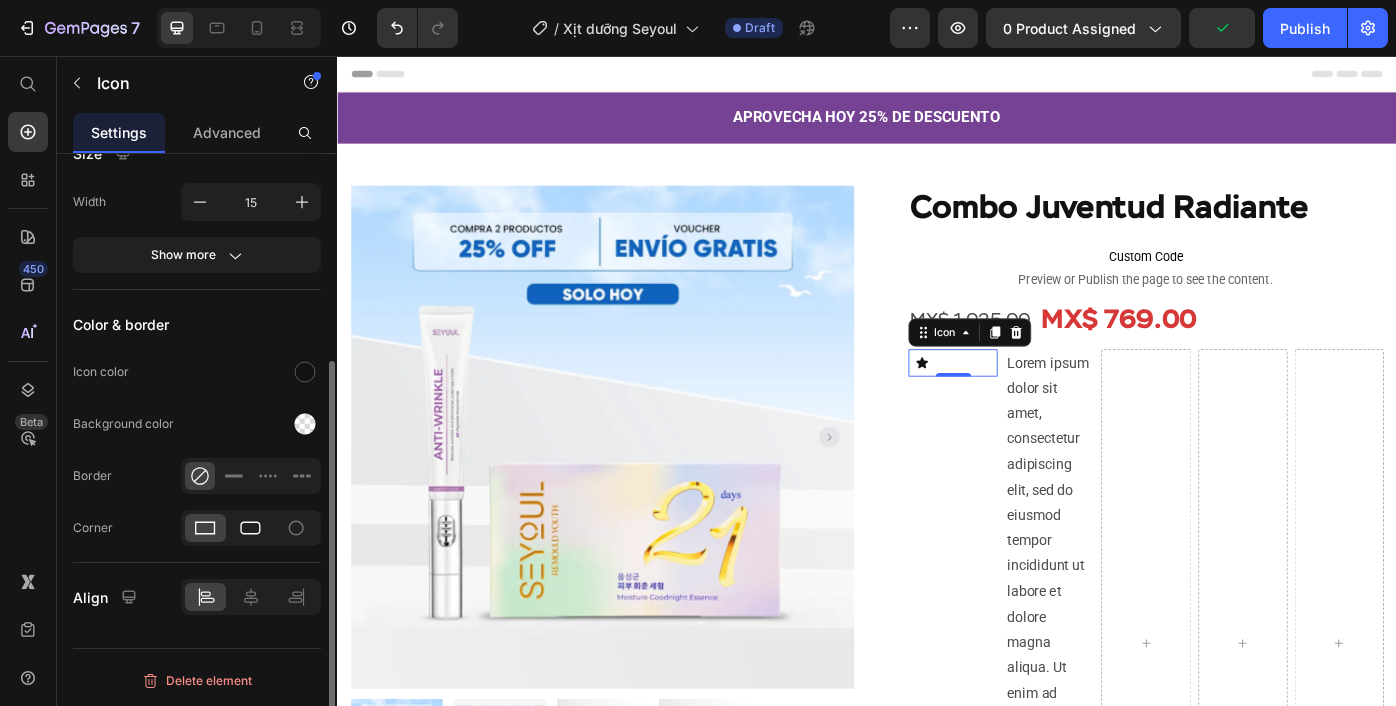 scroll, scrollTop: 313, scrollLeft: 0, axis: vertical 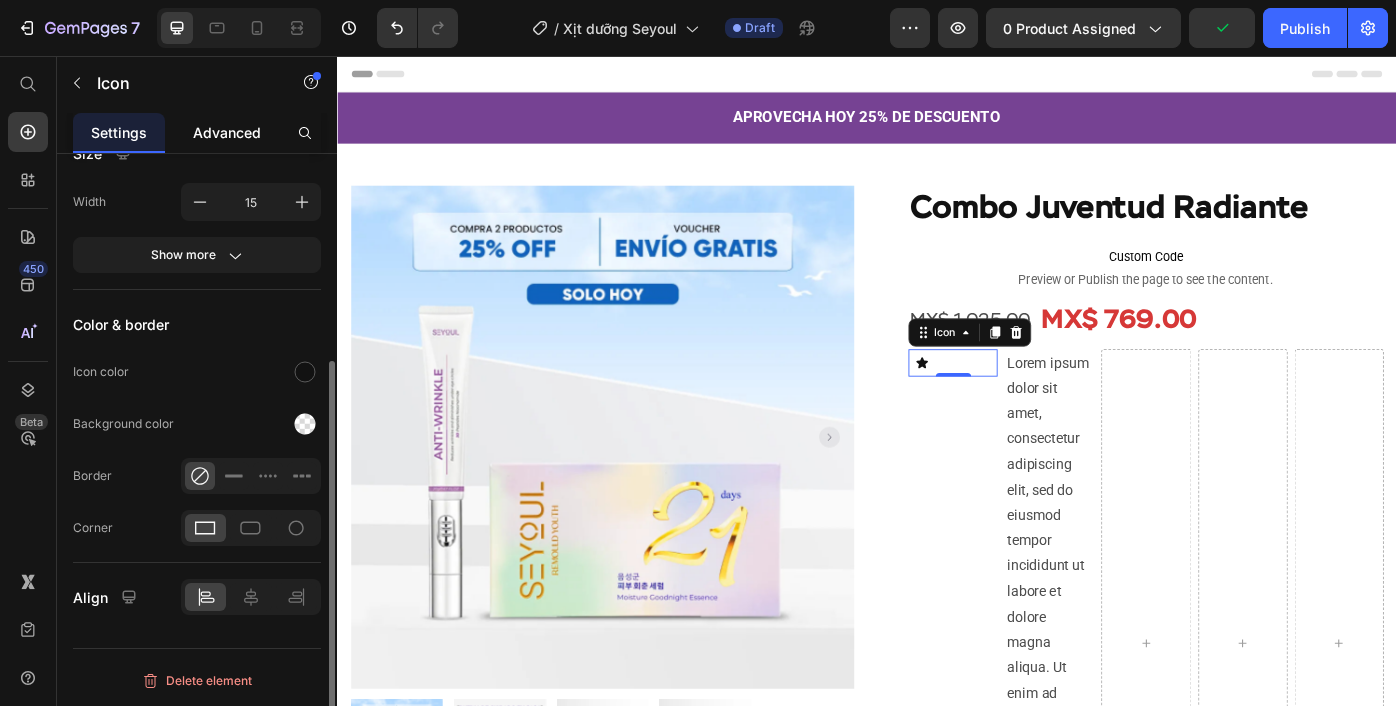 click on "Advanced" at bounding box center (227, 132) 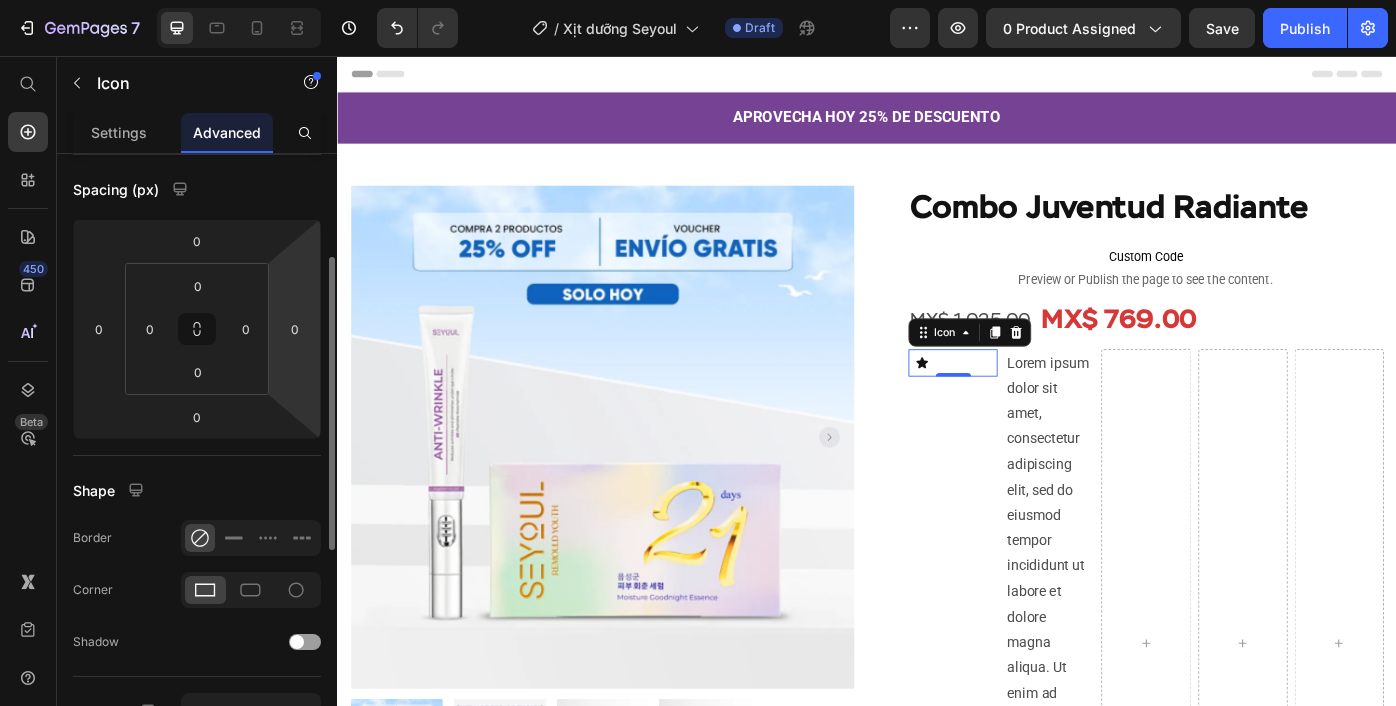 scroll, scrollTop: 177, scrollLeft: 0, axis: vertical 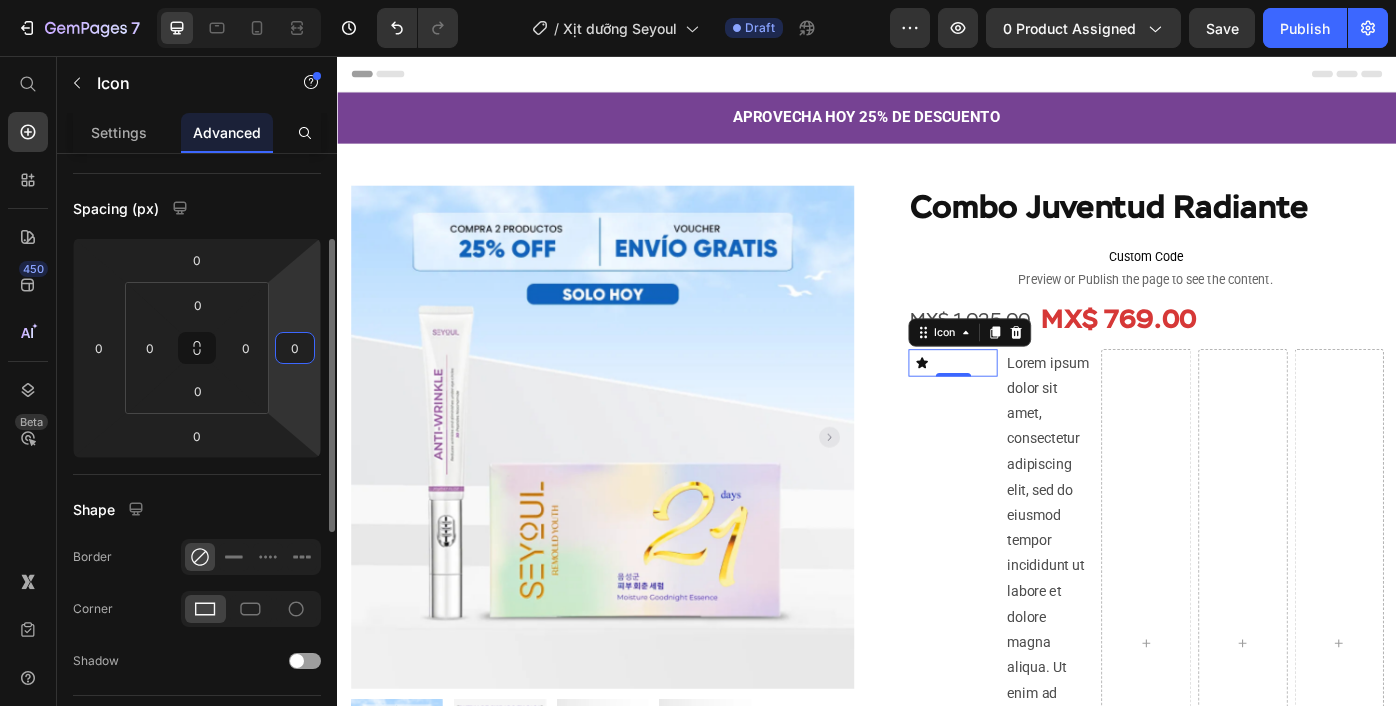 click on "0" at bounding box center [295, 348] 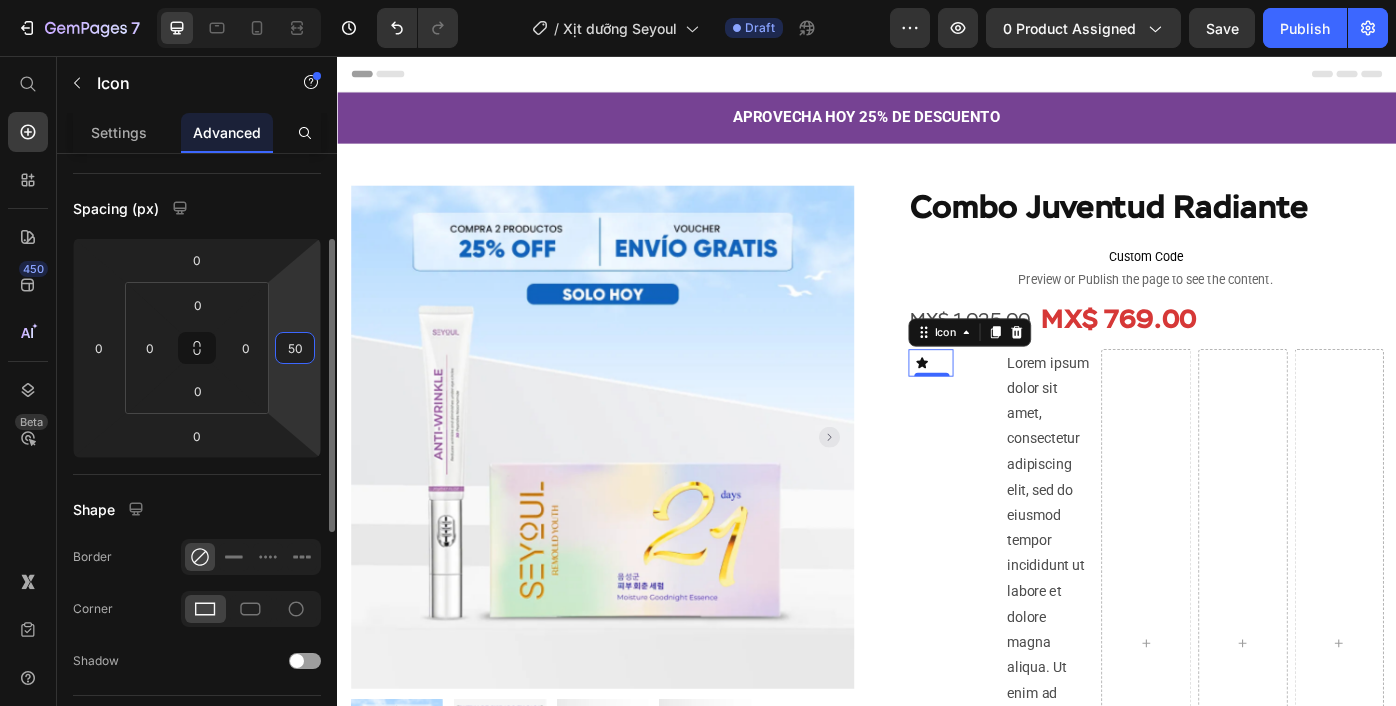 type on "5" 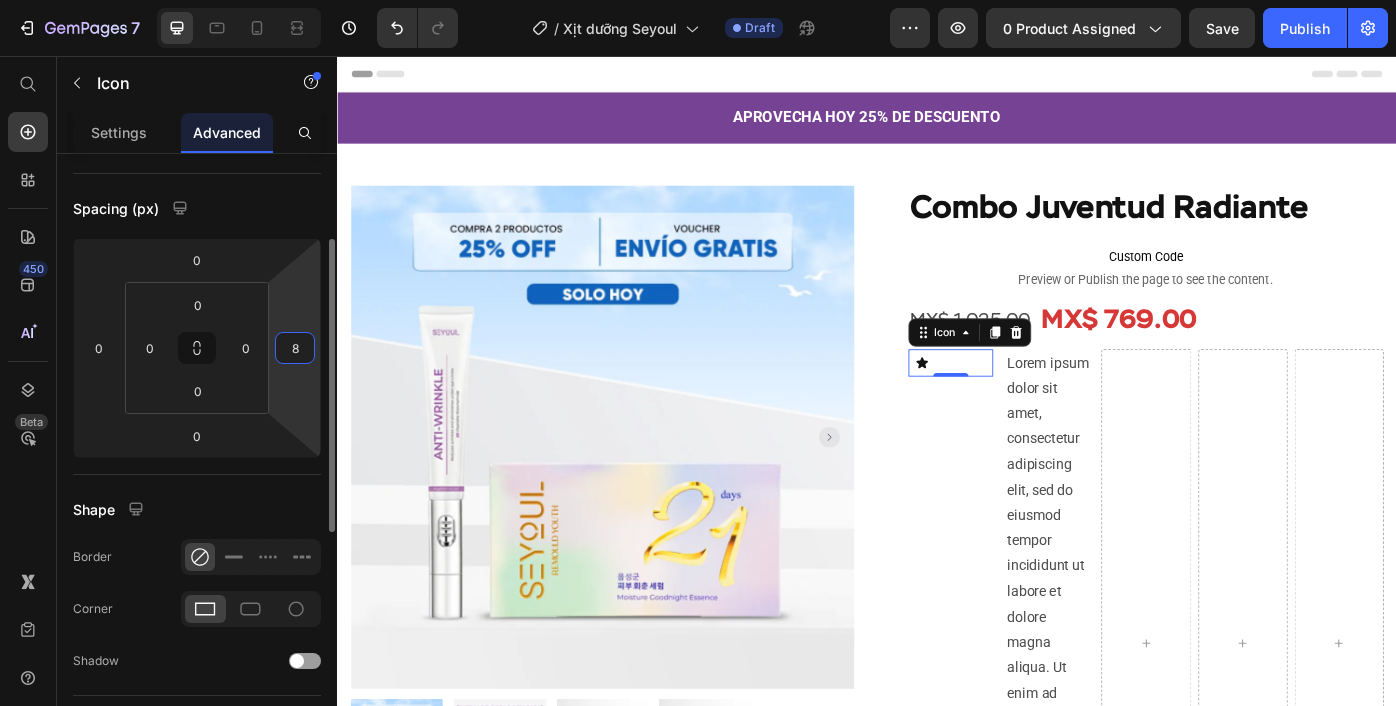 type on "80" 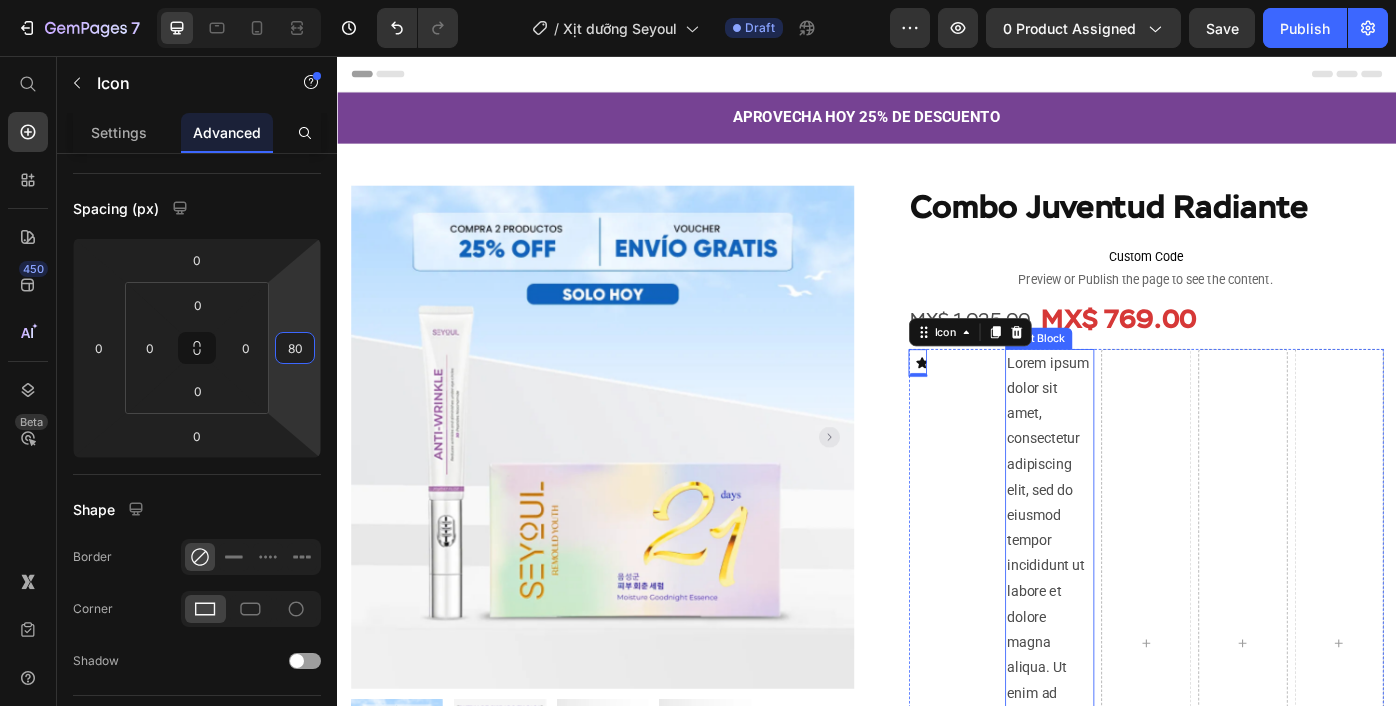 click on "Lorem ipsum dolor sit amet, consectetur adipiscing elit, sed do eiusmod tempor incididunt ut labore et dolore magna aliqua. Ut enim ad minim veniam, quis nostrud exercitation ullamco laboris nisi ut aliquip ex ea commodo consequat." at bounding box center (1143, 721) 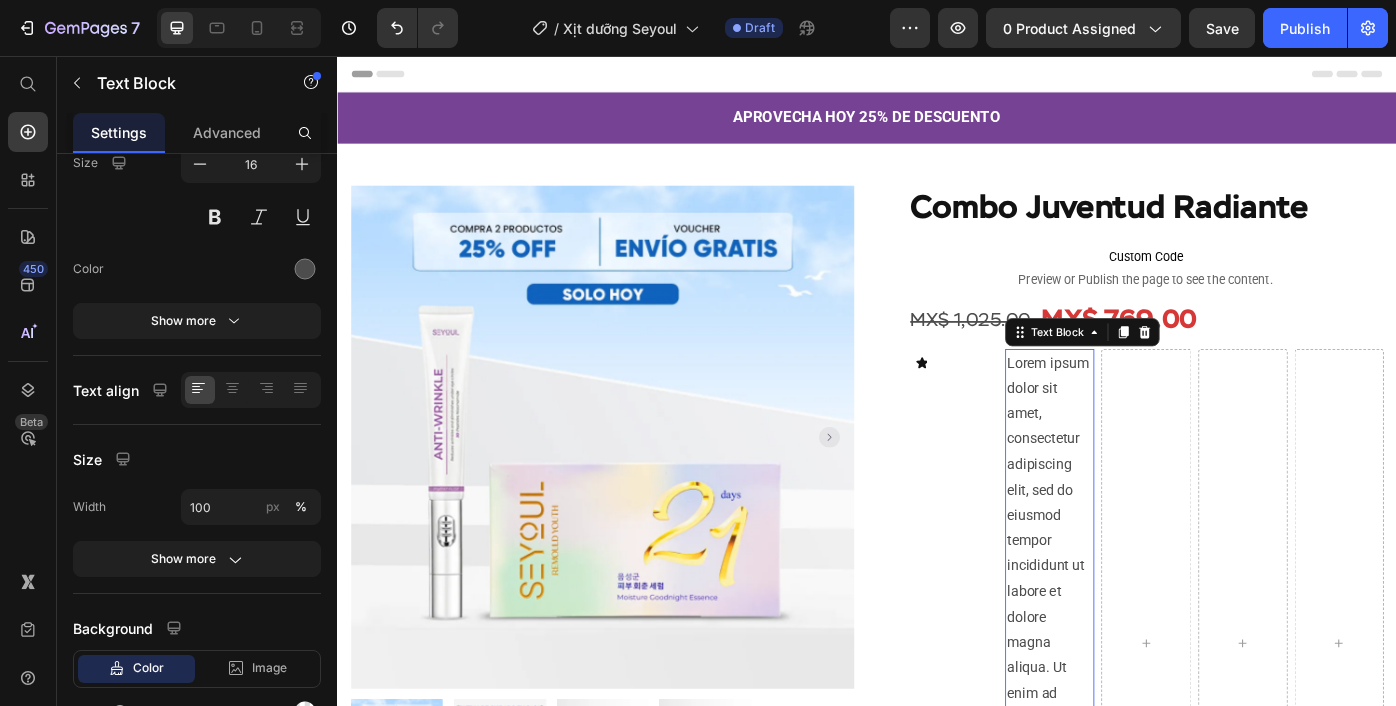 scroll, scrollTop: 0, scrollLeft: 0, axis: both 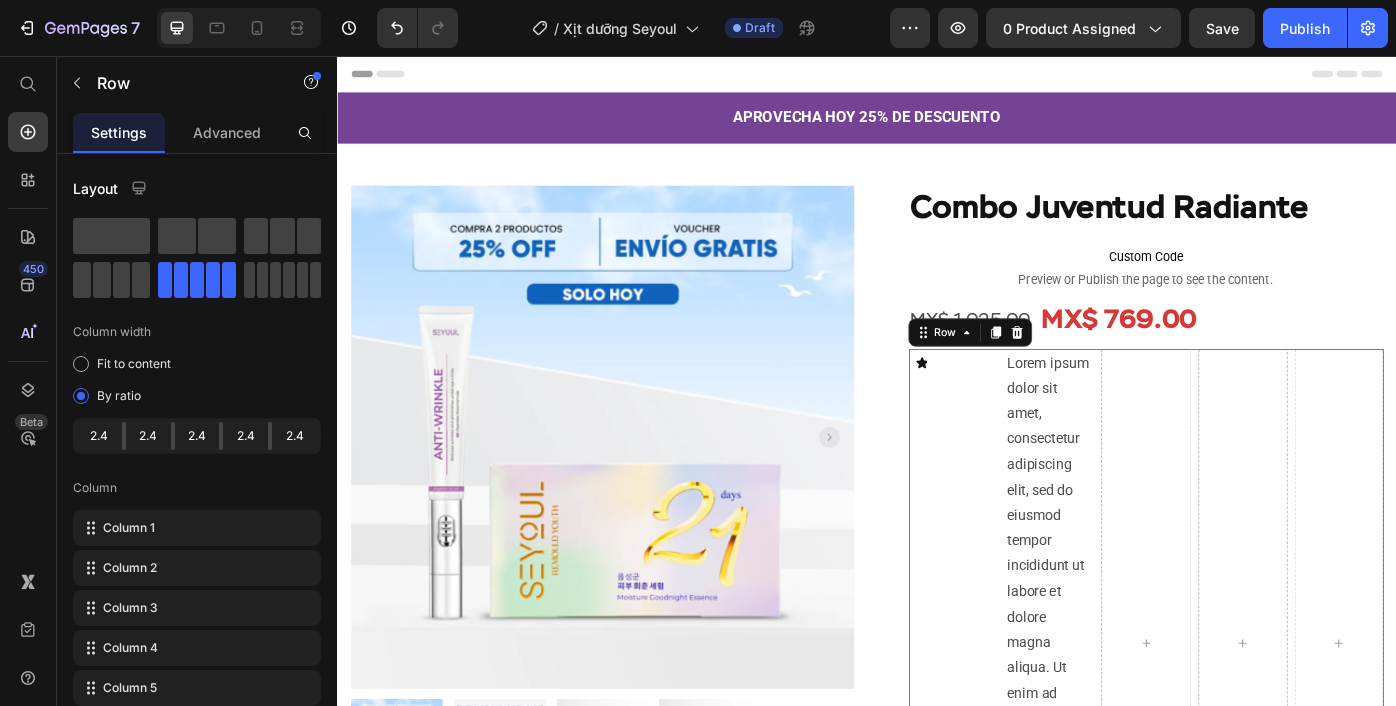 click on "Icon" at bounding box center [1034, 721] 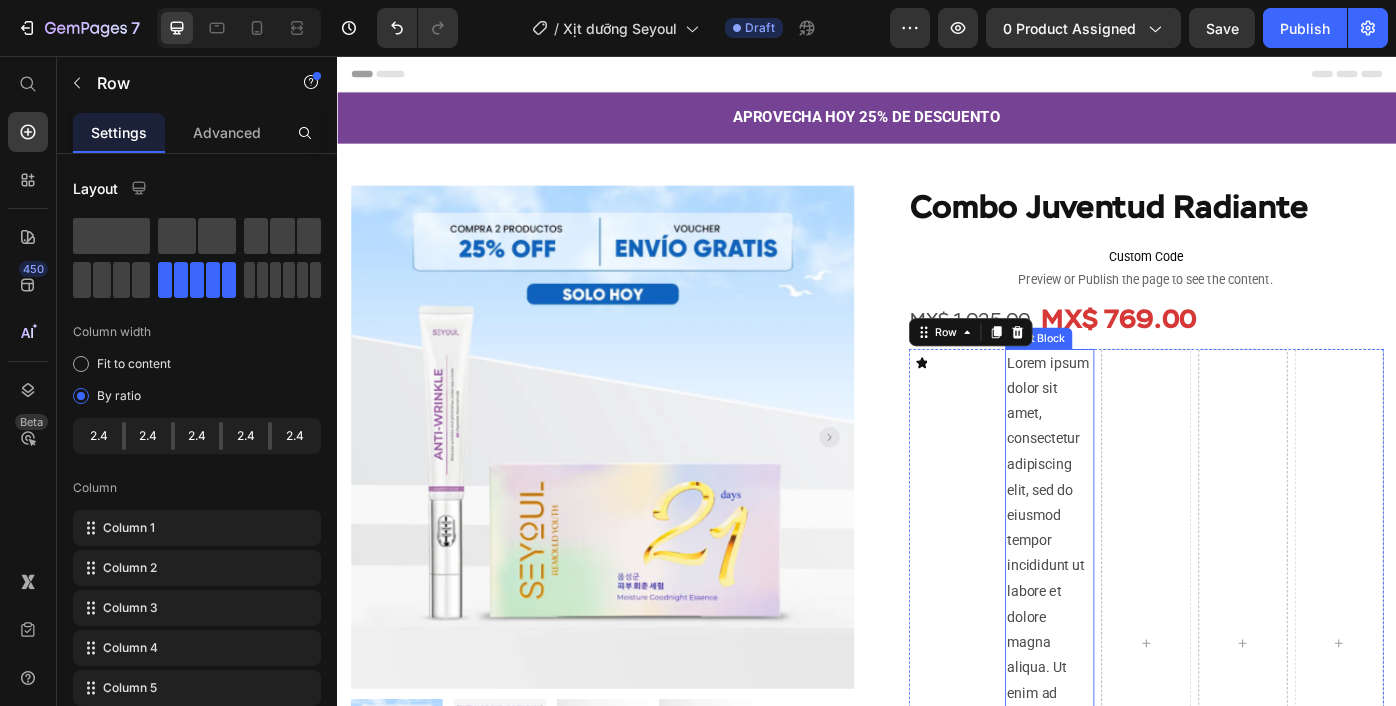 click on "Lorem ipsum dolor sit amet, consectetur adipiscing elit, sed do eiusmod tempor incididunt ut labore et dolore magna aliqua. Ut enim ad minim veniam, quis nostrud exercitation ullamco laboris nisi ut aliquip ex ea commodo consequat." at bounding box center (1143, 721) 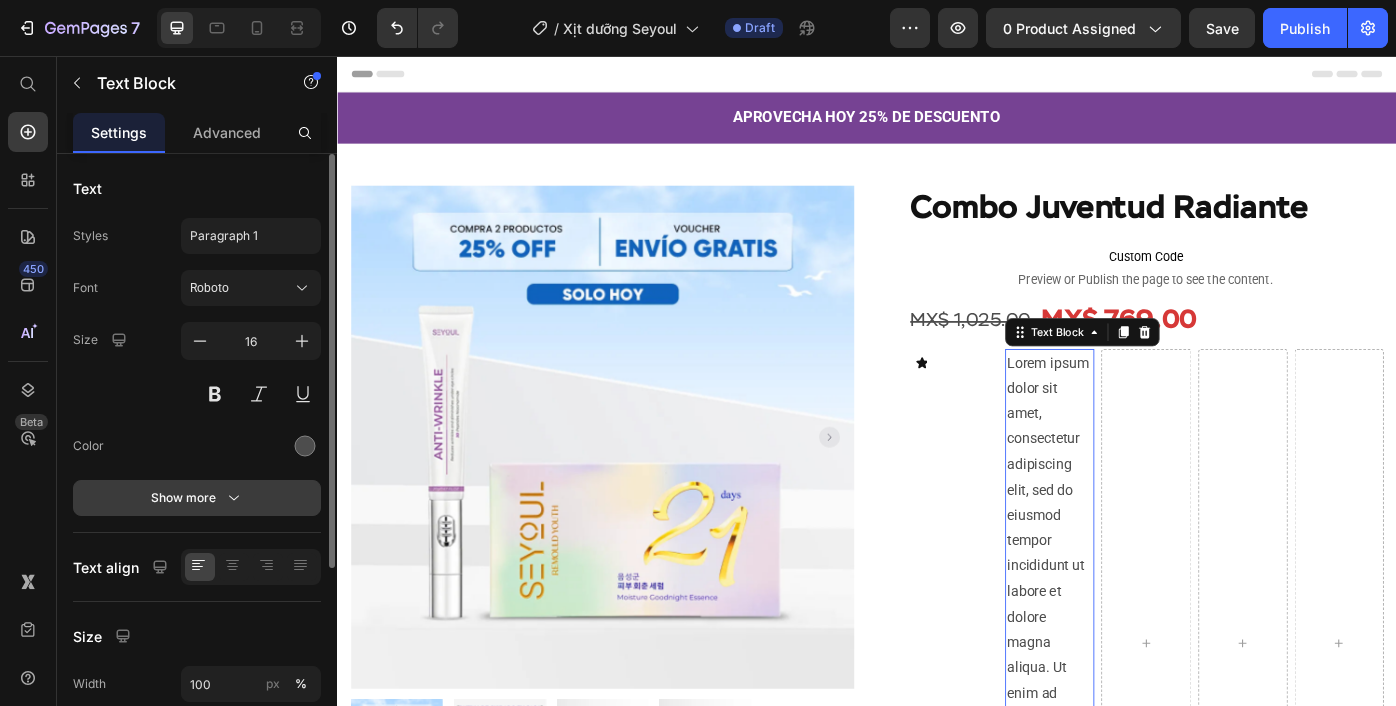 click on "Show more" at bounding box center (197, 498) 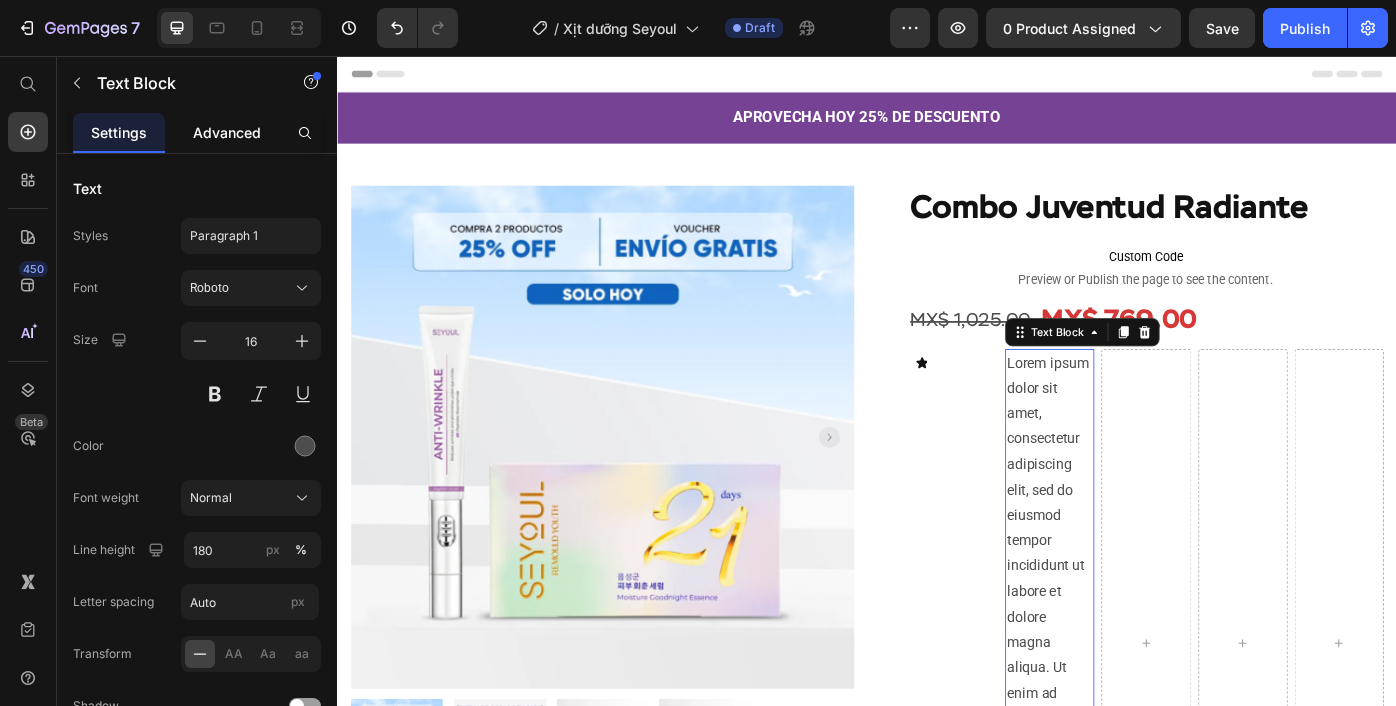 click on "Advanced" at bounding box center (227, 132) 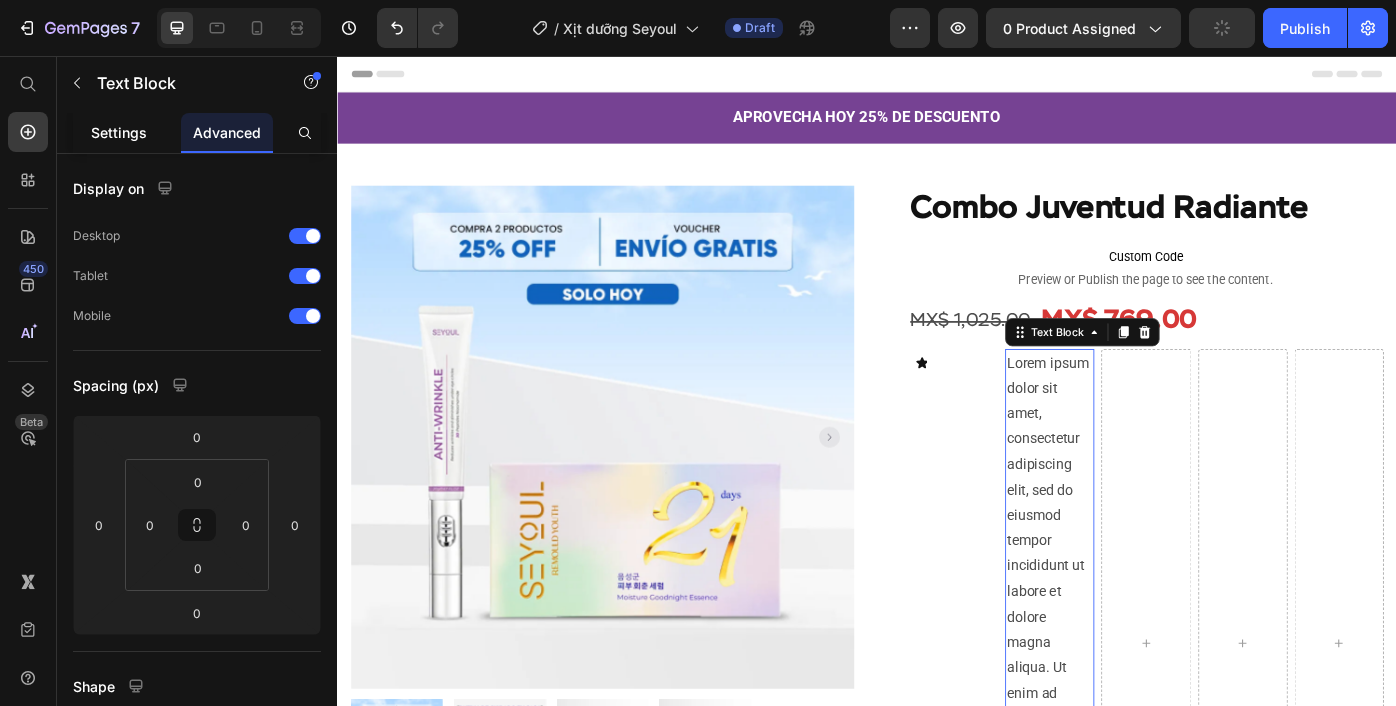 click on "Settings" at bounding box center [119, 132] 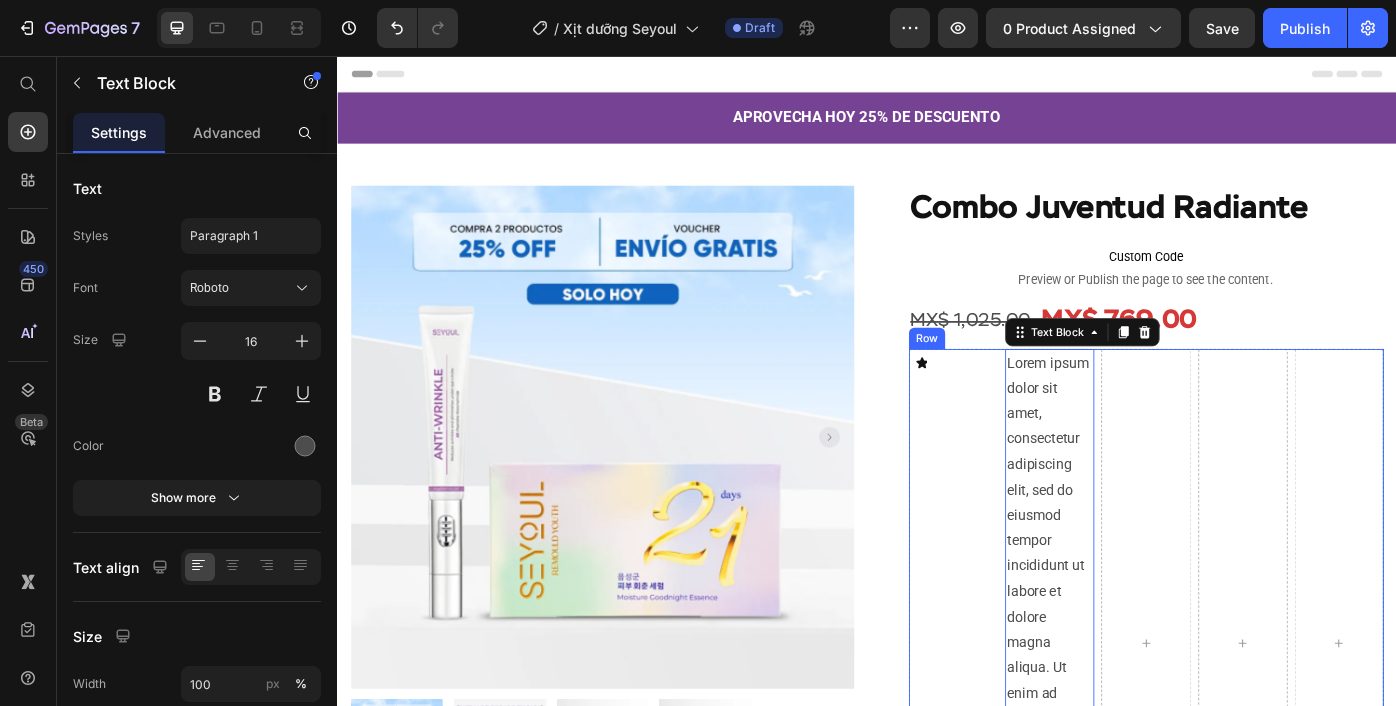 click on "Icon Lorem ipsum dolor sit amet, consectetur adipiscing elit, sed do eiusmod tempor incididunt ut labore et dolore magna aliqua. Ut enim ad minim veniam, quis nostrud exercitation ullamco laboris nisi ut aliquip ex ea commodo consequat. Text Block   0
Row" at bounding box center (1253, 721) 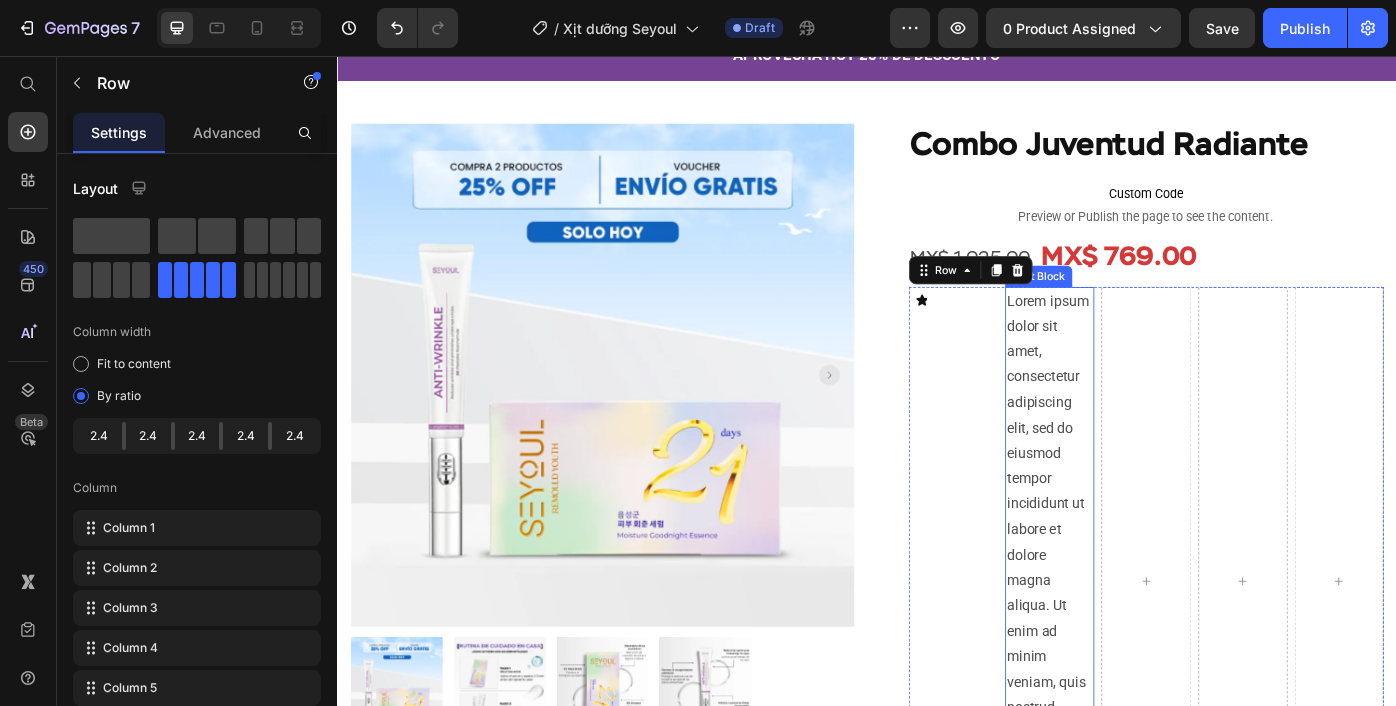 scroll, scrollTop: 86, scrollLeft: 0, axis: vertical 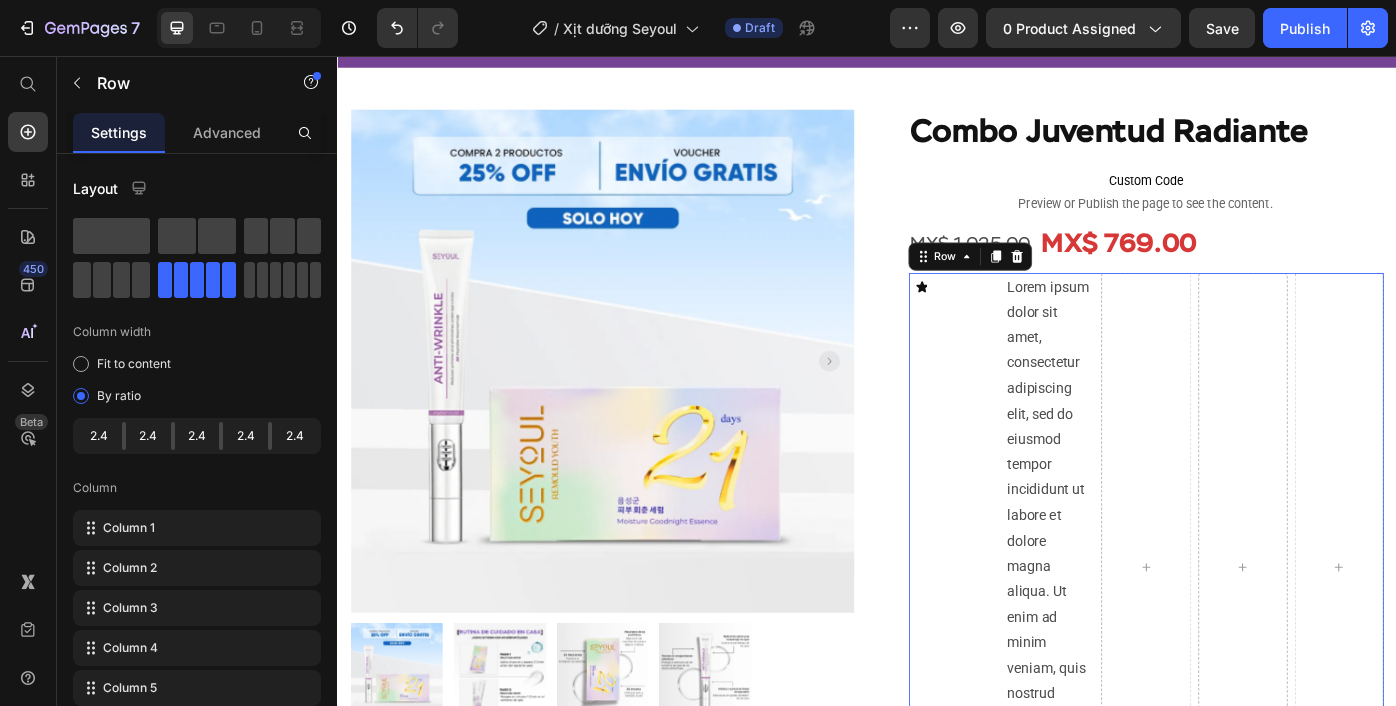 click on "Icon" at bounding box center [1034, 635] 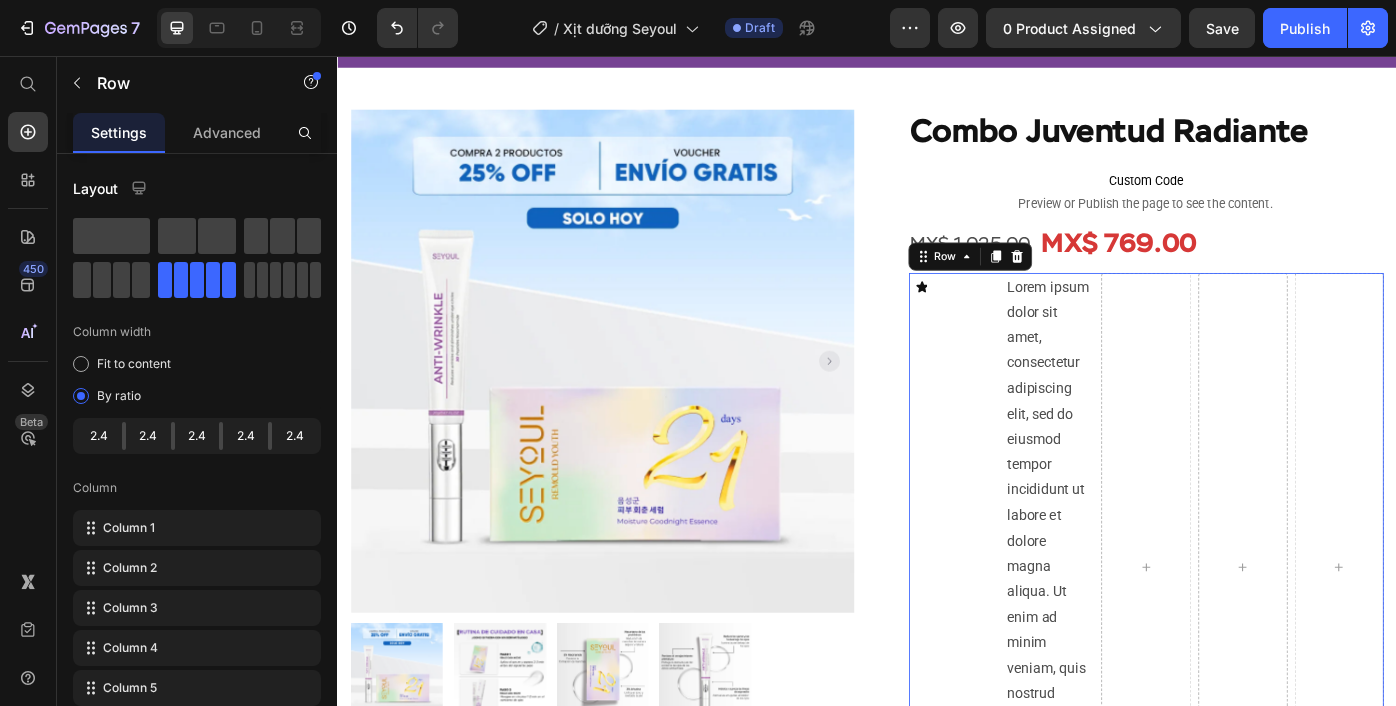 click on "Icon" at bounding box center (1034, 635) 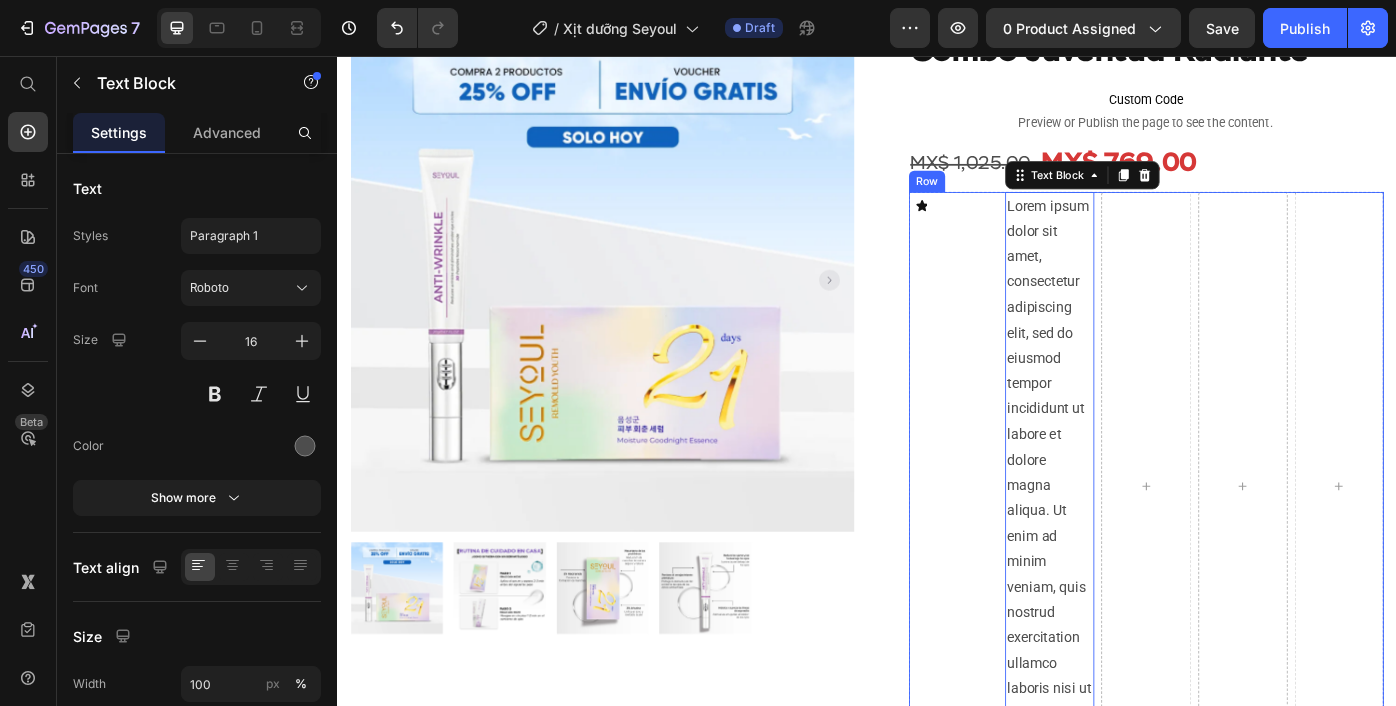 scroll, scrollTop: 174, scrollLeft: 0, axis: vertical 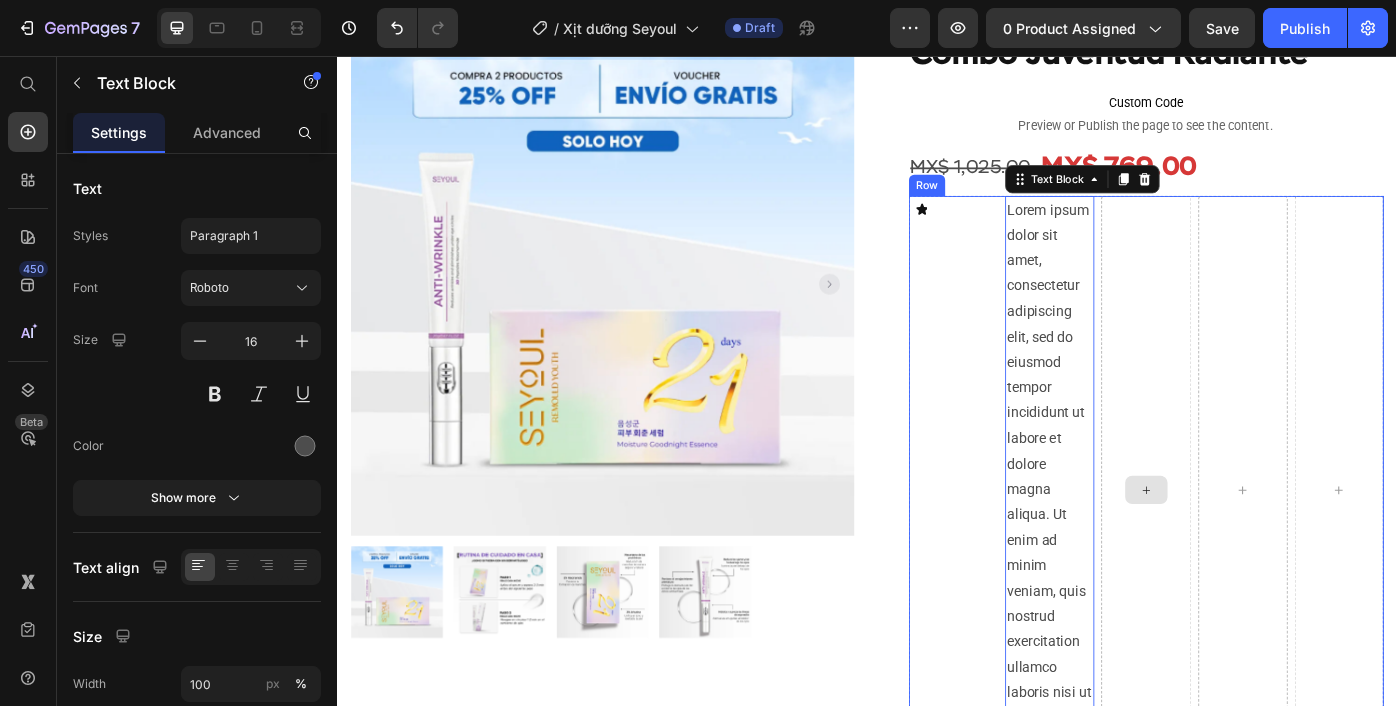 click at bounding box center [1252, 547] 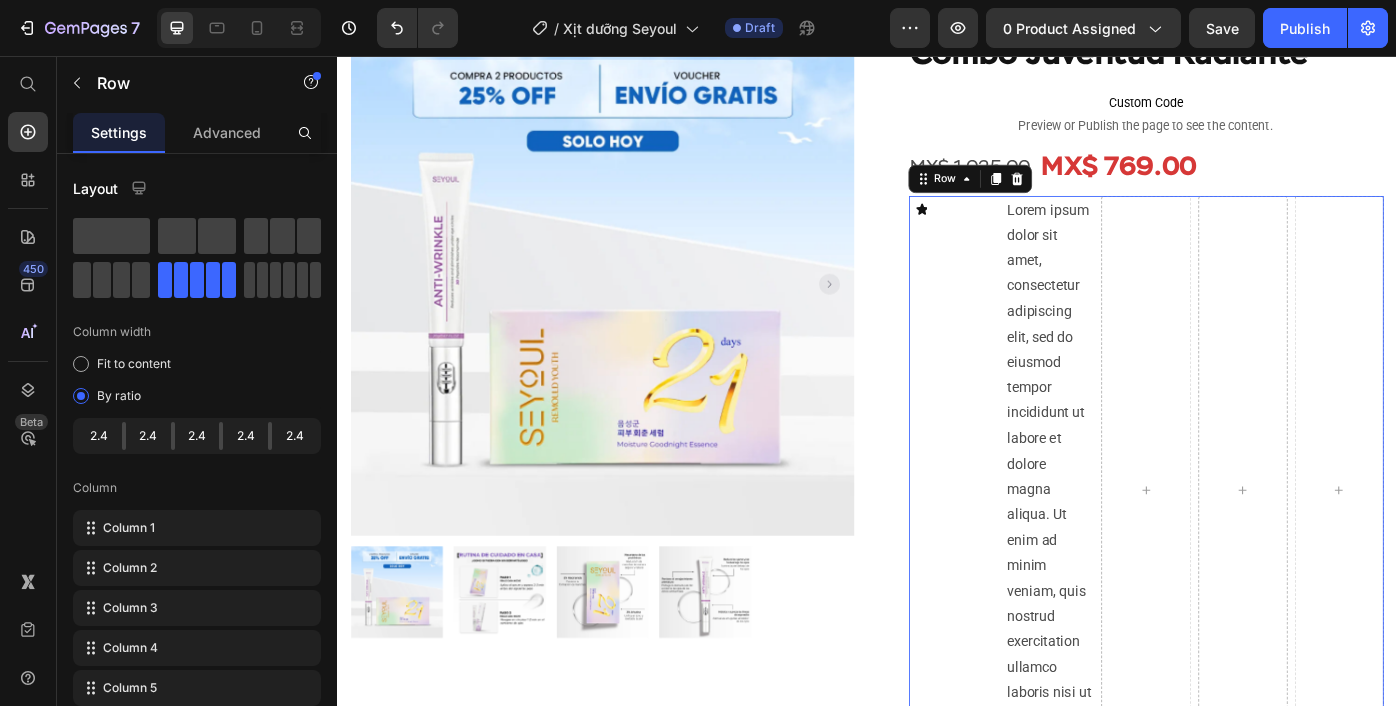 click on "Icon" at bounding box center [1034, 547] 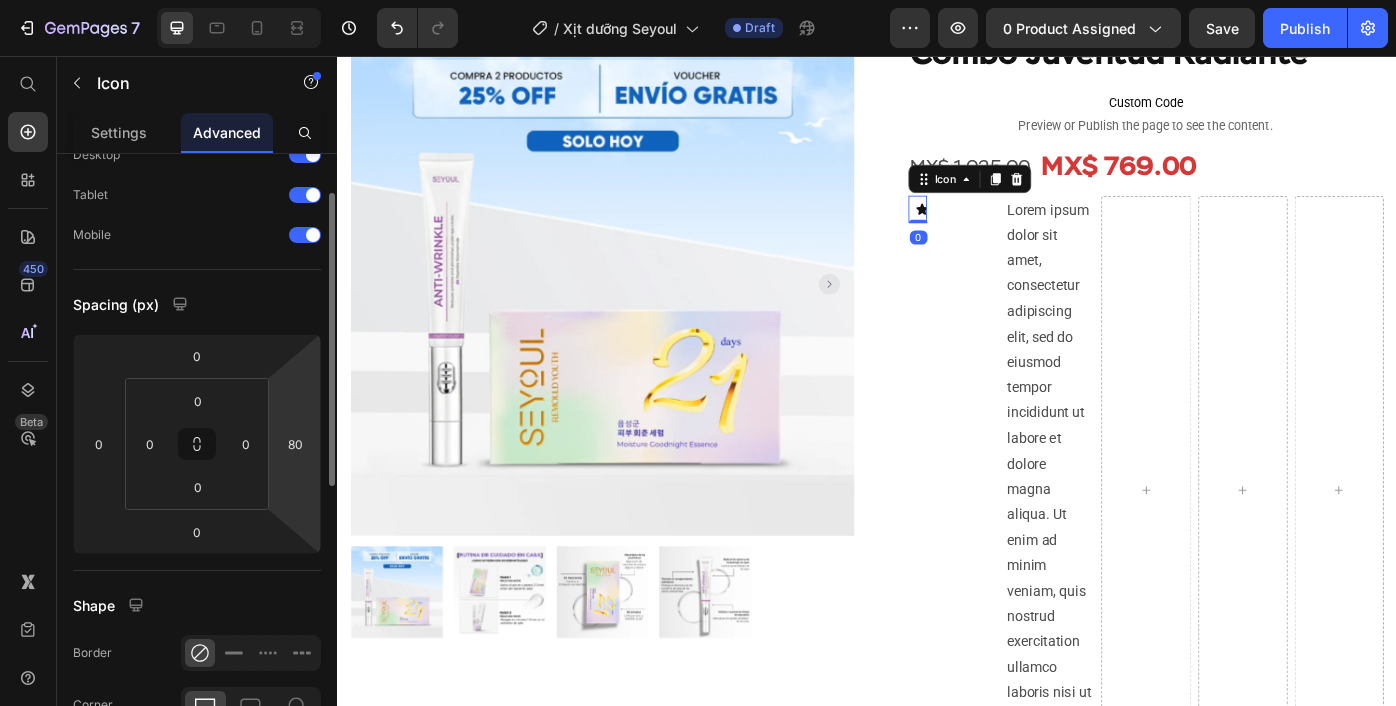 scroll, scrollTop: 259, scrollLeft: 0, axis: vertical 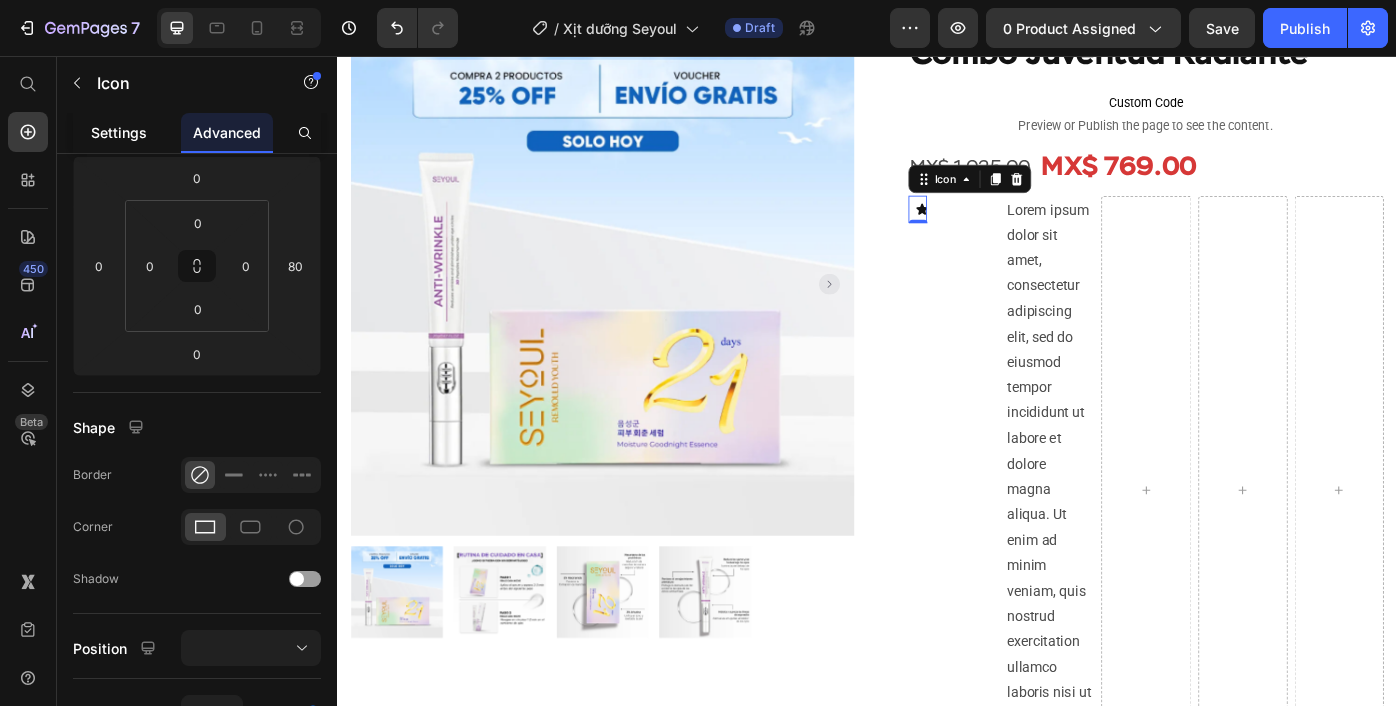 click on "Settings" 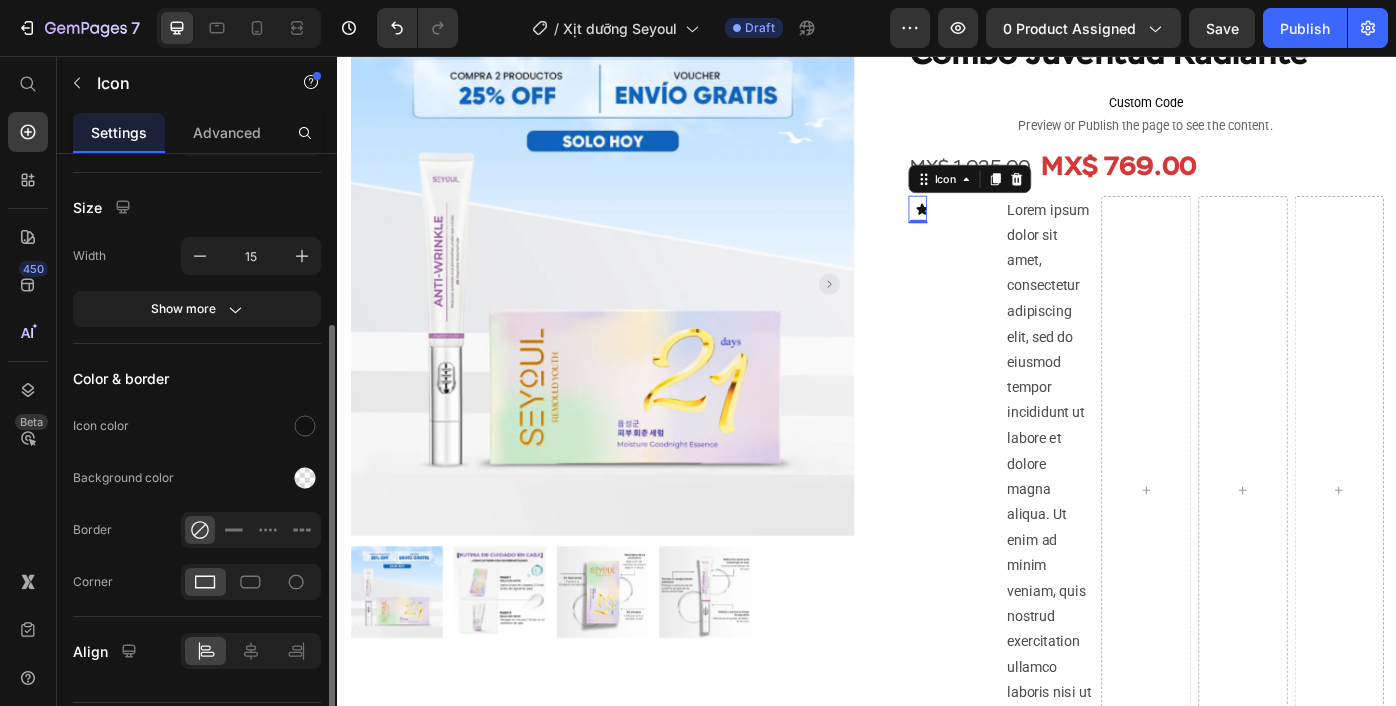scroll, scrollTop: 0, scrollLeft: 0, axis: both 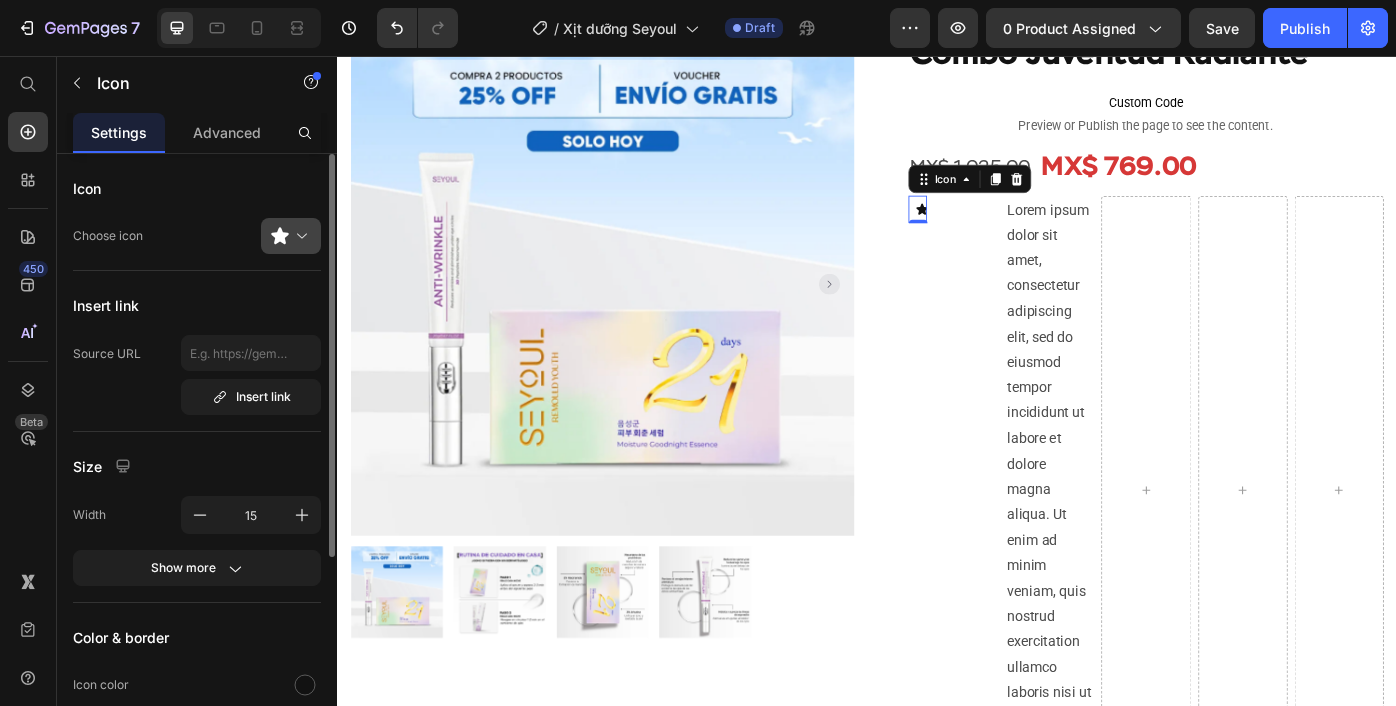 click at bounding box center [299, 236] 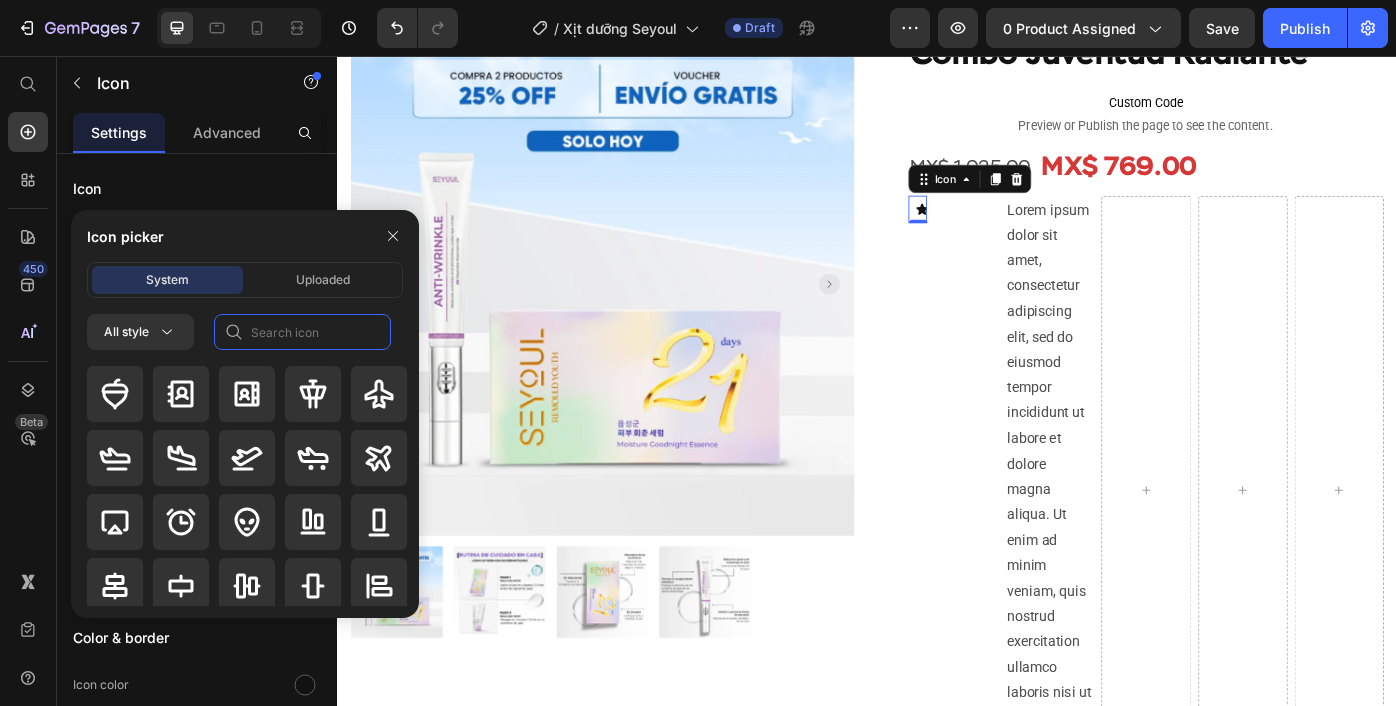 click 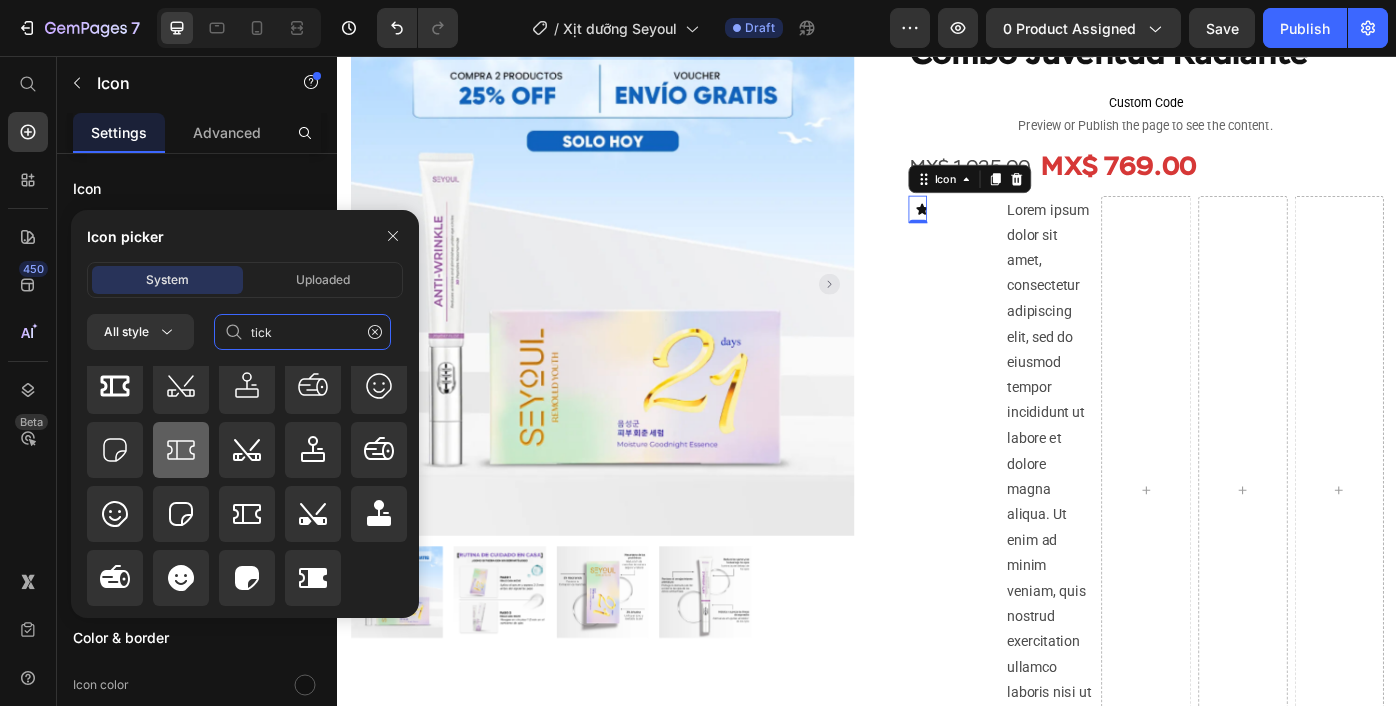 scroll, scrollTop: 0, scrollLeft: 0, axis: both 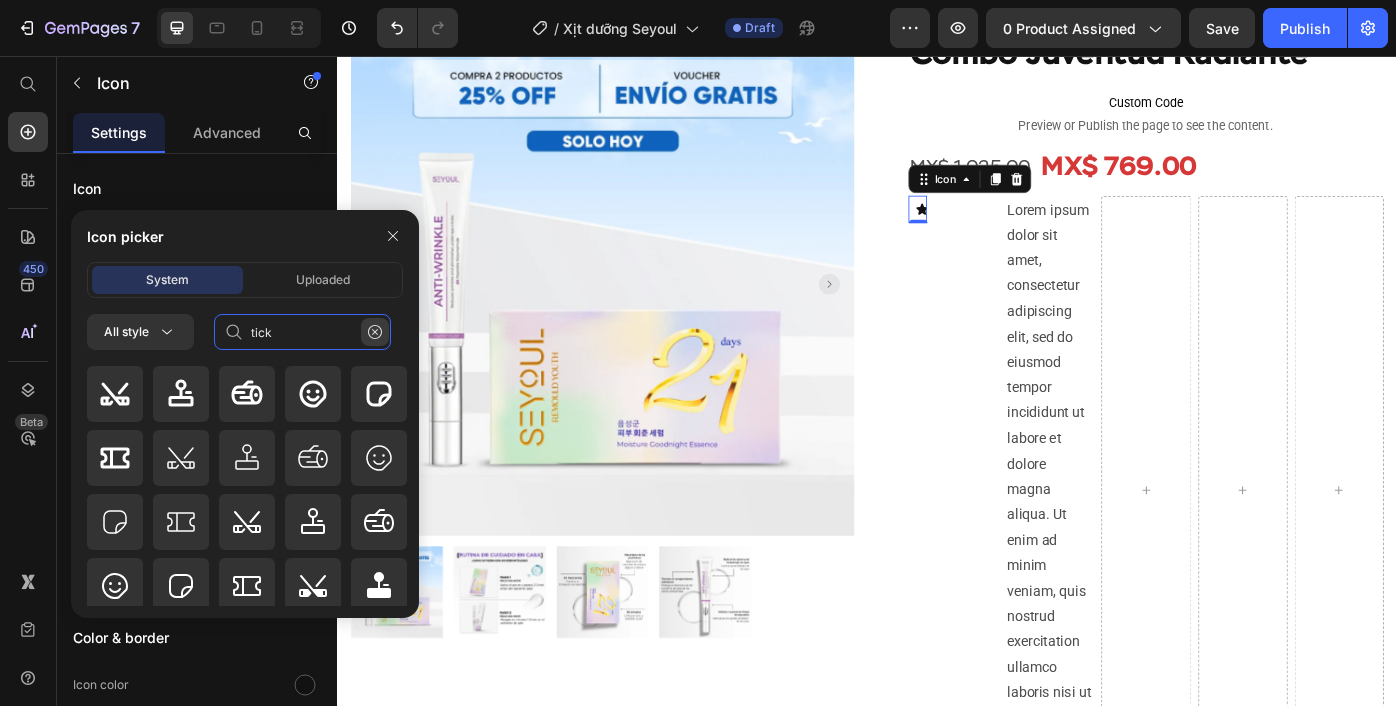 type on "tick" 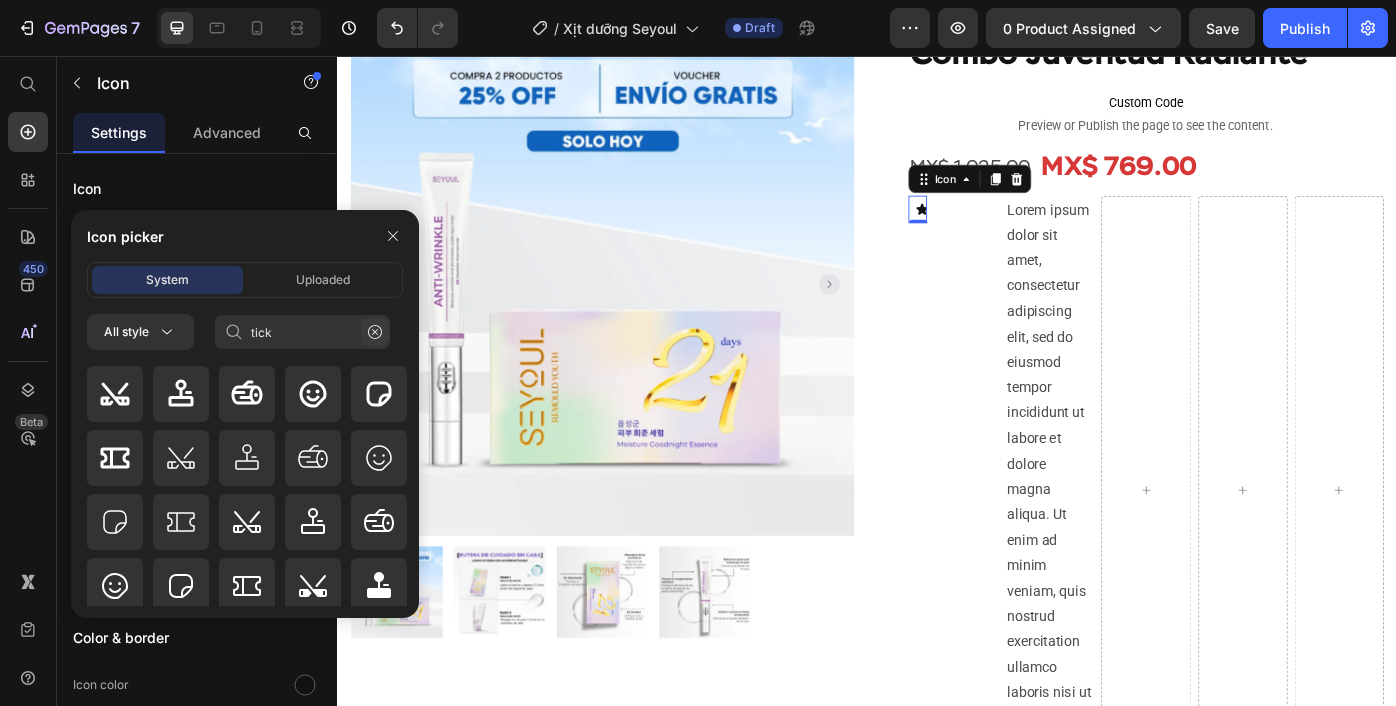 click 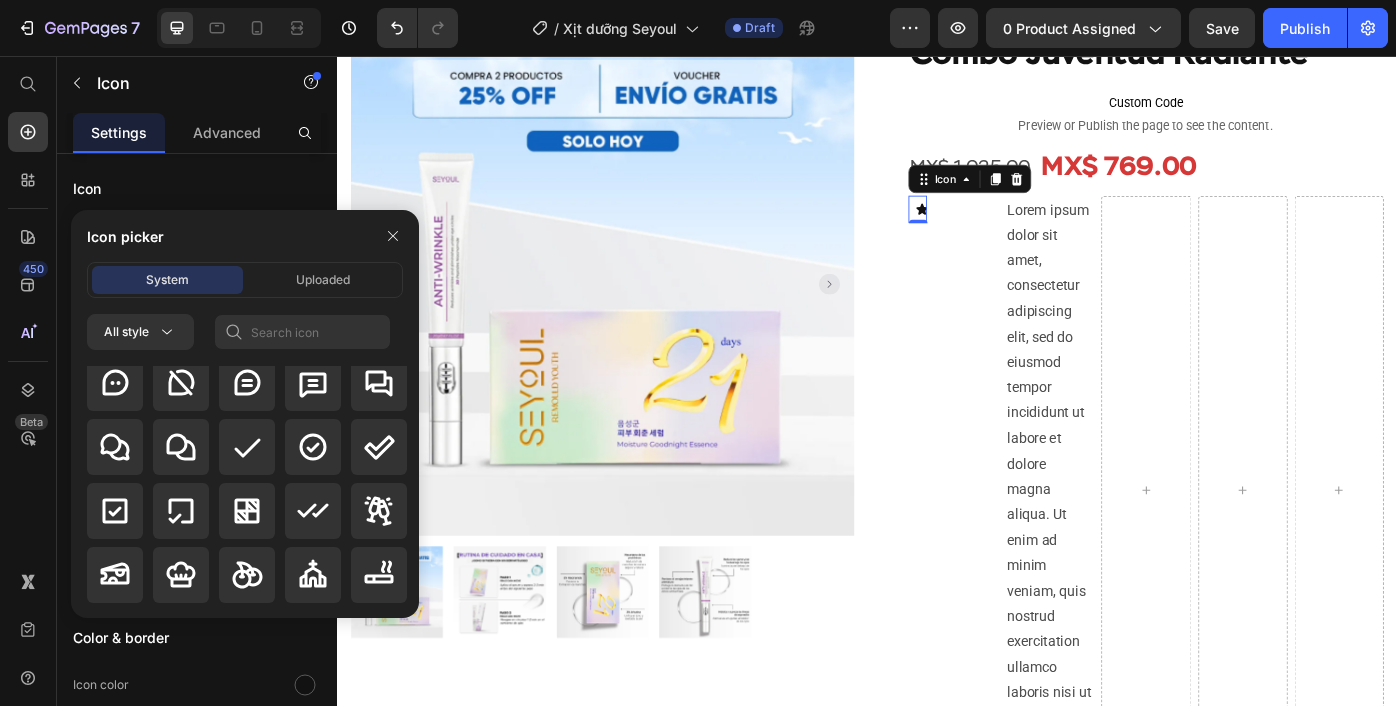 scroll, scrollTop: 3902, scrollLeft: 0, axis: vertical 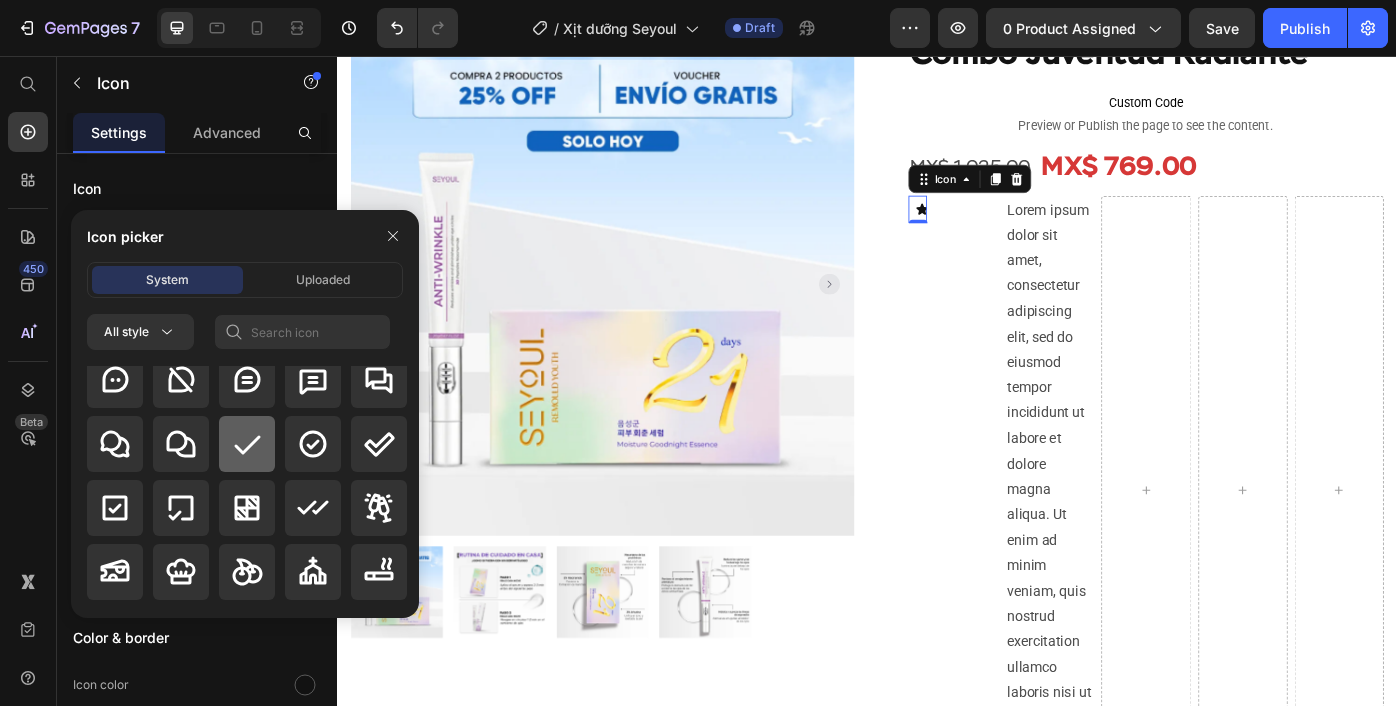 click 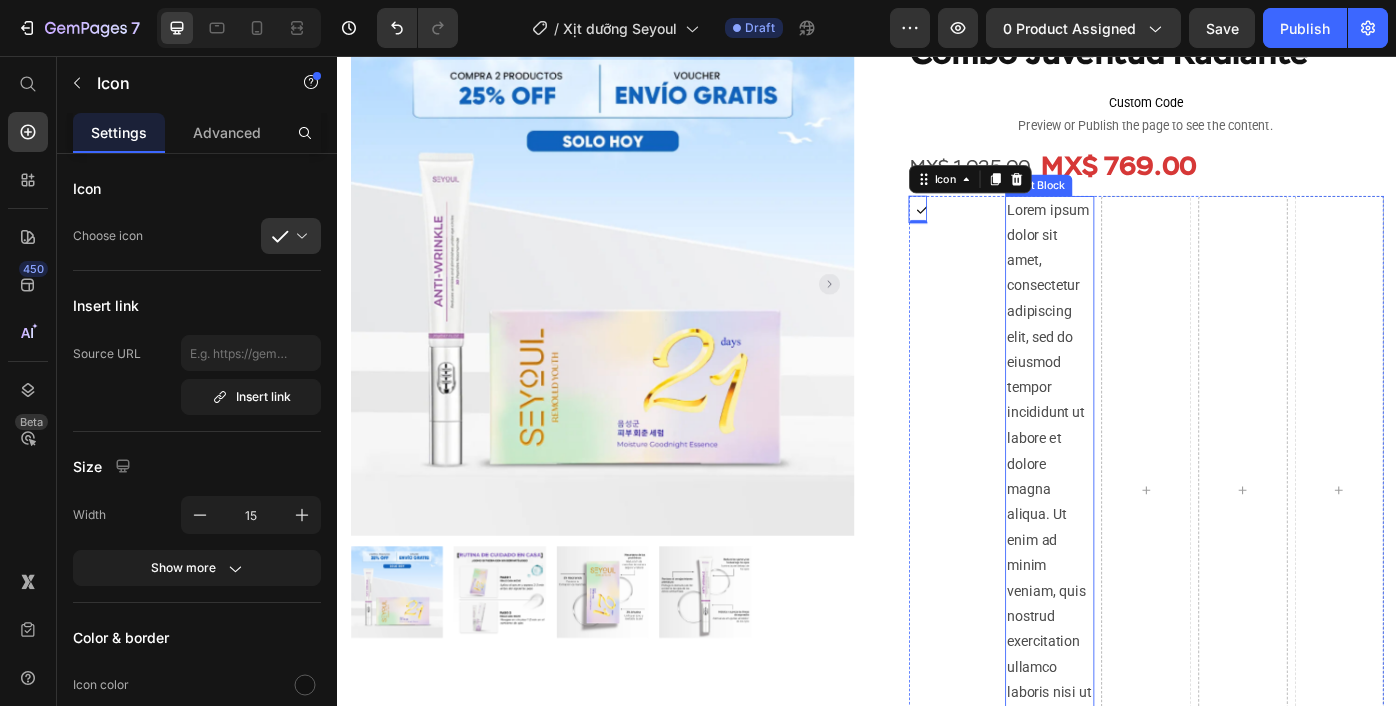 click on "Lorem ipsum dolor sit amet, consectetur adipiscing elit, sed do eiusmod tempor incididunt ut labore et dolore magna aliqua. Ut enim ad minim veniam, quis nostrud exercitation ullamco laboris nisi ut aliquip ex ea commodo consequat." at bounding box center [1143, 547] 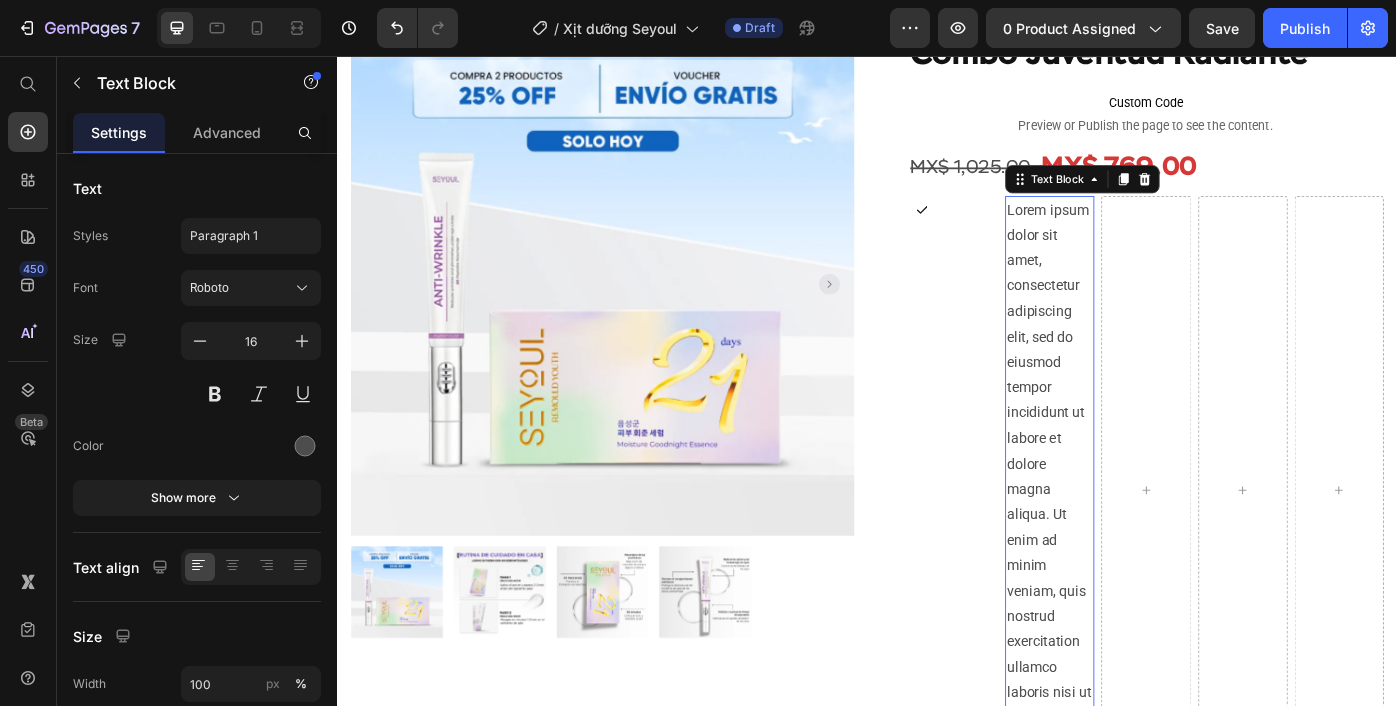 click on "Lorem ipsum dolor sit amet, consectetur adipiscing elit, sed do eiusmod tempor incididunt ut labore et dolore magna aliqua. Ut enim ad minim veniam, quis nostrud exercitation ullamco laboris nisi ut aliquip ex ea commodo consequat." at bounding box center [1143, 547] 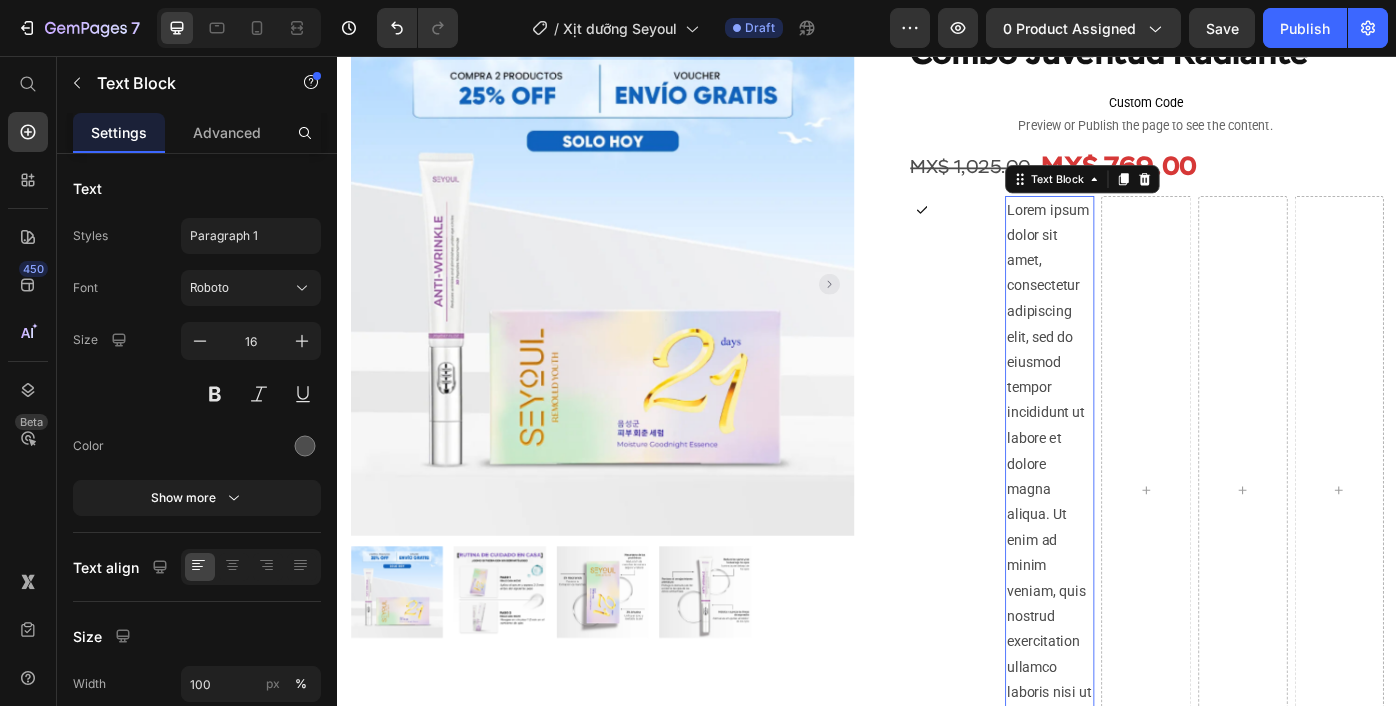 click on "Lorem ipsum dolor sit amet, consectetur adipiscing elit, sed do eiusmod tempor incididunt ut labore et dolore magna aliqua. Ut enim ad minim veniam, quis nostrud exercitation ullamco laboris nisi ut aliquip ex ea commodo consequat." at bounding box center (1143, 547) 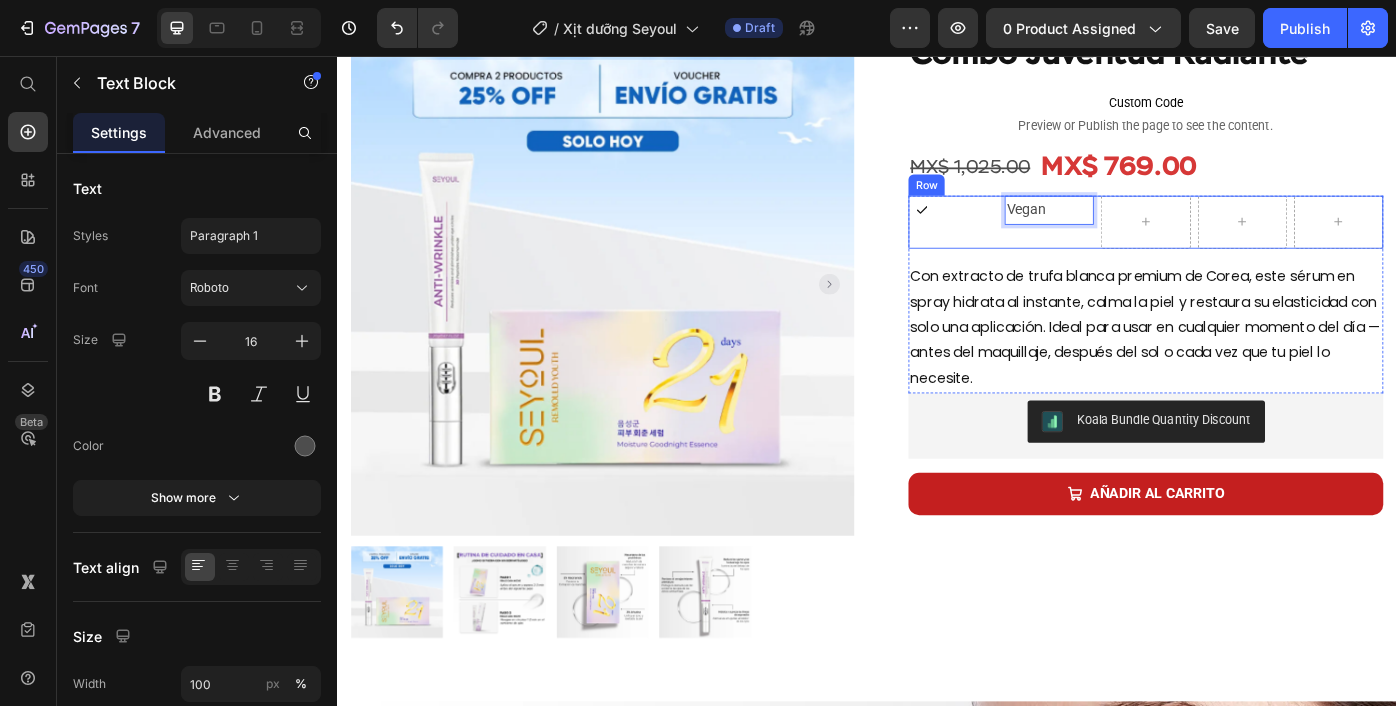 click on "Vegan Text Block   0" at bounding box center [1143, 244] 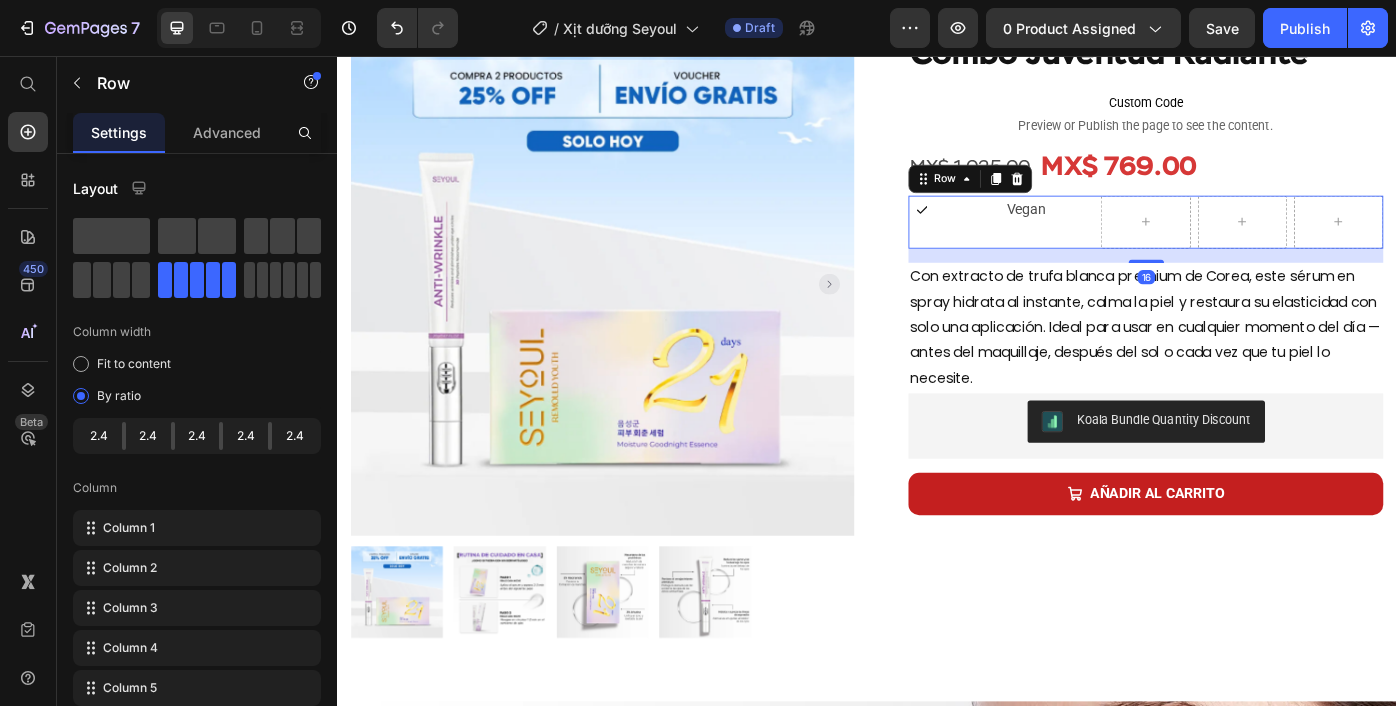 click on "Icon Vegan Text Block
Row   16" at bounding box center [1253, 244] 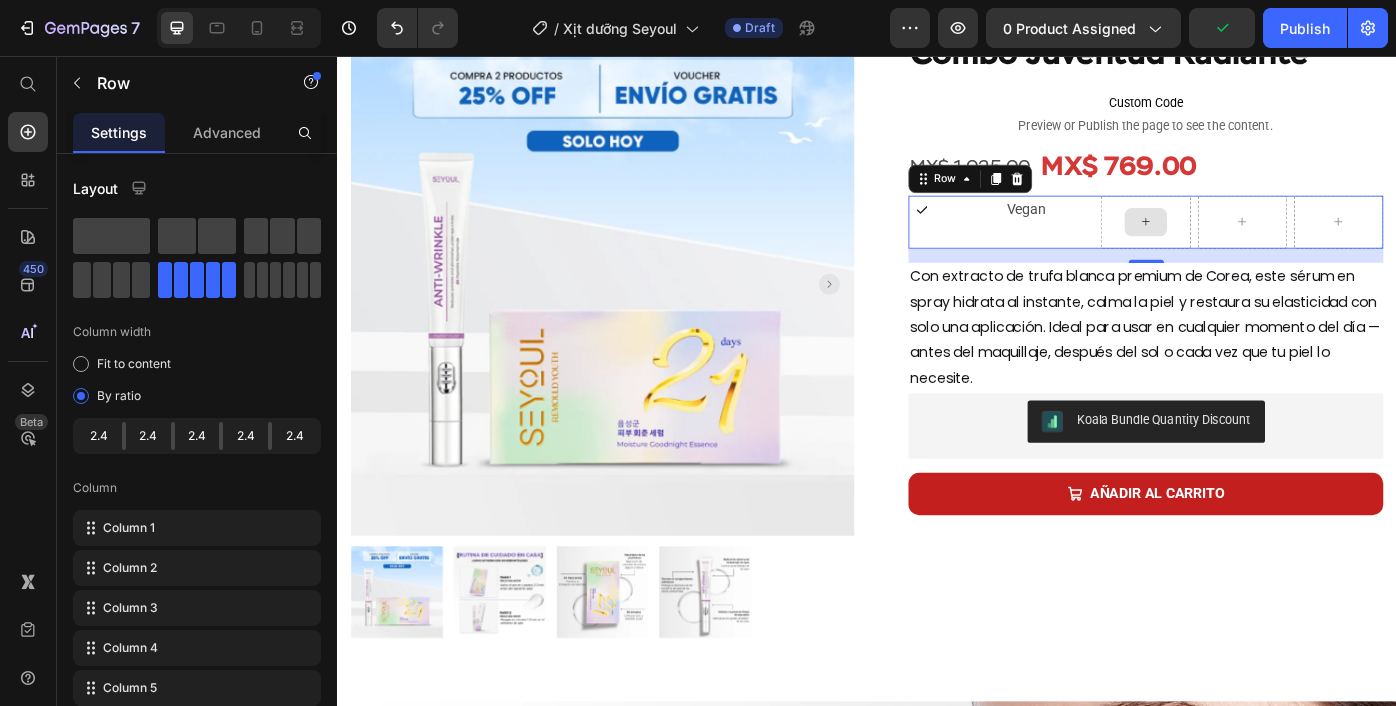 click at bounding box center [1252, 244] 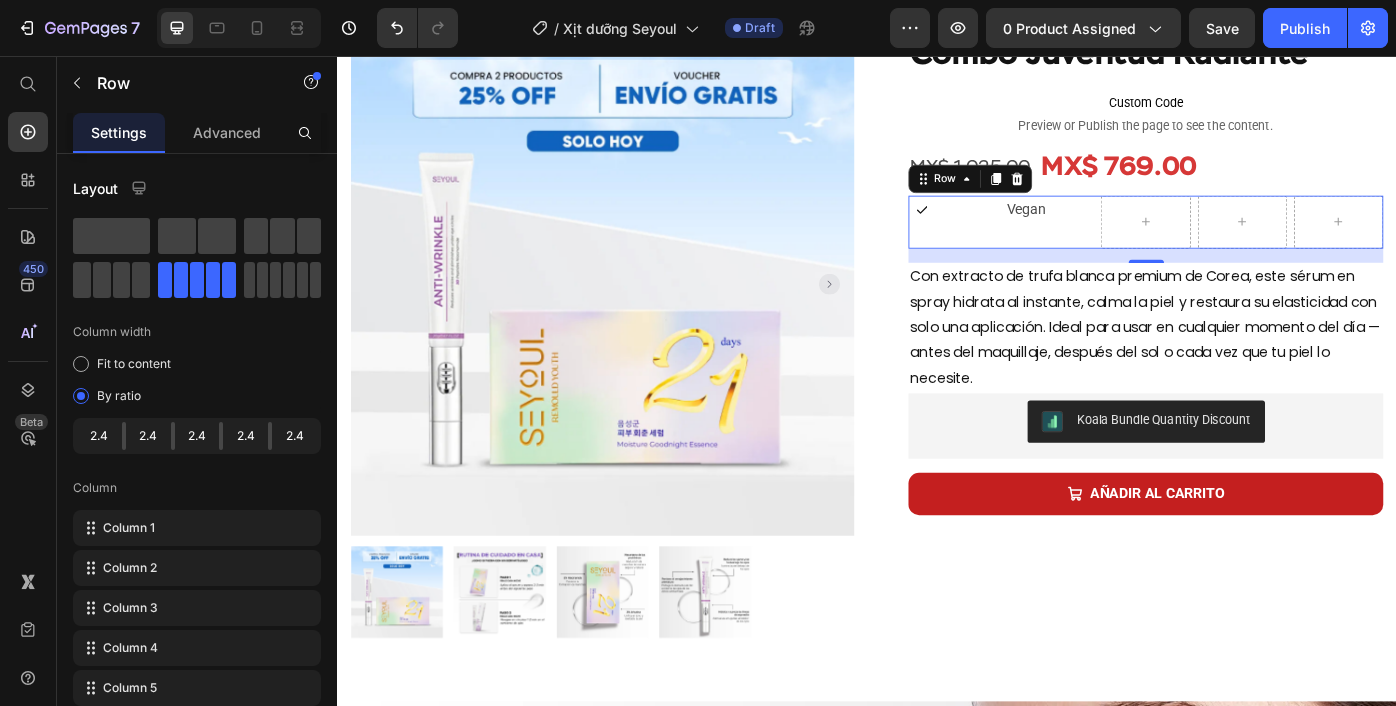 click on "Icon" at bounding box center [1034, 244] 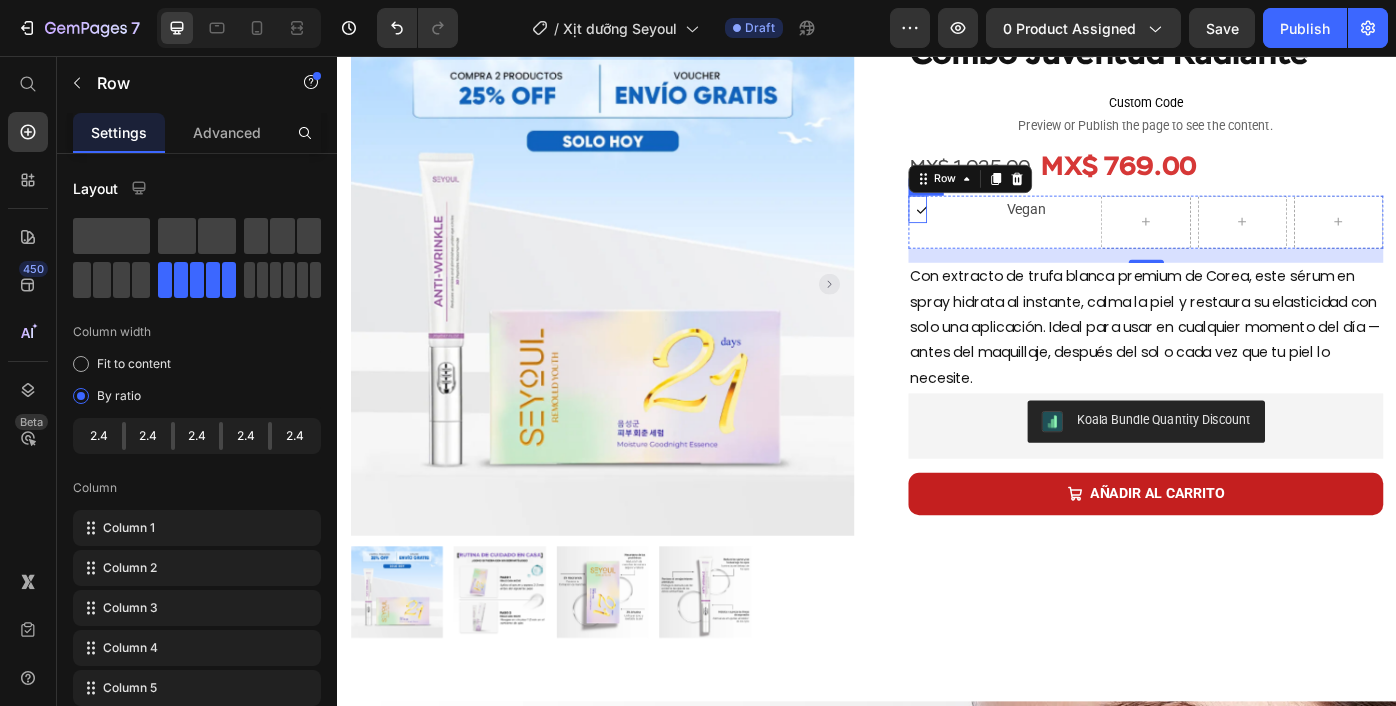 click 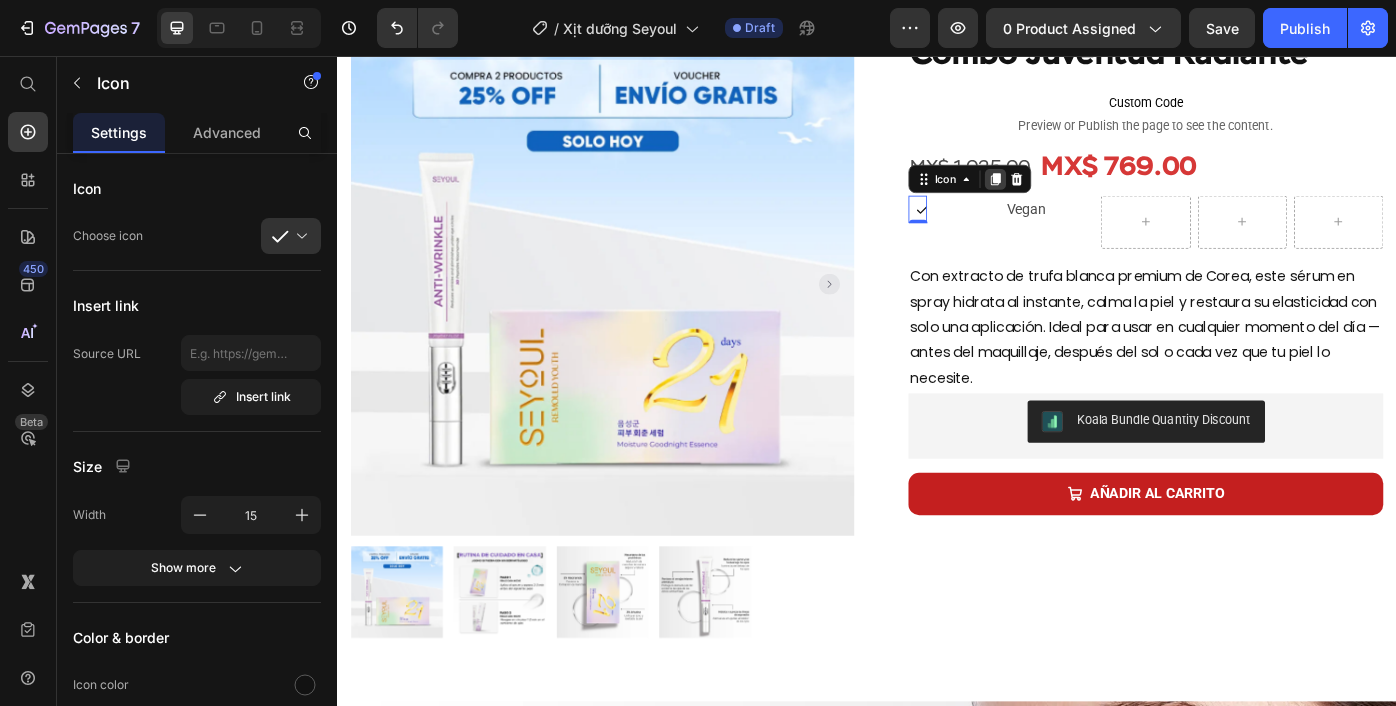 click 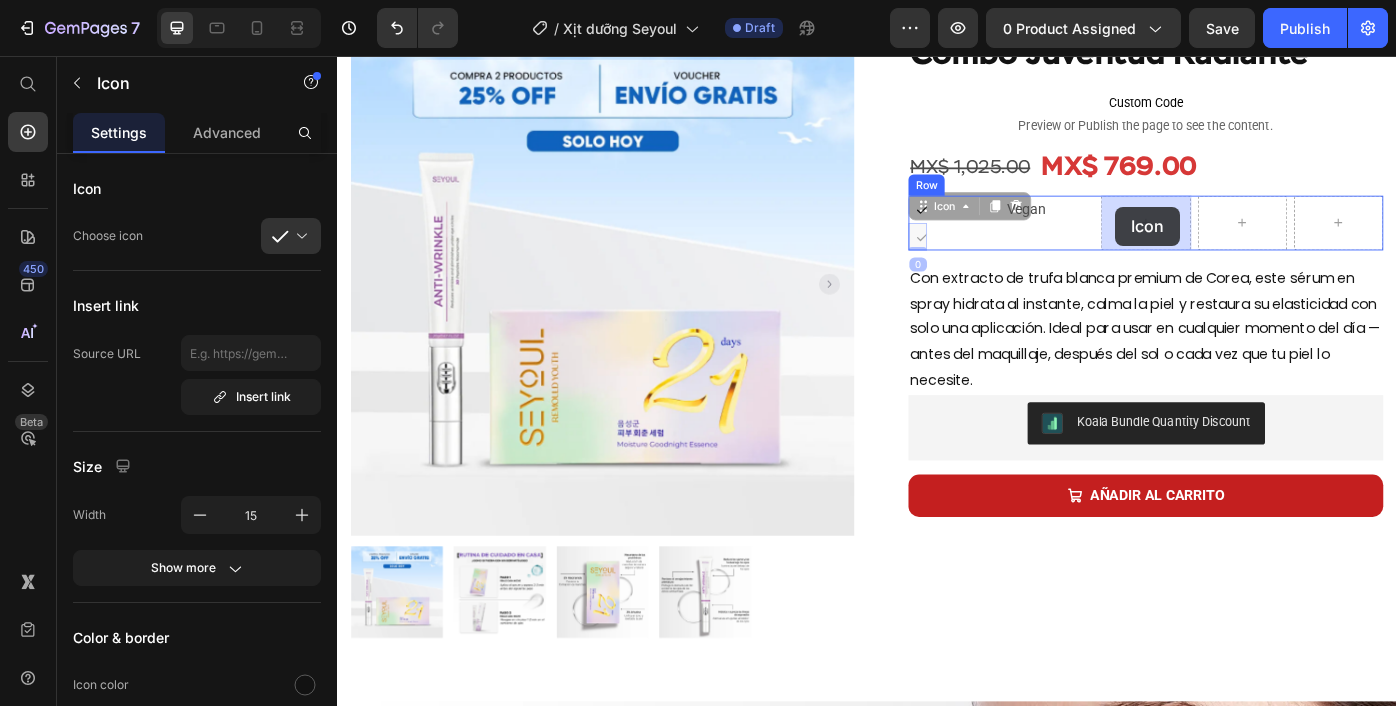 drag, startPoint x: 1006, startPoint y: 229, endPoint x: 1218, endPoint y: 226, distance: 212.02122 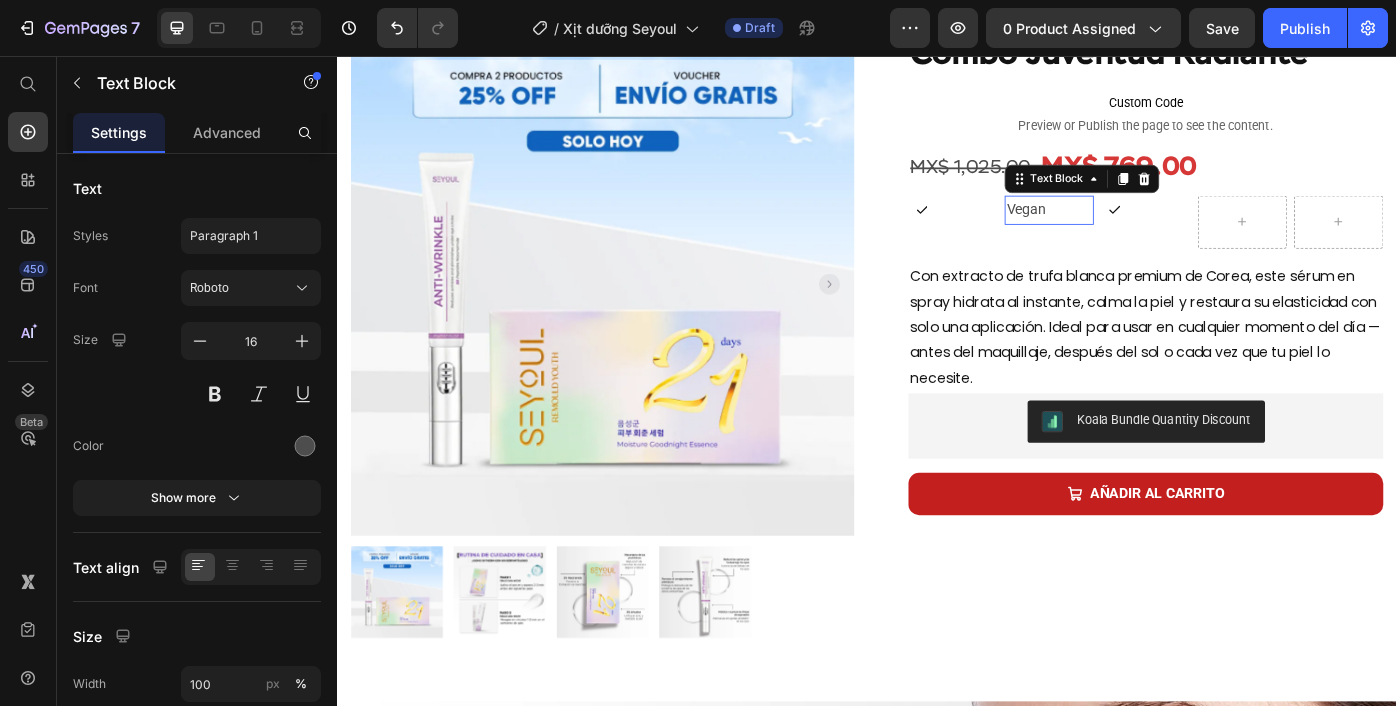 click on "Vegan" at bounding box center [1143, 230] 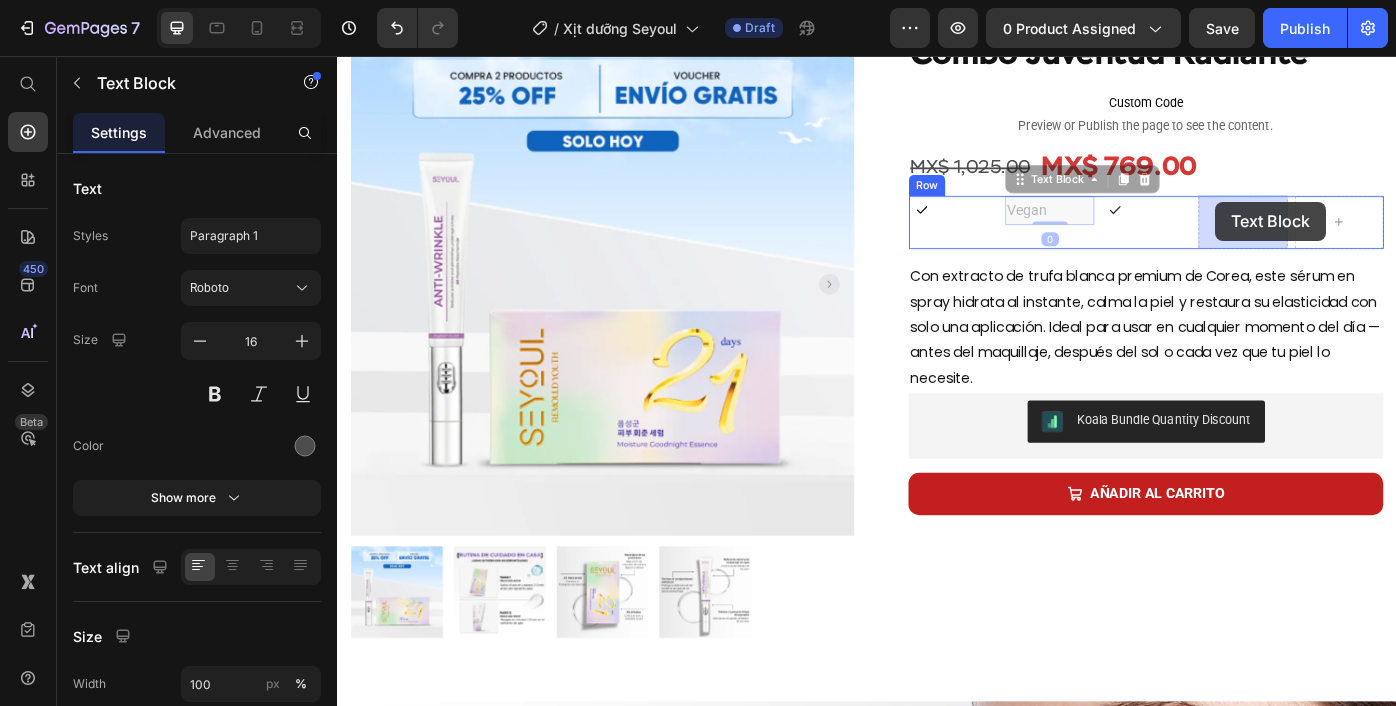 drag, startPoint x: 1109, startPoint y: 197, endPoint x: 1329, endPoint y: 221, distance: 221.30522 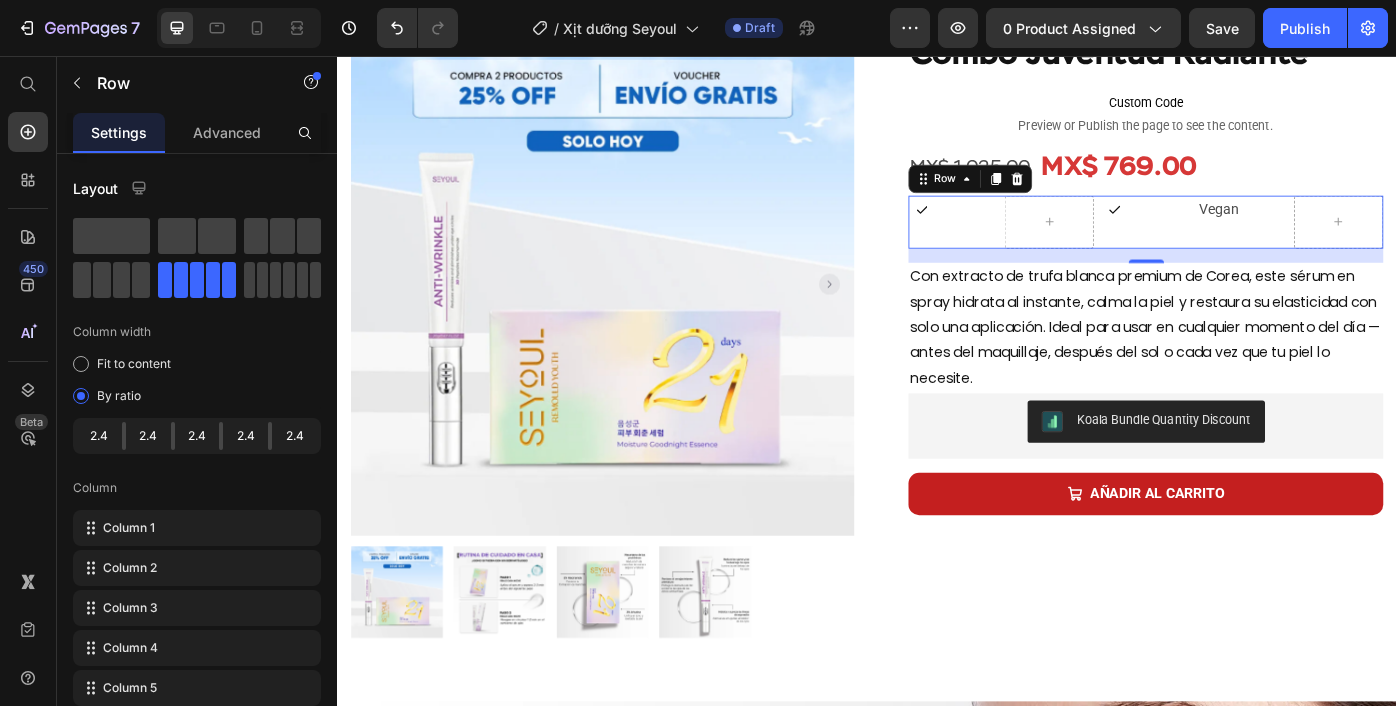 click on "Icon" at bounding box center (1252, 244) 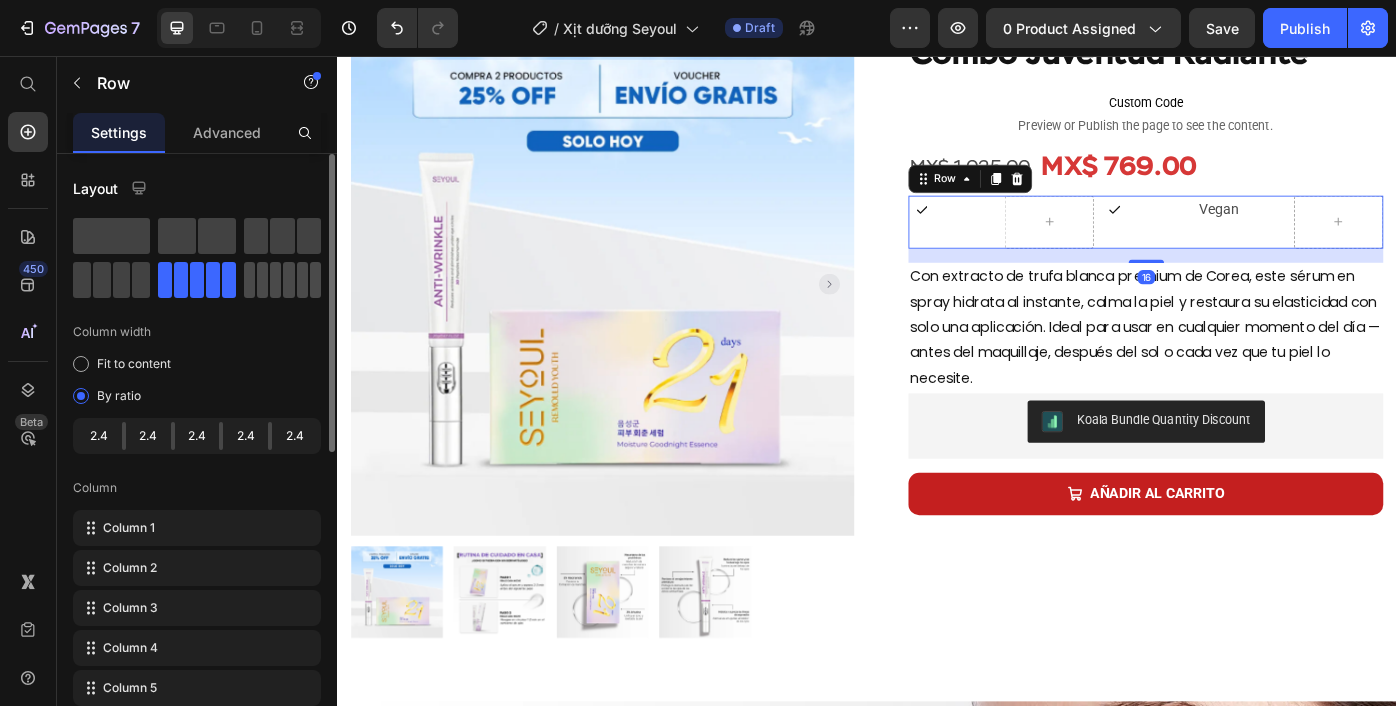 click 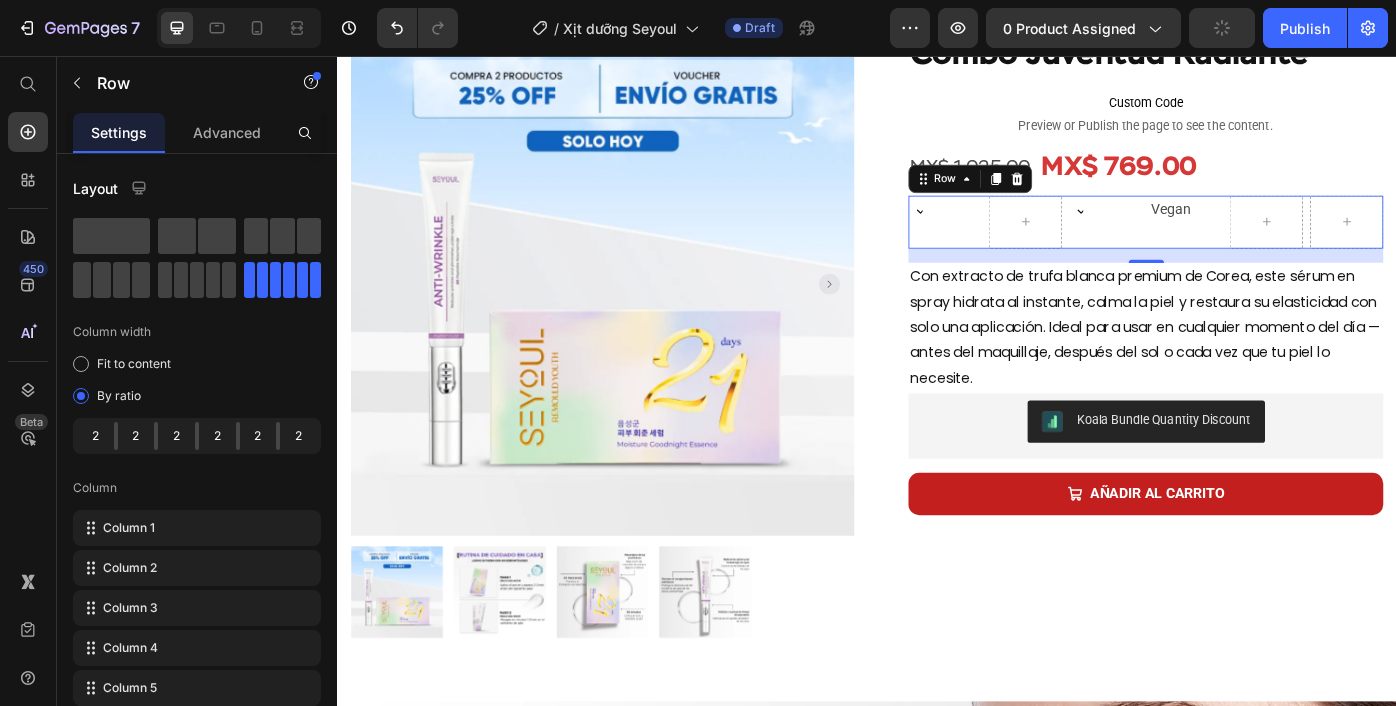 click on "Icon" at bounding box center (1207, 244) 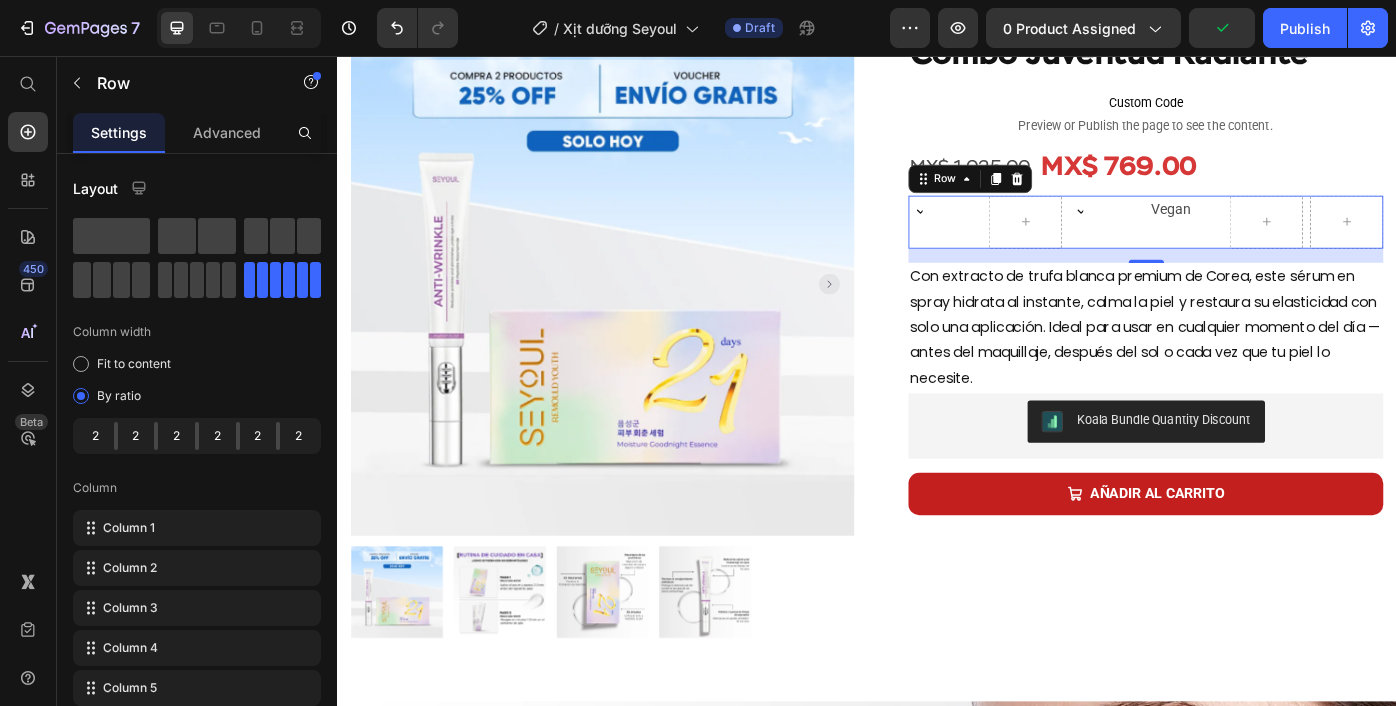 click on "Icon" at bounding box center (1207, 244) 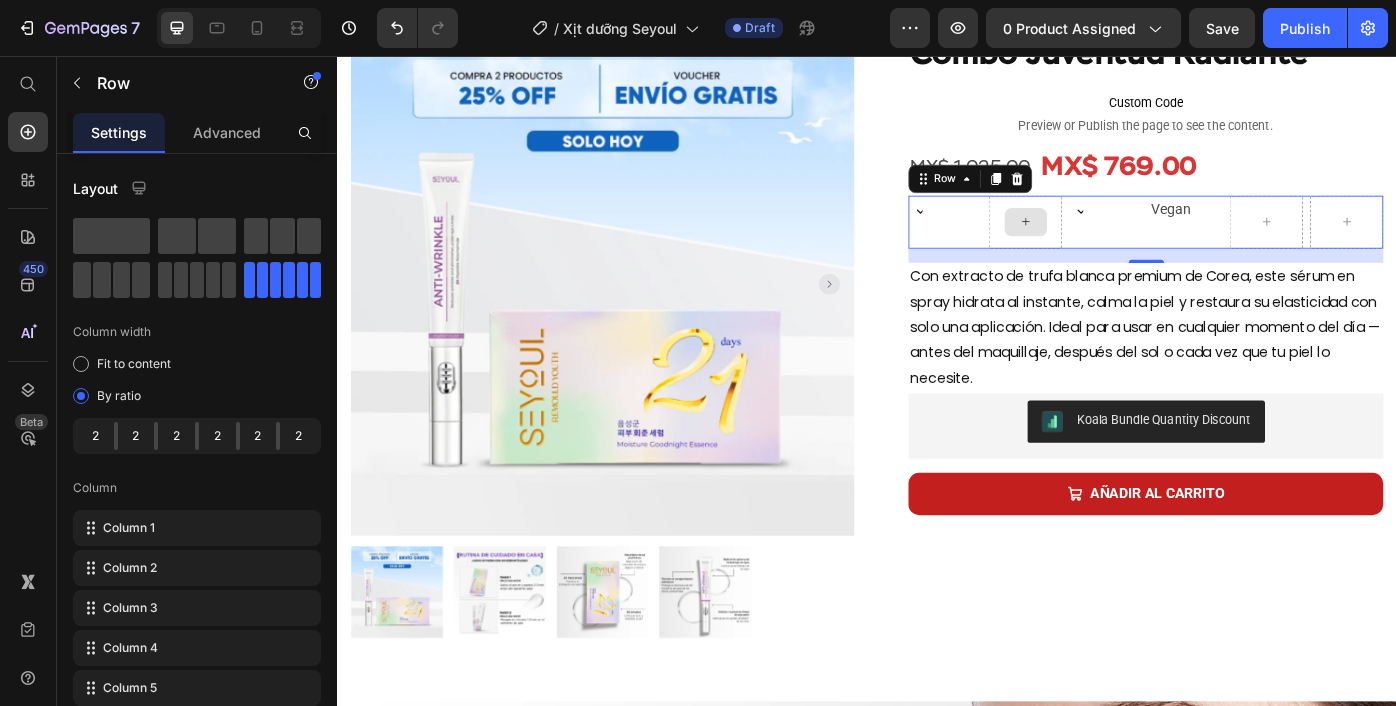 click at bounding box center (1116, 244) 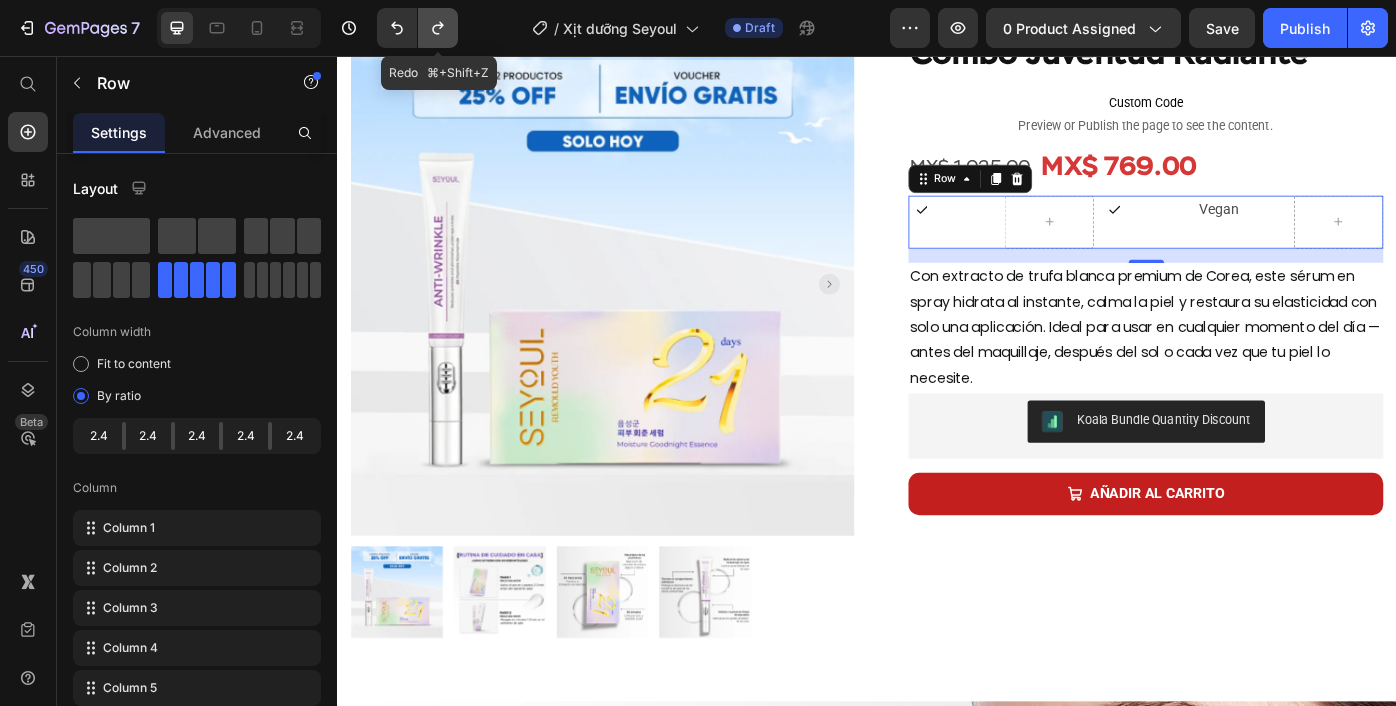 click 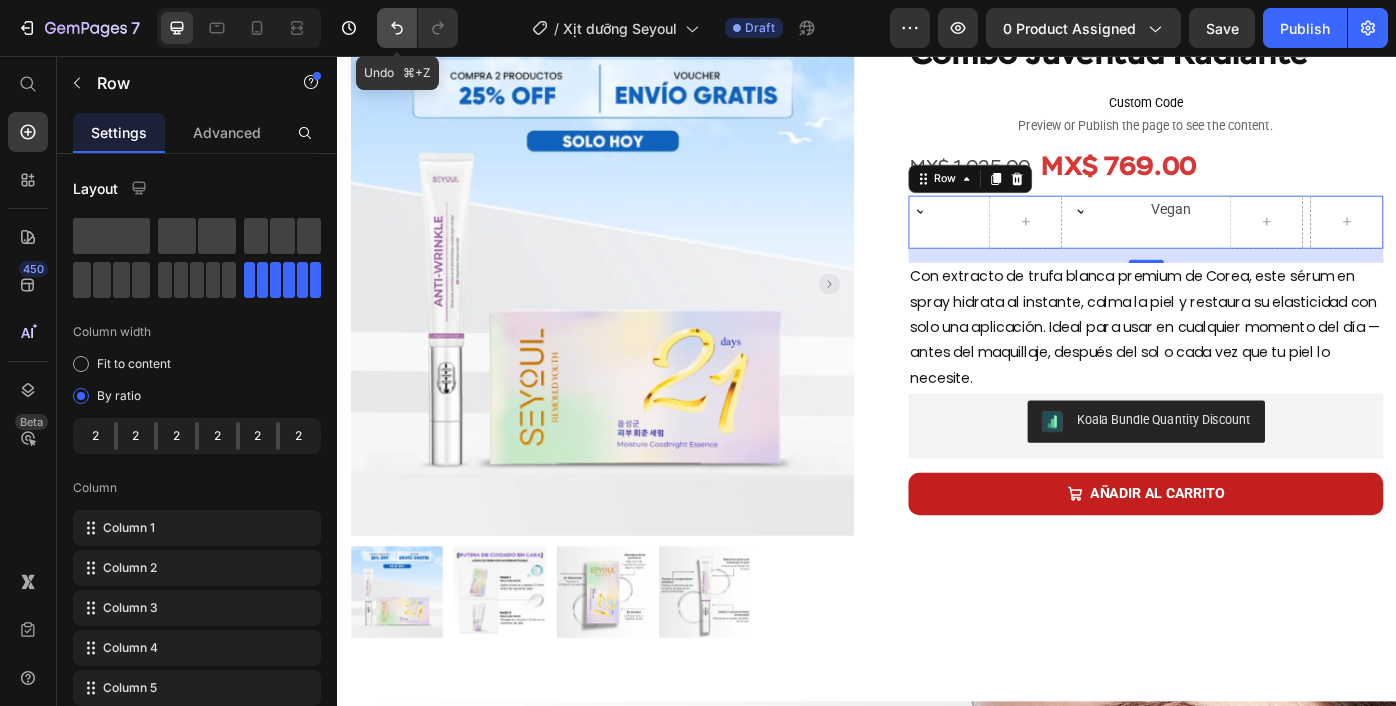 click 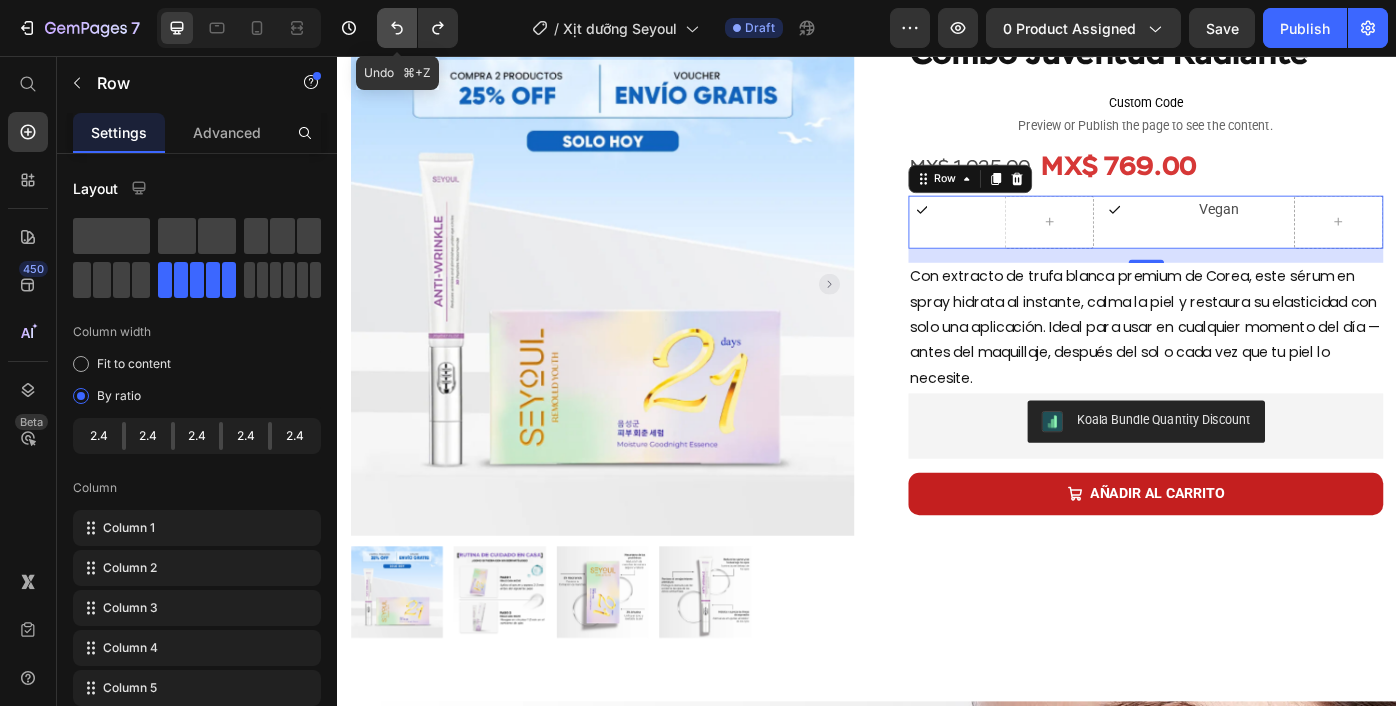 click 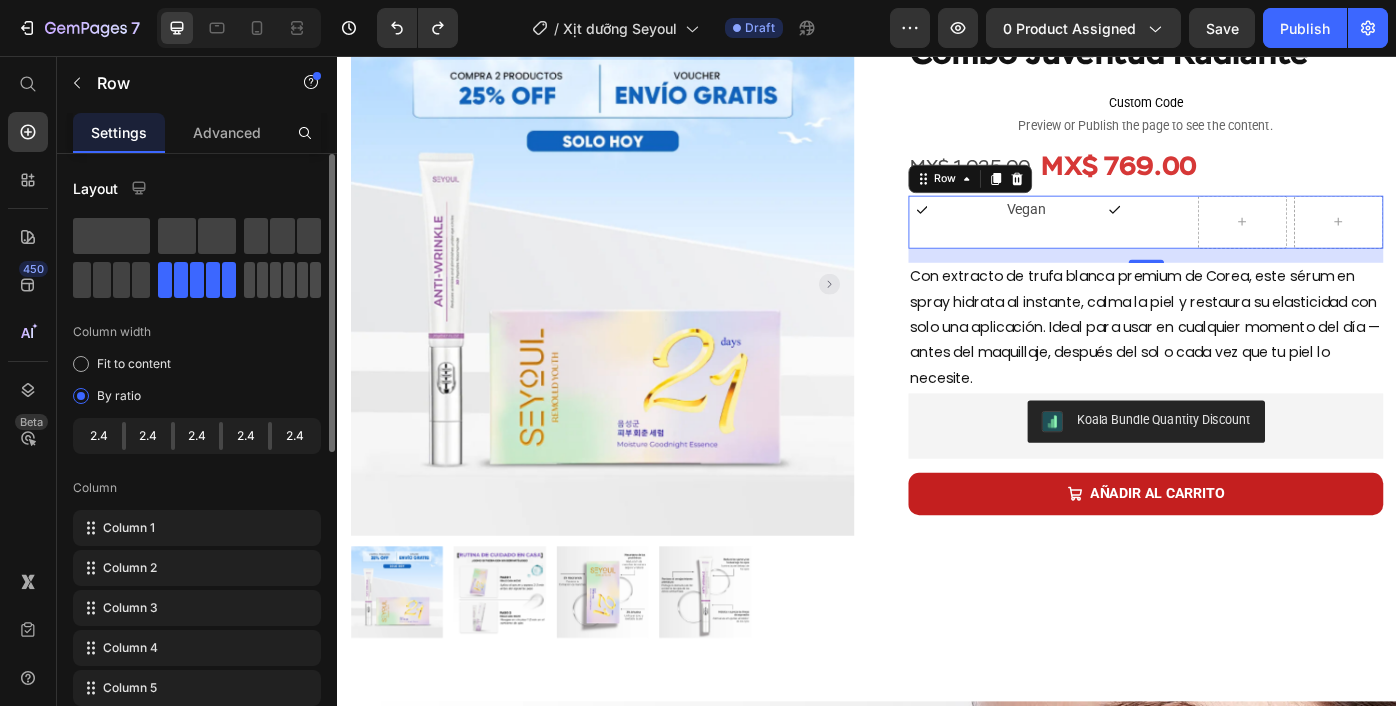 click 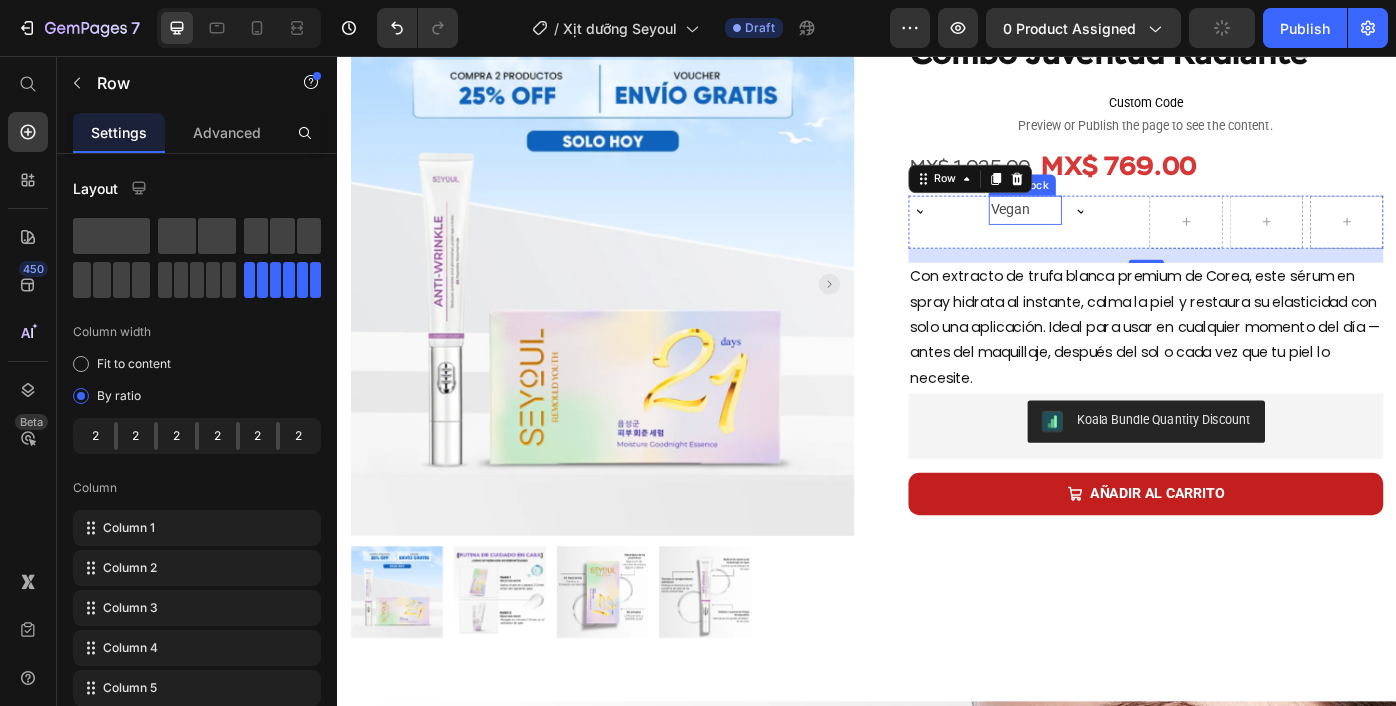 click on "Vegan" at bounding box center (1116, 230) 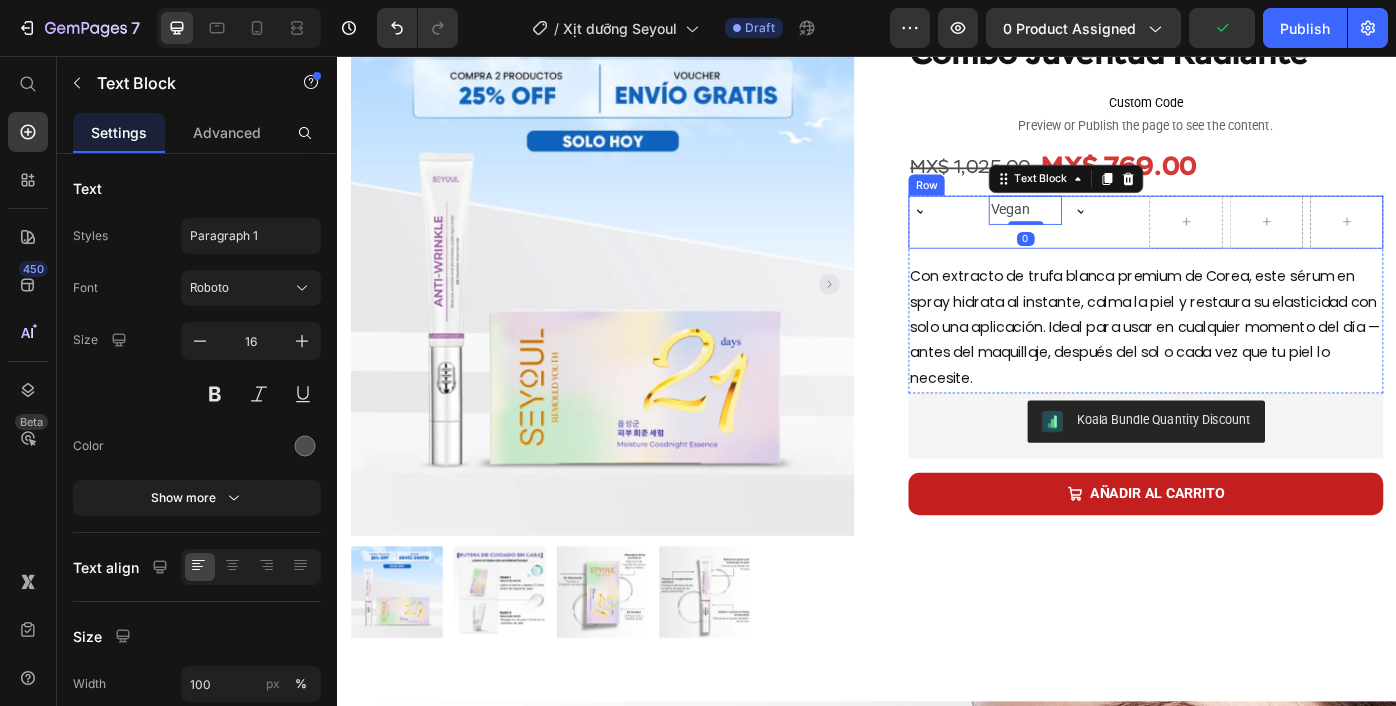 click on "Icon" at bounding box center (1025, 244) 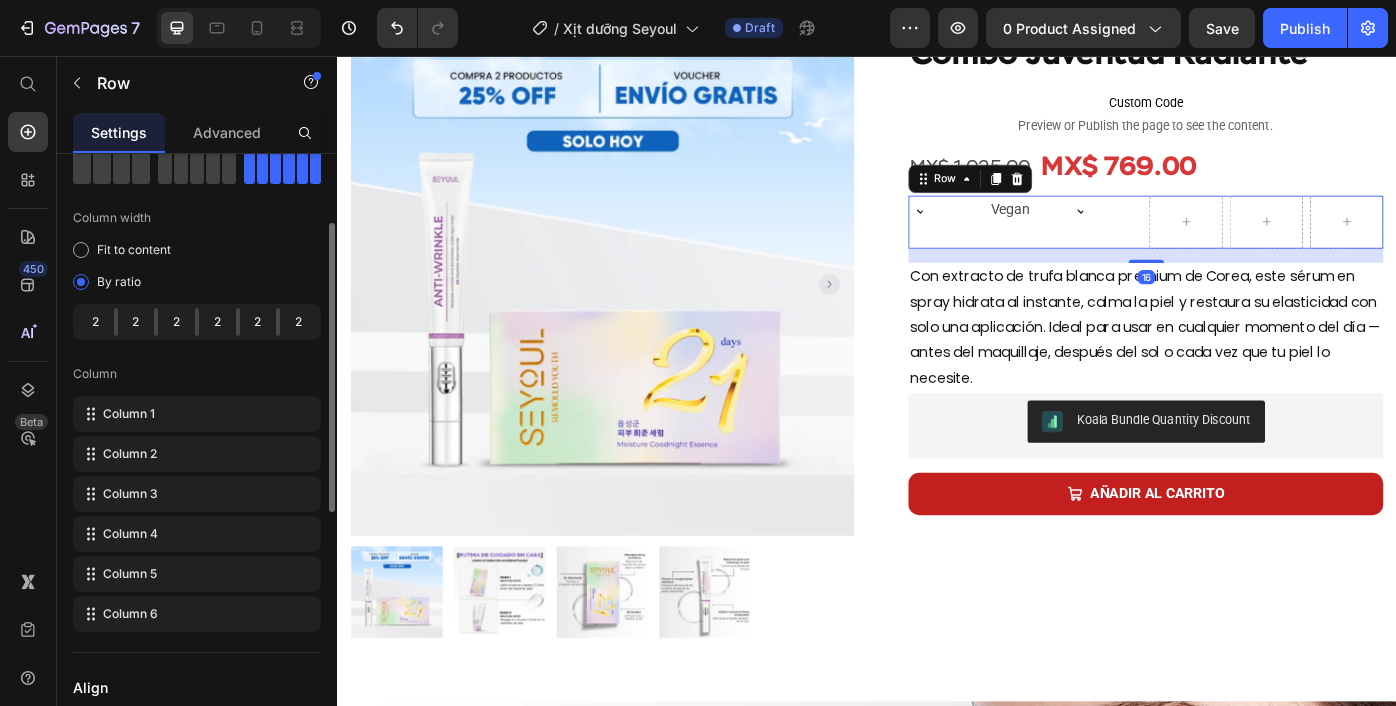 scroll, scrollTop: 85, scrollLeft: 0, axis: vertical 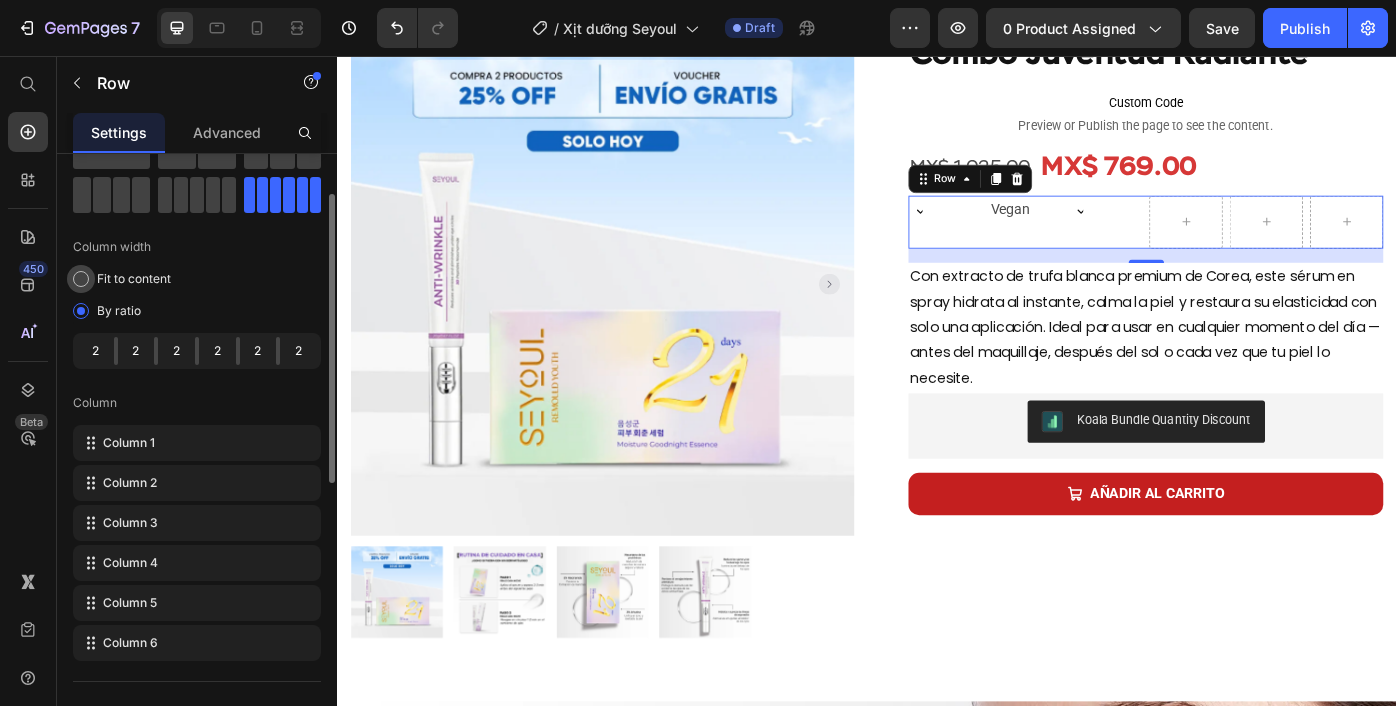 click on "Fit to content" 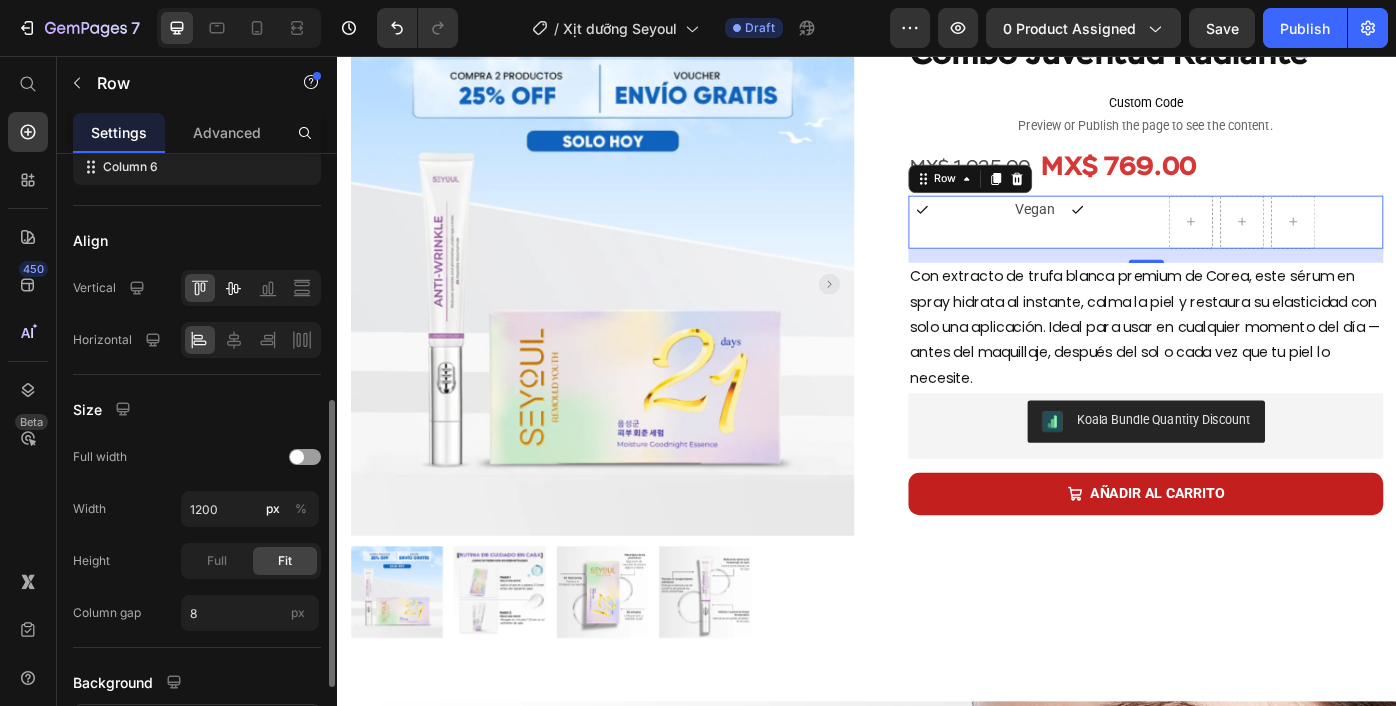 scroll, scrollTop: 518, scrollLeft: 0, axis: vertical 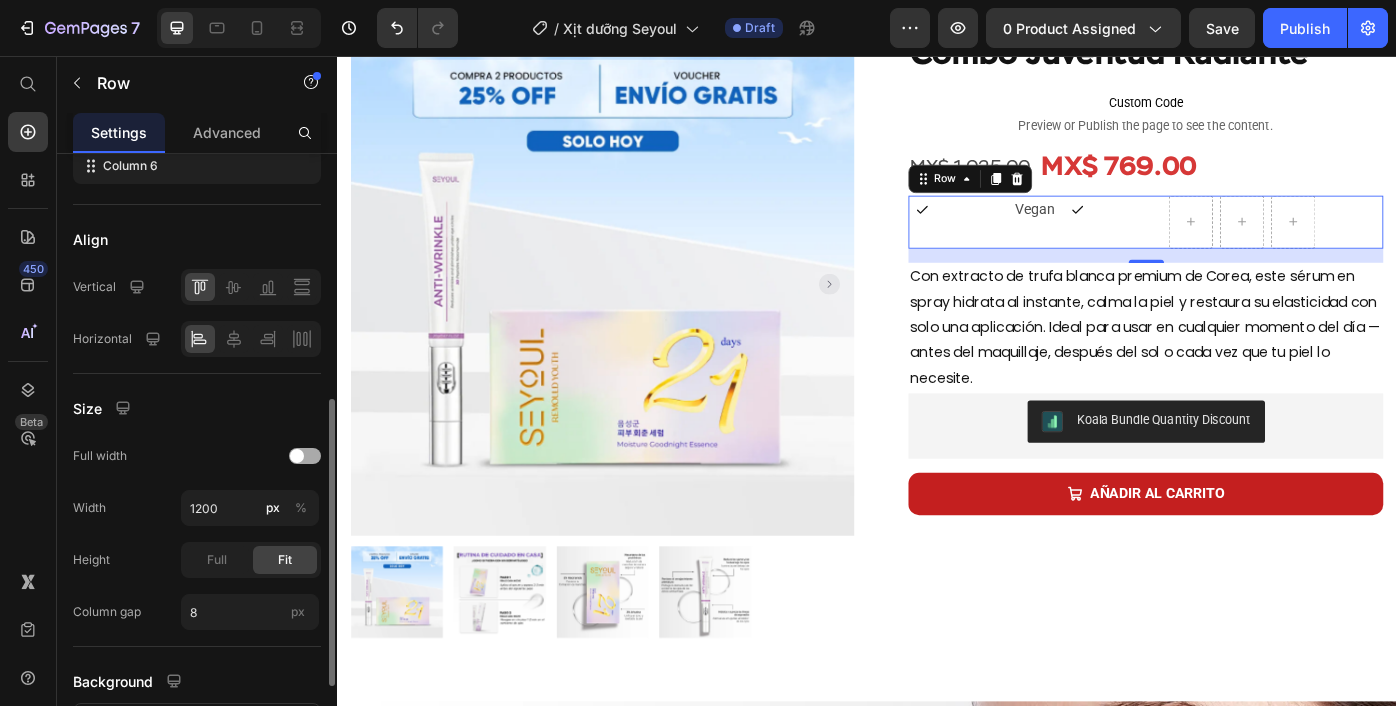 click at bounding box center [297, 456] 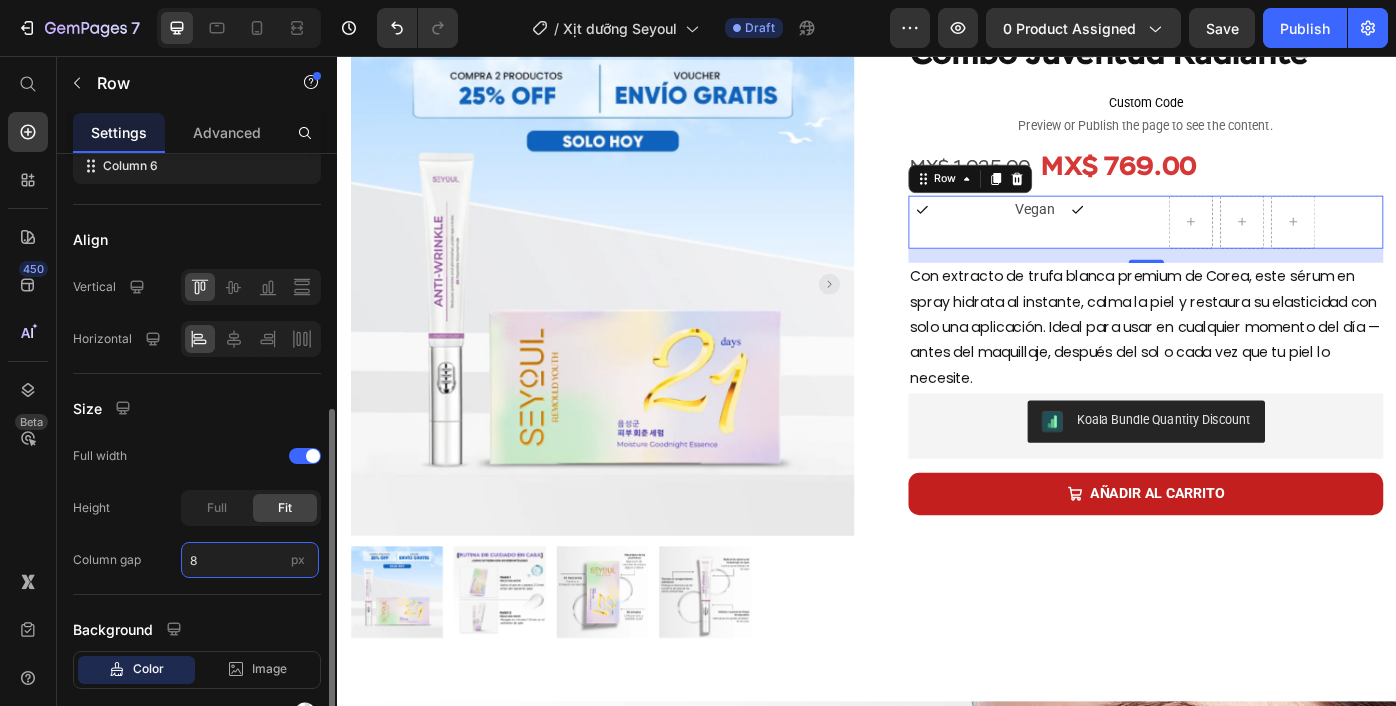 click on "8" at bounding box center [250, 560] 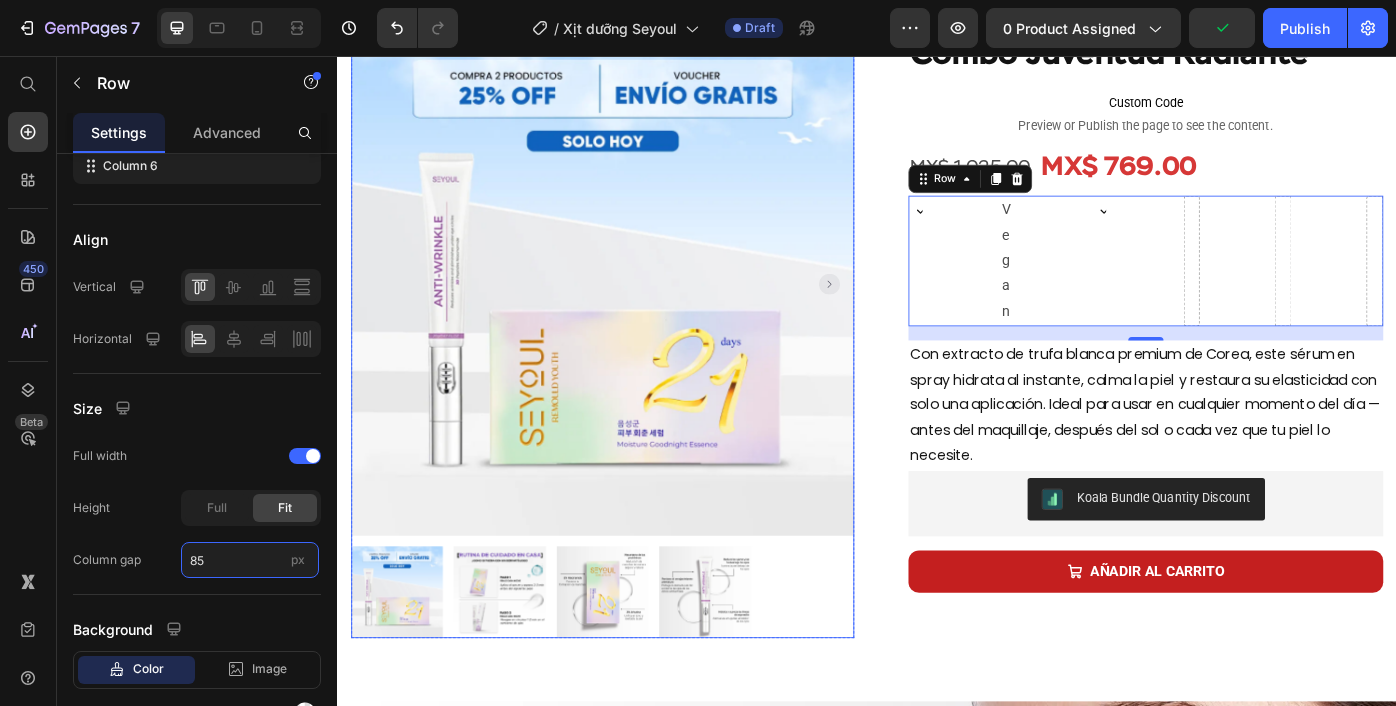 type on "8" 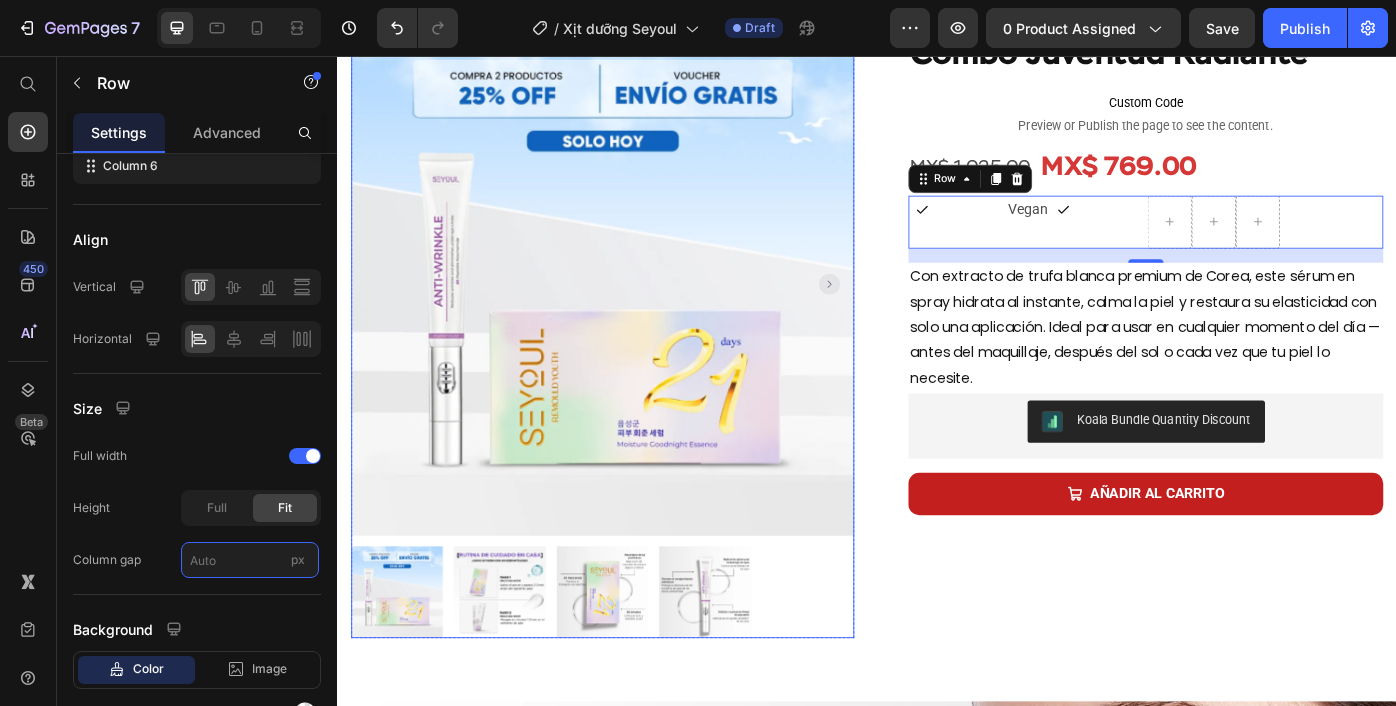 type on "5" 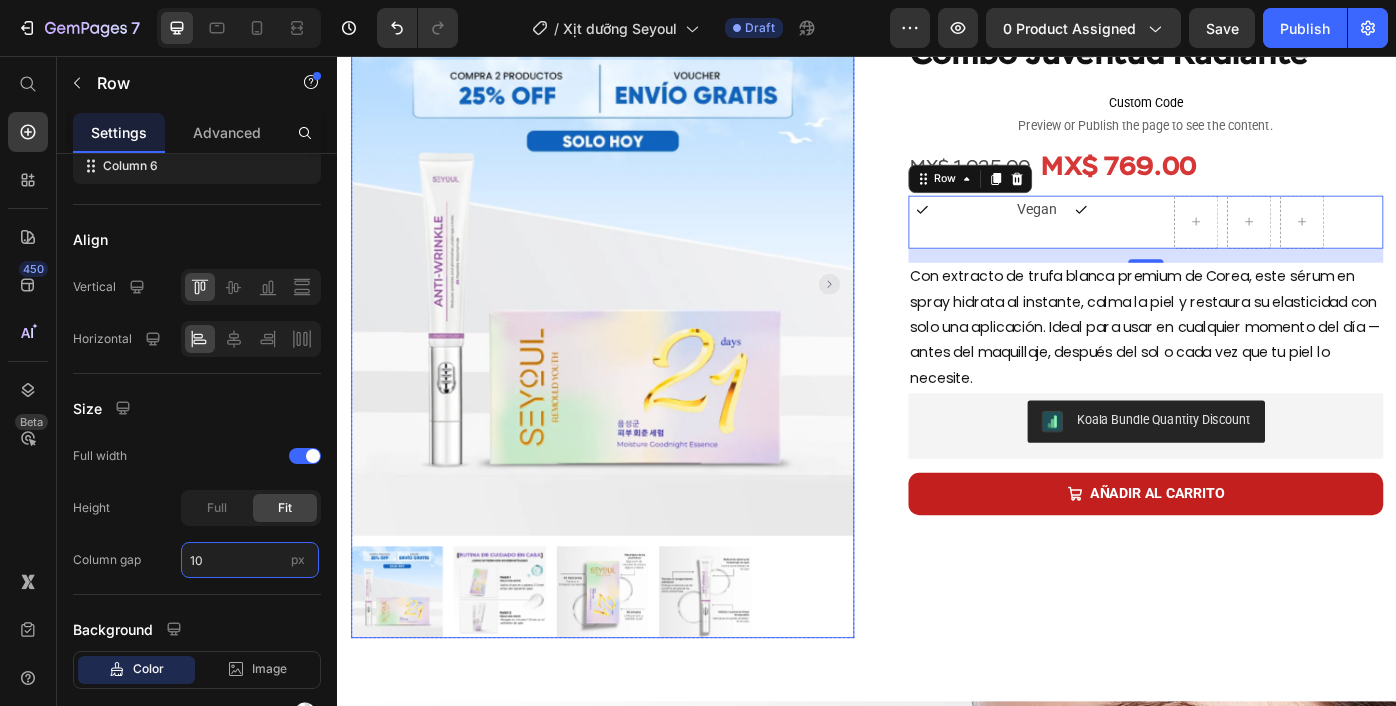 type on "1" 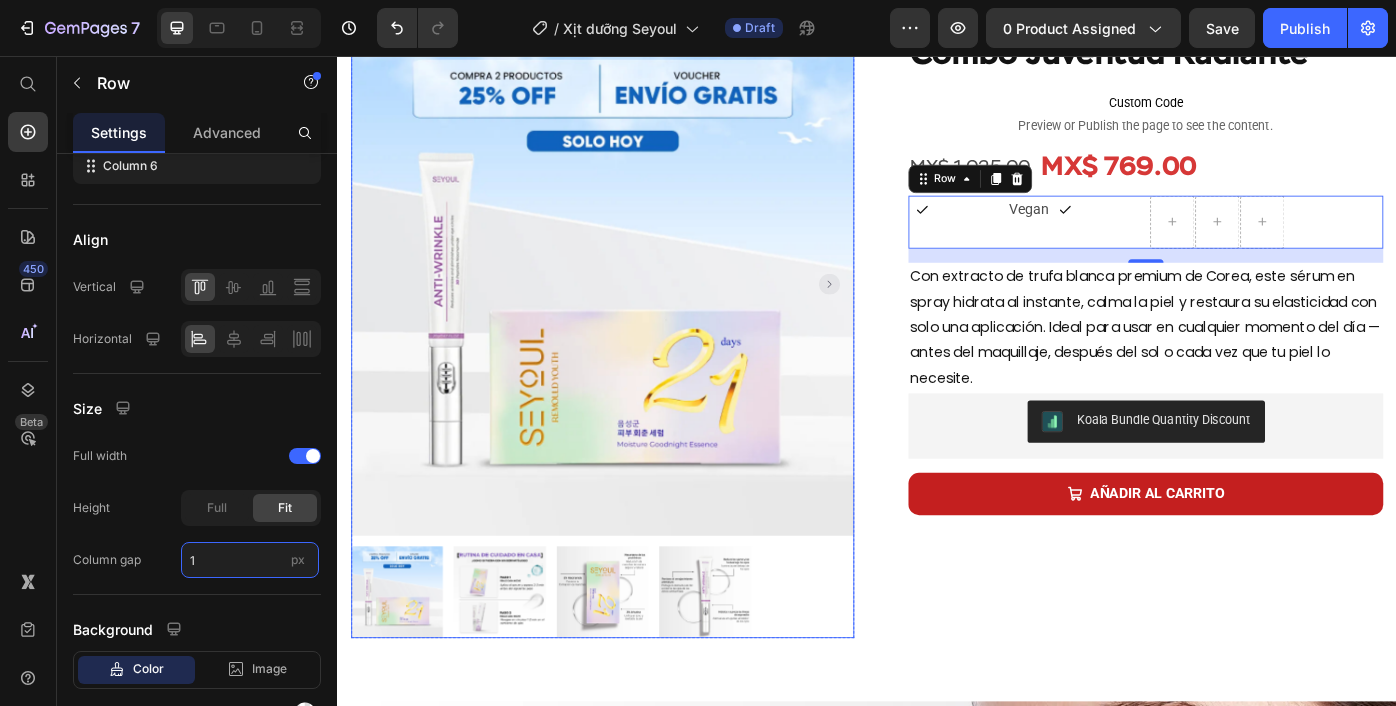 type 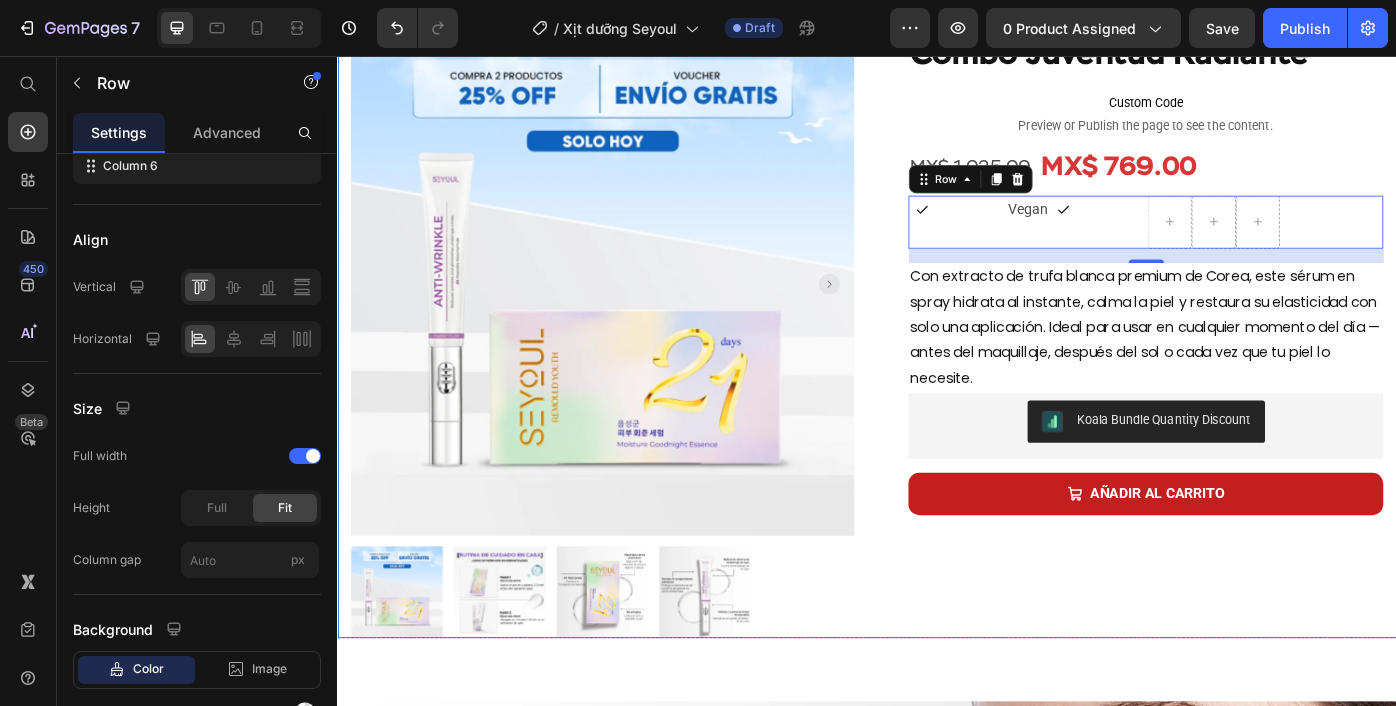 click on "Product Images Row Combo Juventud Radiante Product Title
Custom Code
Preview or Publish the page to see the content. Custom Code MX$ 1,025.00 Product Price MX$ 769.00 Product Price Row Experimenta una base perfecta:  "Piel suave y sin imperfecciones durante 24 horas" Text Block
Icon Vegan Text Block
Icon
Row   16 Con extracto de trufa blanca premium de Corea, este sérum en spray hidrata al instante, calma la piel y restaura su elasticidad con solo una aplicación. Ideal para usar en cualquier momento del día — antes del maquillaje, después del sol o cada vez que tu piel lo necesite. Text Block Row
Cobertura impecable  y  tono uniforme  para un acabado  satinado natural .
Combinación de  esponja  y  espátula  que permite que la base se  funda perfectamente  con la piel.
Ingredientes  hidratantes  que proporcionan una  larga duración , apto para  todo tipo de piel ." at bounding box center [937, 372] 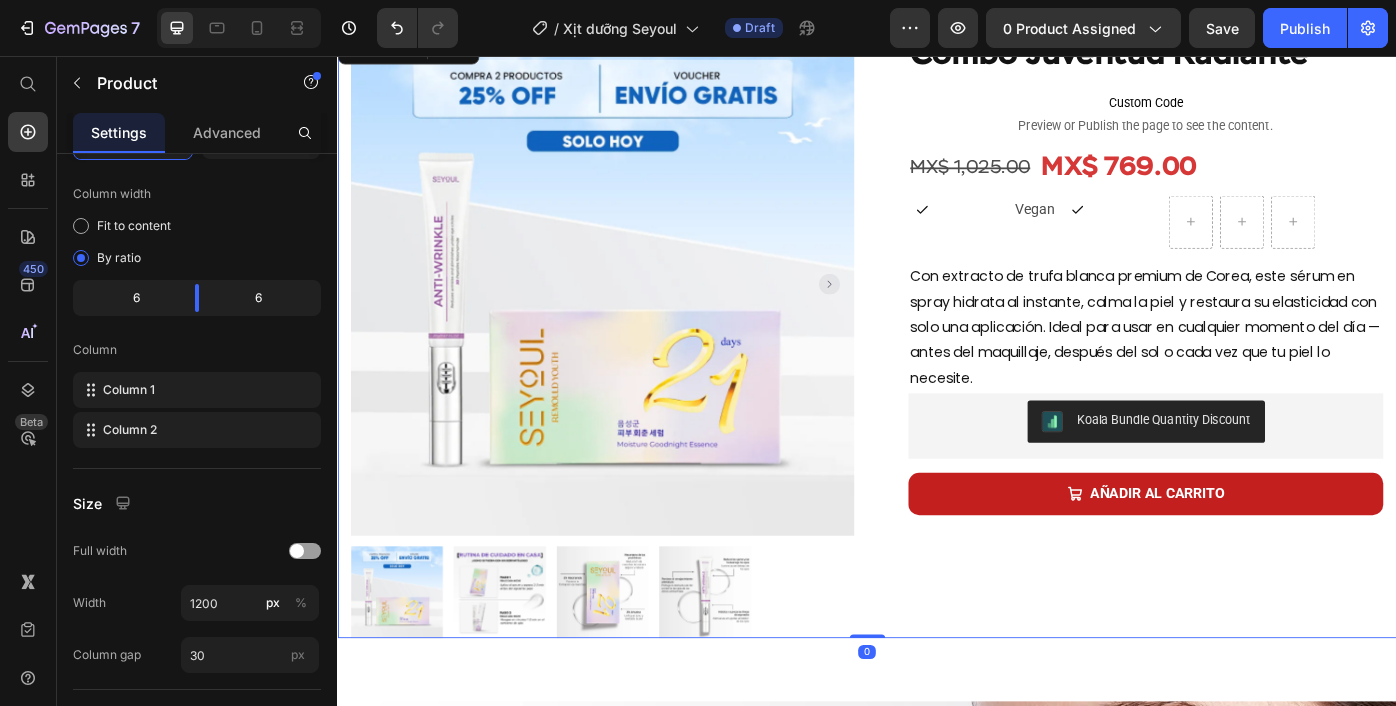 scroll, scrollTop: 0, scrollLeft: 0, axis: both 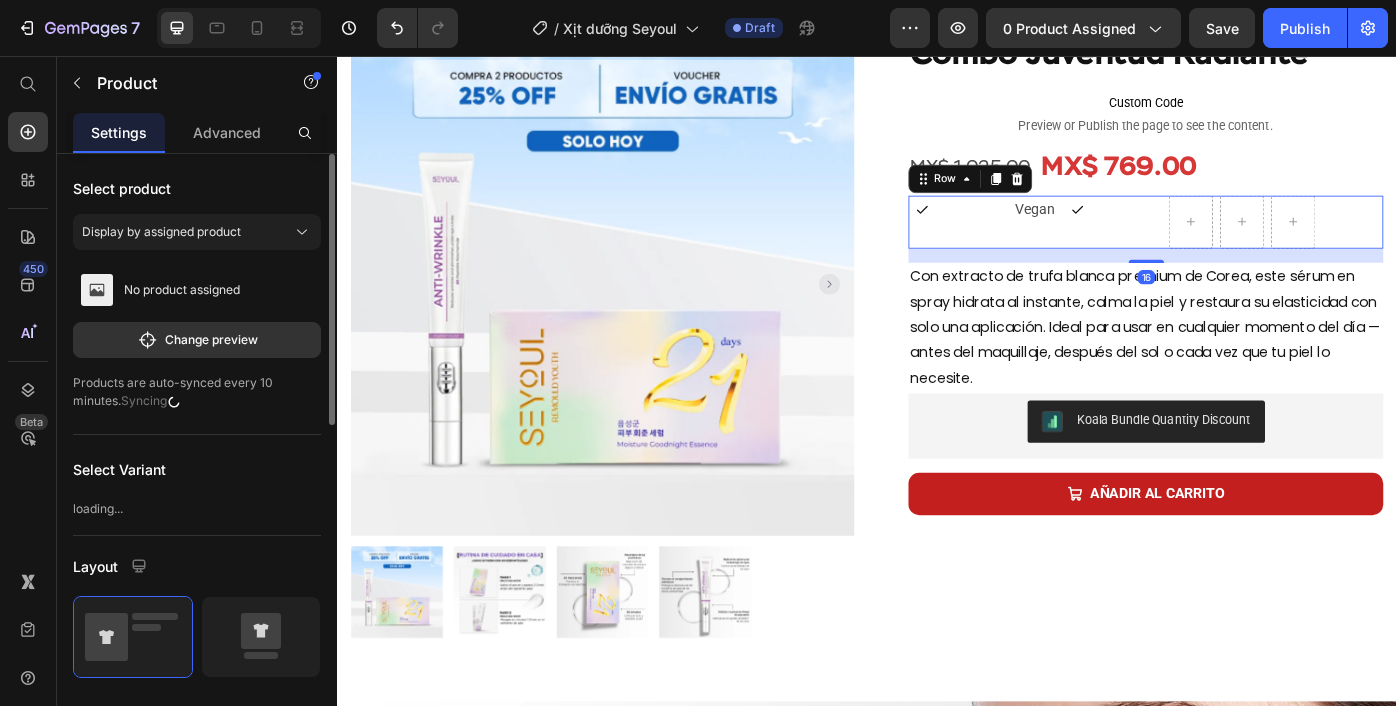 click on "Icon" at bounding box center [1039, 244] 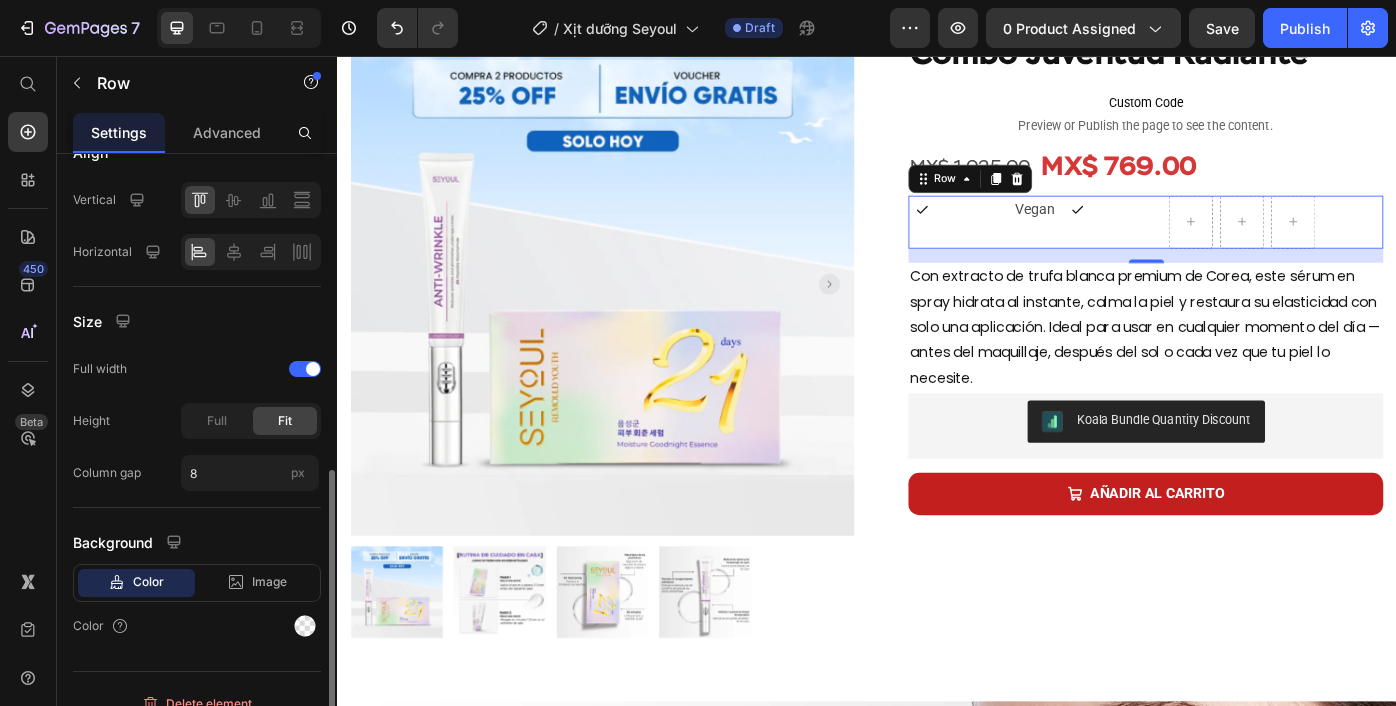 scroll, scrollTop: 628, scrollLeft: 0, axis: vertical 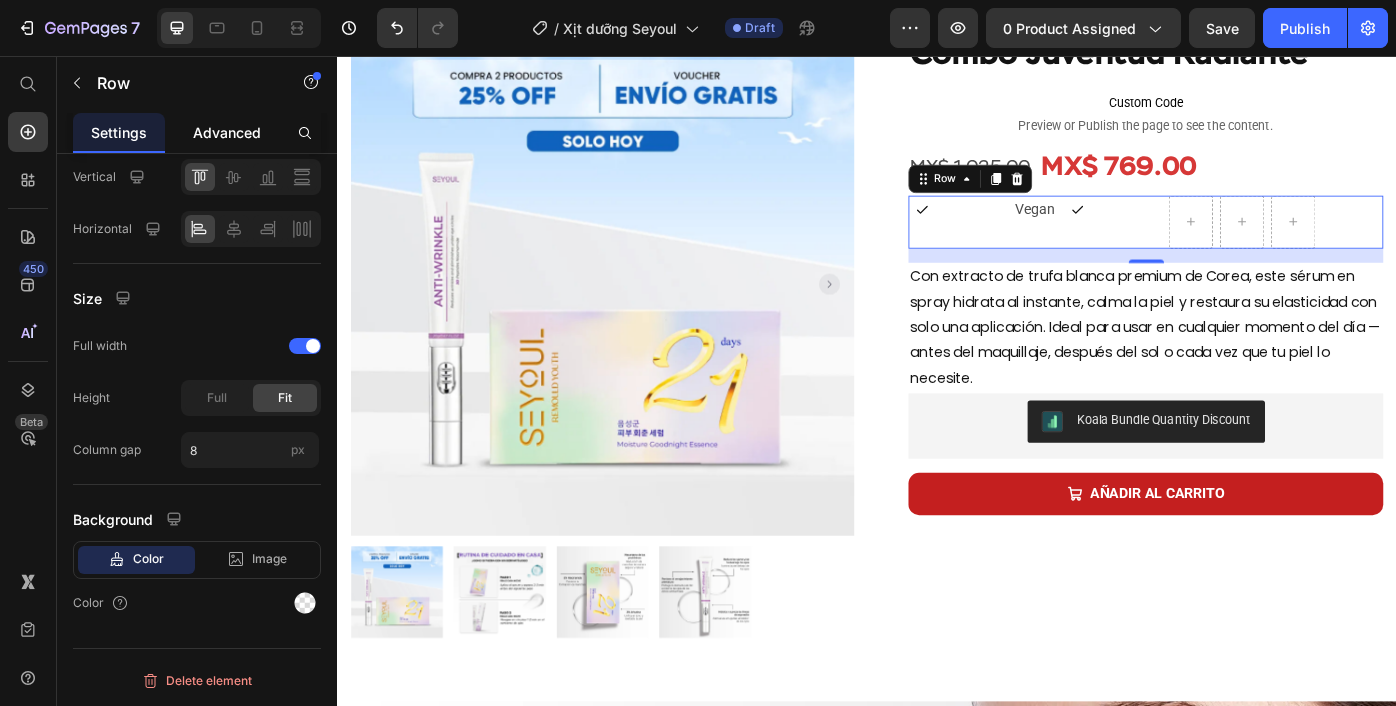 click on "Advanced" 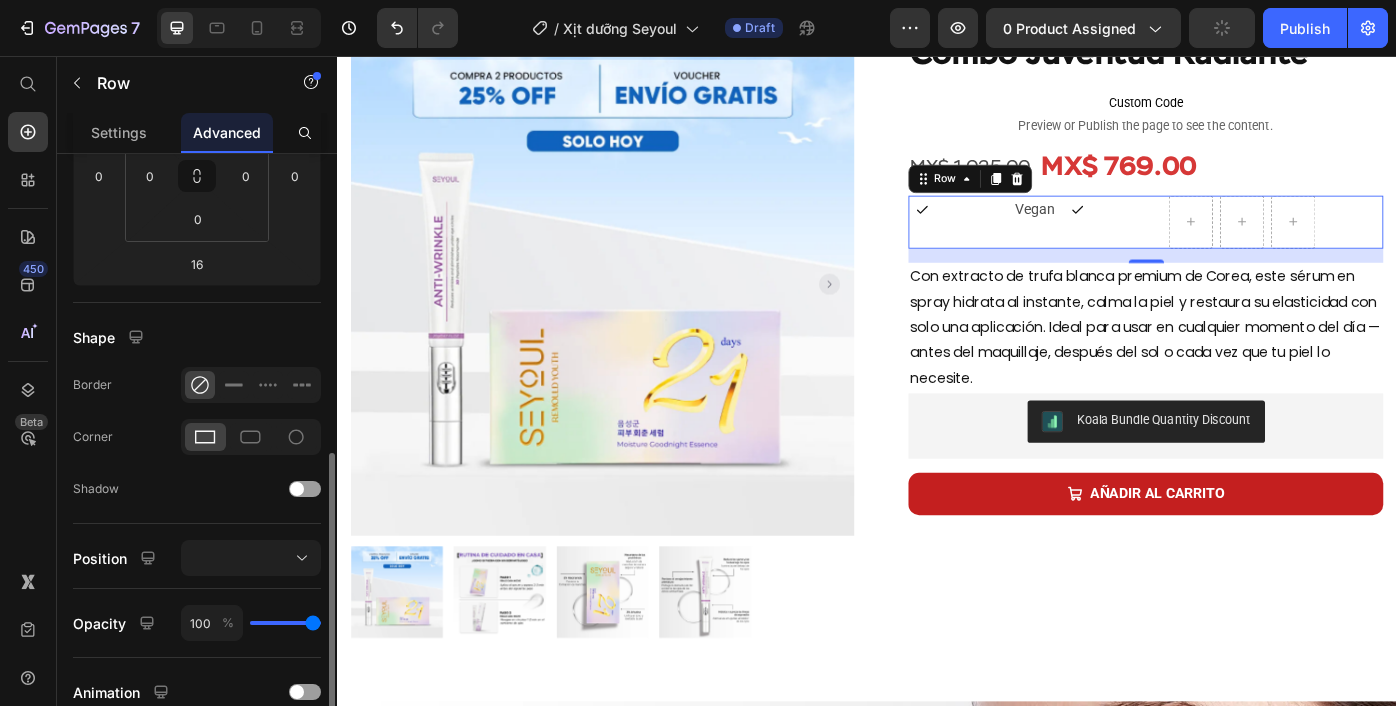 scroll, scrollTop: 442, scrollLeft: 0, axis: vertical 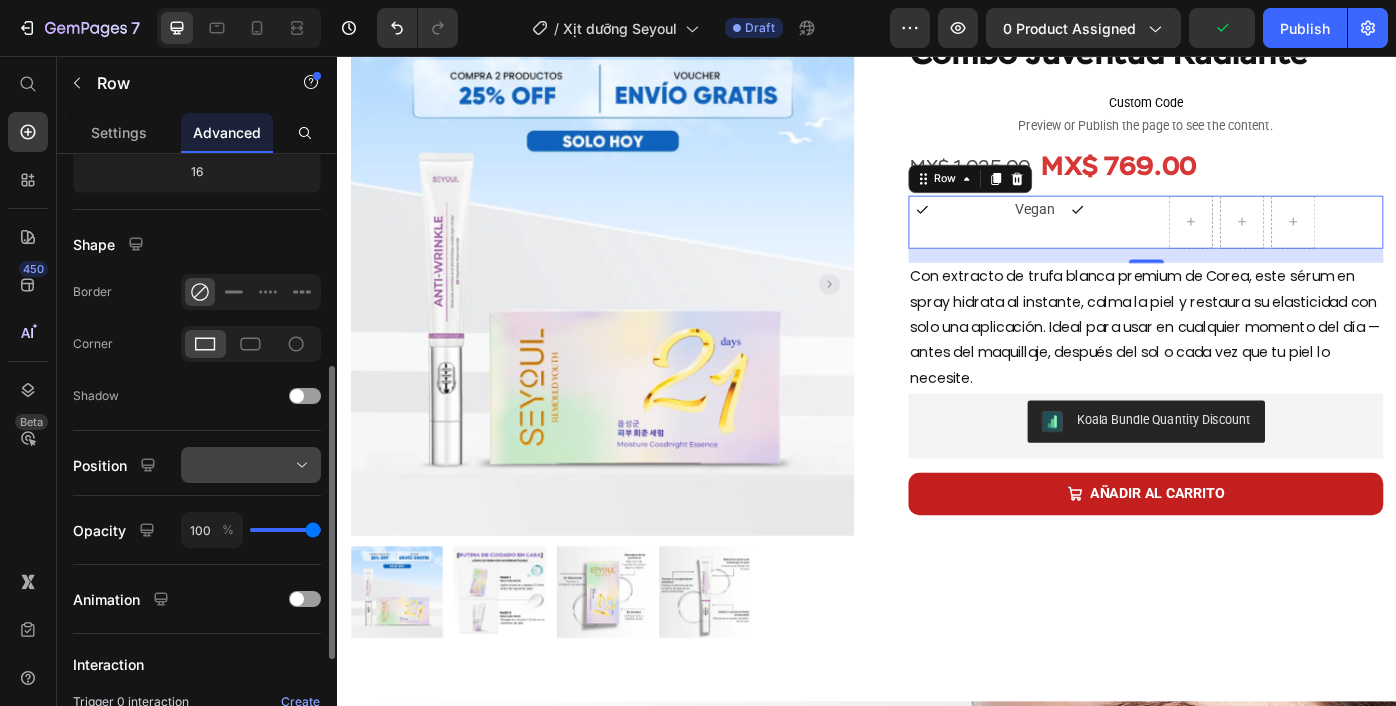 click at bounding box center (251, 465) 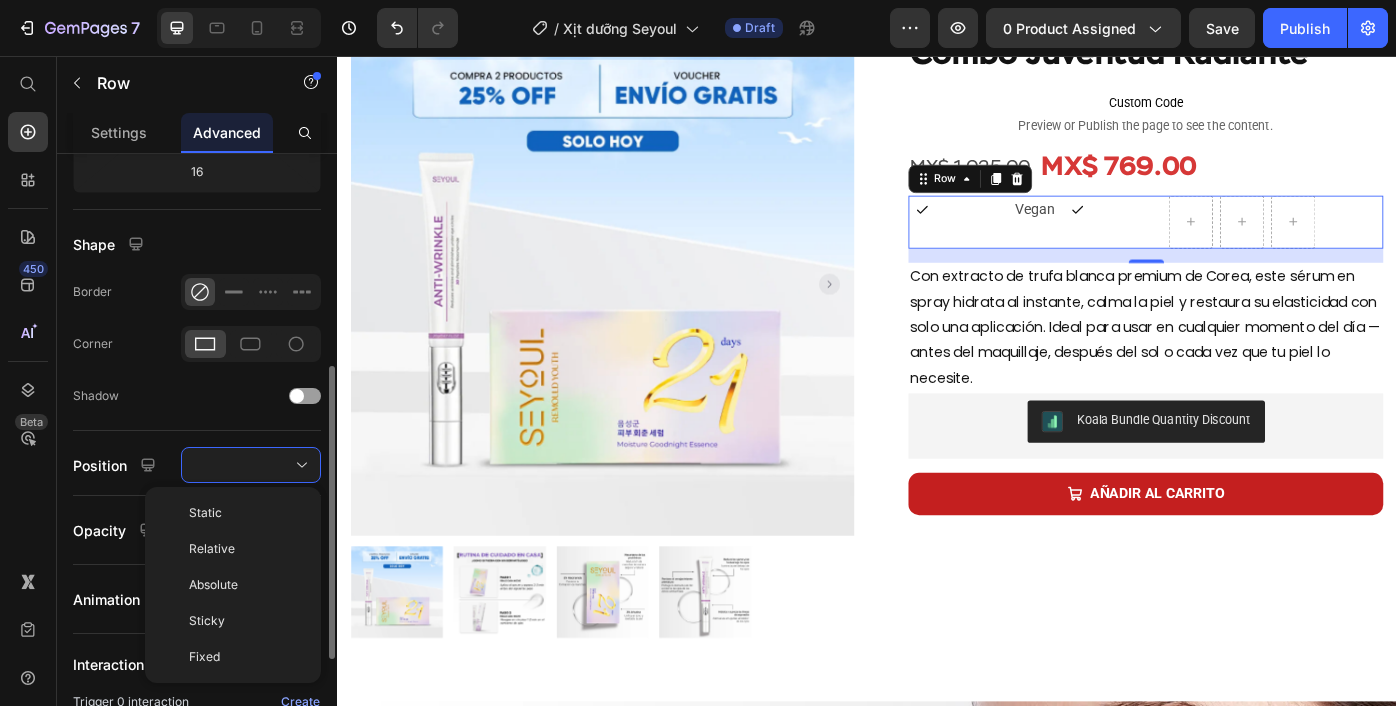 click on "Shape Border Corner Shadow" 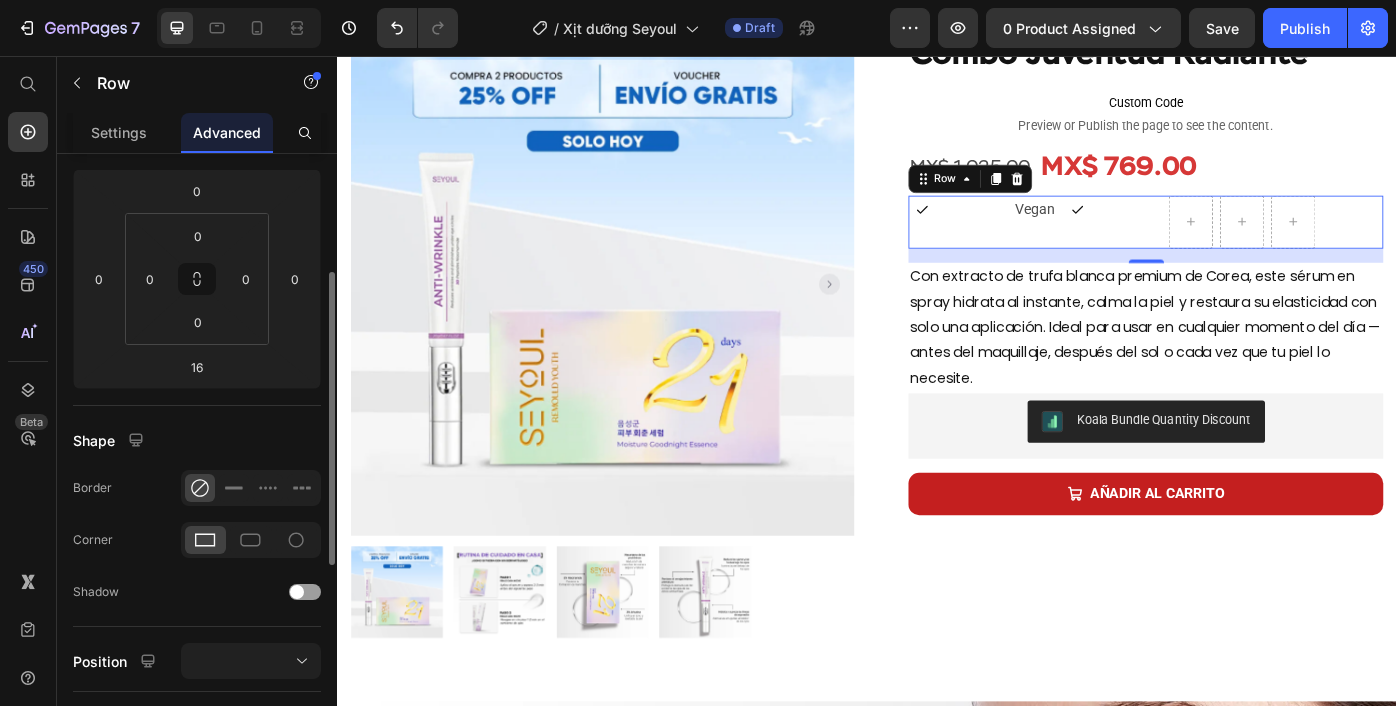 scroll, scrollTop: 222, scrollLeft: 0, axis: vertical 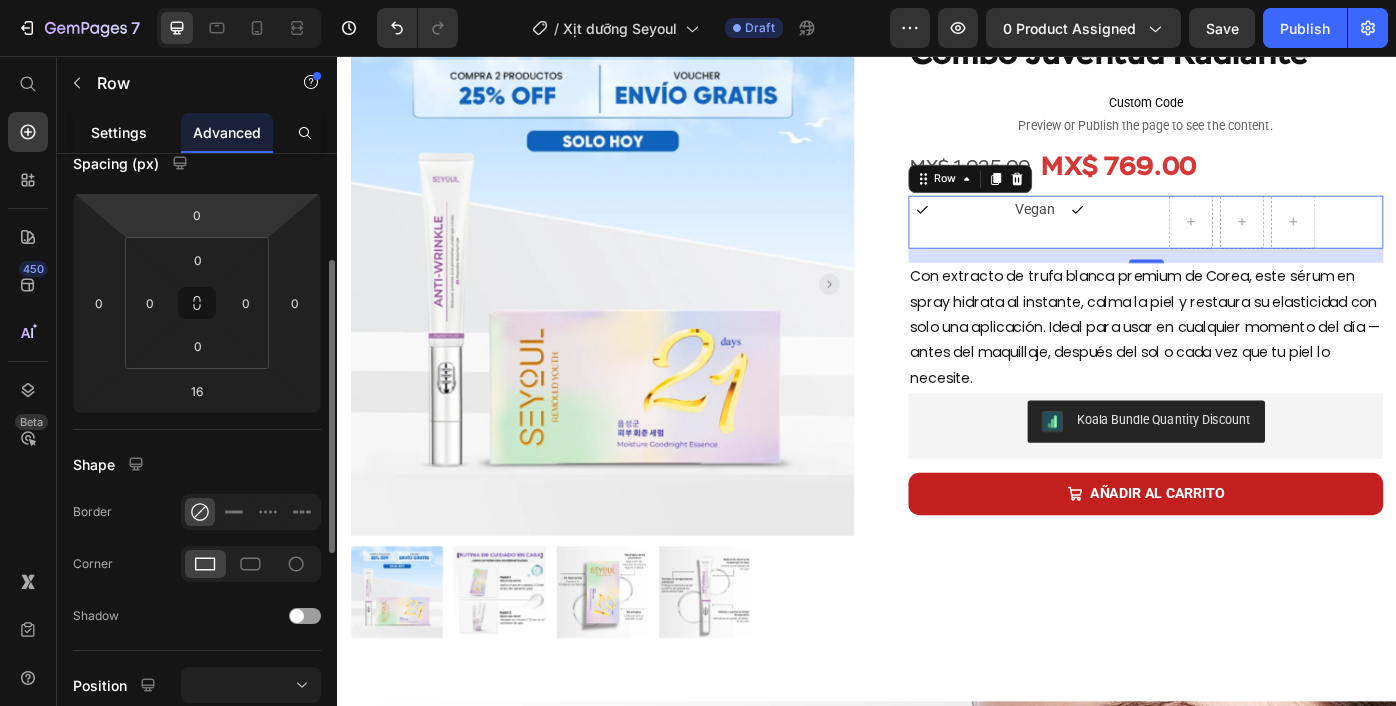click on "Settings" at bounding box center [119, 132] 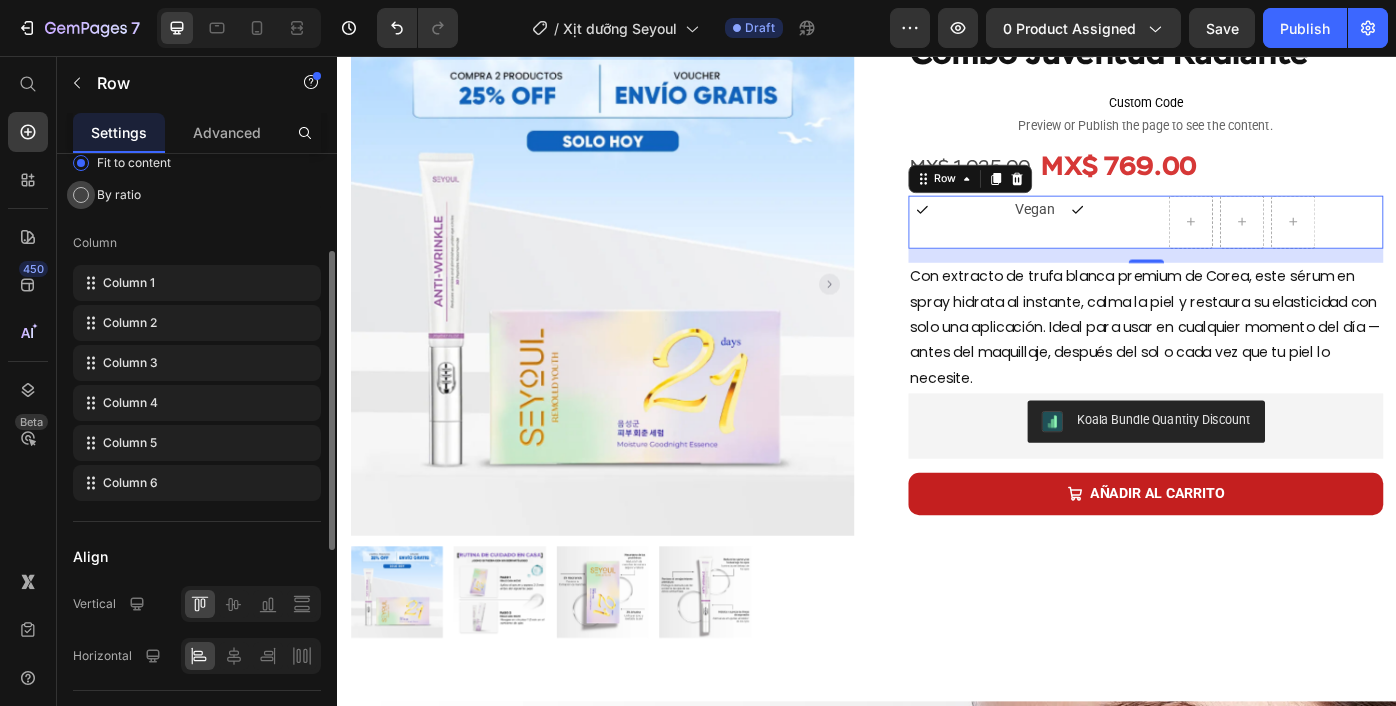 scroll, scrollTop: 190, scrollLeft: 0, axis: vertical 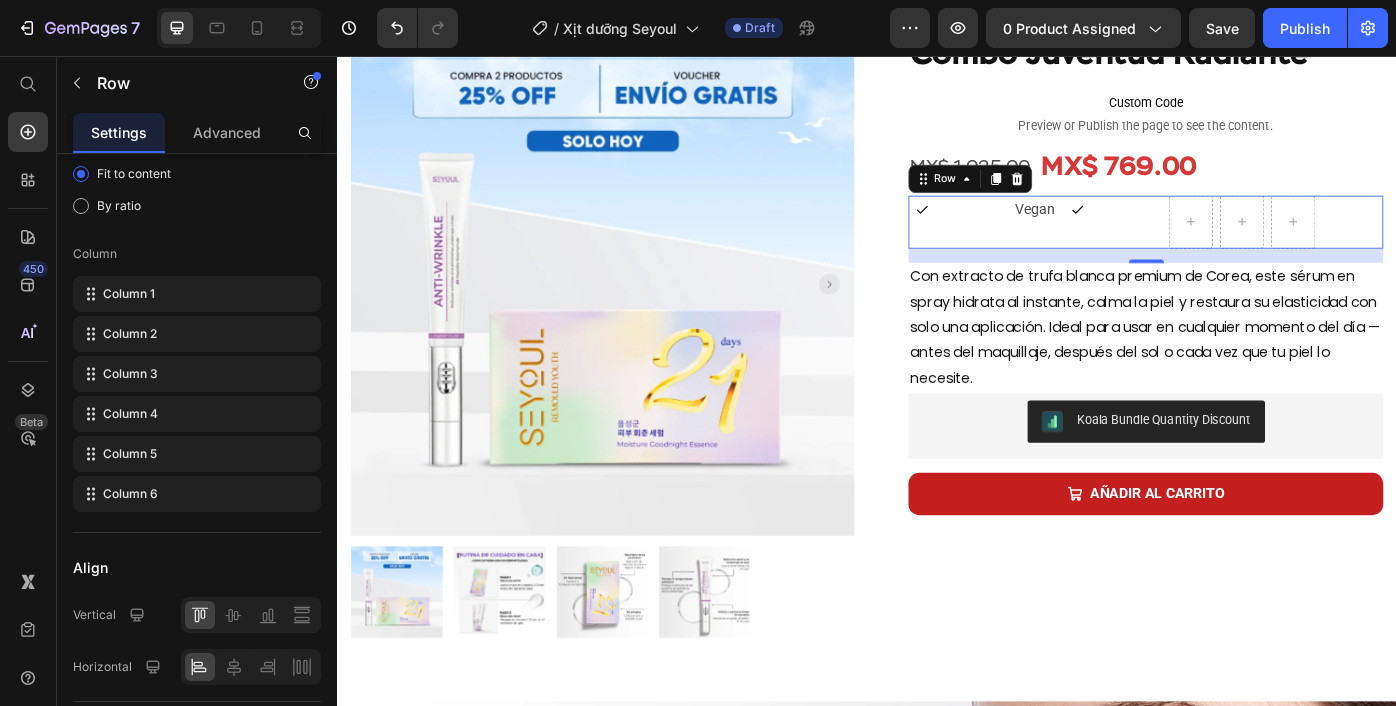 click on "Icon" at bounding box center [1215, 244] 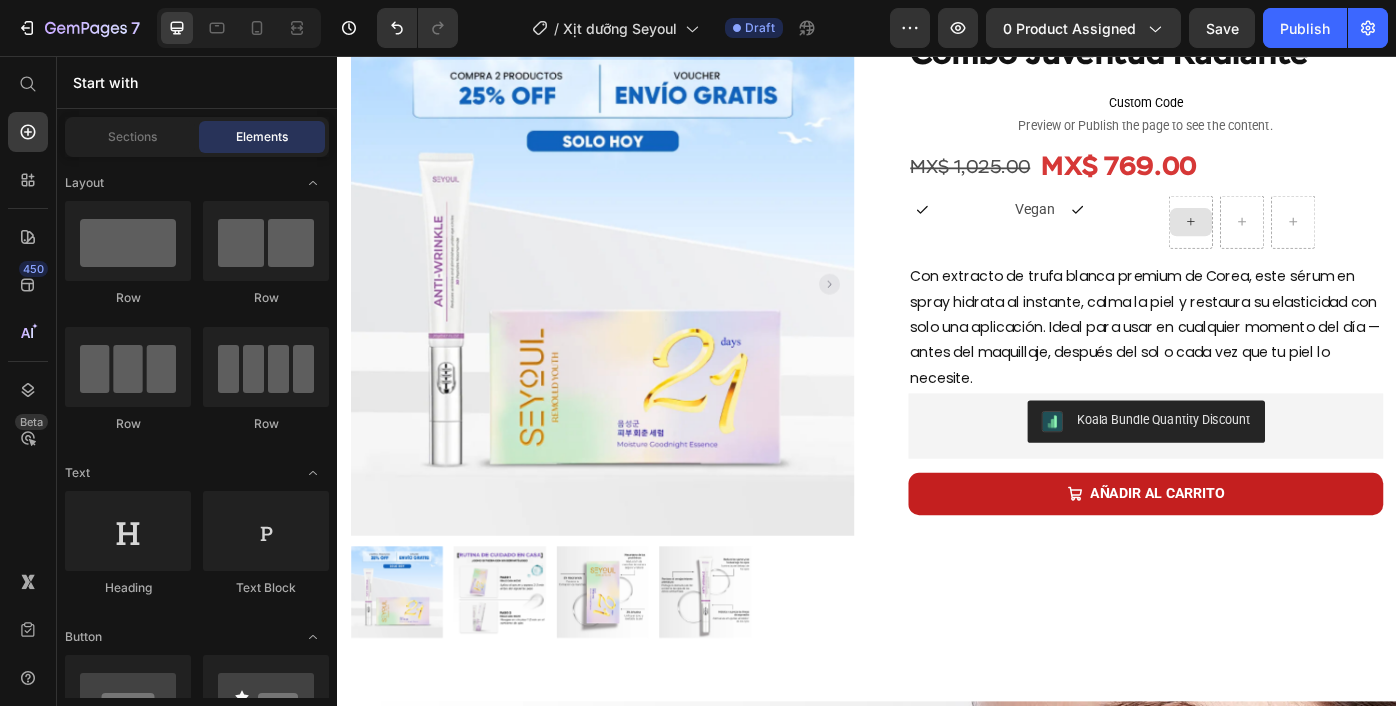 click at bounding box center [1304, 244] 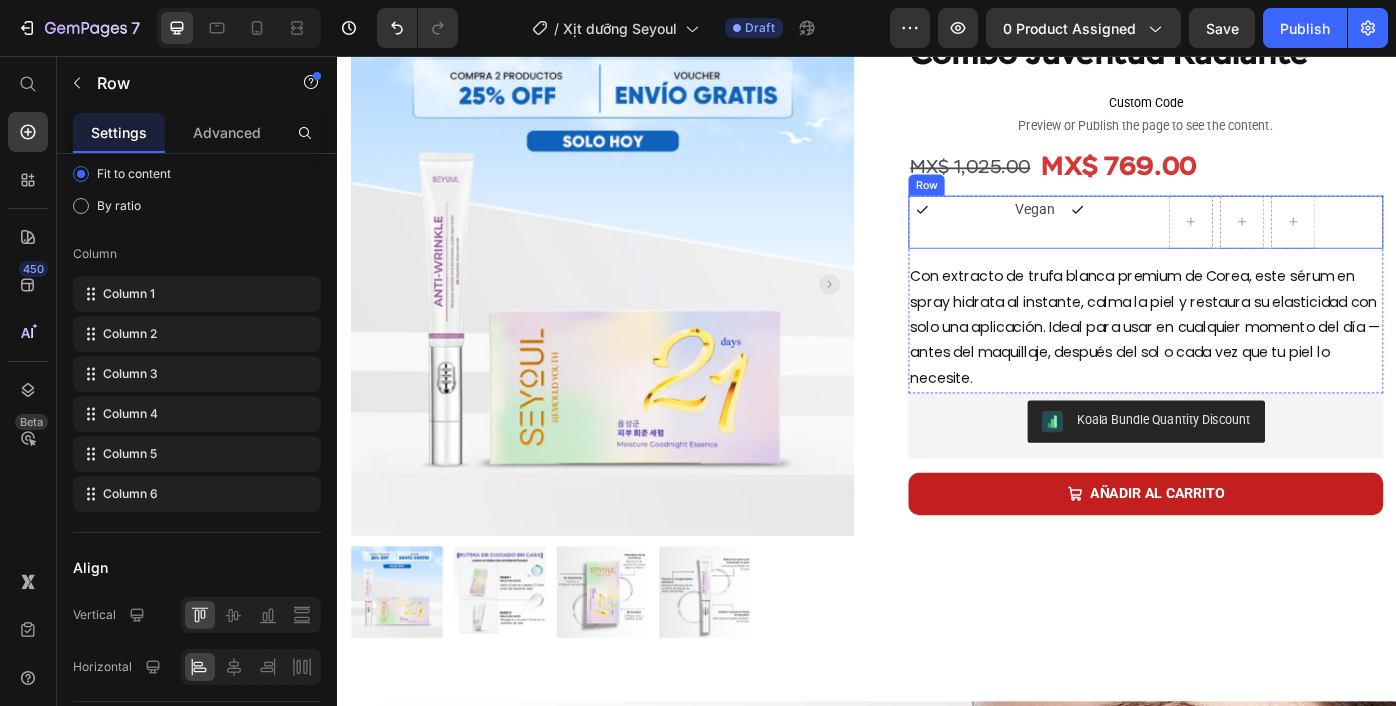 click on "Icon" at bounding box center [1215, 244] 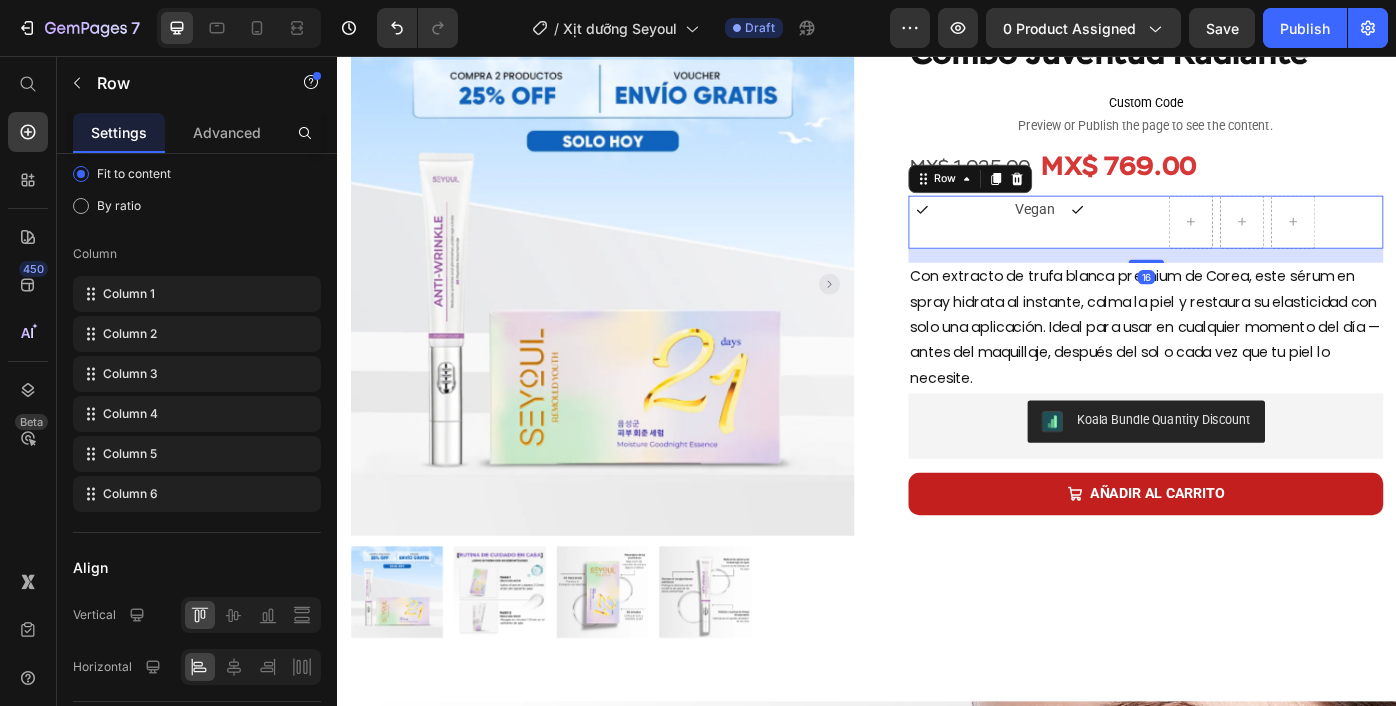click on "Icon" at bounding box center (1215, 244) 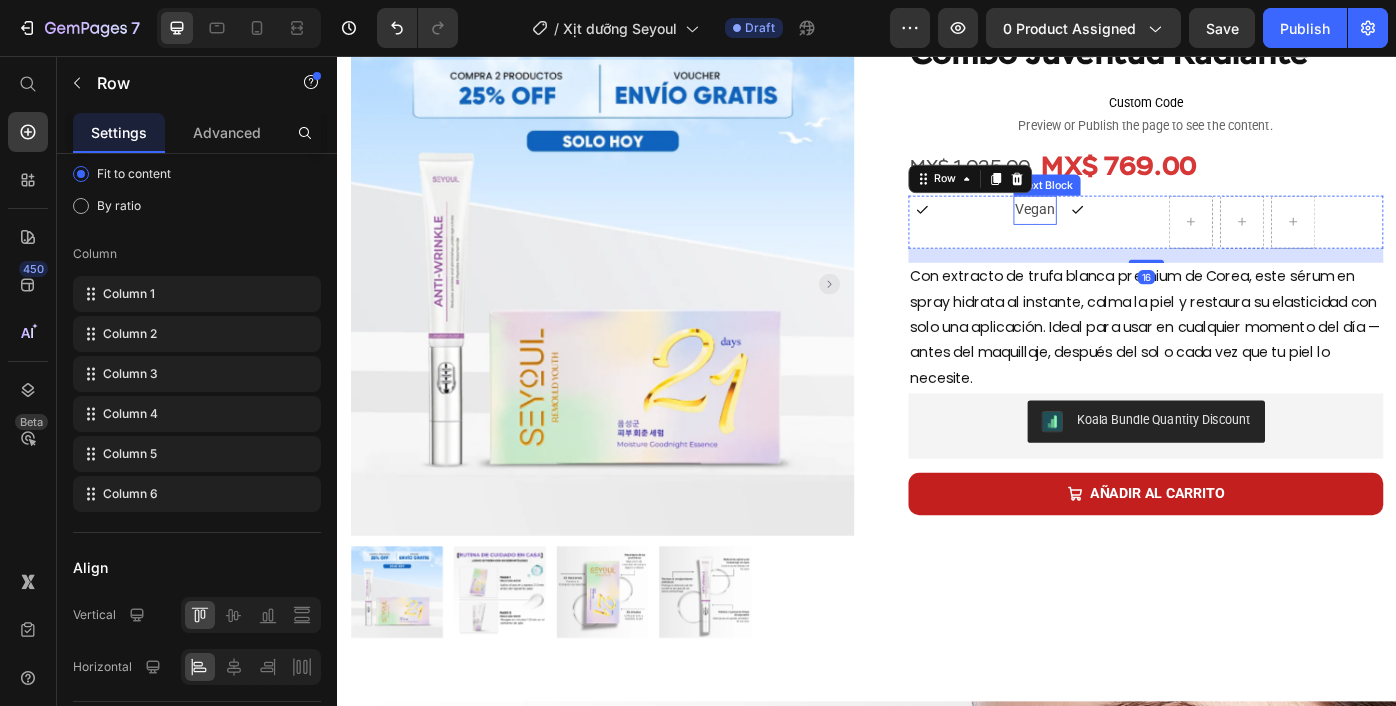 click on "Vegan" at bounding box center [1127, 230] 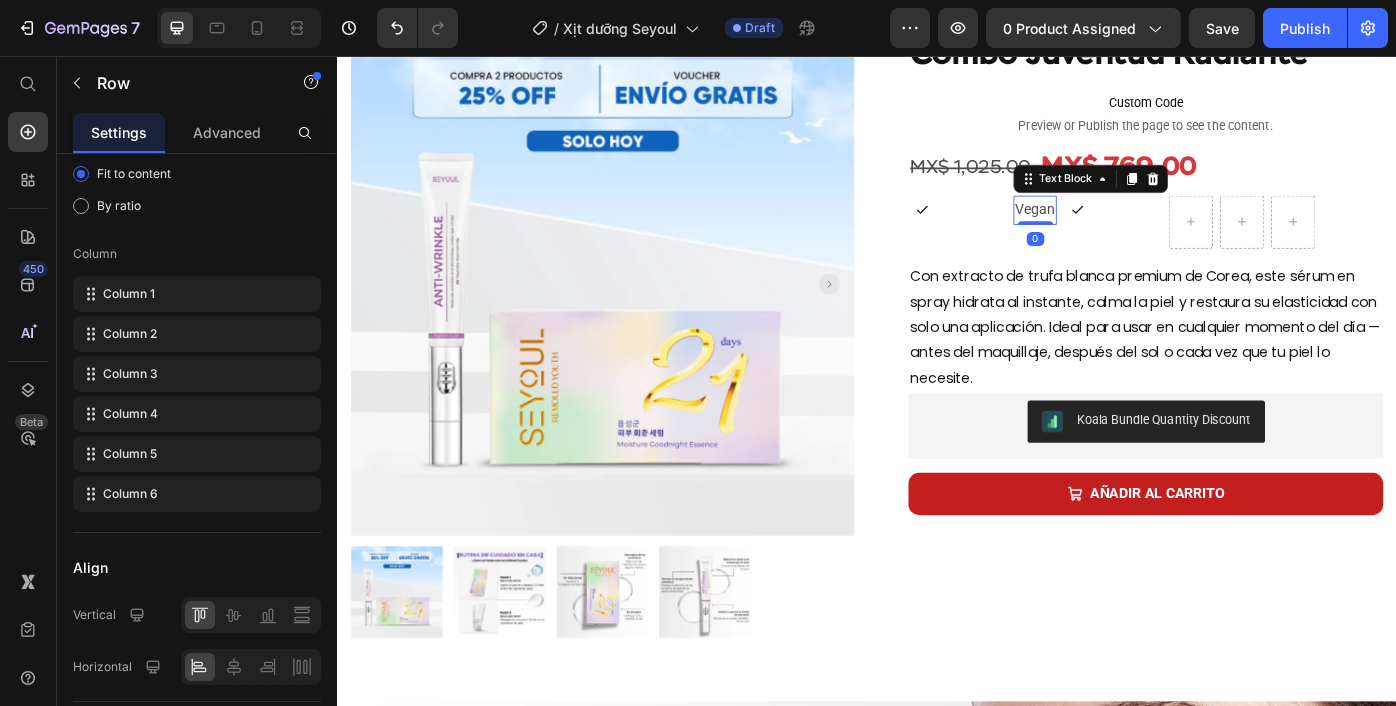 scroll, scrollTop: 0, scrollLeft: 0, axis: both 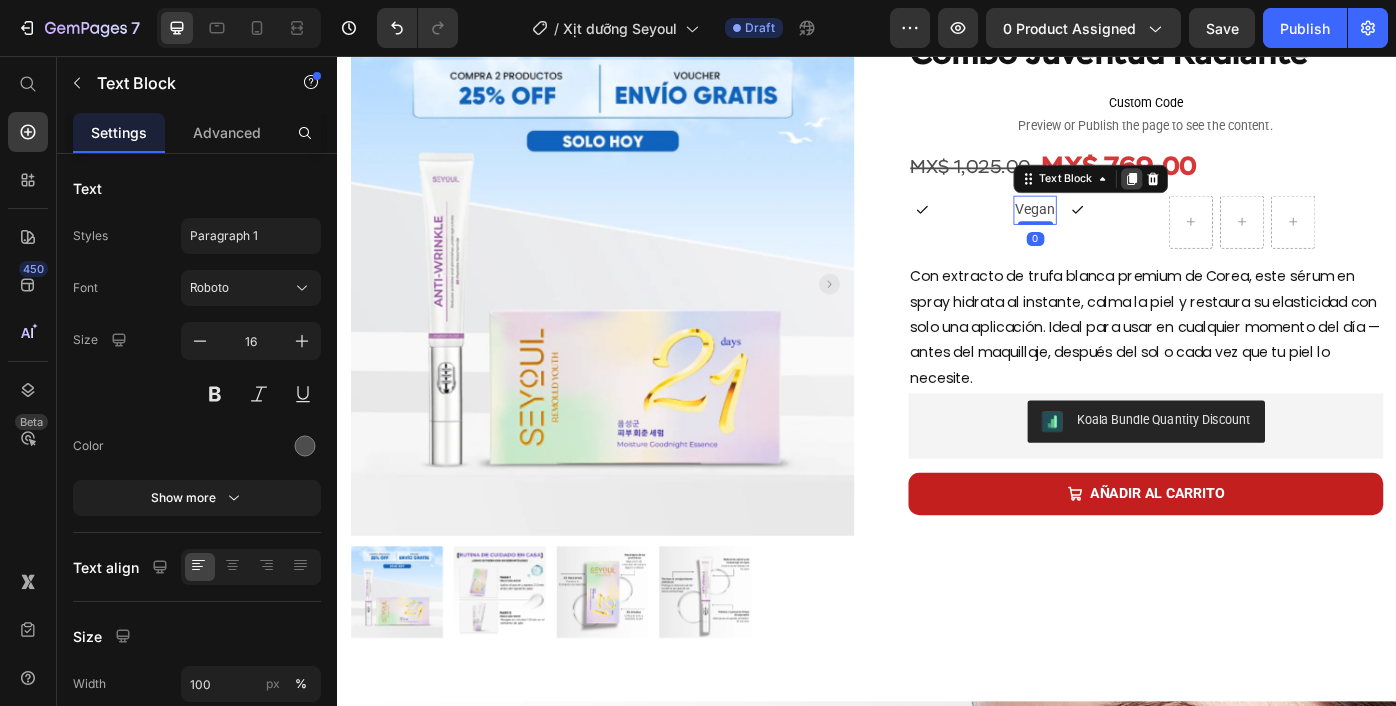 click 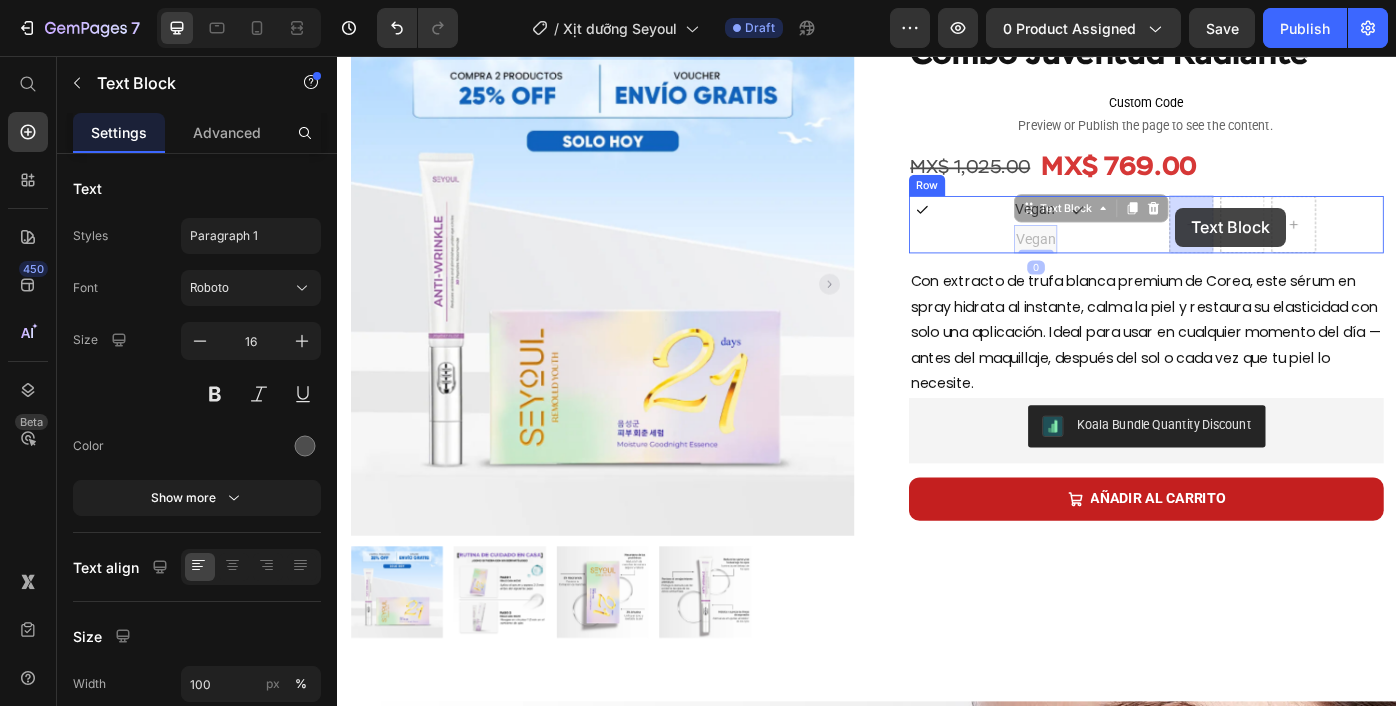 drag, startPoint x: 1122, startPoint y: 237, endPoint x: 1287, endPoint y: 228, distance: 165.24527 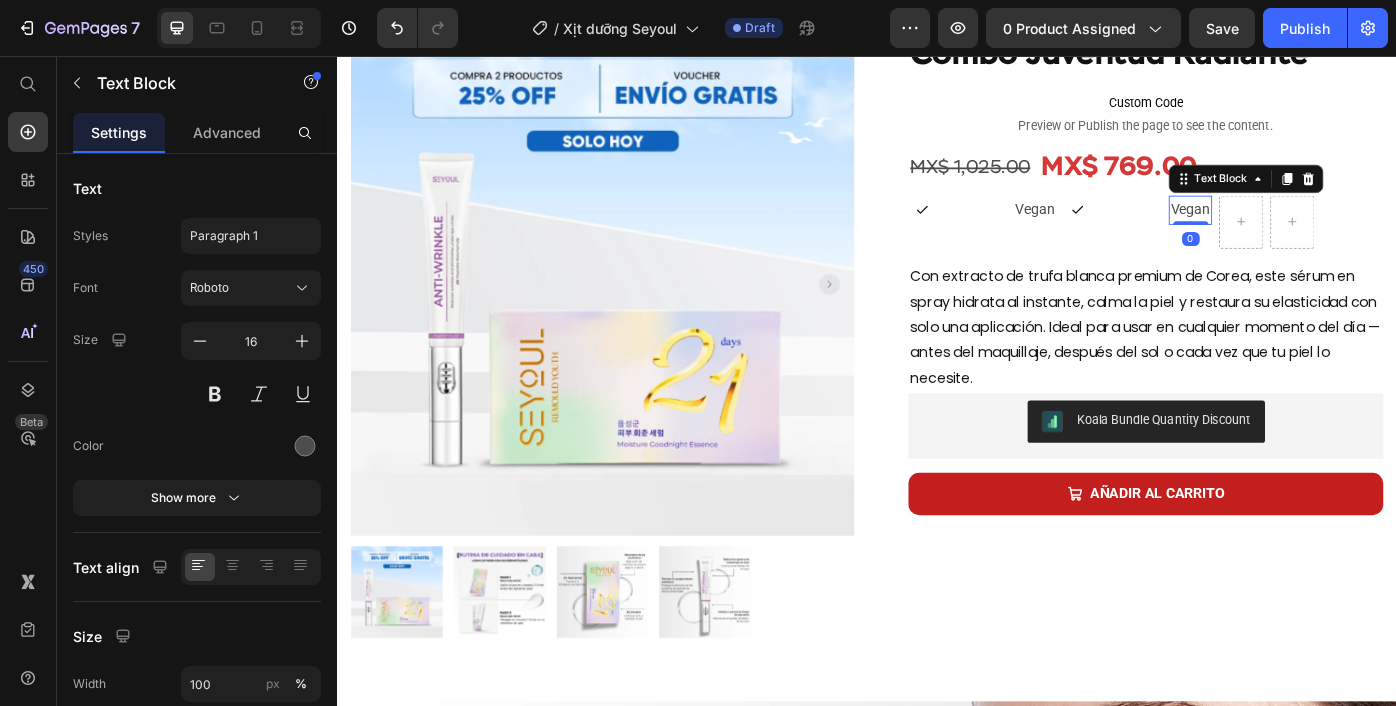 click on "Vegan" at bounding box center (1303, 230) 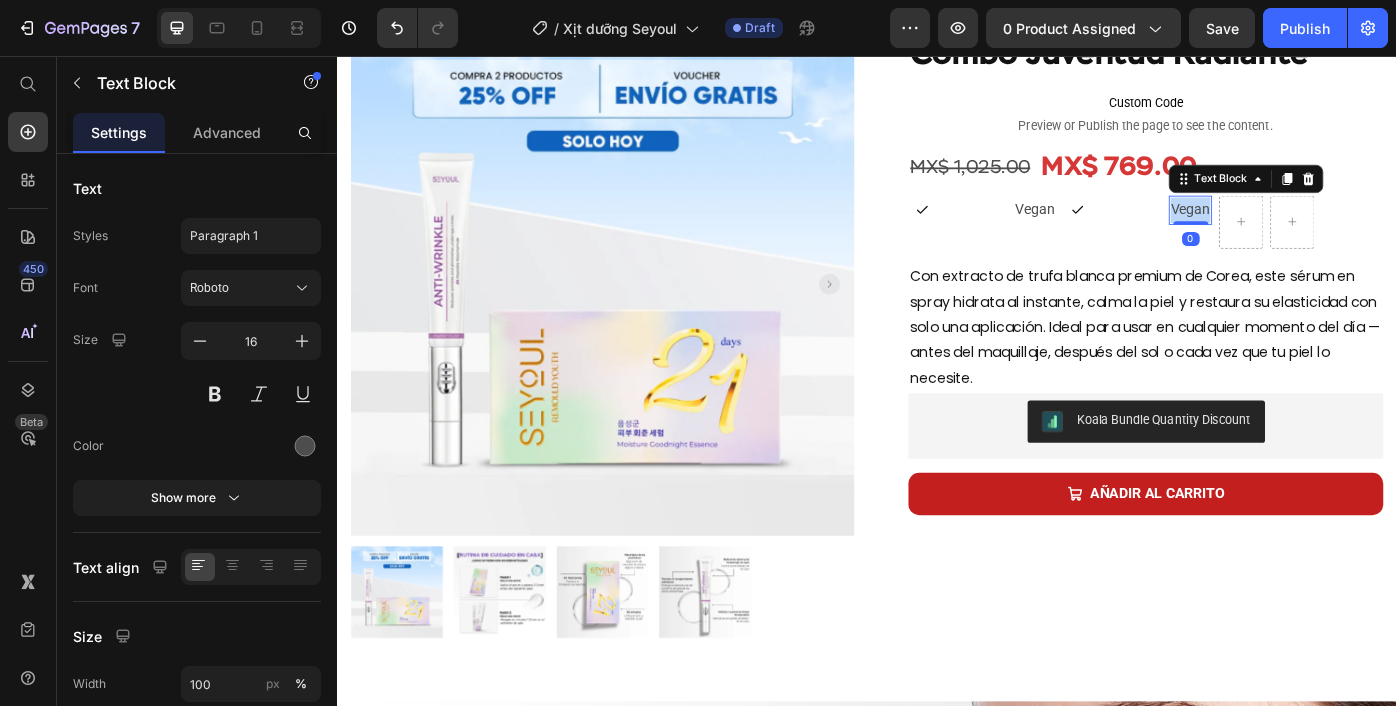 click on "Vegan" at bounding box center (1303, 230) 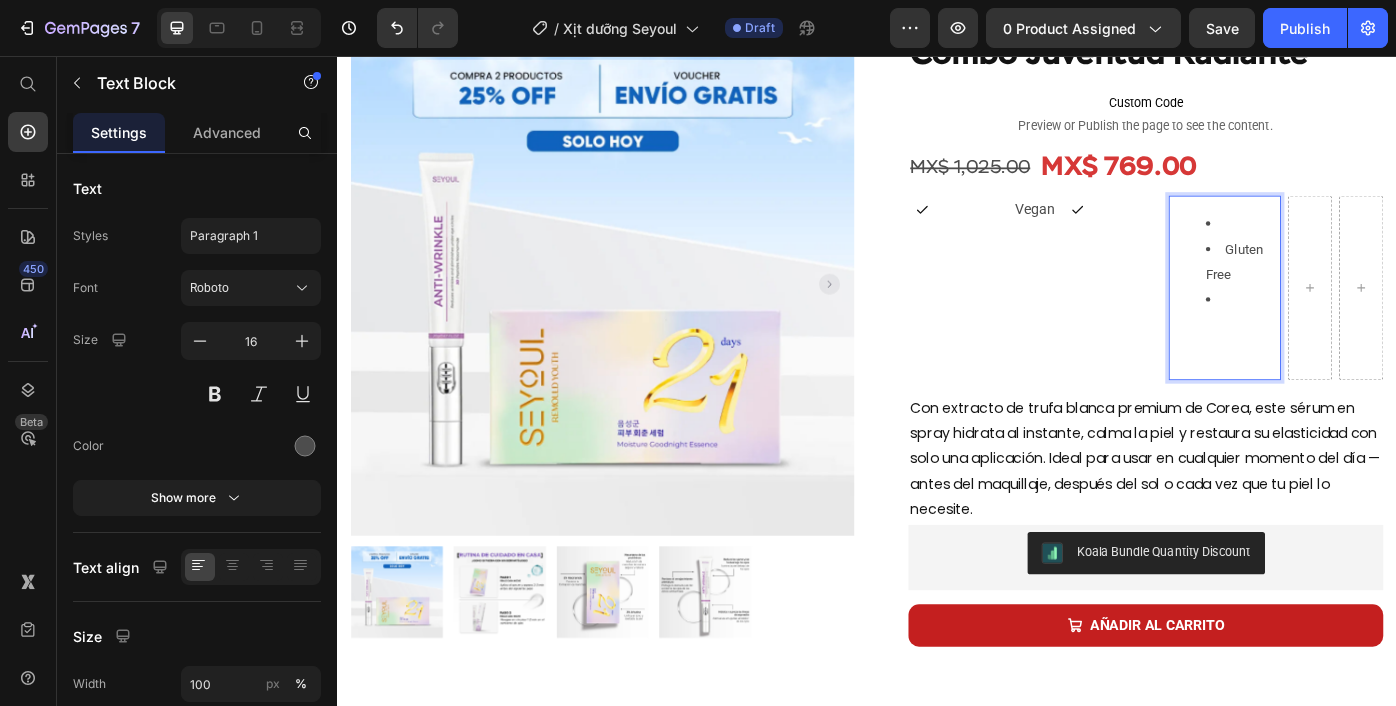 click at bounding box center [1362, 332] 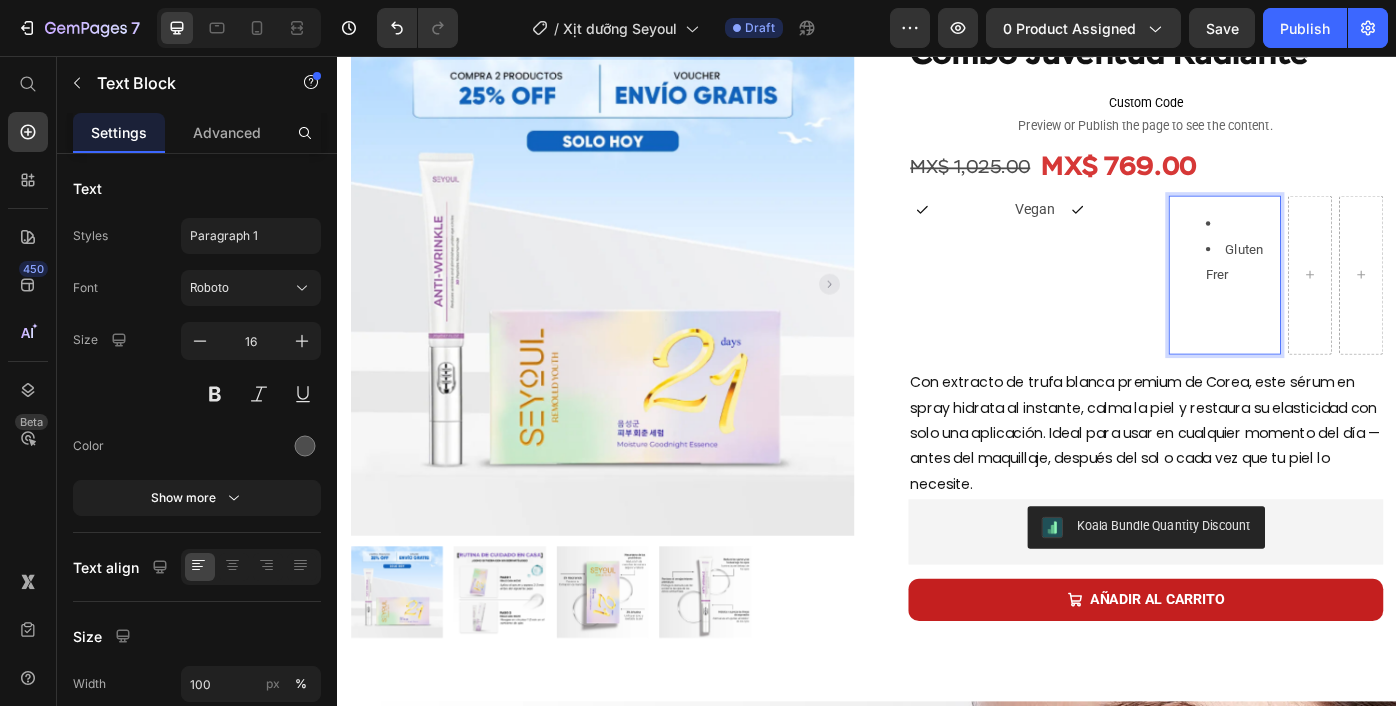 click on "Gluten Frer" at bounding box center [1362, 290] 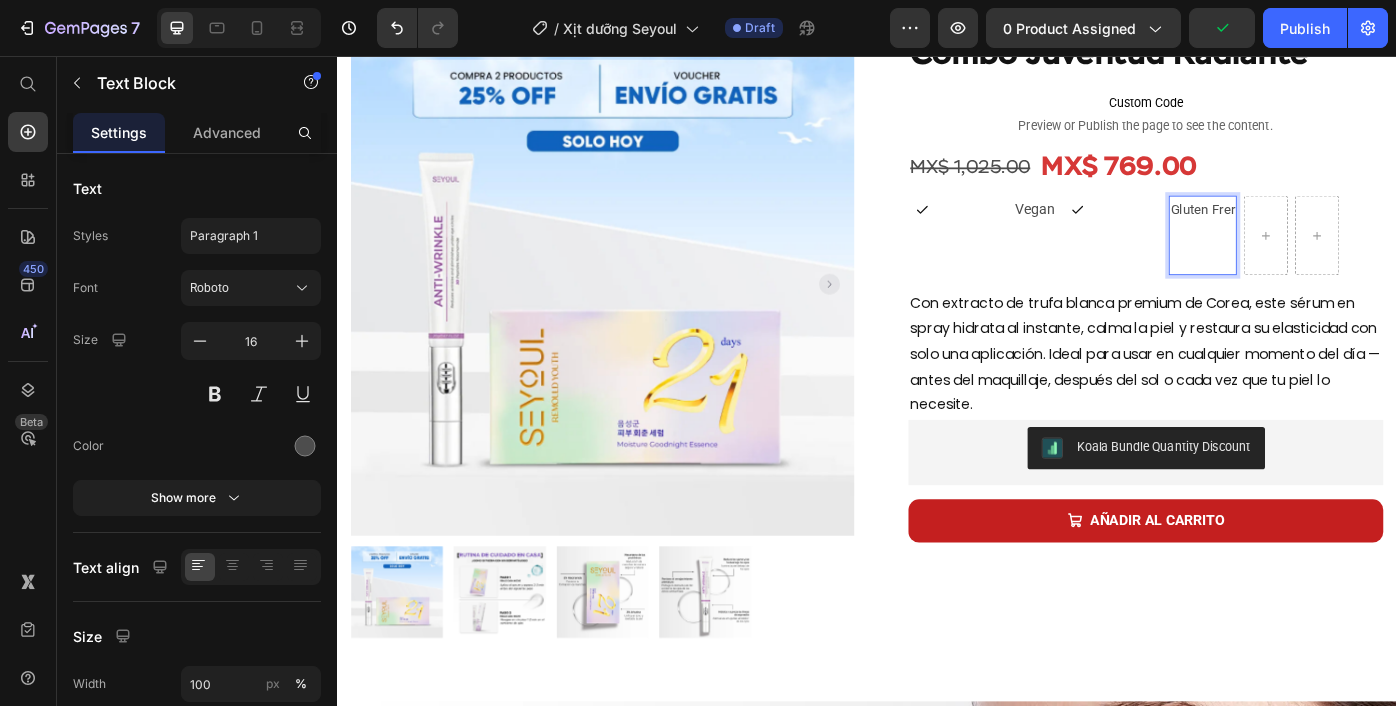 click on "Gluten Frer" at bounding box center (1317, 230) 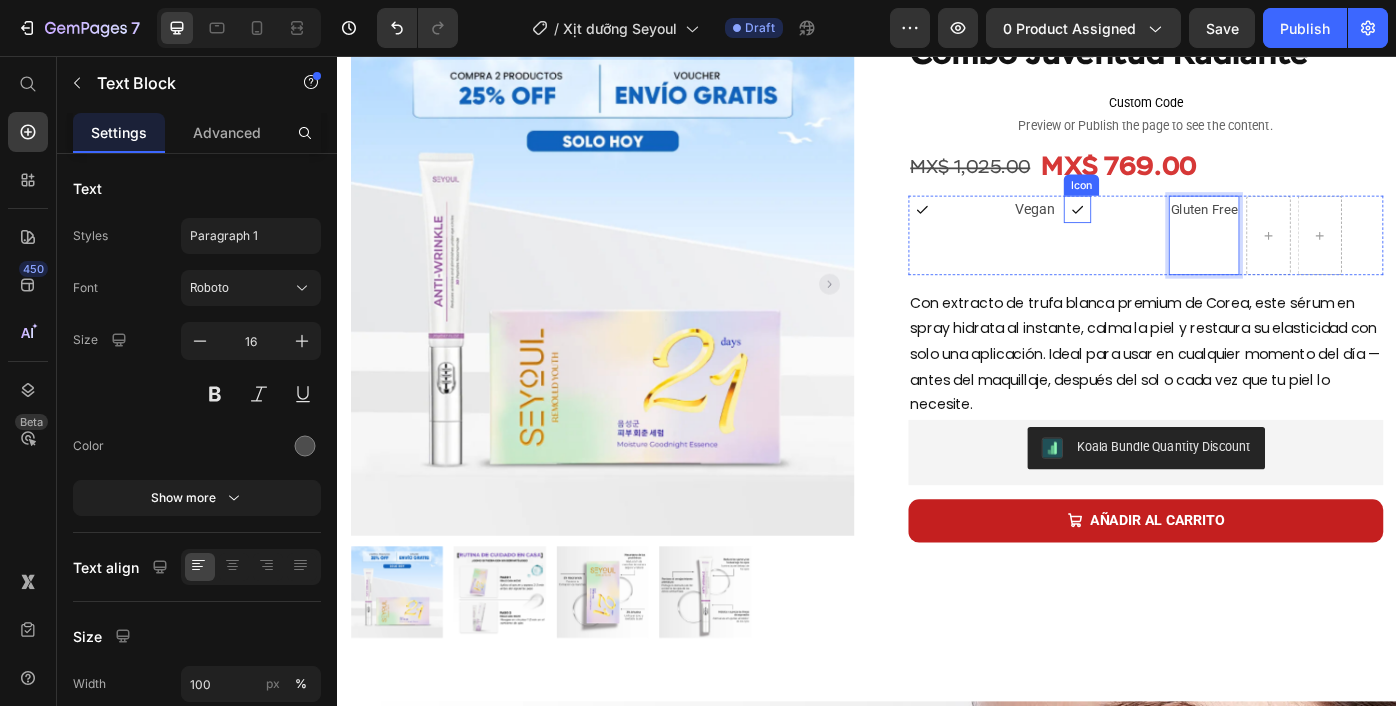 click 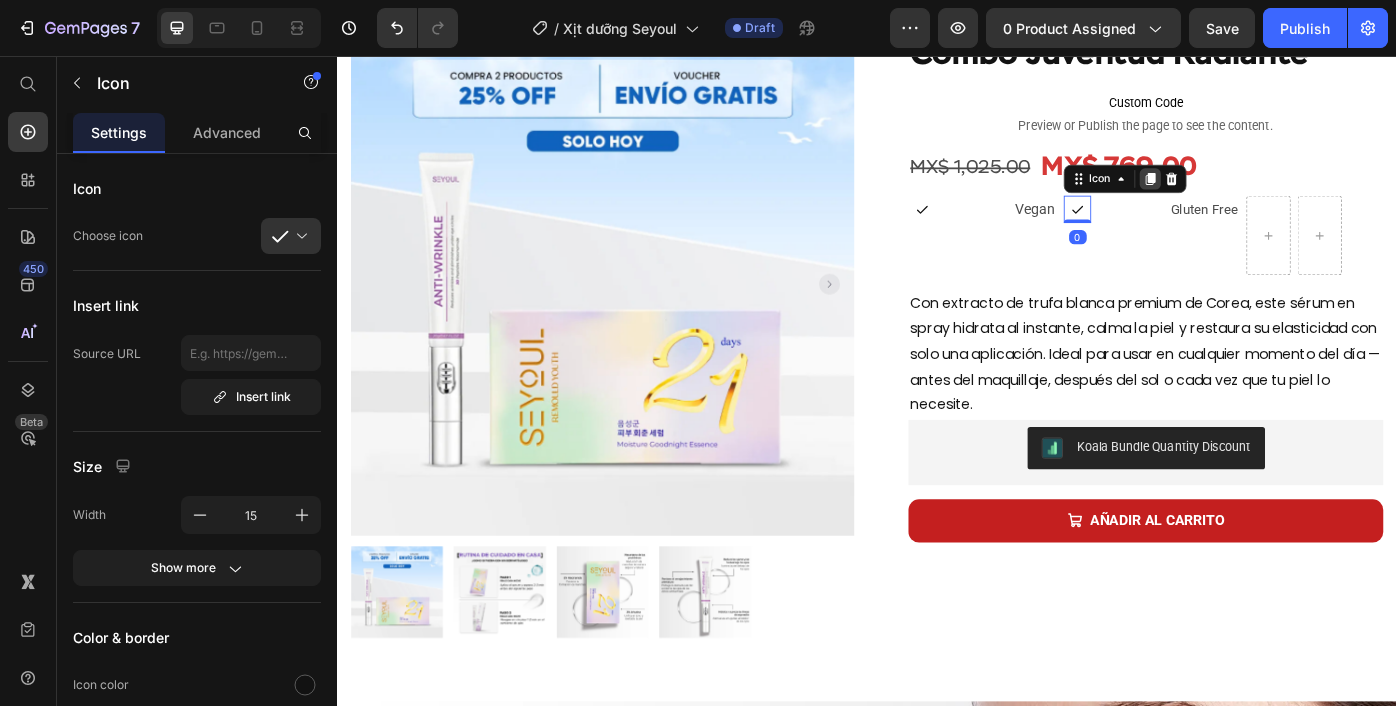 click 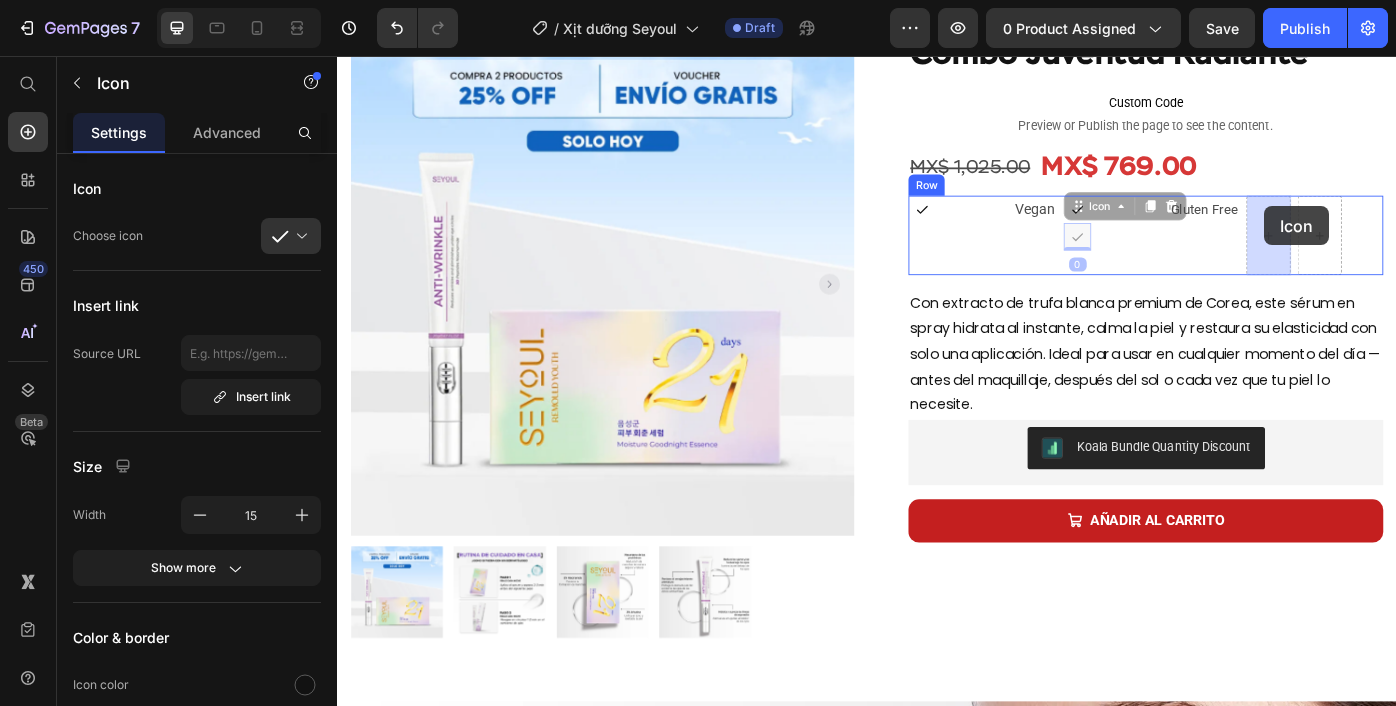 drag, startPoint x: 1179, startPoint y: 226, endPoint x: 1387, endPoint y: 226, distance: 208 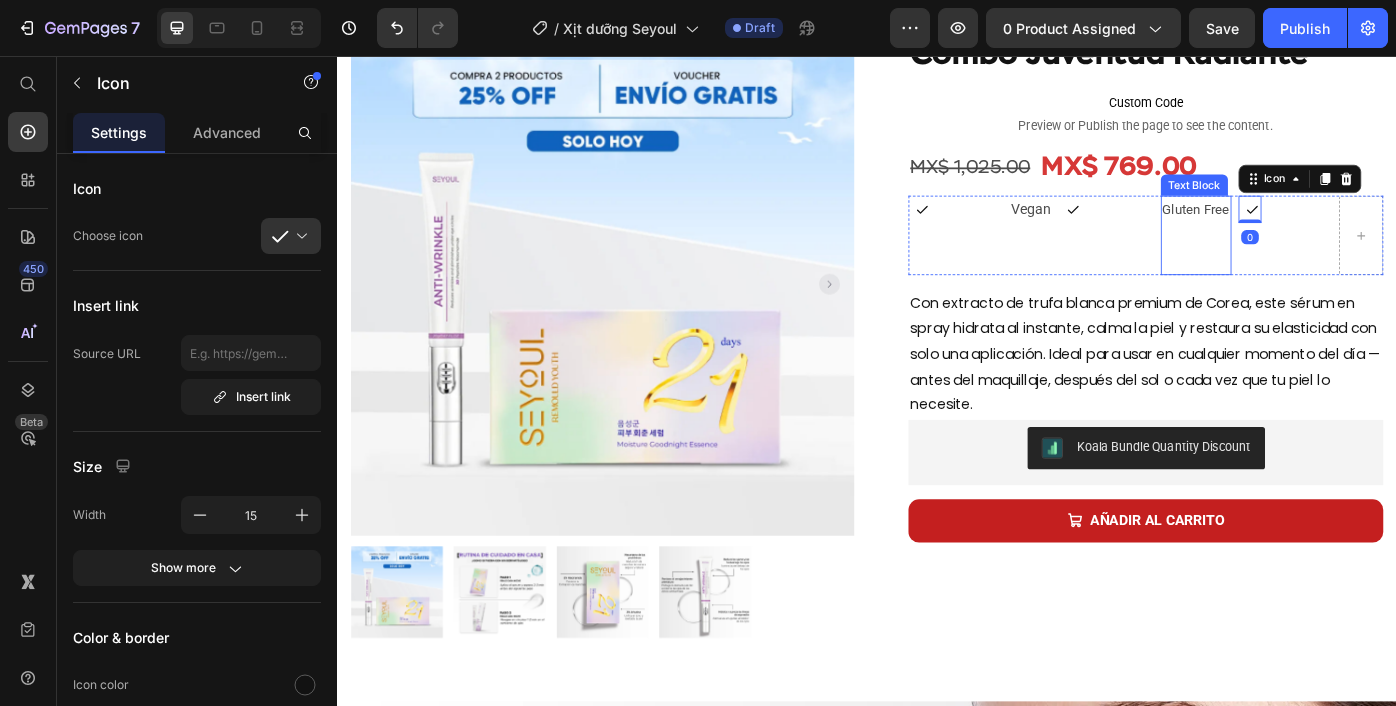click on "Gluten Free" at bounding box center [1310, 230] 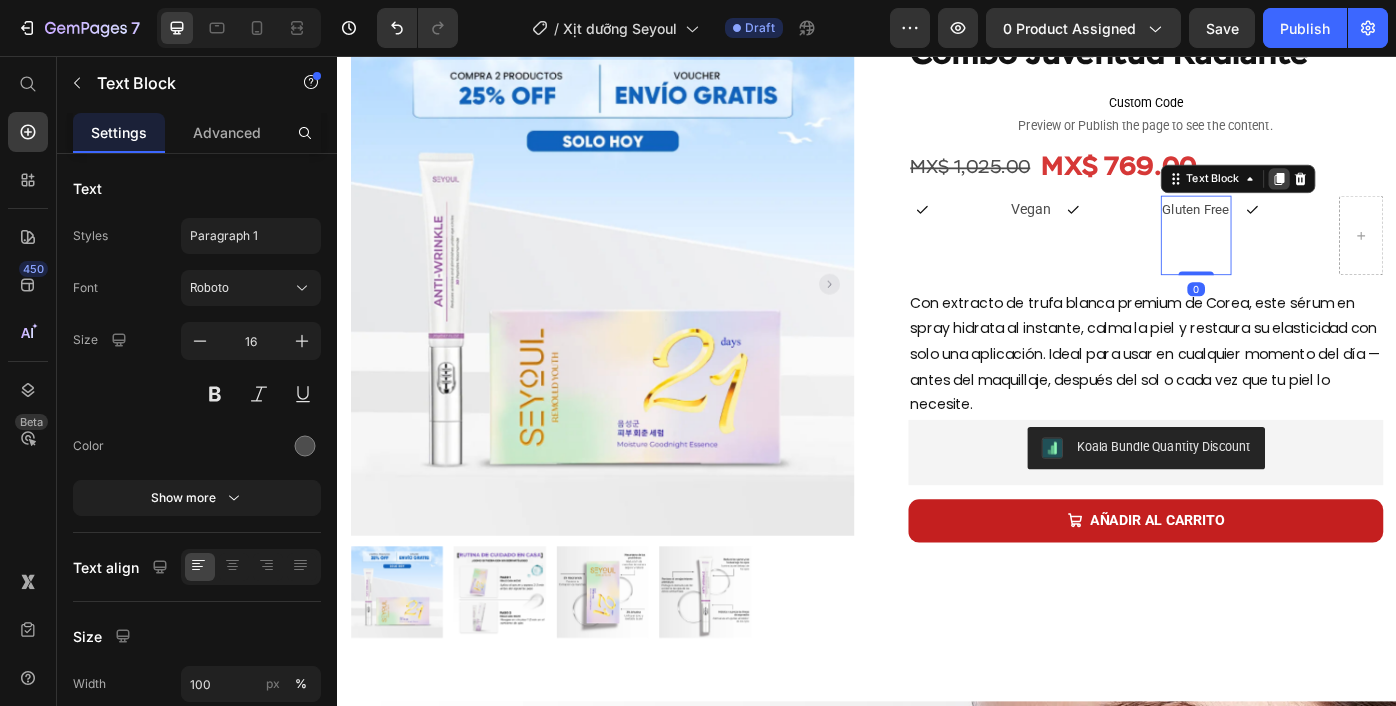 click 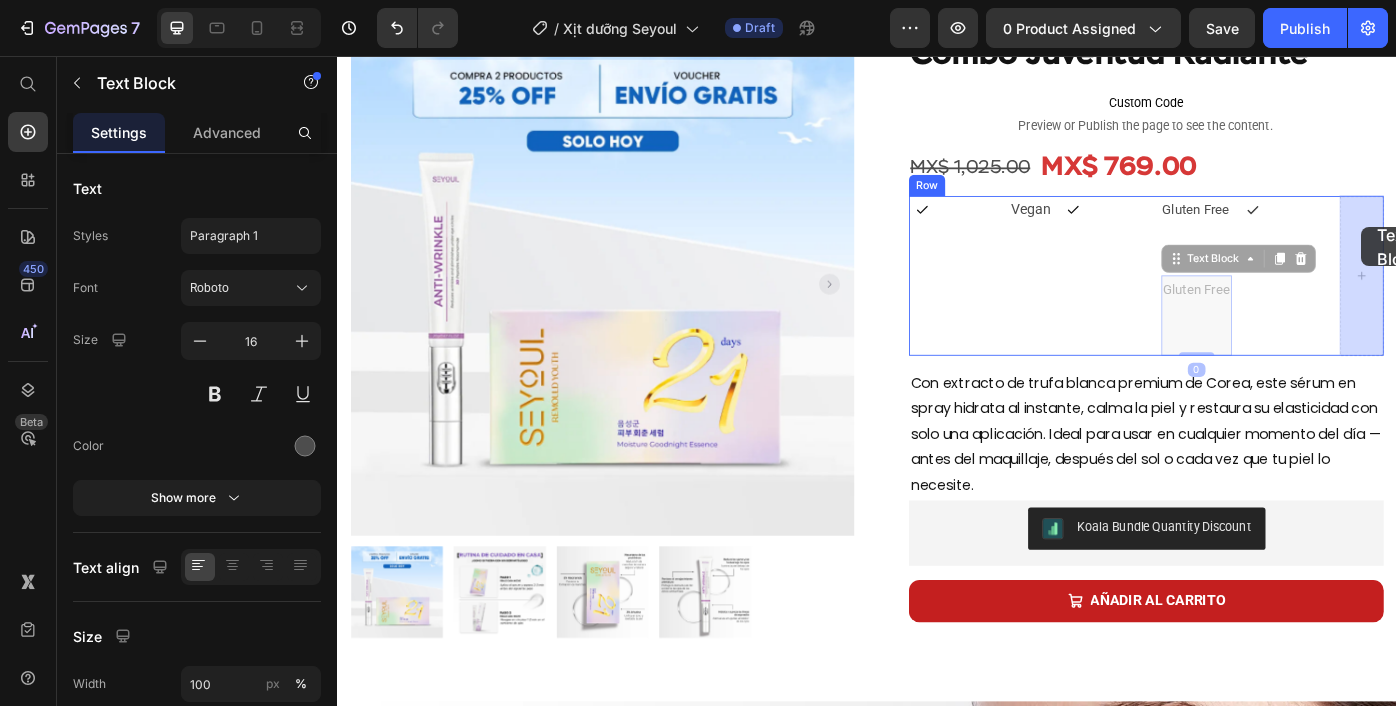 drag, startPoint x: 1283, startPoint y: 290, endPoint x: 1497, endPoint y: 249, distance: 217.89218 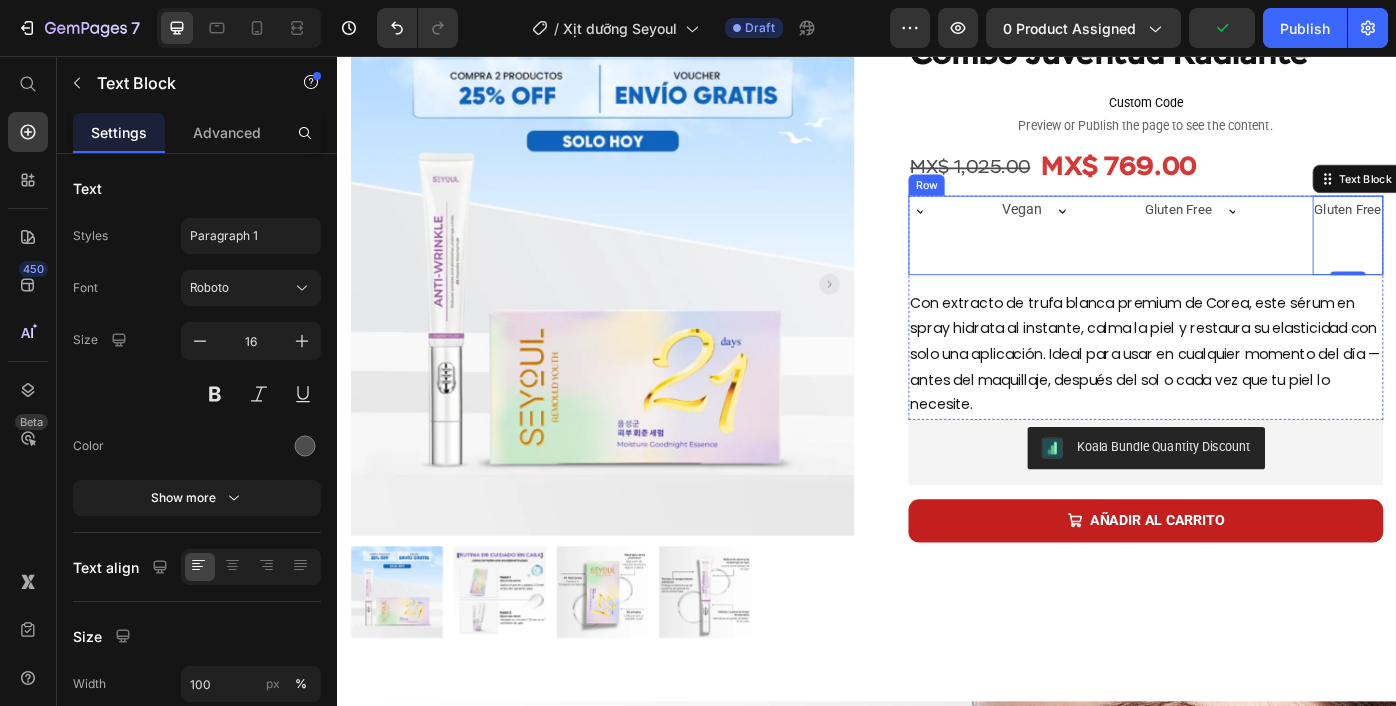 click on "Icon" at bounding box center [1032, 259] 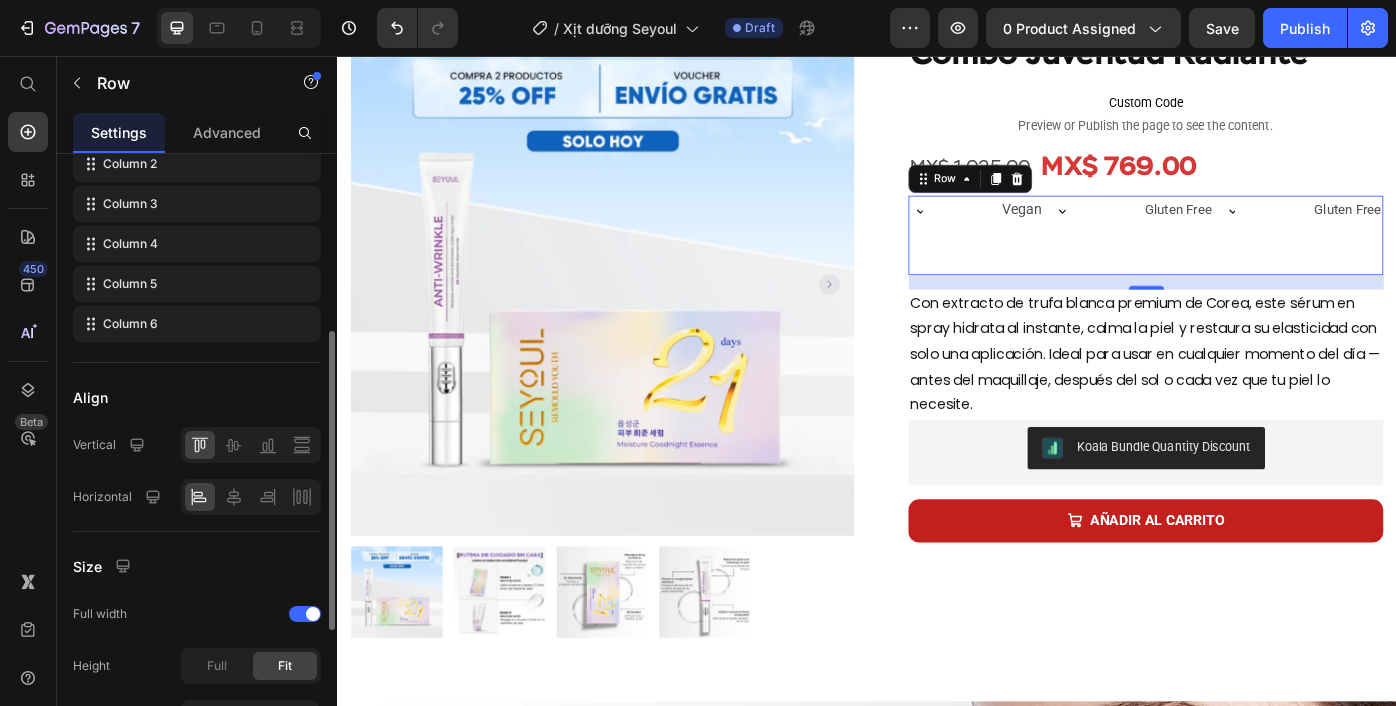 scroll, scrollTop: 512, scrollLeft: 0, axis: vertical 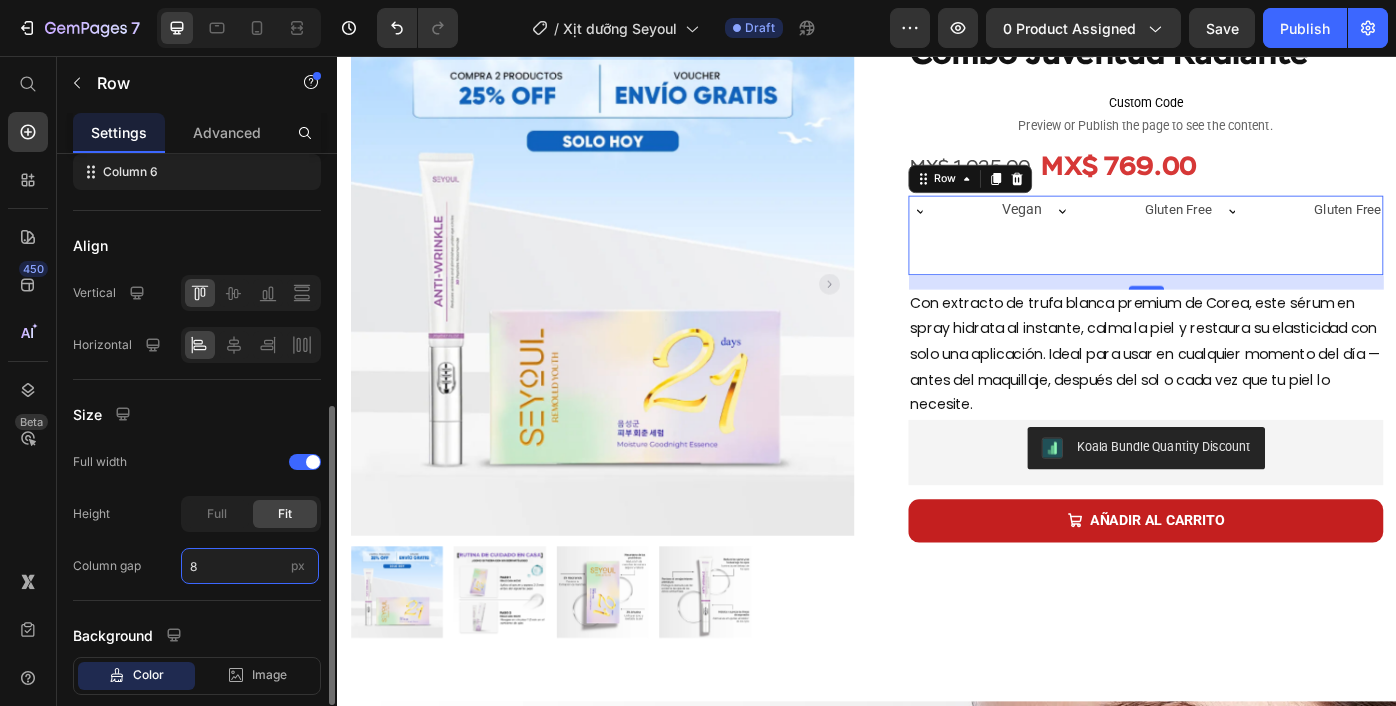 click on "8" at bounding box center (250, 566) 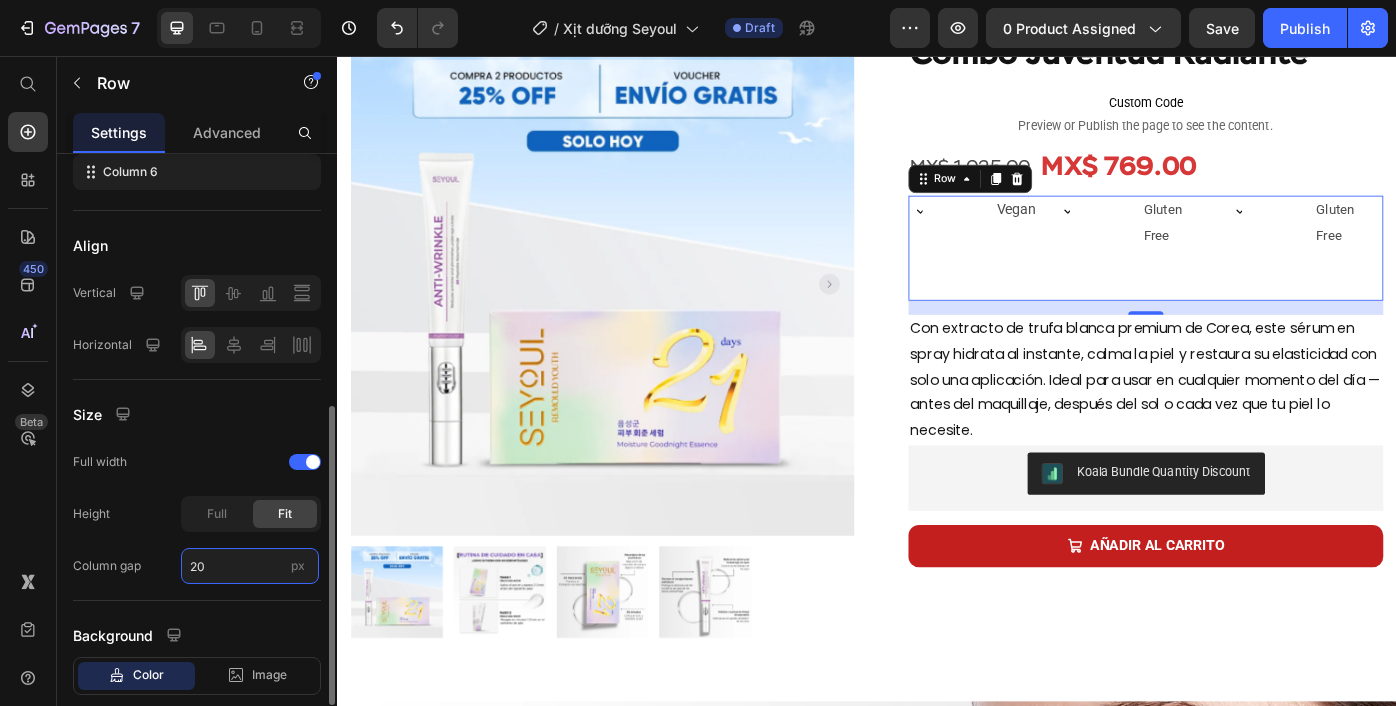 type on "2" 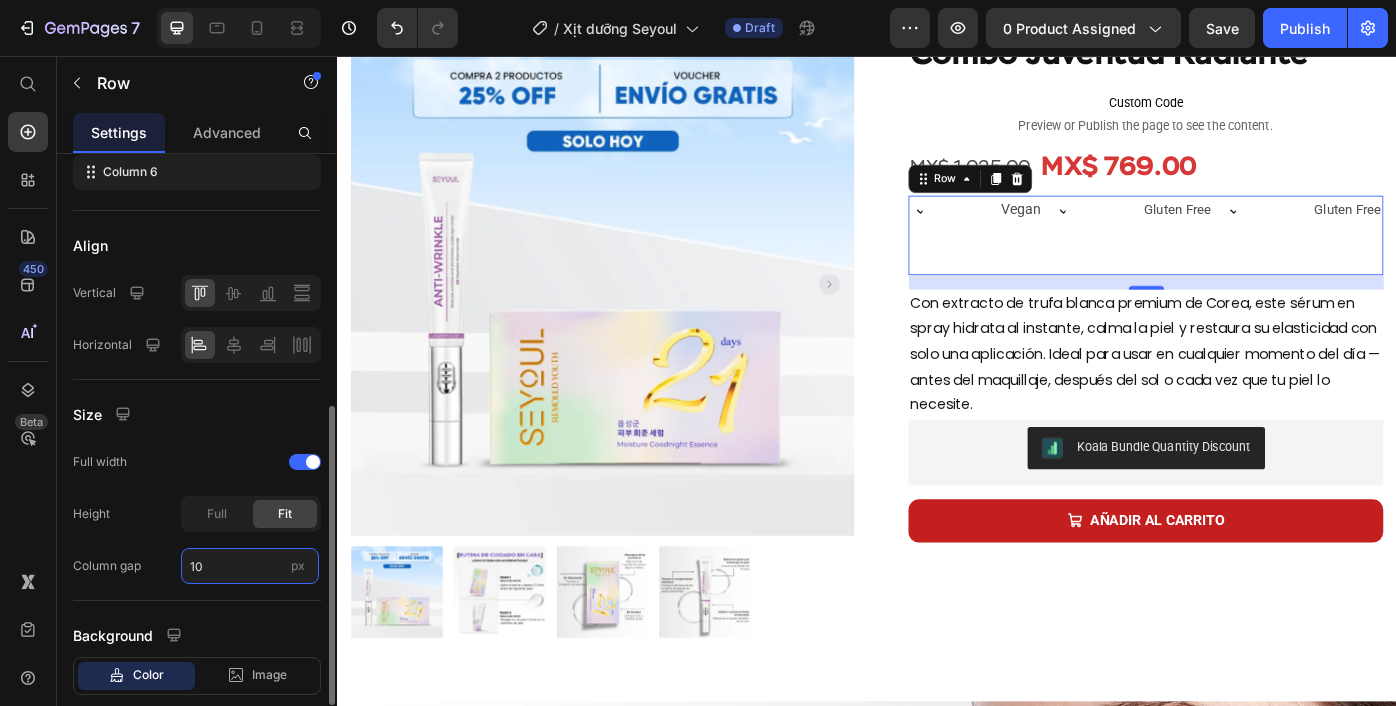 type on "1" 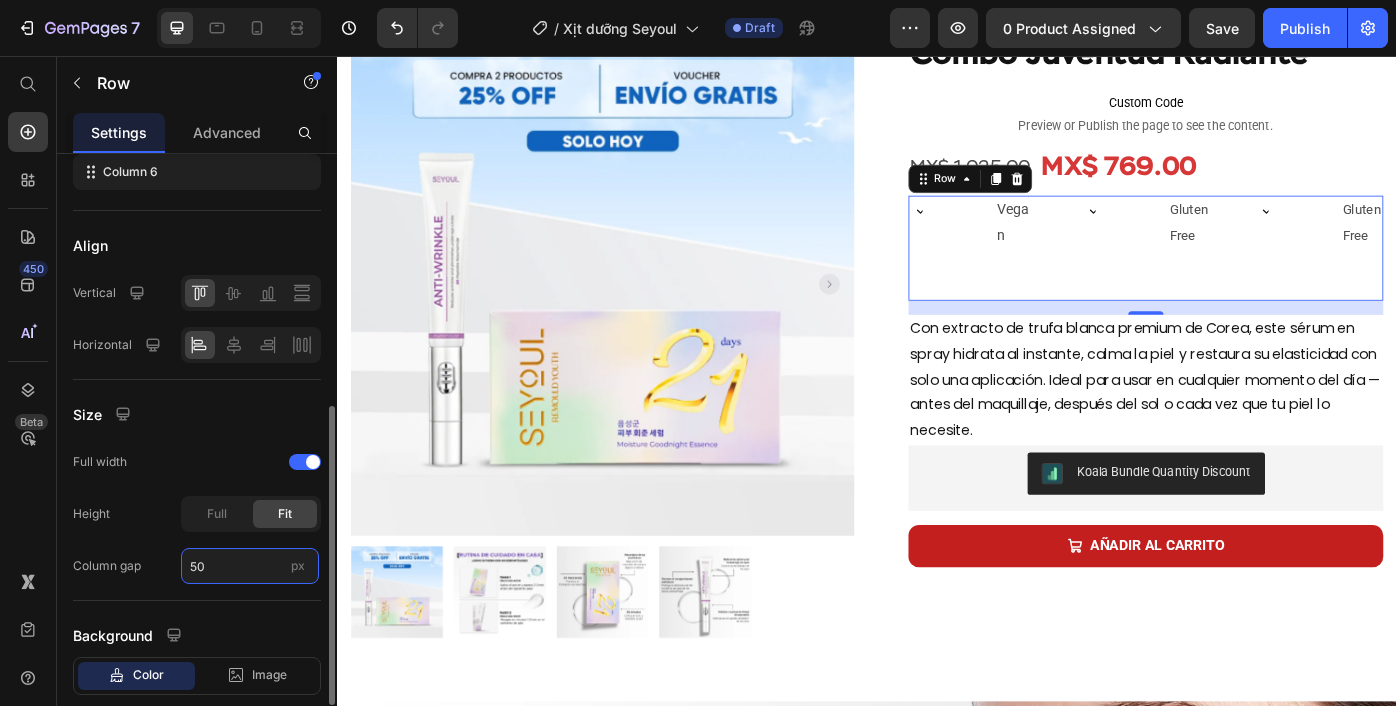 type on "5" 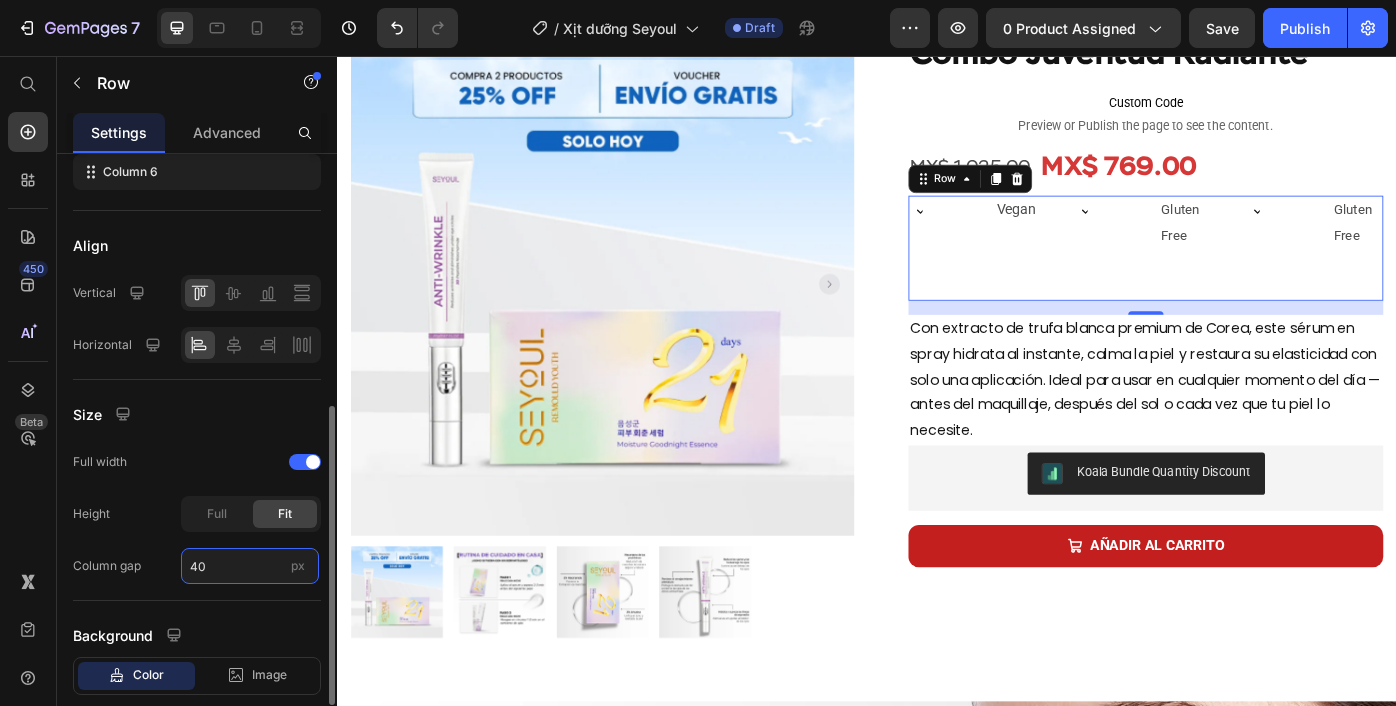 type on "4" 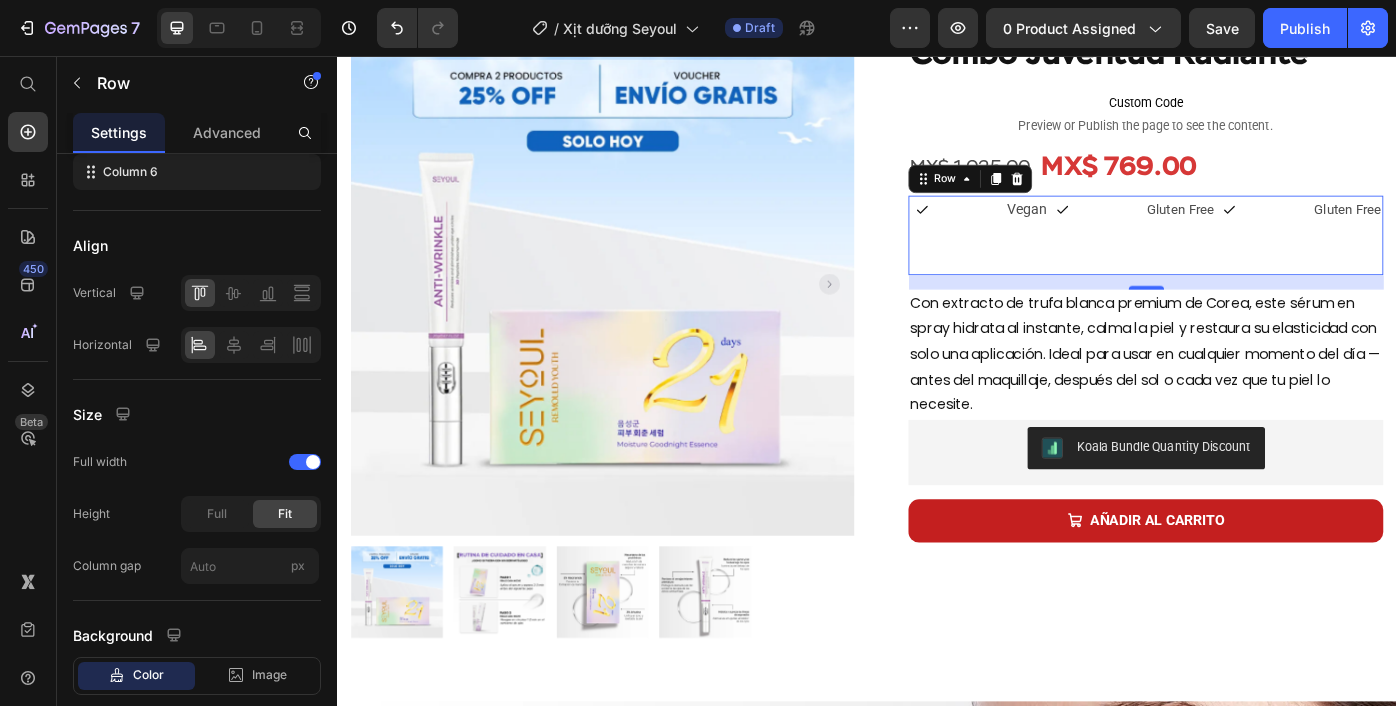 type on "8" 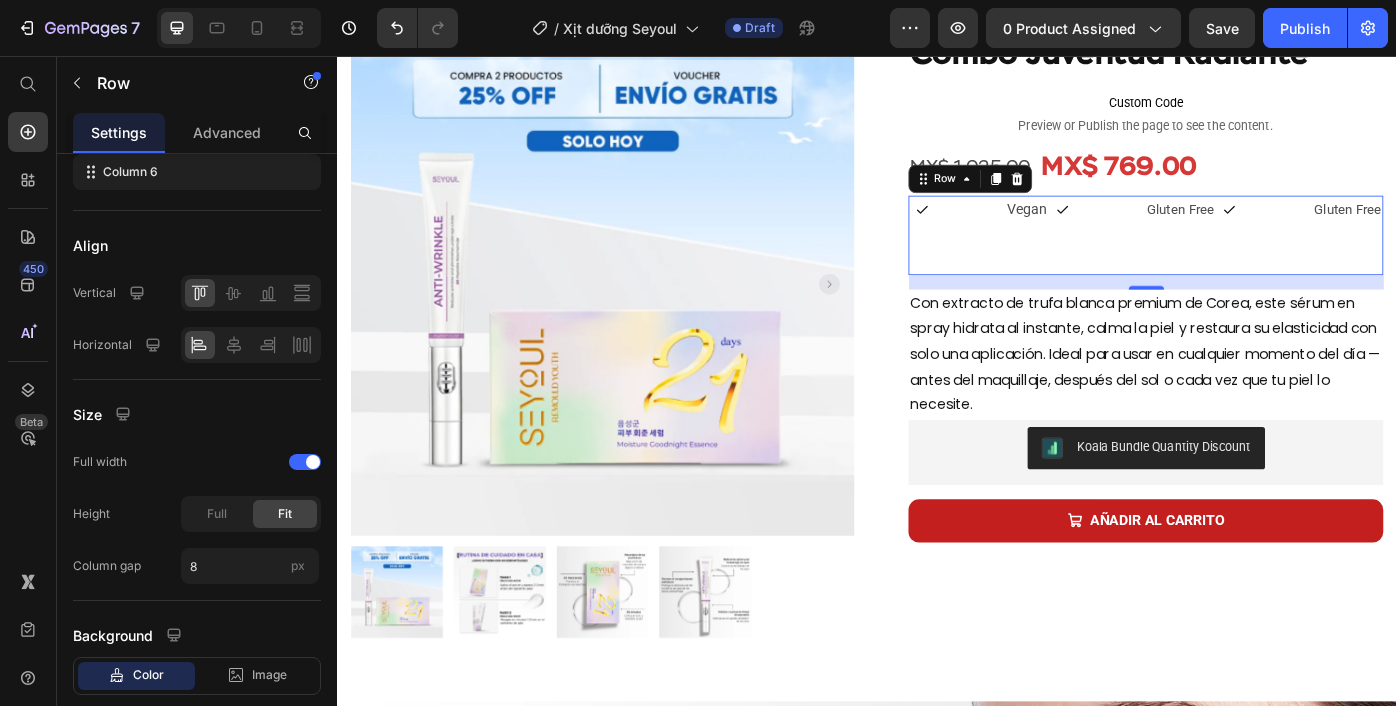 click on "Icon" at bounding box center (1198, 259) 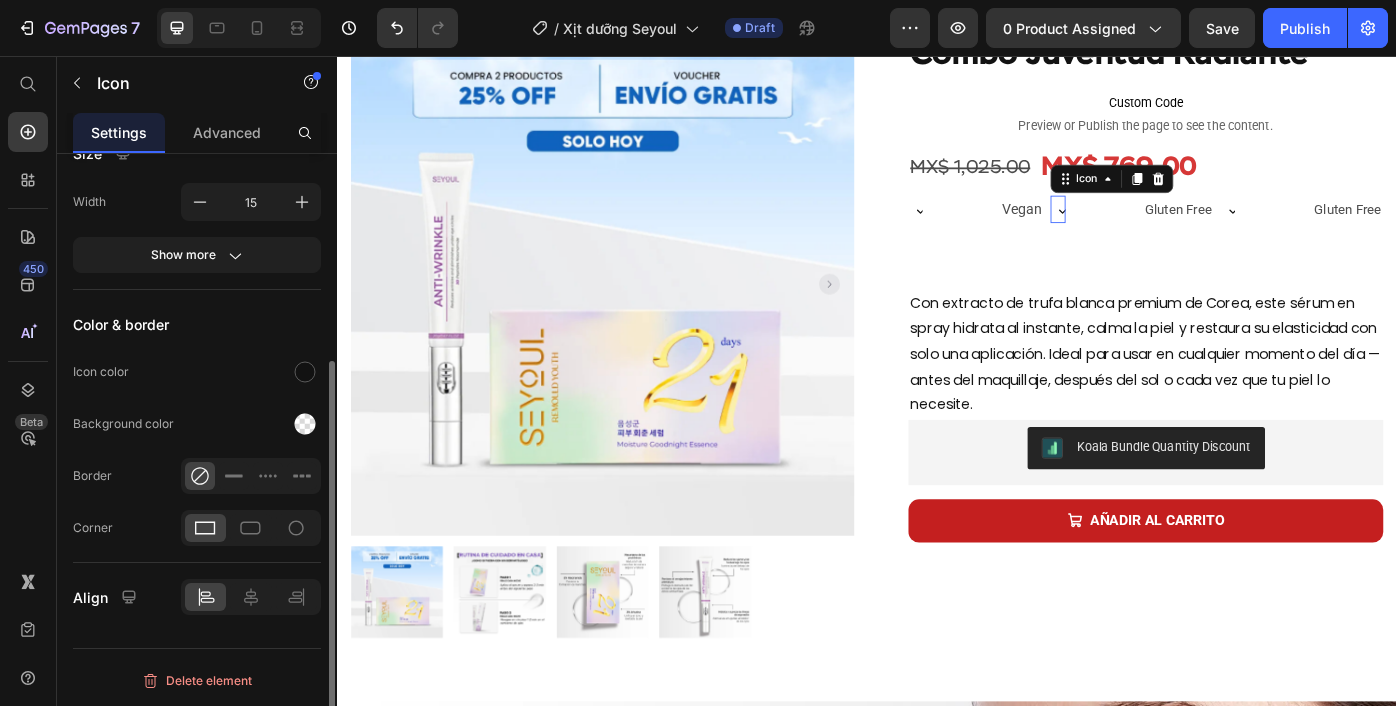 click 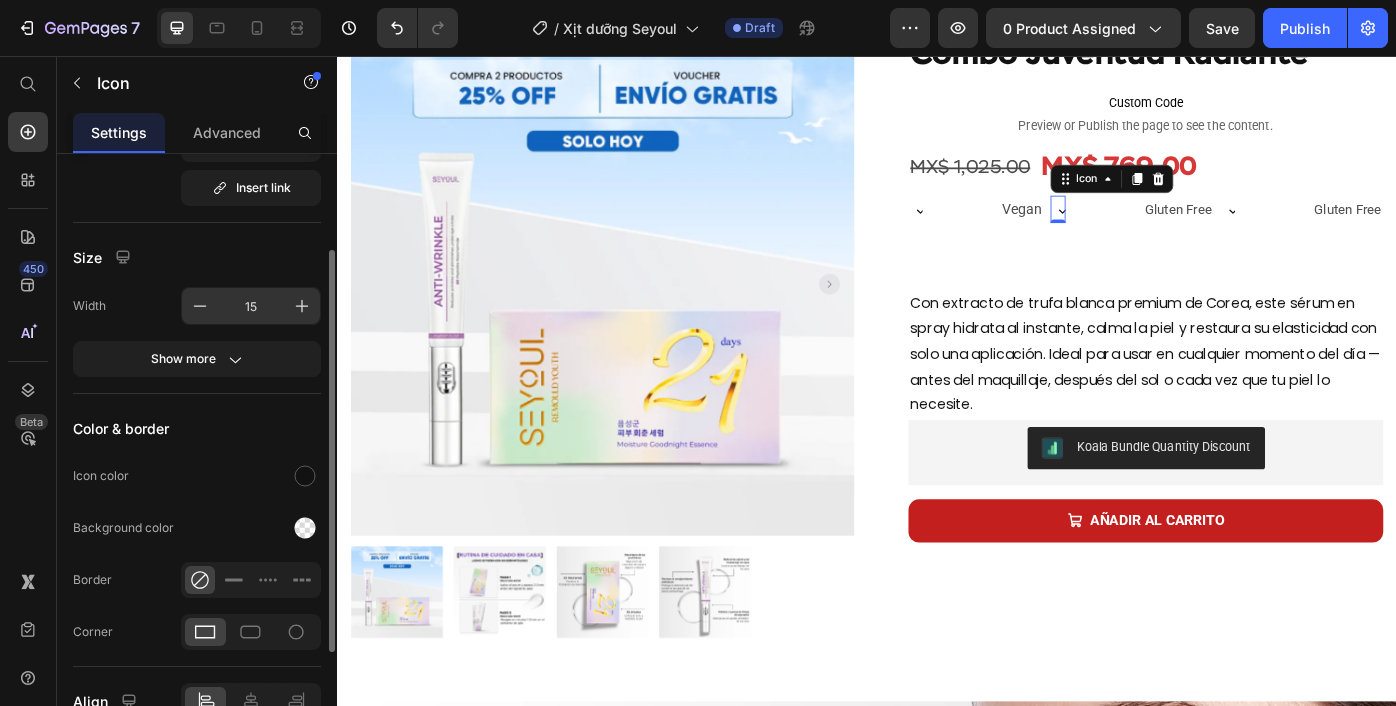 scroll, scrollTop: 311, scrollLeft: 0, axis: vertical 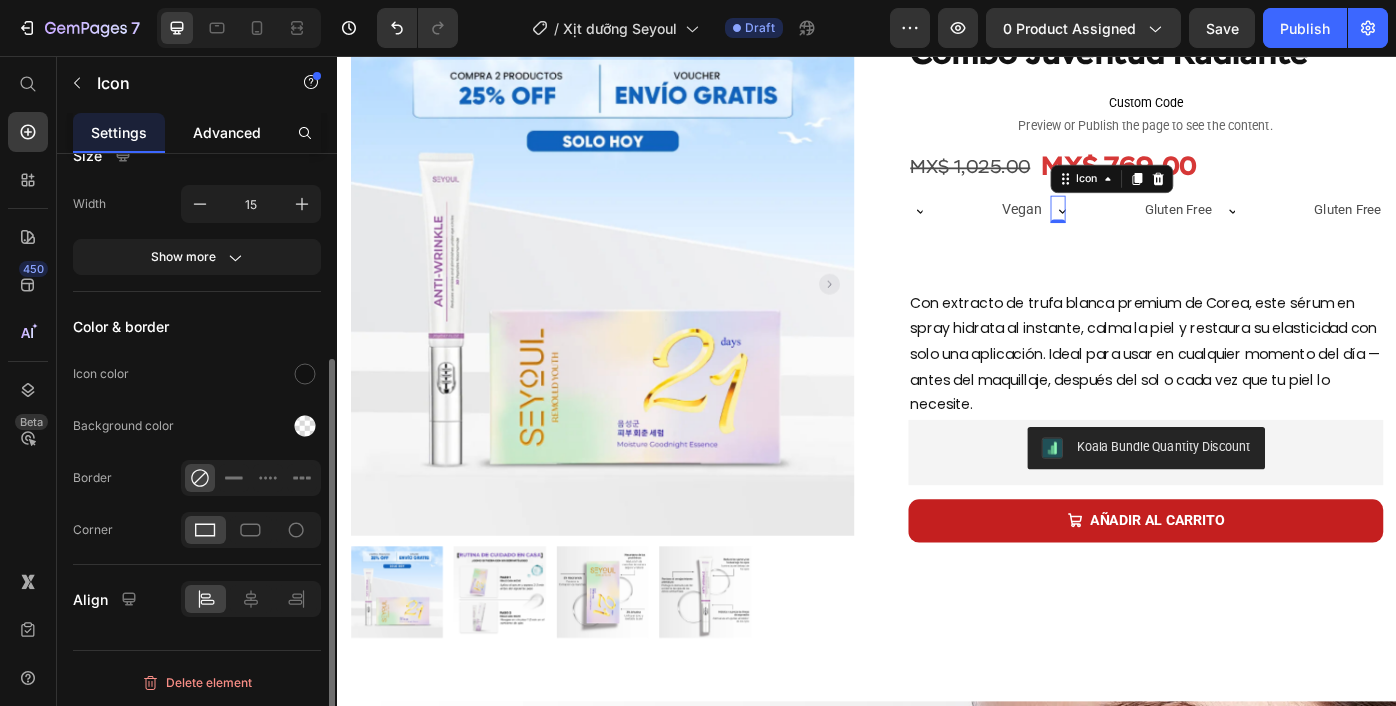 click on "Advanced" at bounding box center [227, 132] 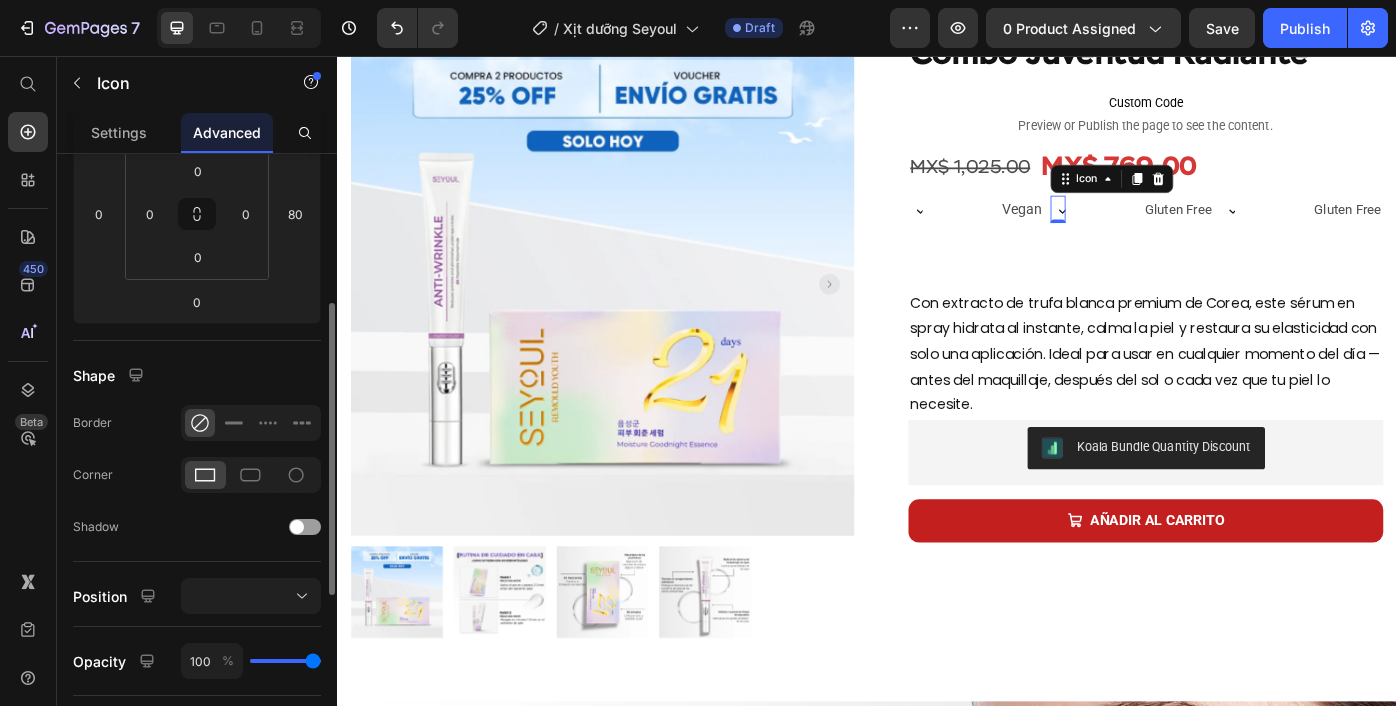 scroll, scrollTop: 0, scrollLeft: 0, axis: both 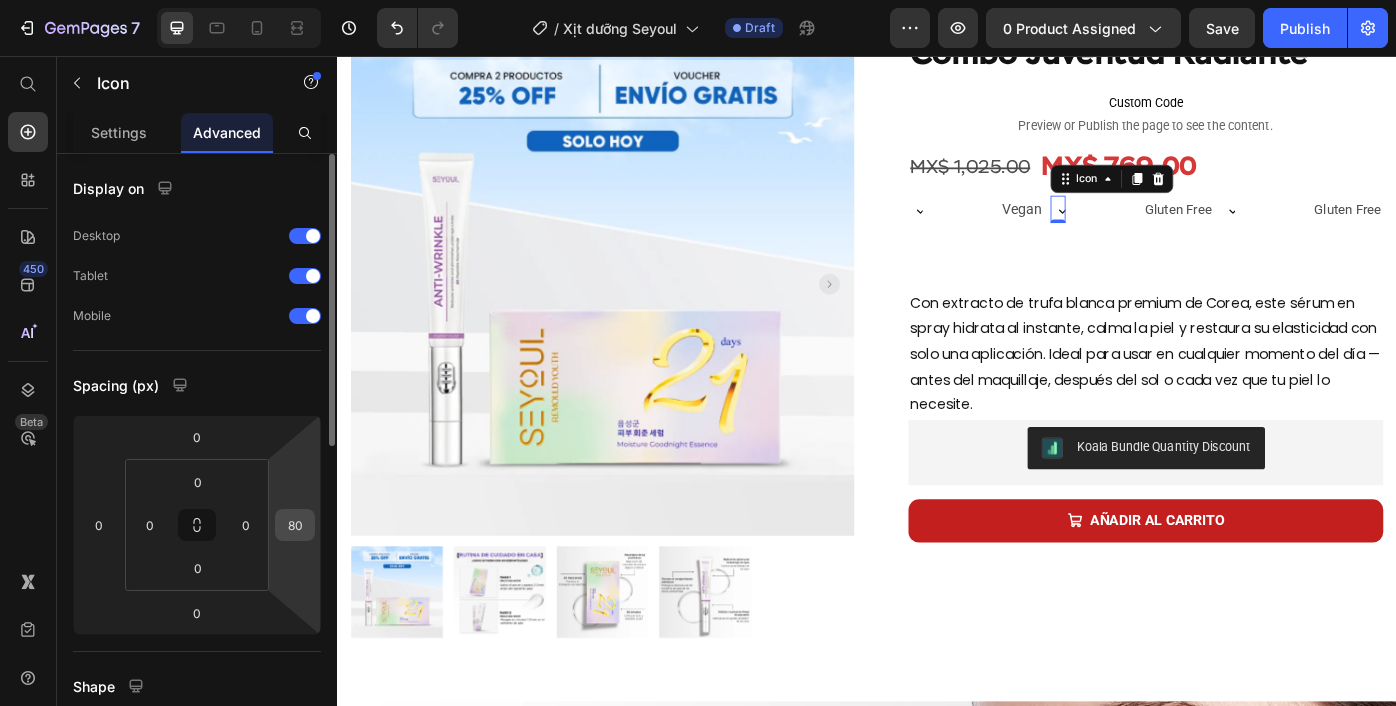 click on "80" at bounding box center (295, 525) 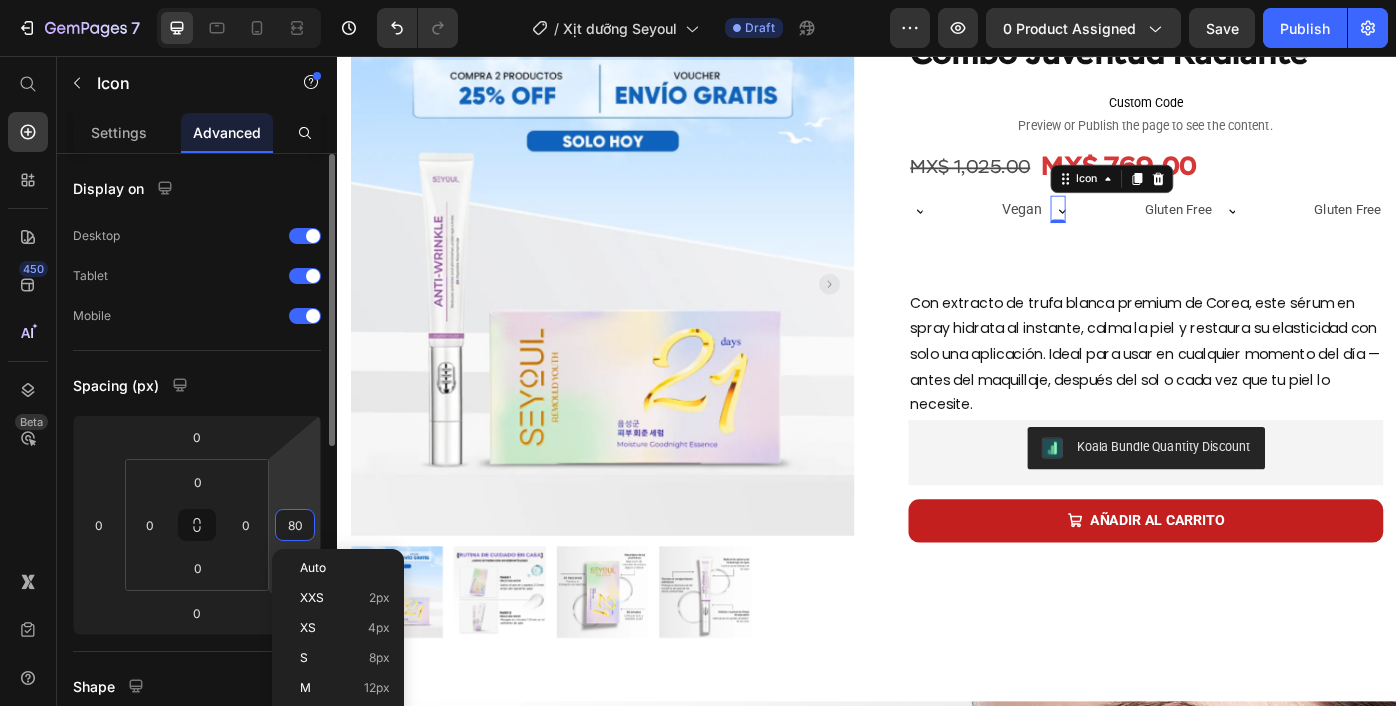 type 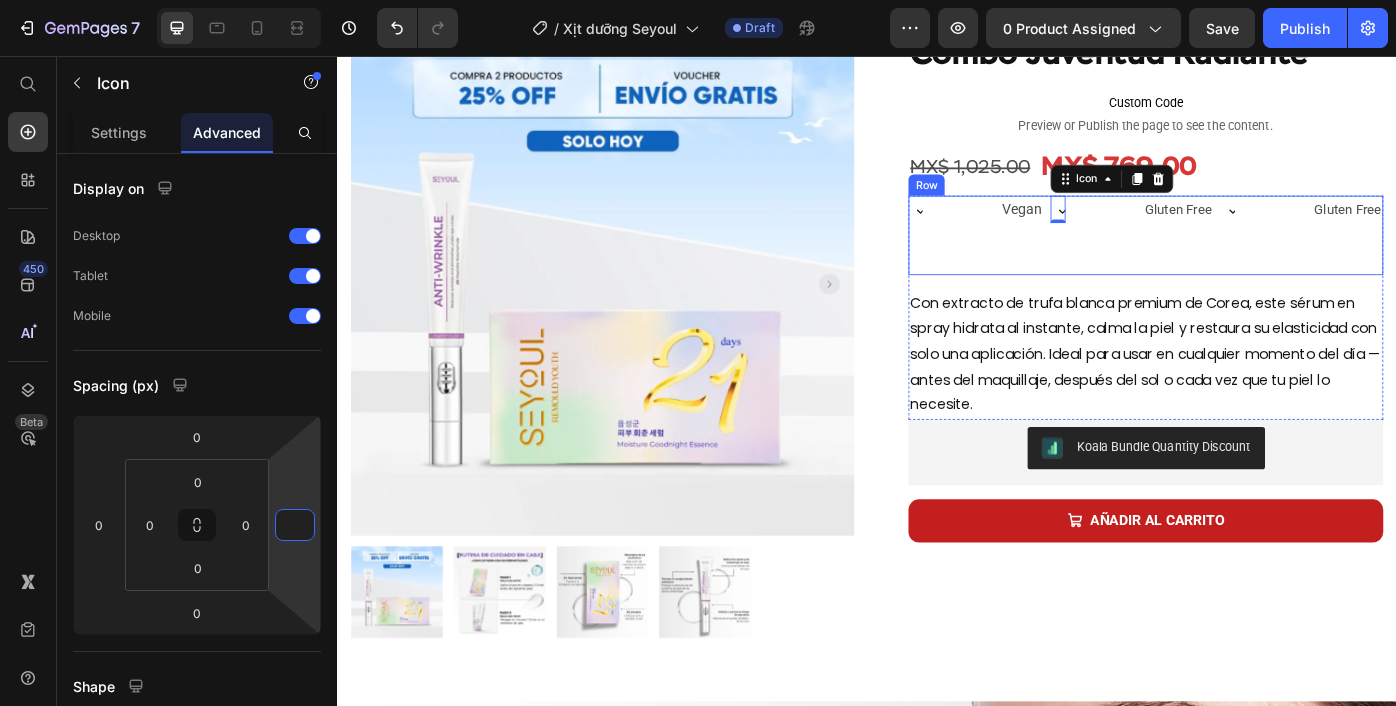 click on "Icon" at bounding box center (1032, 259) 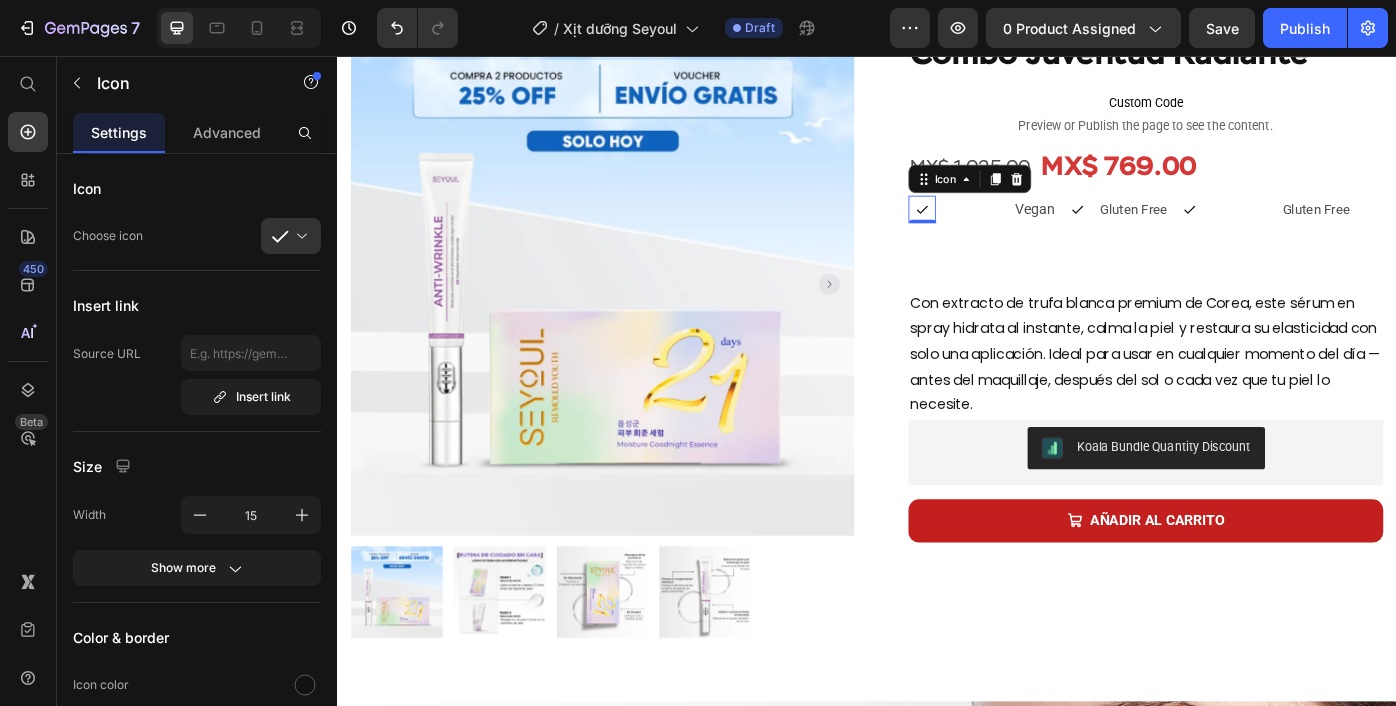 click 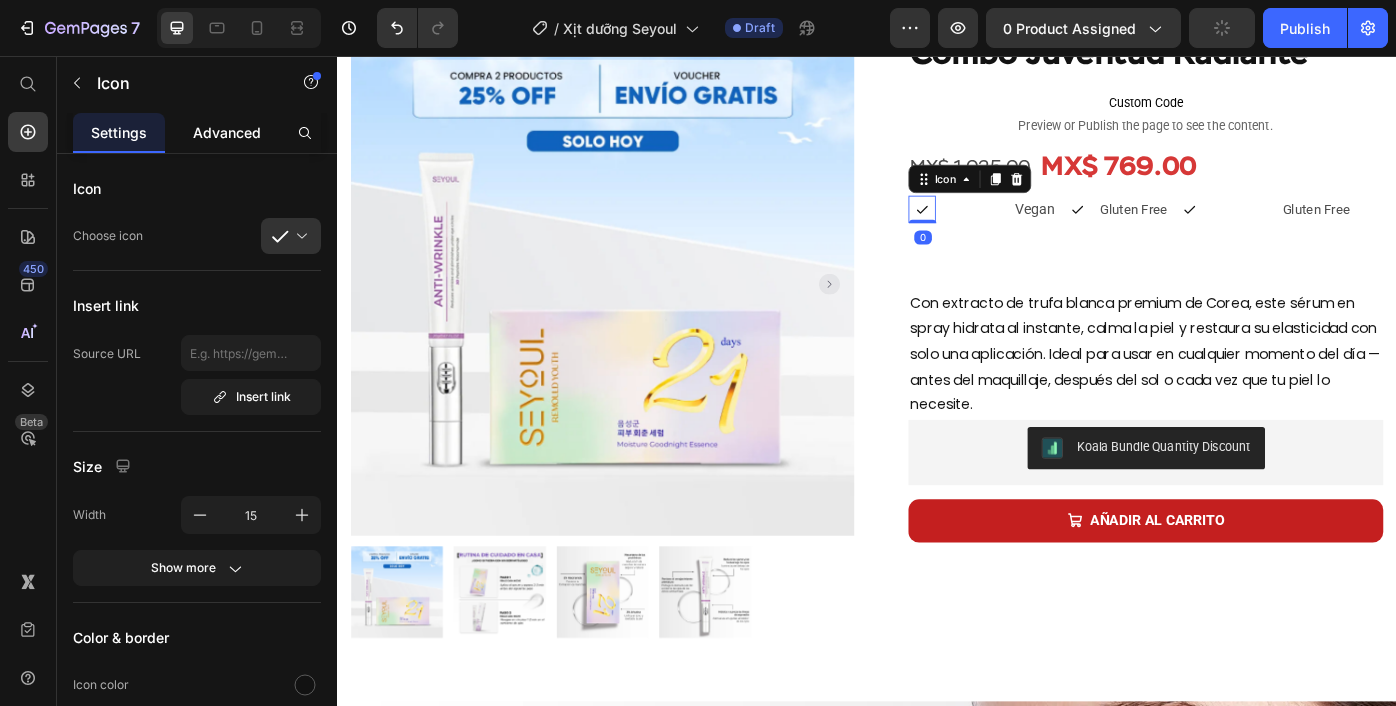 click on "Advanced" 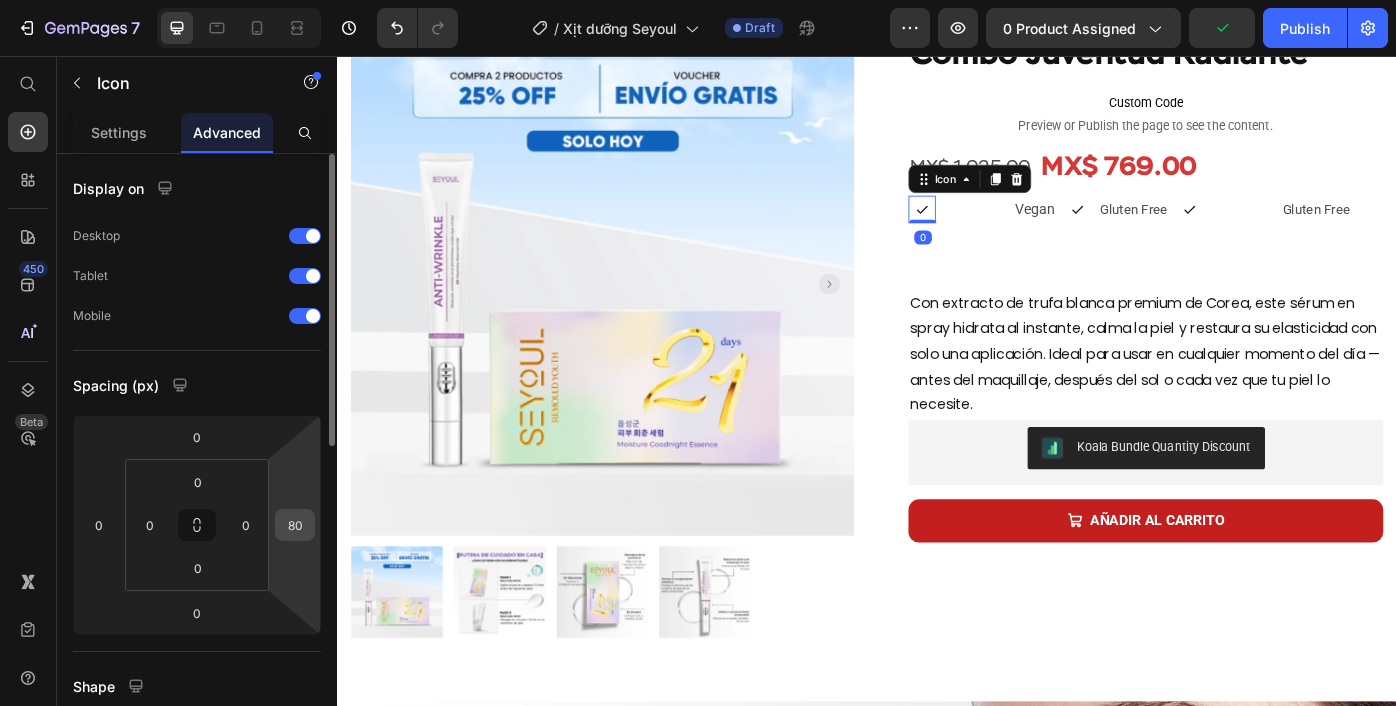 click on "80" at bounding box center [295, 525] 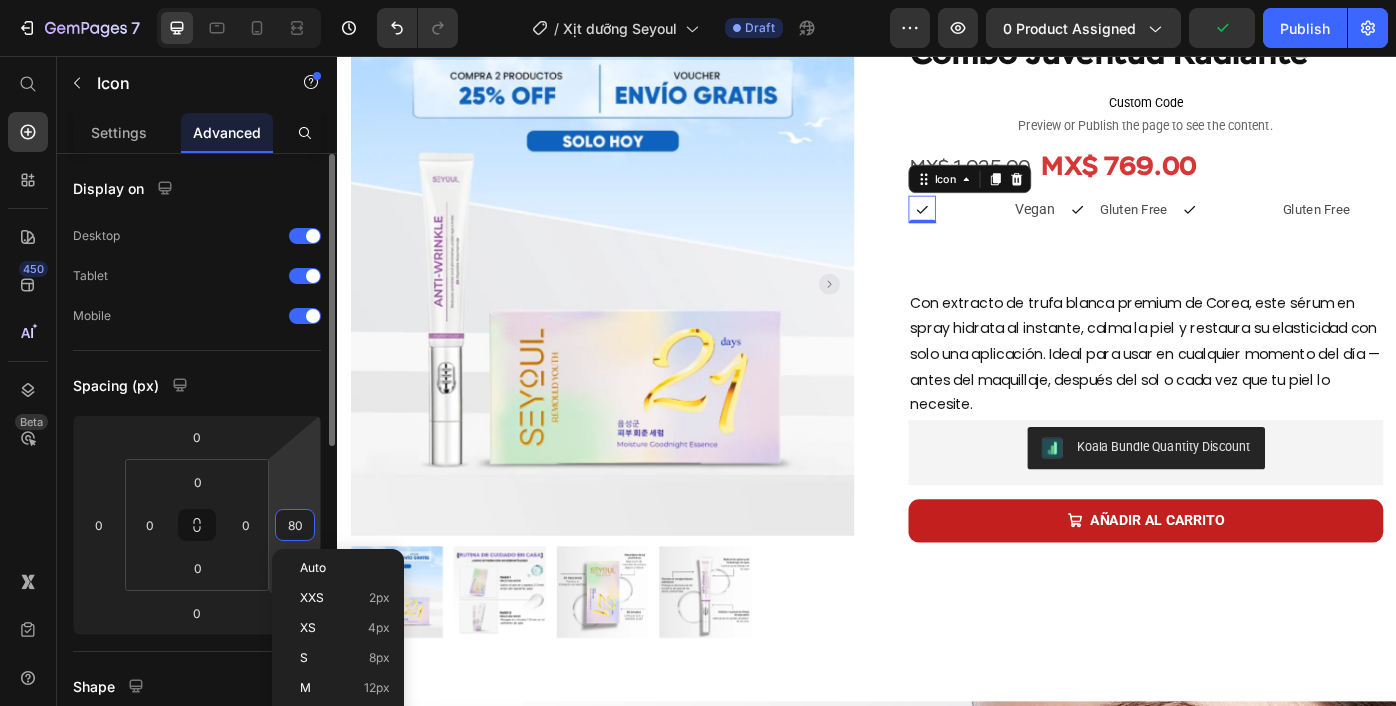type 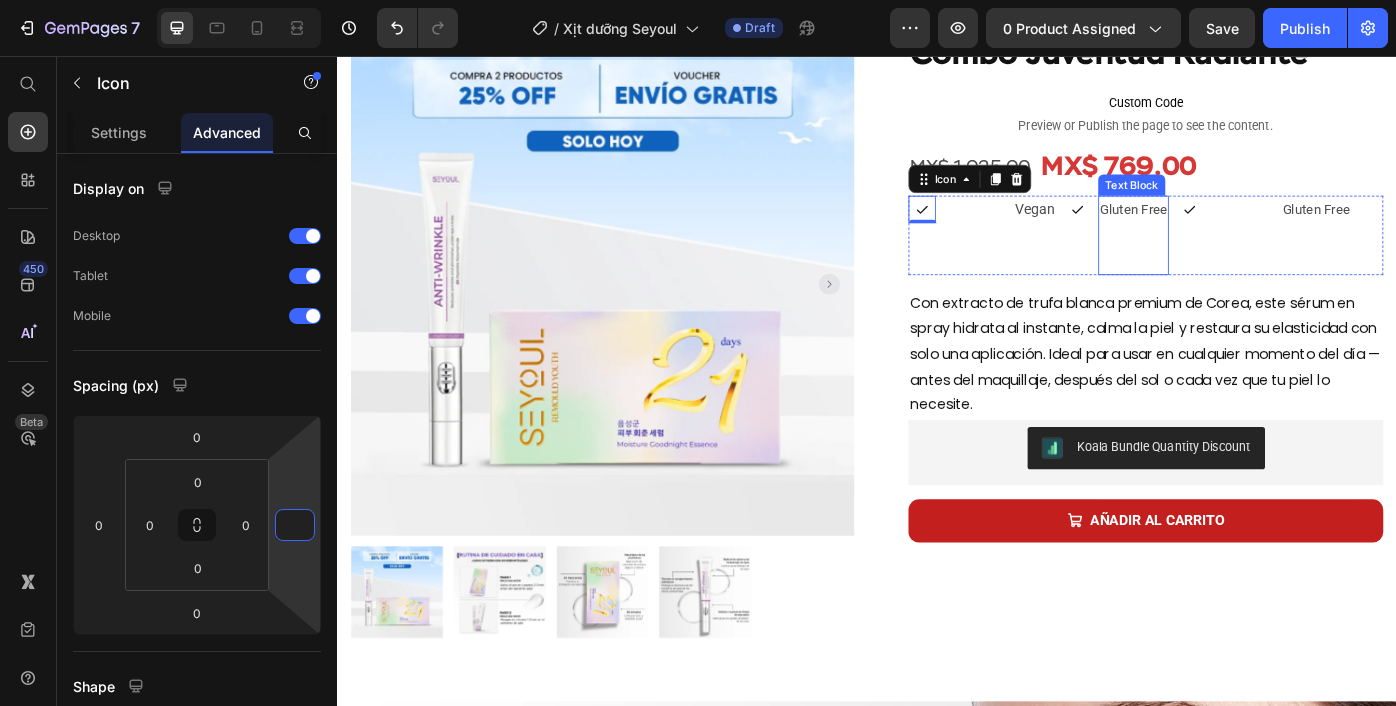 click on "Icon   0 Vegan Text Block
Icon Gluten Free Text Block
Icon Gluten Free   Text Block Row" at bounding box center [1253, 259] 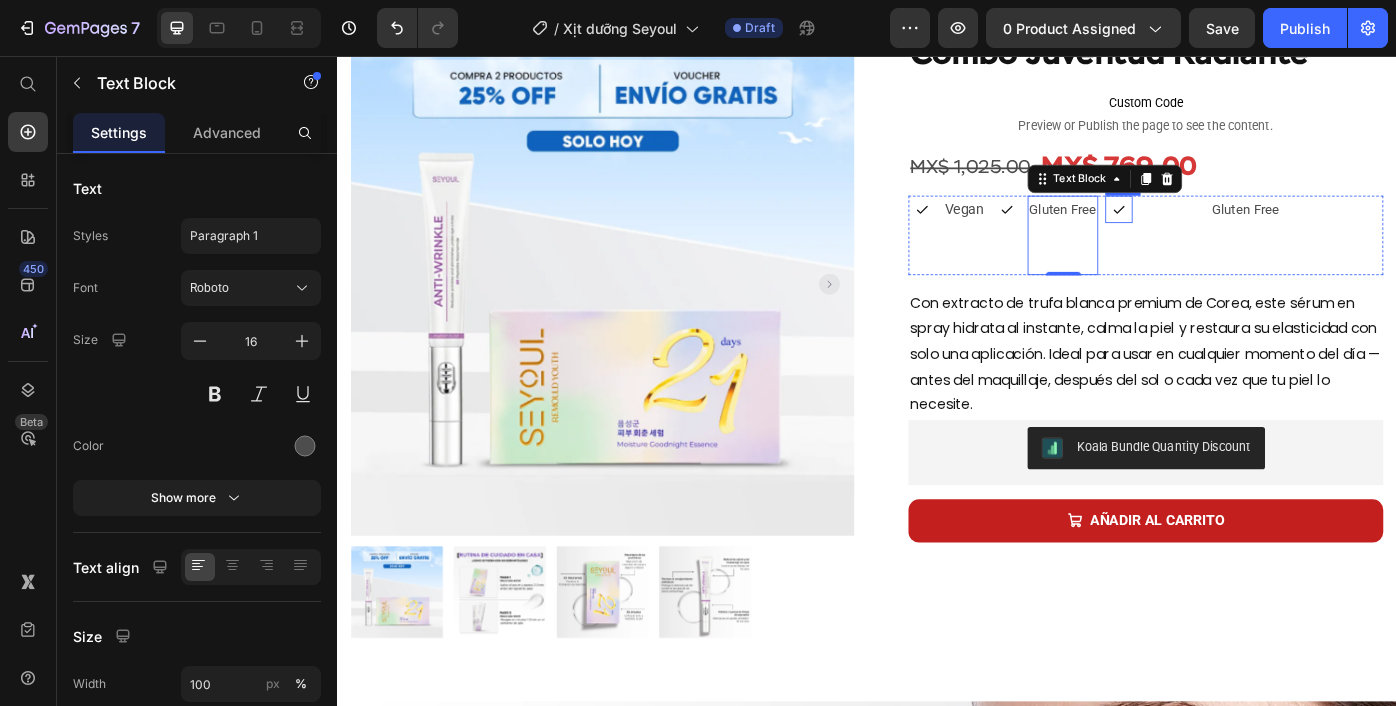 click at bounding box center (1222, 229) 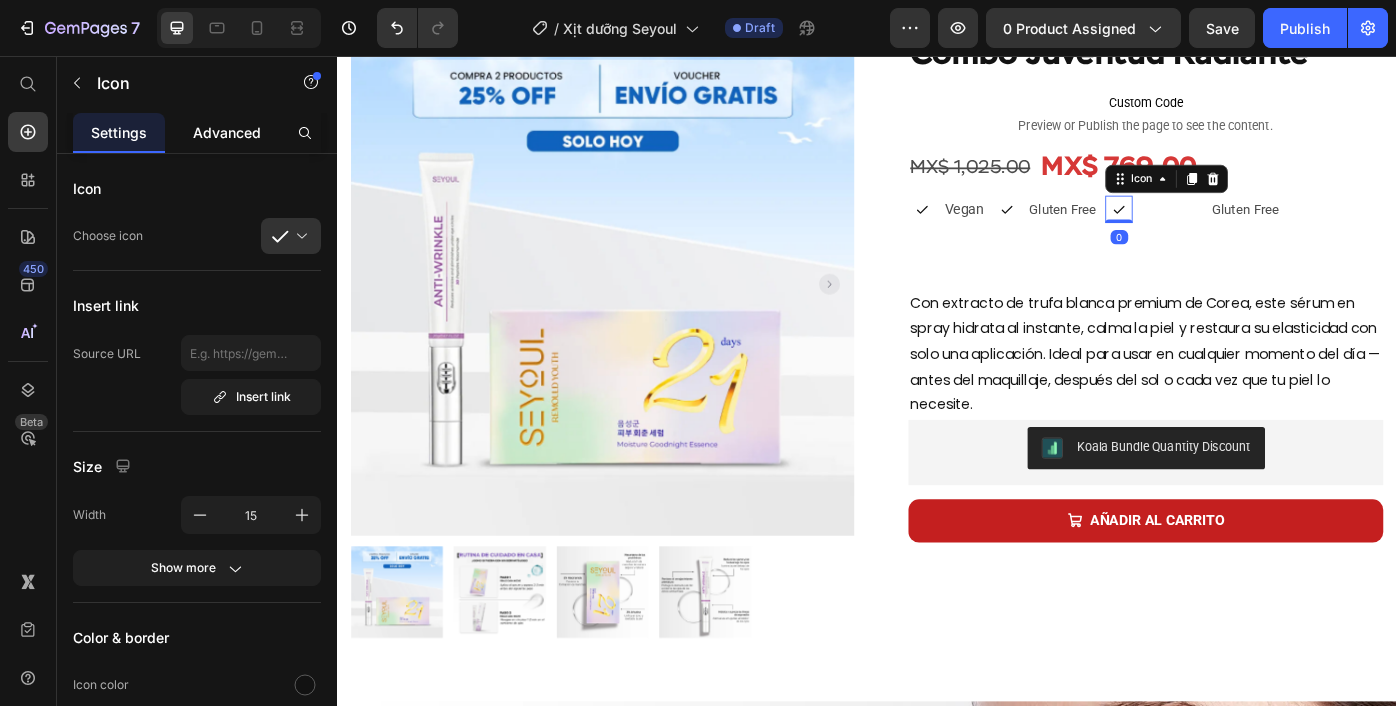 click on "Advanced" at bounding box center [227, 132] 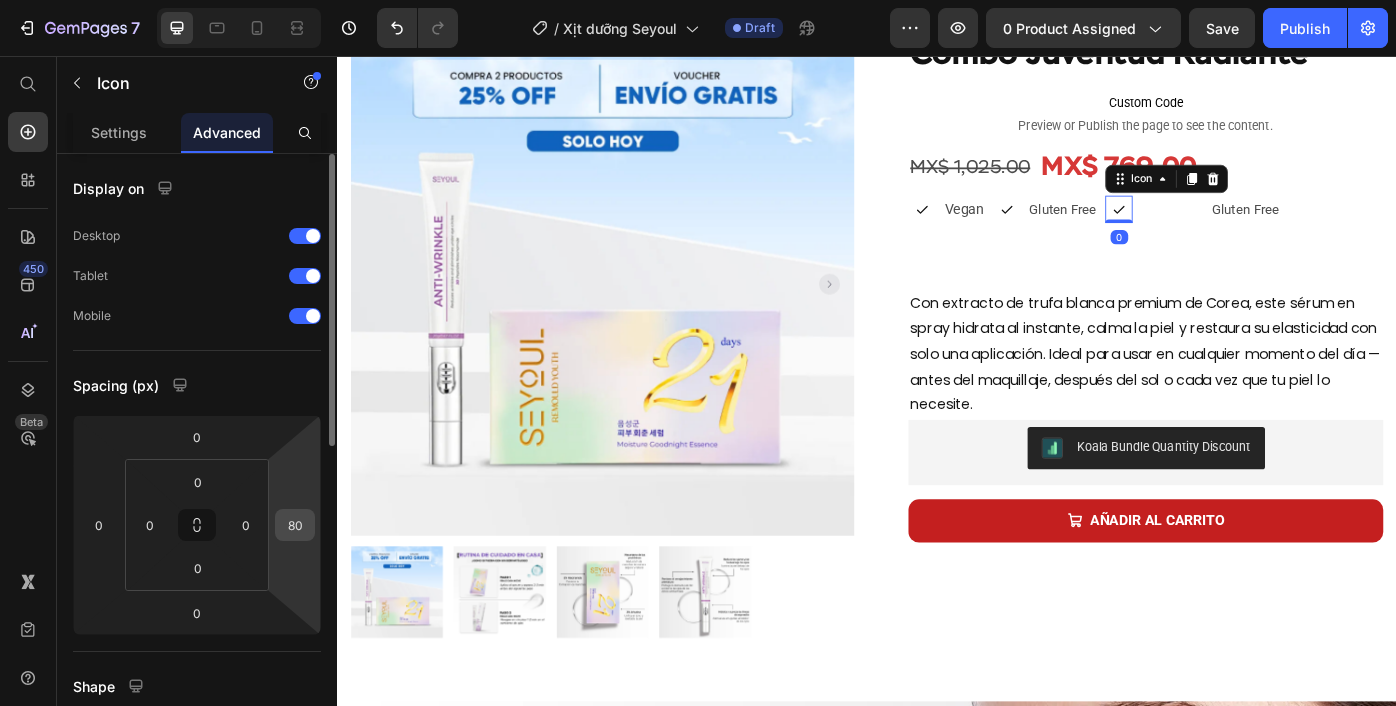click on "80" at bounding box center [295, 525] 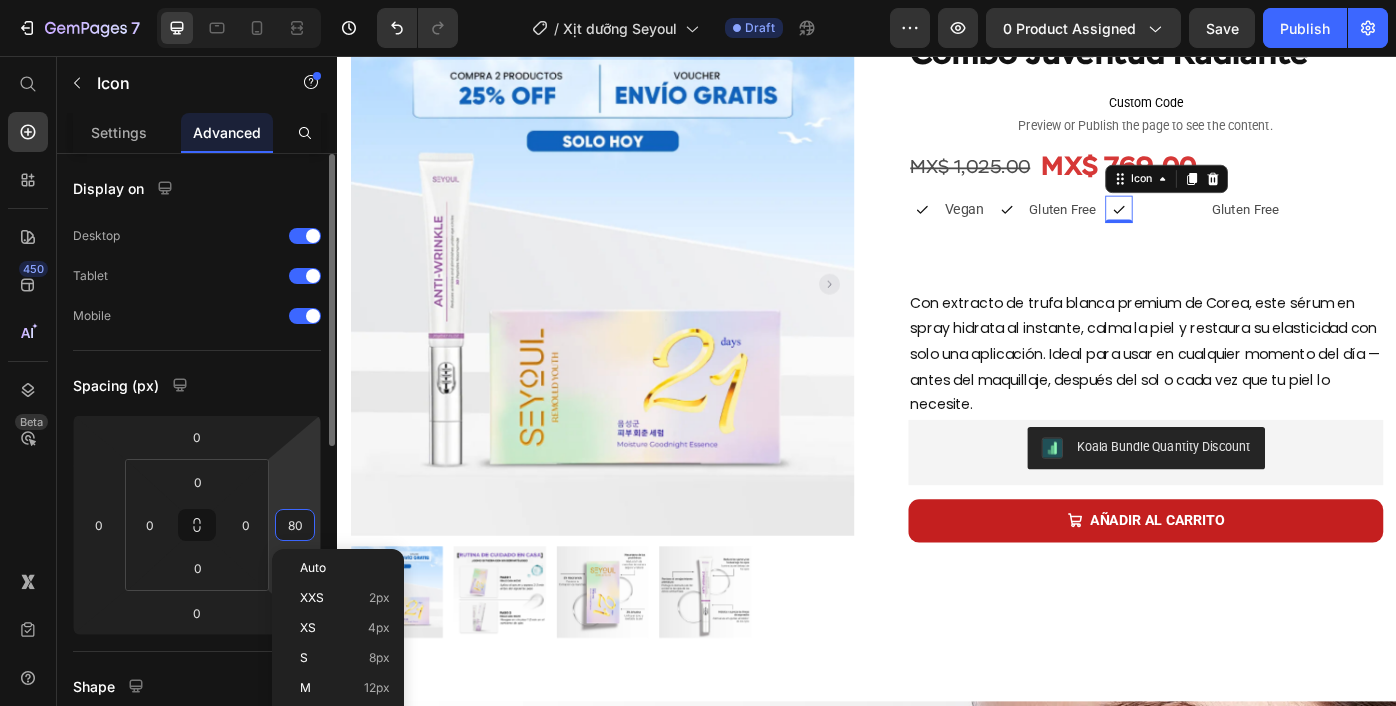 type 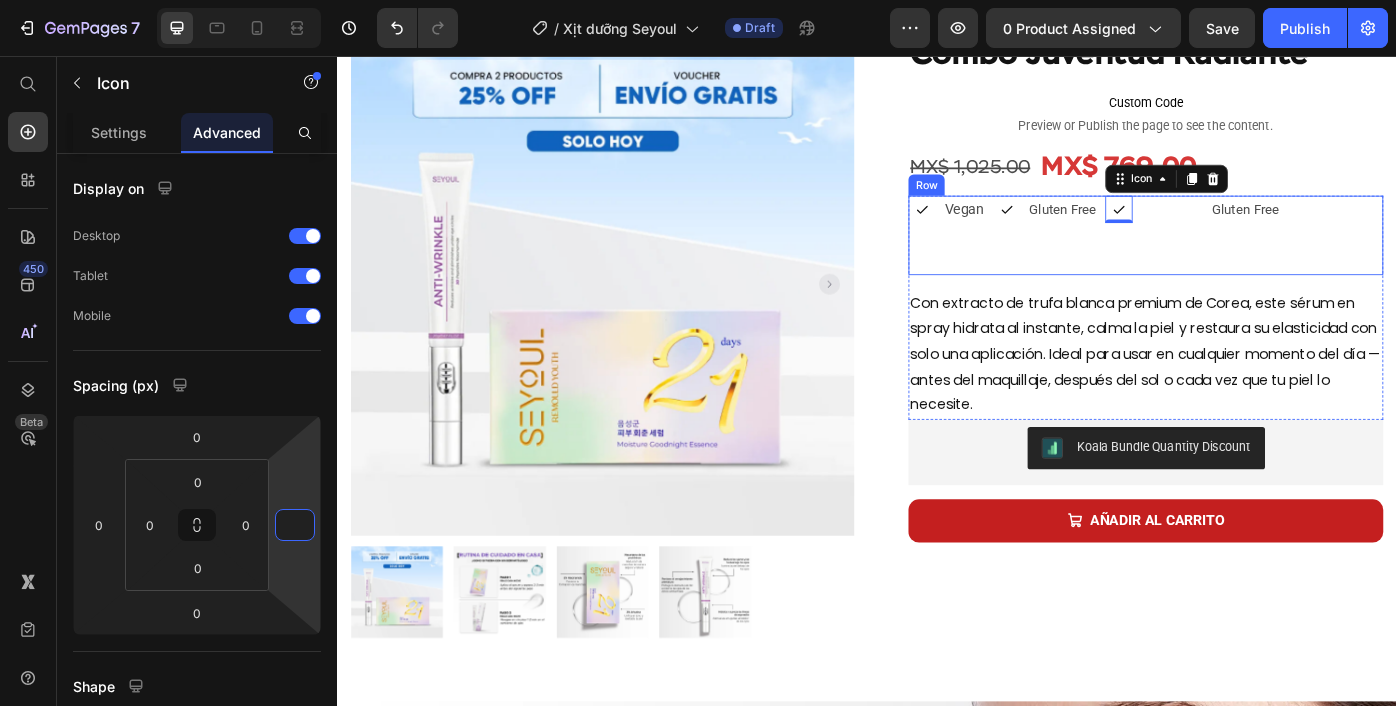 click on "Icon" at bounding box center [1095, 259] 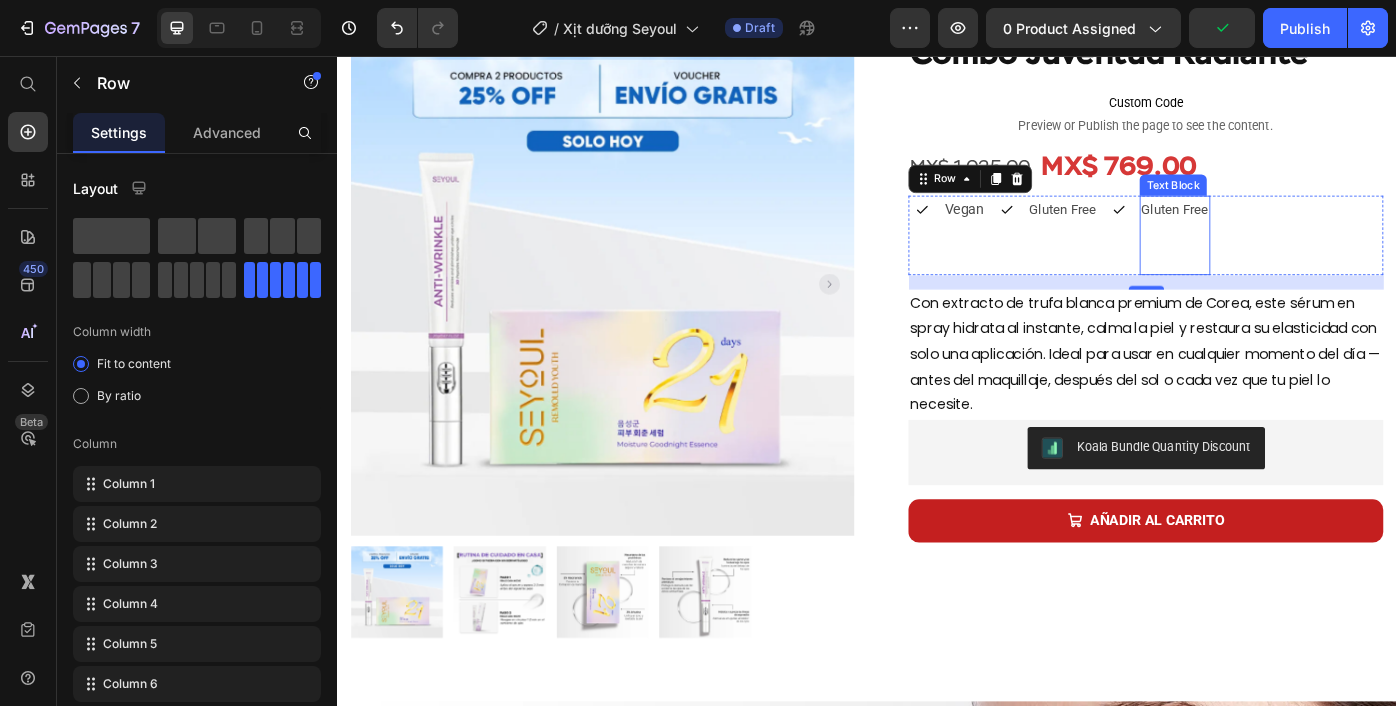 click on "Gluten Free" at bounding box center [1286, 230] 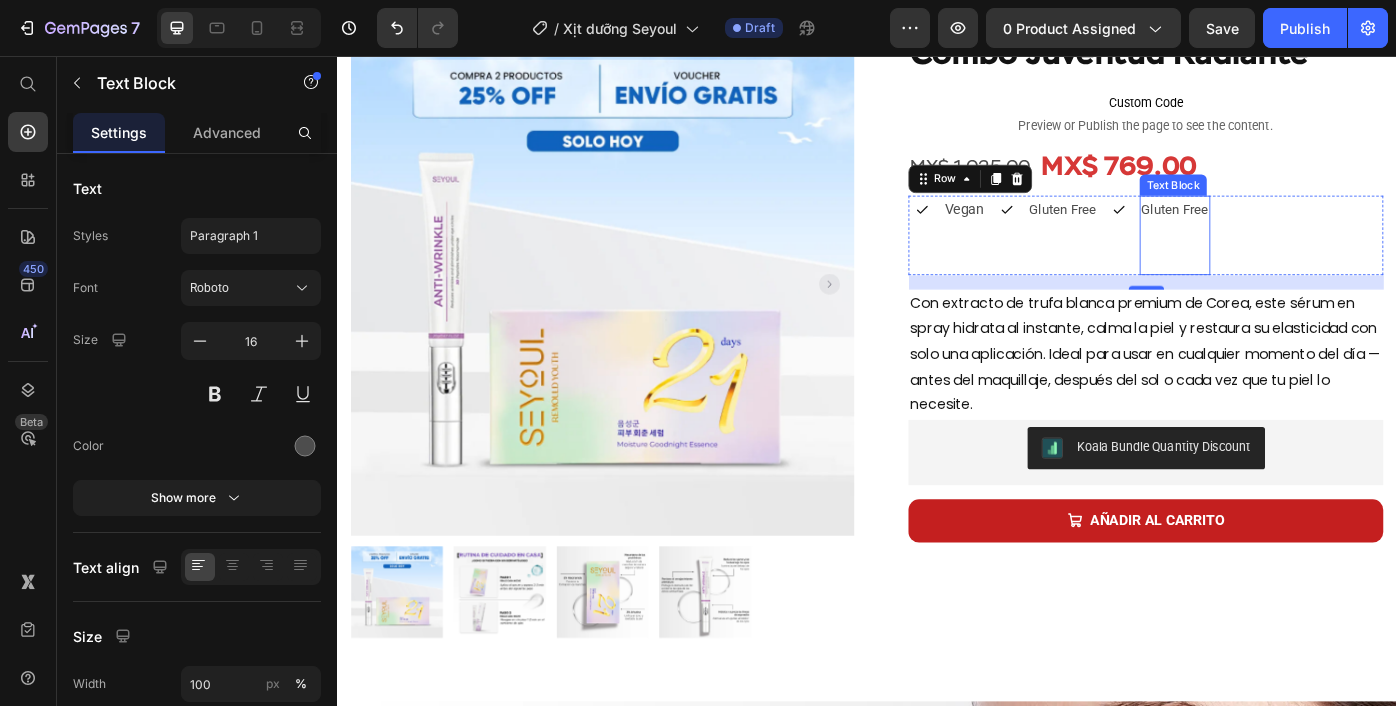 click on "Gluten Free" at bounding box center (1286, 230) 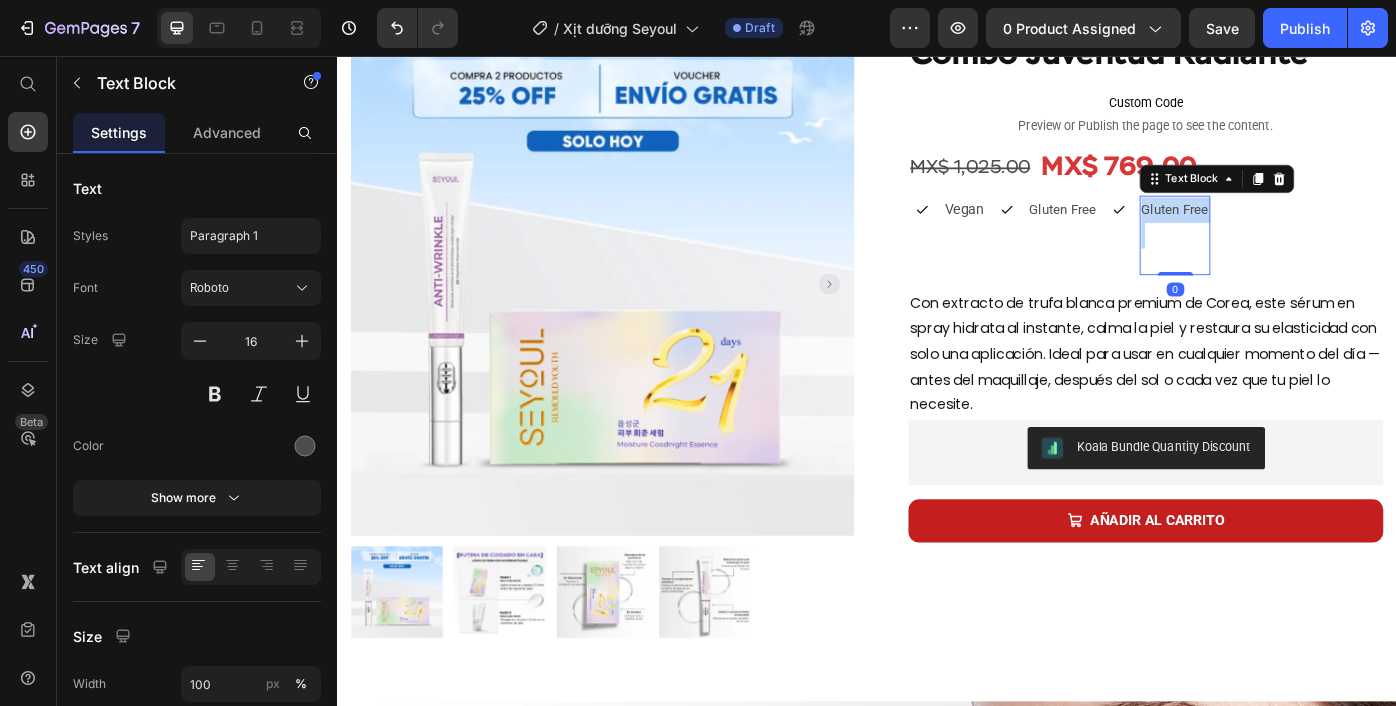 click on "Gluten Free" at bounding box center [1286, 230] 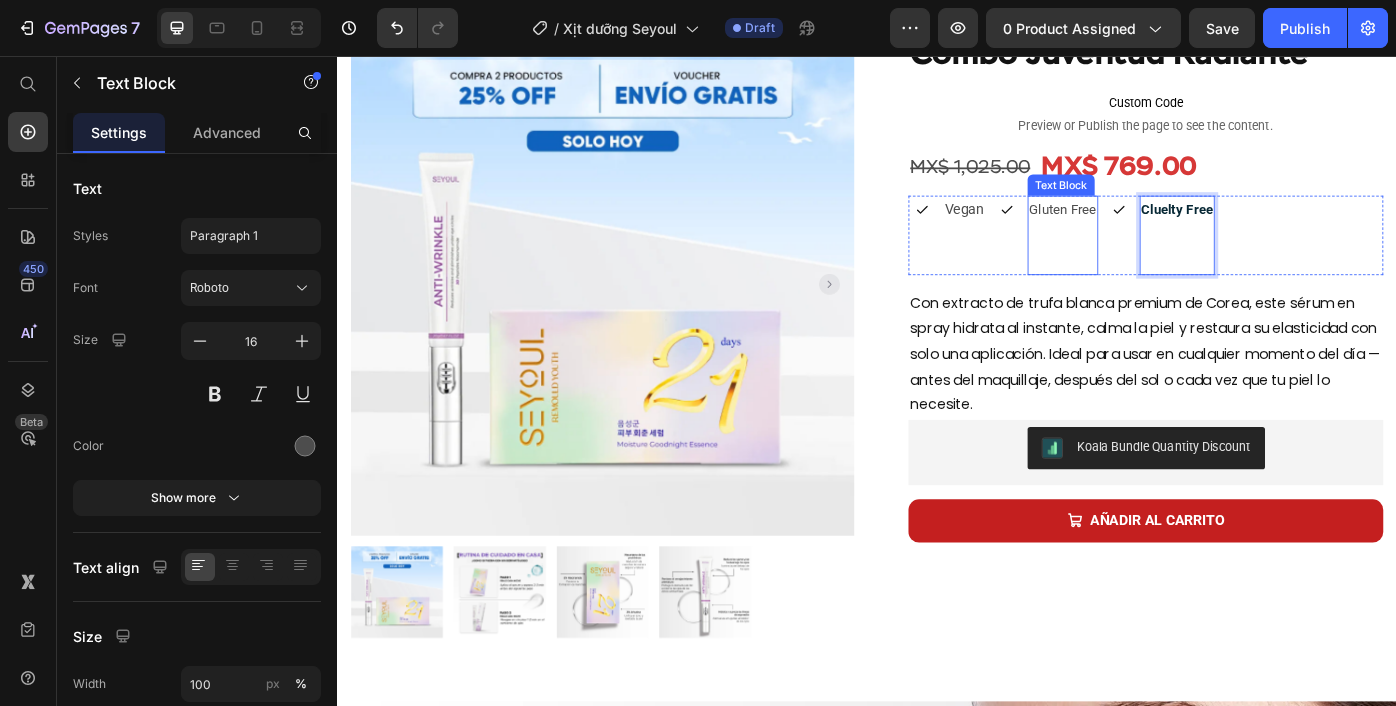click on "Gluten Free" at bounding box center (1159, 230) 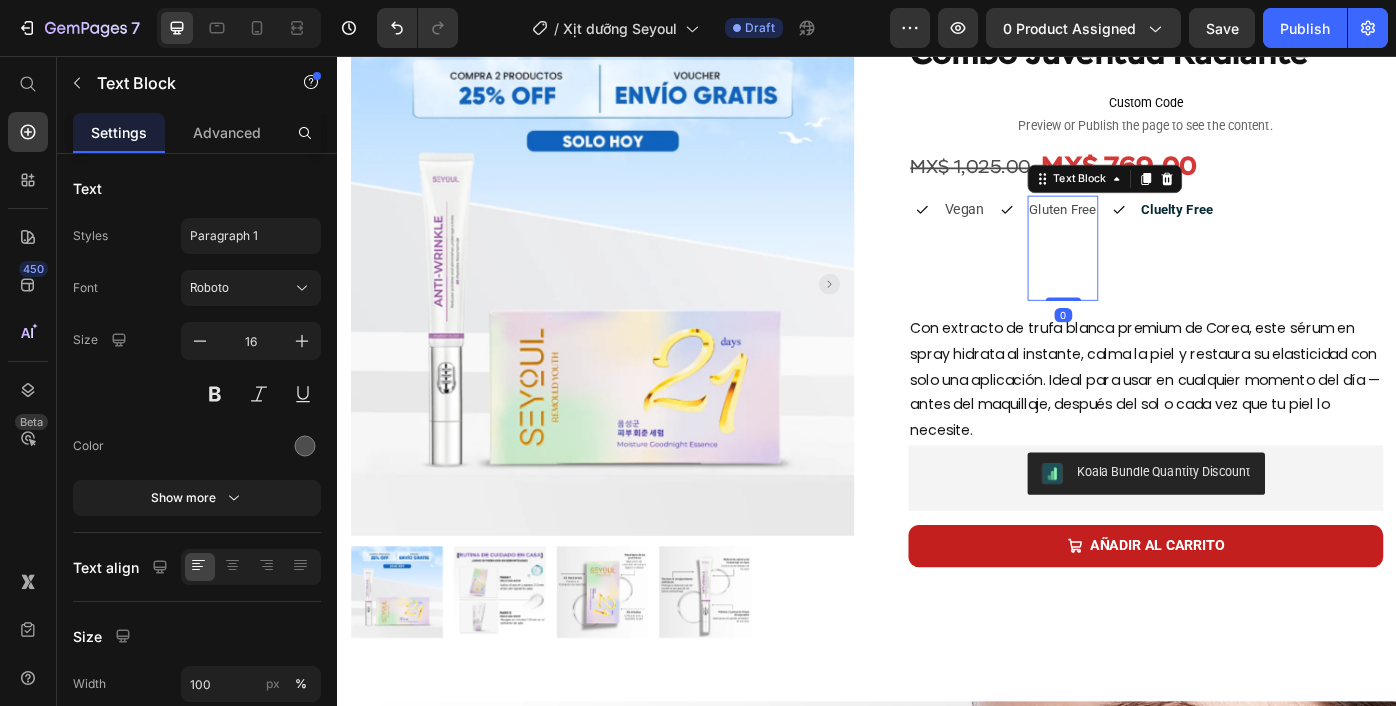 click on "Gluten Free" at bounding box center [1159, 230] 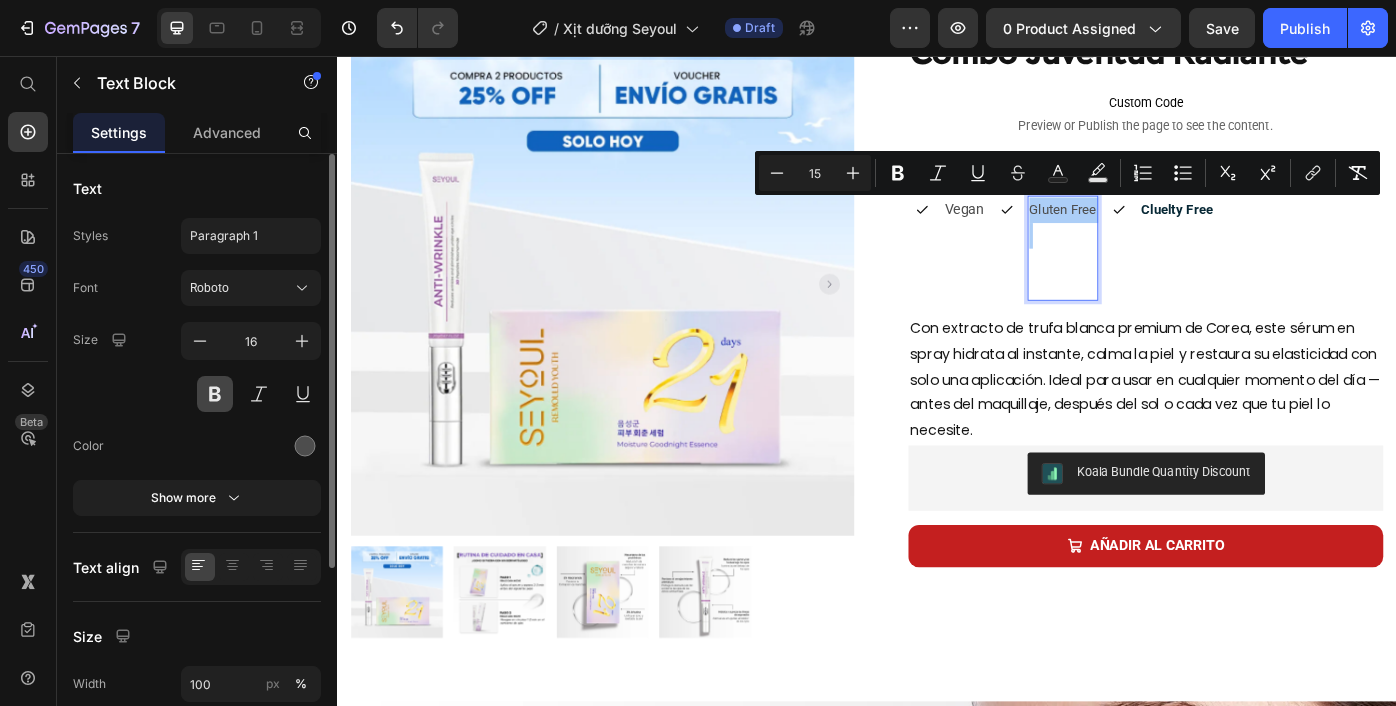 click at bounding box center (215, 394) 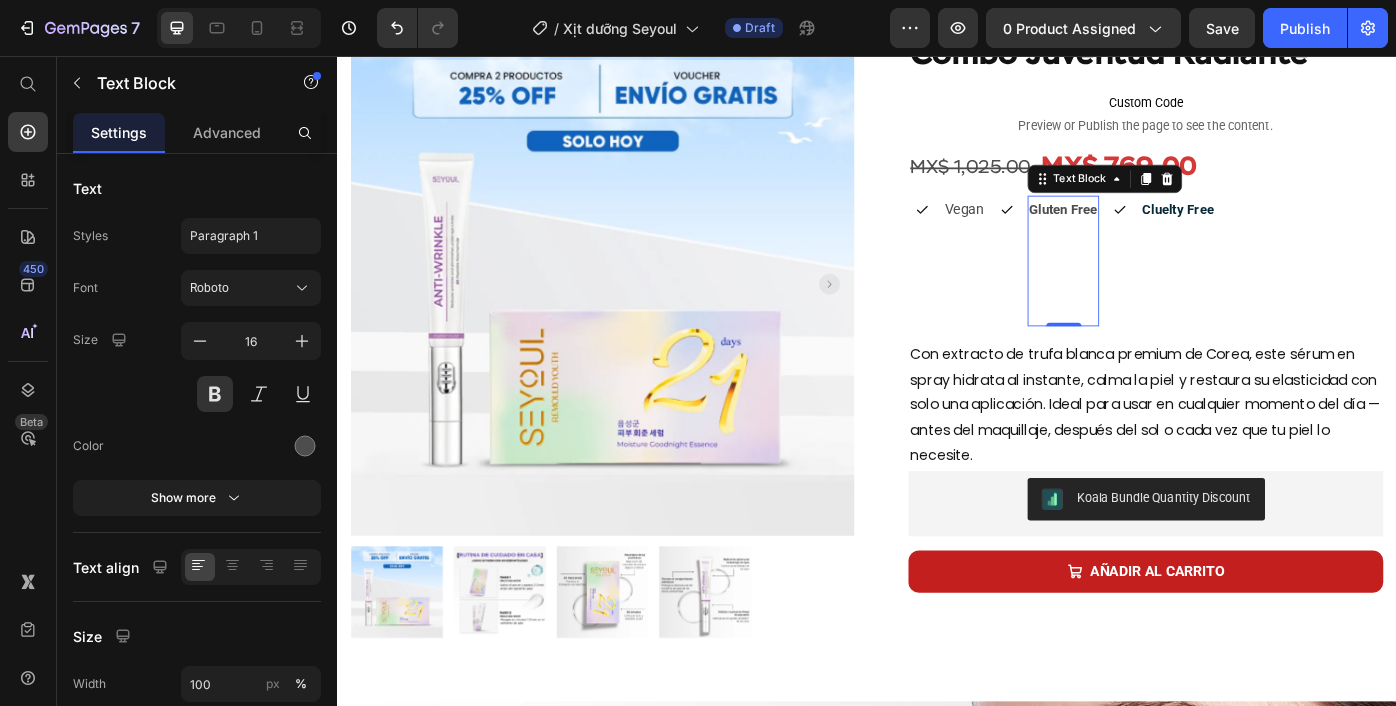 click at bounding box center (1159, 302) 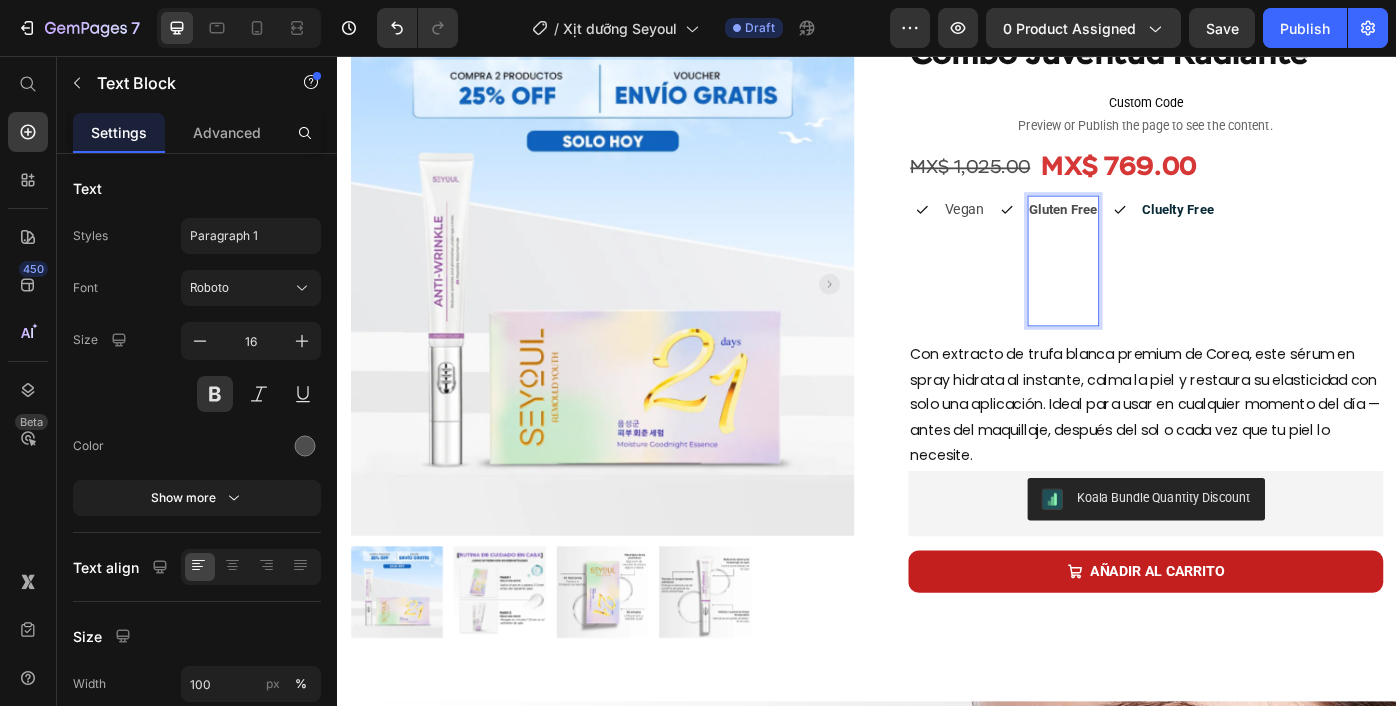 click on "⁠⁠⁠⁠⁠⁠⁠" at bounding box center (1159, 302) 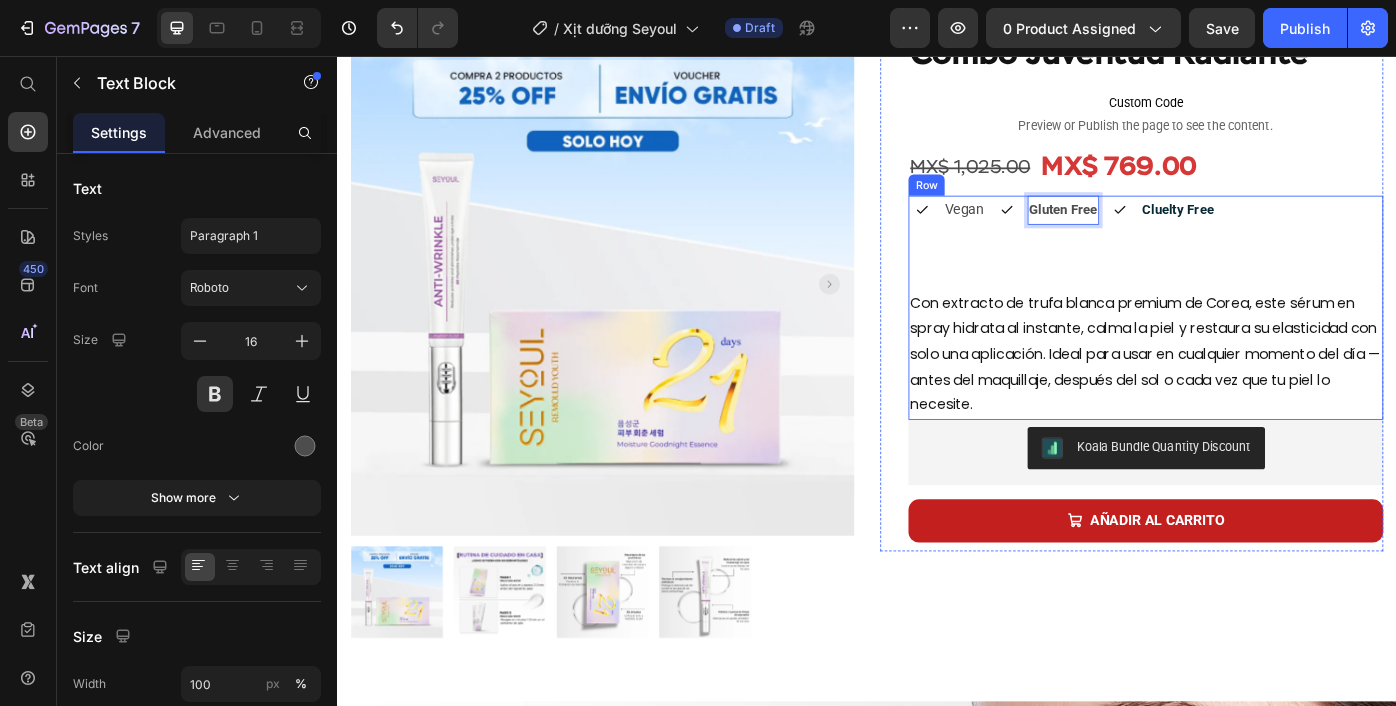 click on "Vegan" at bounding box center (1047, 230) 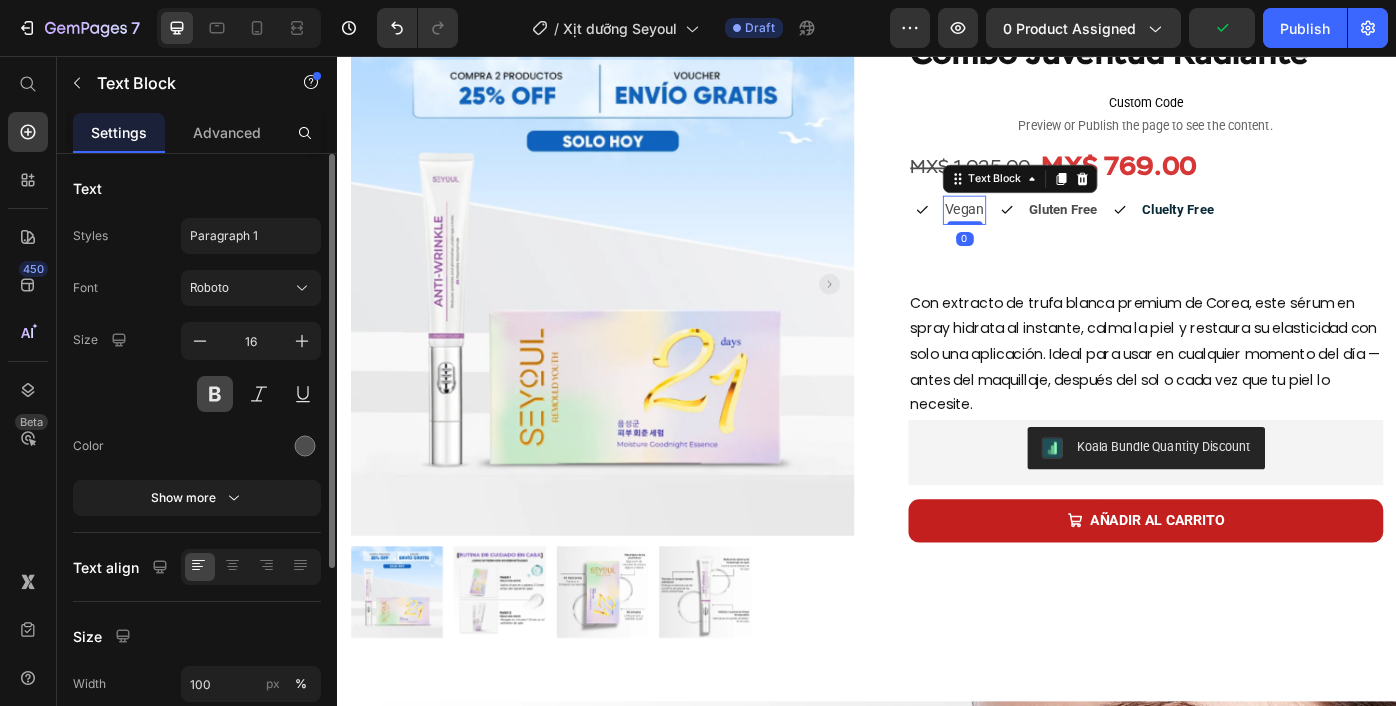 click at bounding box center (215, 394) 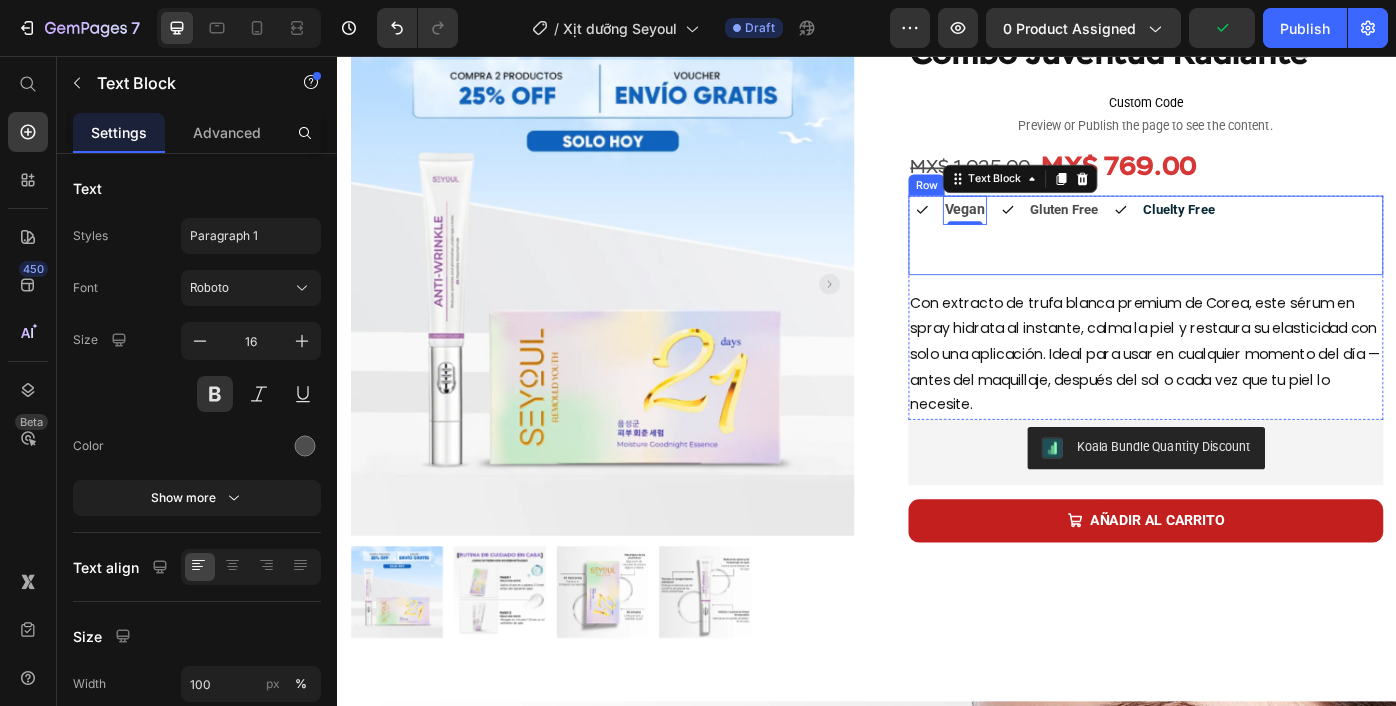 click on "Vegan Text Block   0" at bounding box center [1048, 259] 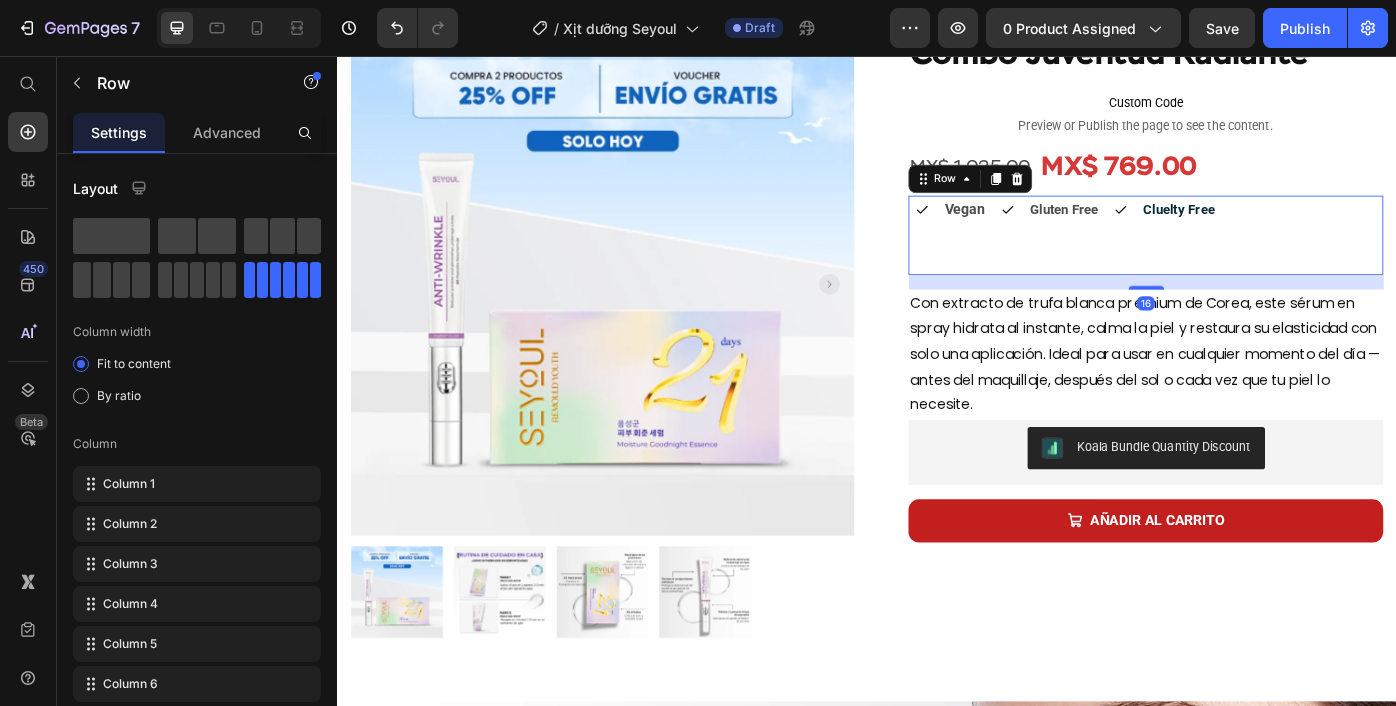 click on "Vegan Text Block" at bounding box center (1048, 259) 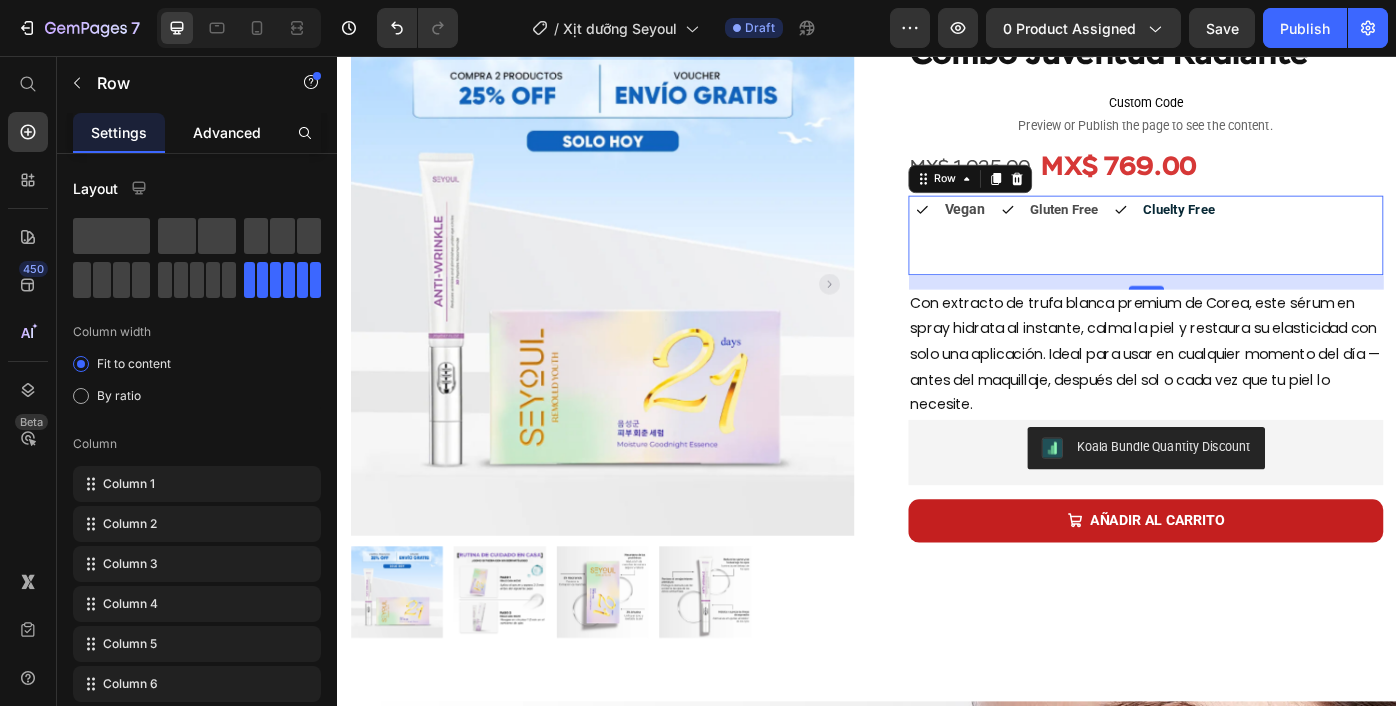 click on "Advanced" at bounding box center (227, 132) 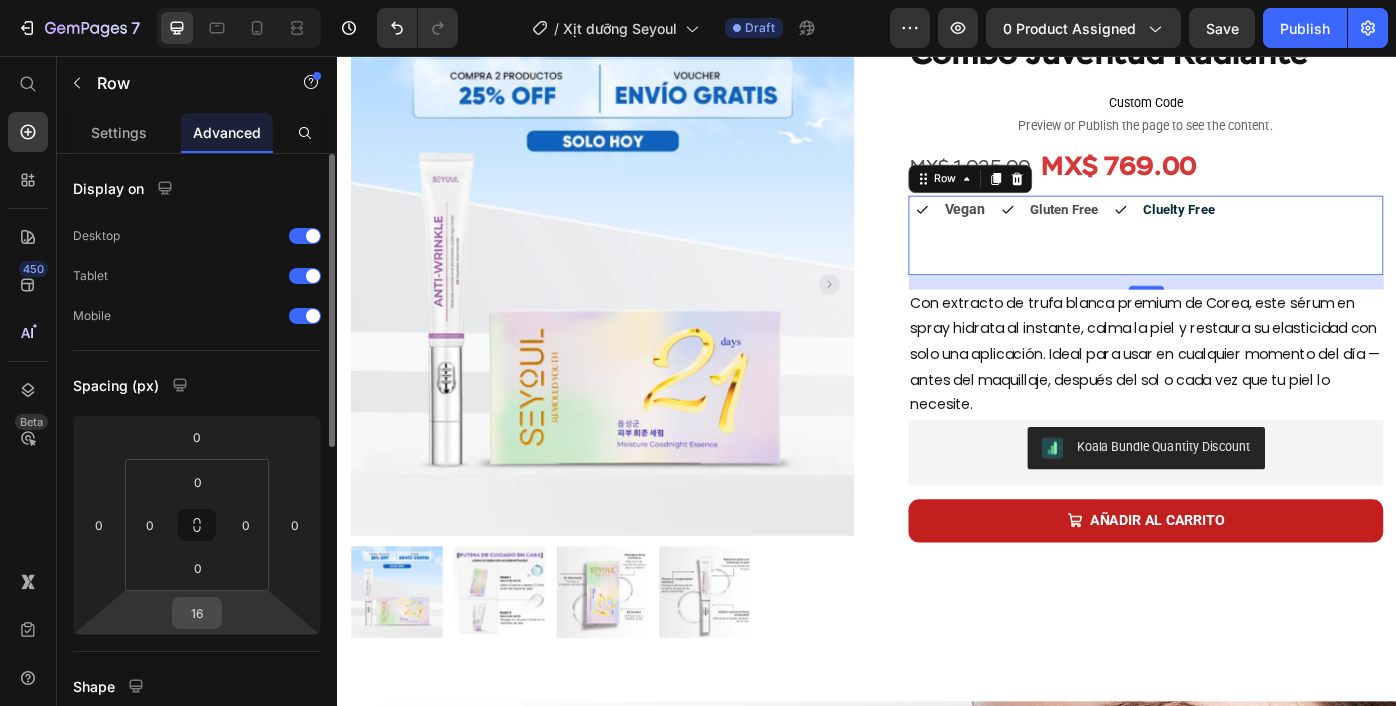 click on "16" at bounding box center (197, 613) 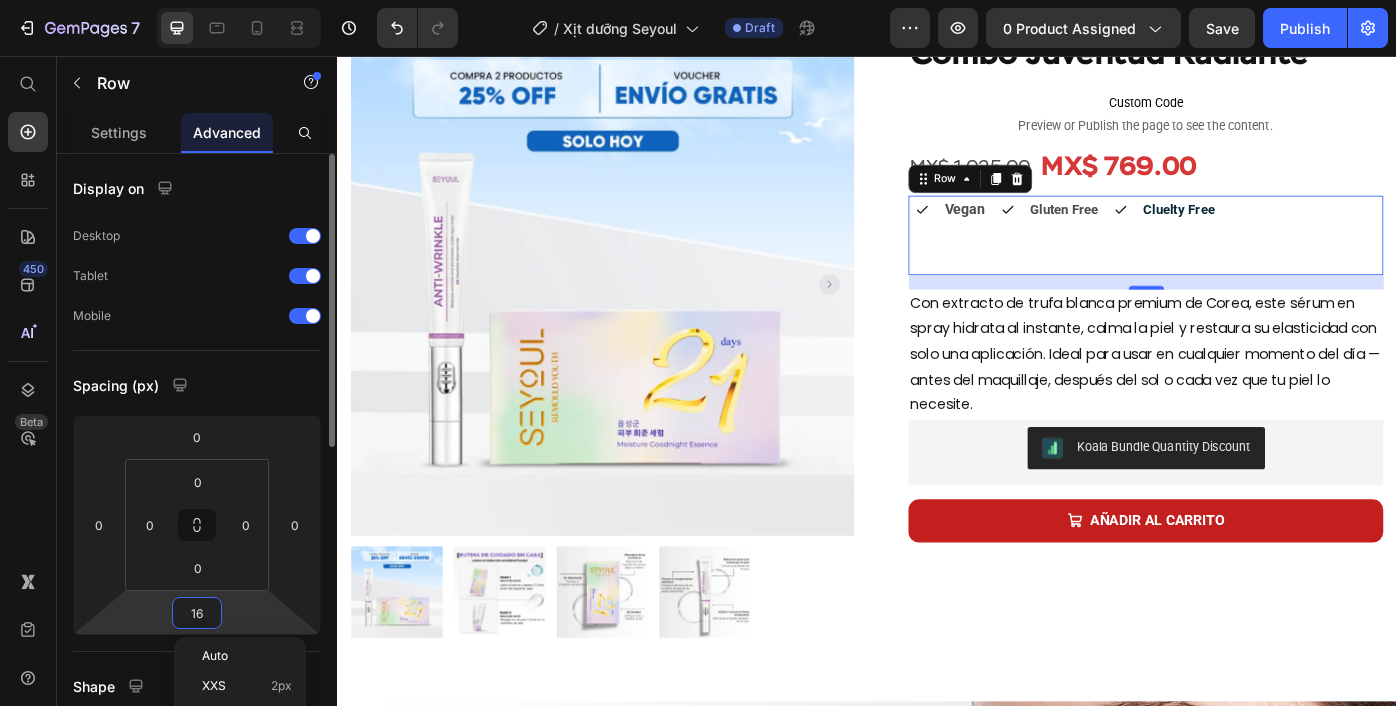 type 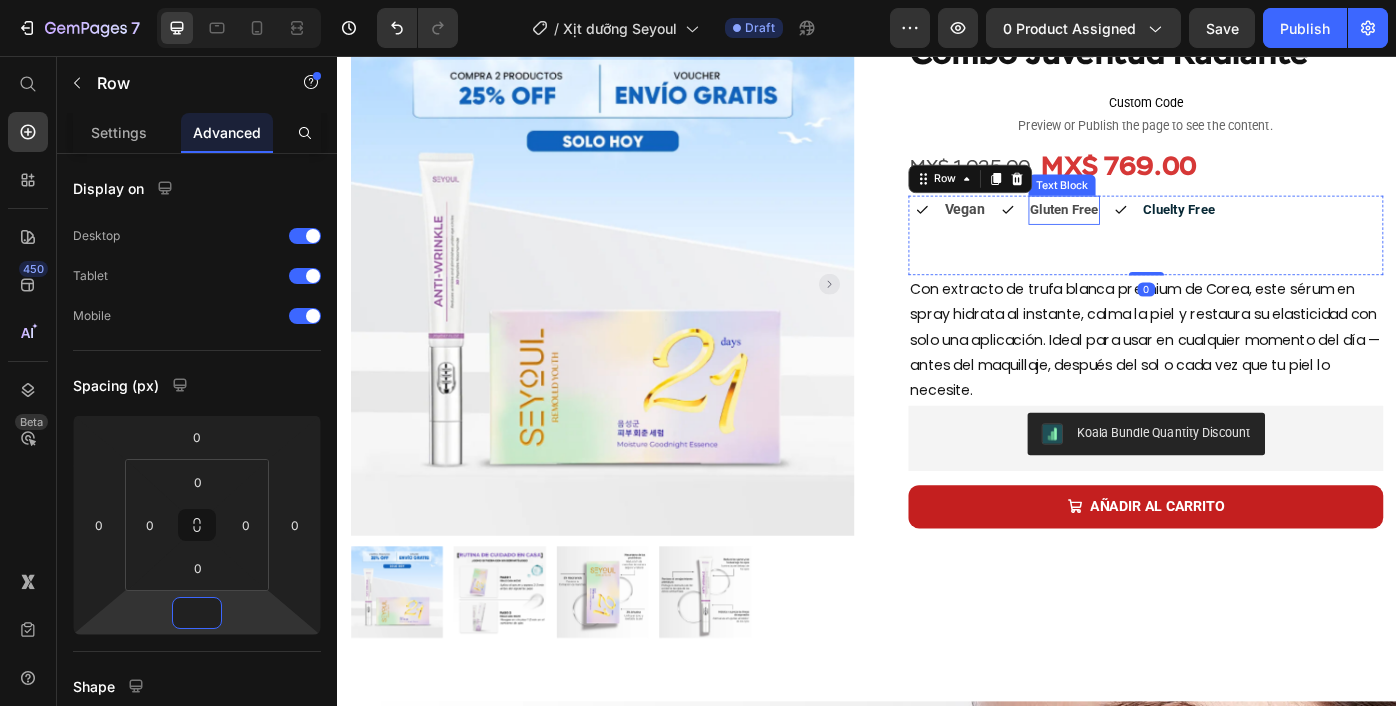 click on "Cluelty Free" at bounding box center (1290, 230) 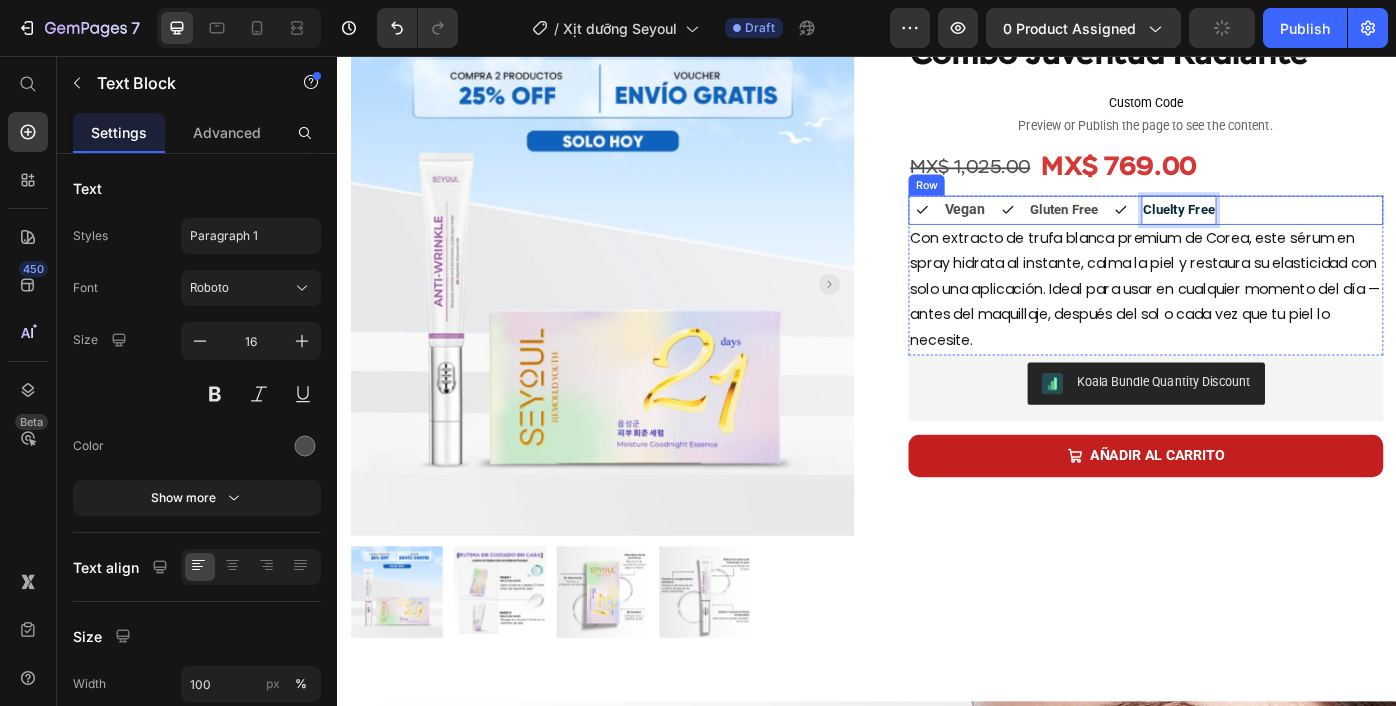 click on "Icon Vegan Text Block
Icon Gluten Free Text Block
Icon Cluelty Free Text Block   0 Row" at bounding box center (1253, 230) 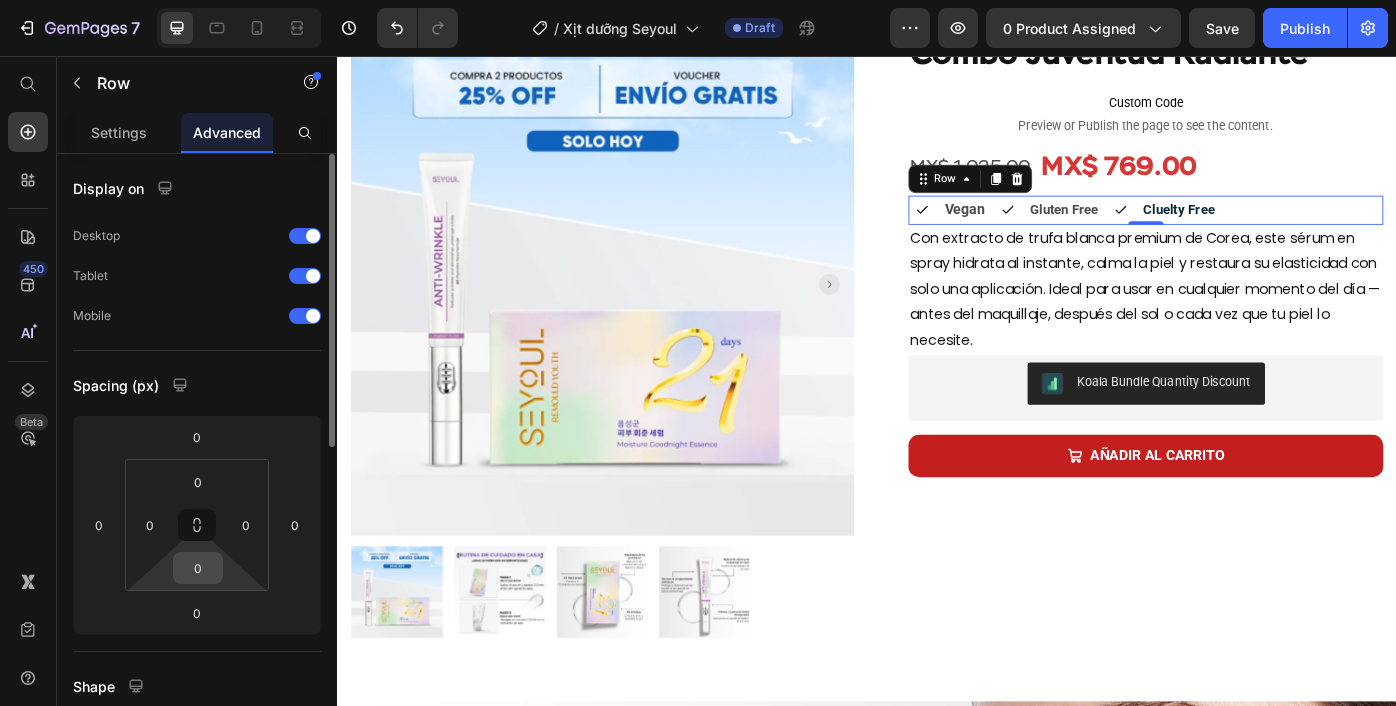 click on "0" at bounding box center (198, 568) 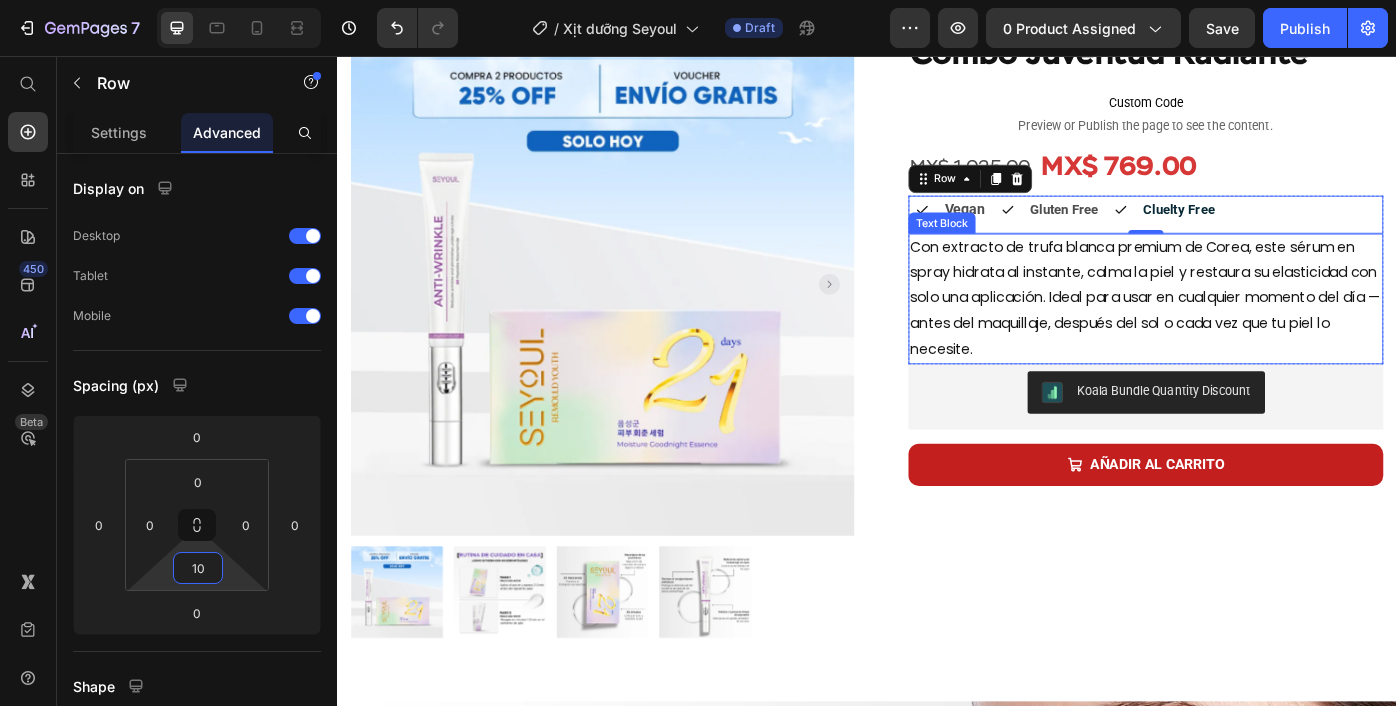 type on "1" 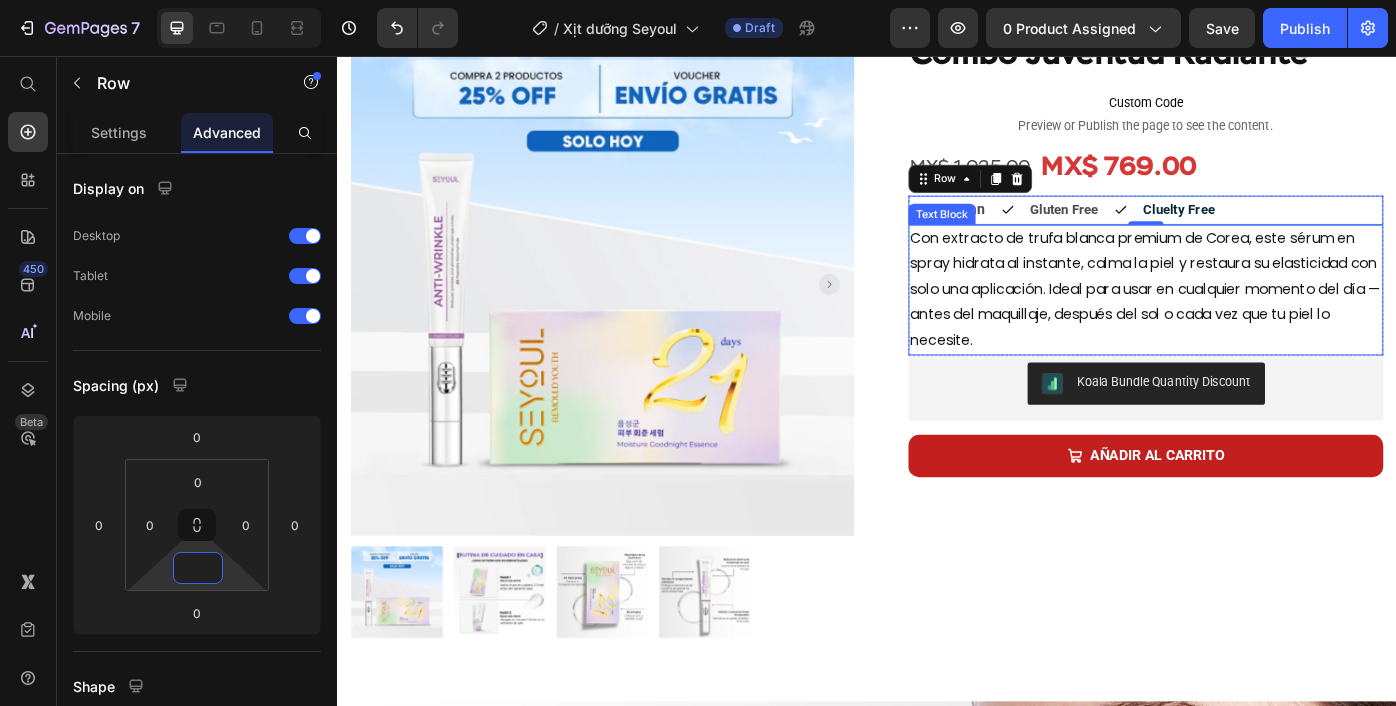 type on "5" 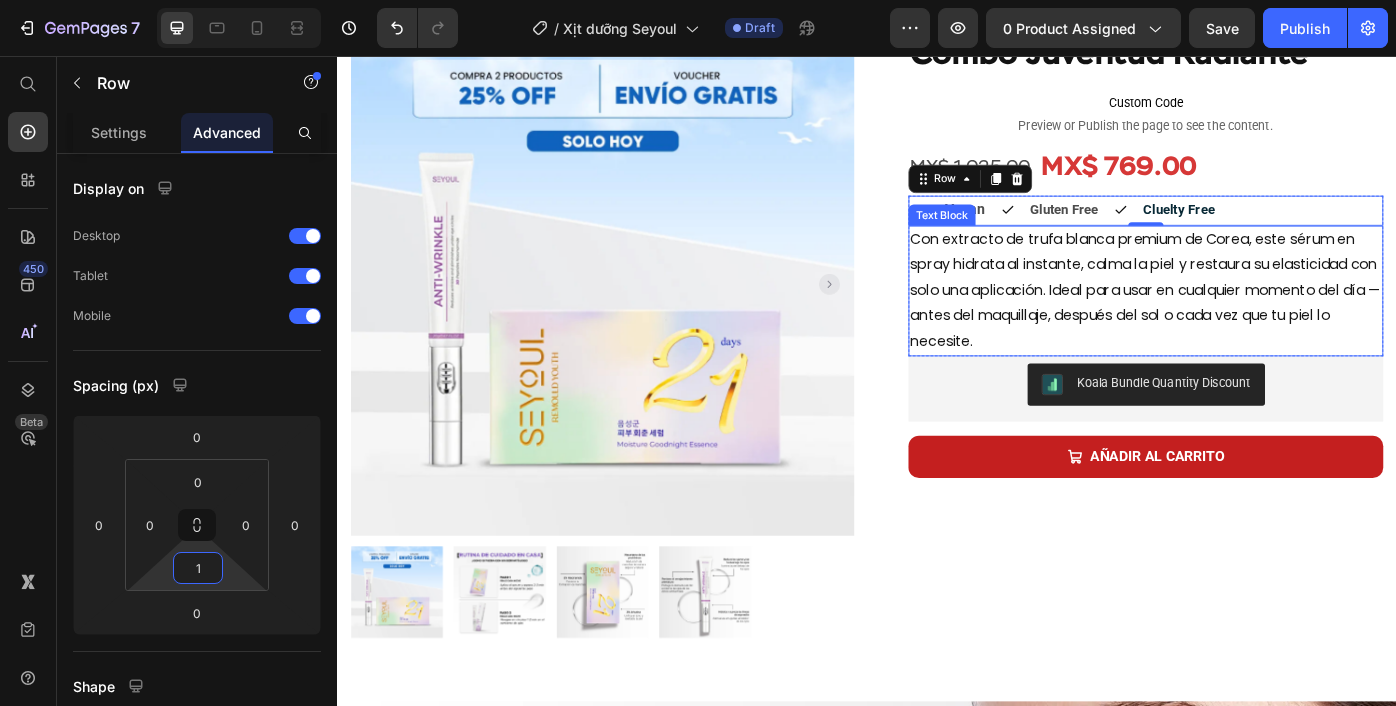 type on "10" 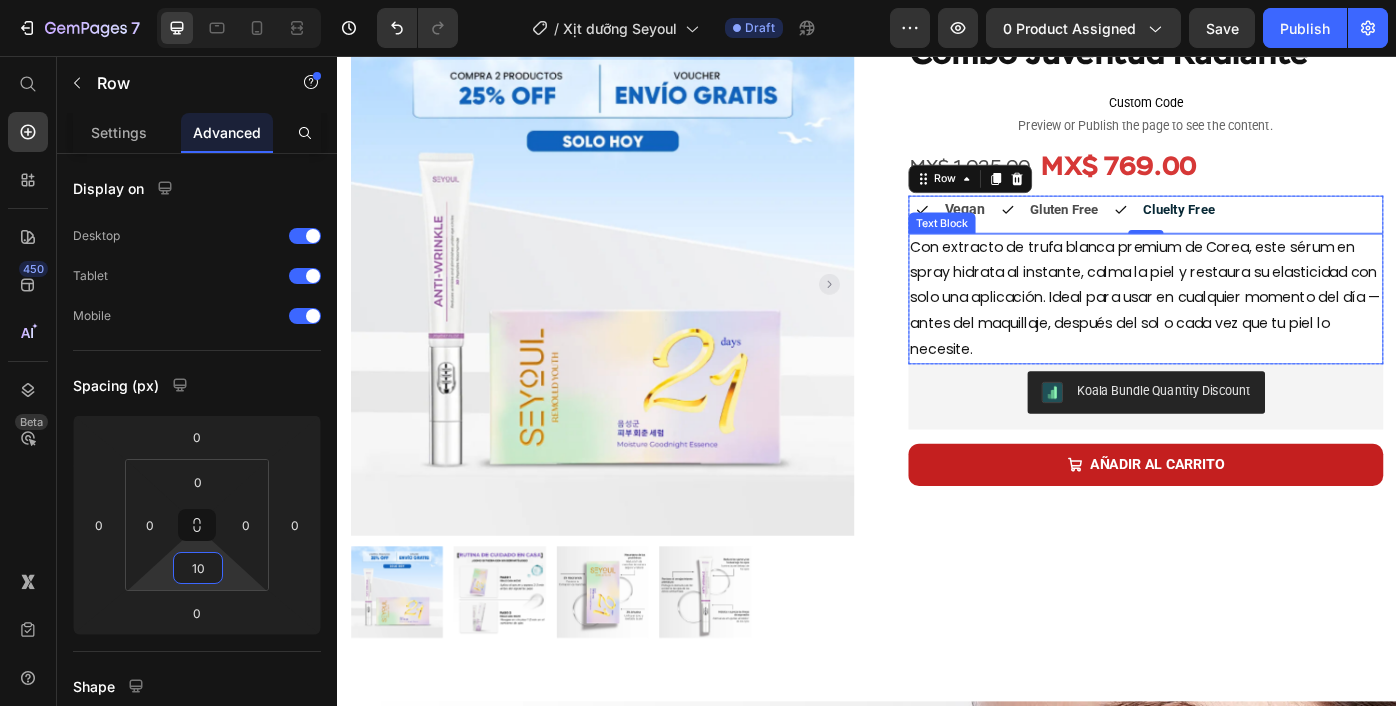 click on "Con extracto de trufa blanca premium de Corea, este sérum en spray hidrata al instante, calma la piel y restaura su elasticidad con solo una aplicación. Ideal para usar en cualquier momento del día — antes del maquillaje, después del sol o cada vez que tu piel lo necesite." at bounding box center [1253, 331] 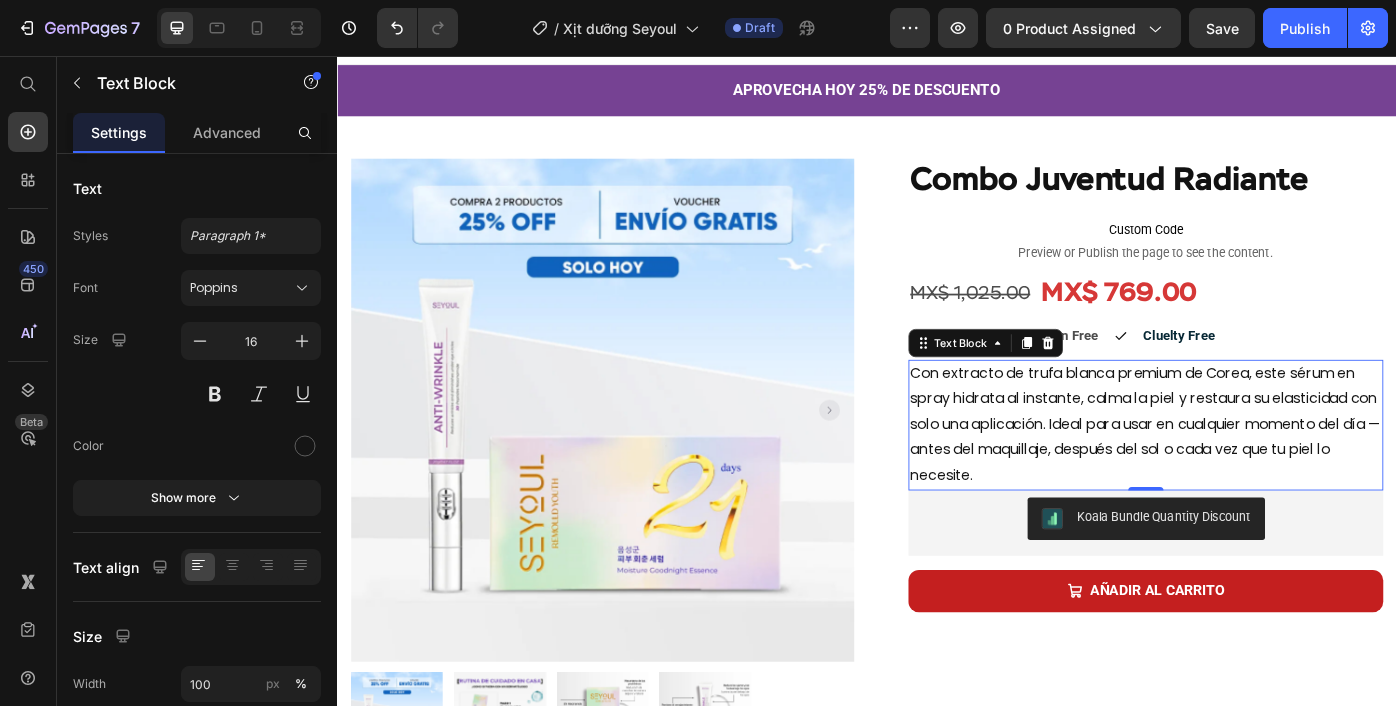 scroll, scrollTop: 0, scrollLeft: 0, axis: both 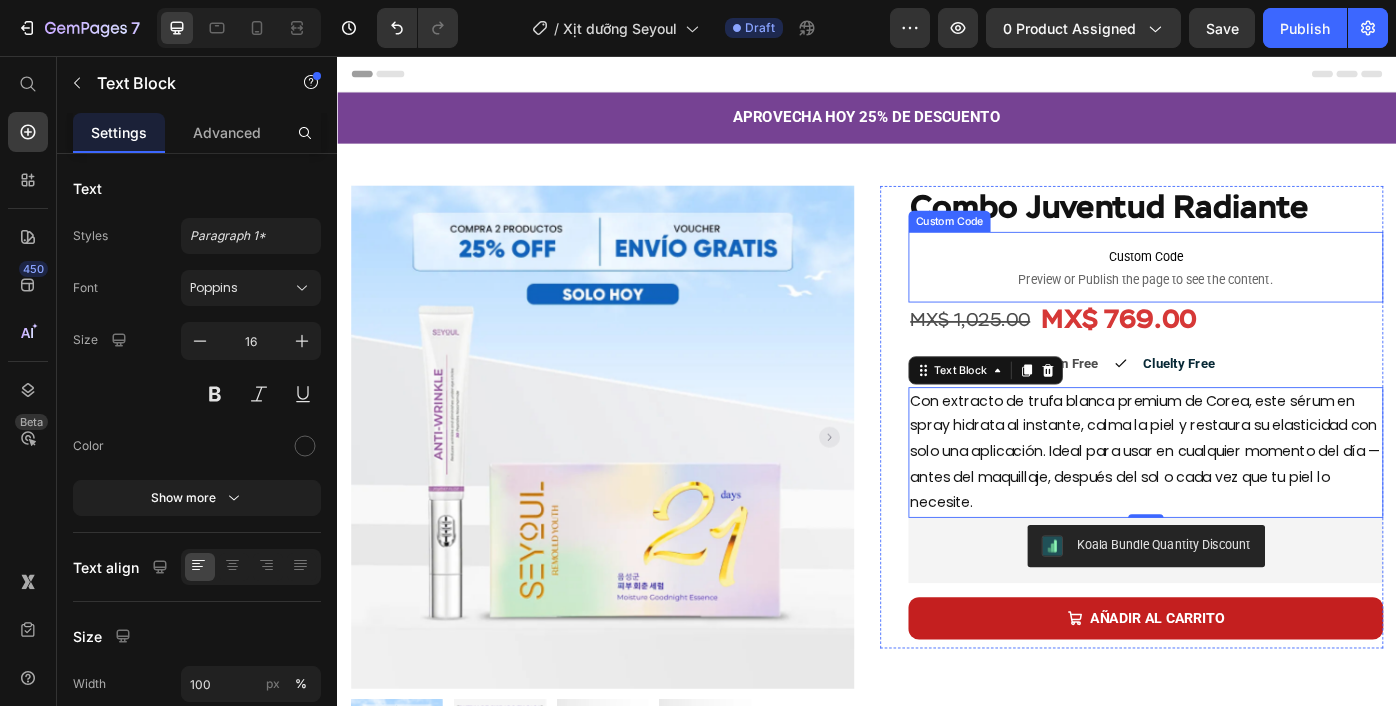 click on "Preview or Publish the page to see the content." at bounding box center [1253, 309] 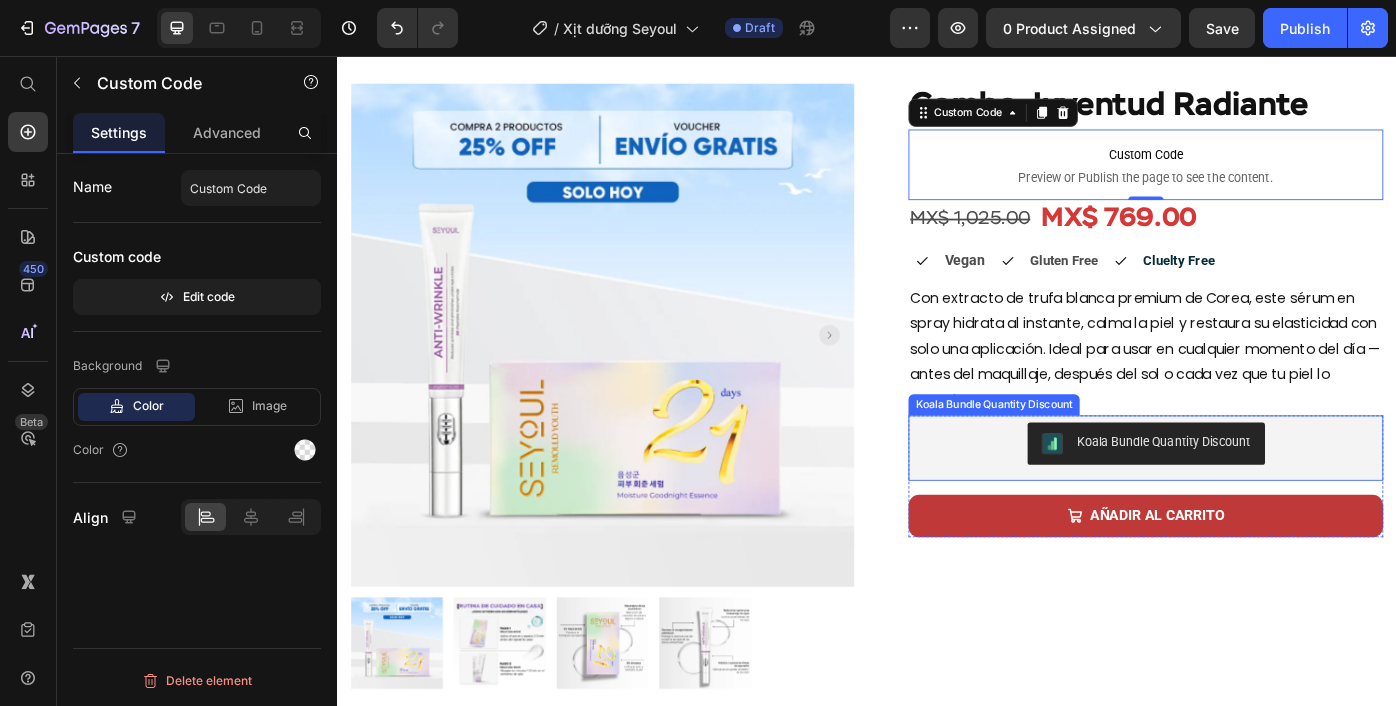 scroll, scrollTop: 64, scrollLeft: 0, axis: vertical 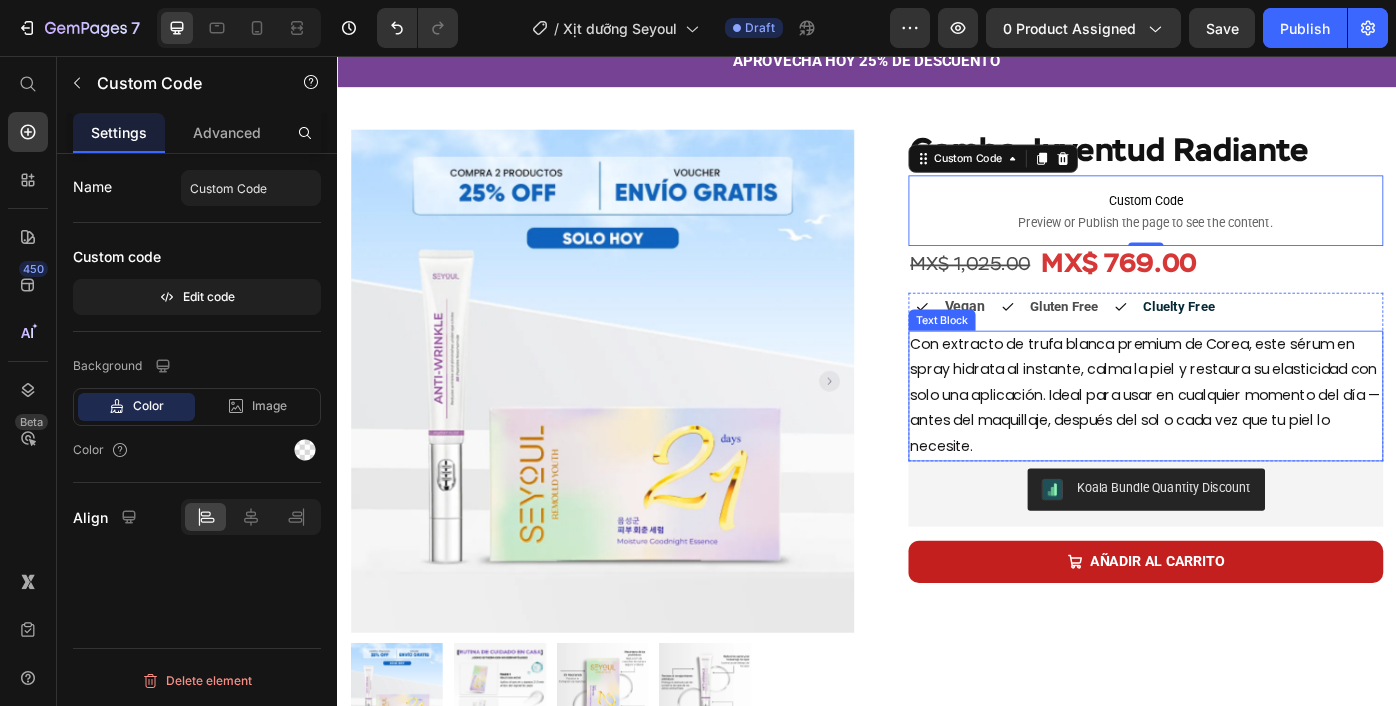 click on "Con extracto de trufa blanca premium de Corea, este sérum en spray hidrata al instante, calma la piel y restaura su elasticidad con solo una aplicación. Ideal para usar en cualquier momento del día — antes del maquillaje, después del sol o cada vez que tu piel lo necesite." at bounding box center [1253, 441] 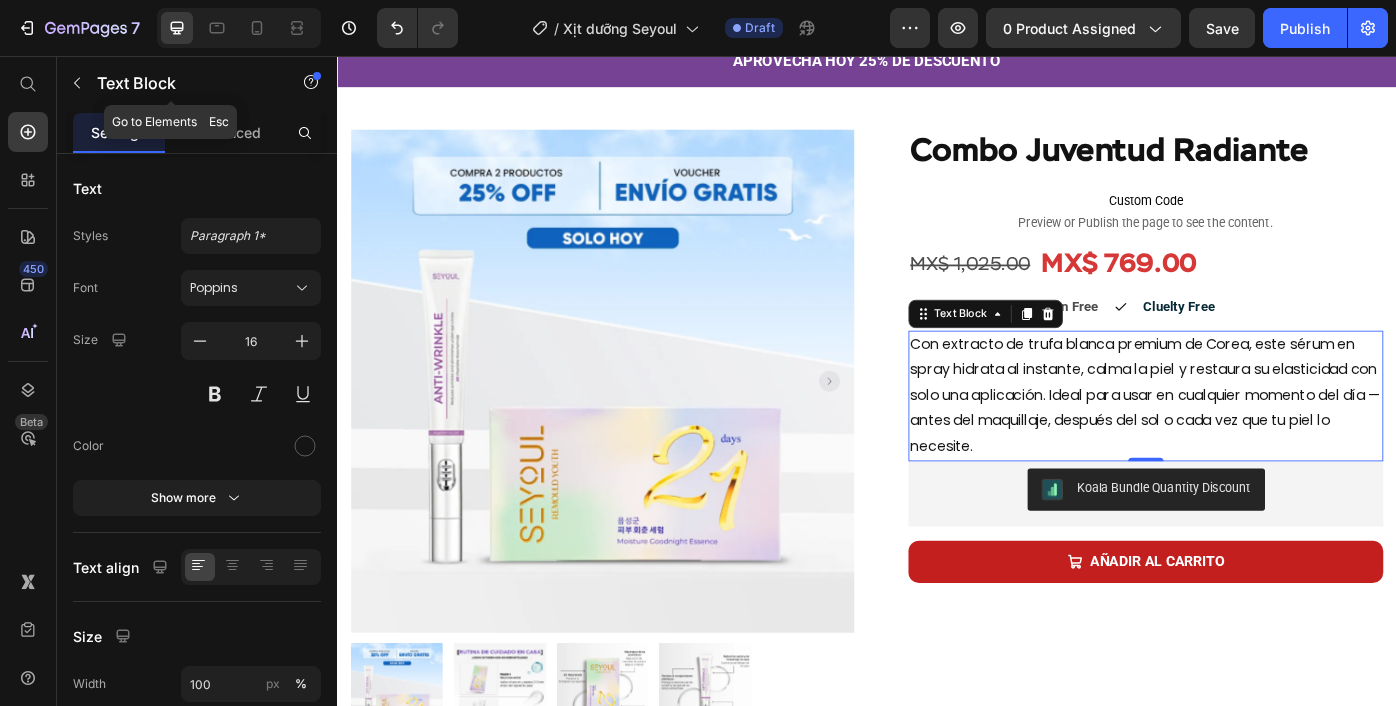 click at bounding box center (77, 83) 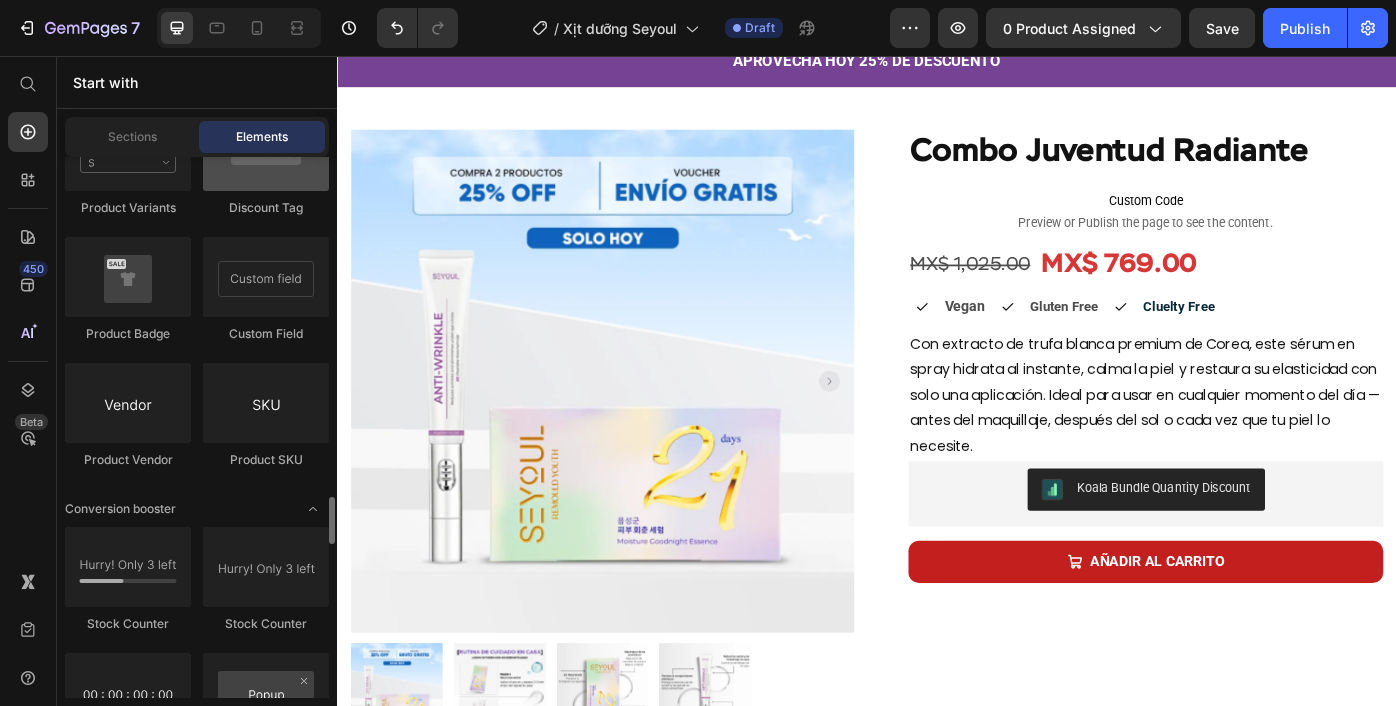 scroll, scrollTop: 3906, scrollLeft: 0, axis: vertical 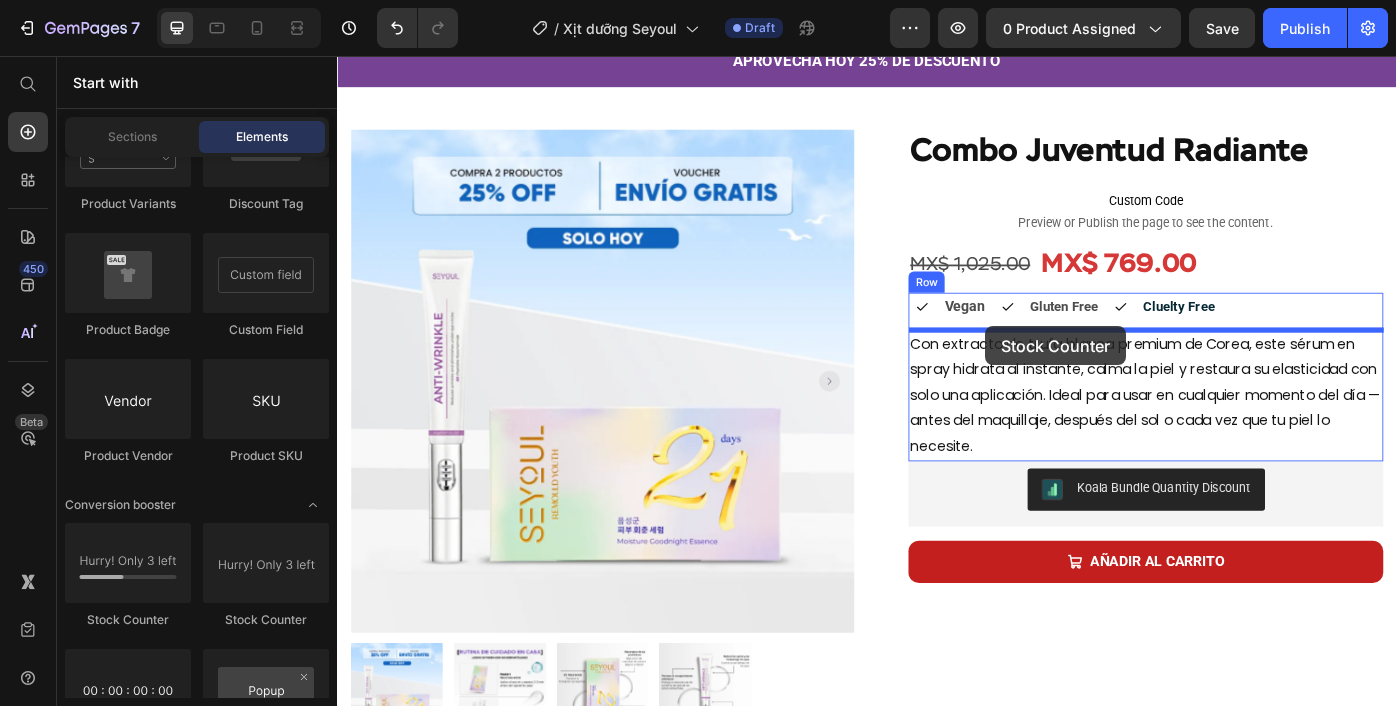 drag, startPoint x: 477, startPoint y: 632, endPoint x: 1071, endPoint y: 362, distance: 652.4845 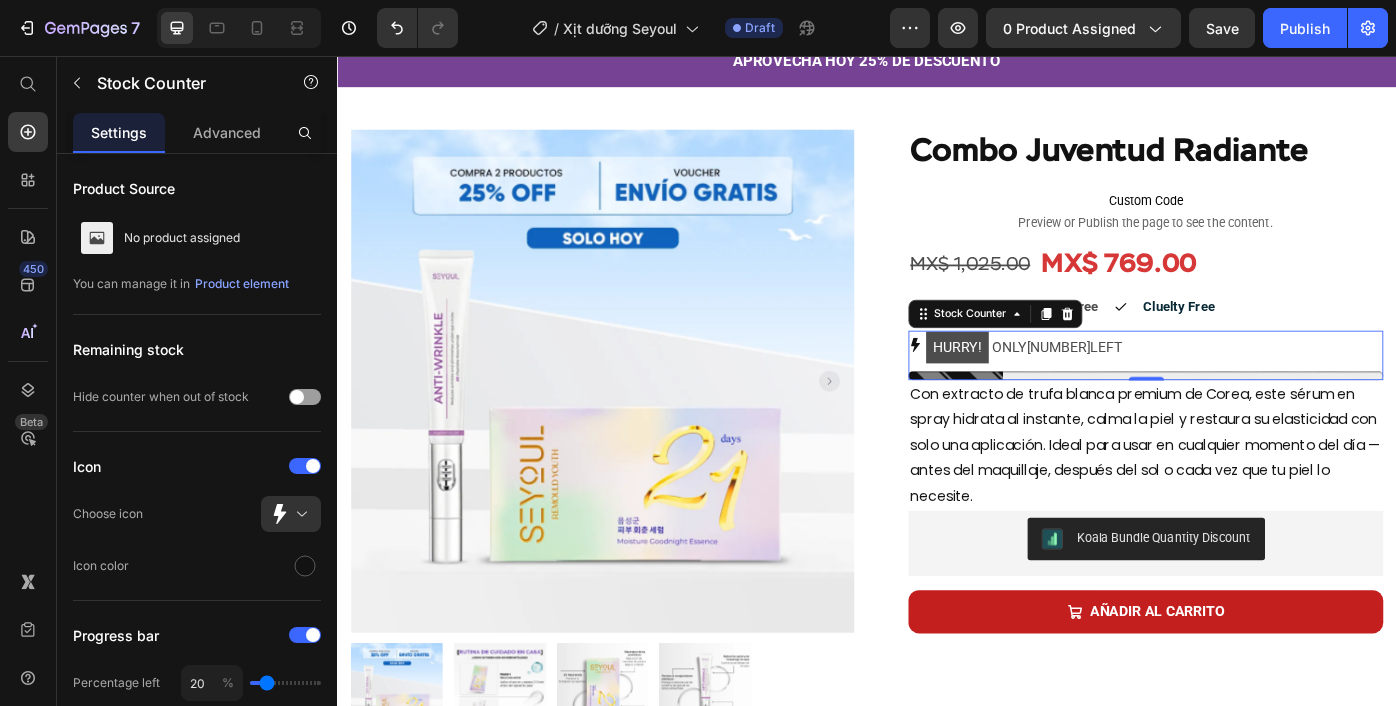 click on "HURRY!  ONLY  [NUMBER]  LEFT" at bounding box center [1115, 386] 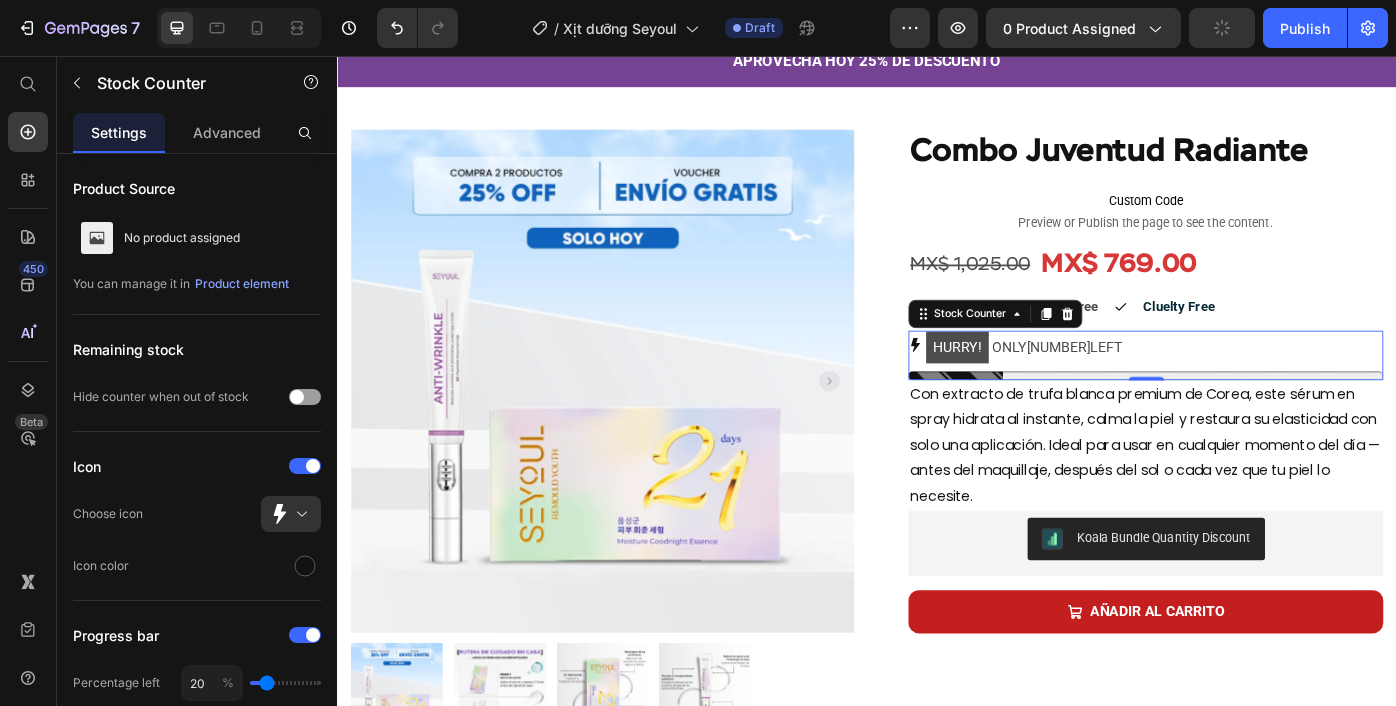 click on "HURRY!" at bounding box center [1039, 386] 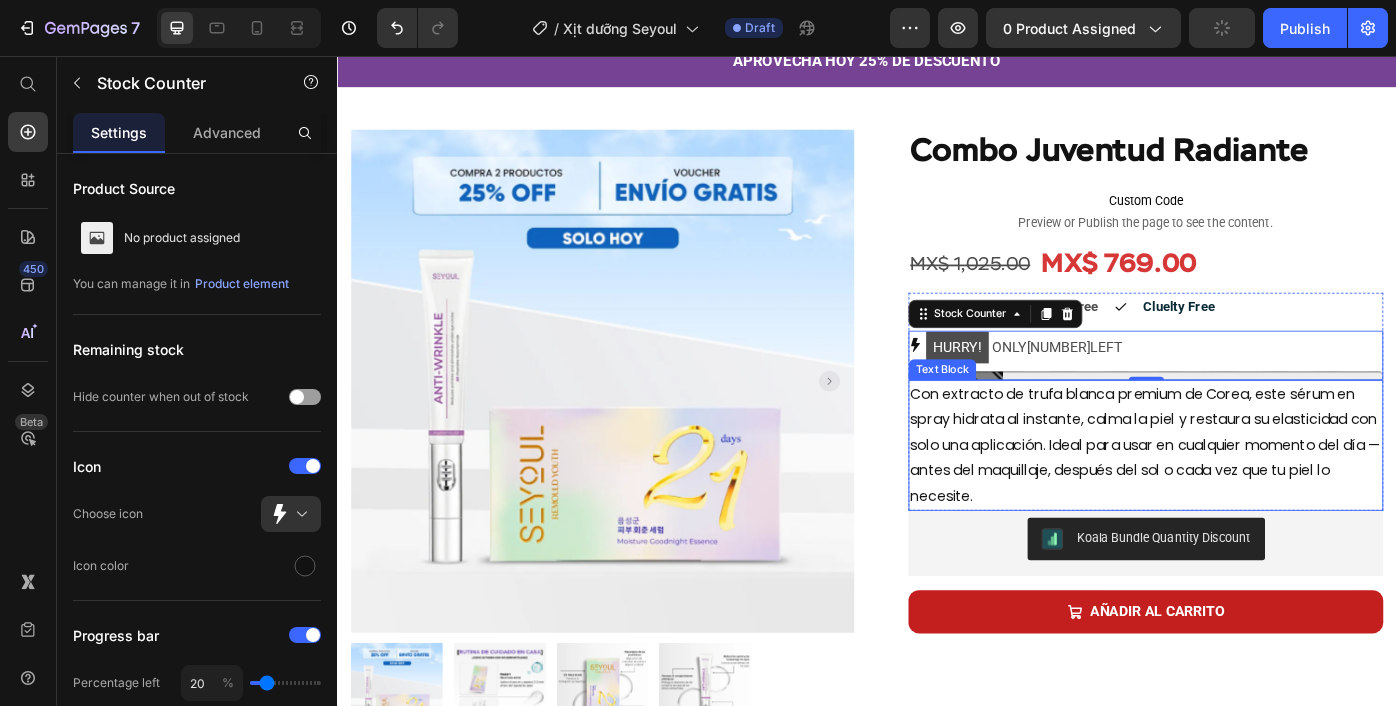 click on "Con extracto de trufa blanca premium de Corea, este sérum en spray hidrata al instante, calma la piel y restaura su elasticidad con solo una aplicación. Ideal para usar en cualquier momento del día — antes del maquillaje, después del sol o cada vez que tu piel lo necesite." at bounding box center (1253, 497) 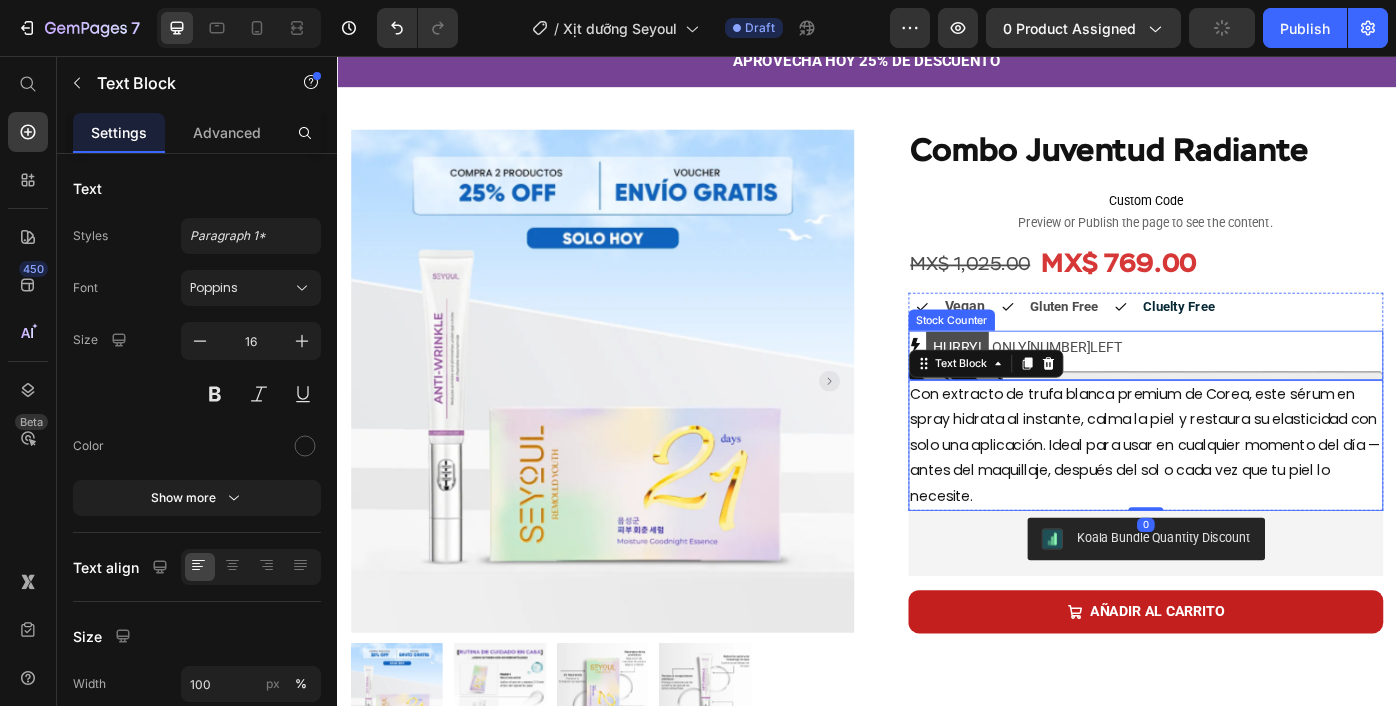 click on "HURRY!  ONLY  [NUMBER]  LEFT" at bounding box center (1253, 386) 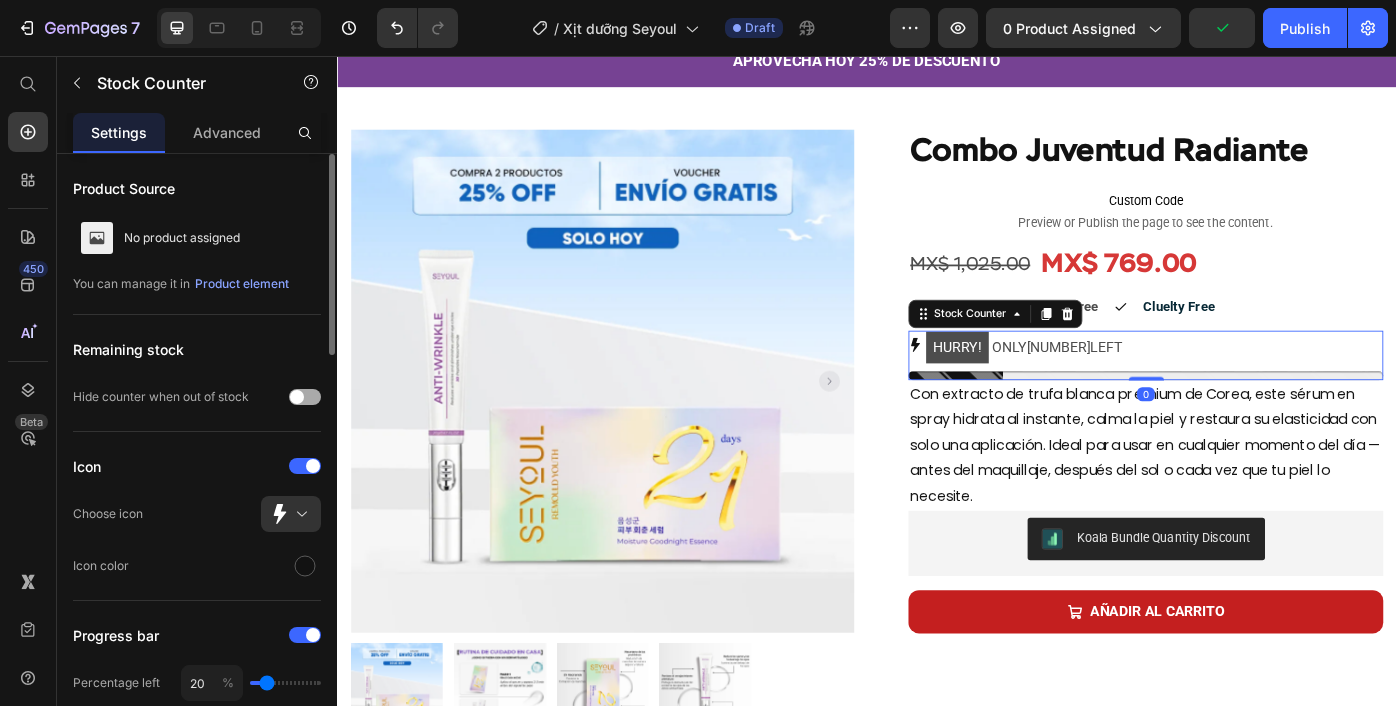 click at bounding box center [305, 397] 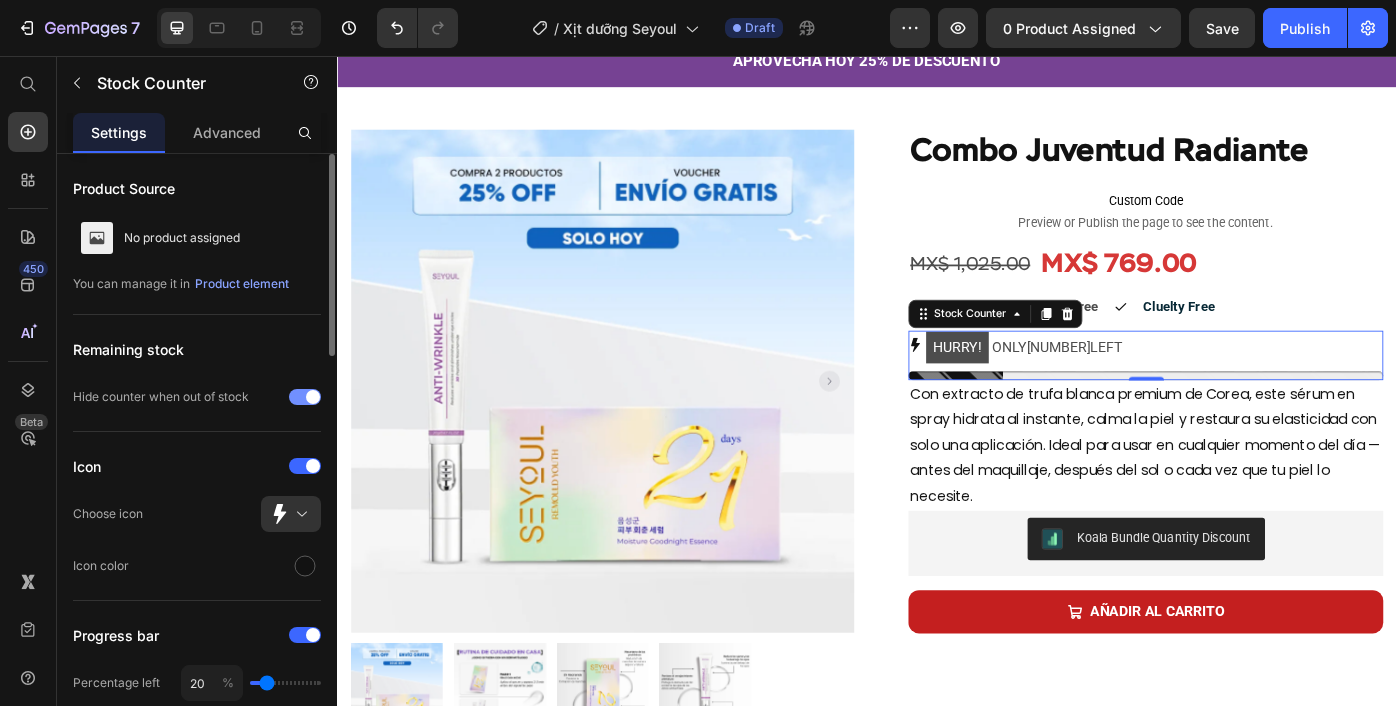 click at bounding box center [313, 397] 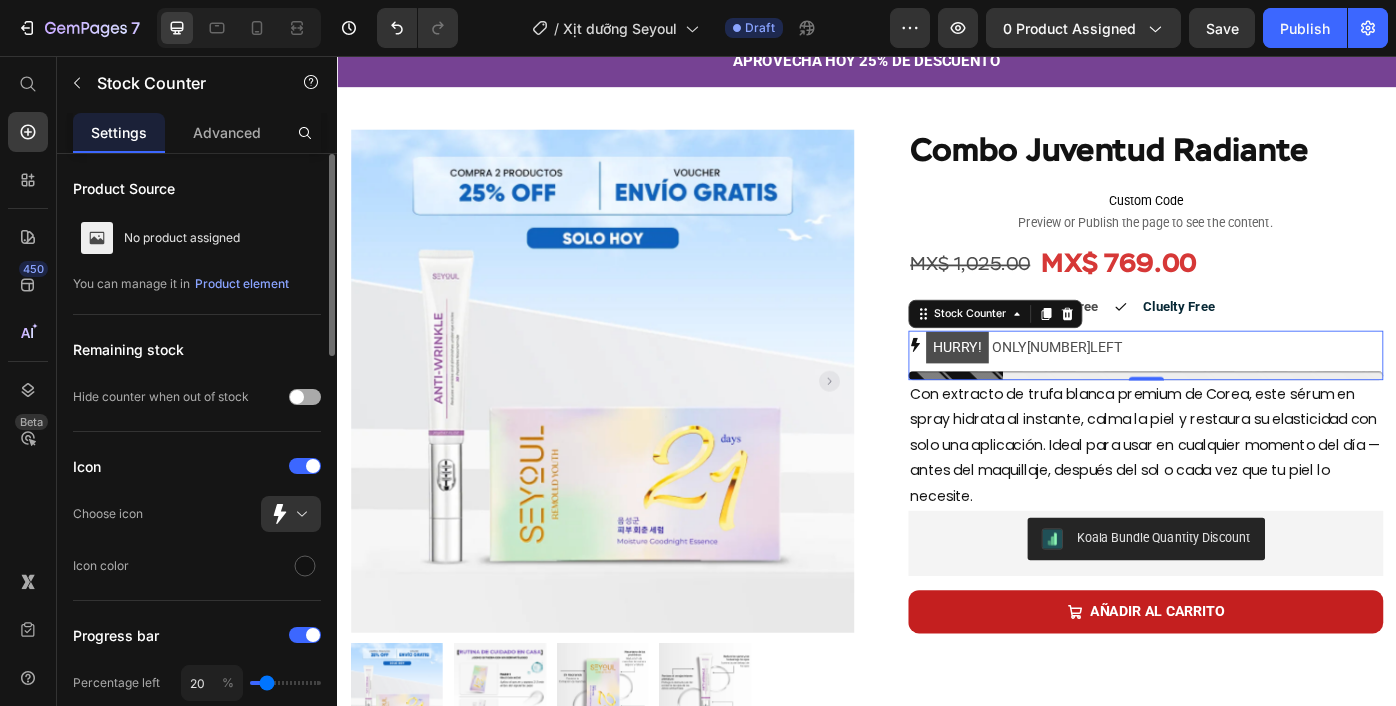 click at bounding box center (305, 397) 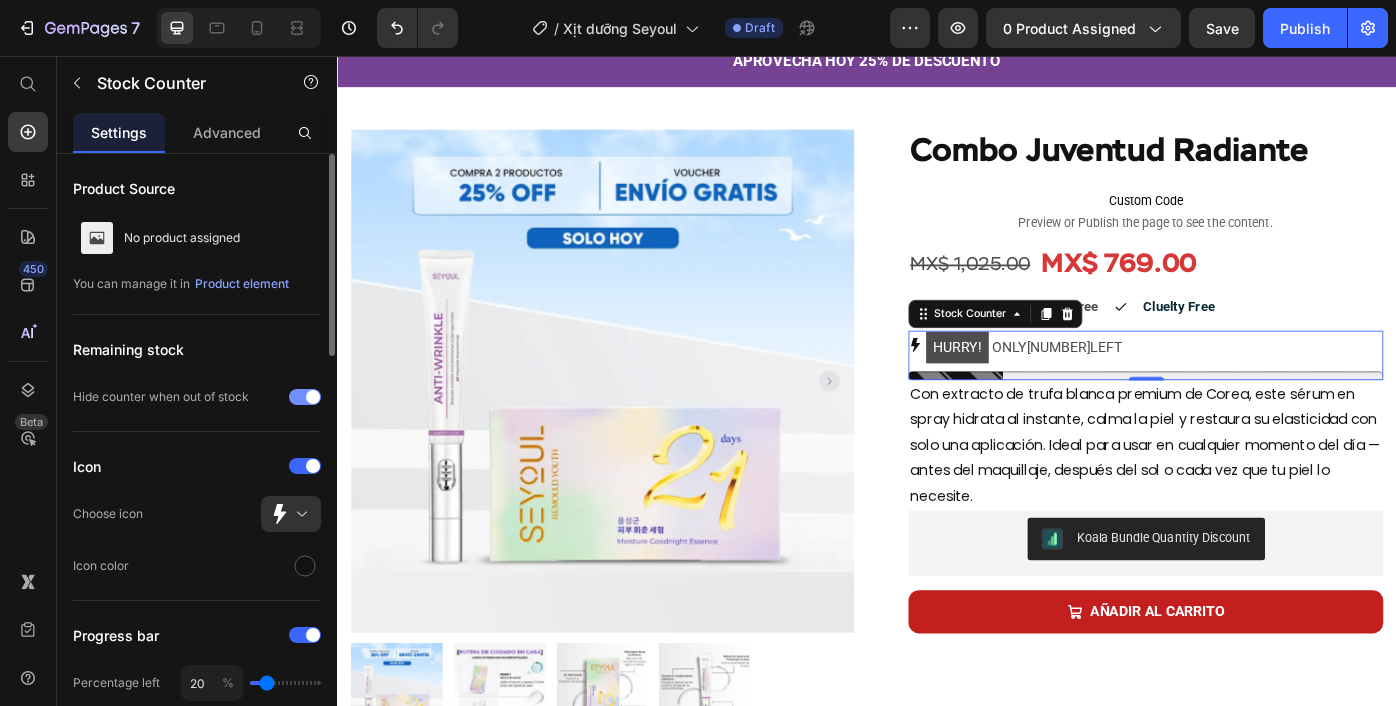click at bounding box center (313, 397) 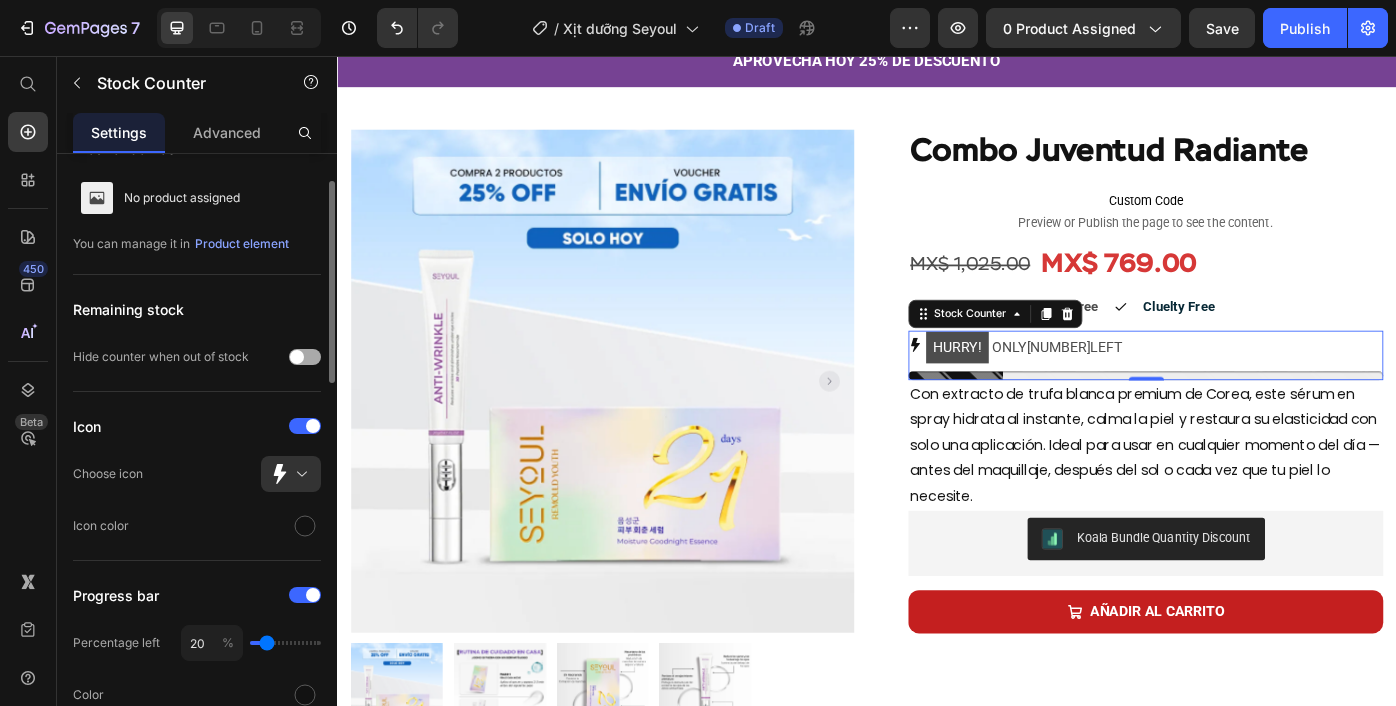 scroll, scrollTop: 53, scrollLeft: 0, axis: vertical 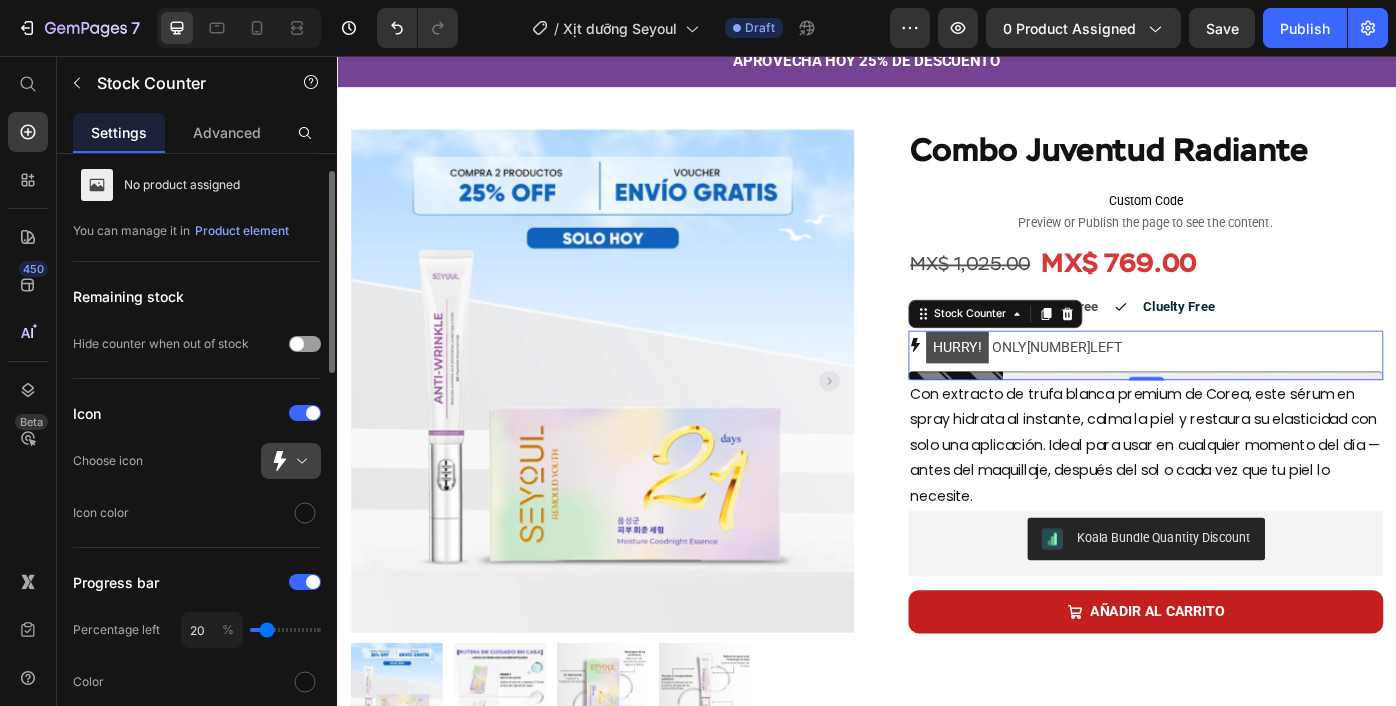 click at bounding box center [299, 461] 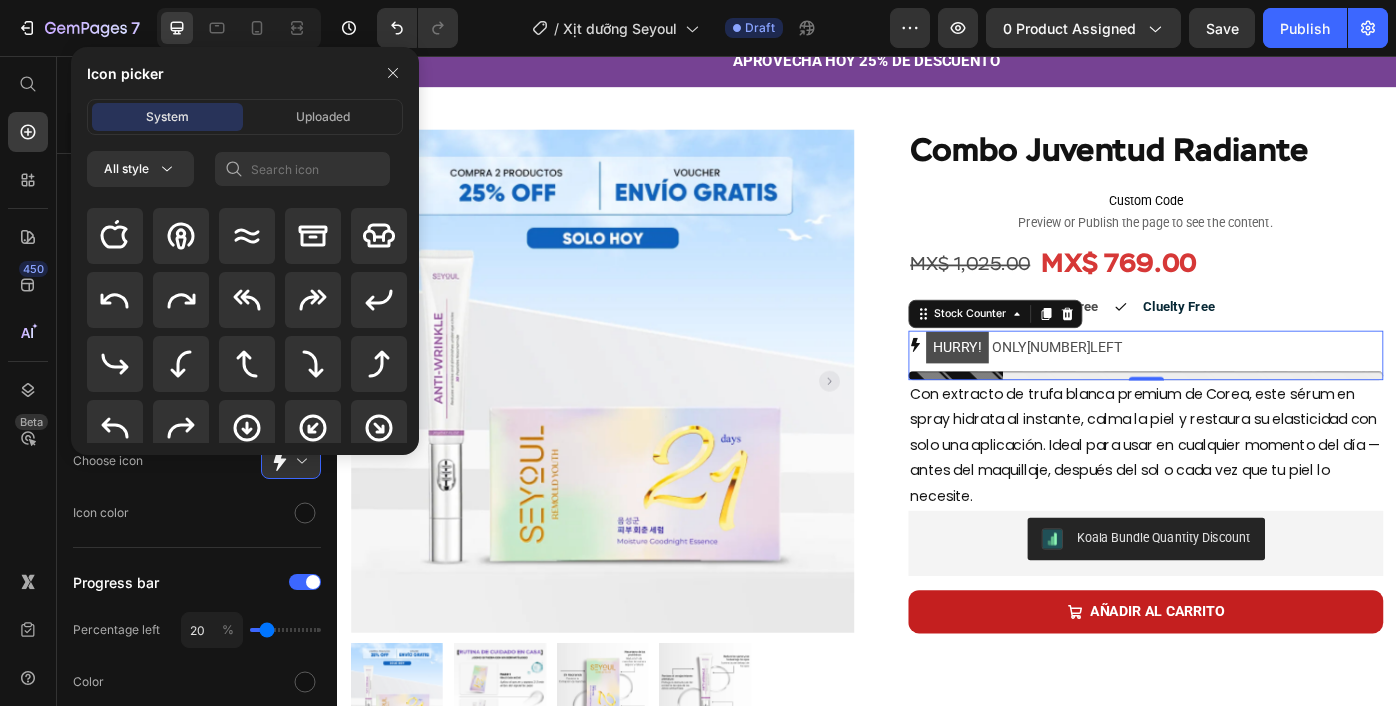scroll, scrollTop: 0, scrollLeft: 0, axis: both 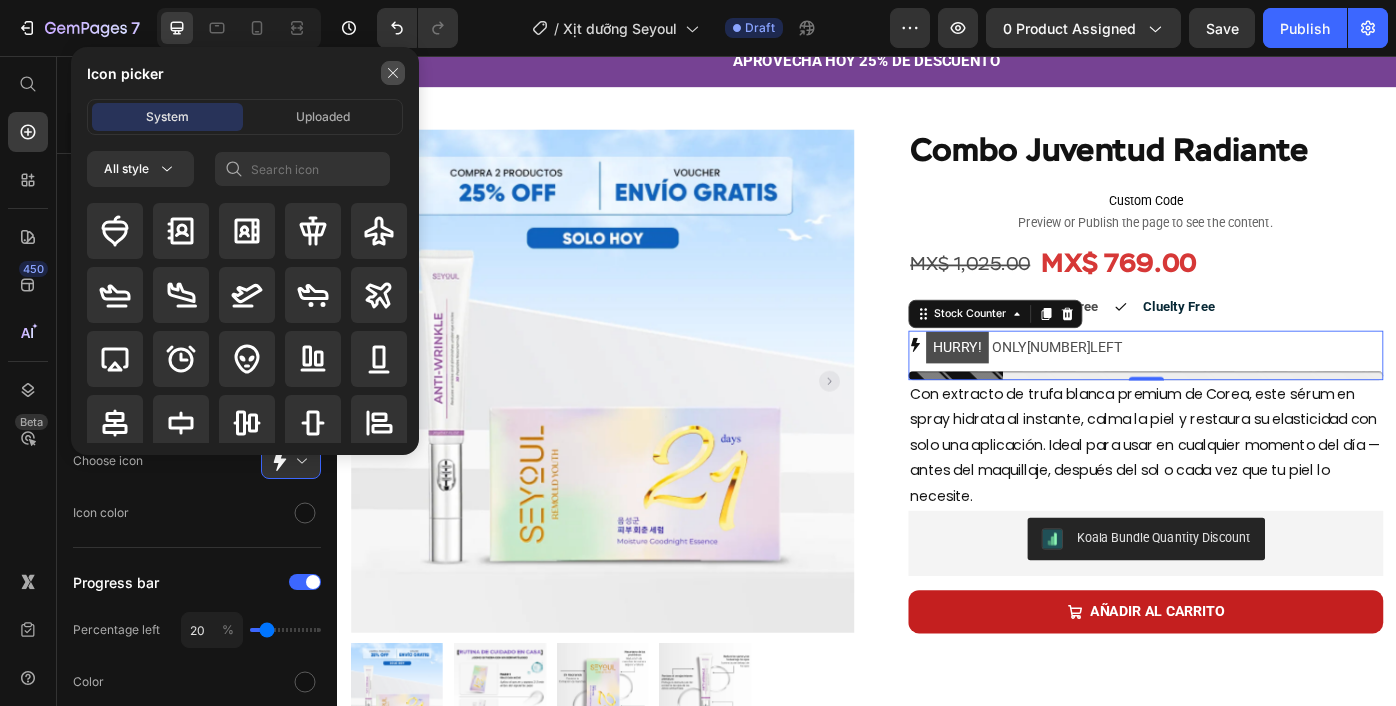 click 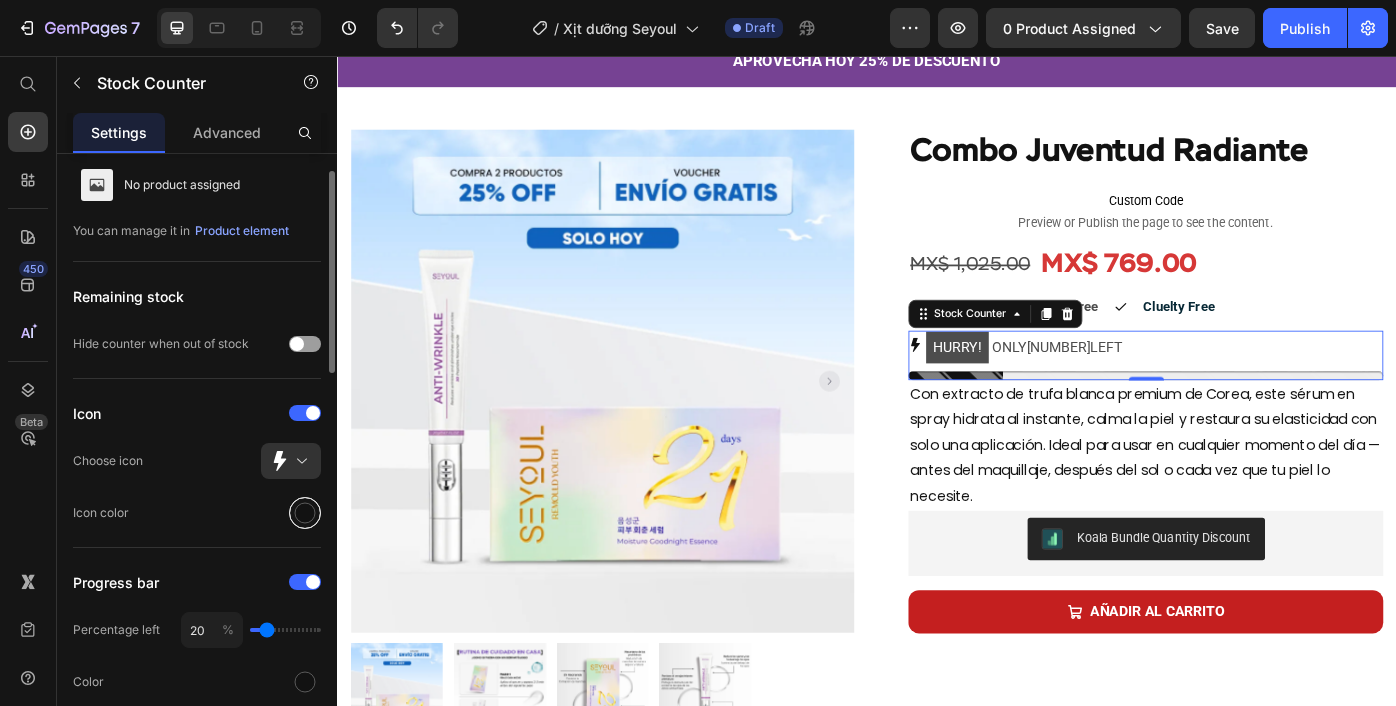 click at bounding box center [305, 513] 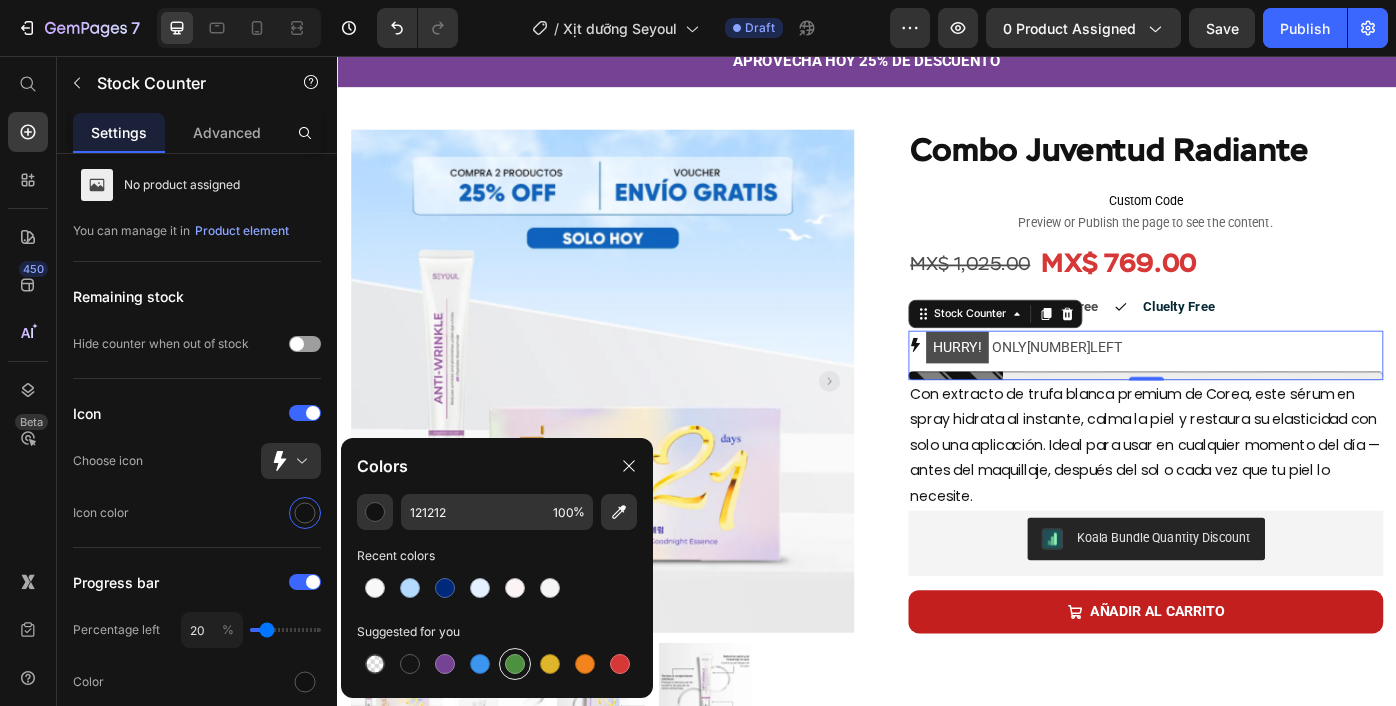 click at bounding box center [515, 664] 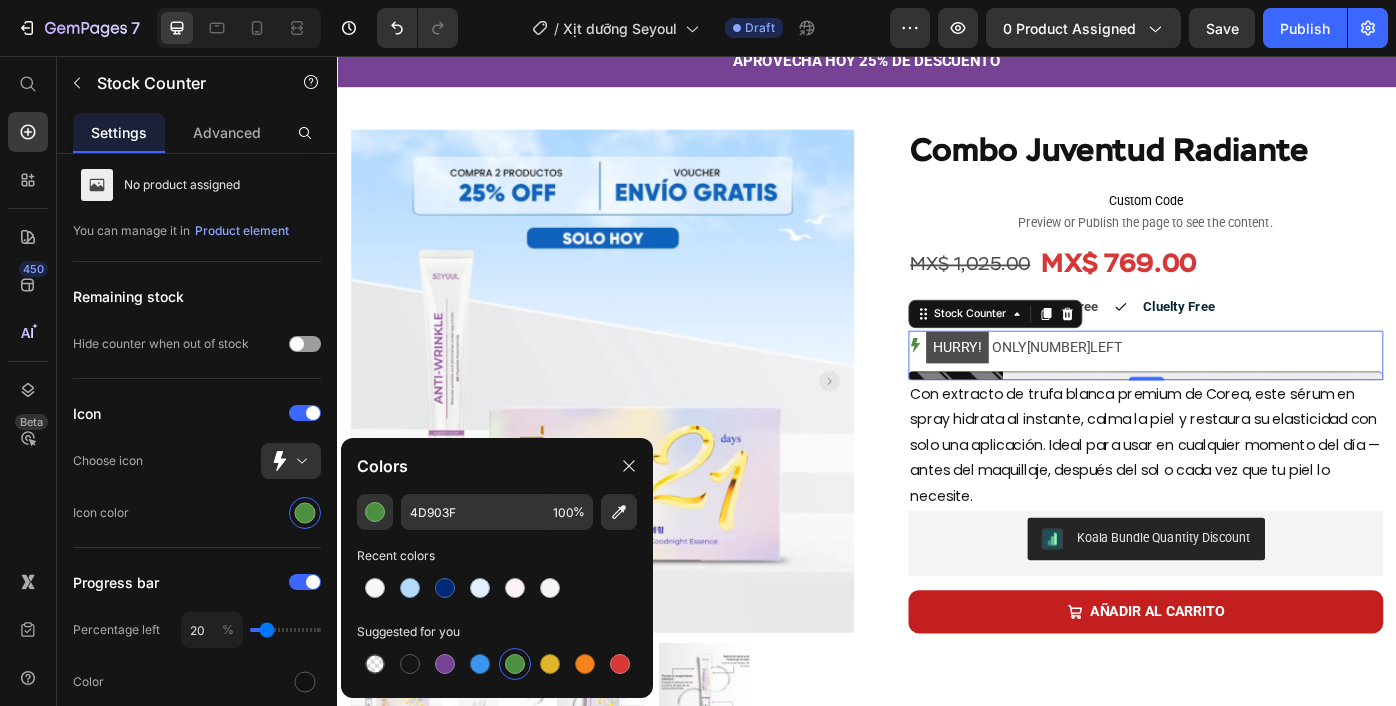 click on "HURRY!" at bounding box center (1039, 386) 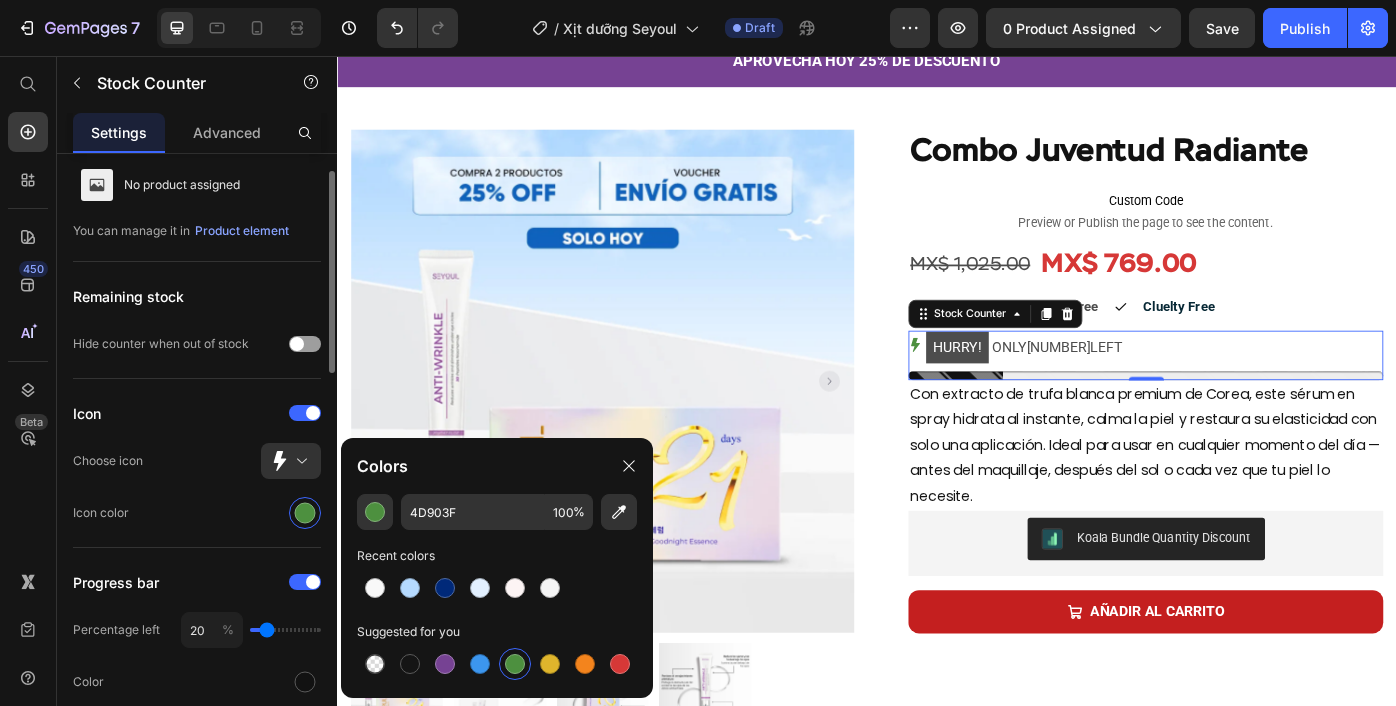 click on "Icon color" 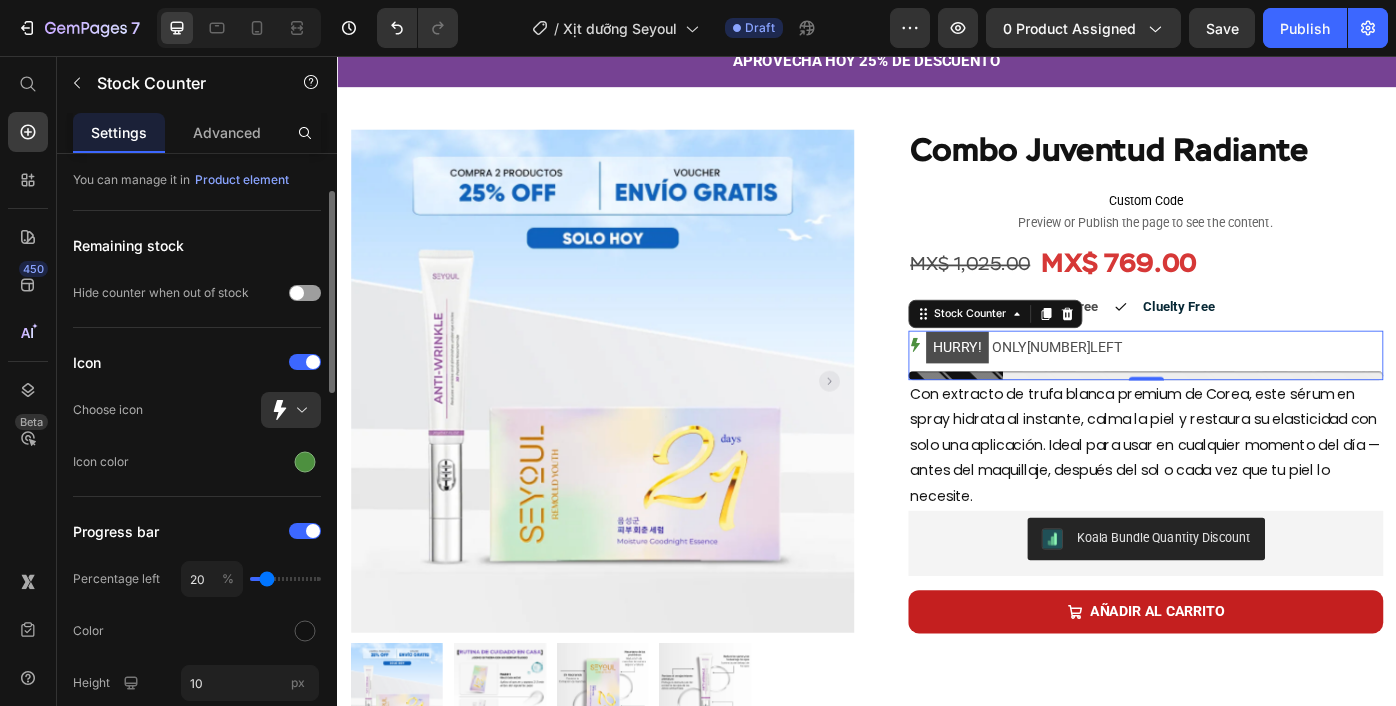 scroll, scrollTop: 106, scrollLeft: 0, axis: vertical 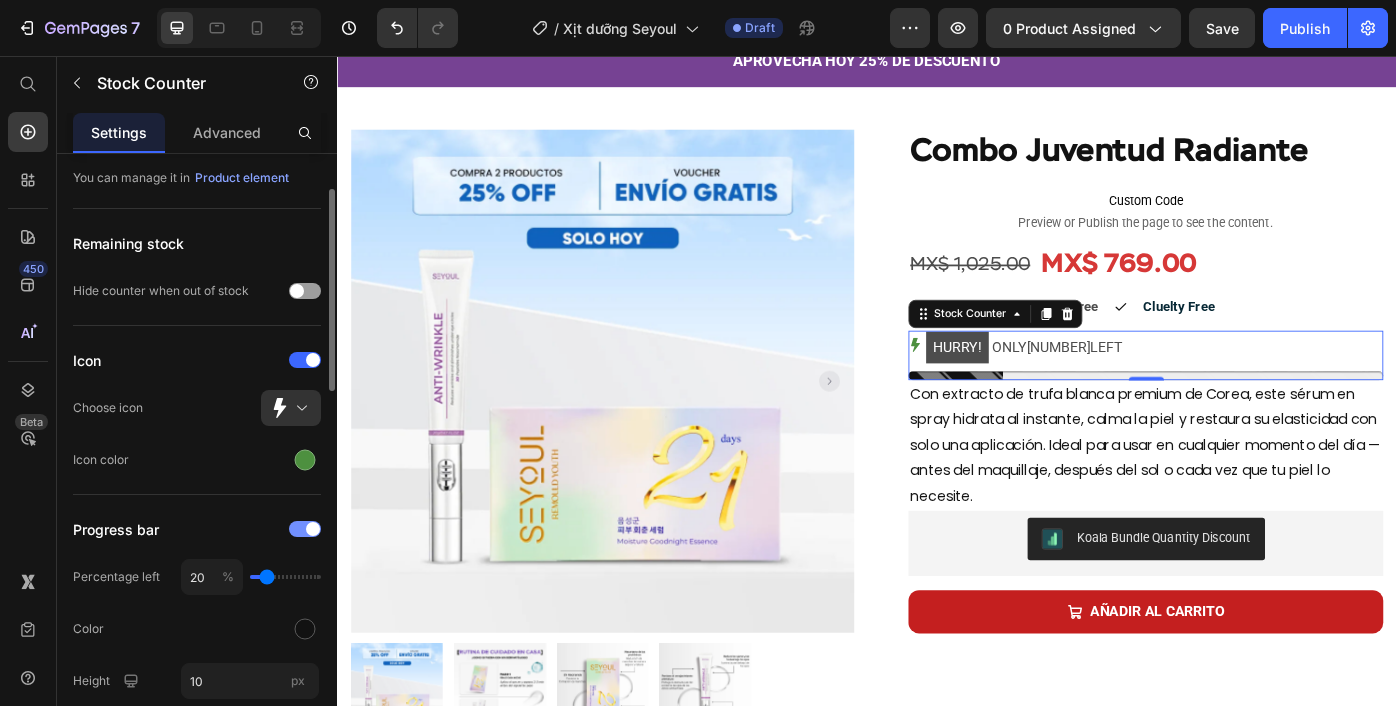 click at bounding box center [313, 529] 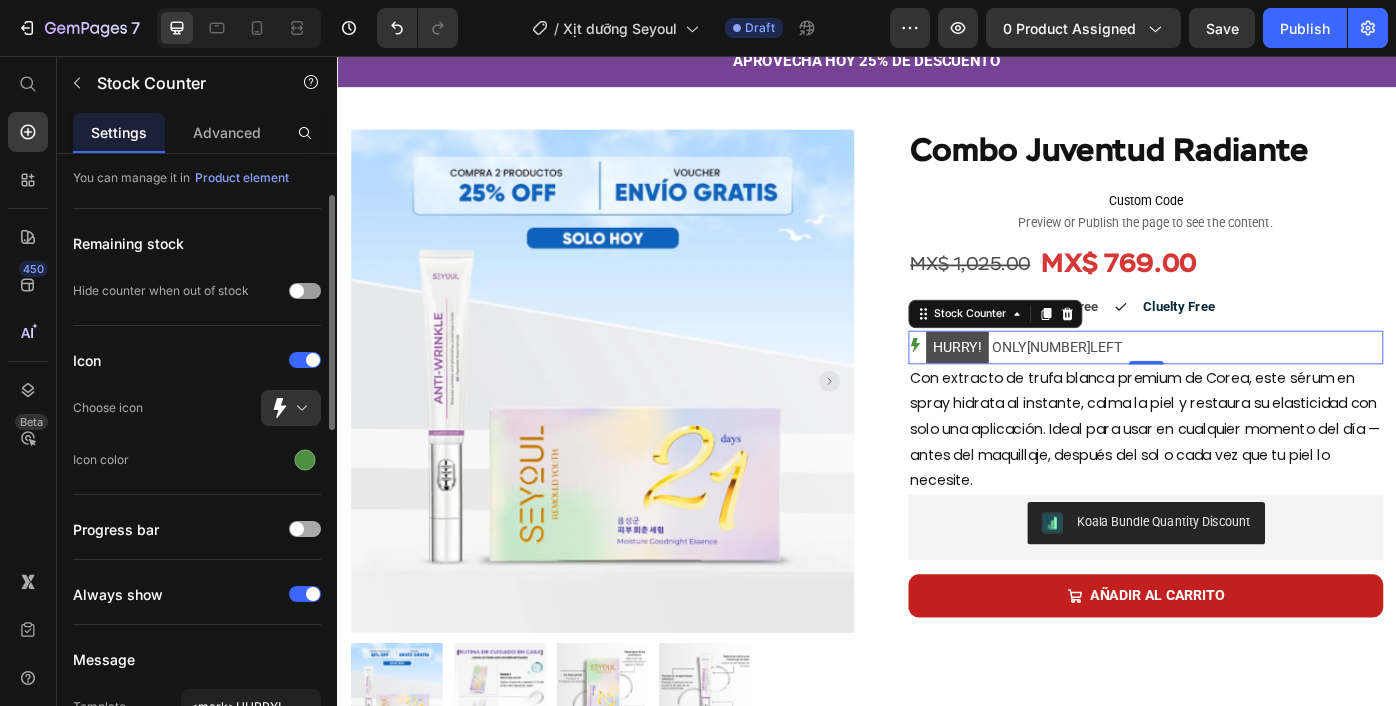 click at bounding box center (305, 529) 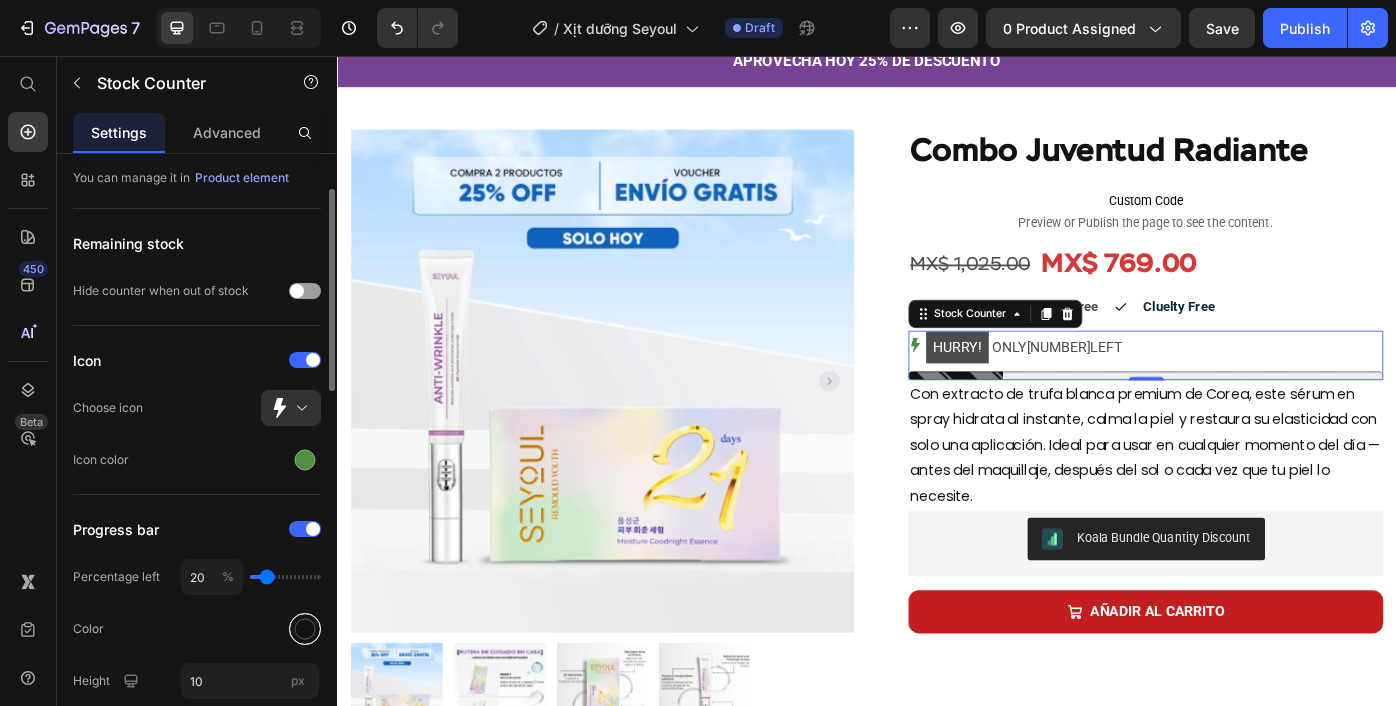 click at bounding box center [305, 629] 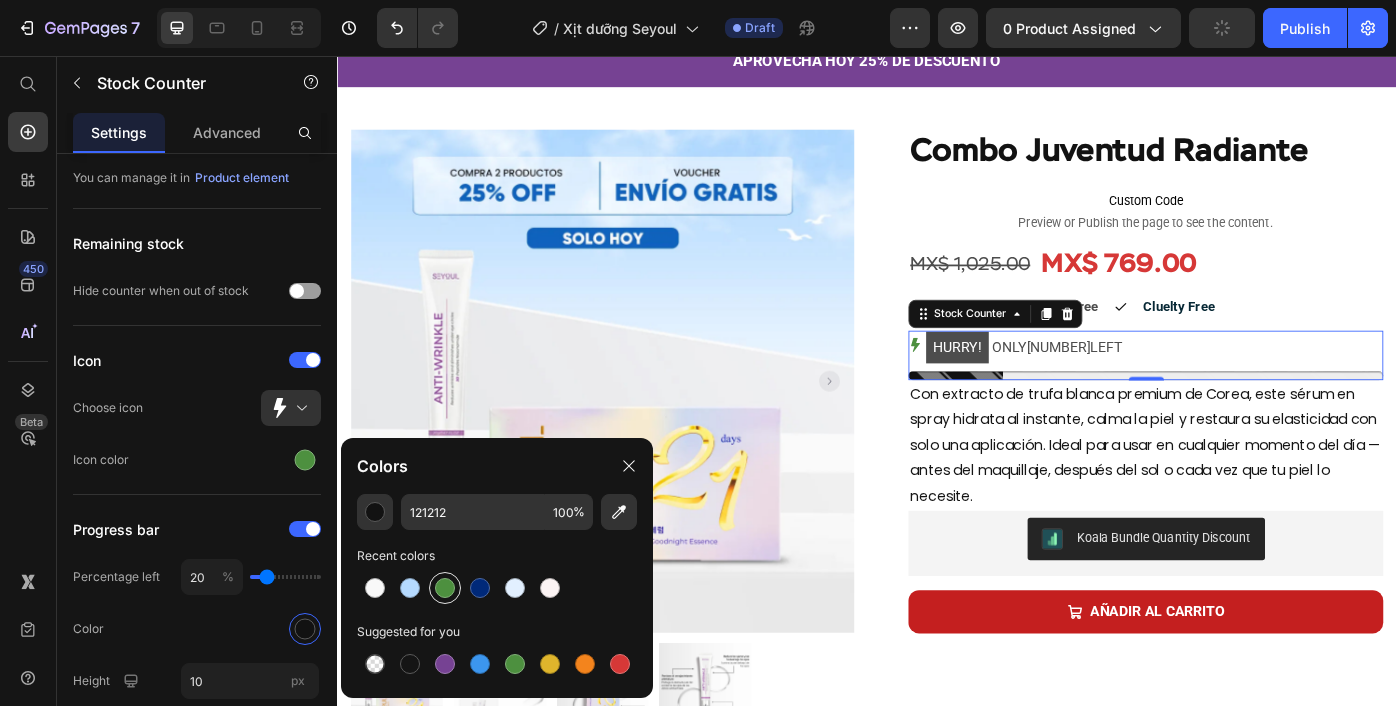click at bounding box center (445, 588) 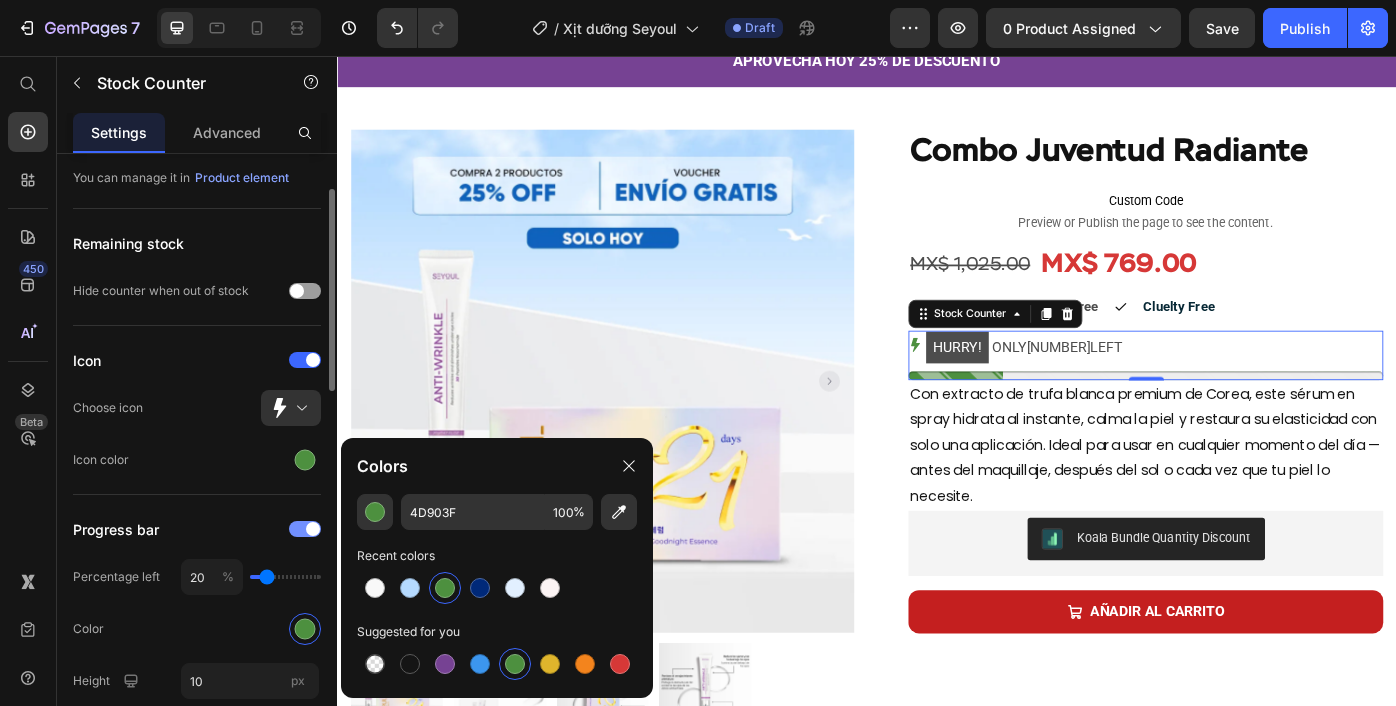 click on "Progress bar" 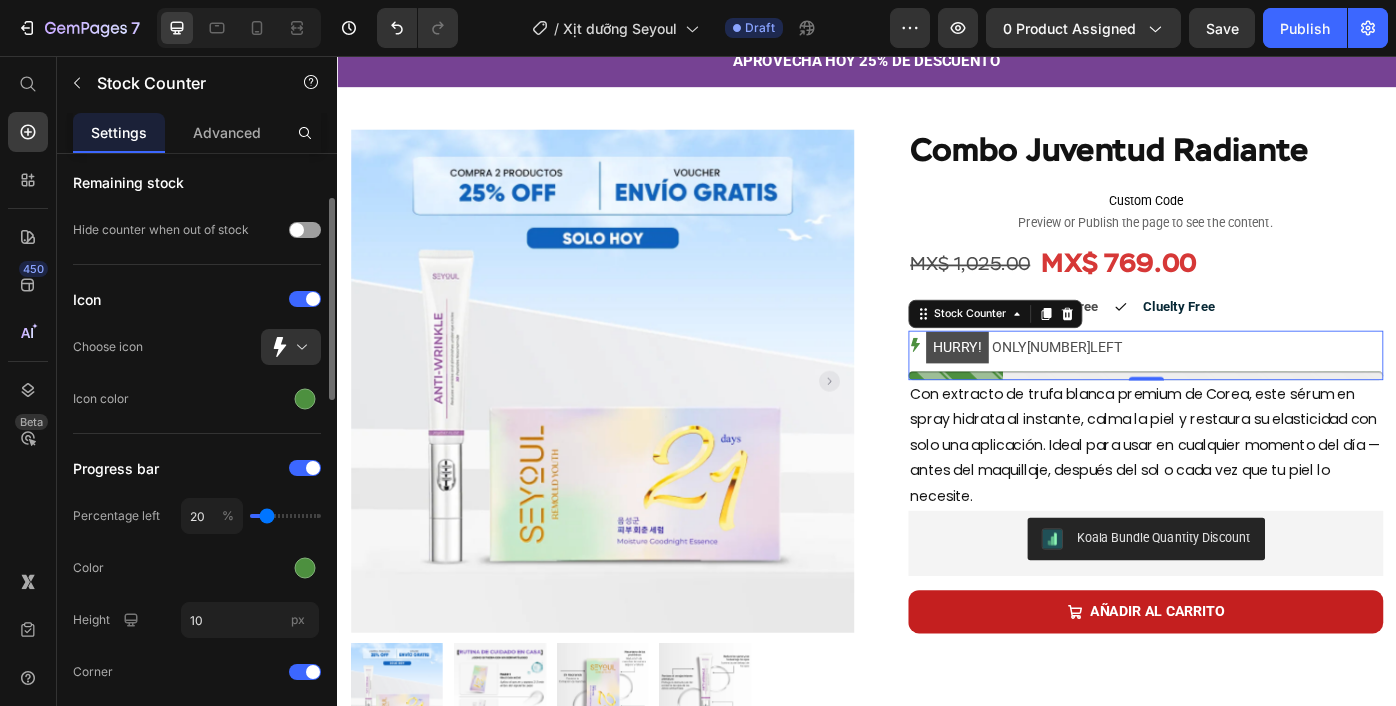 scroll, scrollTop: 178, scrollLeft: 0, axis: vertical 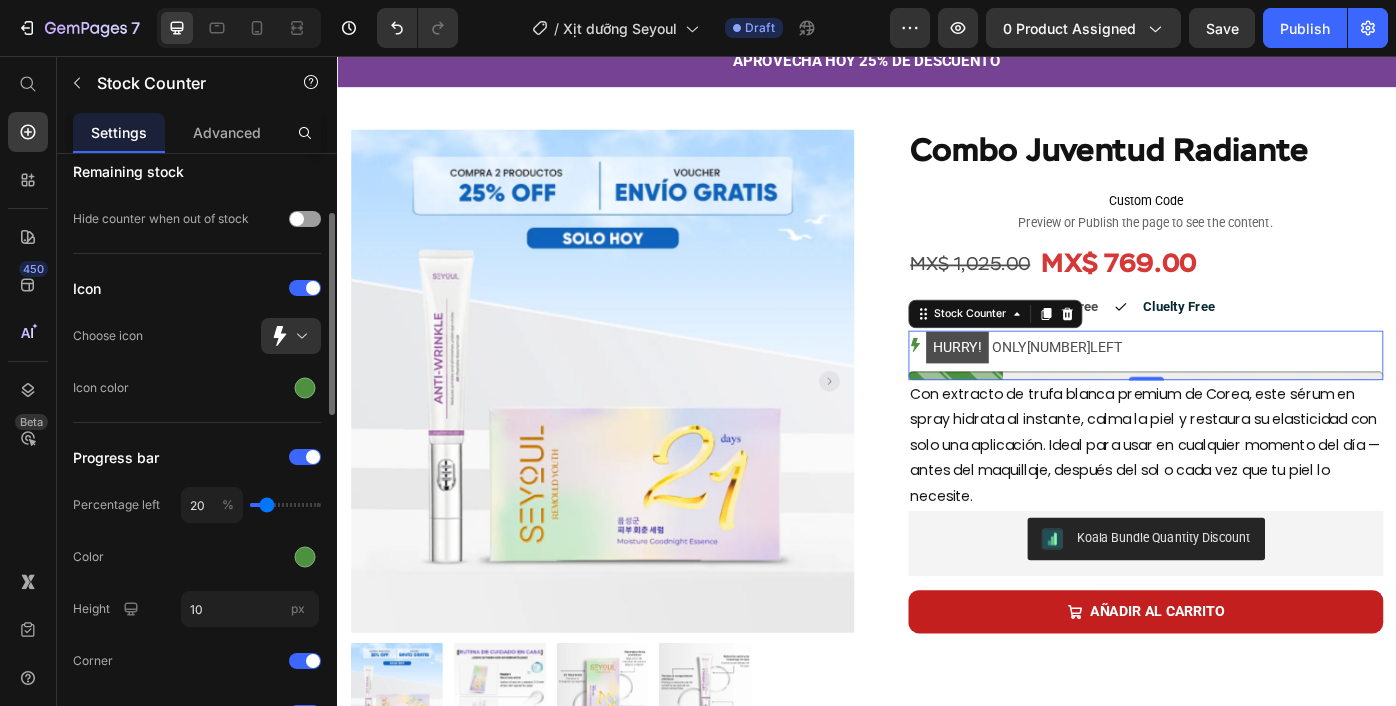 type on "21" 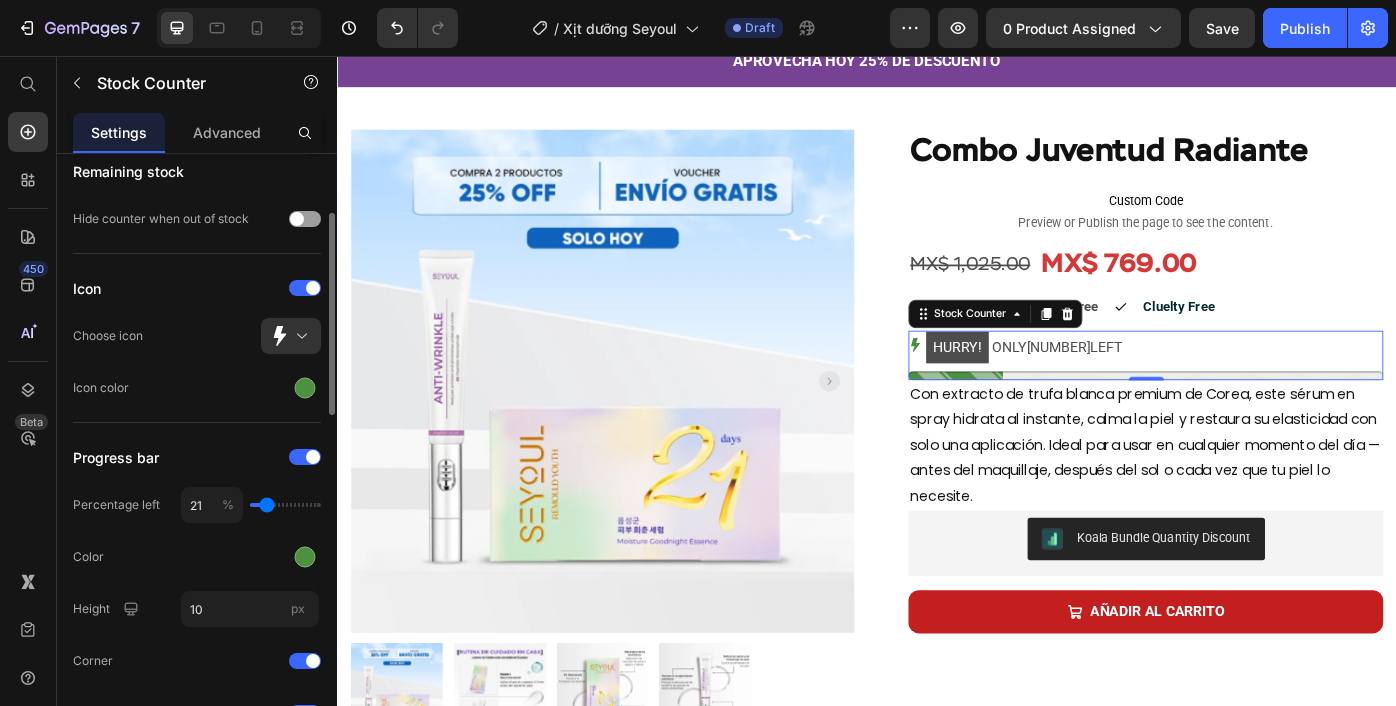 type on "22" 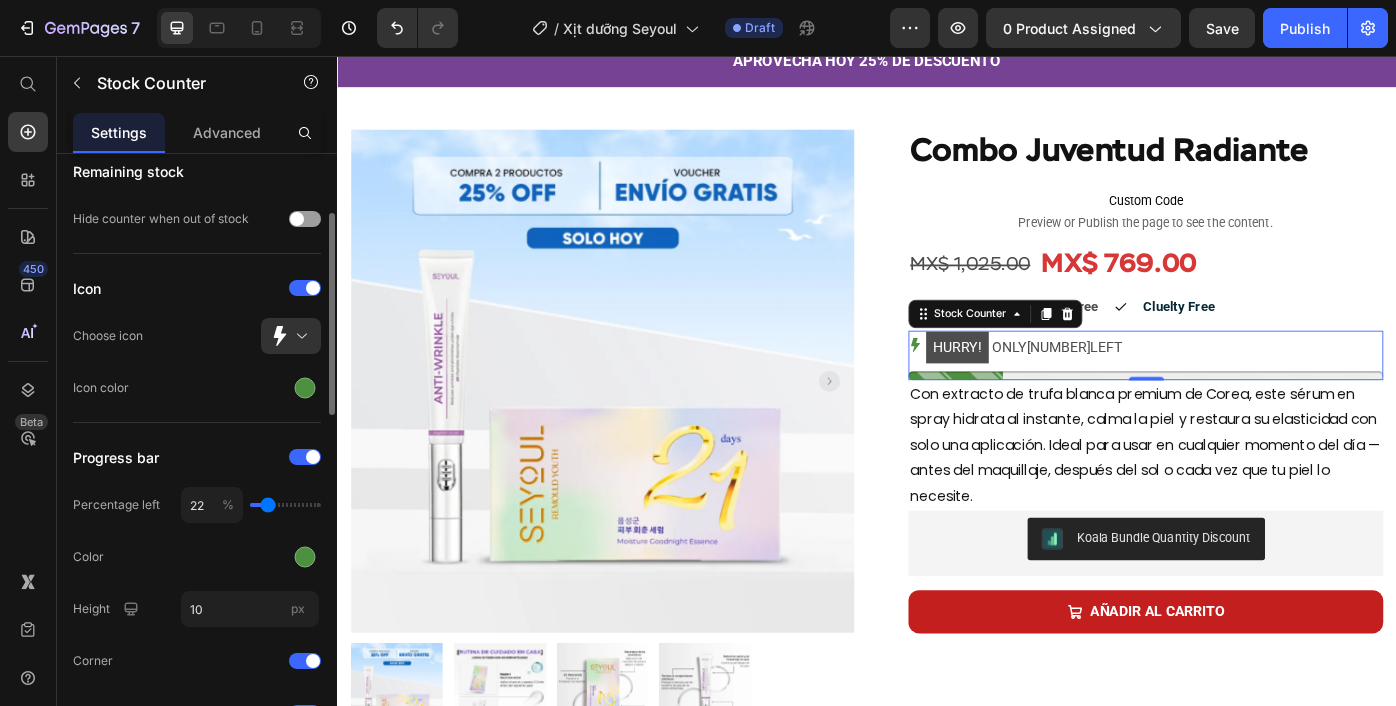 type on "26" 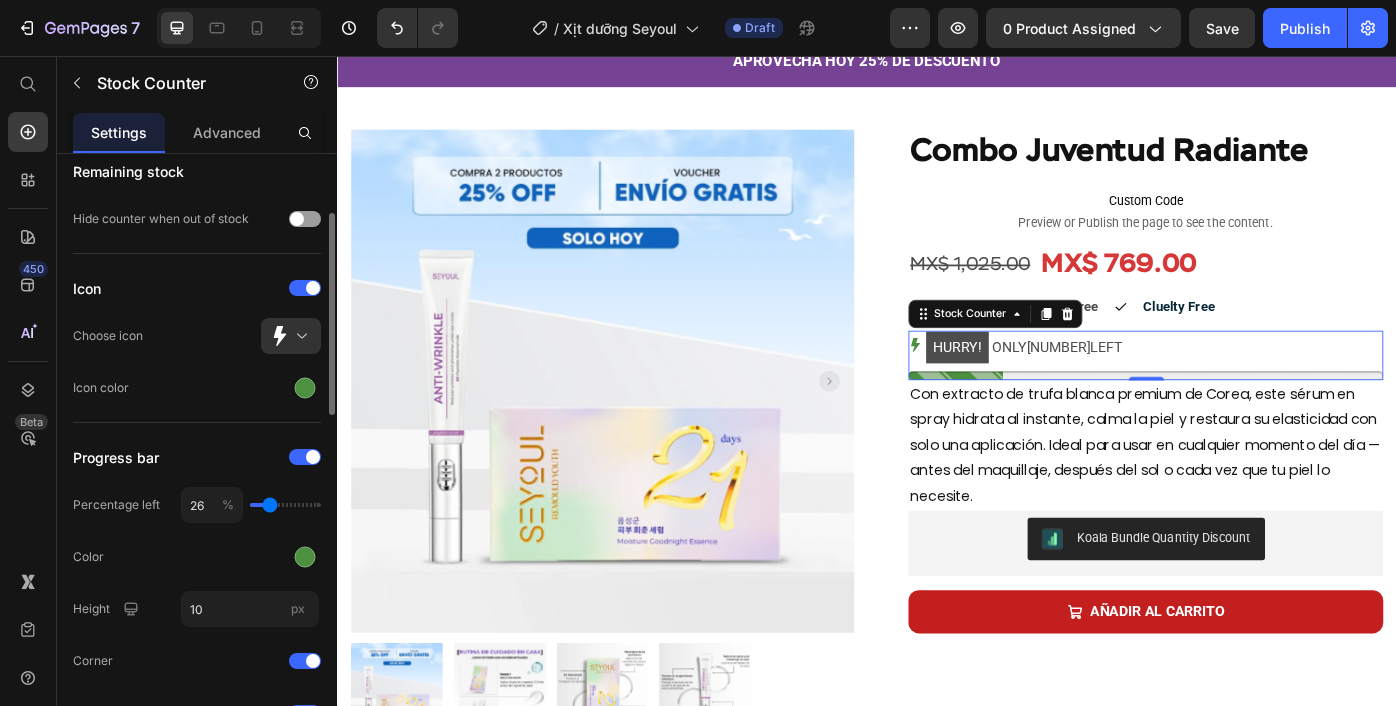 type on "30" 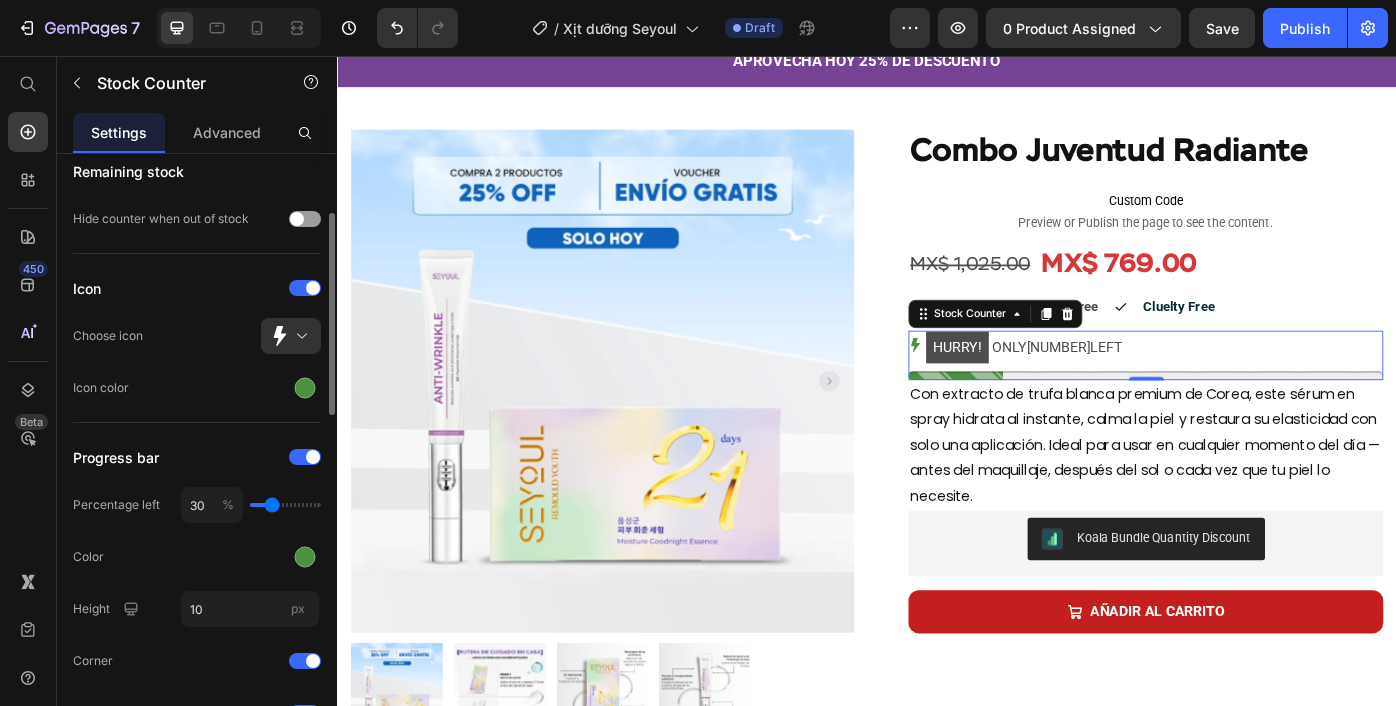 type on "33" 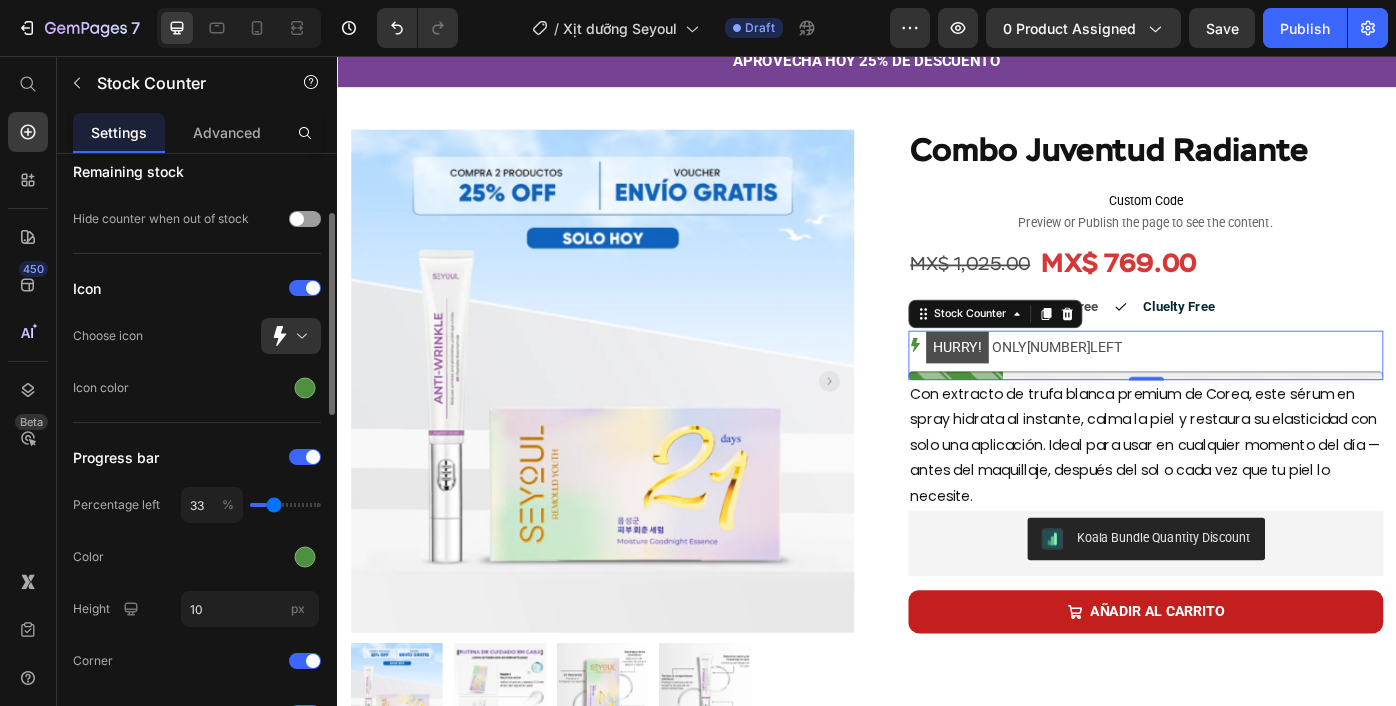 type on "35" 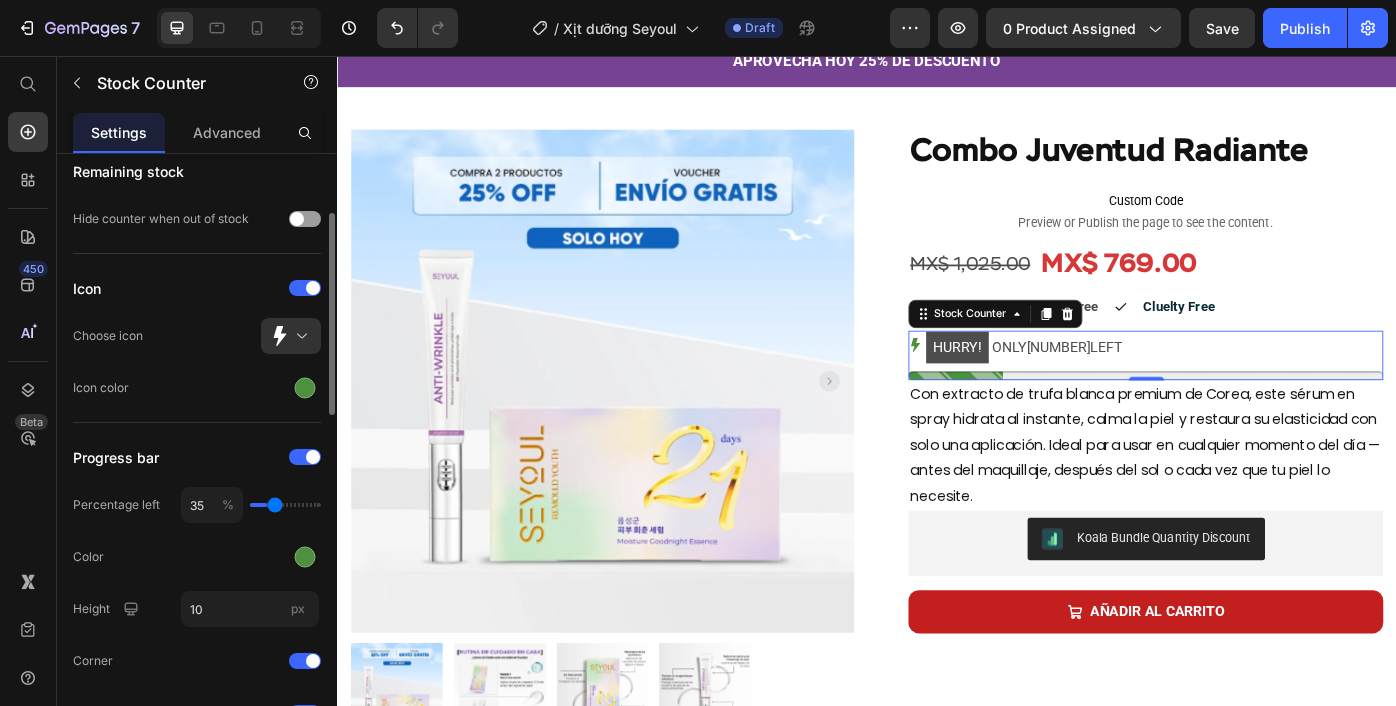type on "37" 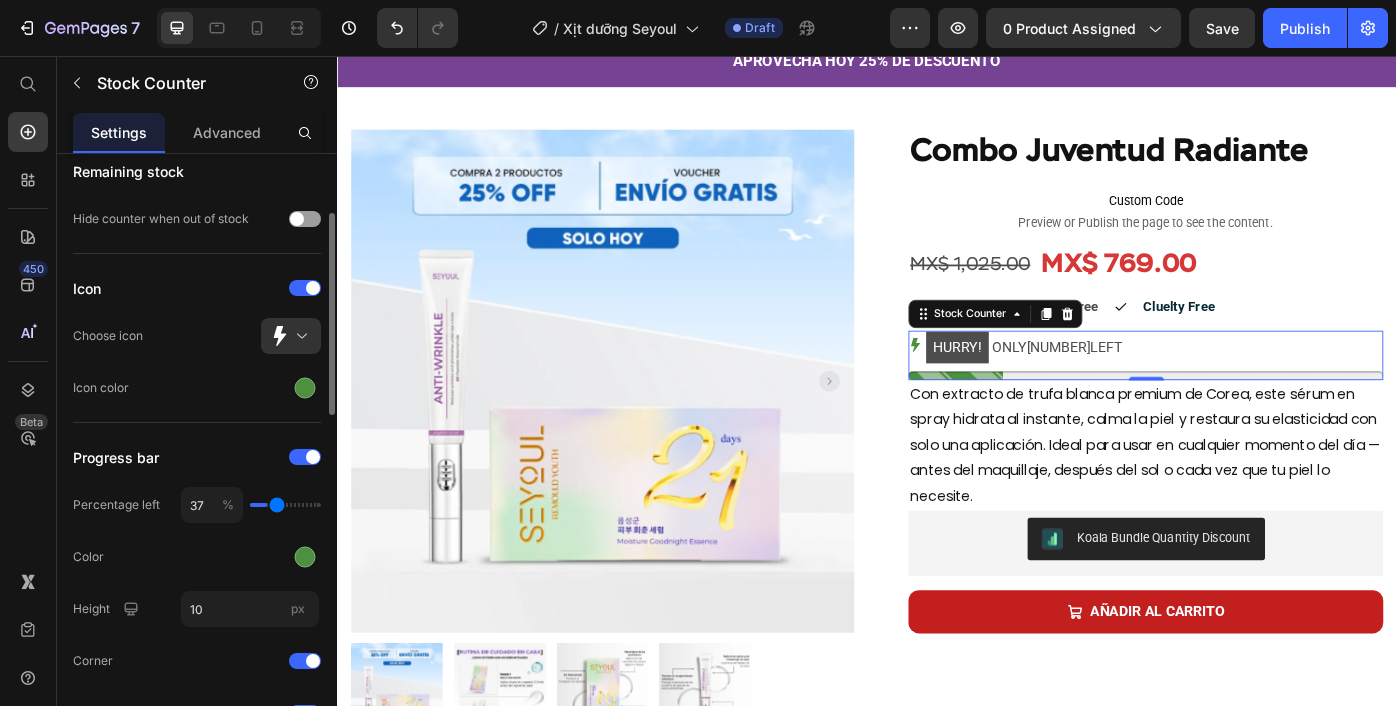 type on "40" 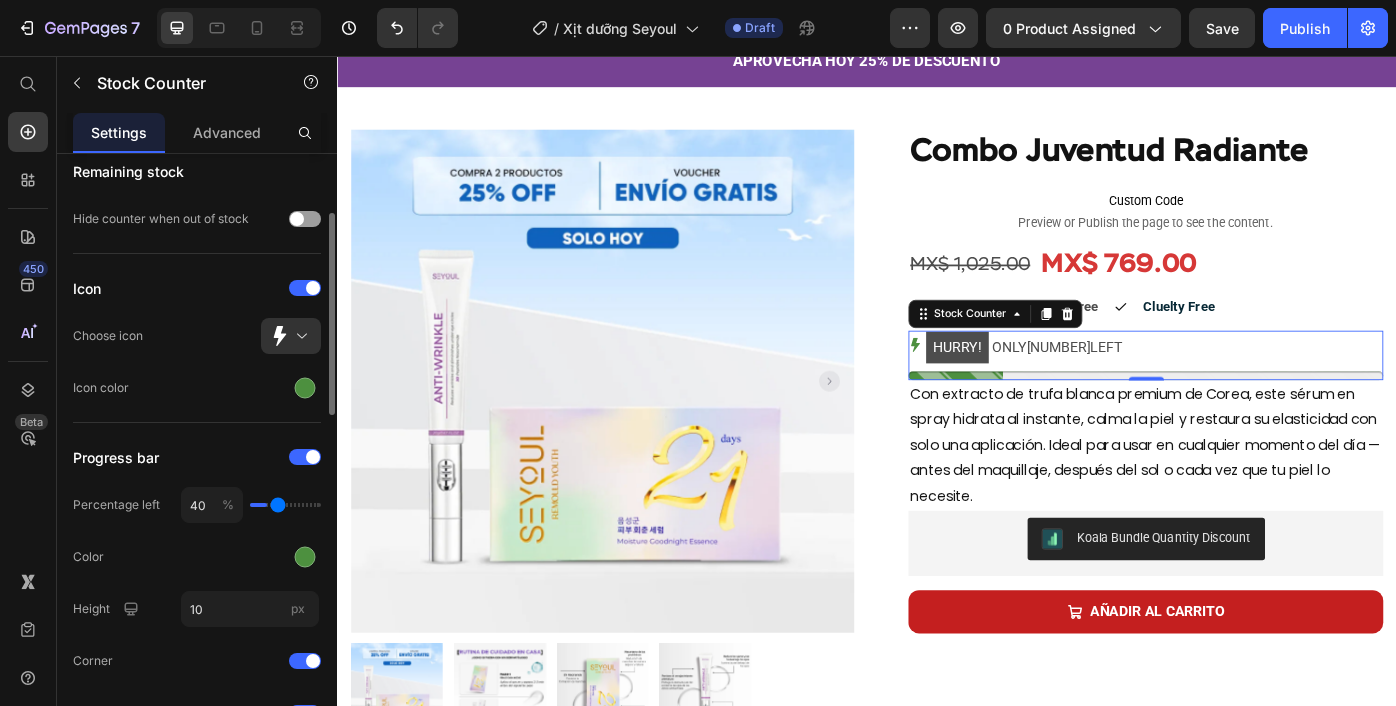 type on "42" 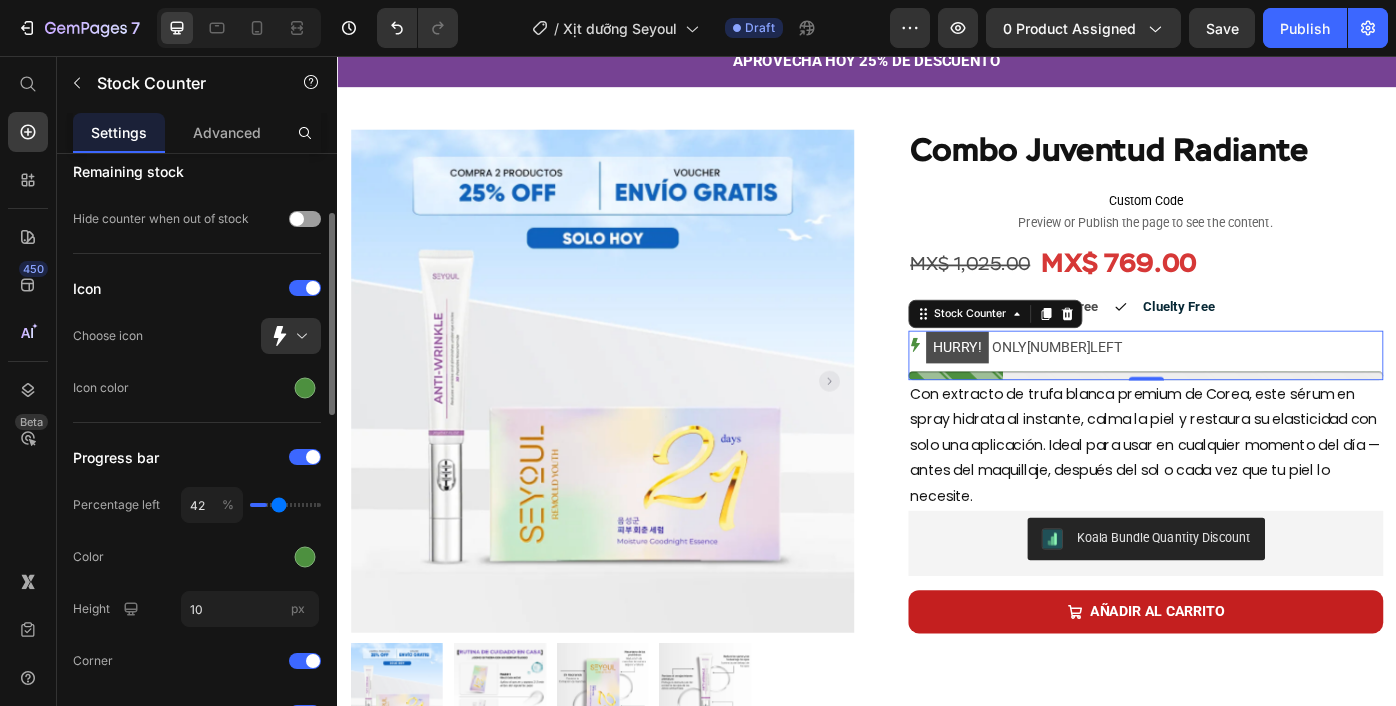 type on "43" 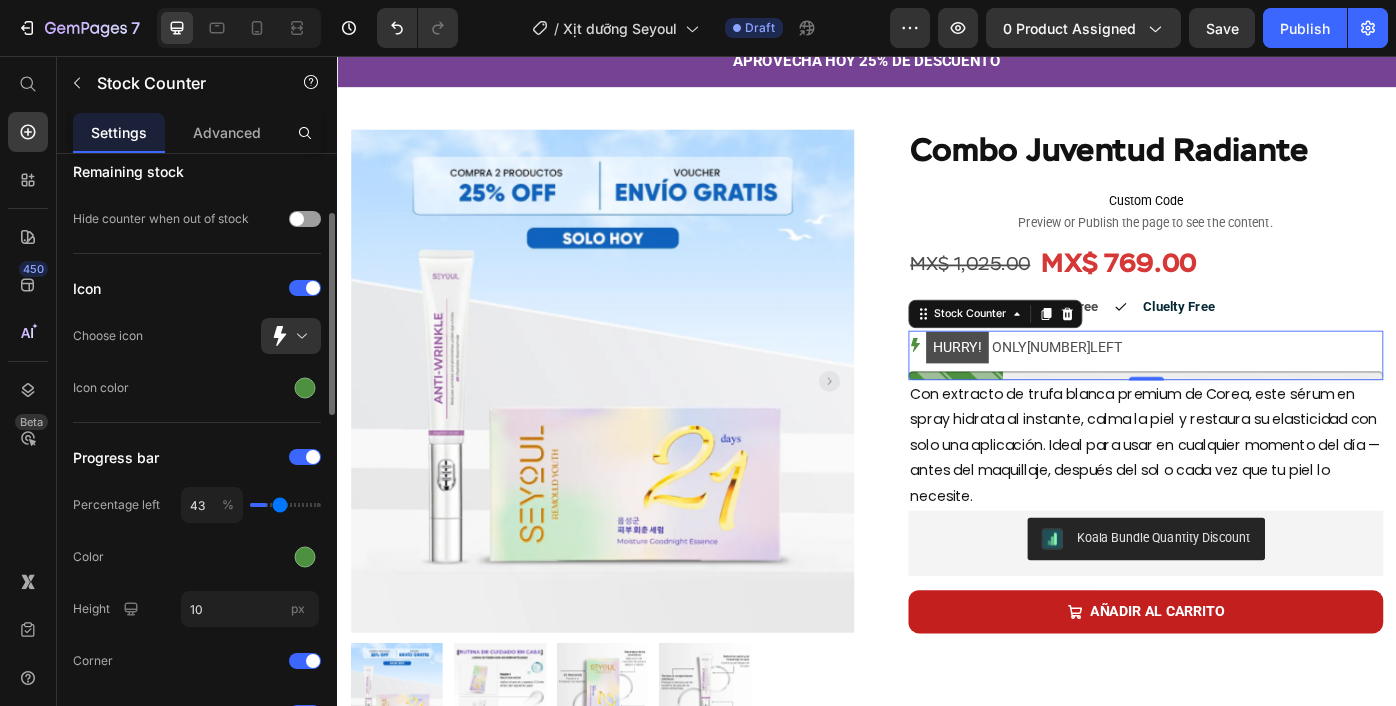 type on "45" 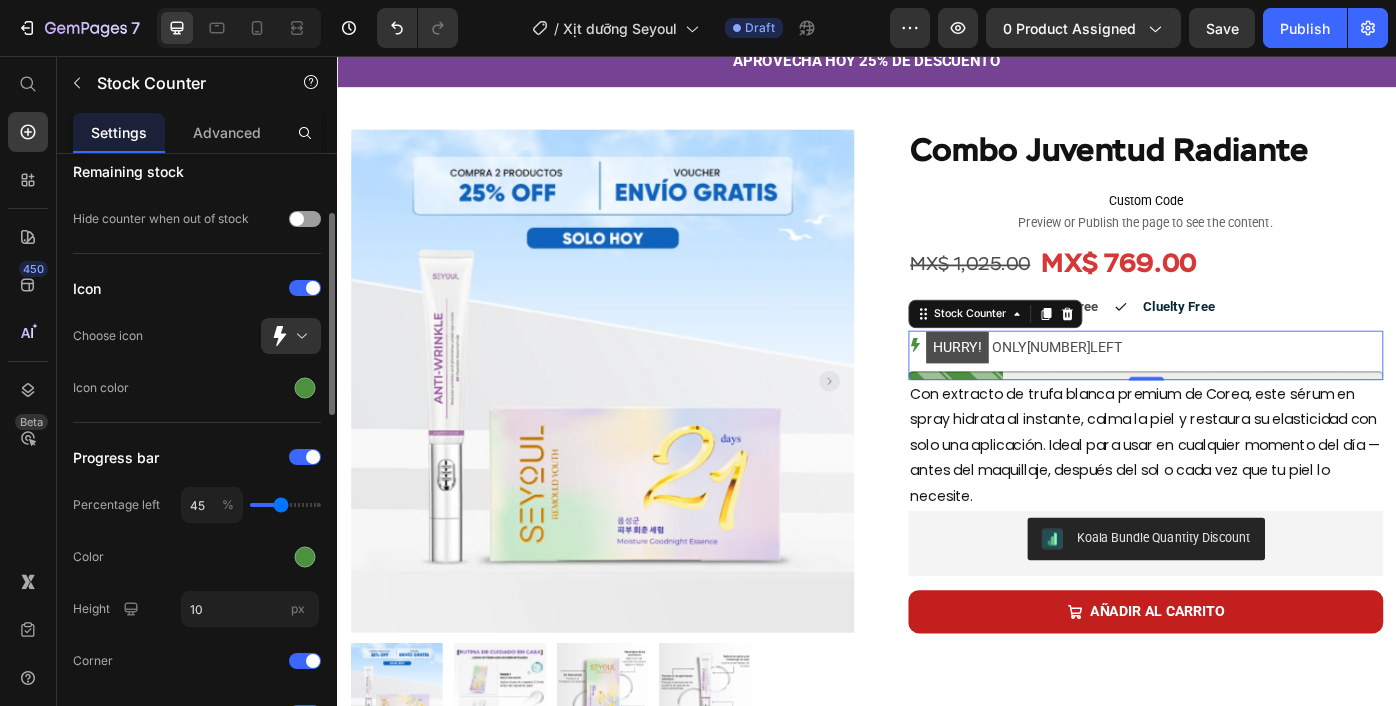 type on "46" 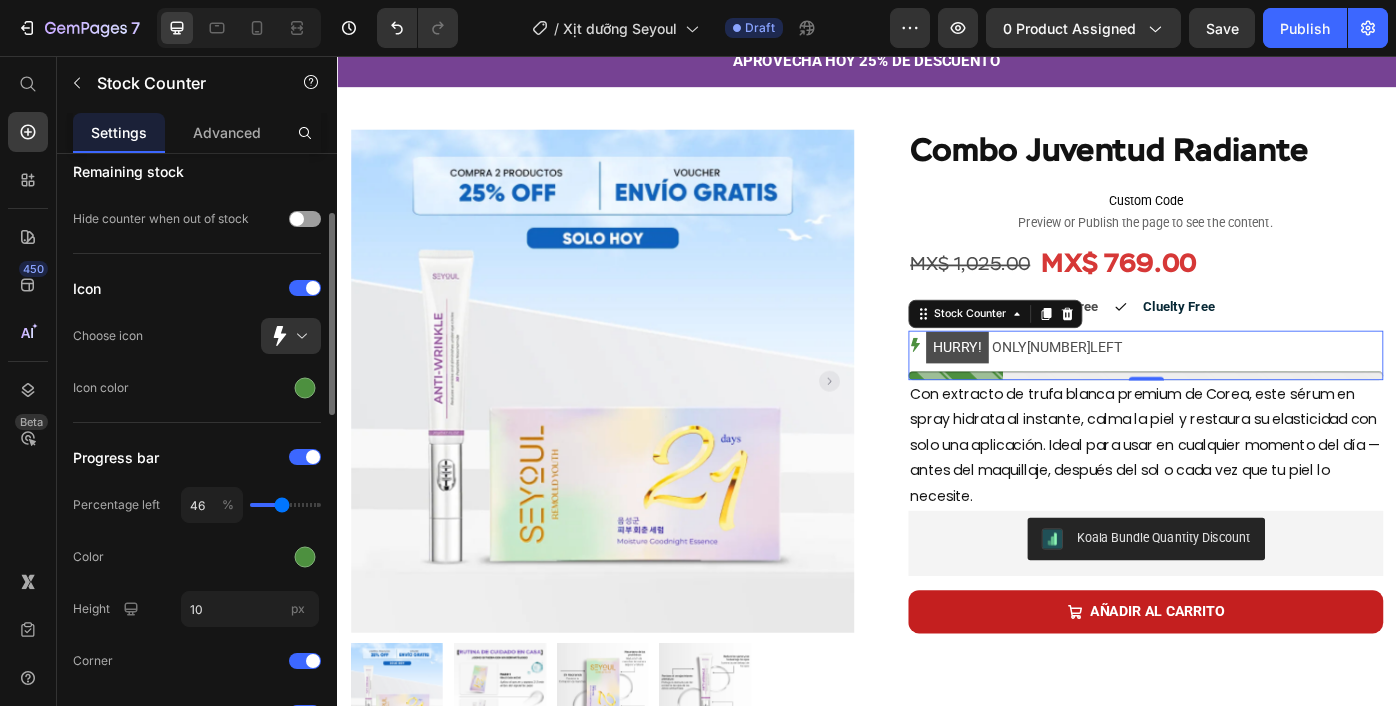 type on "47" 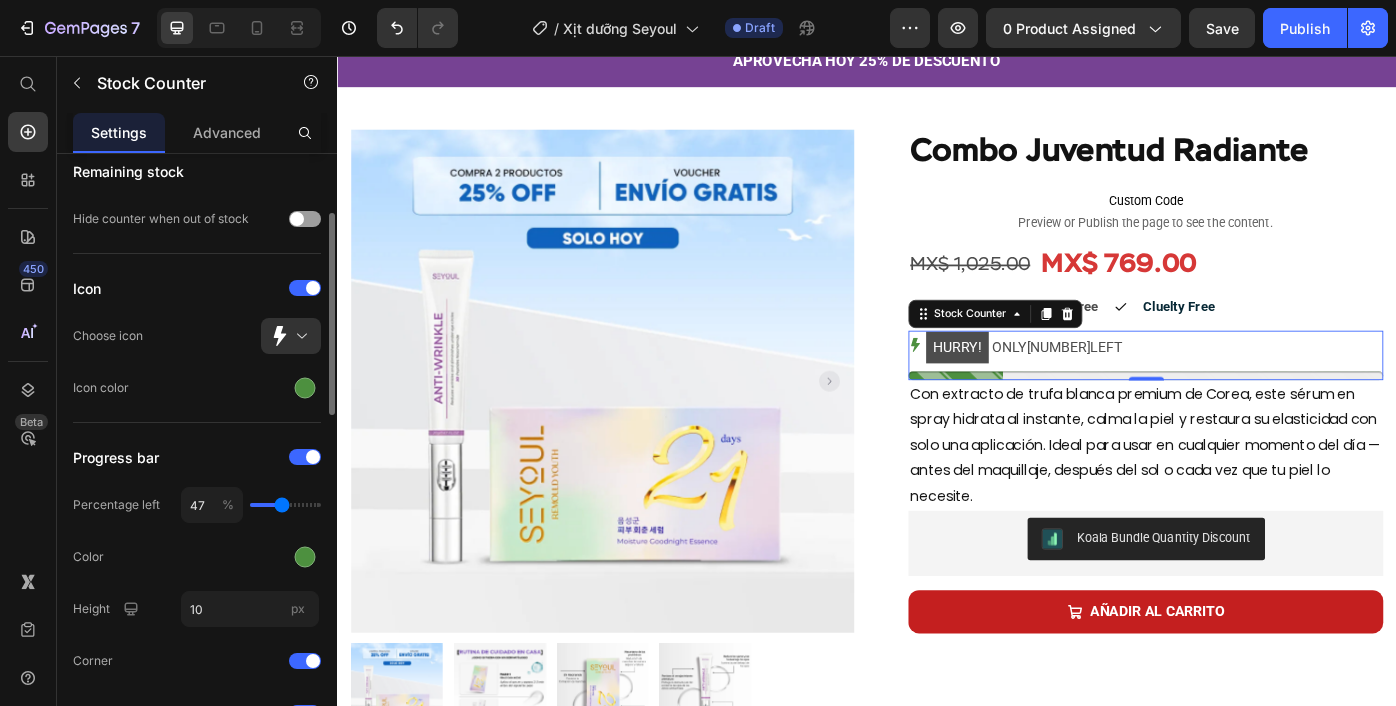 type on "48" 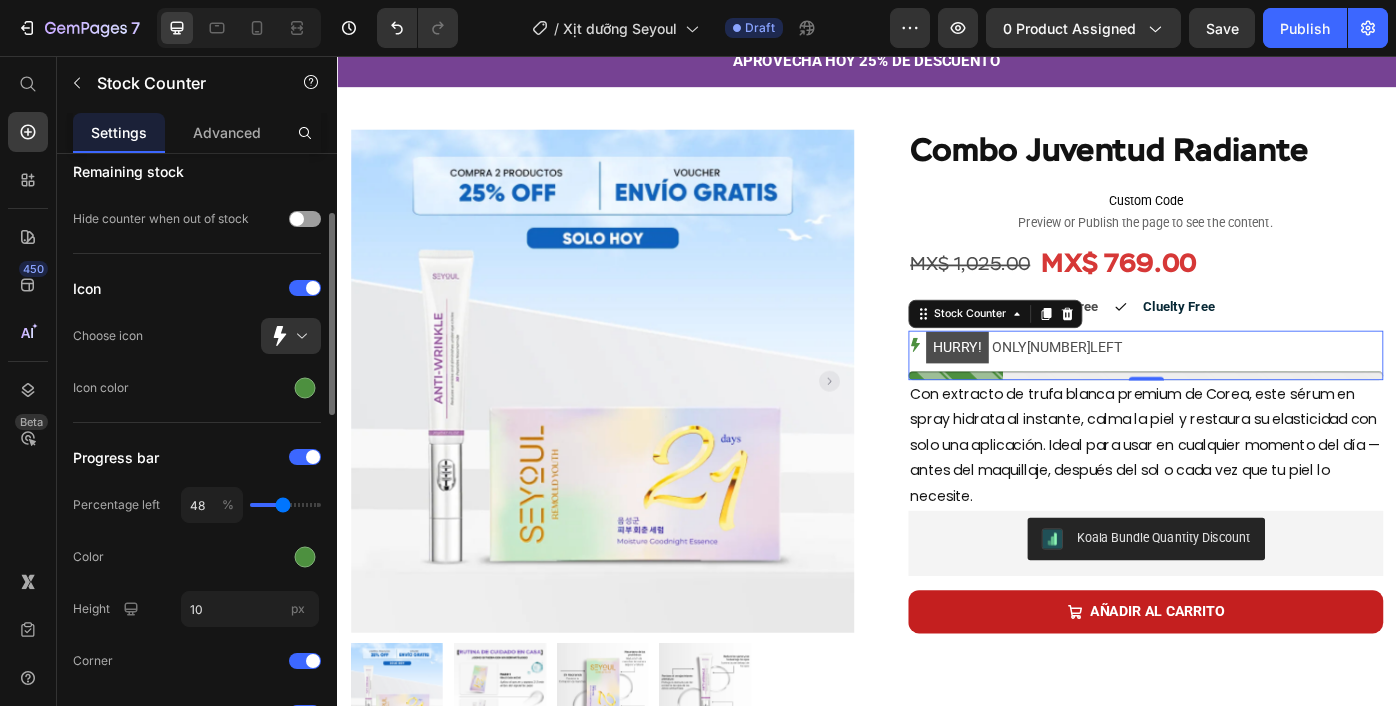 type on "49" 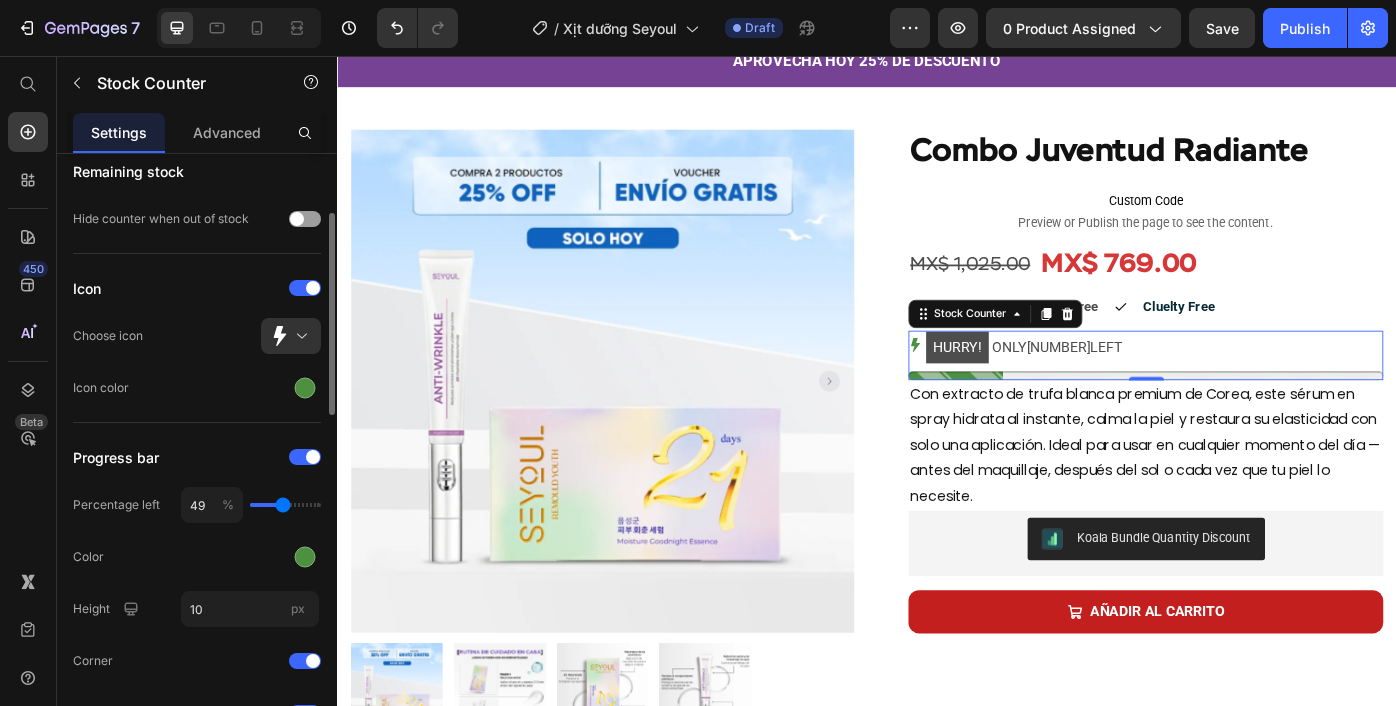 type on "51" 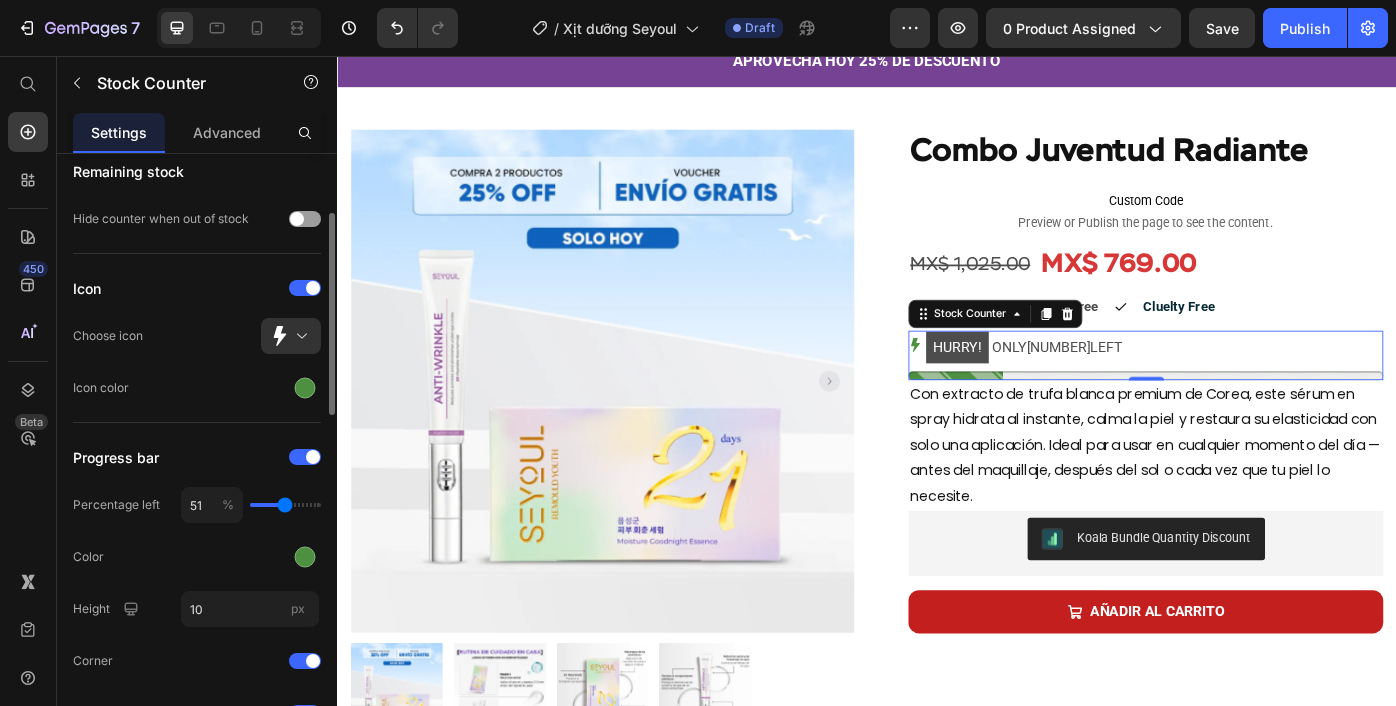 type on "53" 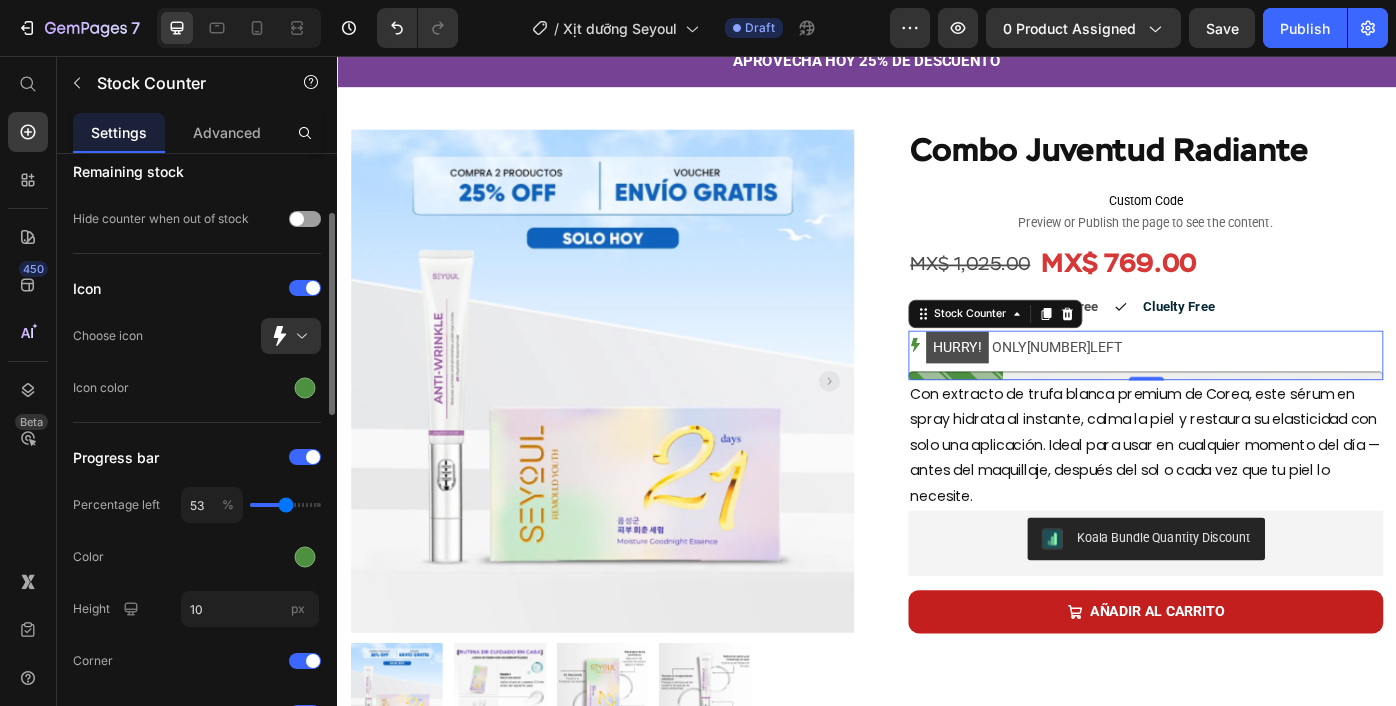 type on "54" 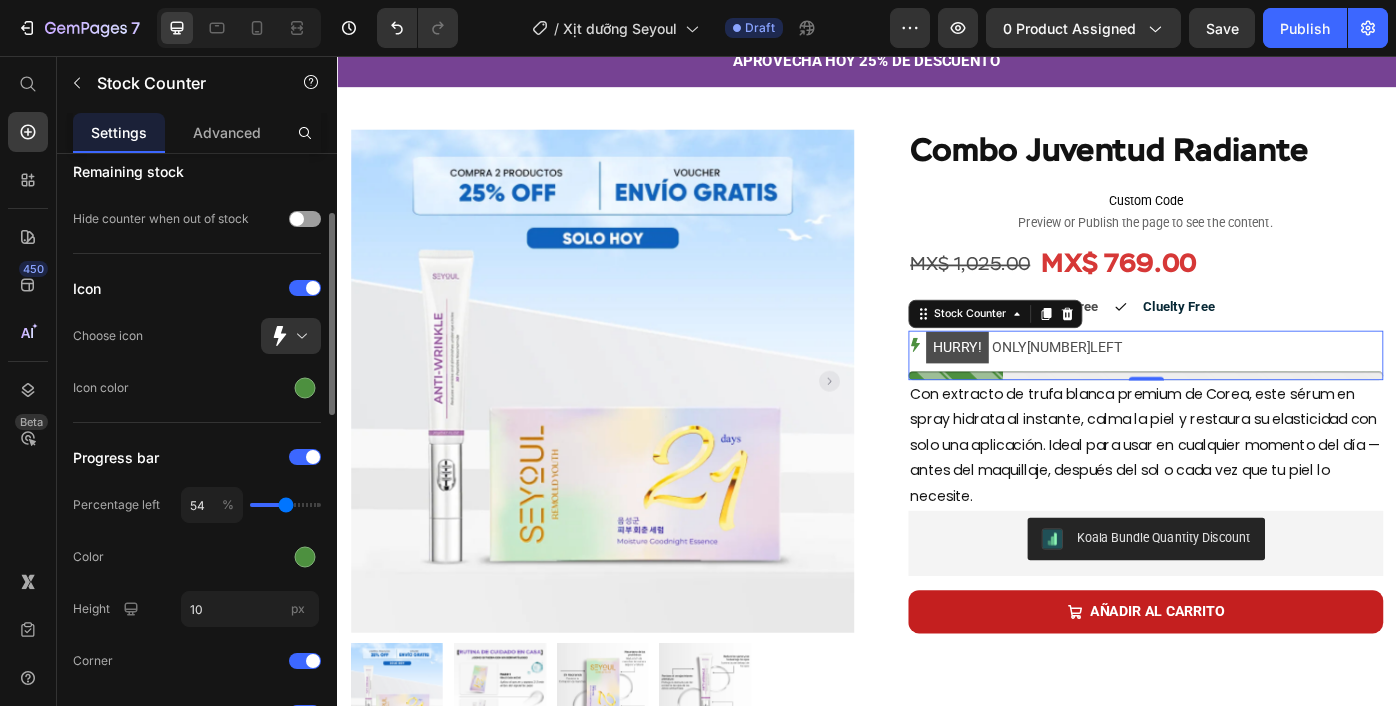 type on "55" 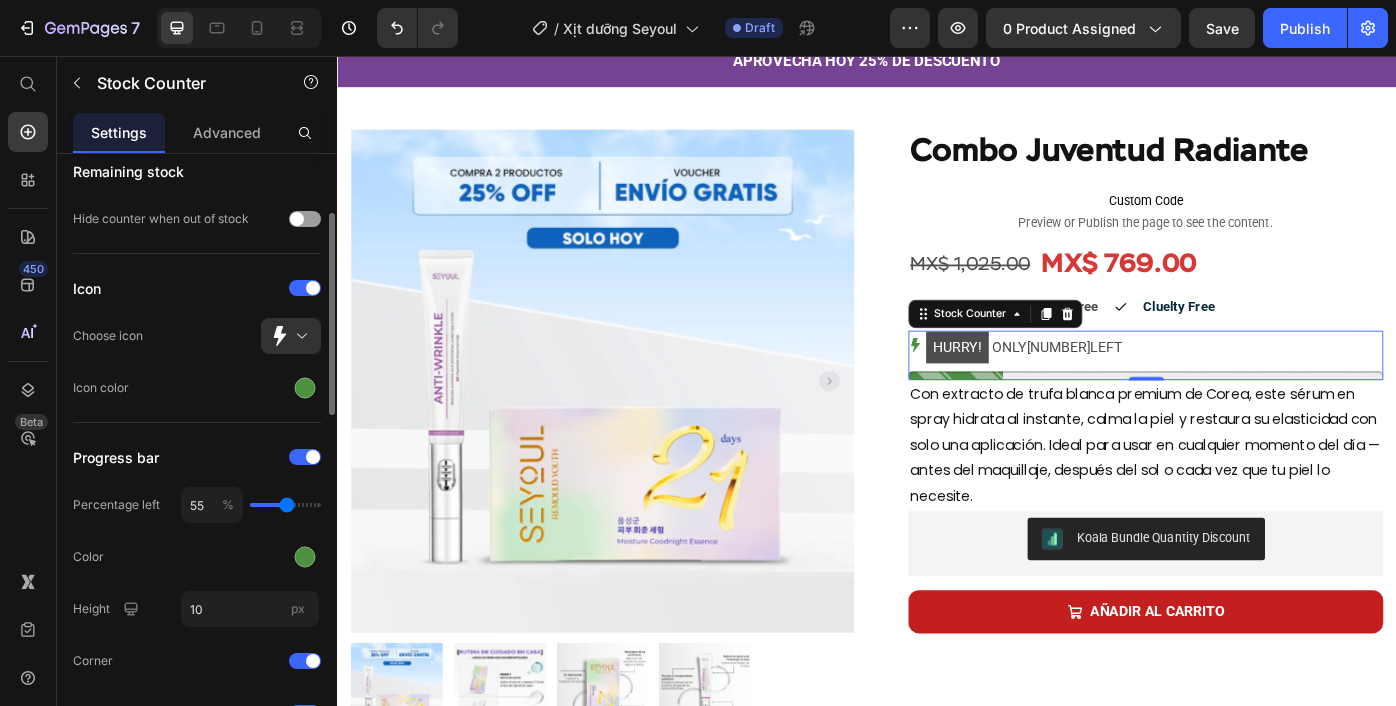 type on "56" 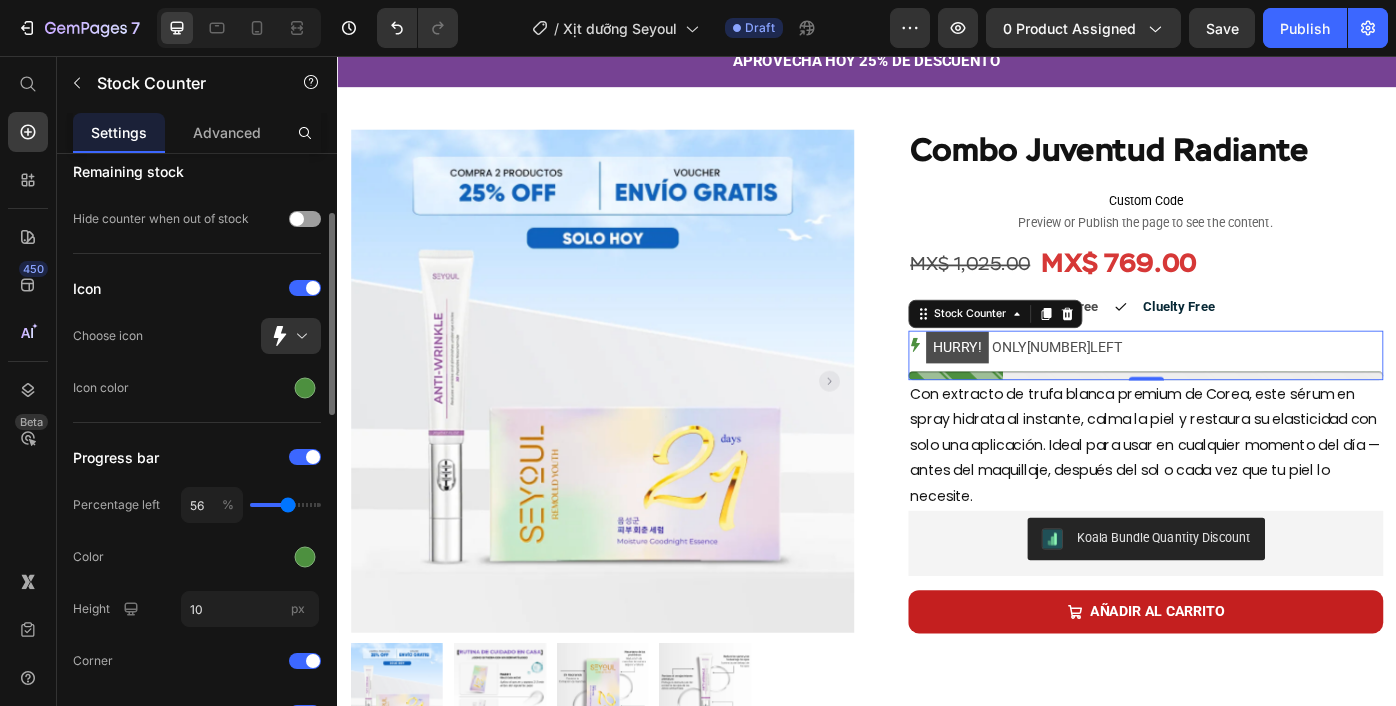 type on "57" 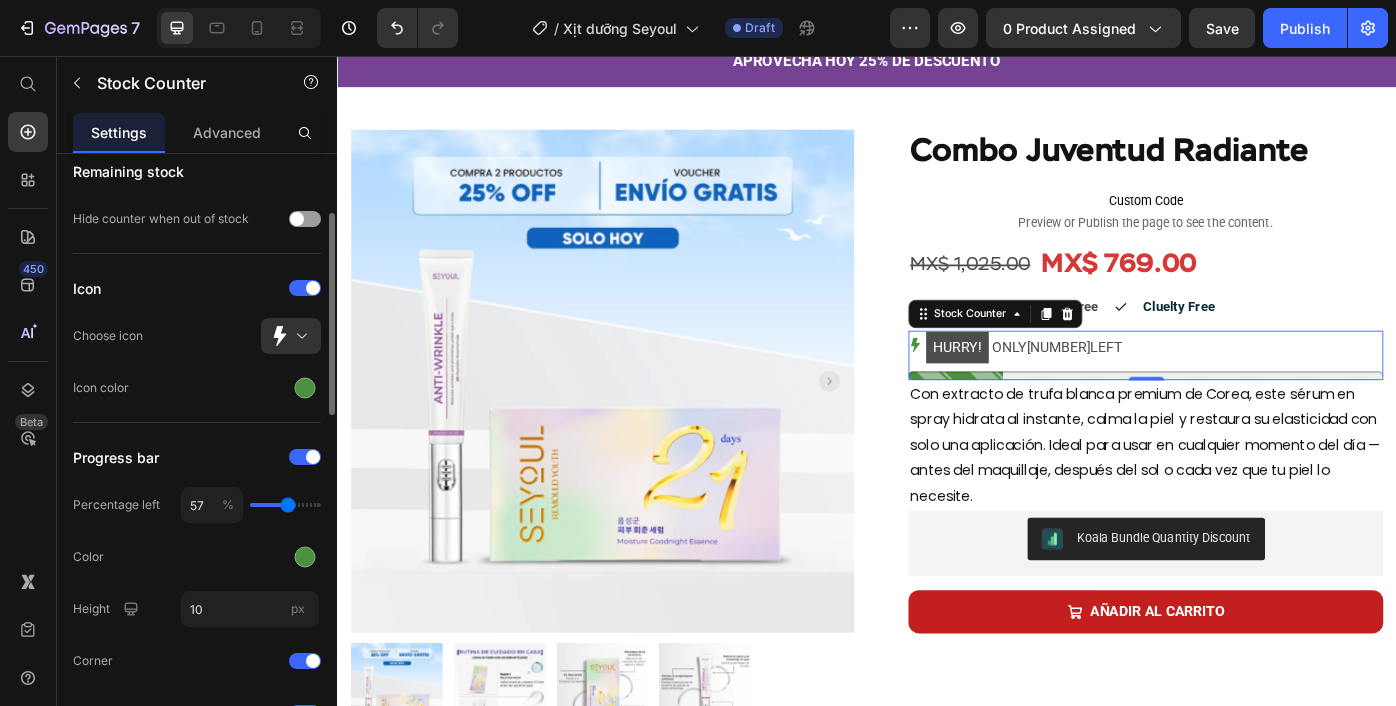 type on "59" 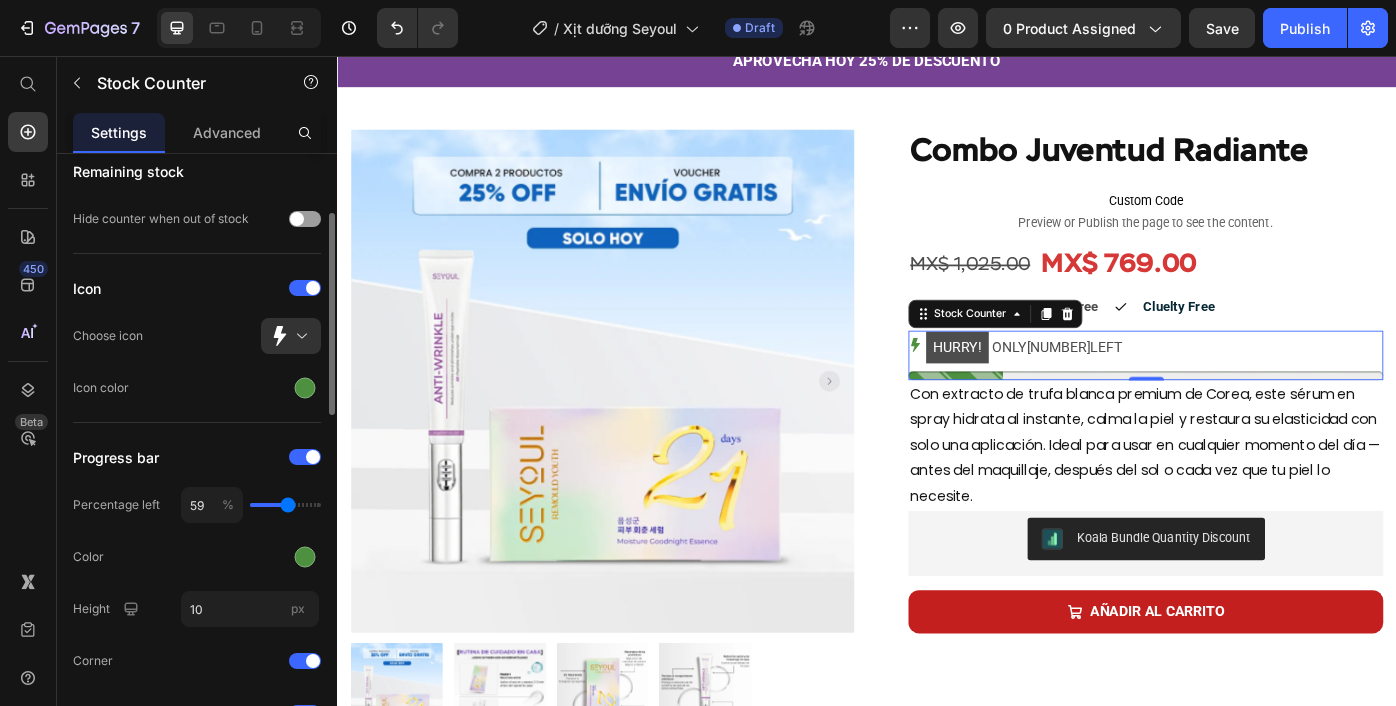 type on "59" 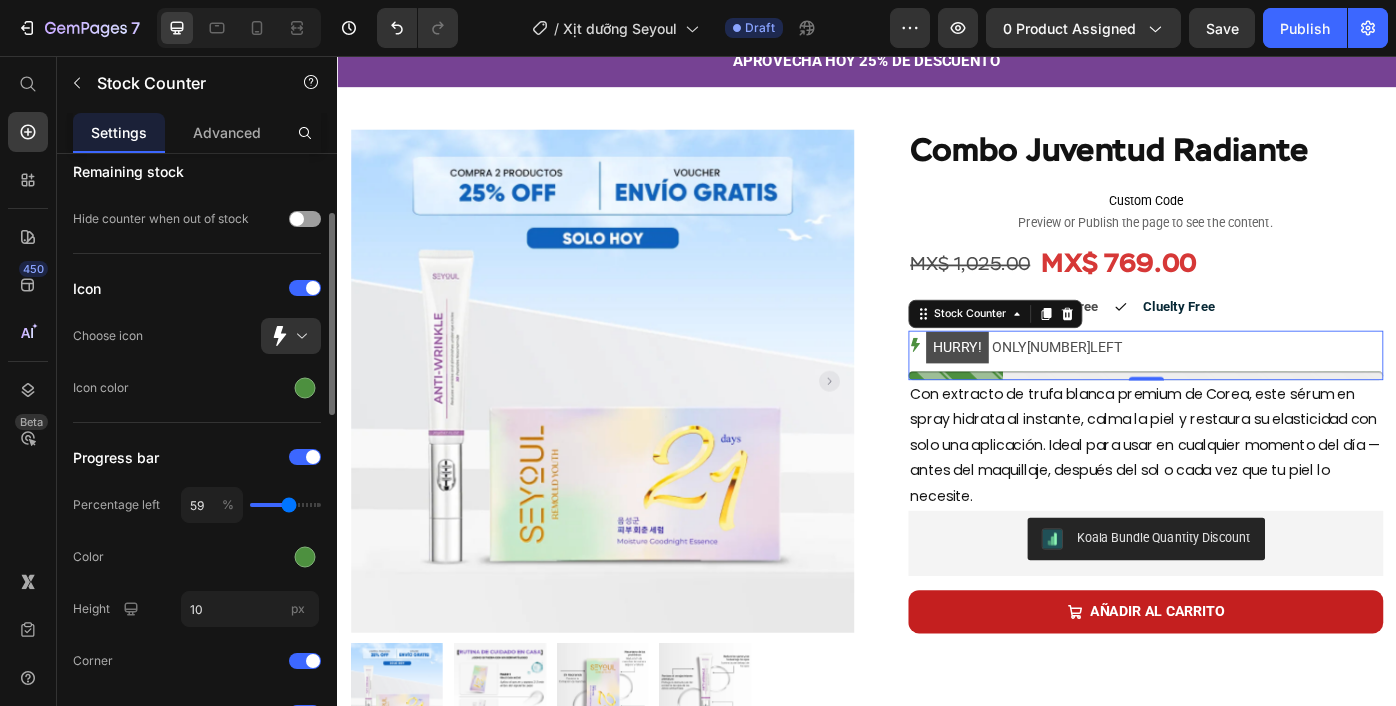 type on "65" 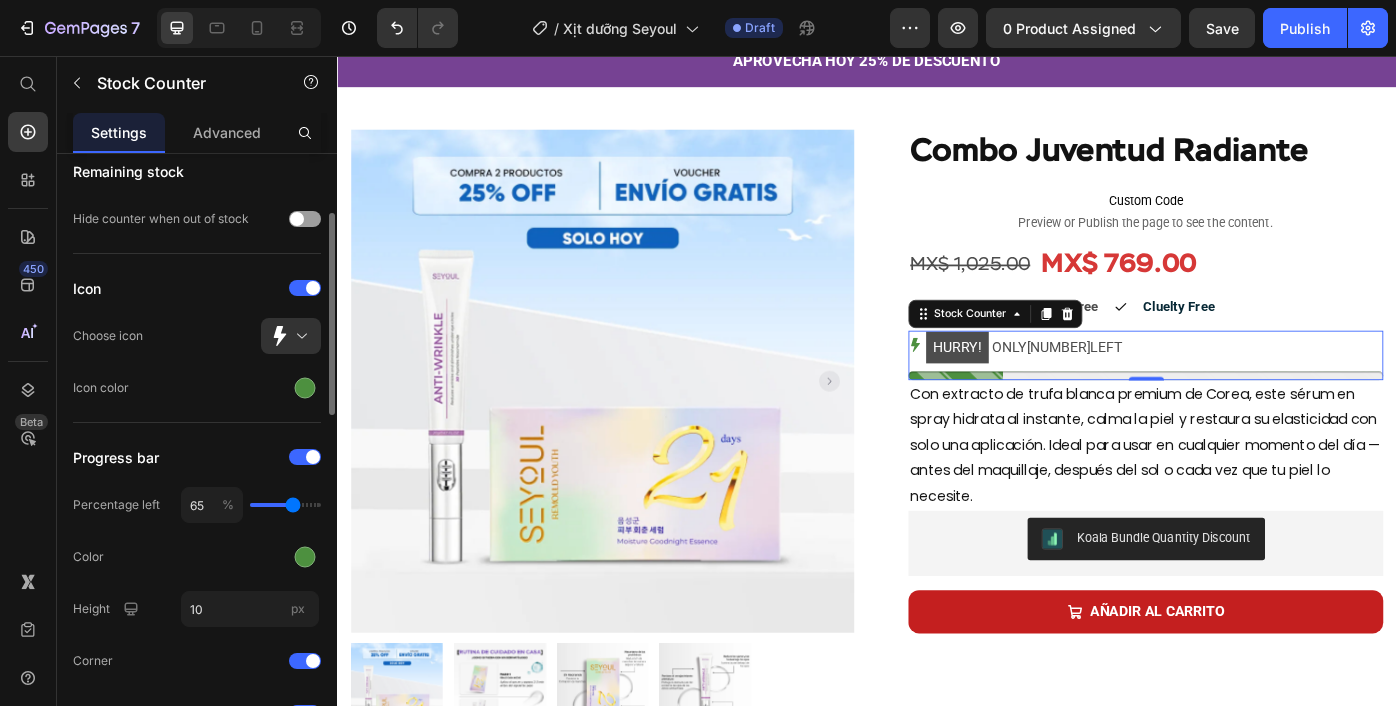 type on "75" 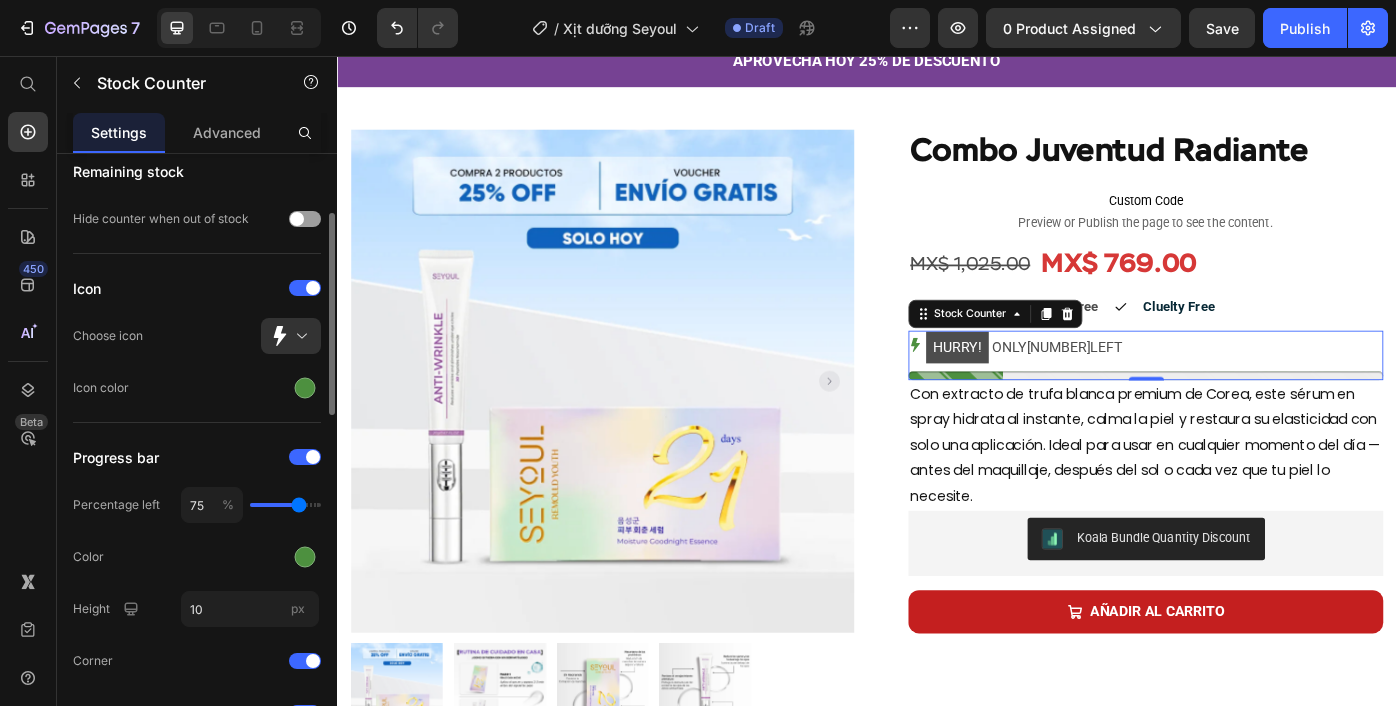 type on "86" 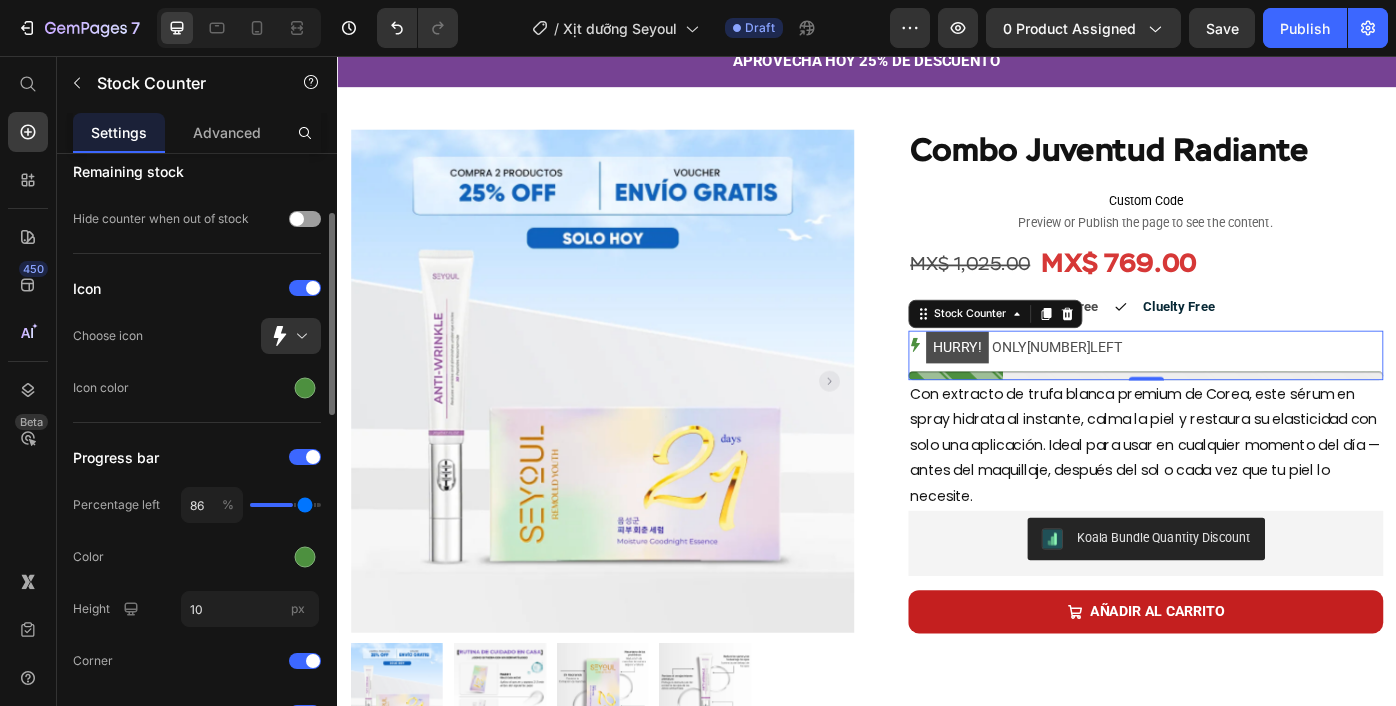type on "94" 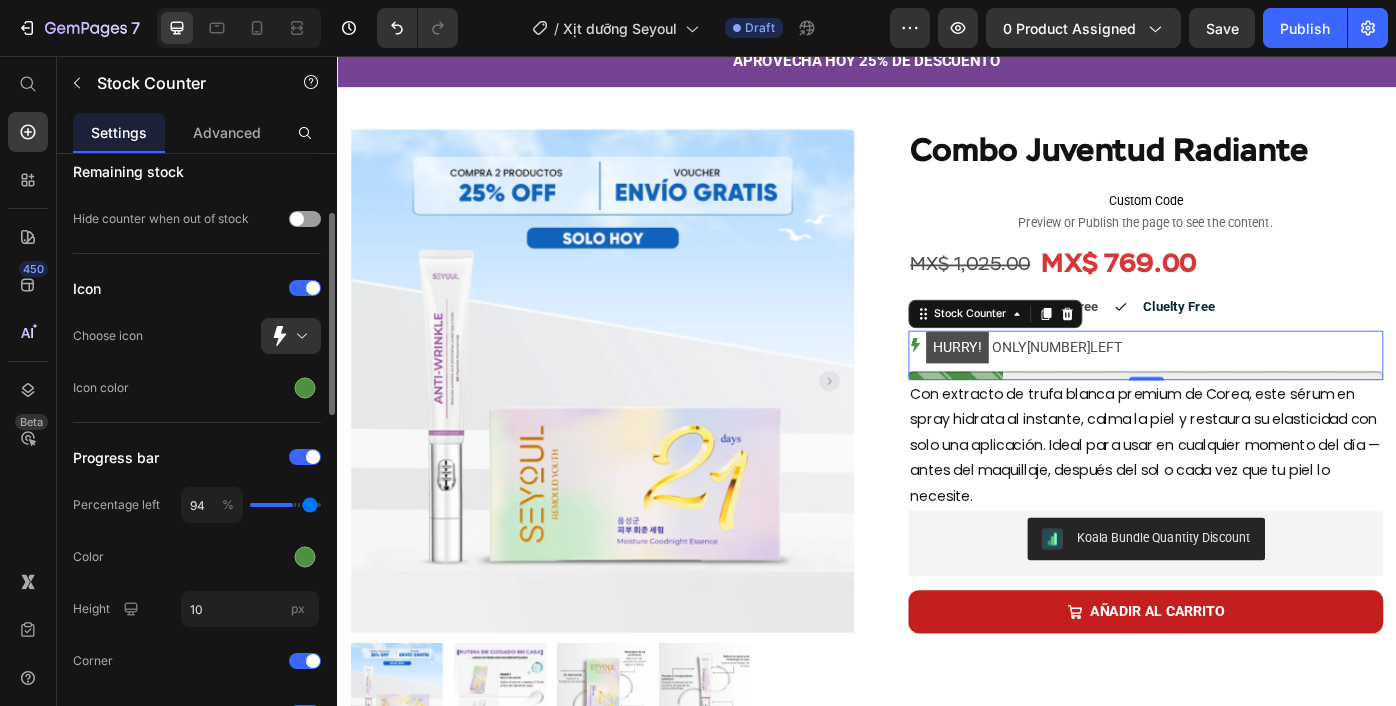 type on "99" 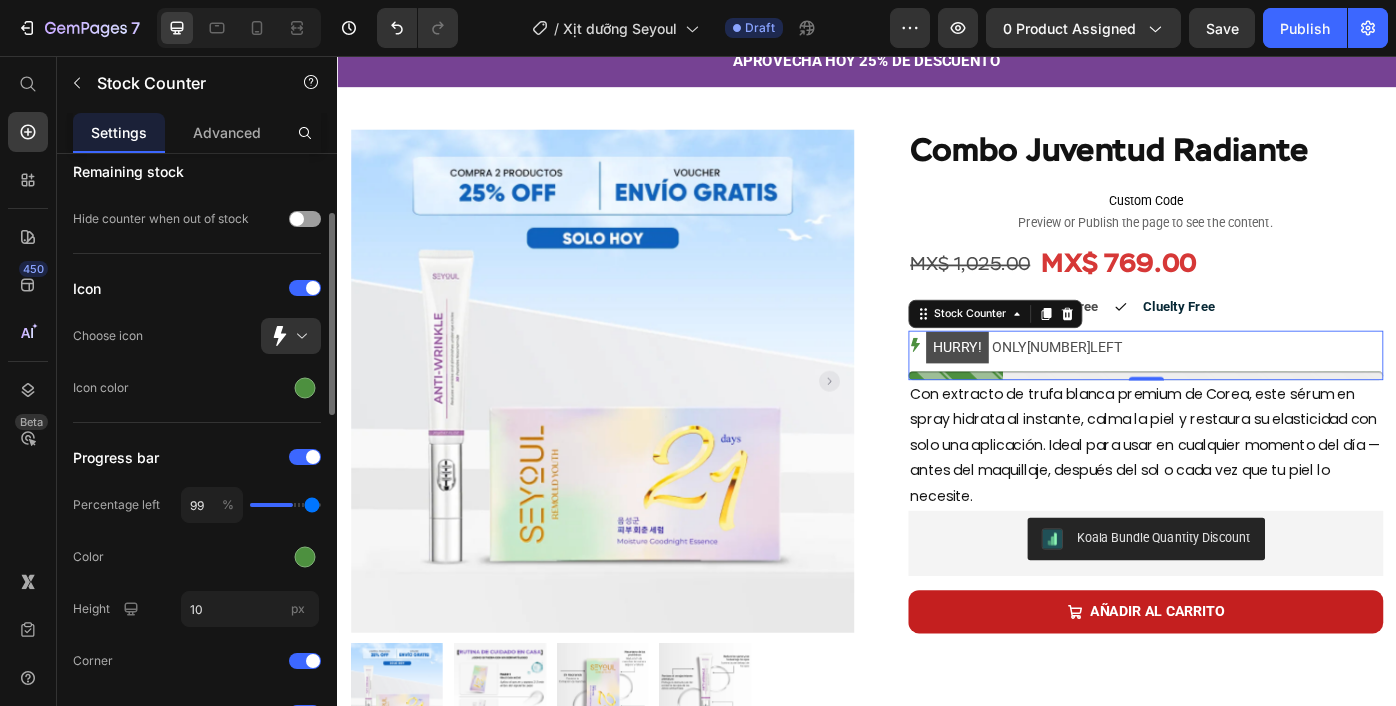 type on "100" 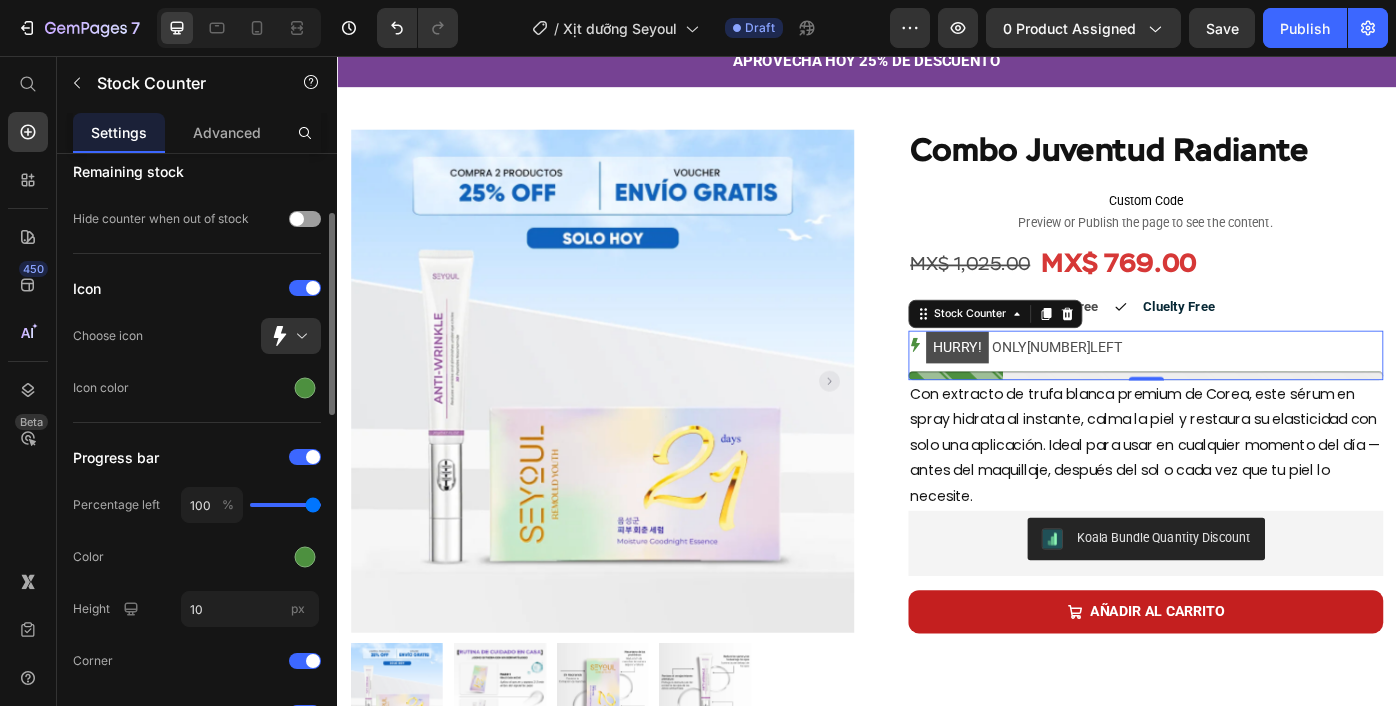 type on "88" 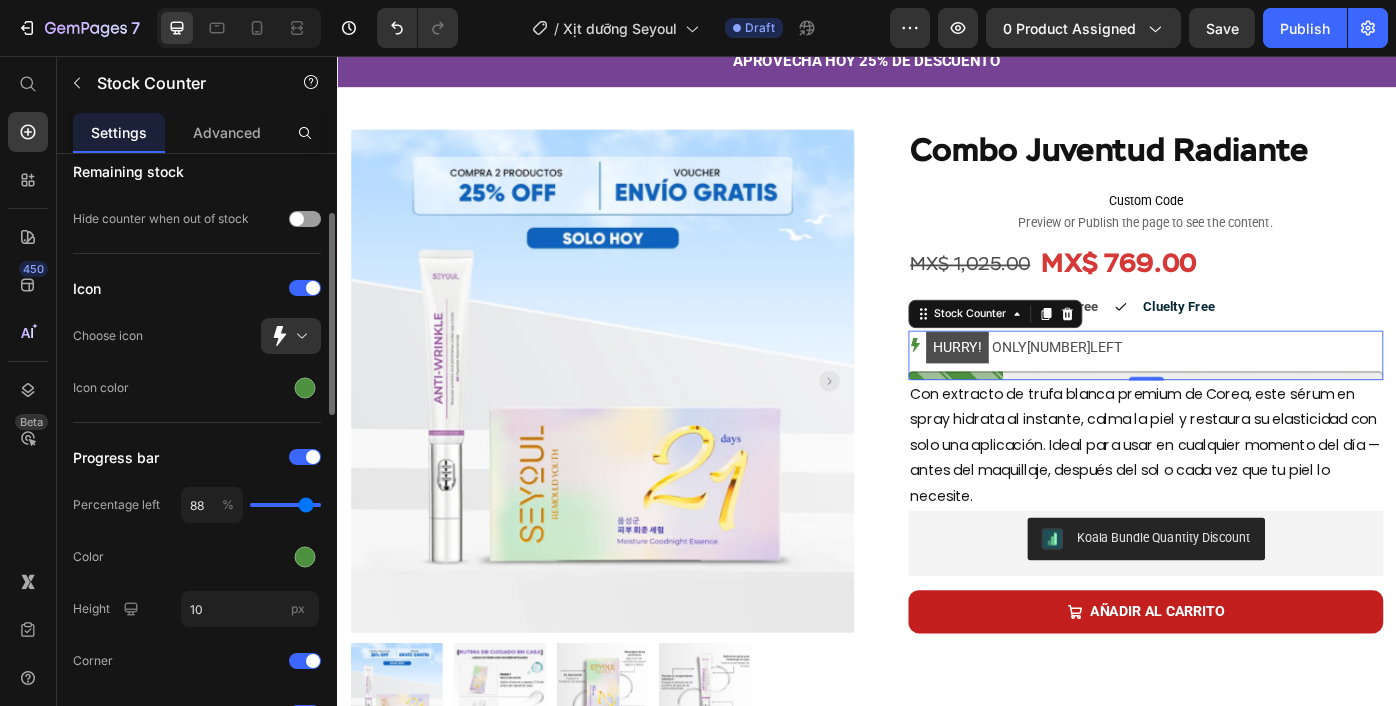 type on "87" 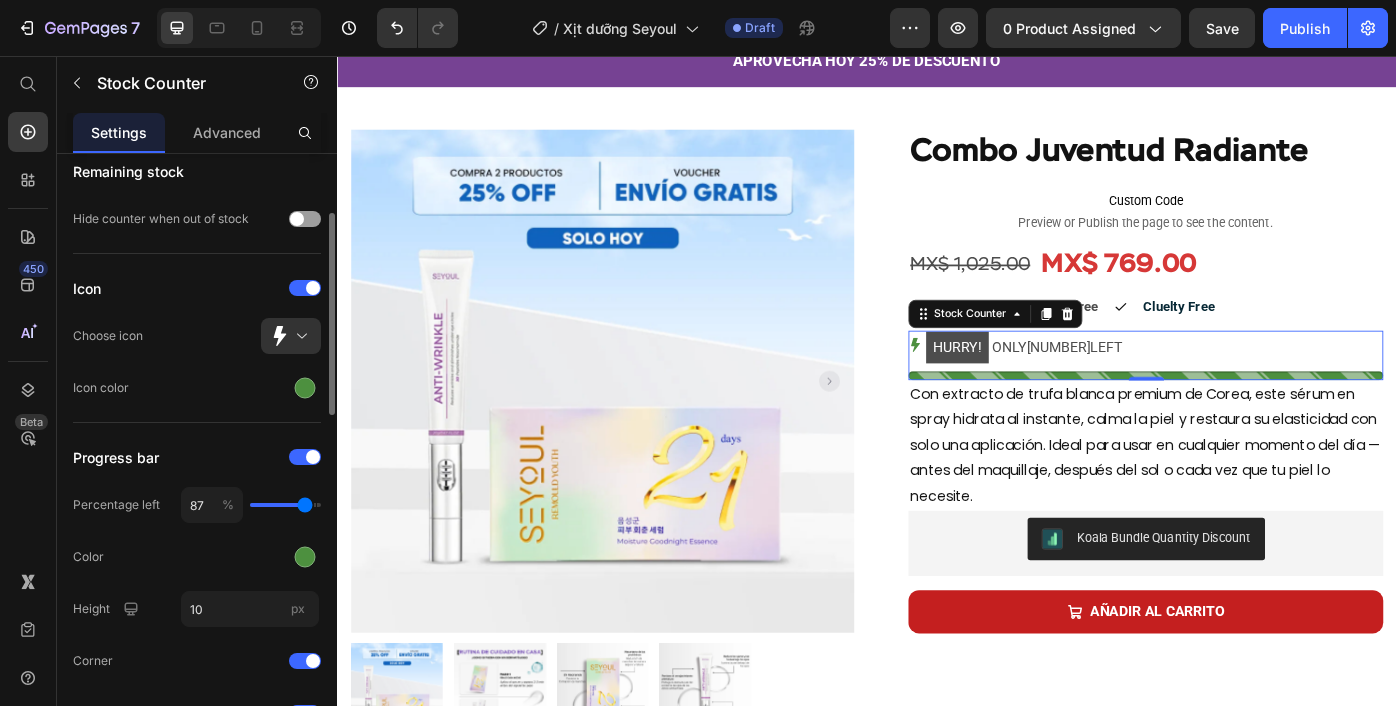 drag, startPoint x: 267, startPoint y: 500, endPoint x: 305, endPoint y: 505, distance: 38.327538 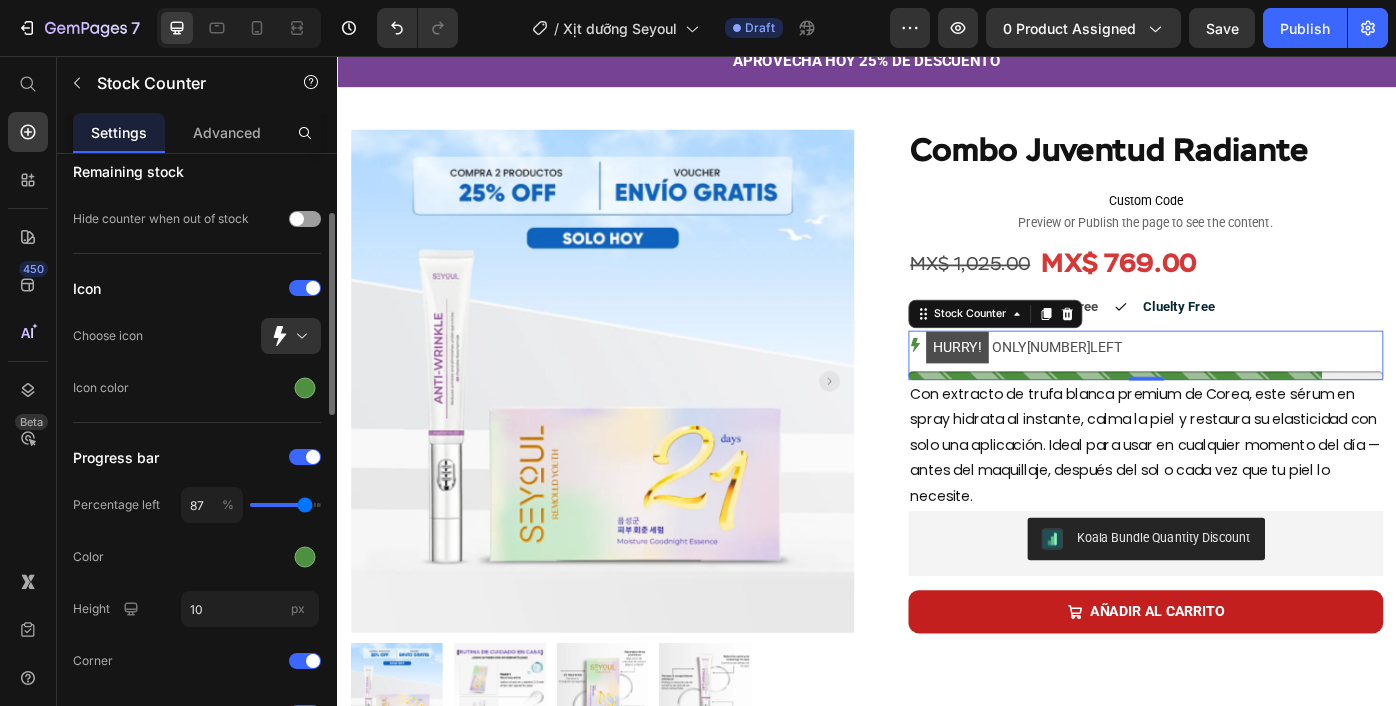 type on "96" 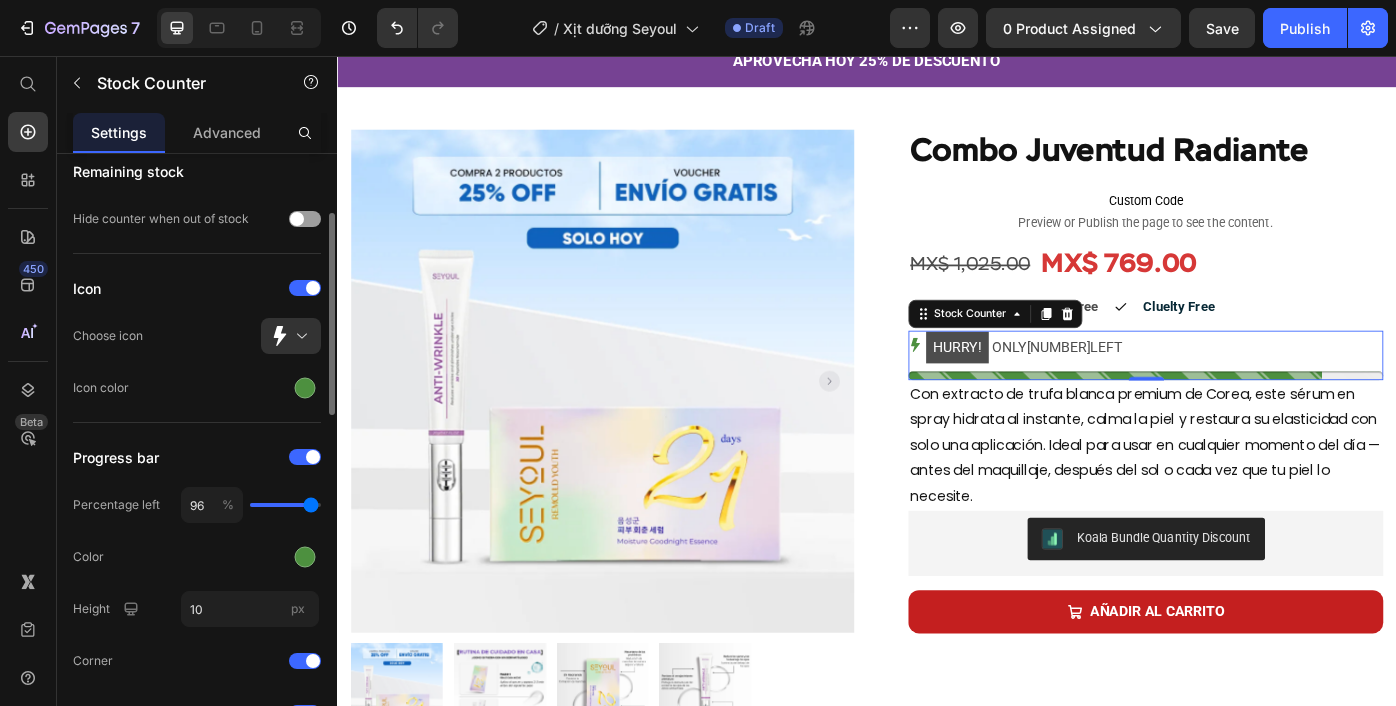 type on "95" 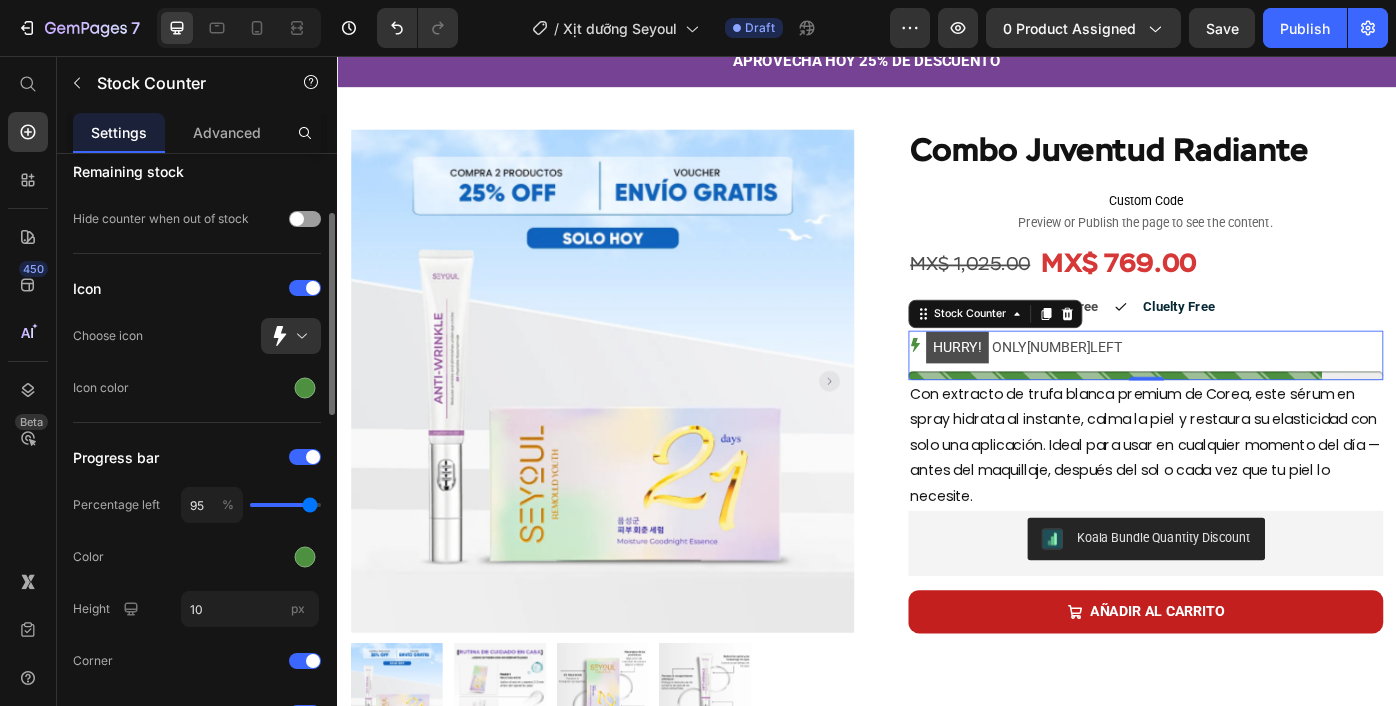 type on "93" 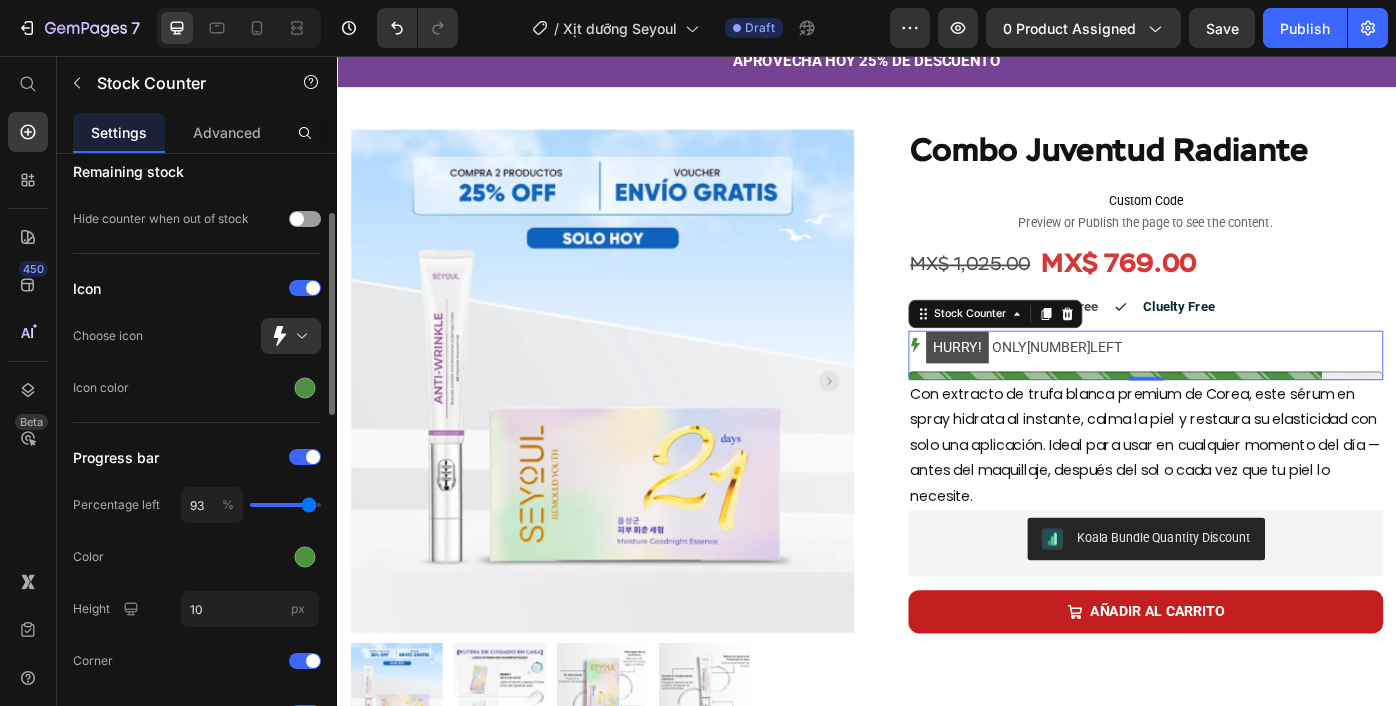type on "89" 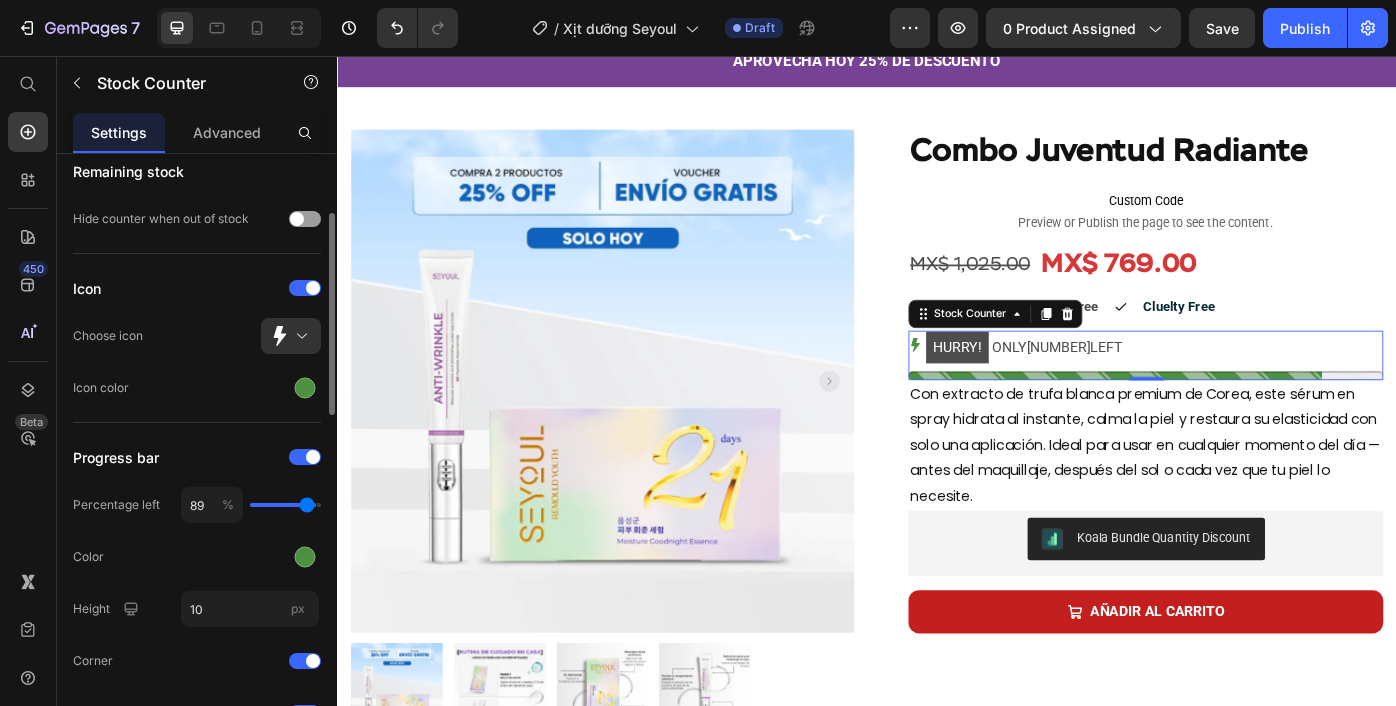 type on "85" 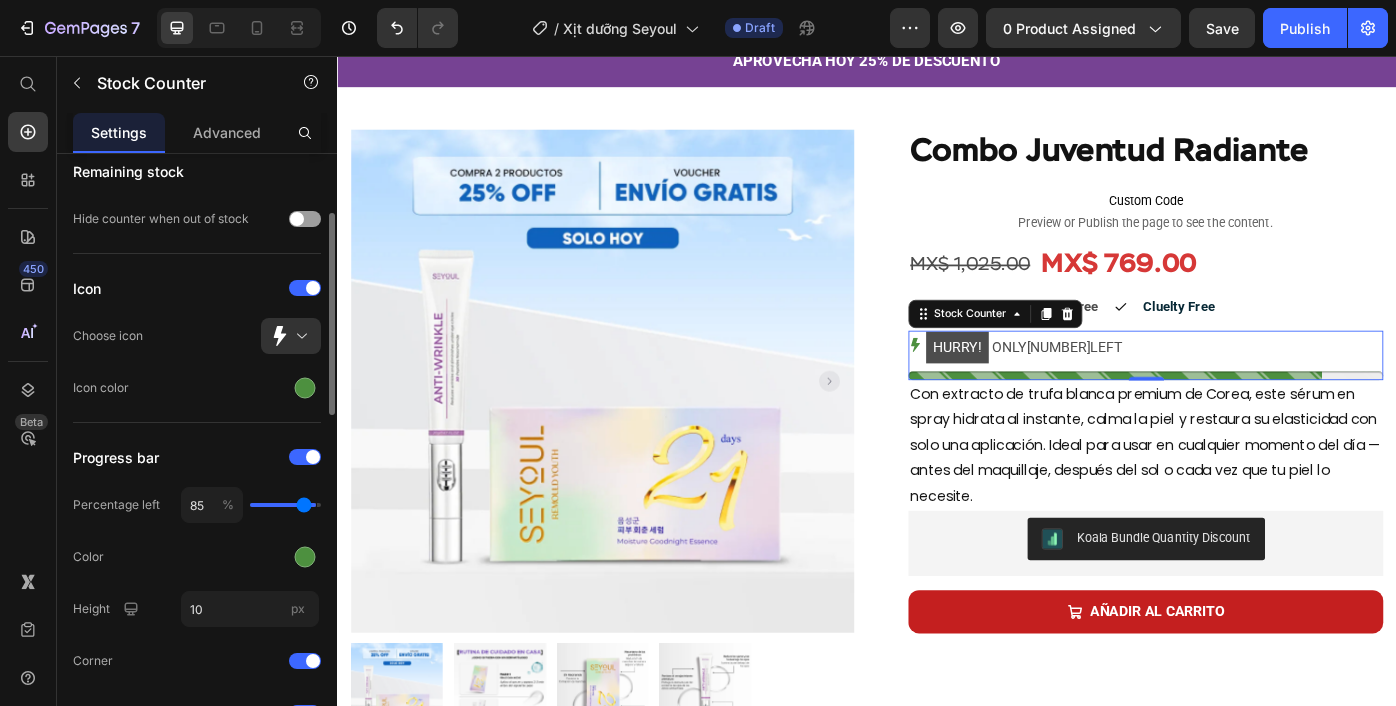 type on "81" 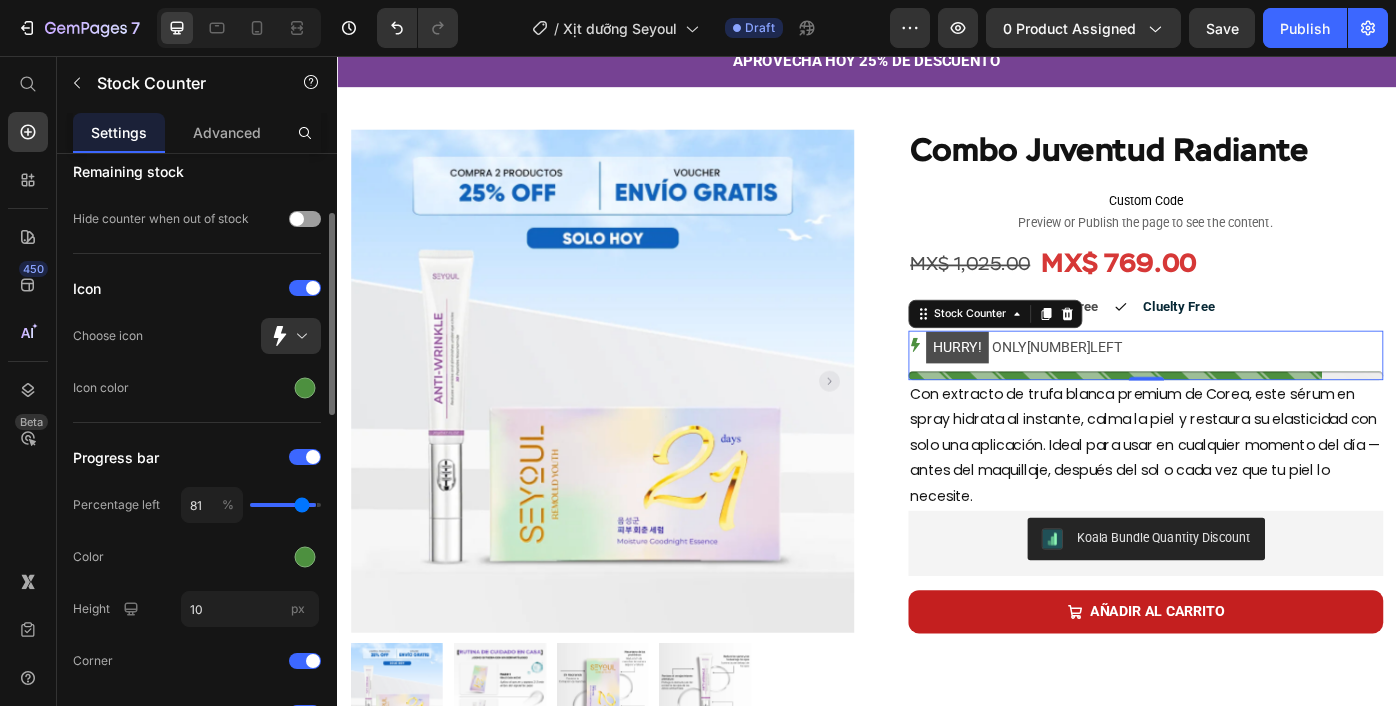 type on "79" 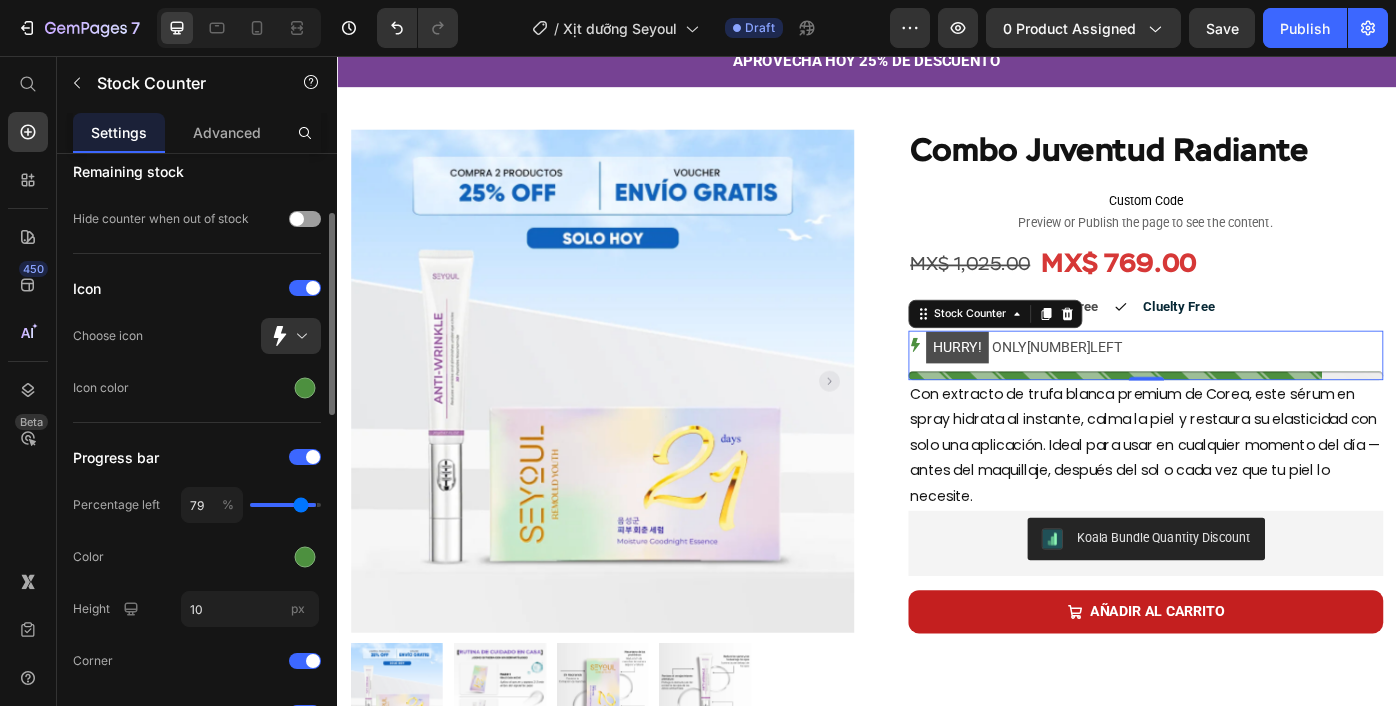 type on "77" 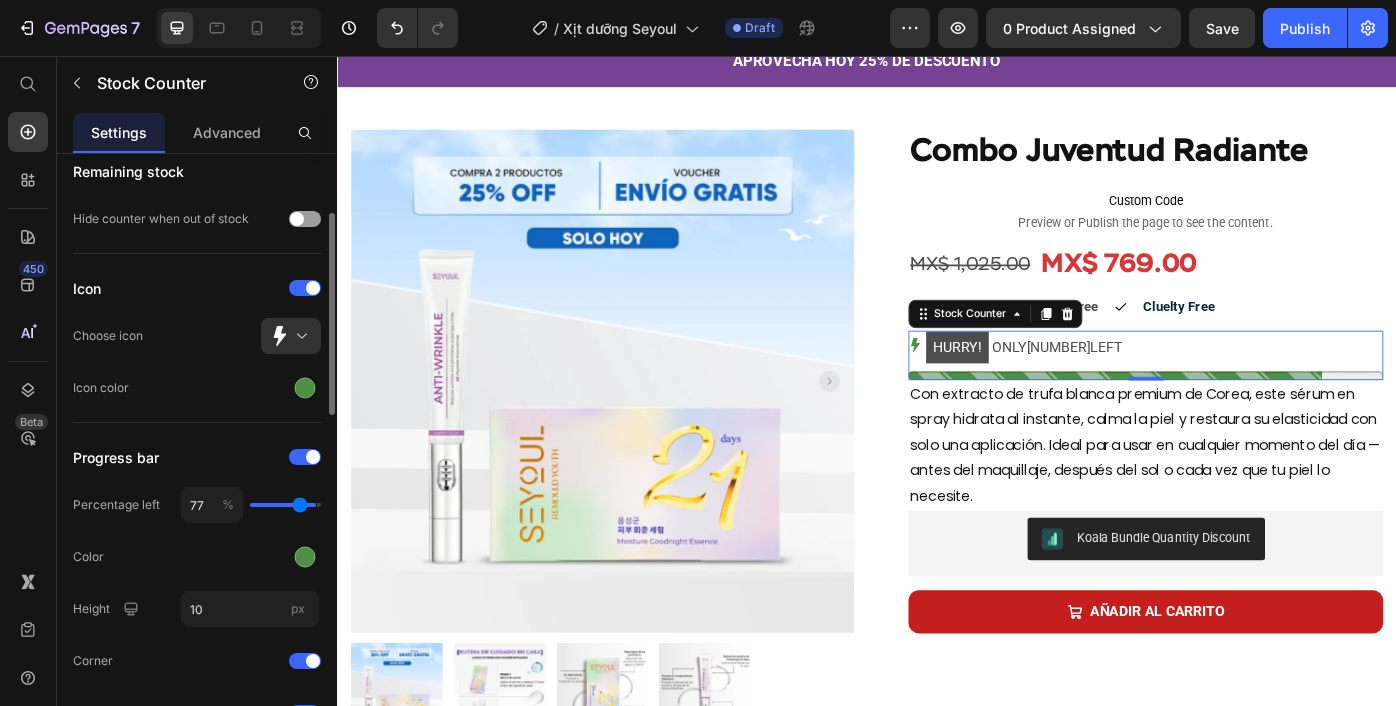 type on "76" 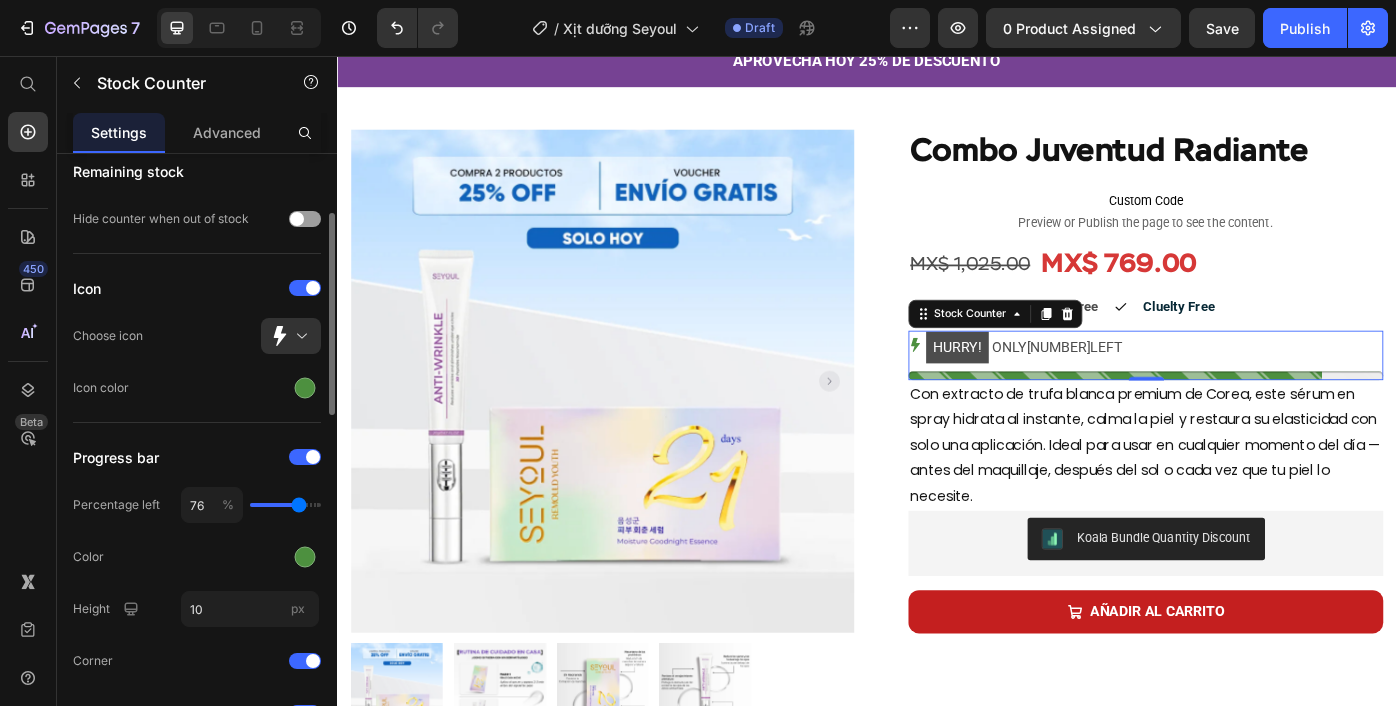 type on "75" 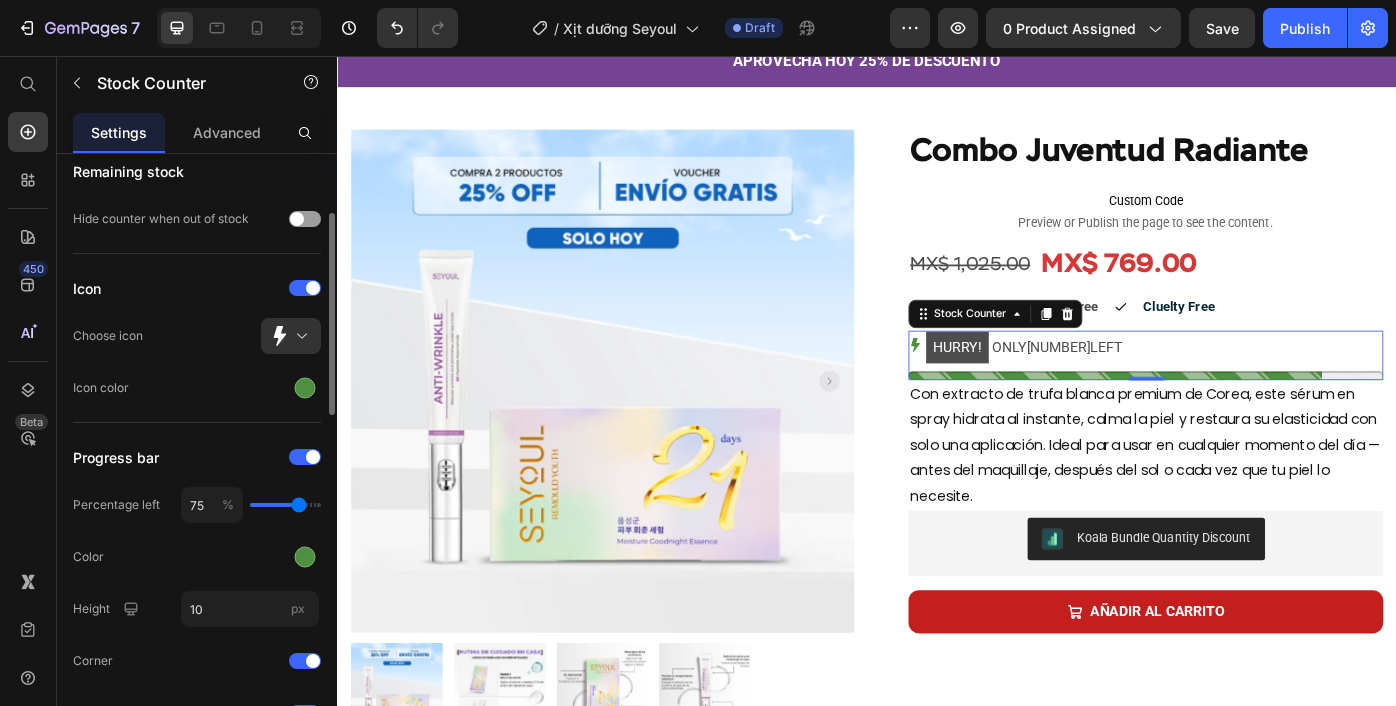 type on "72" 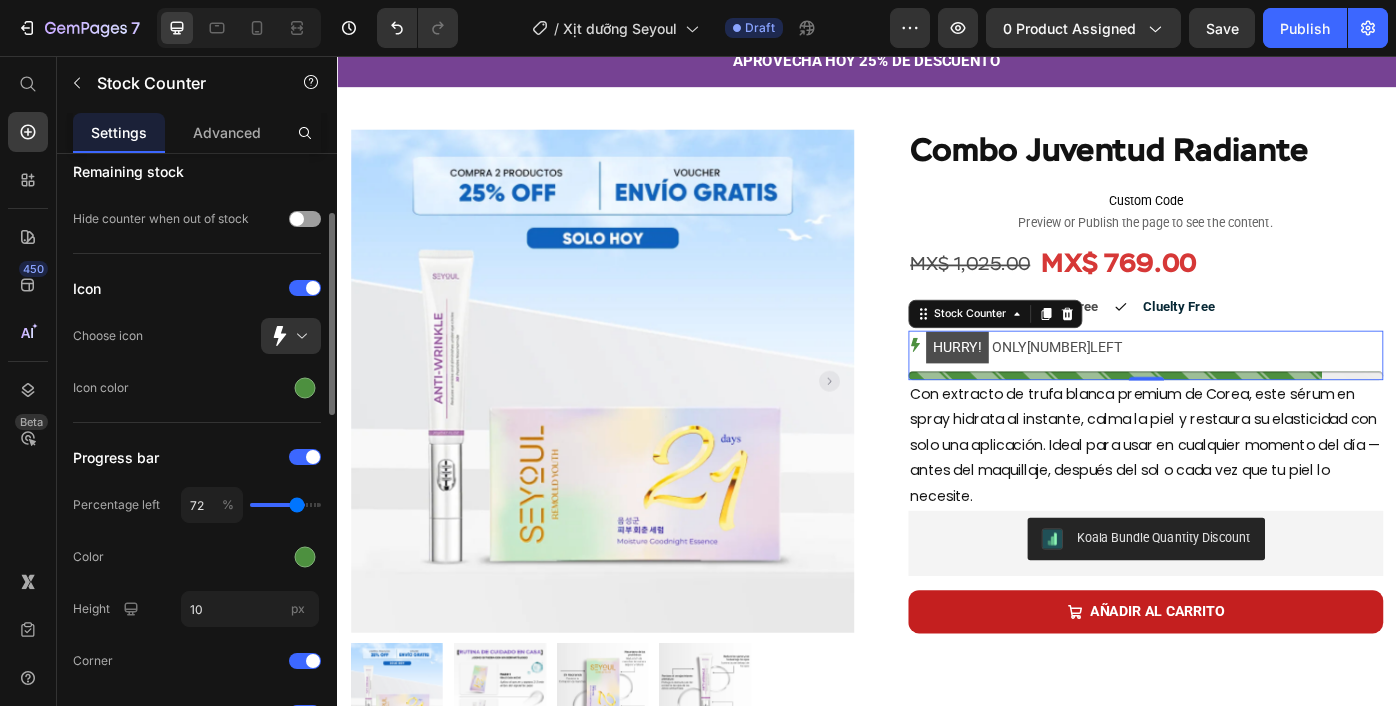 type on "69" 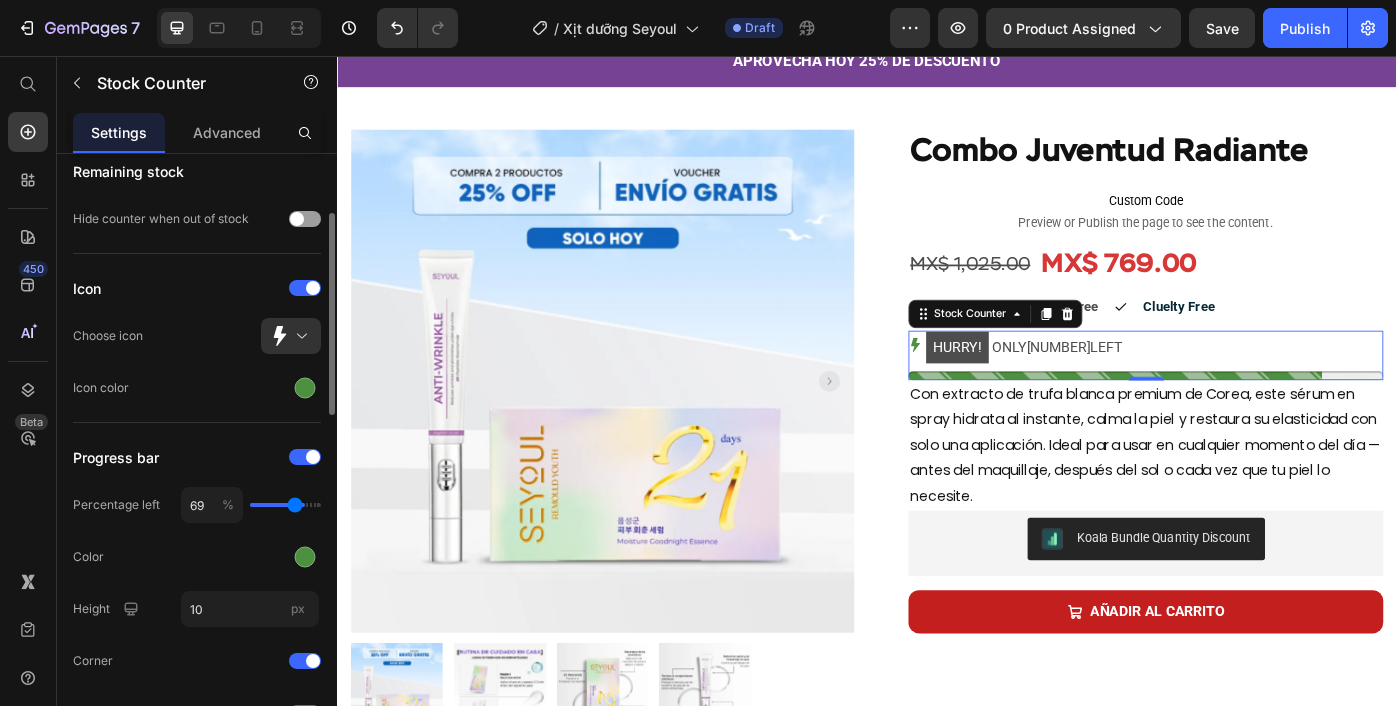 type on "64" 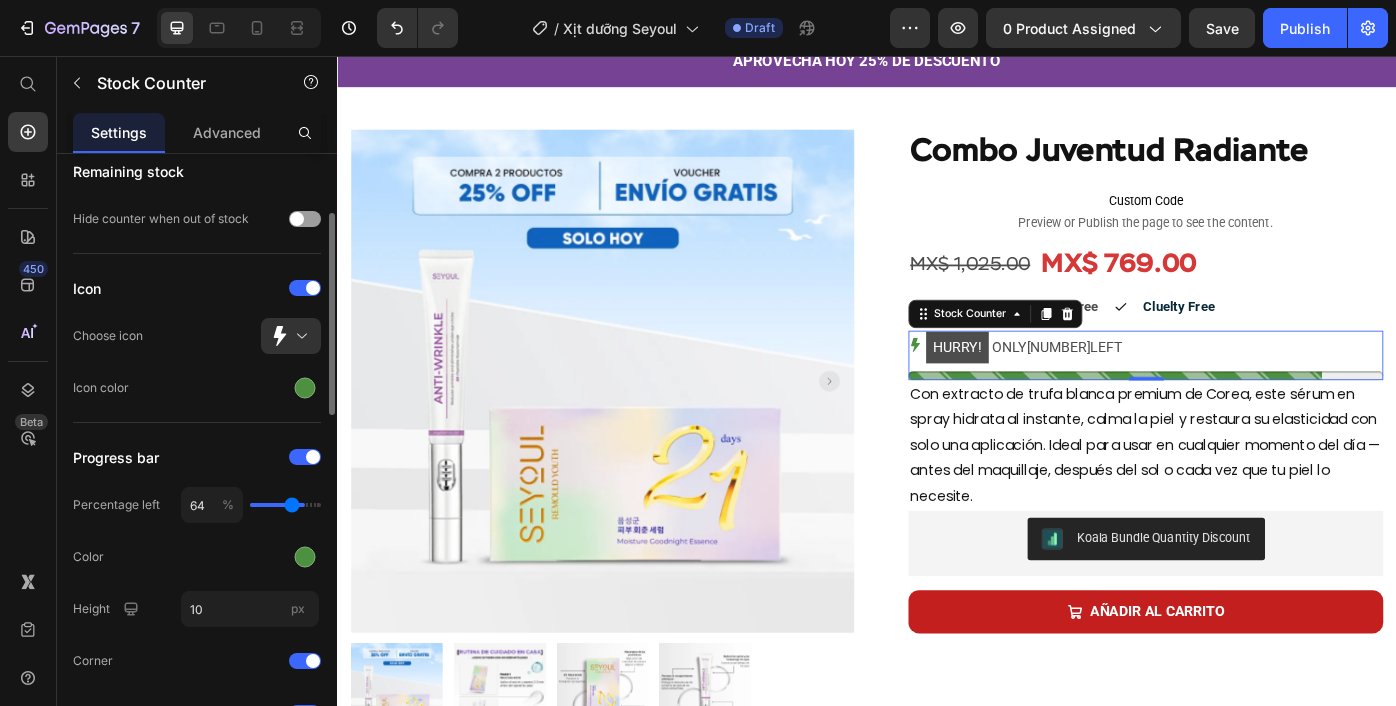 type on "63" 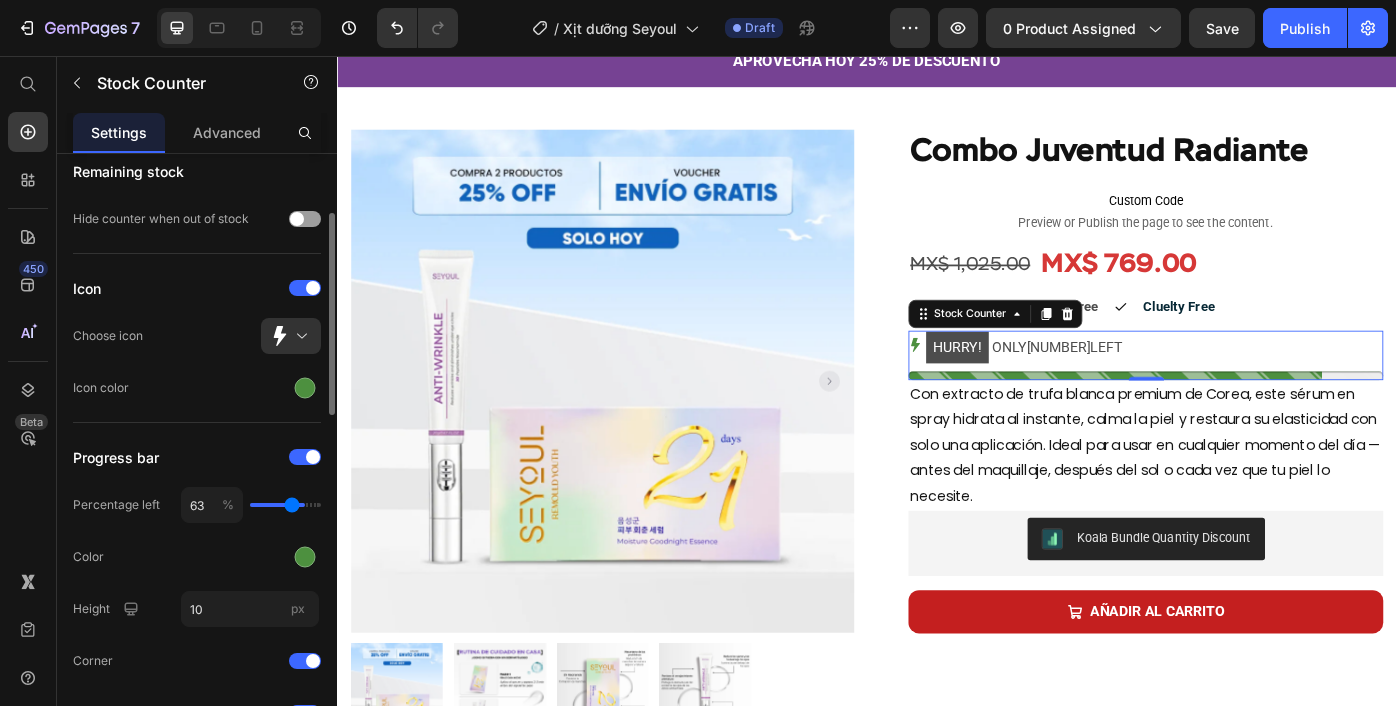 type on "62" 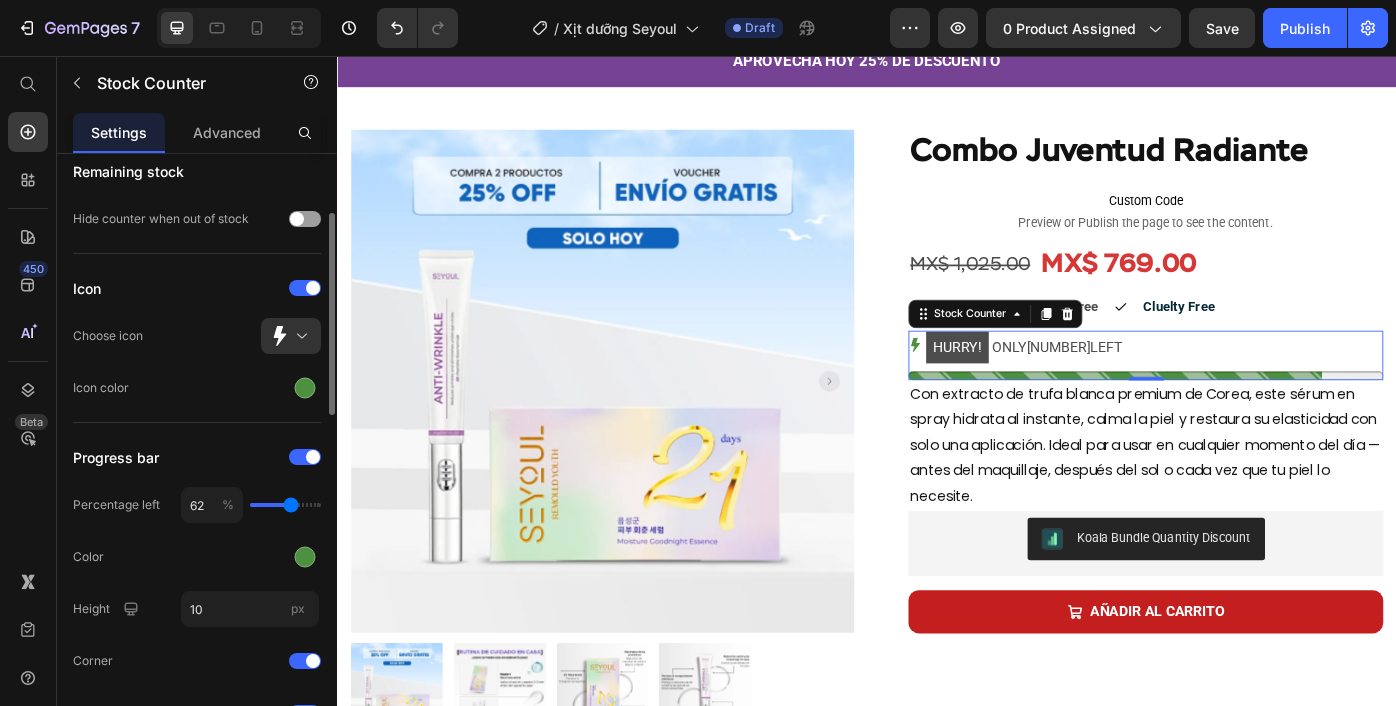 drag, startPoint x: 310, startPoint y: 504, endPoint x: 291, endPoint y: 504, distance: 19 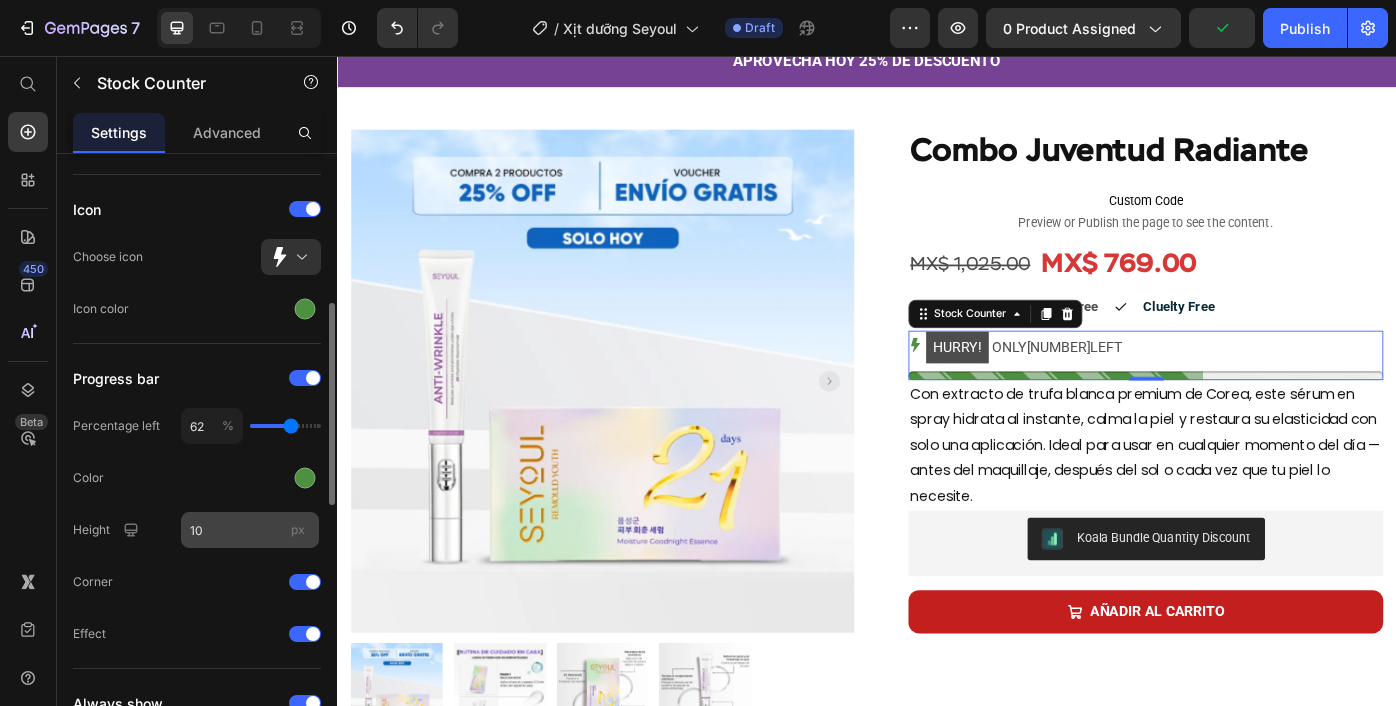 scroll, scrollTop: 305, scrollLeft: 0, axis: vertical 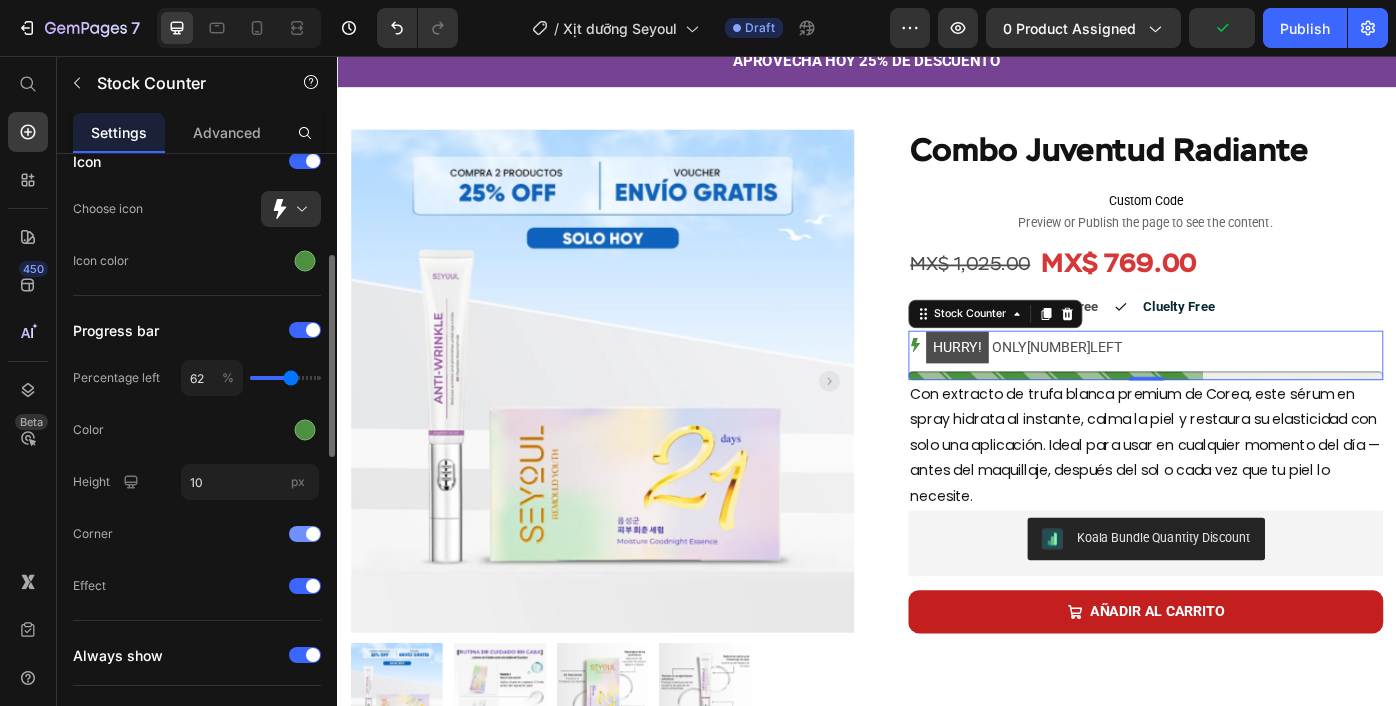 click at bounding box center [305, 534] 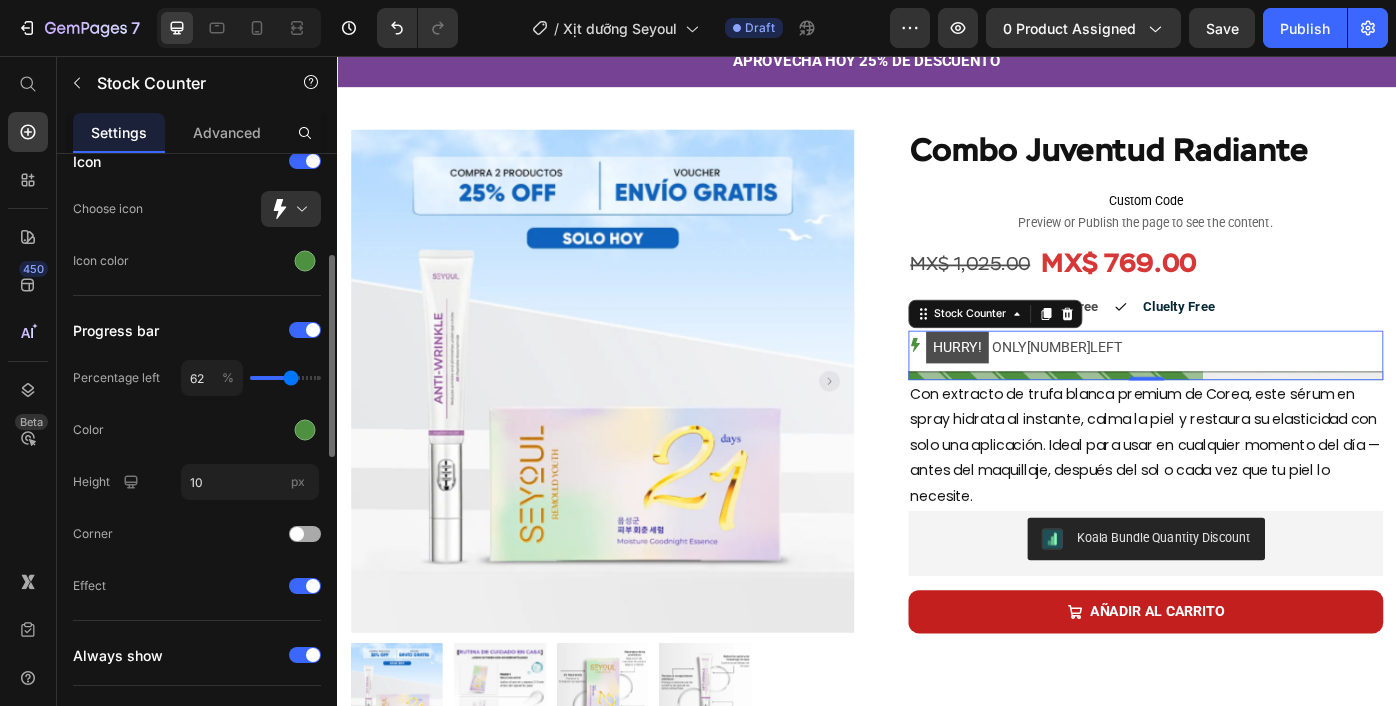 click at bounding box center [297, 534] 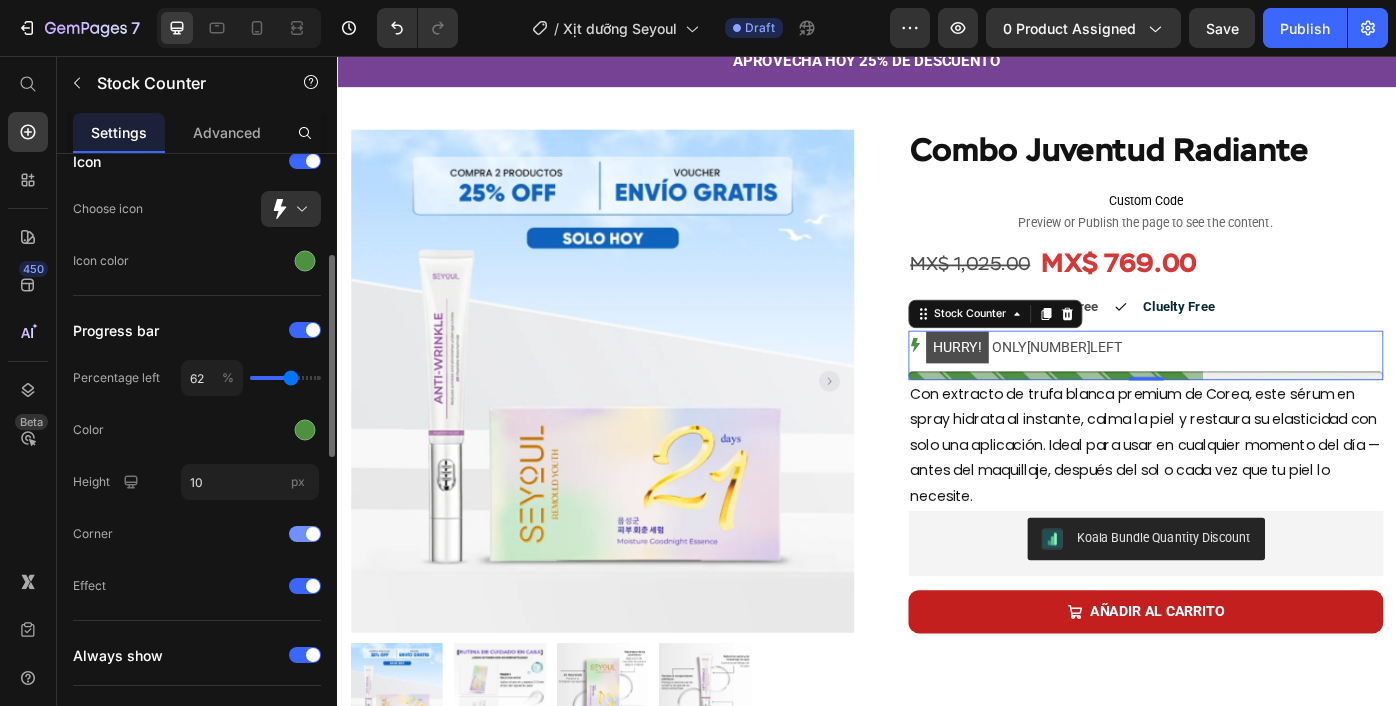 click at bounding box center (305, 534) 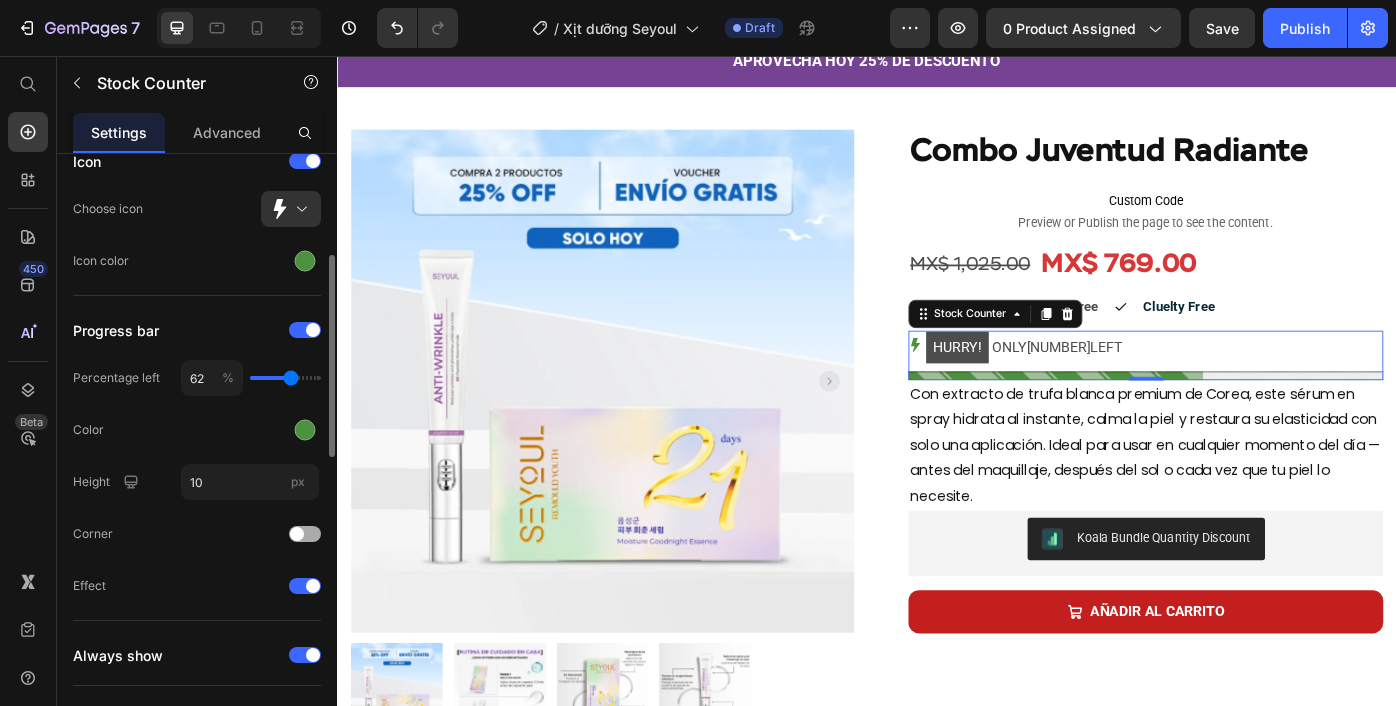 click at bounding box center (297, 534) 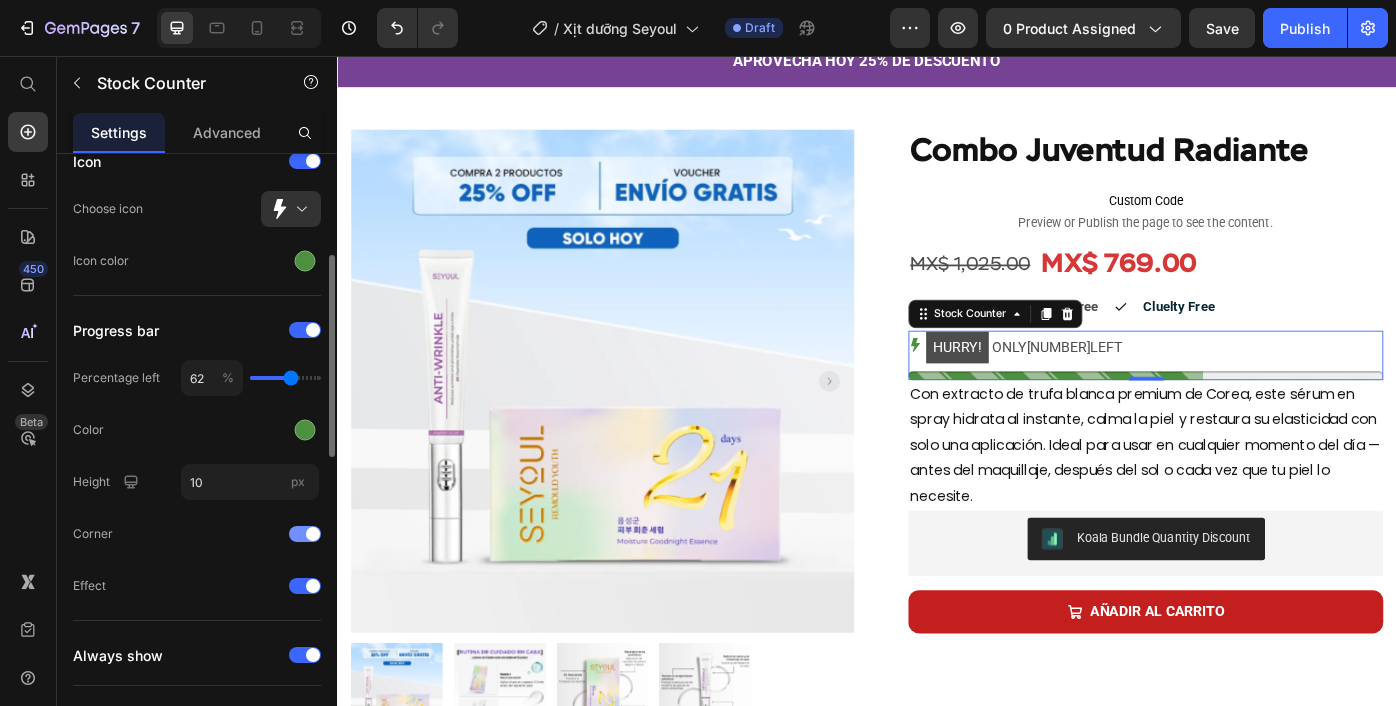 click at bounding box center [305, 534] 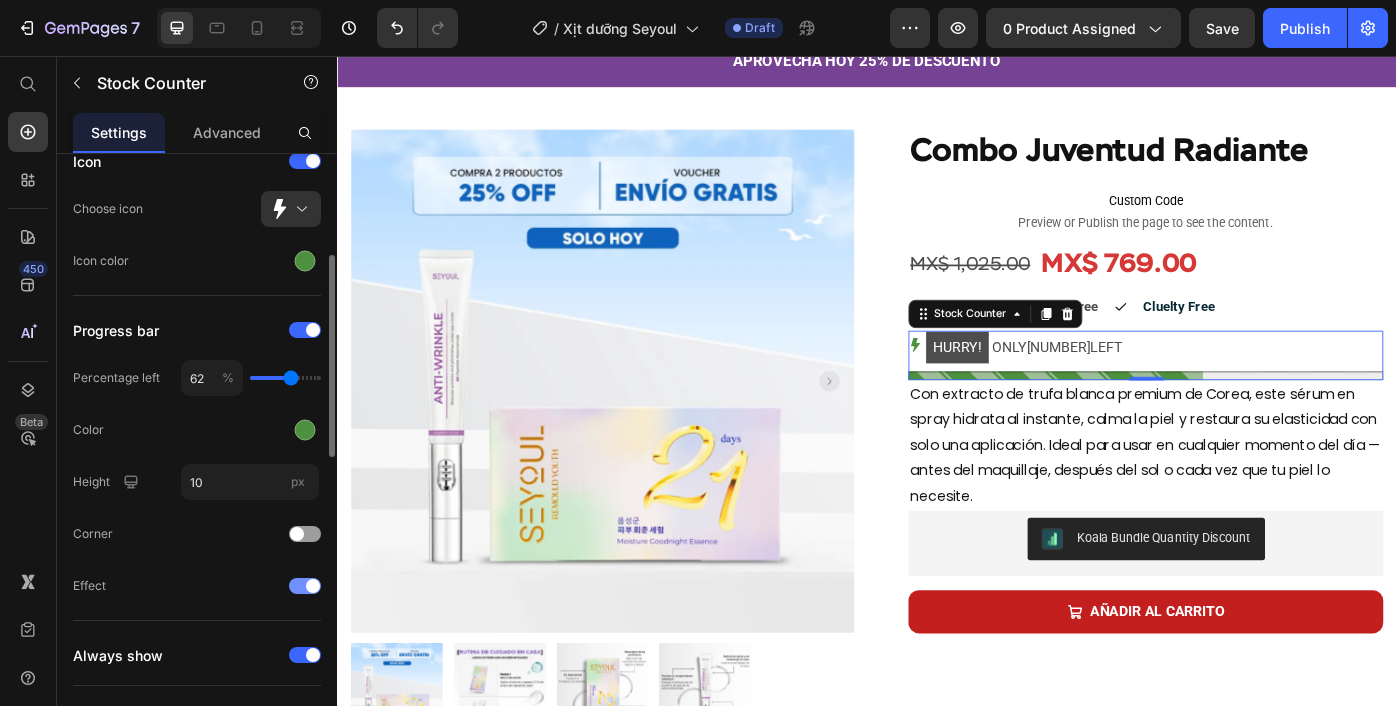 click at bounding box center [313, 586] 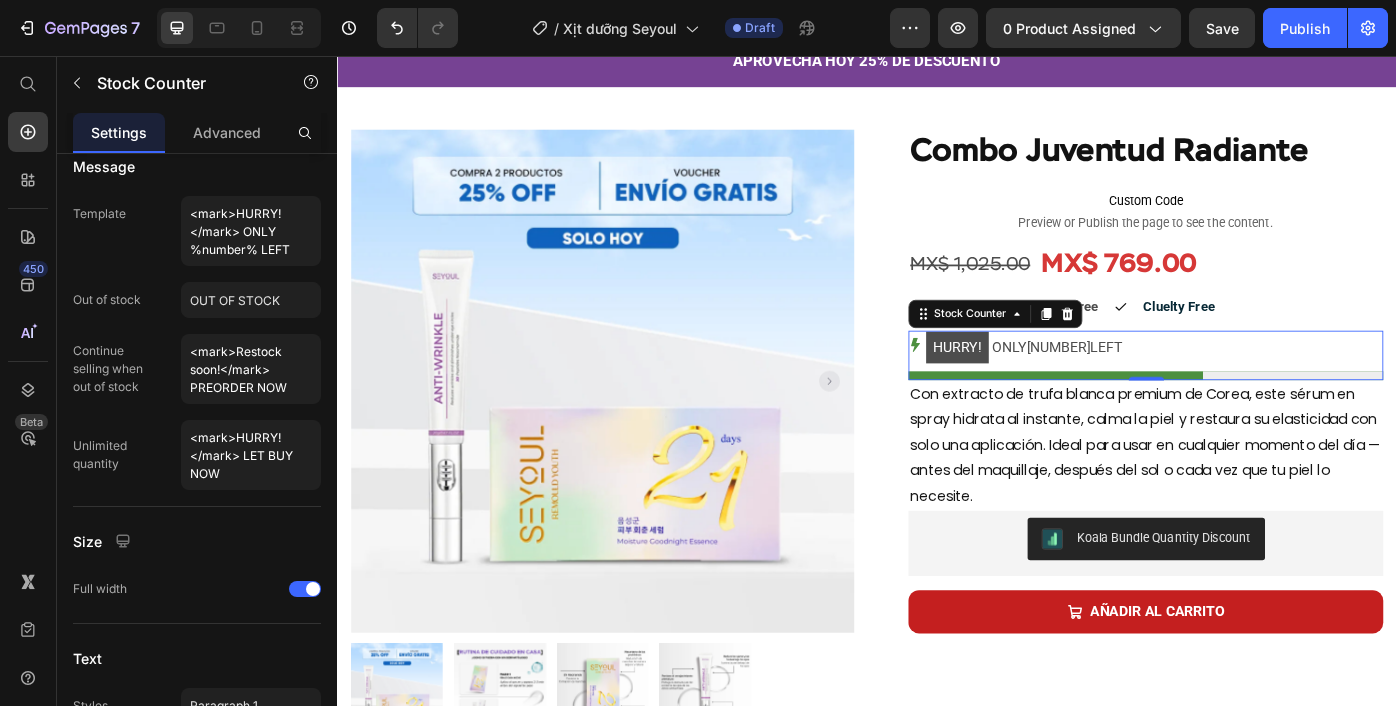 scroll, scrollTop: 689, scrollLeft: 0, axis: vertical 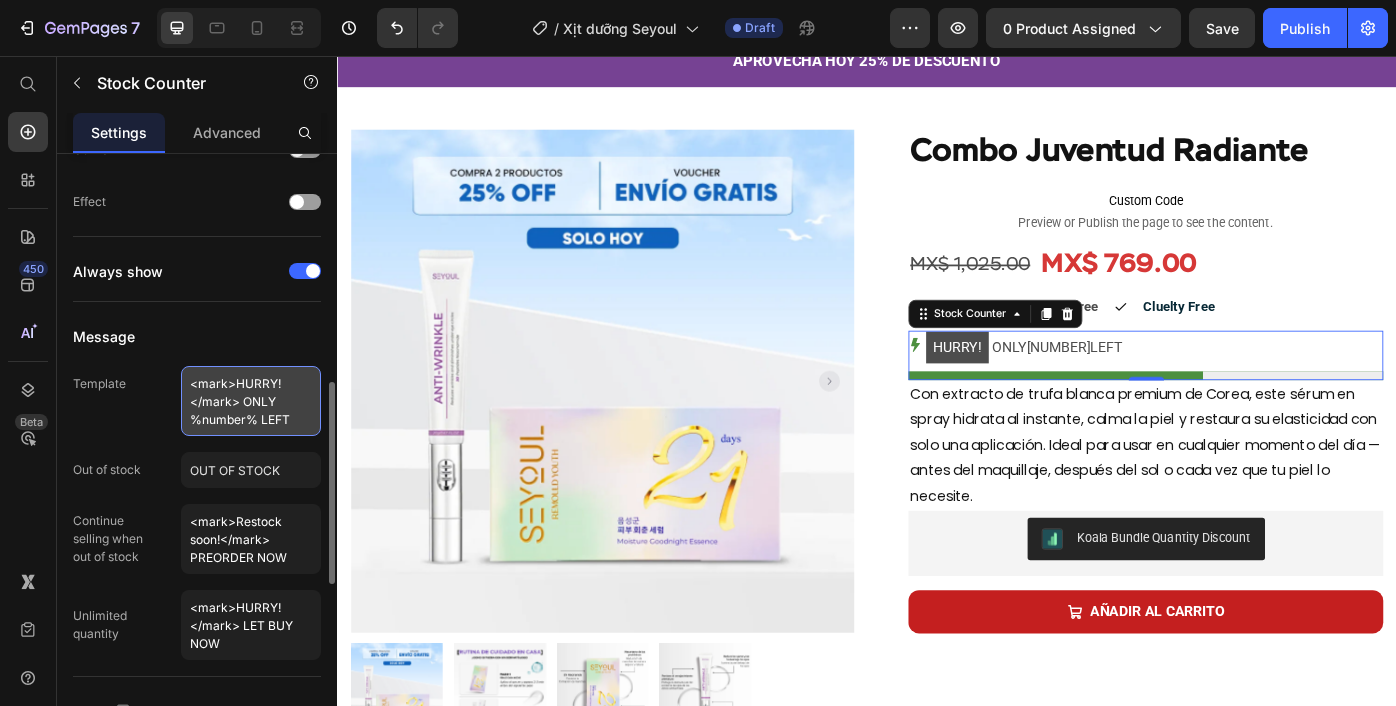 click on "<mark>HURRY!</mark> ONLY %number% LEFT" at bounding box center (251, 401) 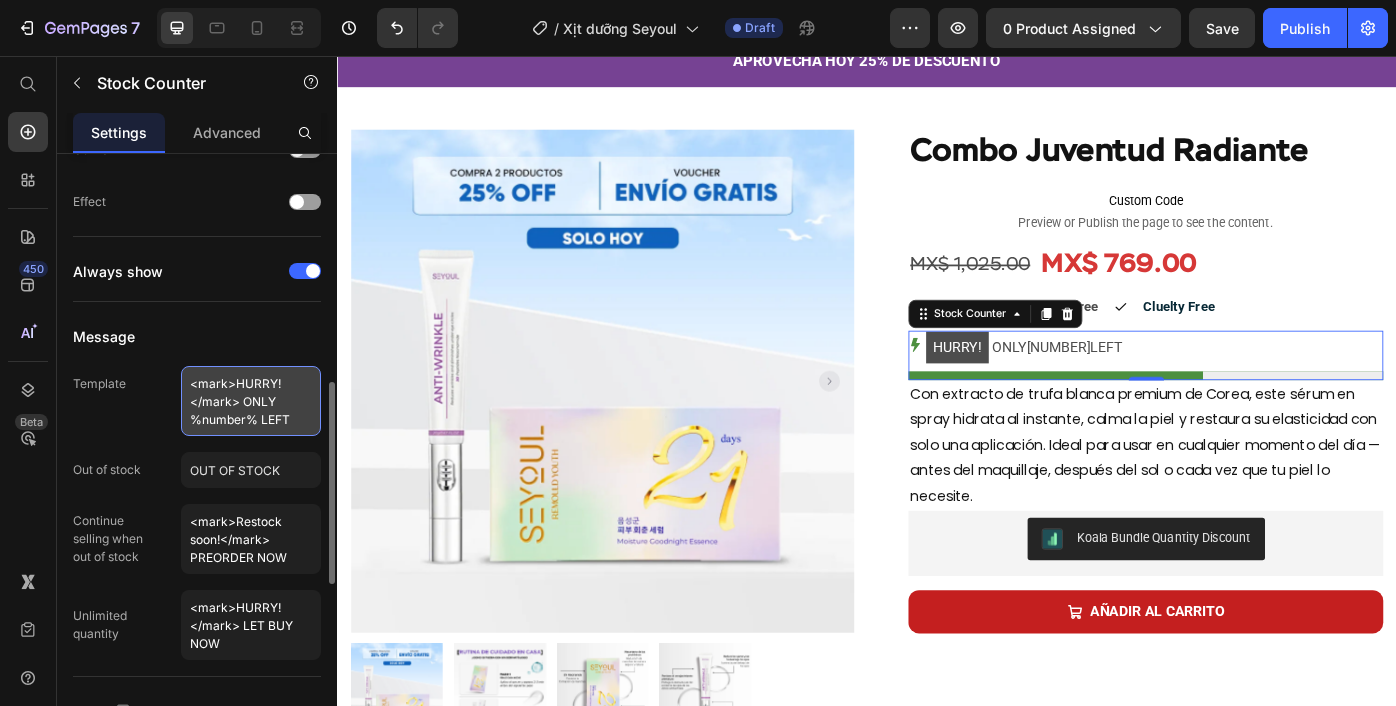 drag, startPoint x: 245, startPoint y: 394, endPoint x: 297, endPoint y: 416, distance: 56.462376 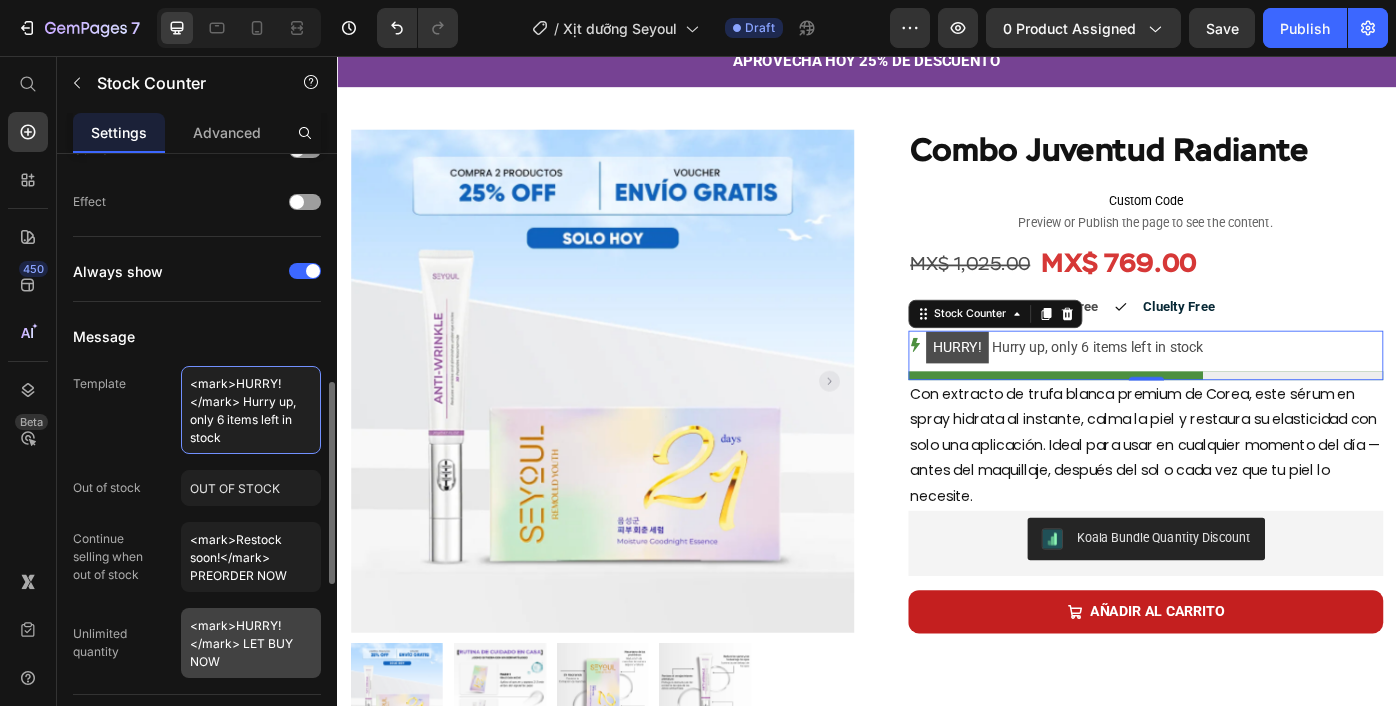 type on "<mark>HURRY!</mark> Hurry up, only 6 items left in stock" 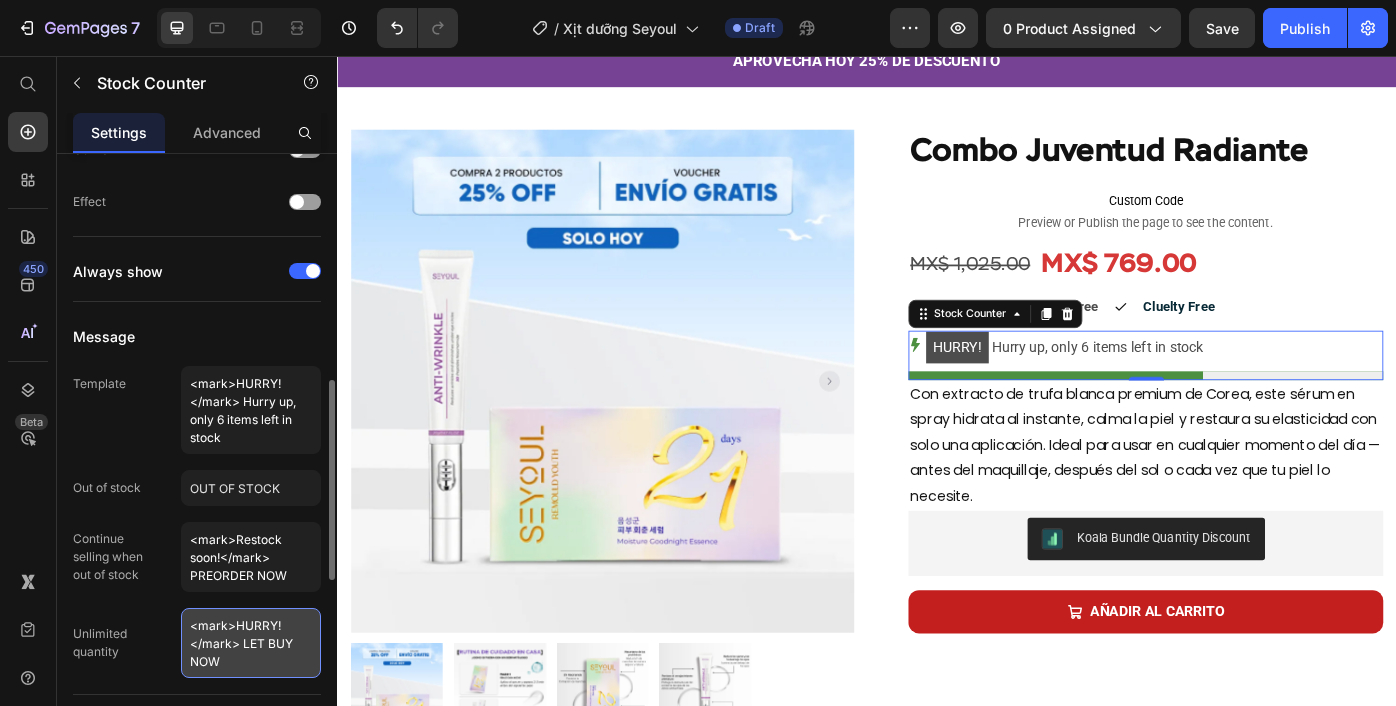 drag, startPoint x: 194, startPoint y: 628, endPoint x: 274, endPoint y: 662, distance: 86.925255 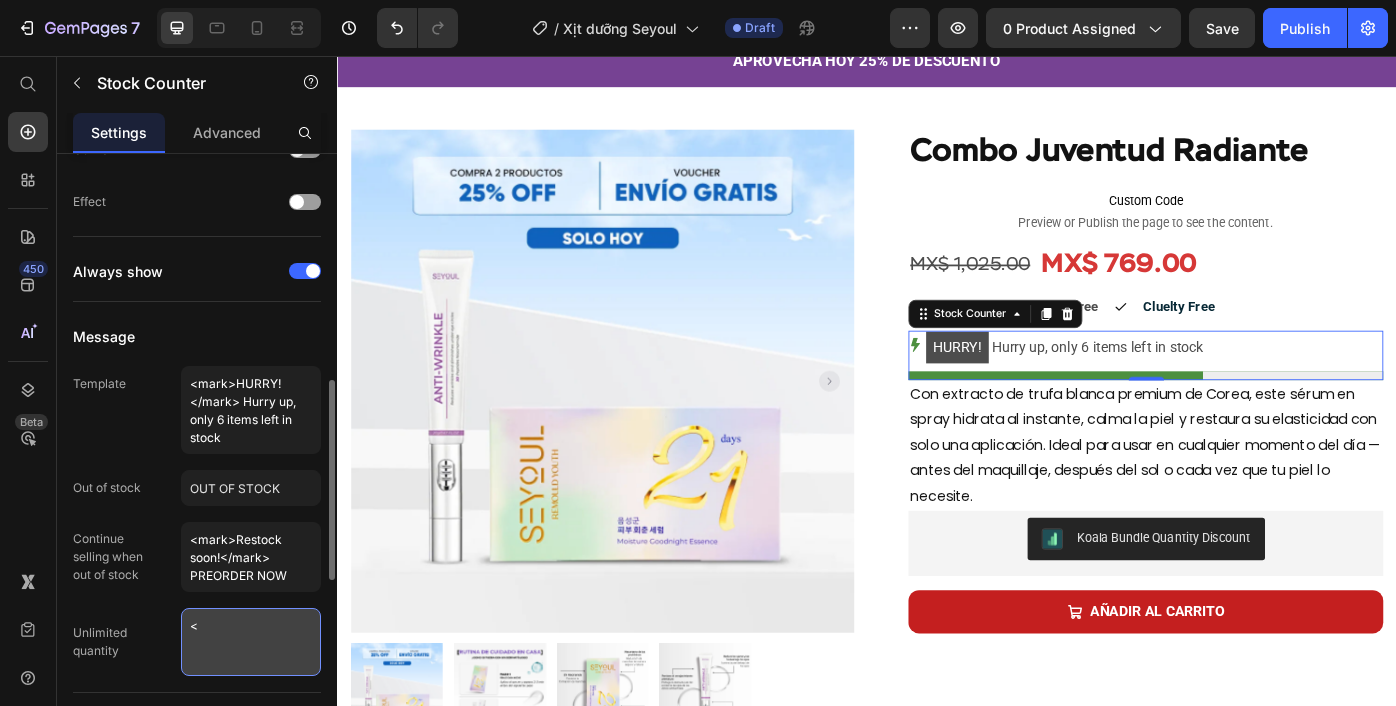 type 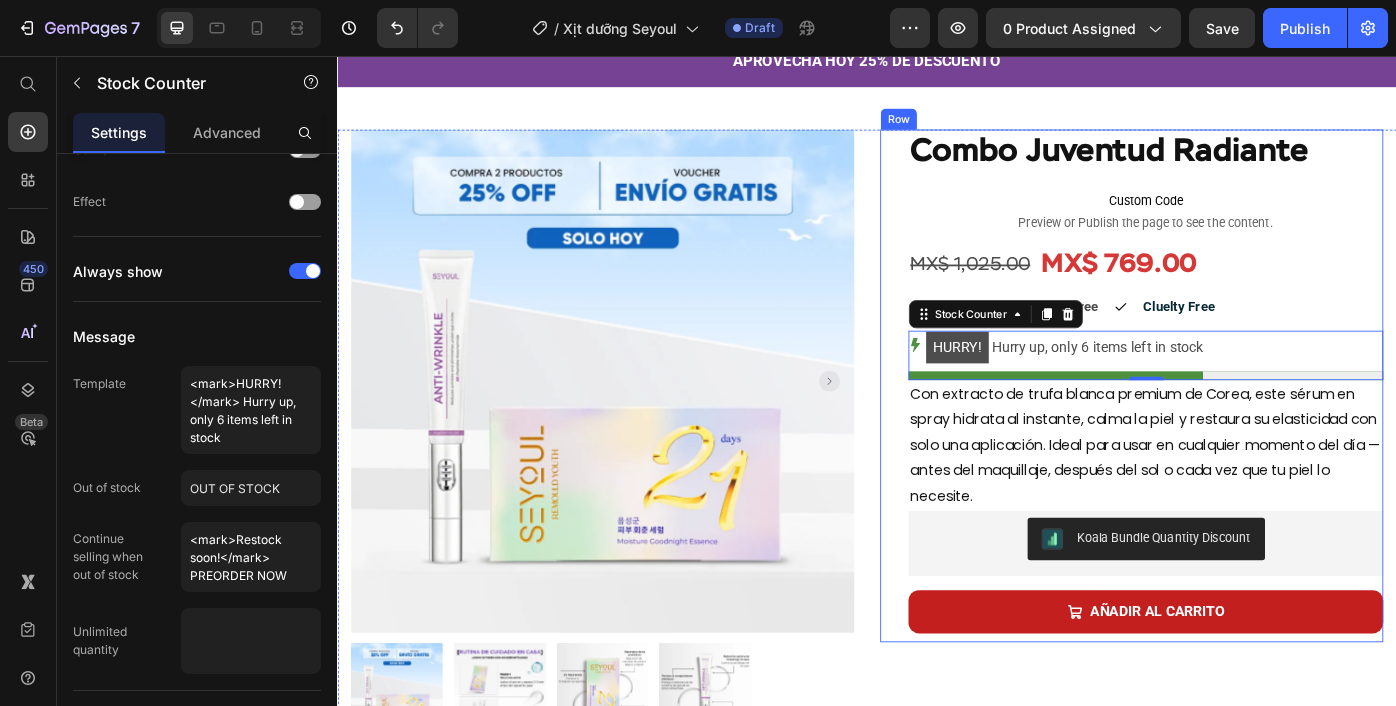 click on "Product Images Row Combo Juventud Radiante Product Title
Custom Code
Preview or Publish the page to see the content. Custom Code MX$ 1,025.00 Product Price MX$ 769.00 Product Price Row Experimenta una base perfecta:  "Piel suave y sin imperfecciones durante 24 horas" Text Block
Icon Vegan Text Block
Icon Gluten Free Text Block
Icon Cluelty Free Text Block Row
HURRY!  Hurry up, only 6 items left in stock Stock Counter   0 Con extracto de trufa blanca premium de Corea, este sérum en spray hidrata al instante, calma la piel y restaura su elasticidad con solo una aplicación. Ideal para usar en cualquier momento del día — antes del maquillaje, después del sol o cada vez que tu piel lo necesite. Text Block Row
Cobertura impecable  y  tono uniforme  para un acabado  satinado natural .
Combinación de  esponja  y  espátula  que permite que la base se  funda perfectamente  con la piel.
hidratantes" at bounding box center (937, 482) 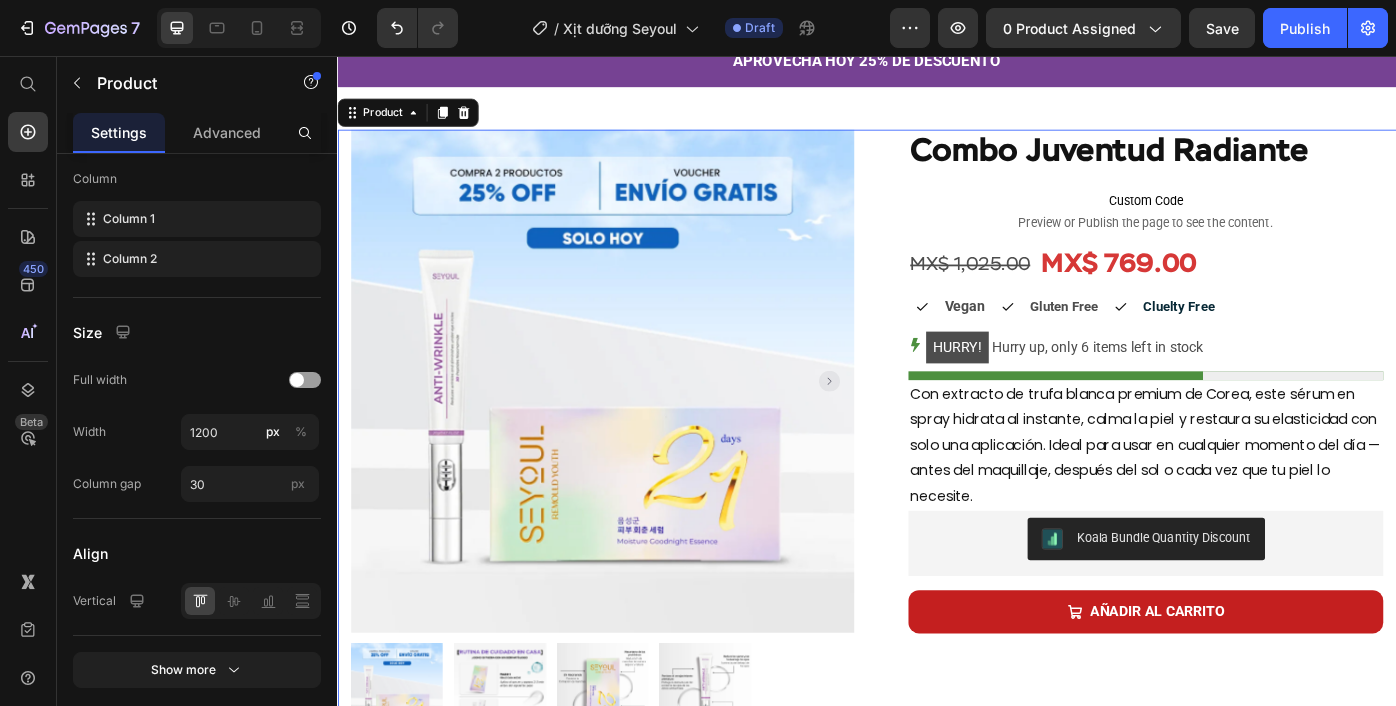 scroll, scrollTop: 0, scrollLeft: 0, axis: both 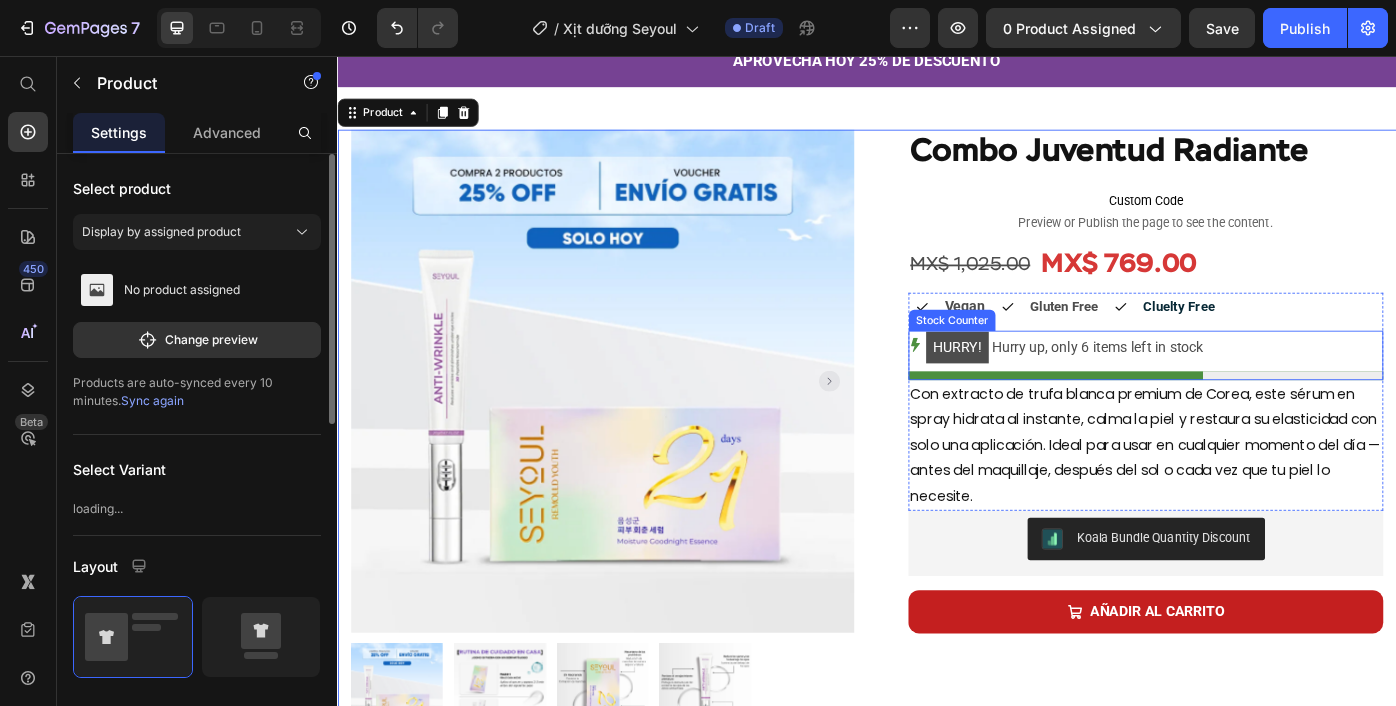 click on "HURRY!  Hurry up, only 6 items left in stock" at bounding box center [1161, 386] 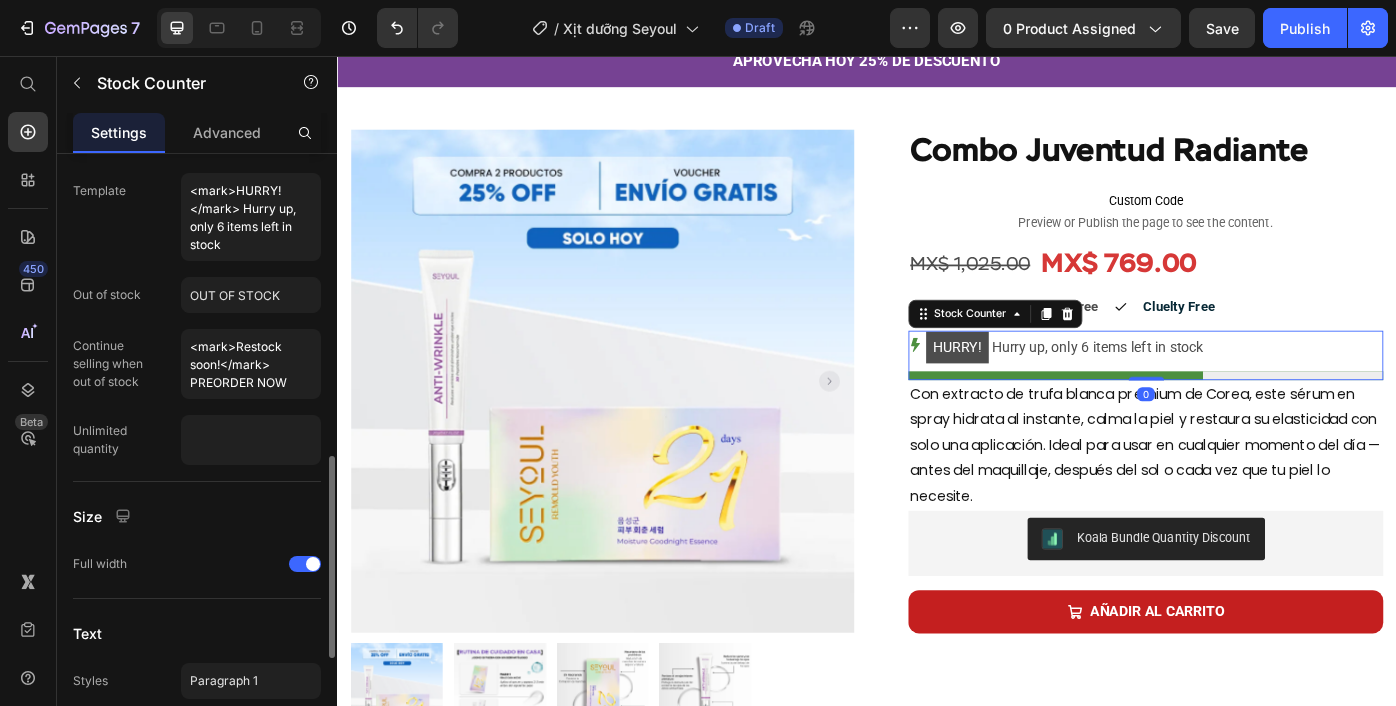 scroll, scrollTop: 889, scrollLeft: 0, axis: vertical 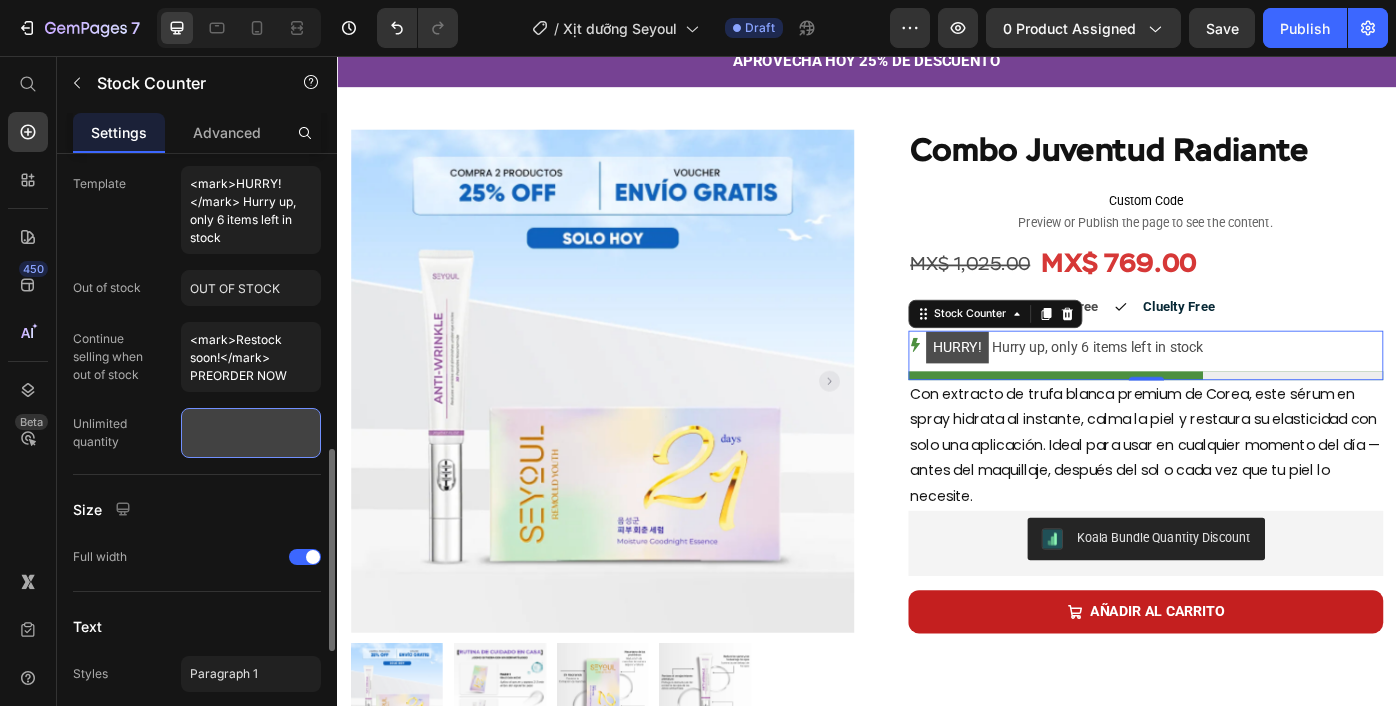 click at bounding box center [251, 433] 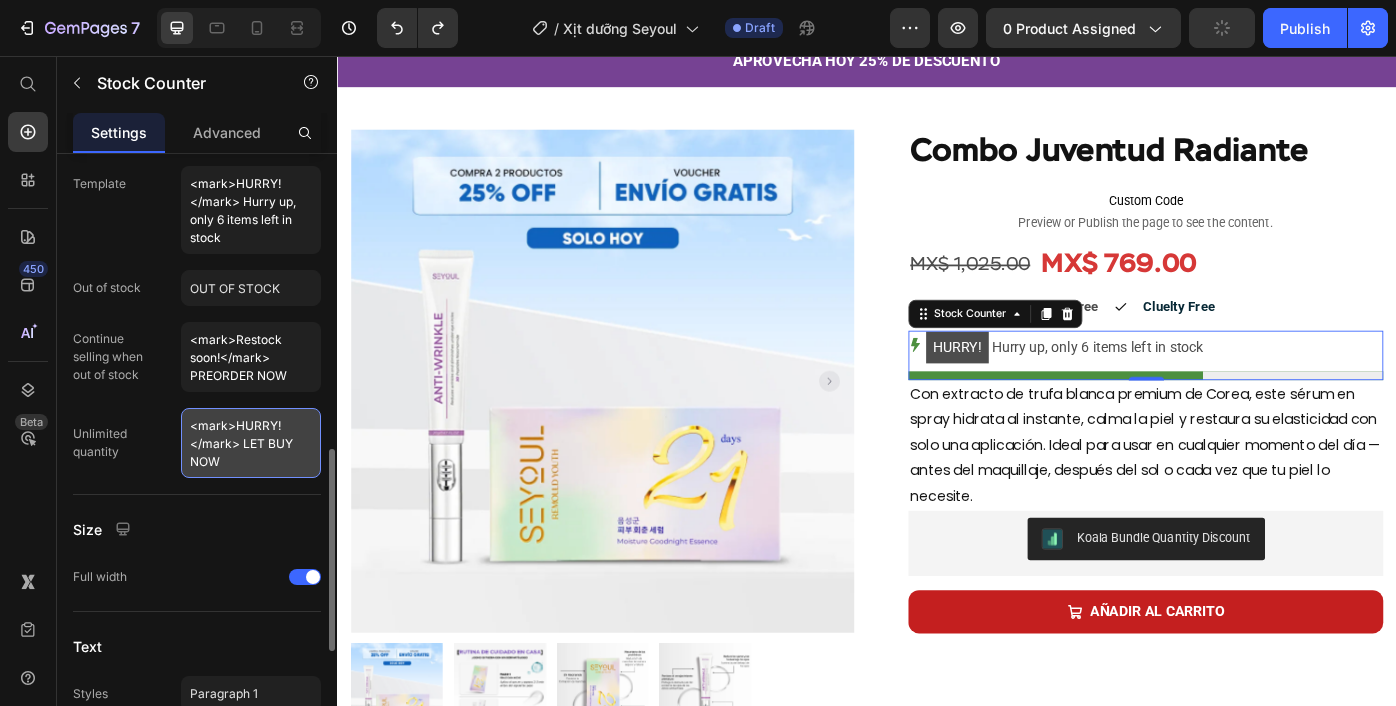 click on "<mark>HURRY!</mark> LET BUY NOW" at bounding box center (251, 443) 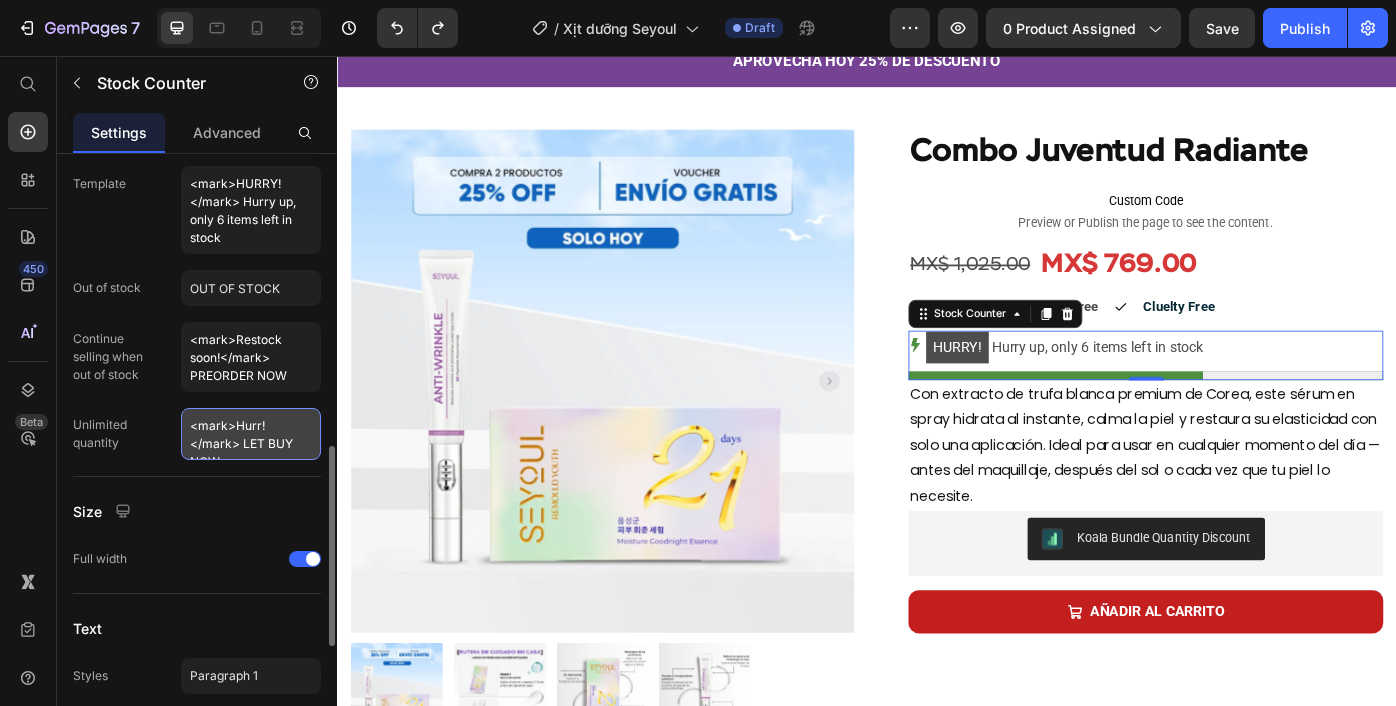 type on "<mark>Hurry!</mark> LET BUY NOW" 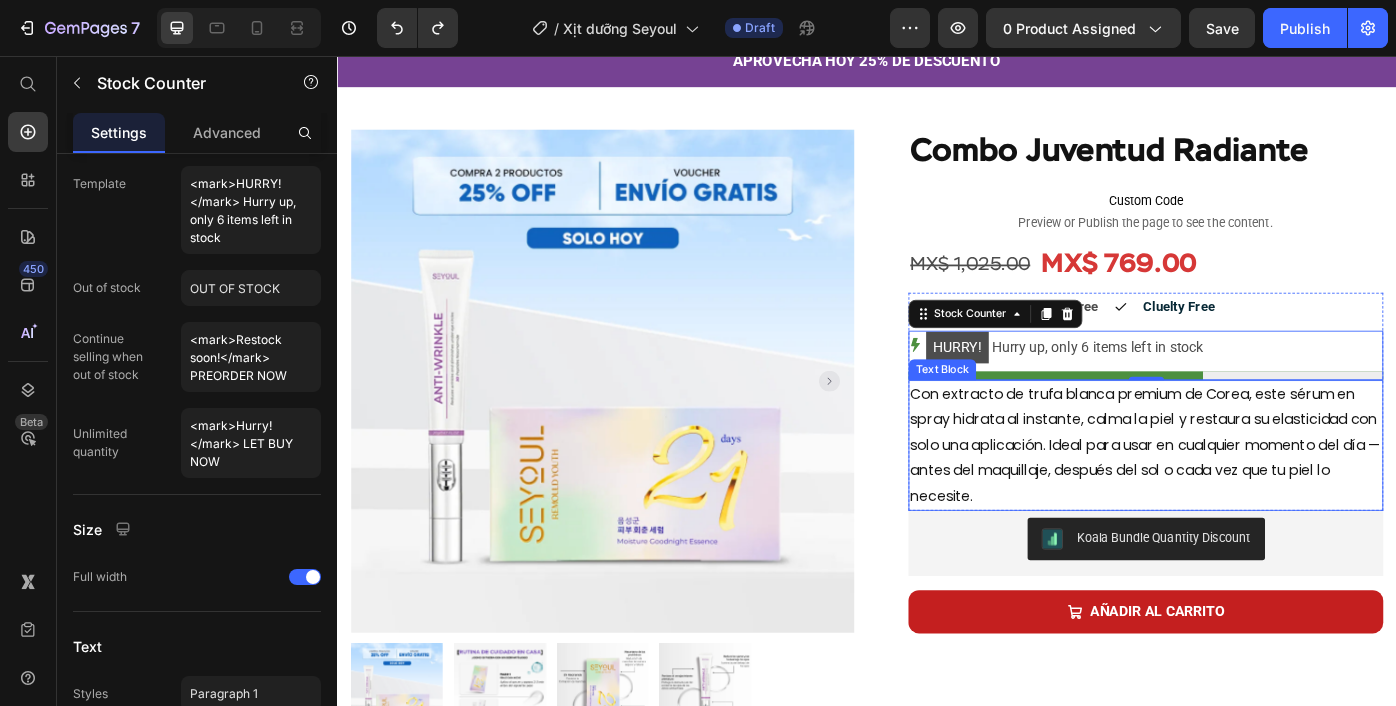 click on "Con extracto de trufa blanca premium de Corea, este sérum en spray hidrata al instante, calma la piel y restaura su elasticidad con solo una aplicación. Ideal para usar en cualquier momento del día — antes del maquillaje, después del sol o cada vez que tu piel lo necesite." at bounding box center [1253, 497] 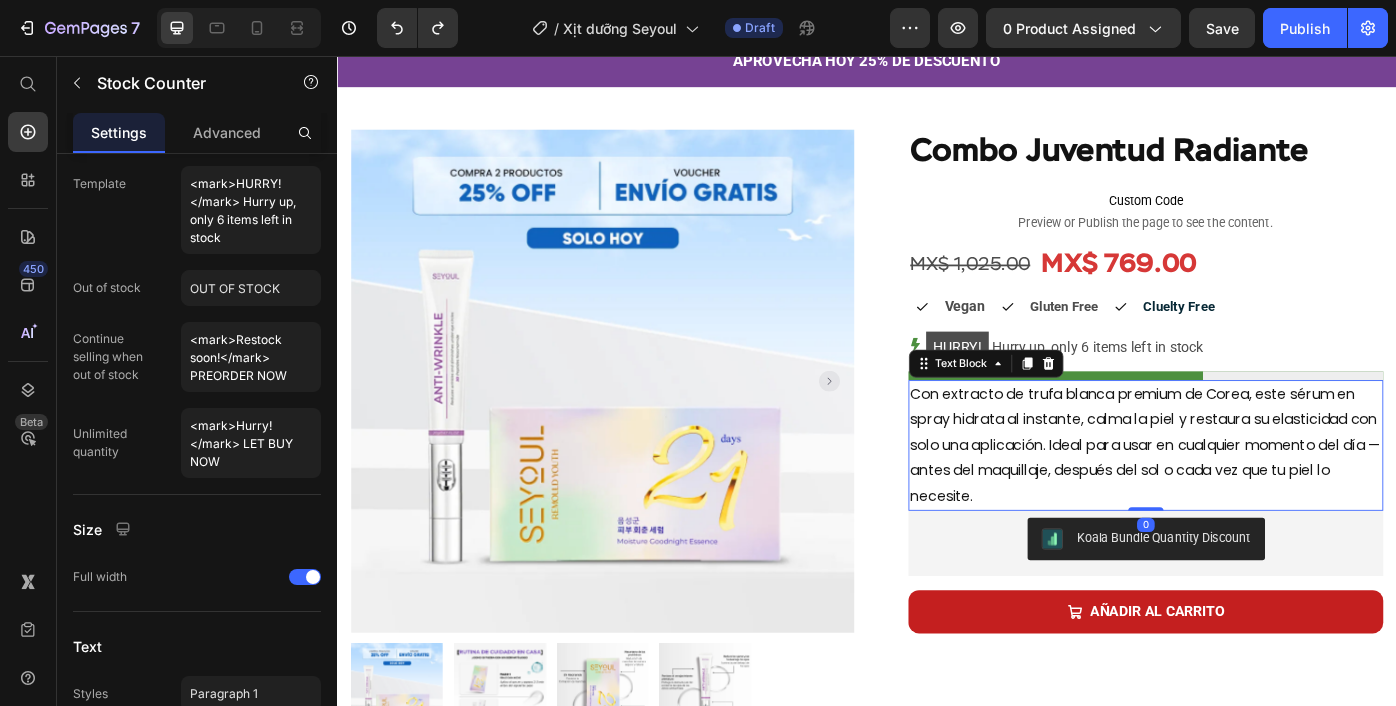 scroll, scrollTop: 0, scrollLeft: 0, axis: both 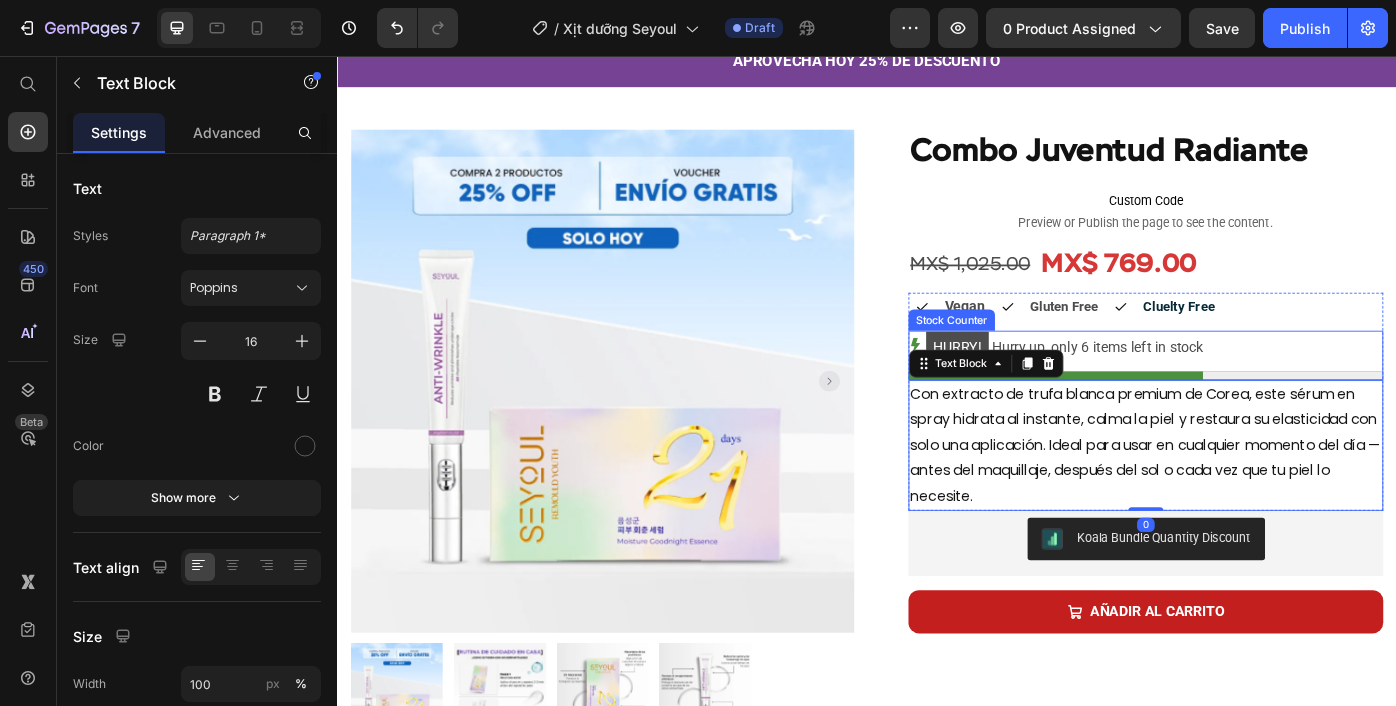 click on "HURRY!  Hurry up, only 6 items left in stock" at bounding box center [1161, 386] 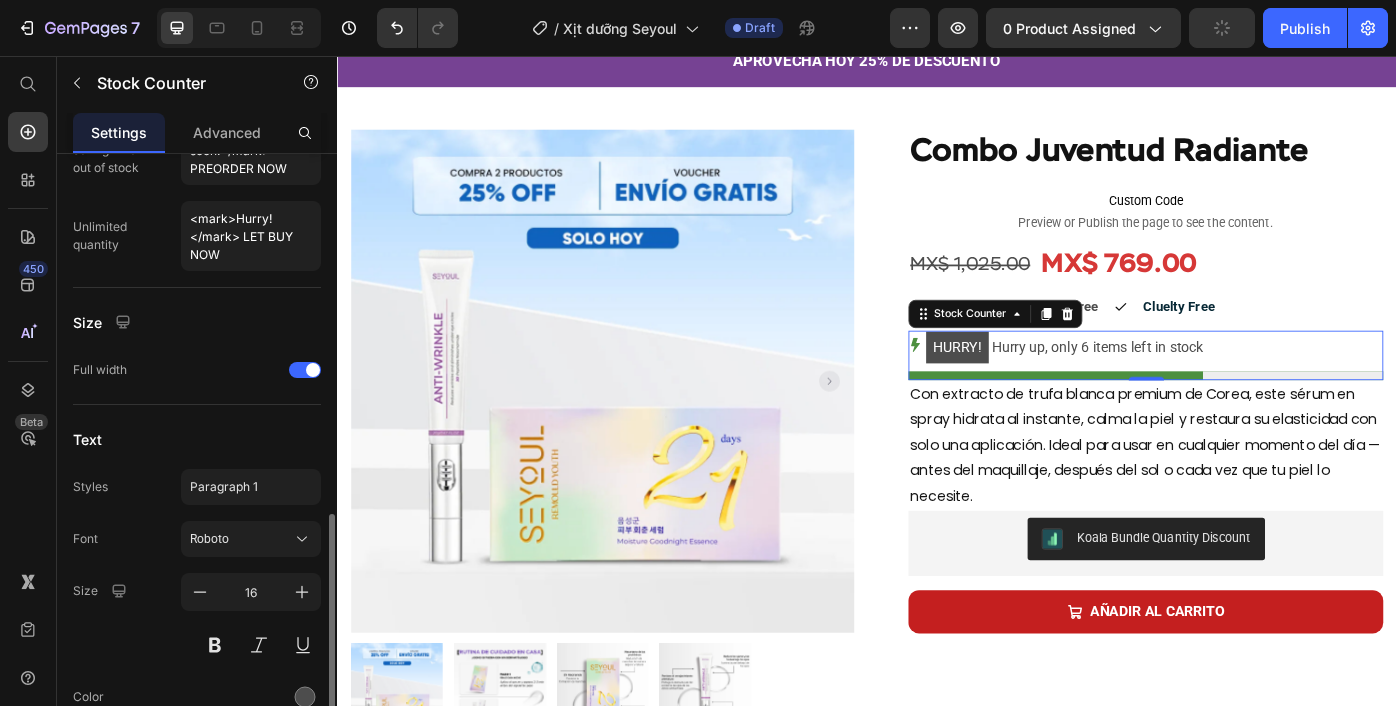 scroll, scrollTop: 1105, scrollLeft: 0, axis: vertical 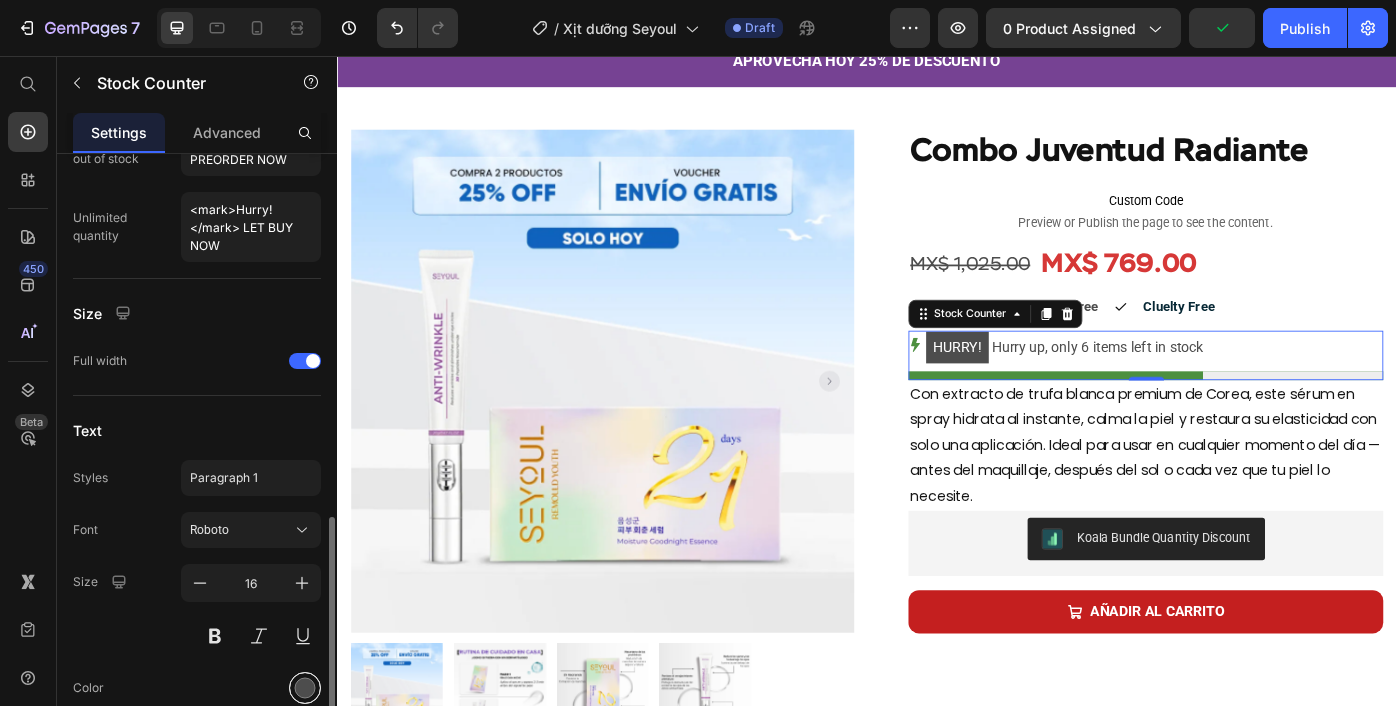 click at bounding box center [305, 688] 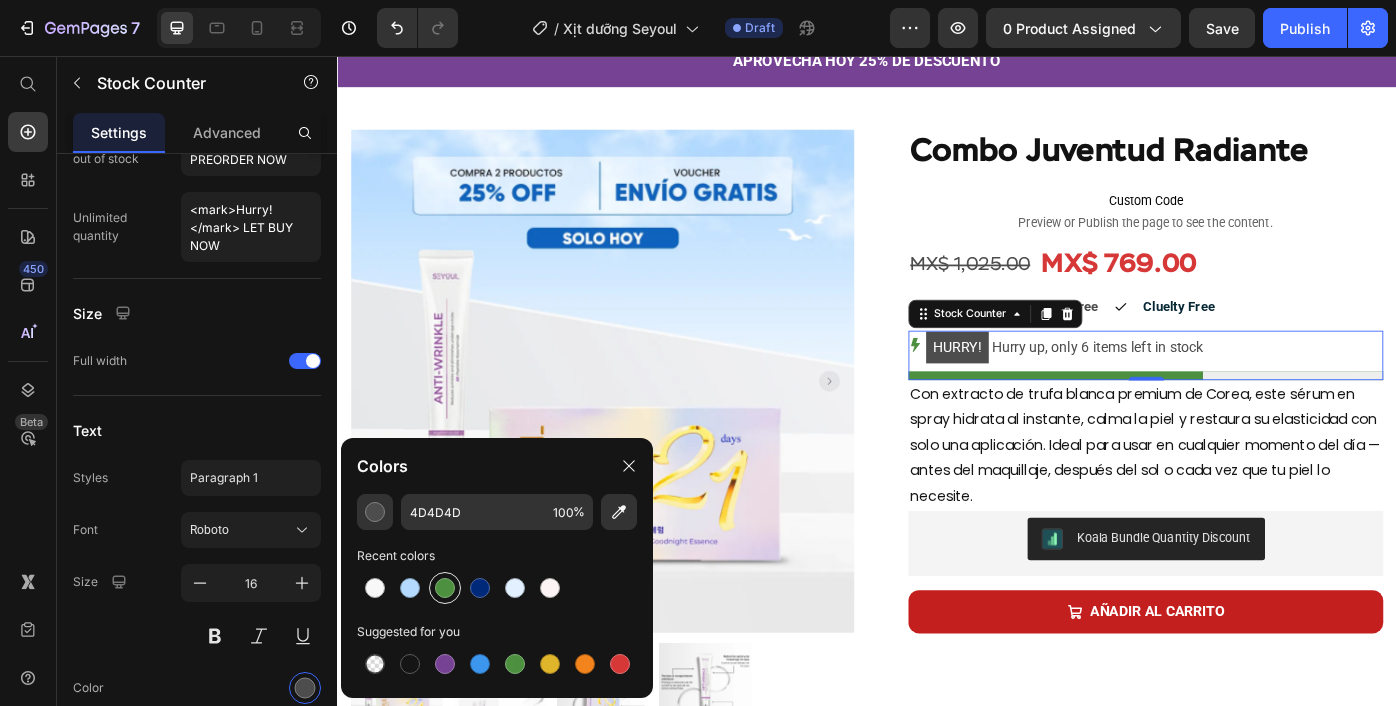 click at bounding box center [445, 588] 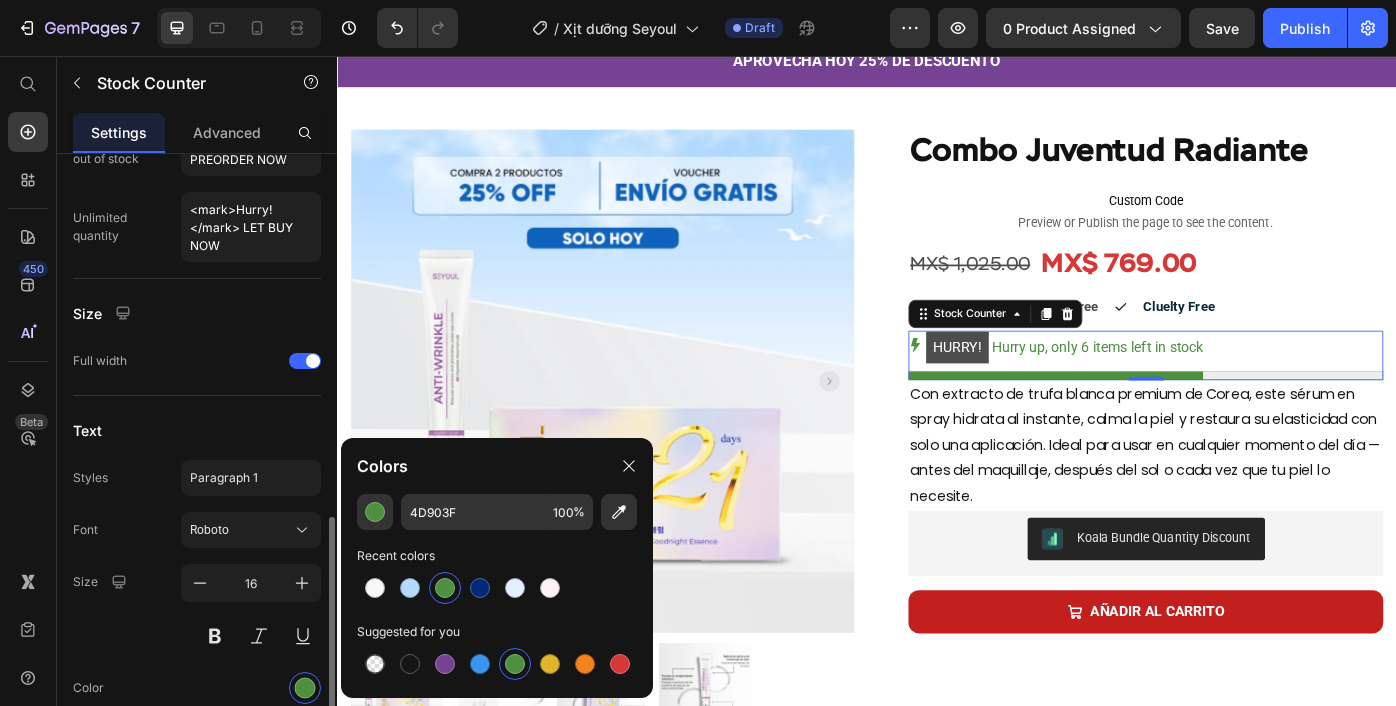click on "Text" at bounding box center [197, 430] 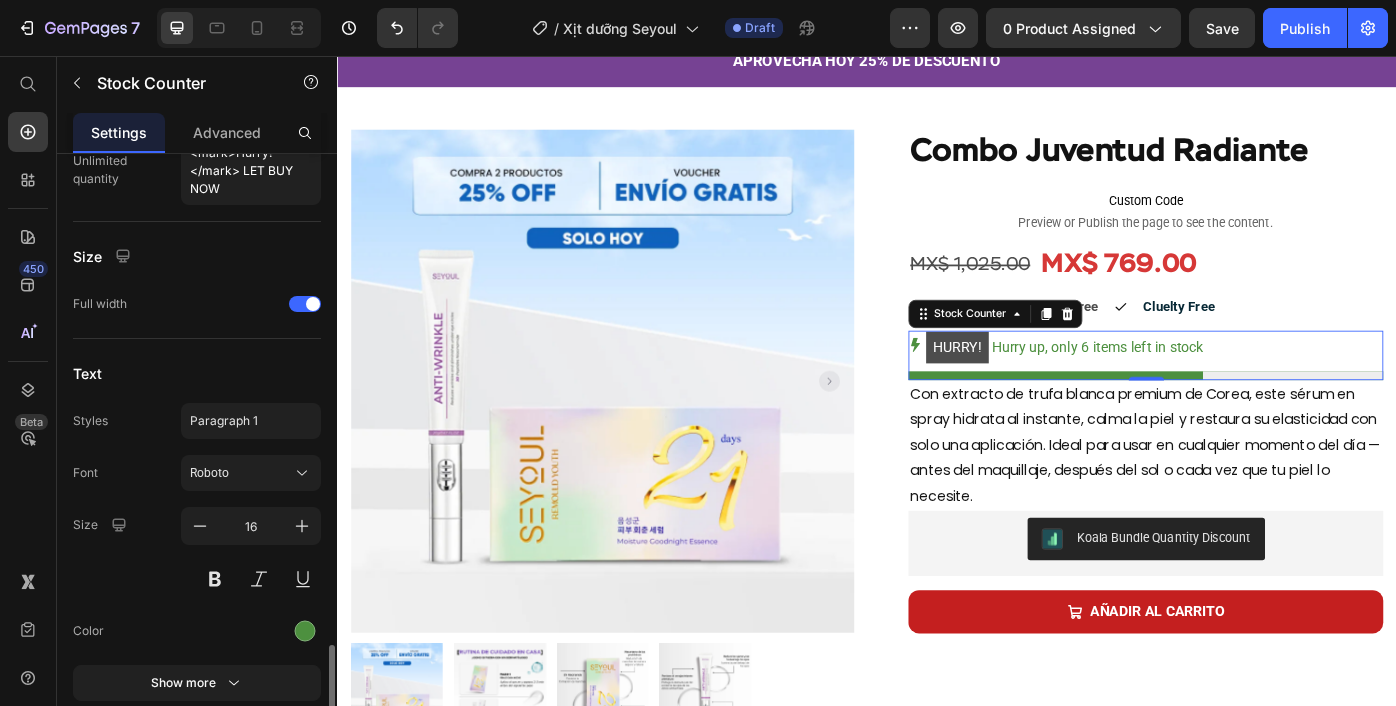 scroll, scrollTop: 1244, scrollLeft: 0, axis: vertical 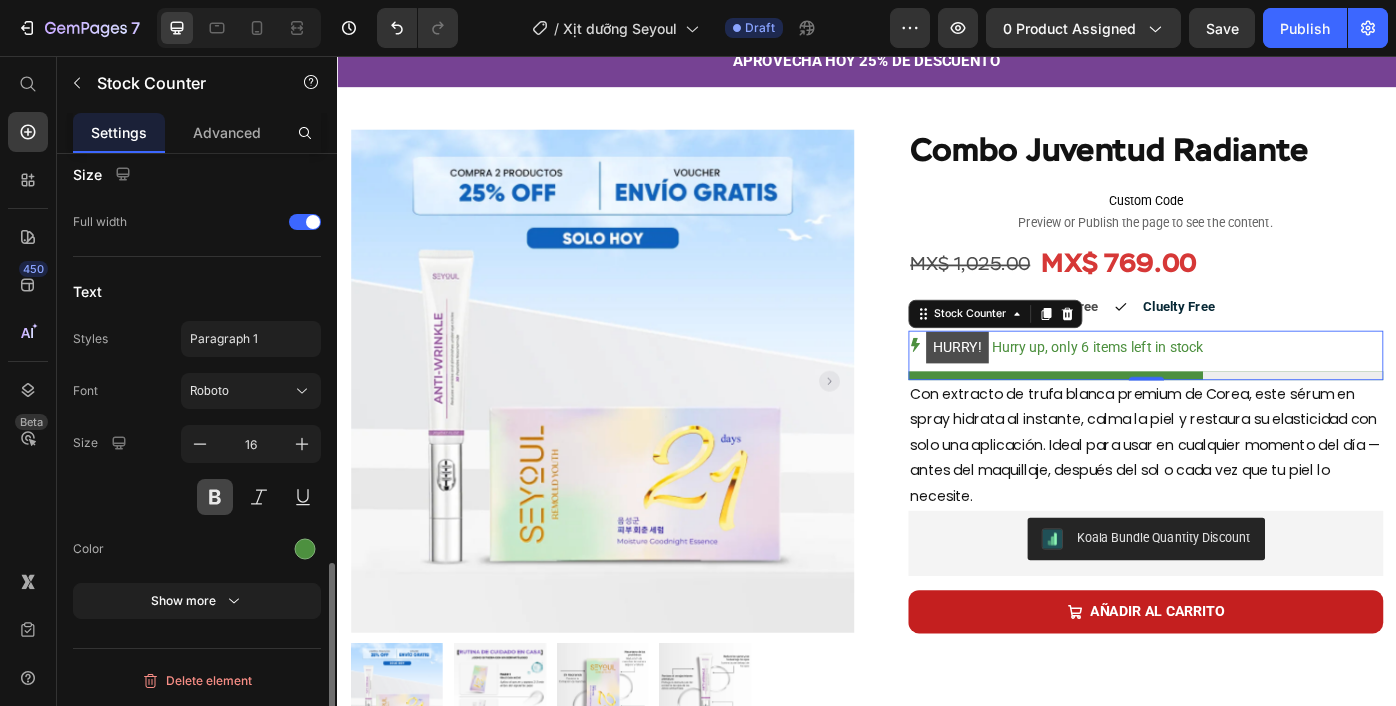 click at bounding box center [215, 497] 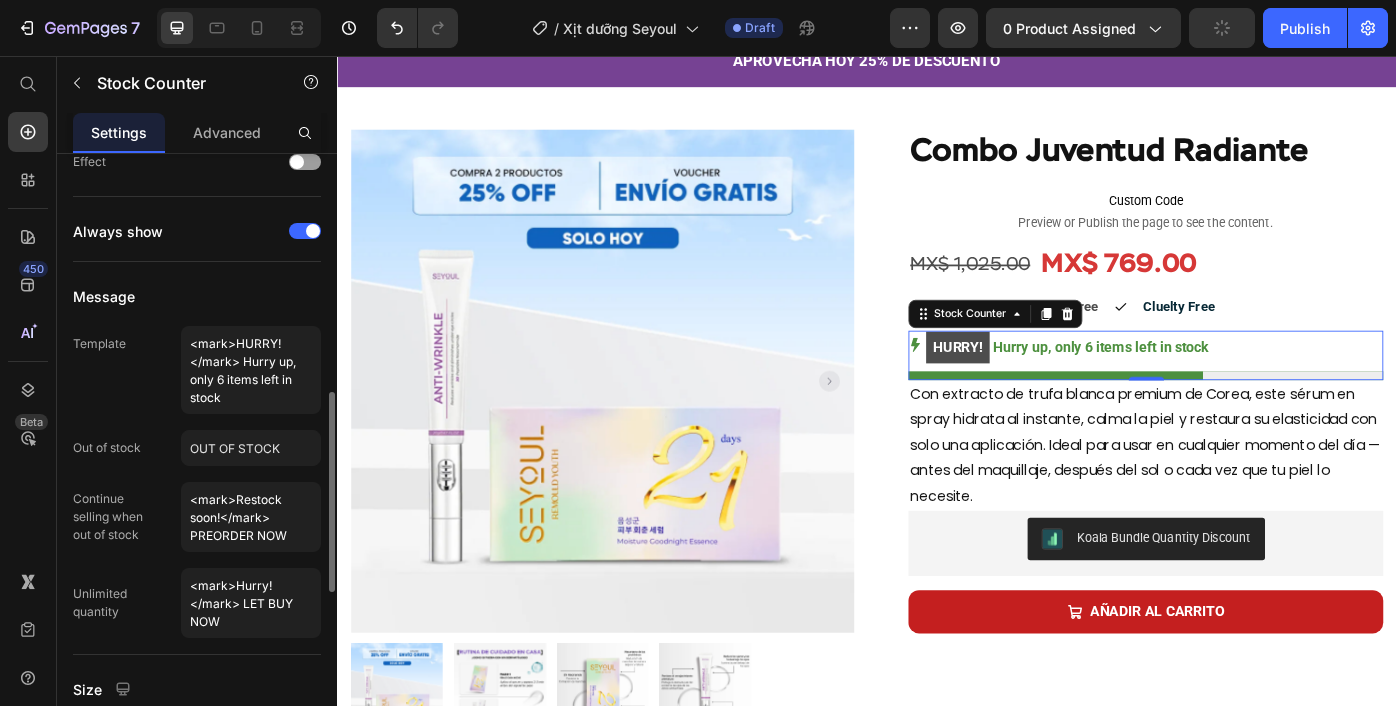 scroll, scrollTop: 728, scrollLeft: 0, axis: vertical 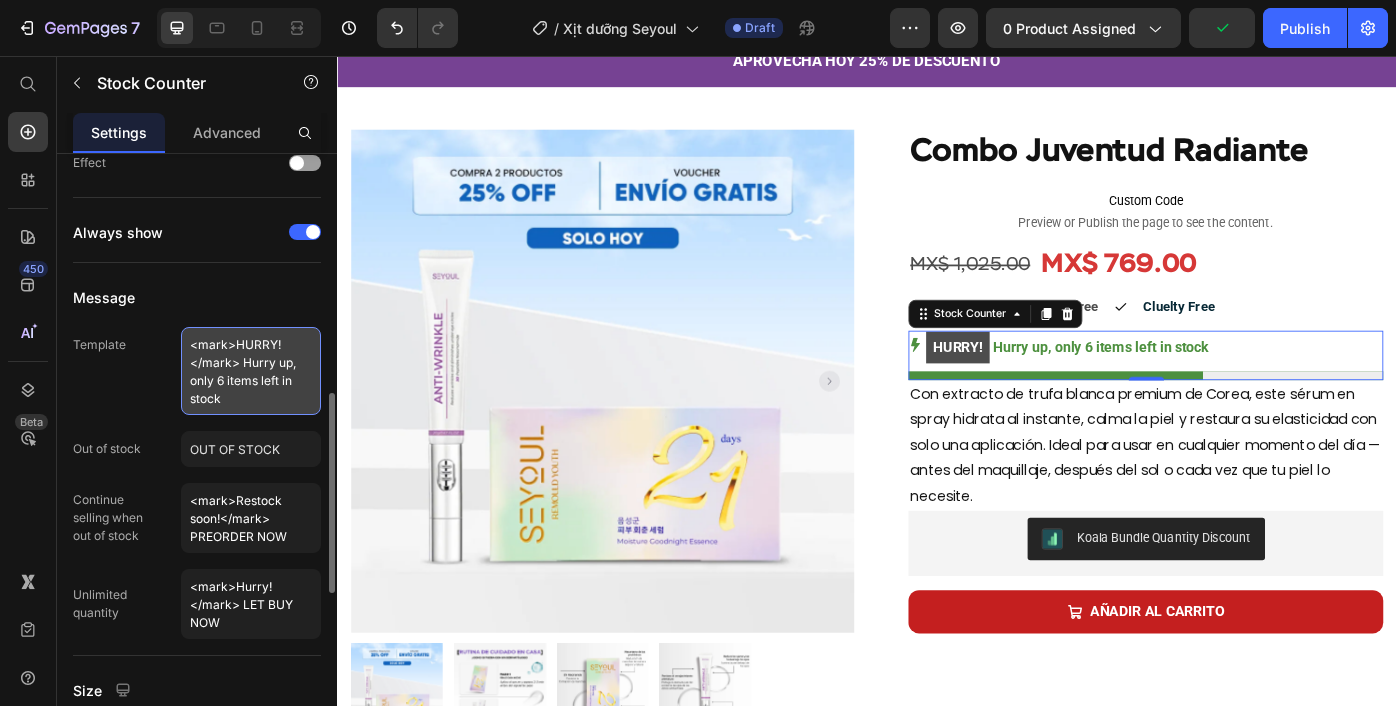 click on "<mark>HURRY!</mark> Hurry up, only 6 items left in stock" at bounding box center [251, 371] 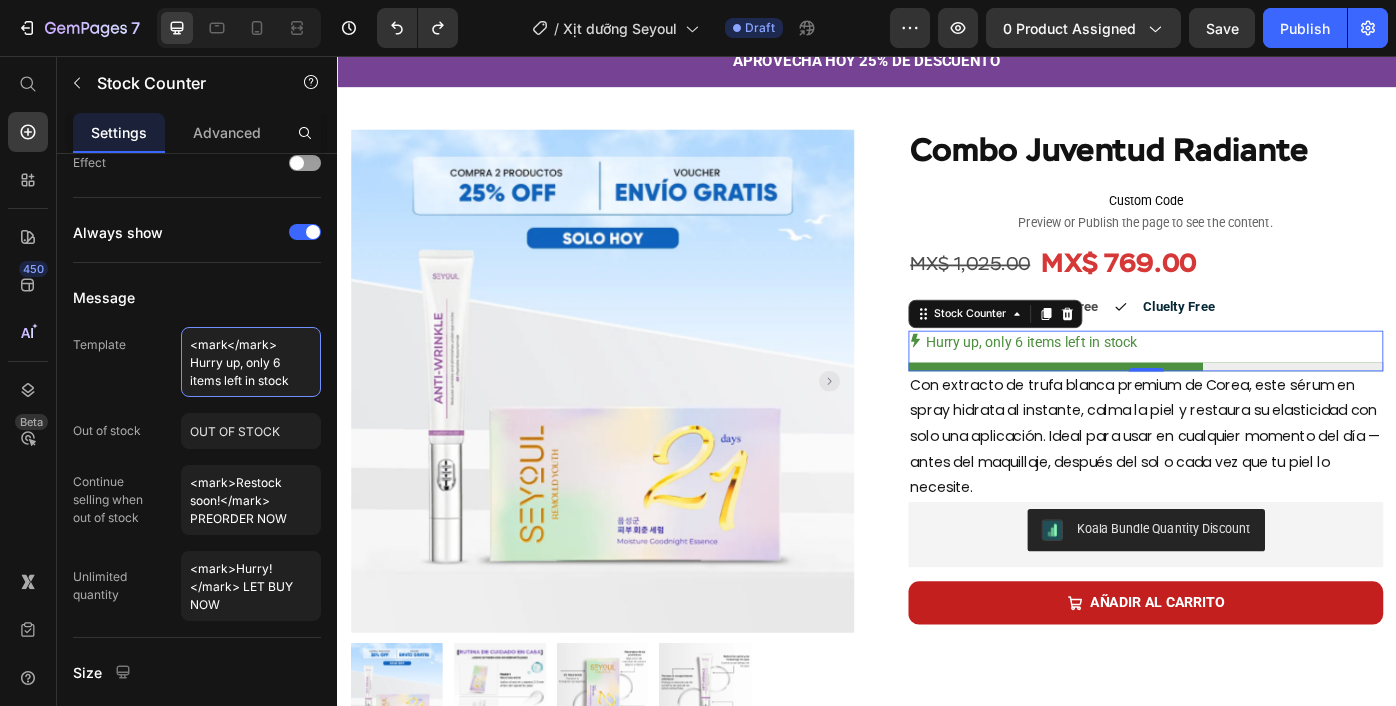 type on "<mark</mark> Hurry up, only 6 items left in stock" 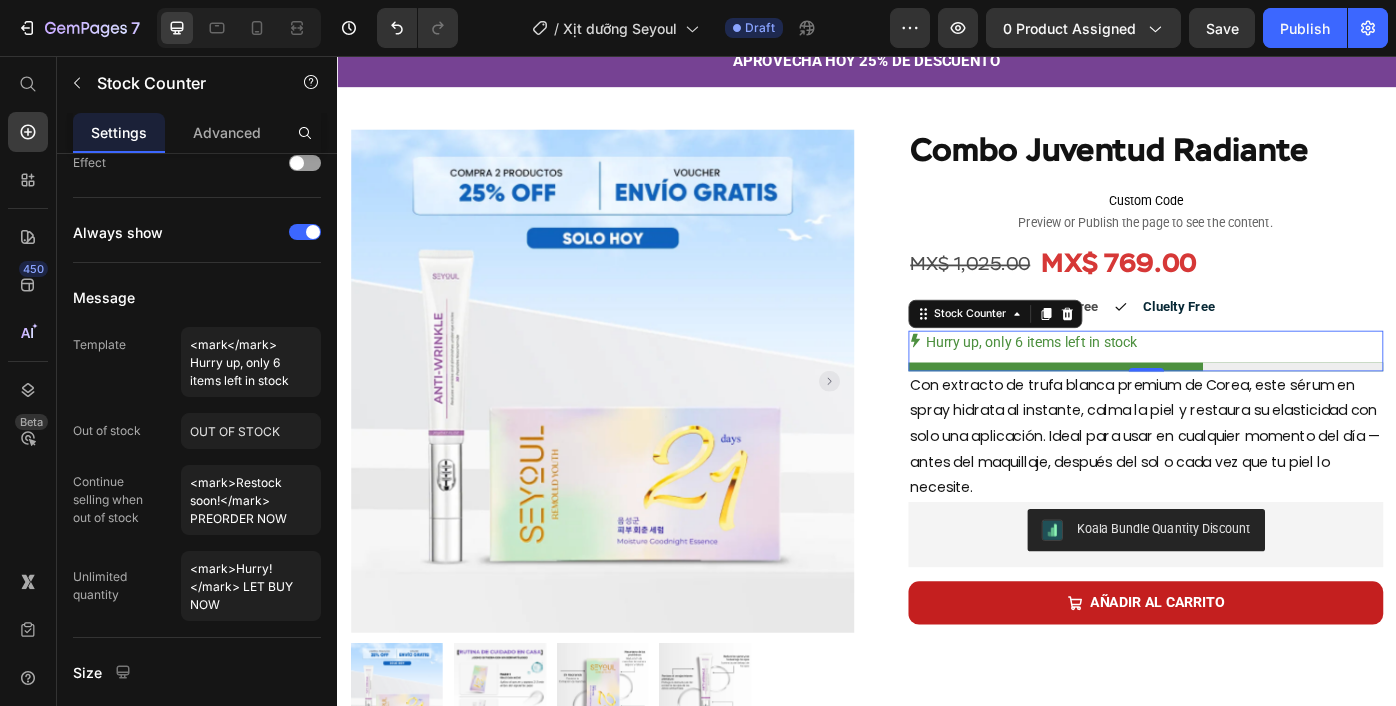 click on "Hurry up, only 6 items left in stock" 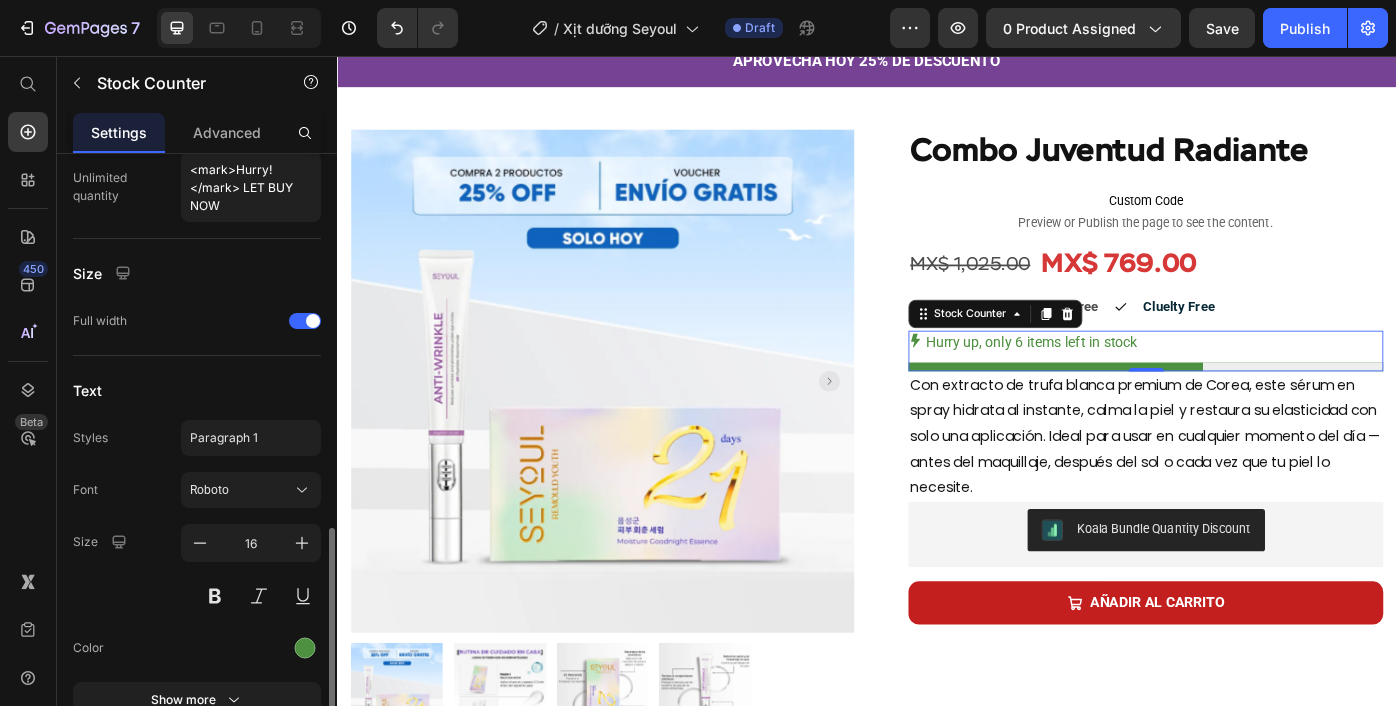 scroll, scrollTop: 1135, scrollLeft: 0, axis: vertical 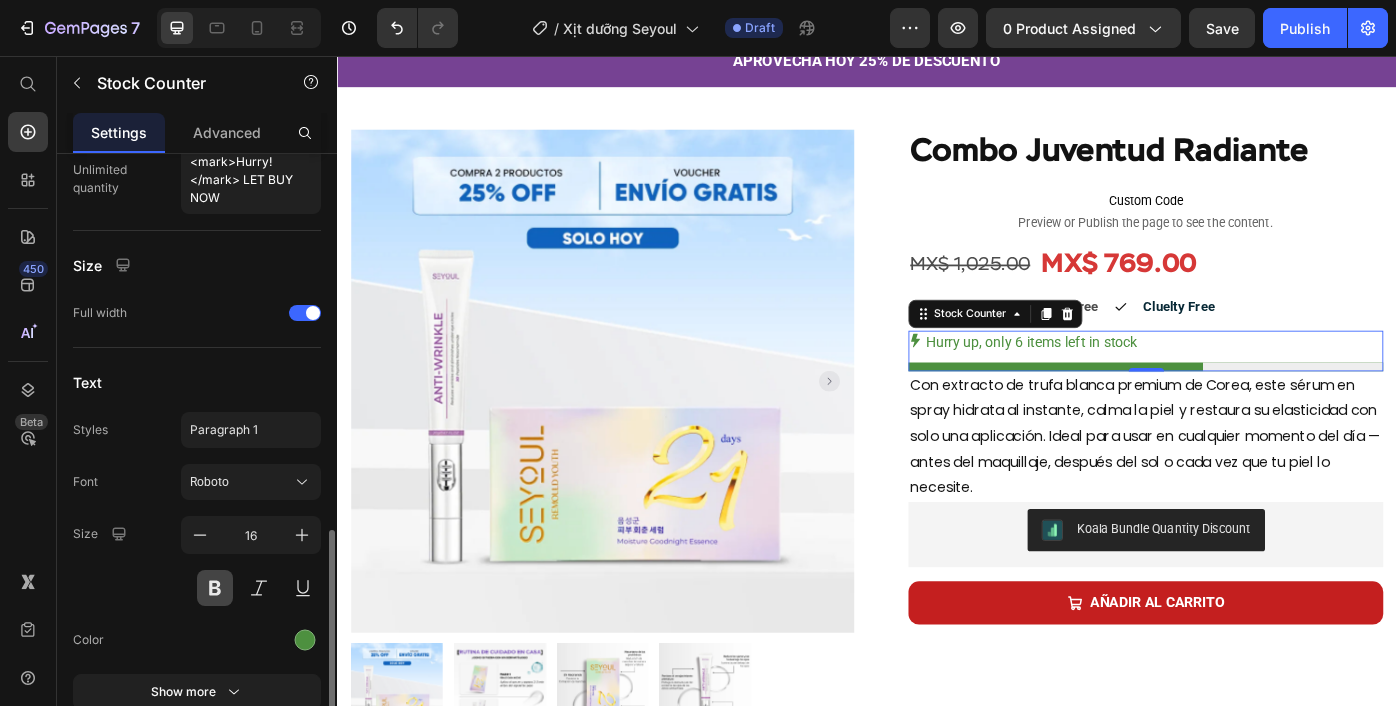 click at bounding box center (215, 588) 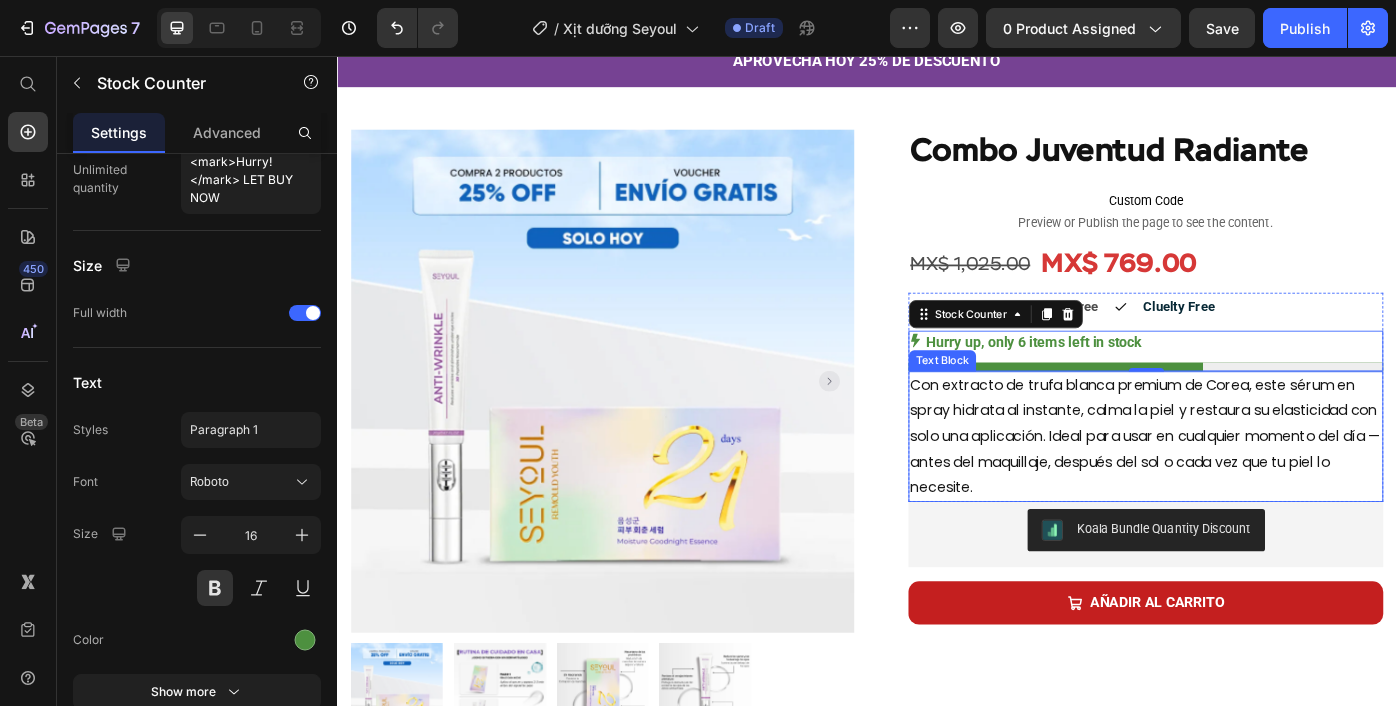 click on "Con extracto de trufa blanca premium de Corea, este sérum en spray hidrata al instante, calma la piel y restaura su elasticidad con solo una aplicación. Ideal para usar en cualquier momento del día — antes del maquillaje, después del sol o cada vez que tu piel lo necesite." at bounding box center [1253, 487] 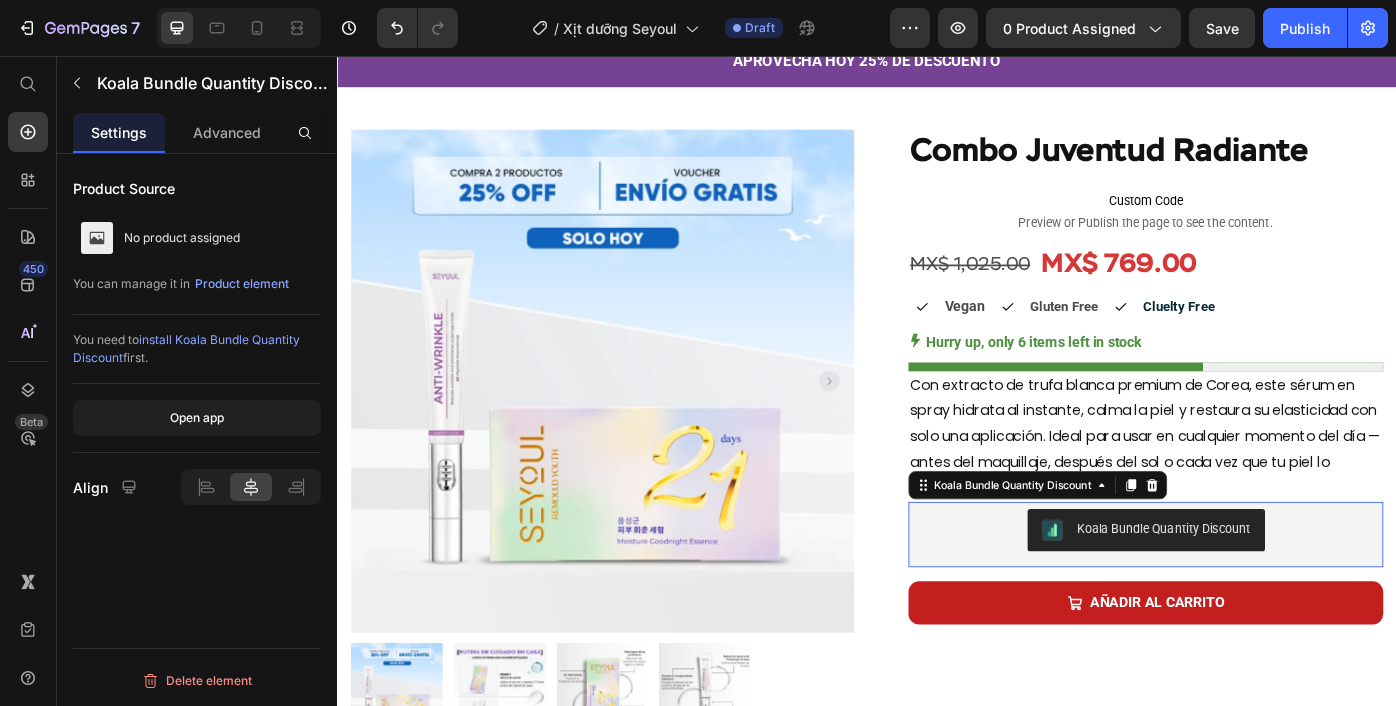 click on "Koala Bundle Quantity Discount" at bounding box center [1253, 593] 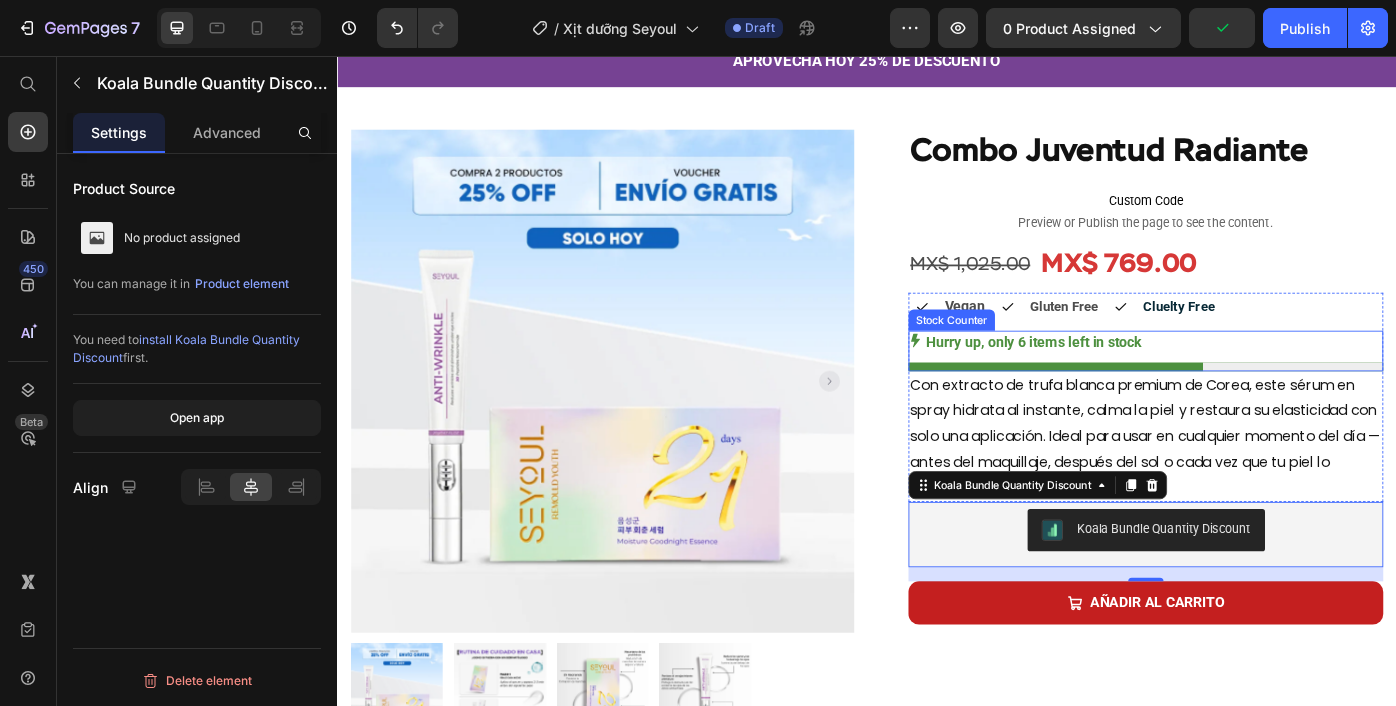 click on "Hurry up, only 6 items left in stock" at bounding box center [1253, 390] 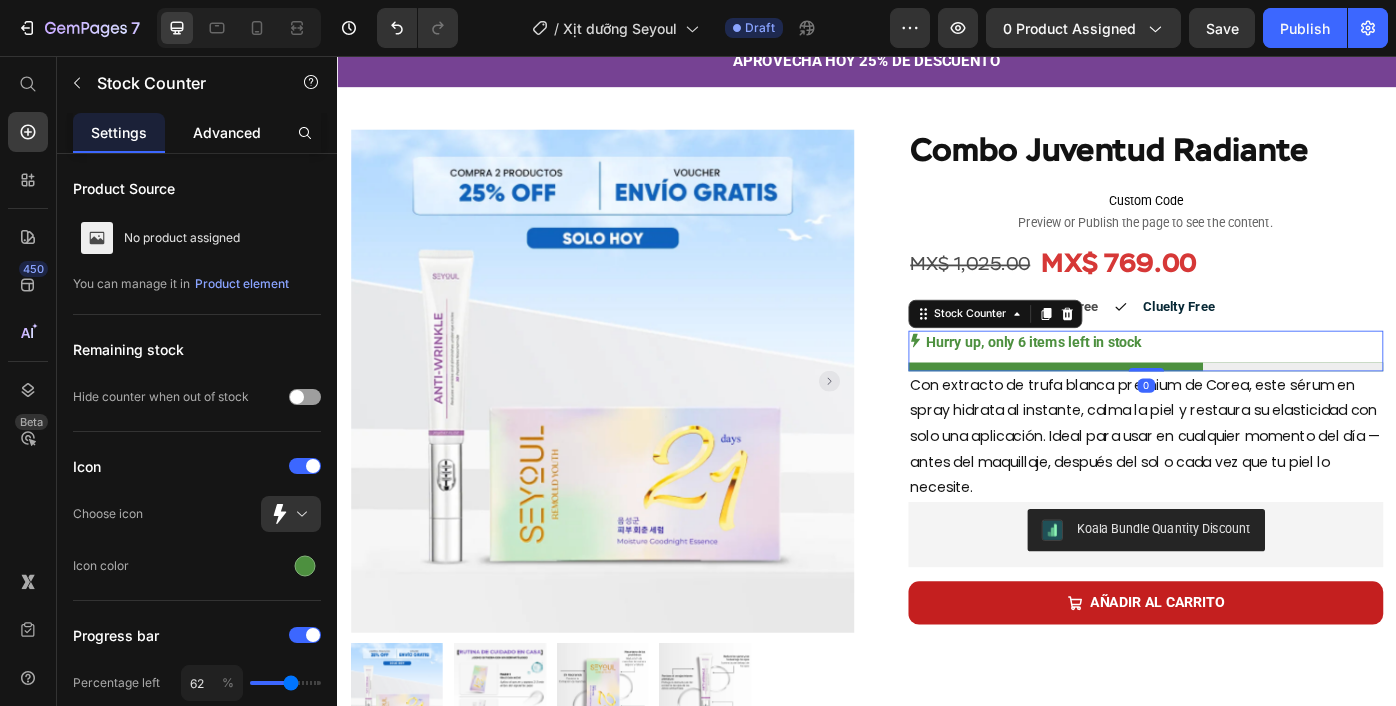 click on "Advanced" at bounding box center [227, 132] 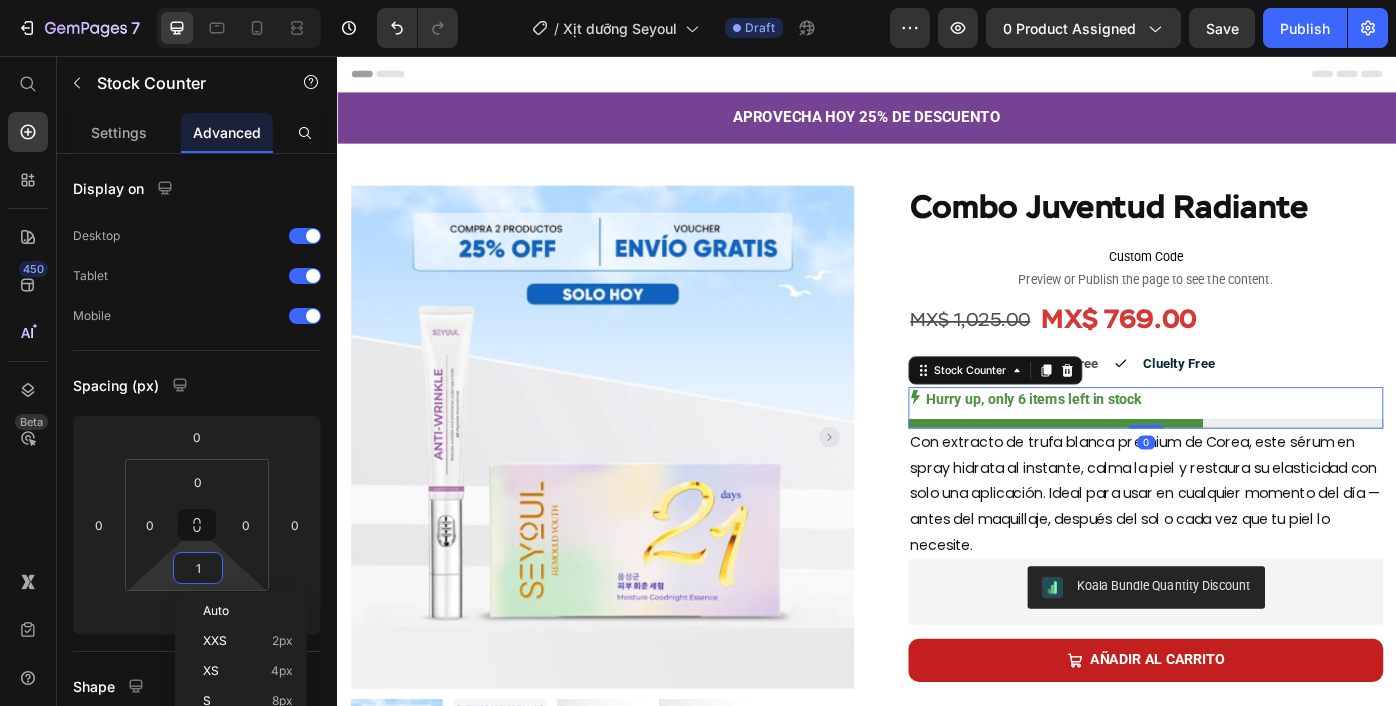 scroll, scrollTop: 64, scrollLeft: 0, axis: vertical 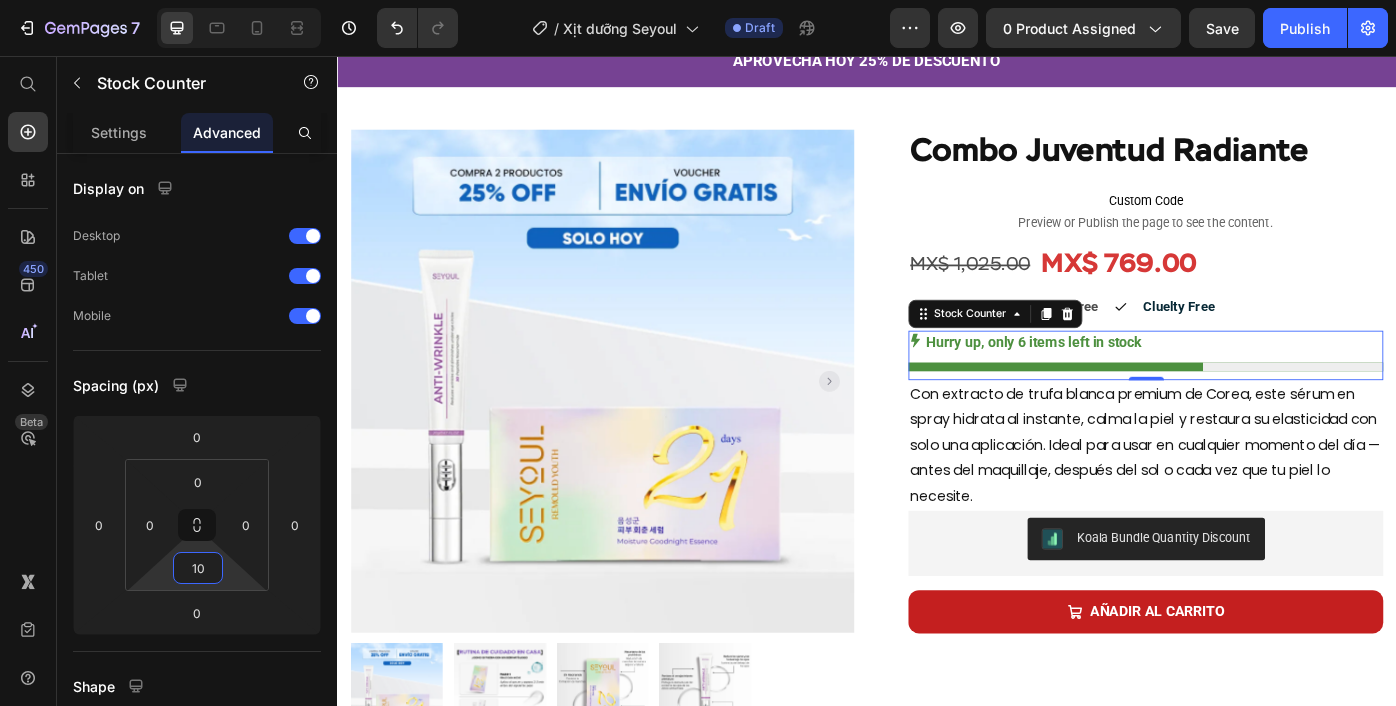 type on "1" 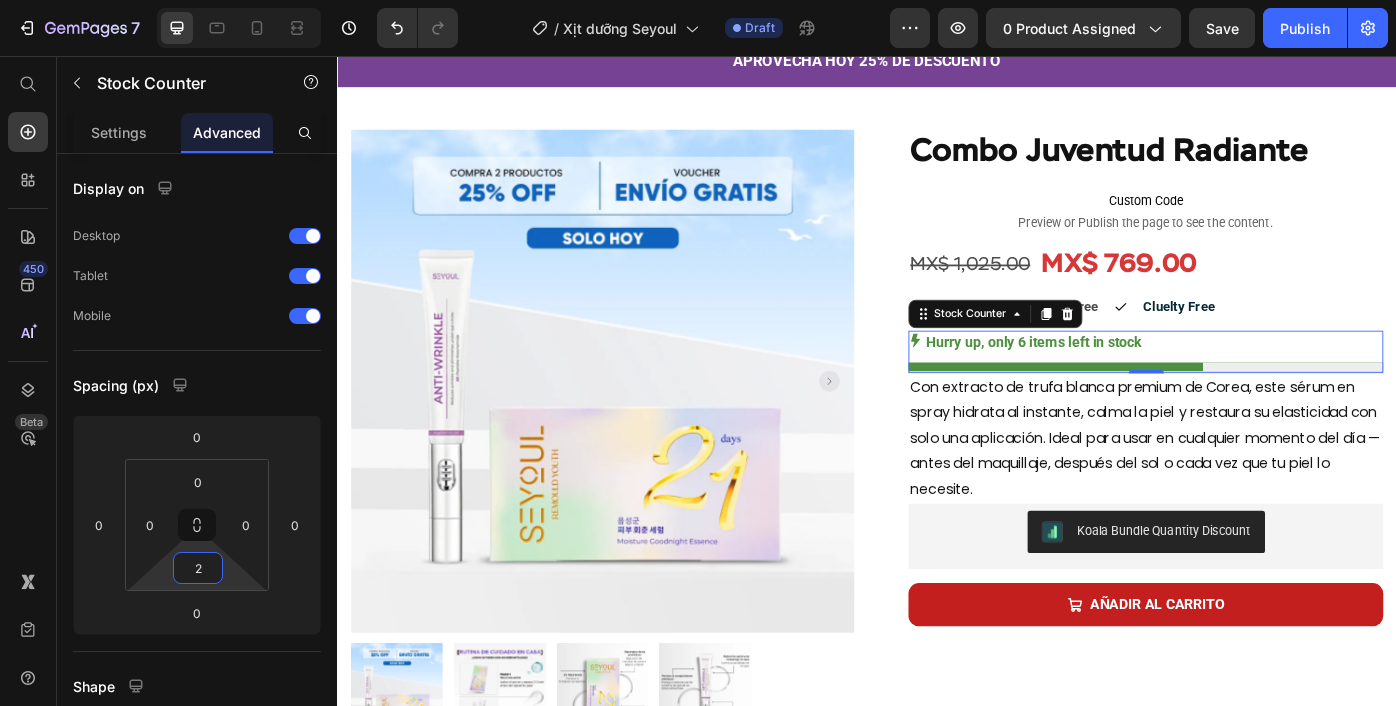 type on "20" 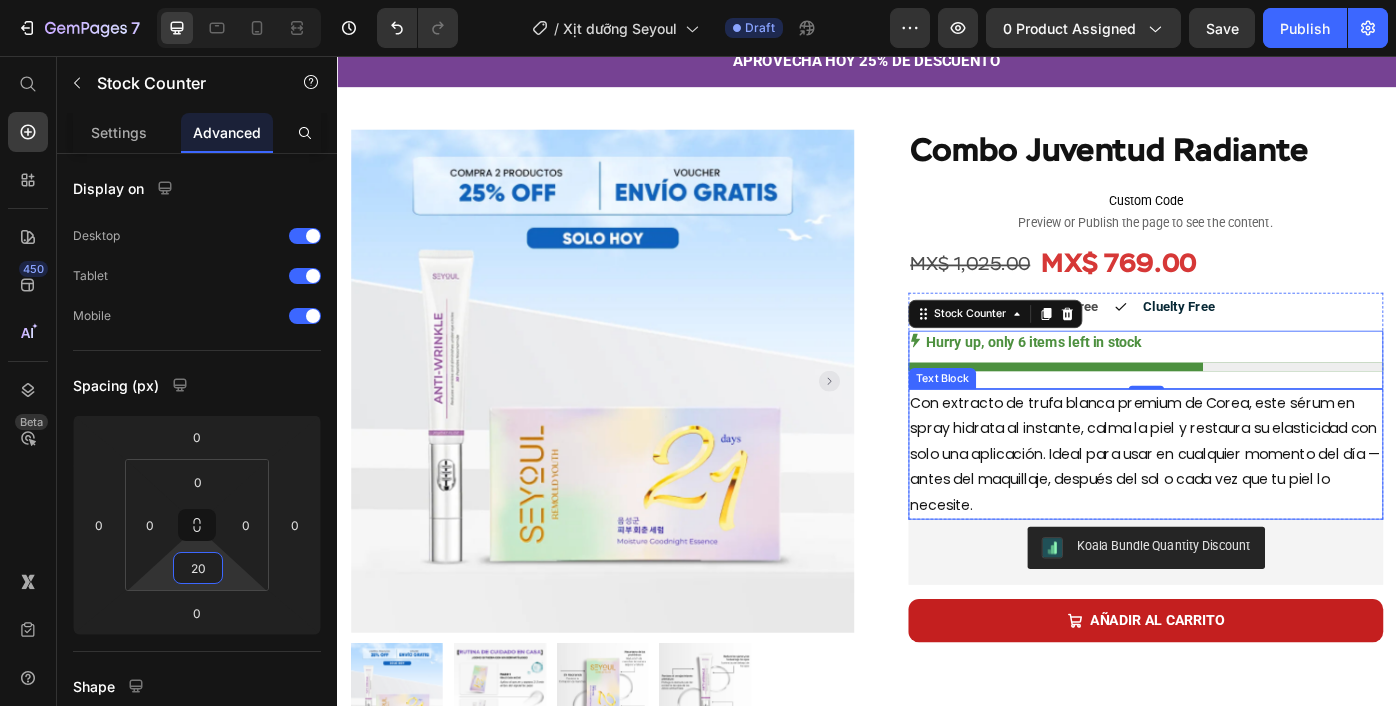 click on "Con extracto de trufa blanca premium de Corea, este sérum en spray hidrata al instante, calma la piel y restaura su elasticidad con solo una aplicación. Ideal para usar en cualquier momento del día — antes del maquillaje, después del sol o cada vez que tu piel lo necesite." at bounding box center [1253, 507] 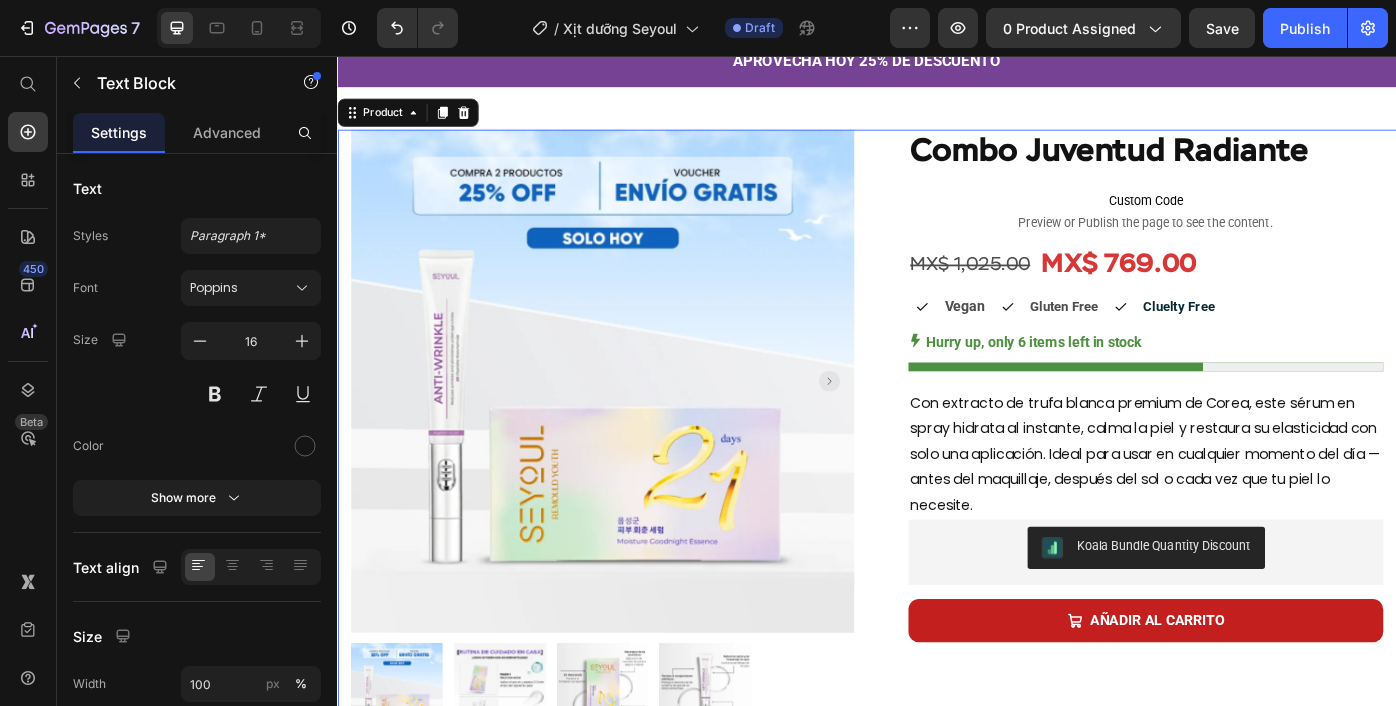 click on "Product Images Row Combo Juventud Radiante Product Title
Custom Code
Preview or Publish the page to see the content. Custom Code MX$ 1,025.00 Product Price MX$ 769.00 Product Price Row Experimenta una base perfecta:  "Piel suave y sin imperfecciones durante 24 horas" Text Block
Icon Vegan Text Block
Icon Gluten Free Text Block
Icon Cluelty Free Text Block Row    Hurry up, only 6 items left in stock Stock Counter Con extracto de trufa blanca premium de Corea, este sérum en spray hidrata al instante, calma la piel y restaura su elasticidad con solo una aplicación. Ideal para usar en cualquier momento del día — antes del maquillaje, después del sol o cada vez que tu piel lo necesite. Text Block Row
Cobertura impecable  y  tono uniforme  para un acabado  satinado natural .
Combinación de  esponja  y  espátula  que permite que la base se  funda perfectamente  con la piel.
Ingredientes  hidratantes ." at bounding box center (937, 482) 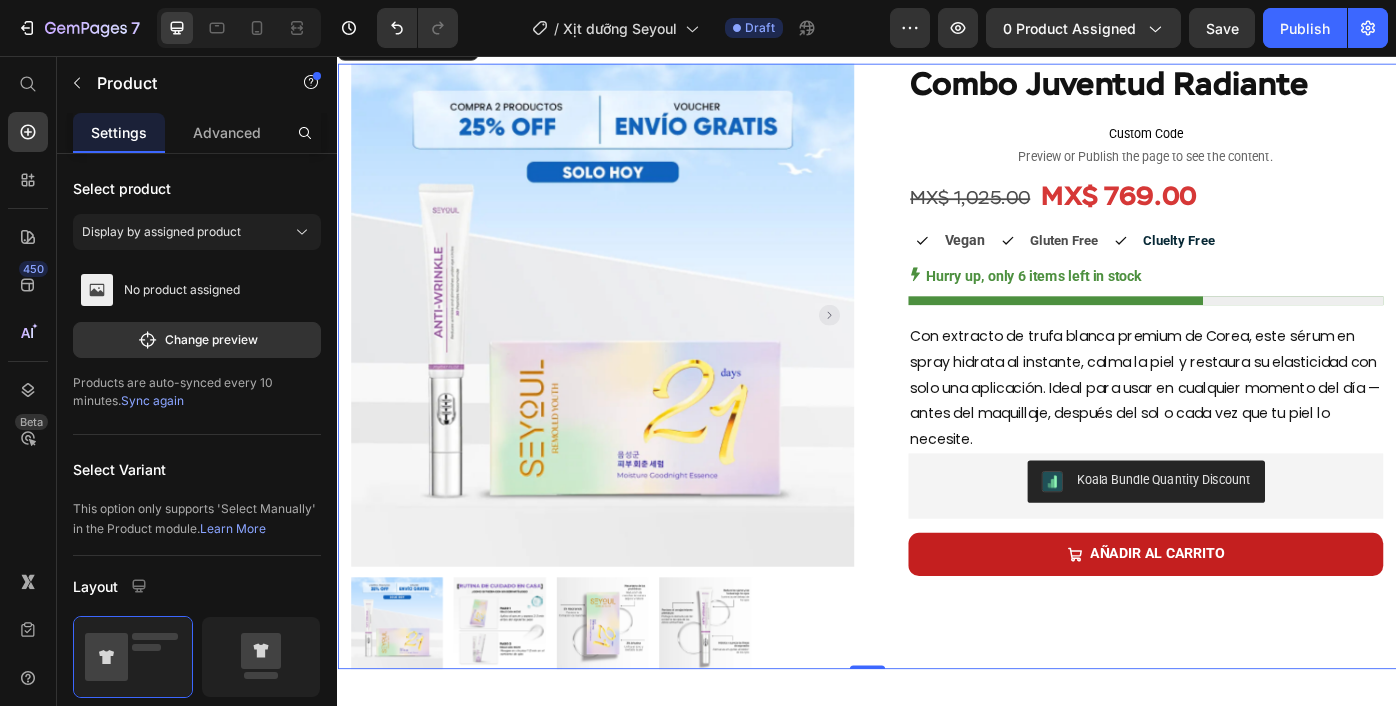 scroll, scrollTop: 131, scrollLeft: 0, axis: vertical 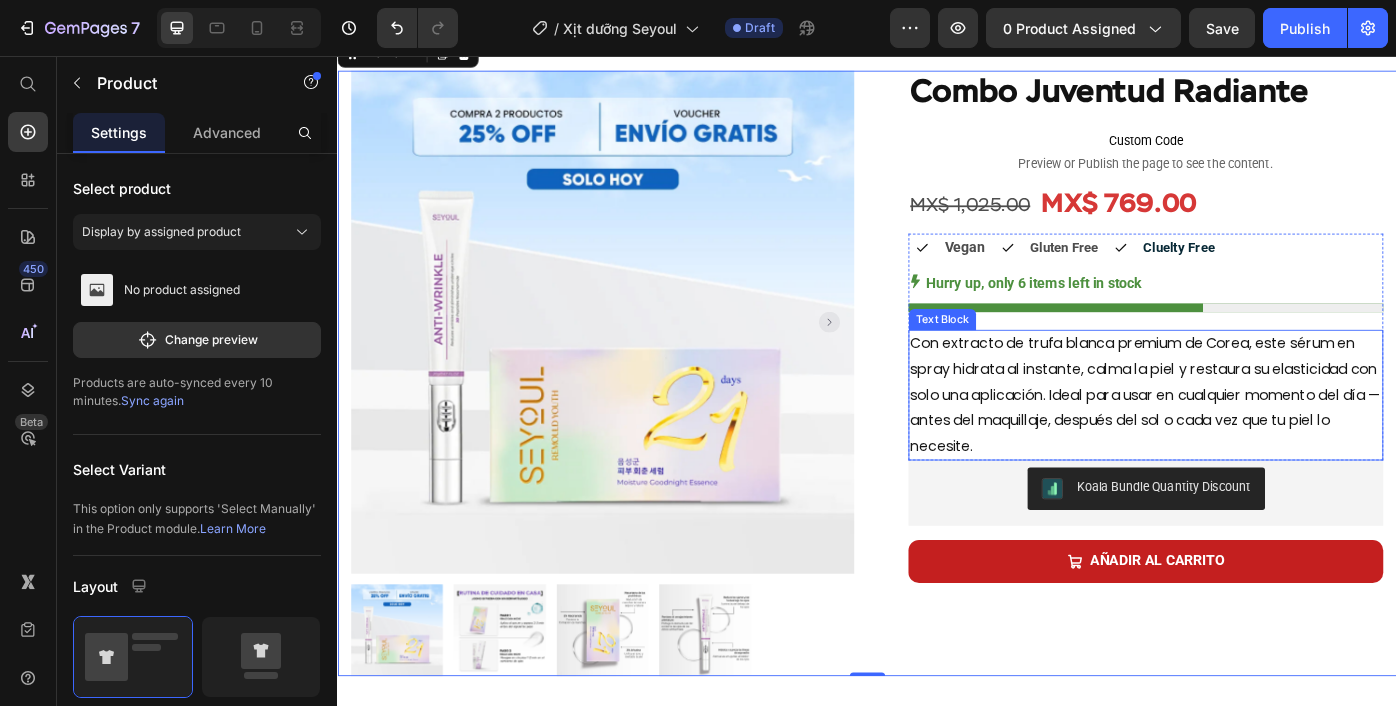 click on "Con extracto de trufa blanca premium de Corea, este sérum en spray hidrata al instante, calma la piel y restaura su elasticidad con solo una aplicación. Ideal para usar en cualquier momento del día — antes del maquillaje, después del sol o cada vez que tu piel lo necesite." at bounding box center [1253, 440] 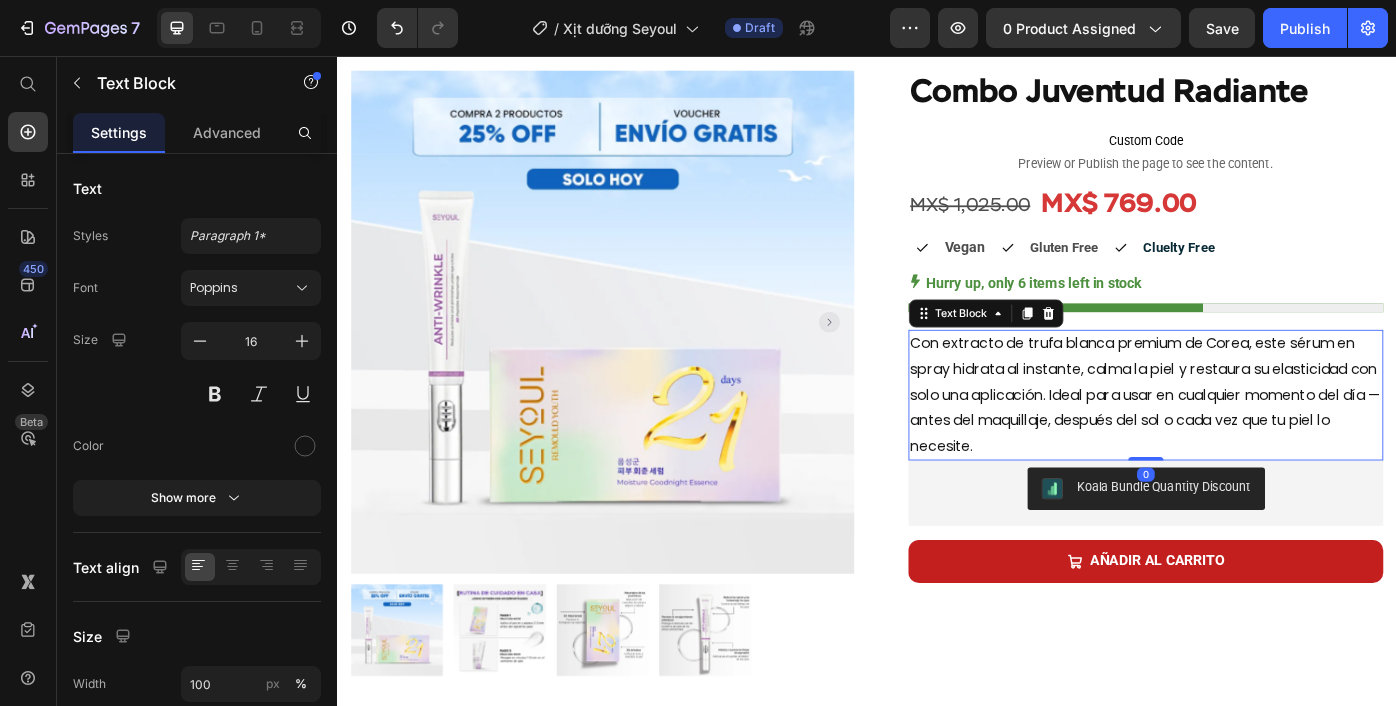 click on "Con extracto de trufa blanca premium de Corea, este sérum en spray hidrata al instante, calma la piel y restaura su elasticidad con solo una aplicación. Ideal para usar en cualquier momento del día — antes del maquillaje, después del sol o cada vez que tu piel lo necesite." at bounding box center (1253, 440) 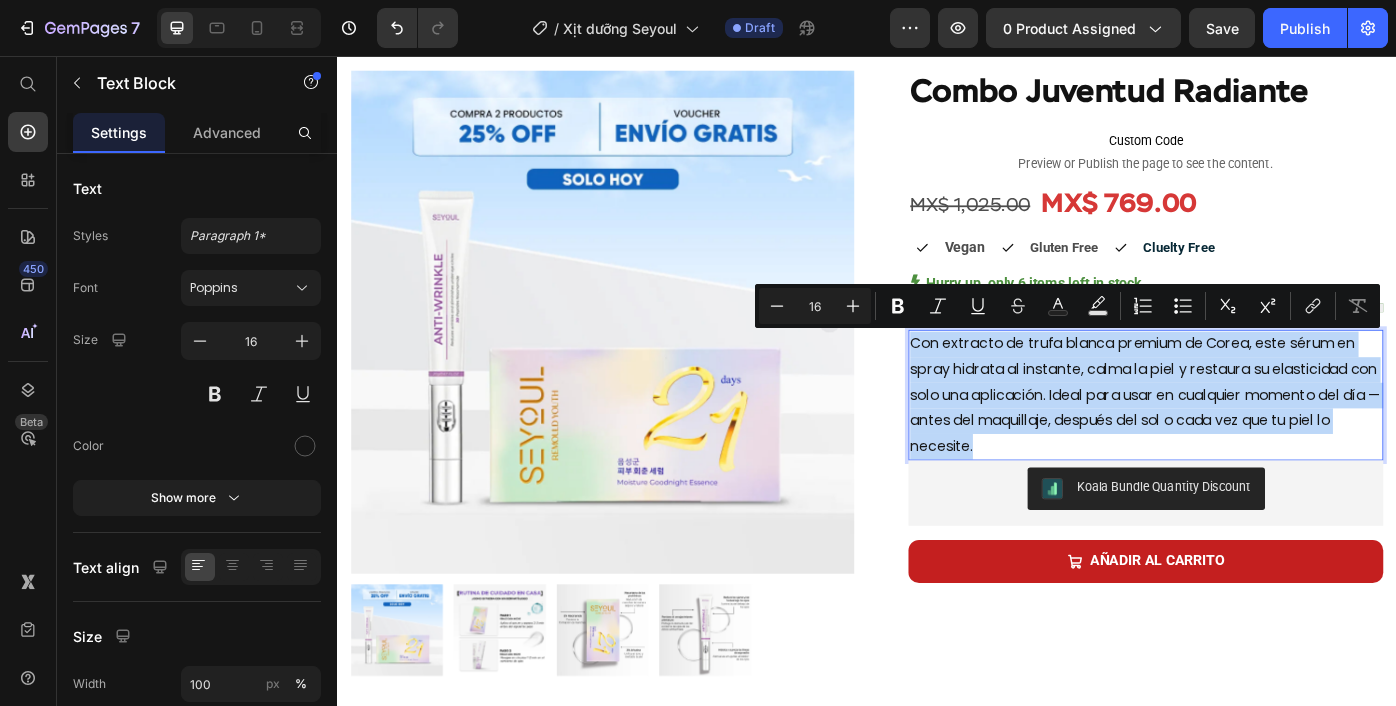 copy on "Con extracto de trufa blanca premium de Corea, este sérum en spray hidrata al instante, calma la piel y restaura su elasticidad con solo una aplicación. Ideal para usar en cualquier momento del día — antes del maquillaje, después del sol o cada vez que tu piel lo necesite." 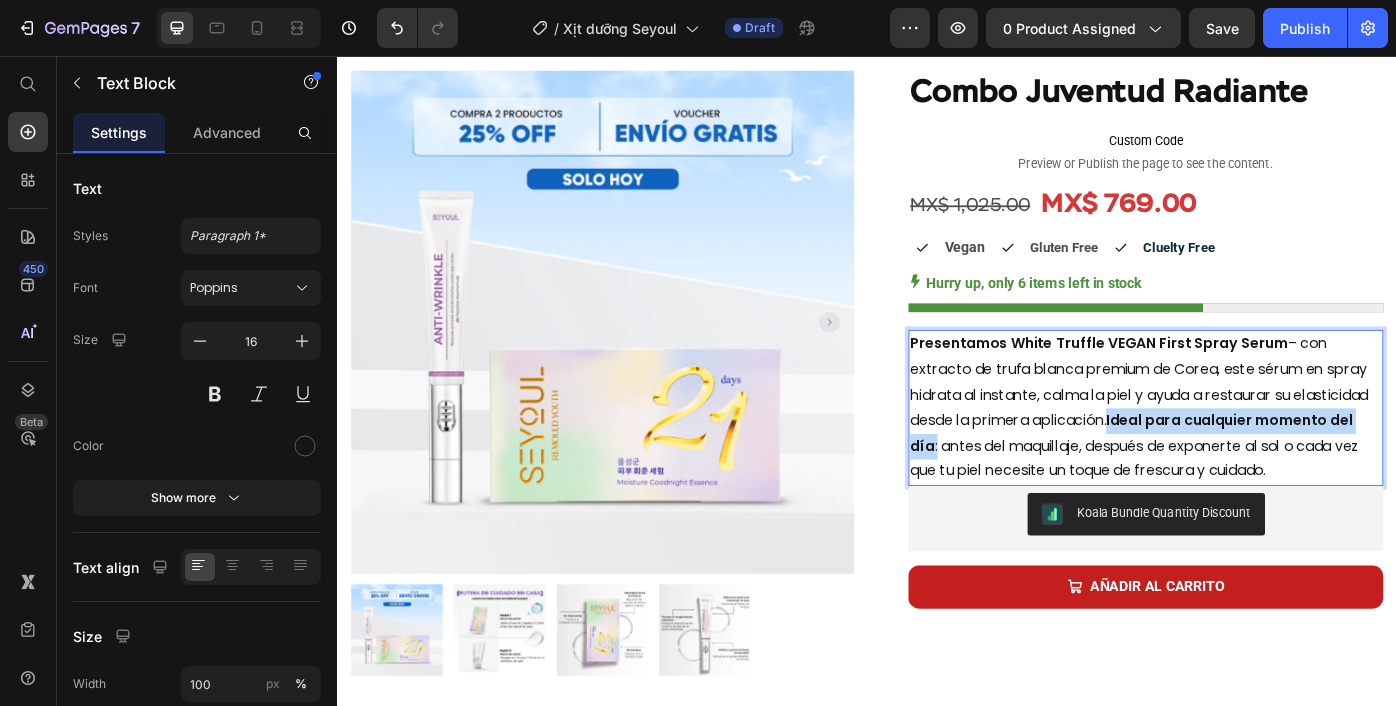 drag, startPoint x: 1311, startPoint y: 462, endPoint x: 1128, endPoint y: 499, distance: 186.70297 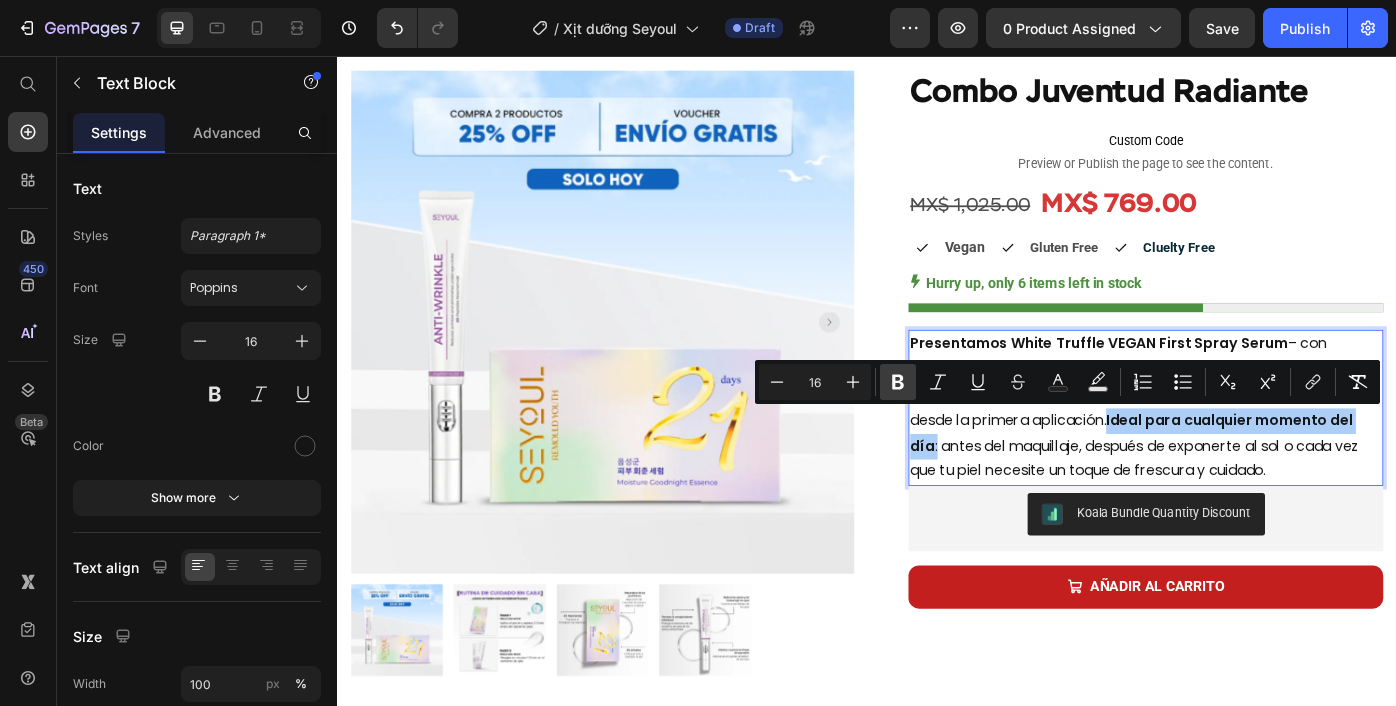 click on "Bold" at bounding box center (898, 382) 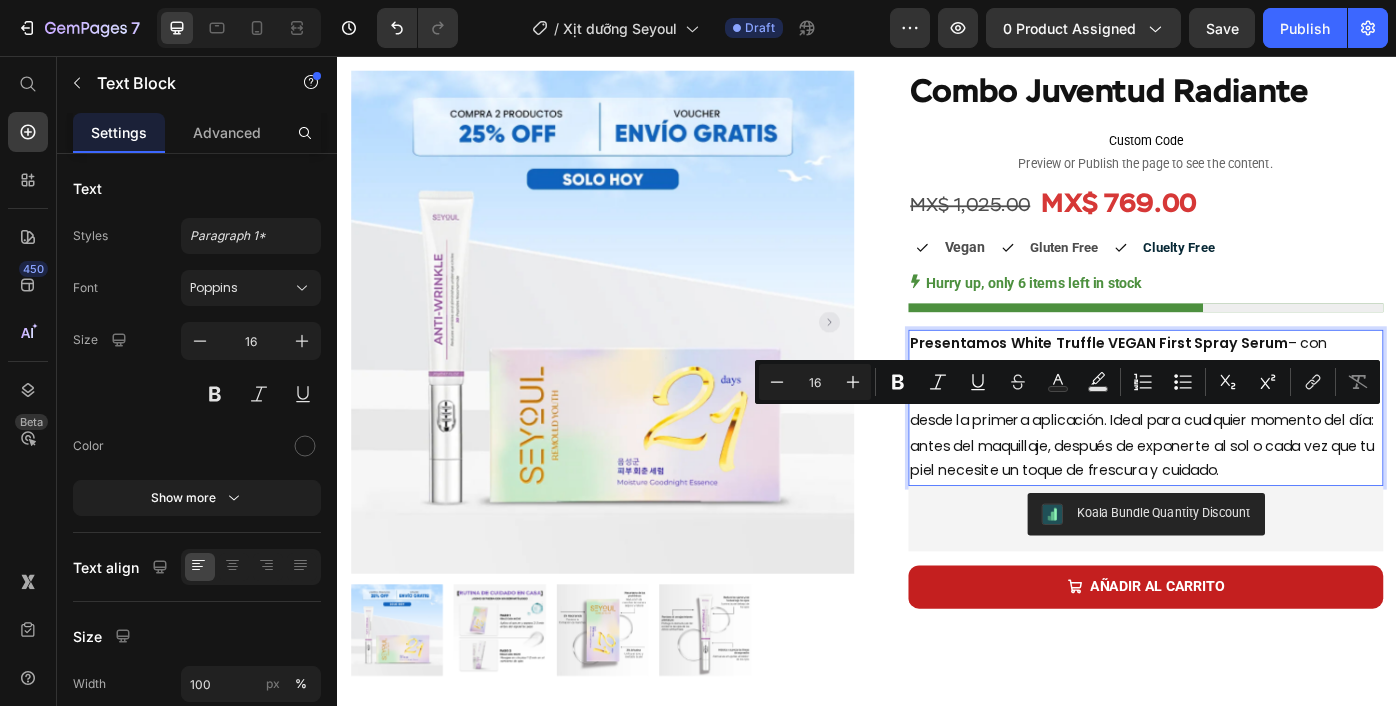 click on "Presentamos White Truffle VEGAN First Spray Serum  – con extracto de trufa blanca premium de Corea, este sérum en spray hidrata al instante, calma la piel y ayuda a restaurar su elasticidad desde la primera aplicación. Ideal para cualquier momento del día: antes del maquillaje, después de exponerte al sol o cada vez que tu piel necesite un toque de frescura y cuidado." at bounding box center (1253, 454) 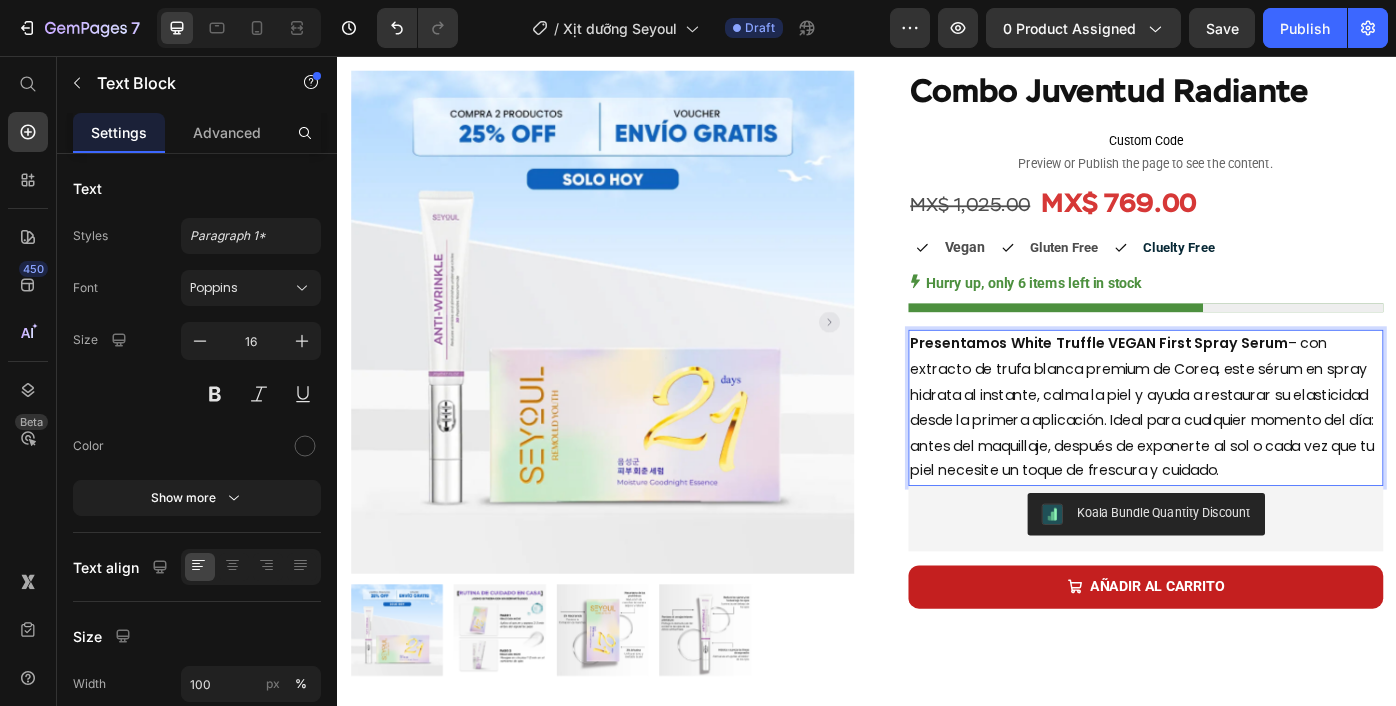 click on "Presentamos White Truffle VEGAN First Spray Serum" at bounding box center [1200, 381] 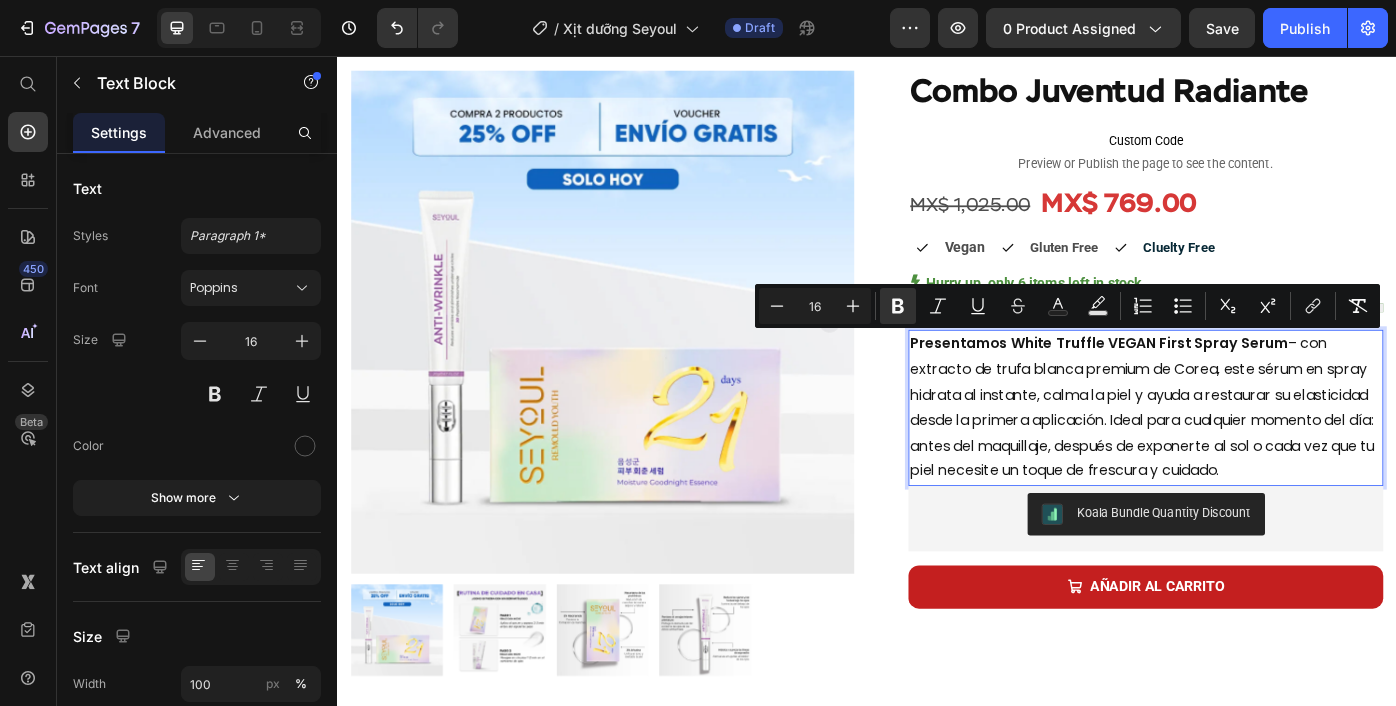 drag, startPoint x: 1098, startPoint y: 378, endPoint x: 1523, endPoint y: 524, distance: 449.37845 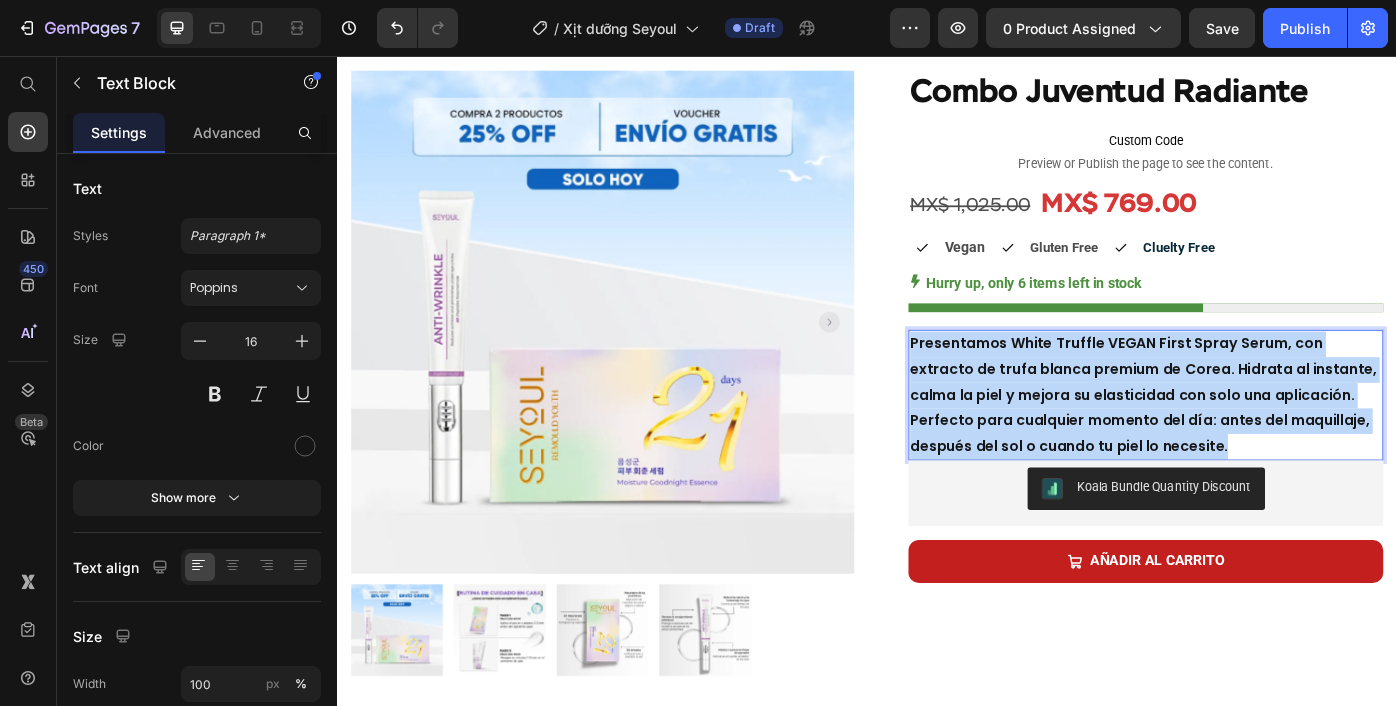 drag, startPoint x: 984, startPoint y: 382, endPoint x: 1365, endPoint y: 495, distance: 397.40408 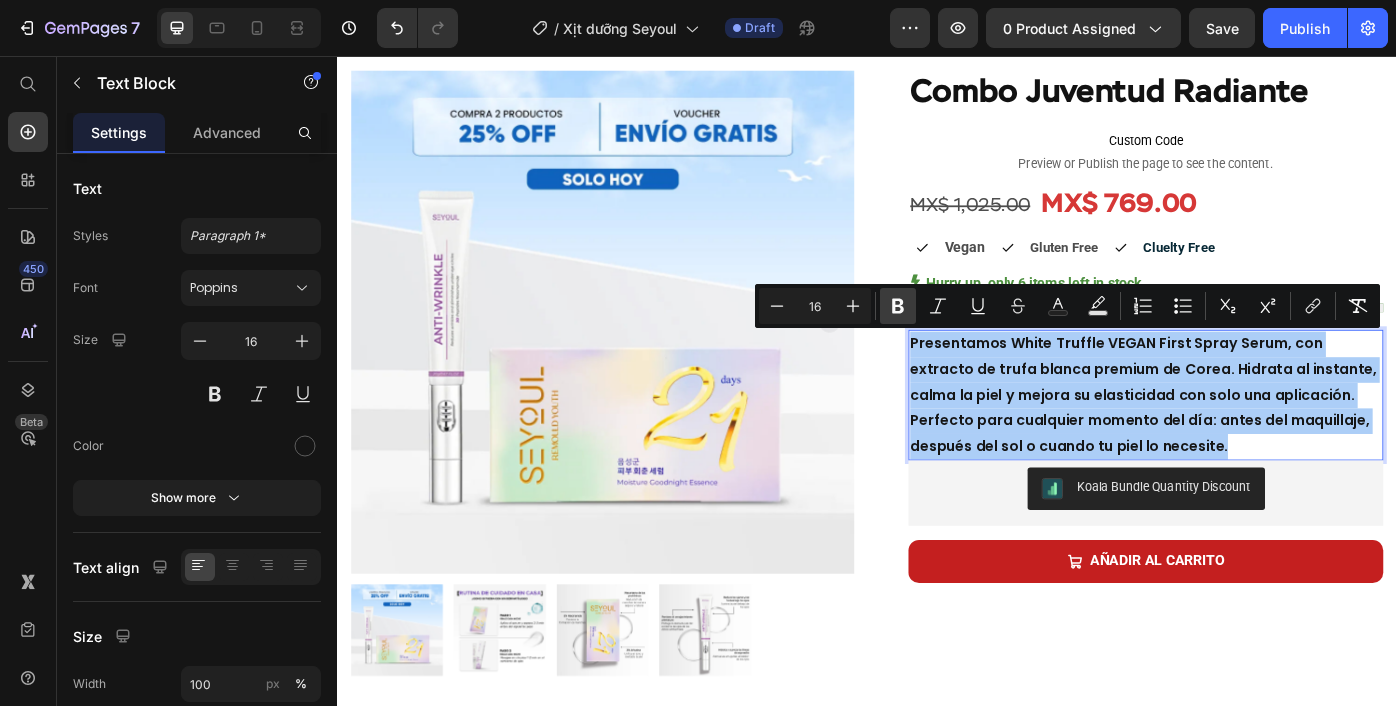 click 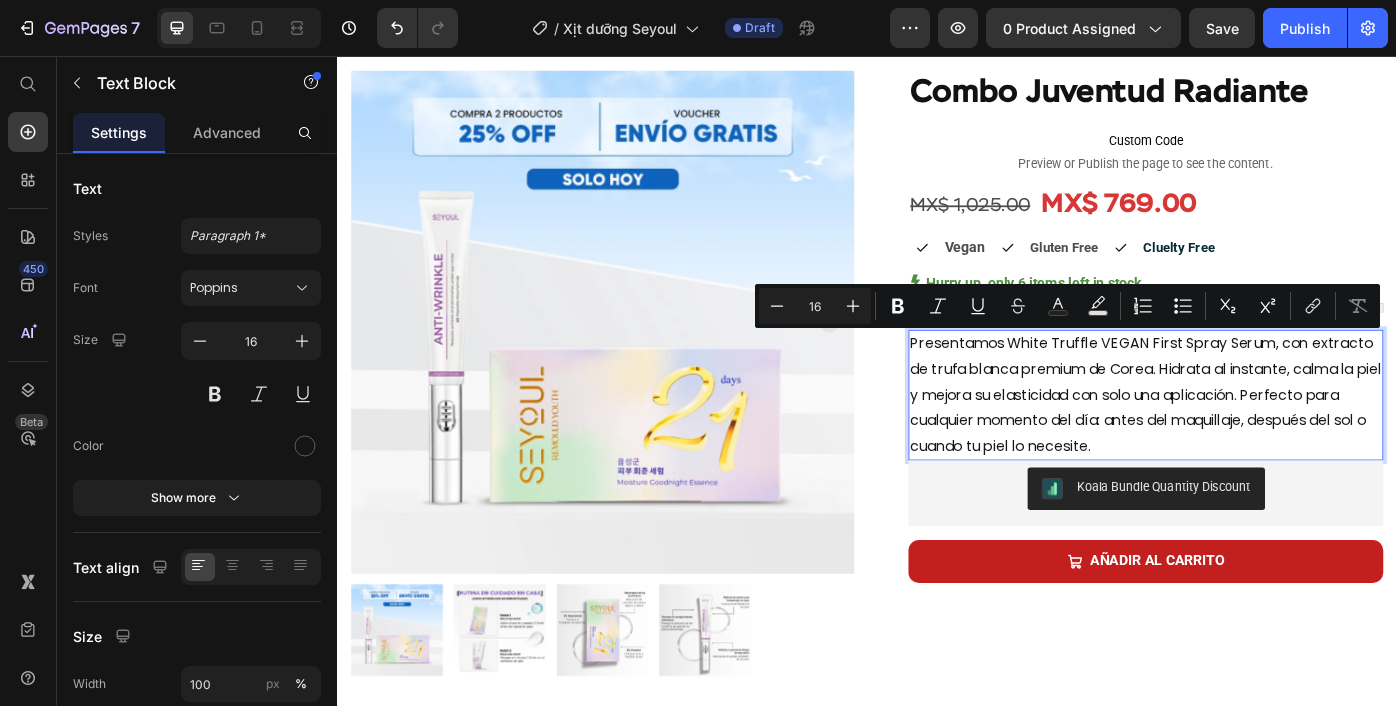 click on "Presentamos White Truffle VEGAN First Spray Serum, con extracto de trufa blanca premium de Corea. Hidrata al instante, calma la piel y mejora su elasticidad con solo una aplicación. Perfecto para cualquier momento del día: antes del maquillaje, después del sol o cuando tu piel lo necesite." at bounding box center (1253, 440) 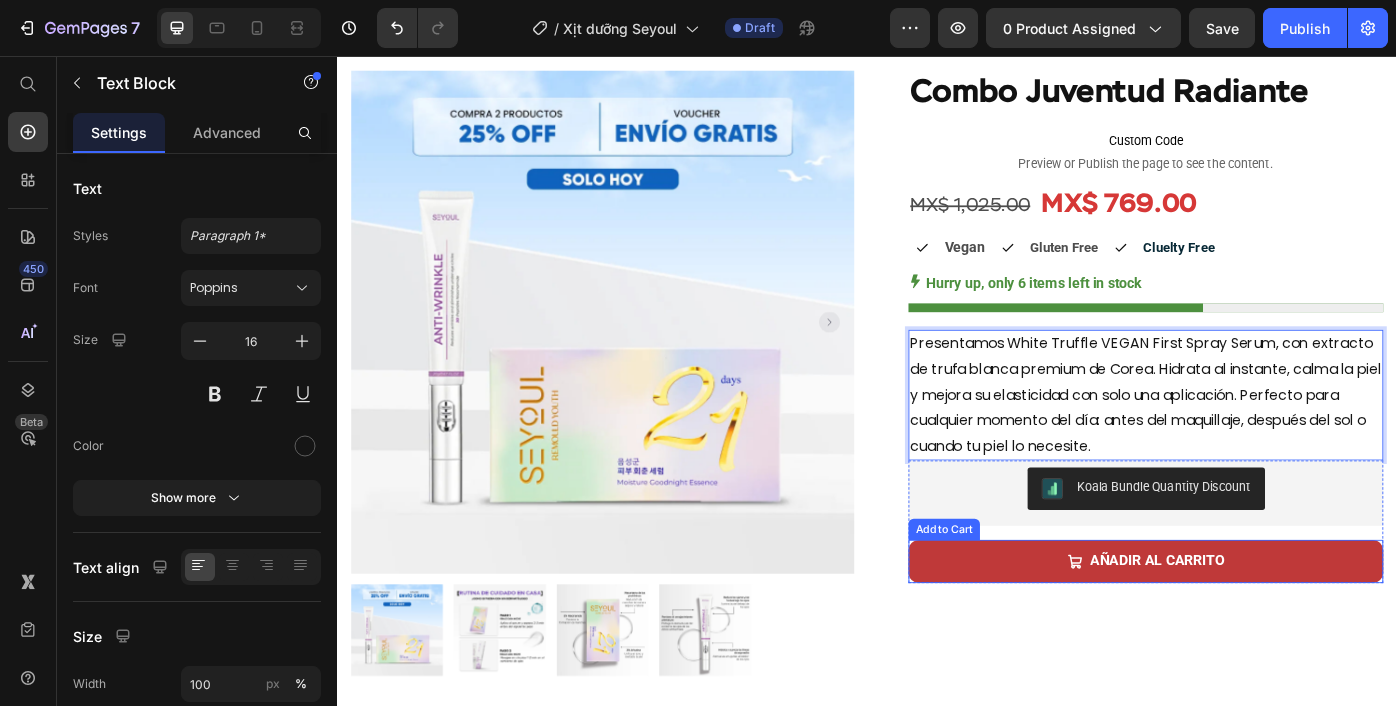 click on "AÑADIR AL CARRITO" at bounding box center [1253, 628] 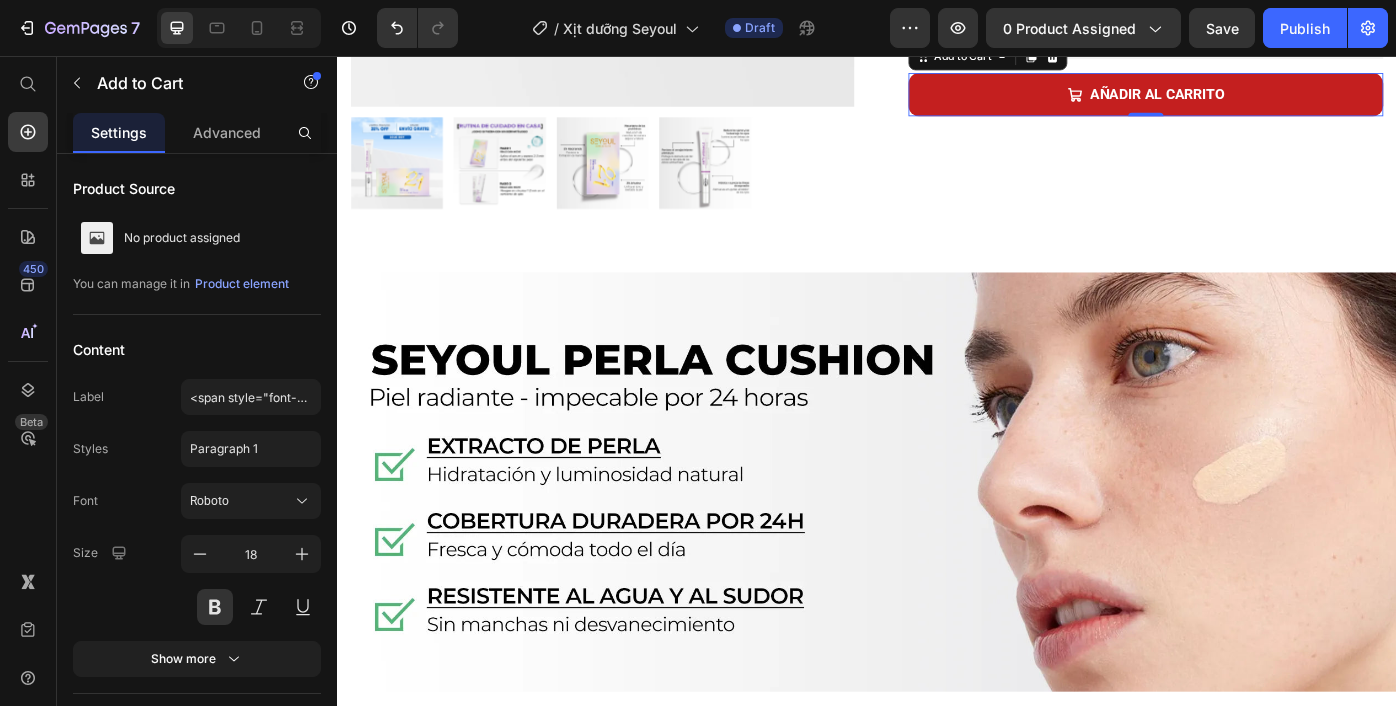 scroll, scrollTop: 765, scrollLeft: 0, axis: vertical 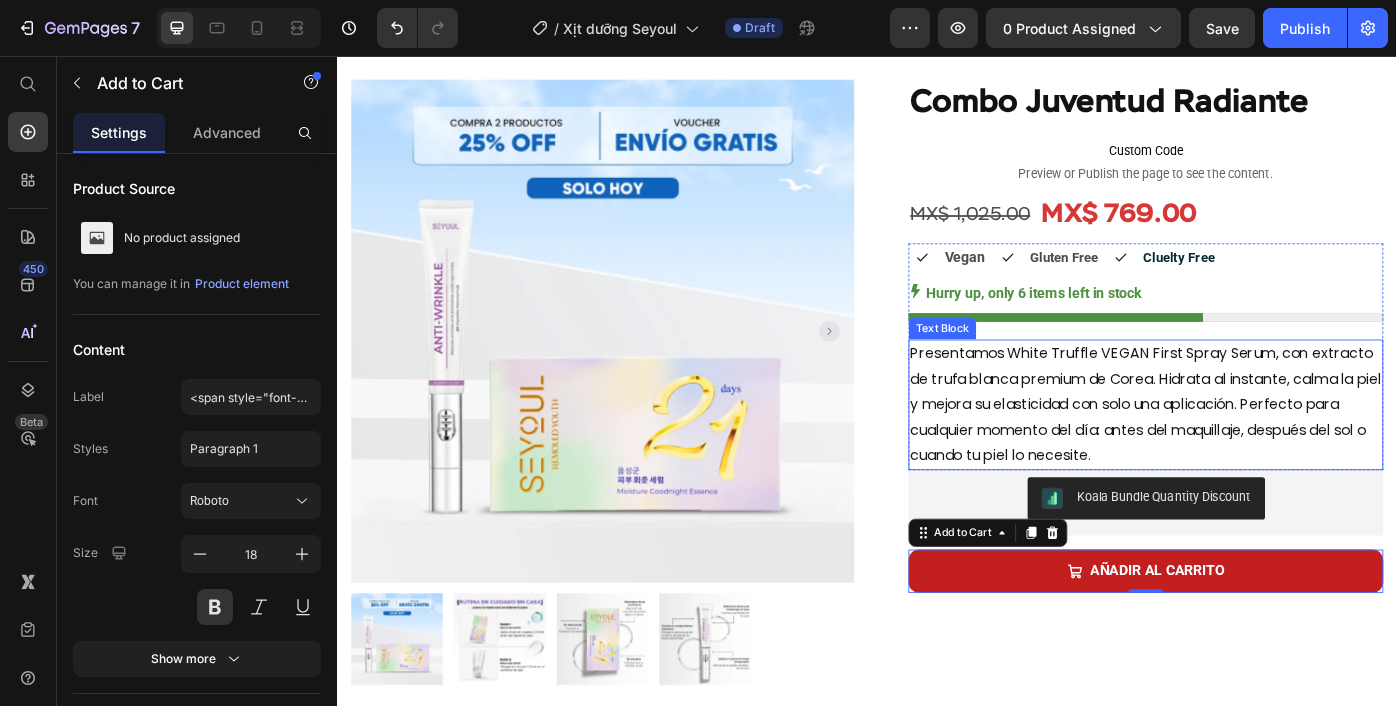 click on "Presentamos White Truffle VEGAN First Spray Serum, con extracto de trufa blanca premium de Corea. Hidrata al instante, calma la piel y mejora su elasticidad con solo una aplicación. Perfecto para cualquier momento del día: antes del maquillaje, después del sol o cuando tu piel lo necesite." at bounding box center [1253, 451] 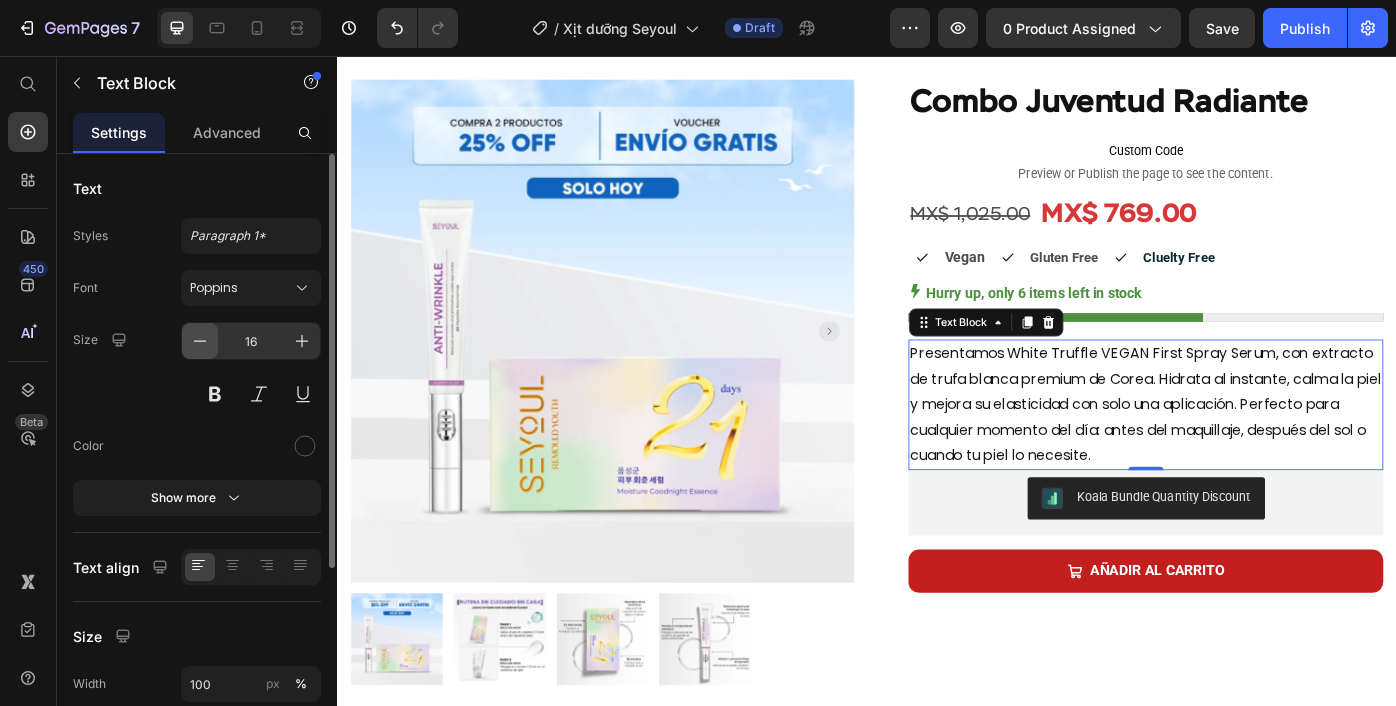 click 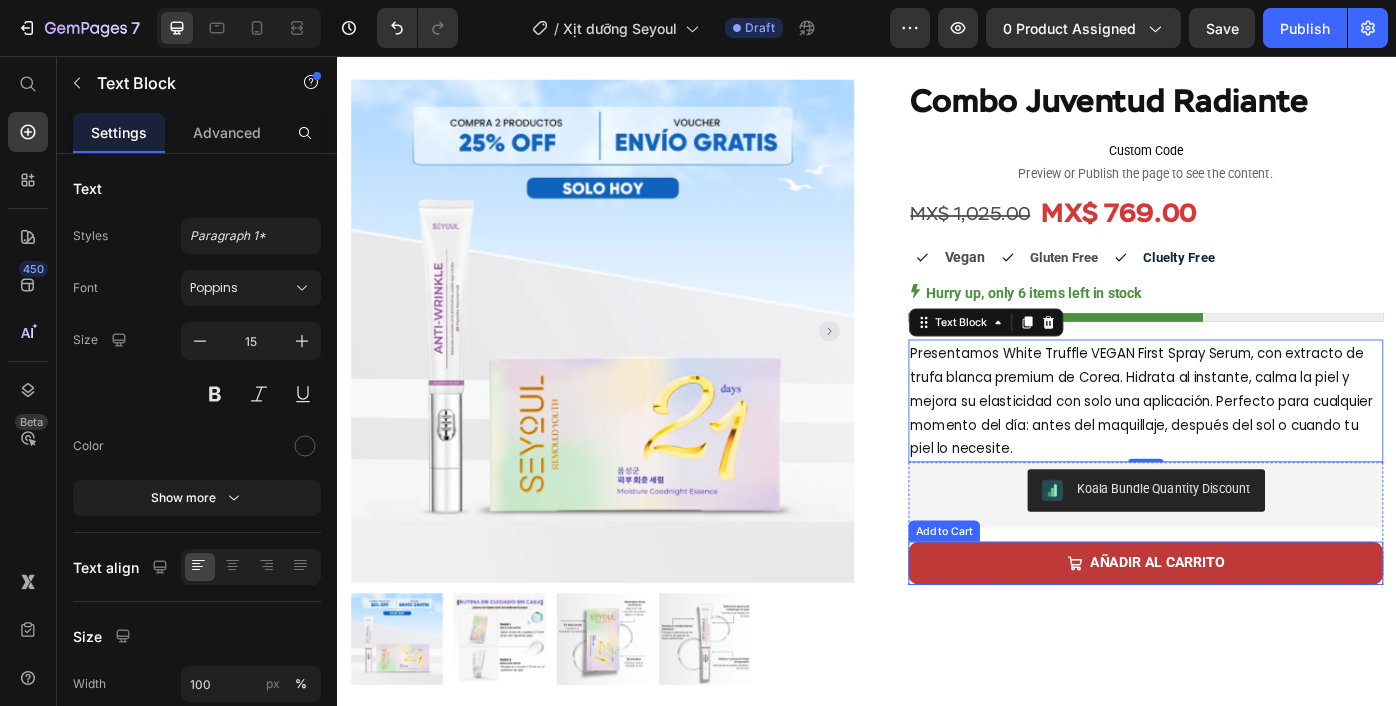 click on "AÑADIR AL CARRITO" at bounding box center (1253, 630) 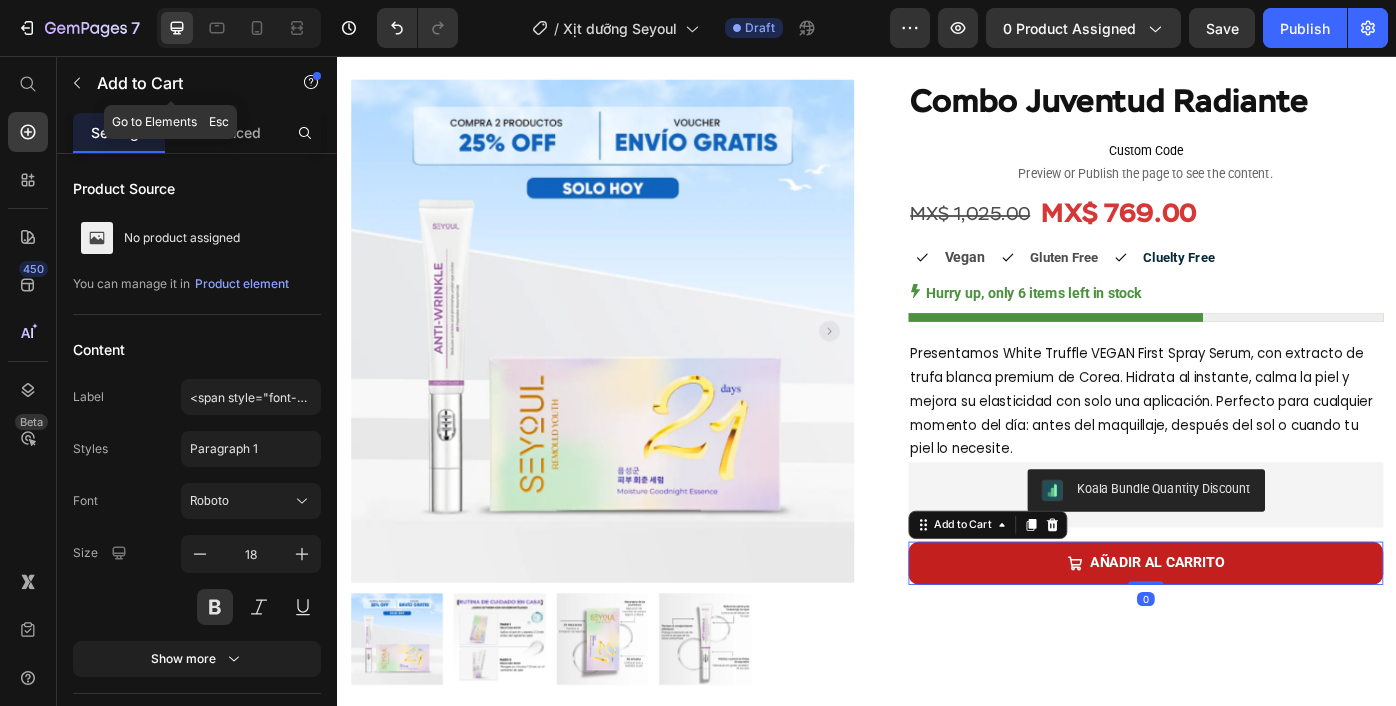 click at bounding box center [77, 83] 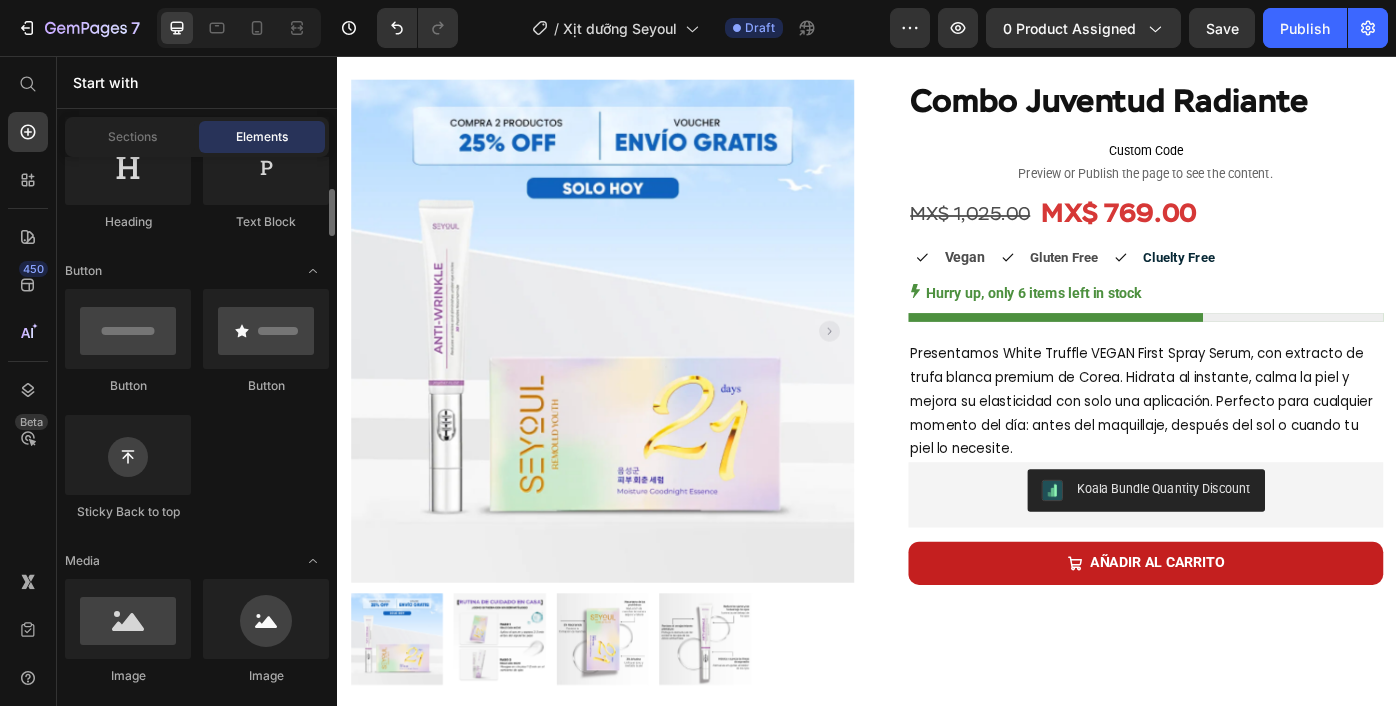 scroll, scrollTop: 0, scrollLeft: 0, axis: both 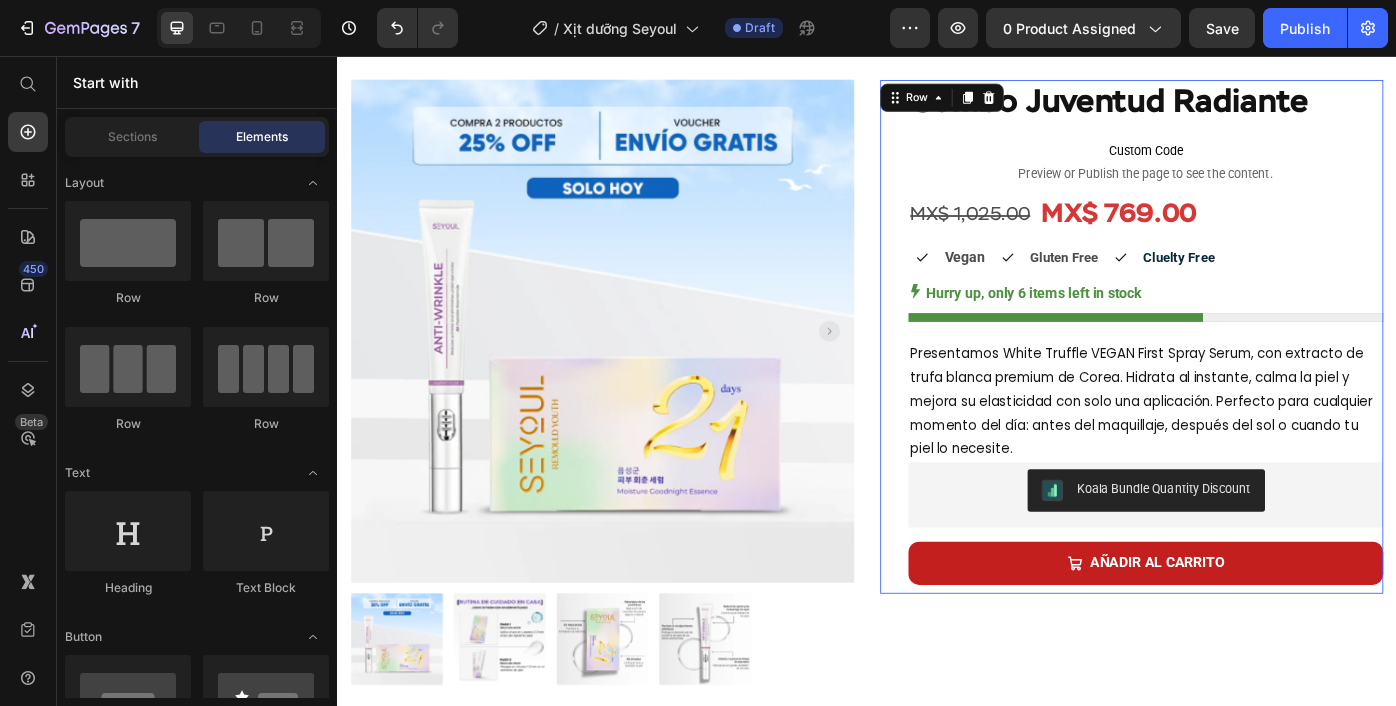 click on "Combo Juventud Radiante Product Title
Custom Code
Preview or Publish the page to see the content. Custom Code MX$ 1,025.00 Product Price MX$ 769.00 Product Price Row Experimenta una base perfecta:  "Piel suave y sin imperfecciones durante 24 horas" Text Block
Icon Vegan Text Block
Icon Gluten Free Text Block
Icon Cluelty Free Text Block Row    Hurry up, only 6 items left in stock Stock Counter Presentamos White Truffle VEGAN First Spray Serum, con extracto de trufa blanca premium de Corea. Hidrata al instante, calma la piel y mejora su elasticidad con solo una aplicación. Perfecto para cualquier momento del día: antes del maquillaje, después del sol o cuando tu piel lo necesite. Text Block Row
Cobertura impecable  y  tono uniforme  para un acabado  satinado natural .
Combinación de  esponja  y  espátula  que permite que la base se  funda perfectamente  con la piel.
Ingredientes  hidratantes  que proporcionan una  ." at bounding box center [1237, 374] 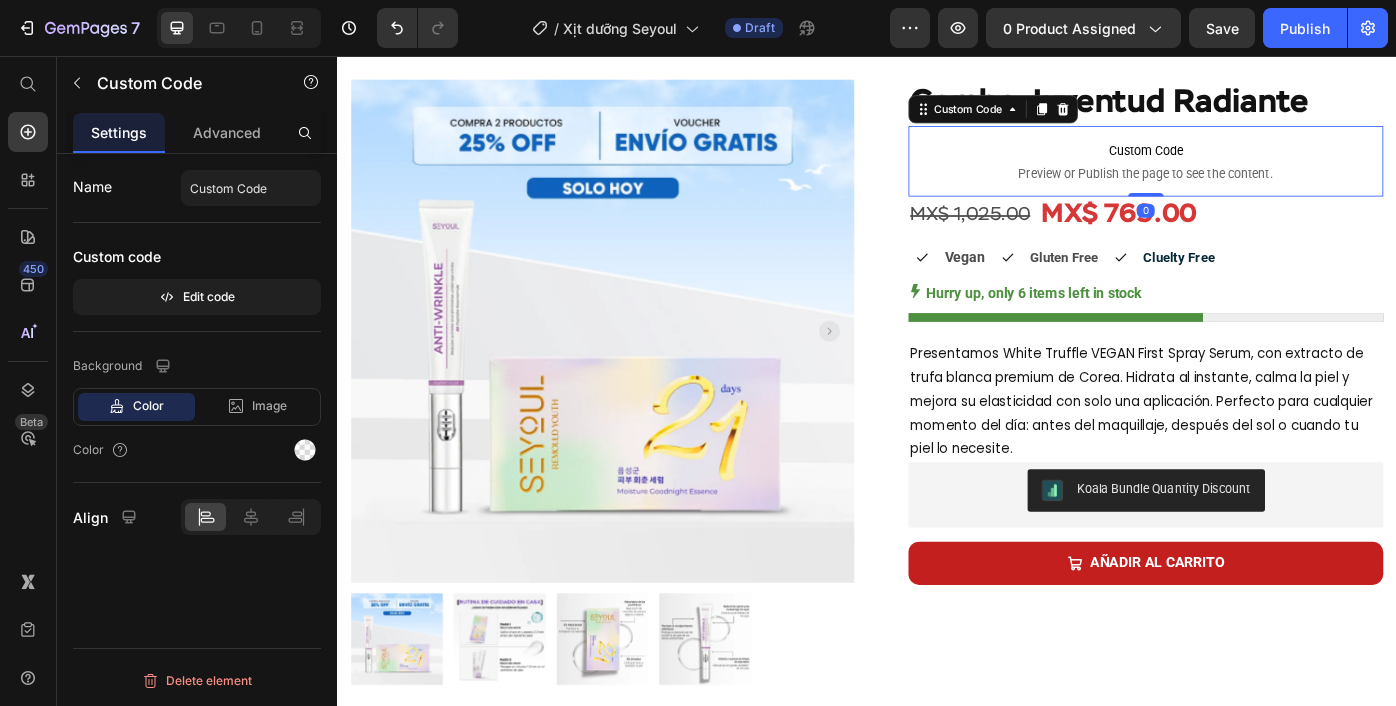 click on "Custom Code
Preview or Publish the page to see the content." at bounding box center (1253, 175) 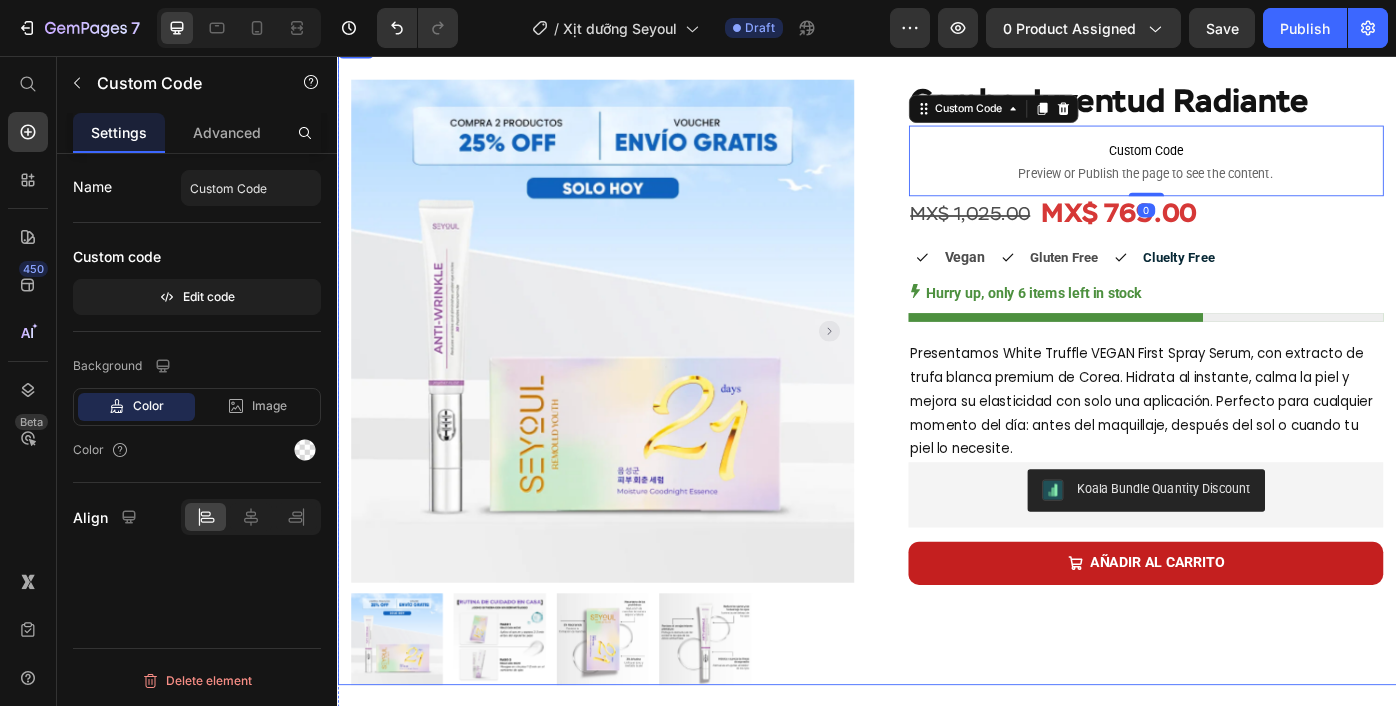 click on "Product Images Row Combo Juventud Radiante Product Title
Custom Code
Preview or Publish the page to see the content. Custom Code   0 MX$ 1,025.00 Product Price MX$ 769.00 Product Price Row Experimenta una base perfecta:  "Piel suave y sin imperfecciones durante 24 horas" Text Block
Icon Vegan Text Block
Icon Gluten Free Text Block
Icon Cluelty Free Text Block Row    Hurry up, only 6 items left in stock Stock Counter Presentamos White Truffle VEGAN First Spray Serum, con extracto de trufa blanca premium de Corea. Hidrata al instante, calma la piel y mejora su elasticidad con solo una aplicación. Perfecto para cualquier momento del día: antes del maquillaje, después del sol o cuando tu piel lo necesite. Text Block Row
Cobertura impecable  y  tono uniforme  para un acabado  satinado natural .
Combinación de  esponja  y  espátula  que permite que la base se  funda perfectamente  con la piel.
Ingredientes  ." at bounding box center [937, 402] 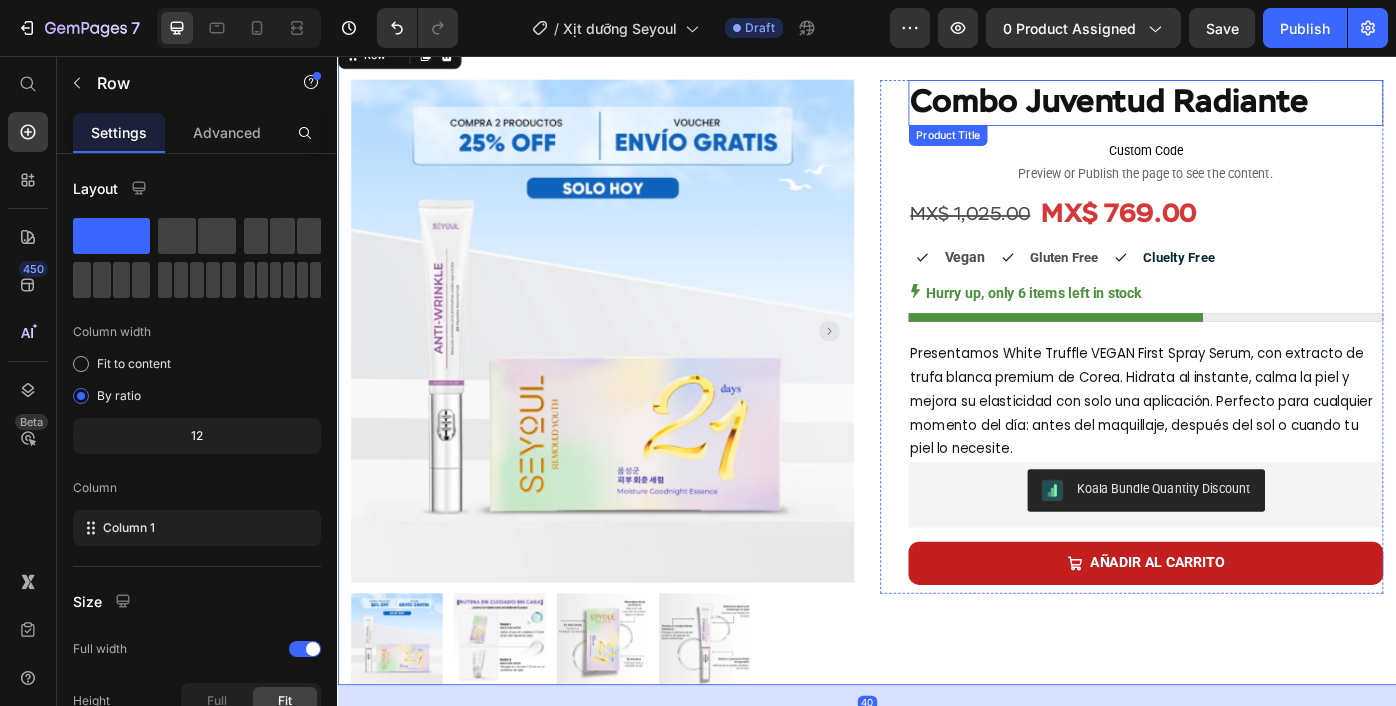 click on "Combo Juventud Radiante" at bounding box center (1253, 109) 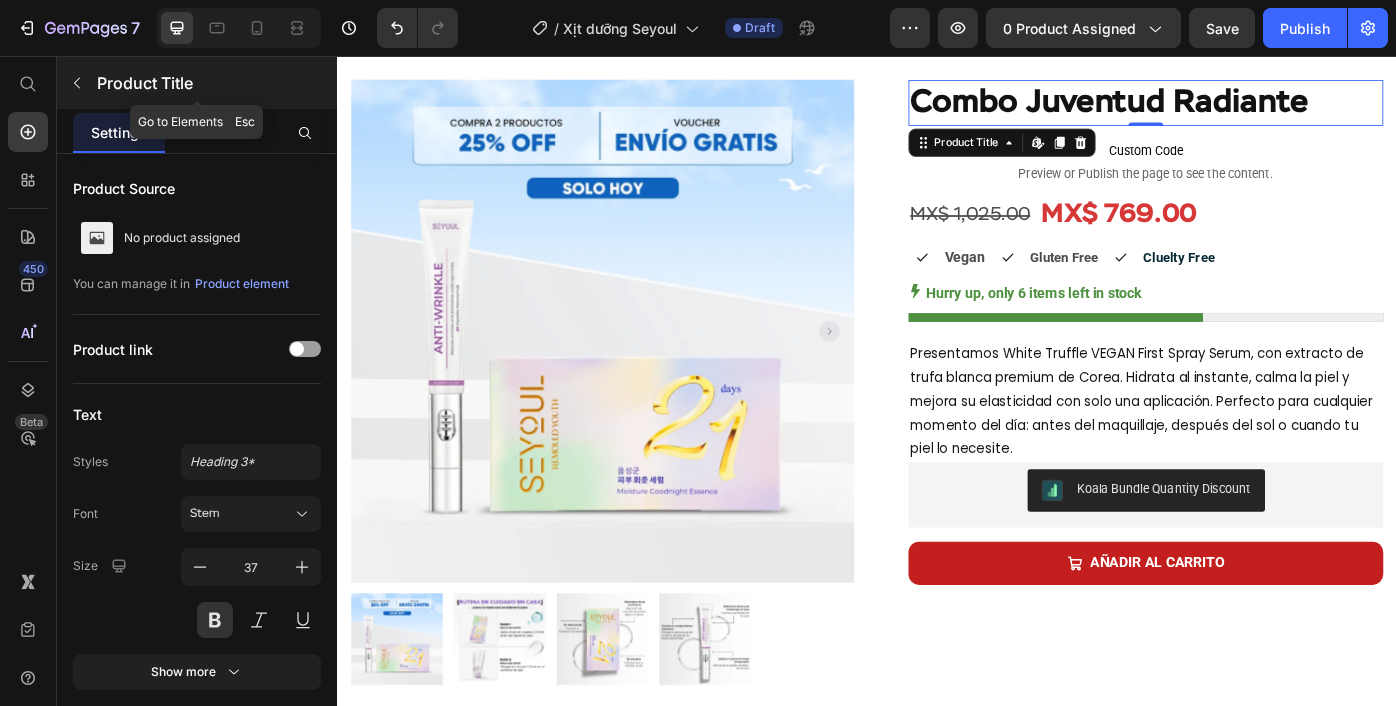 click on "Product Title" at bounding box center [197, 83] 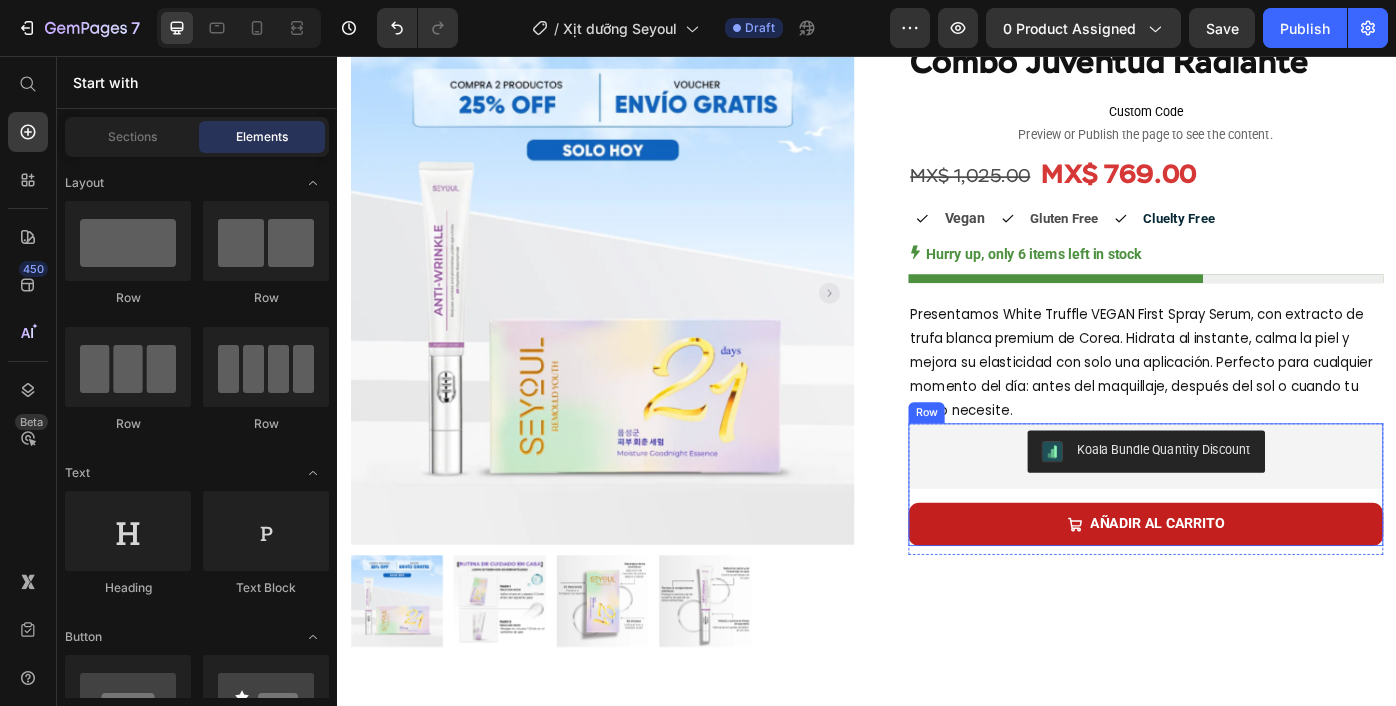 scroll, scrollTop: 165, scrollLeft: 0, axis: vertical 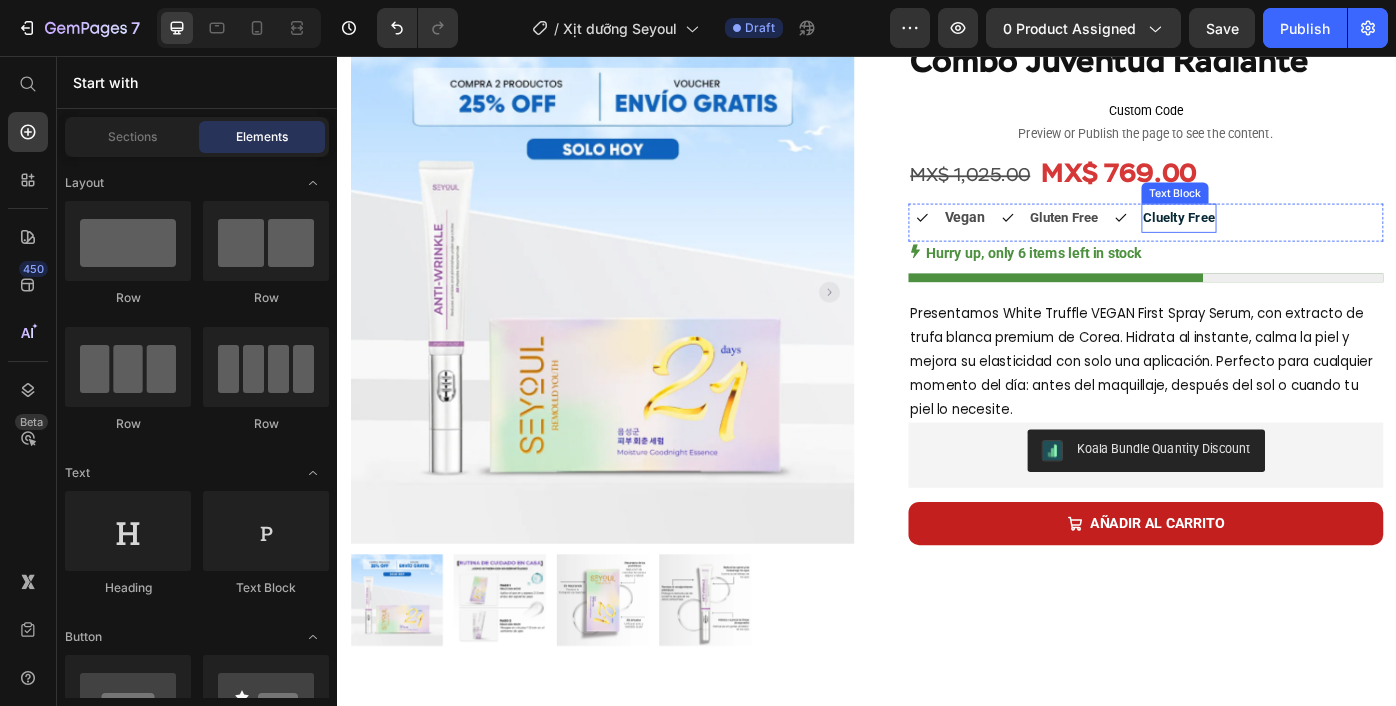 click on "Cluelty Free" at bounding box center [1290, 239] 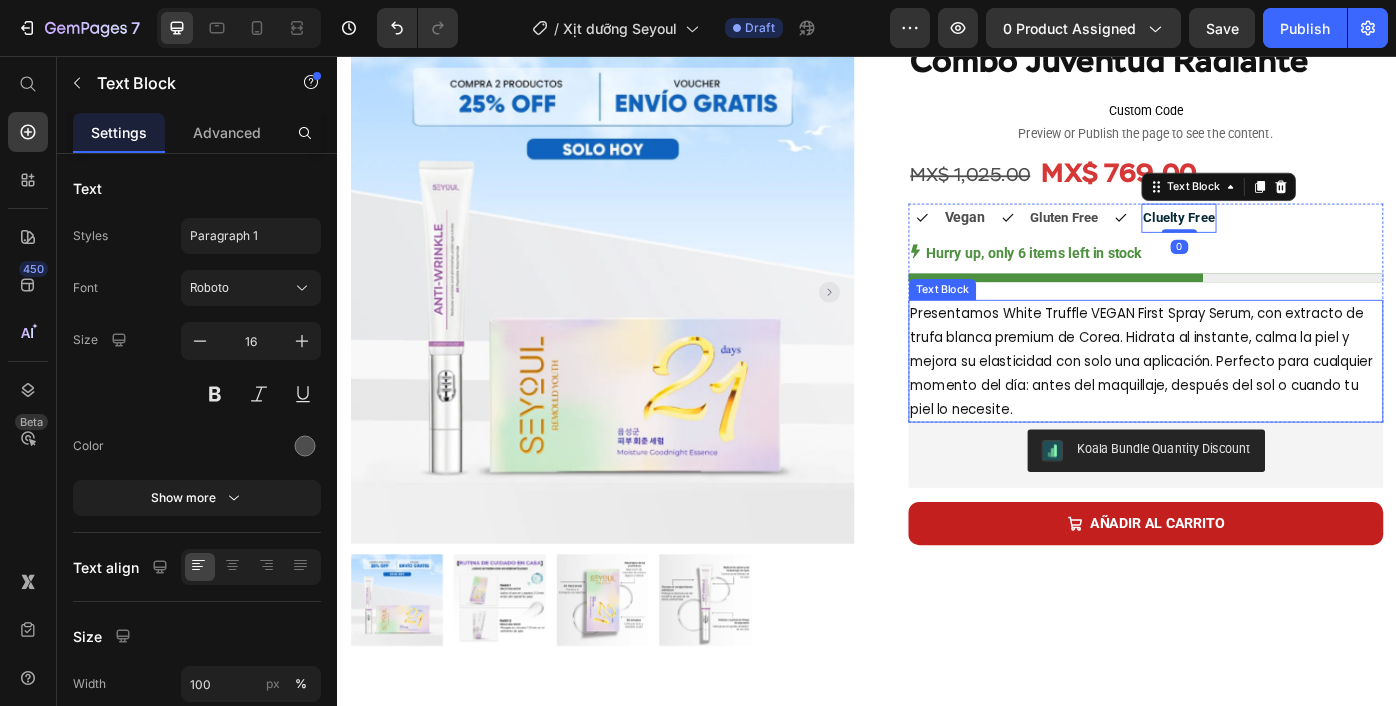 click on "Presentamos White Truffle VEGAN First Spray Serum, con extracto de trufa blanca premium de Corea. Hidrata al instante, calma la piel y mejora su elasticidad con solo una aplicación. Perfecto para cualquier momento del día: antes del maquillaje, después del sol o cuando tu piel lo necesite." at bounding box center [1253, 401] 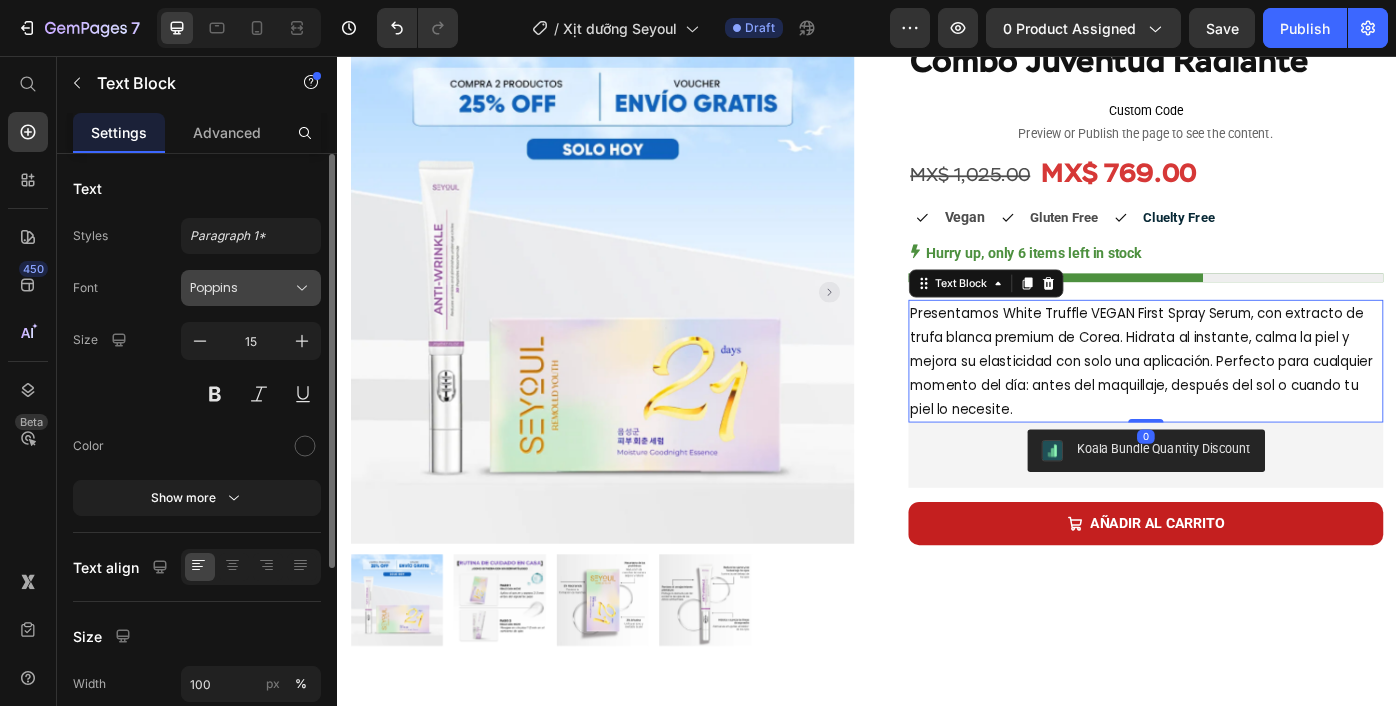 click on "Poppins" at bounding box center [241, 288] 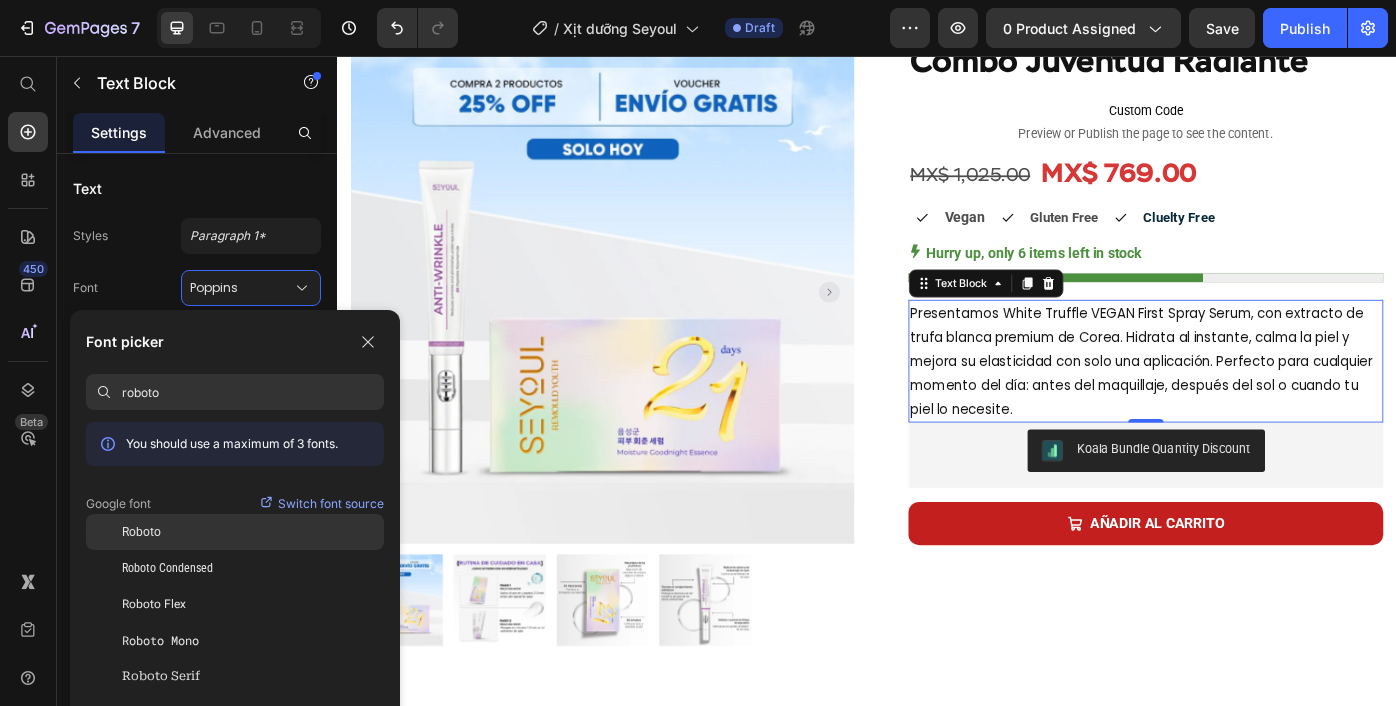 type on "roboto" 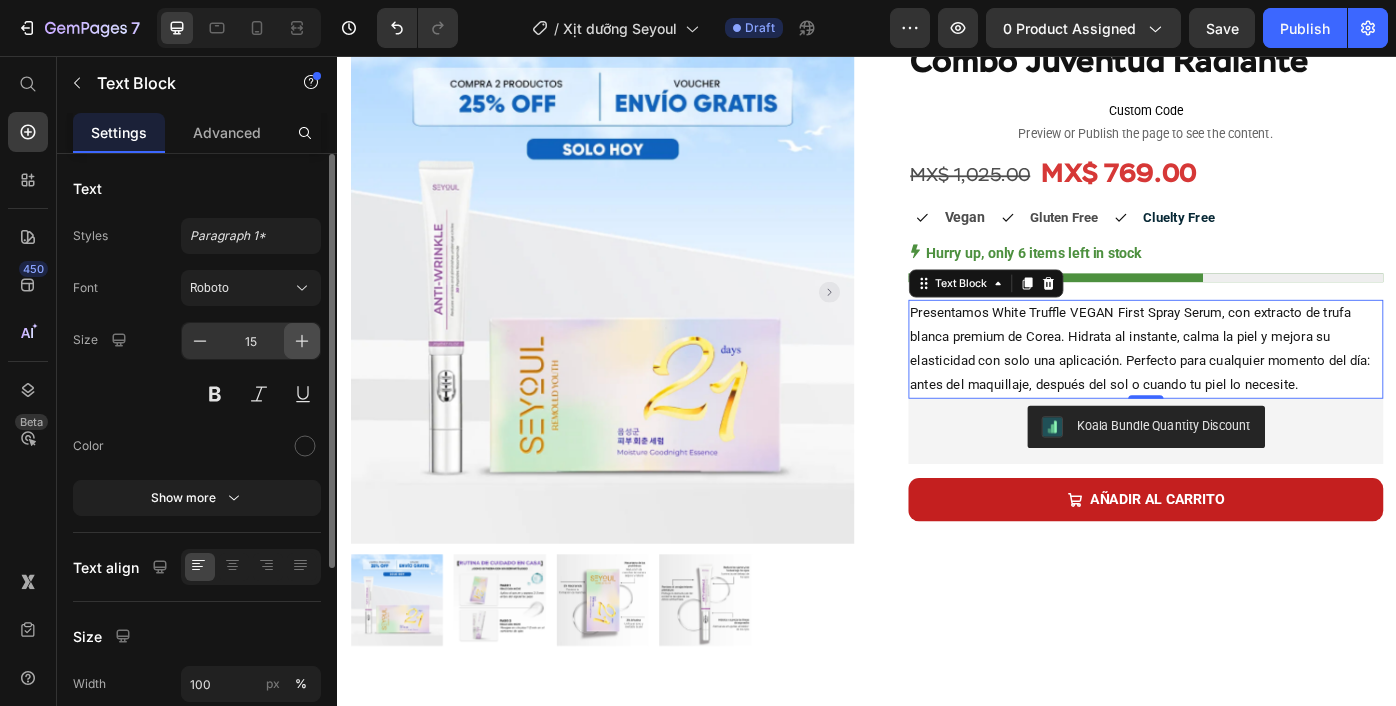 click at bounding box center [302, 341] 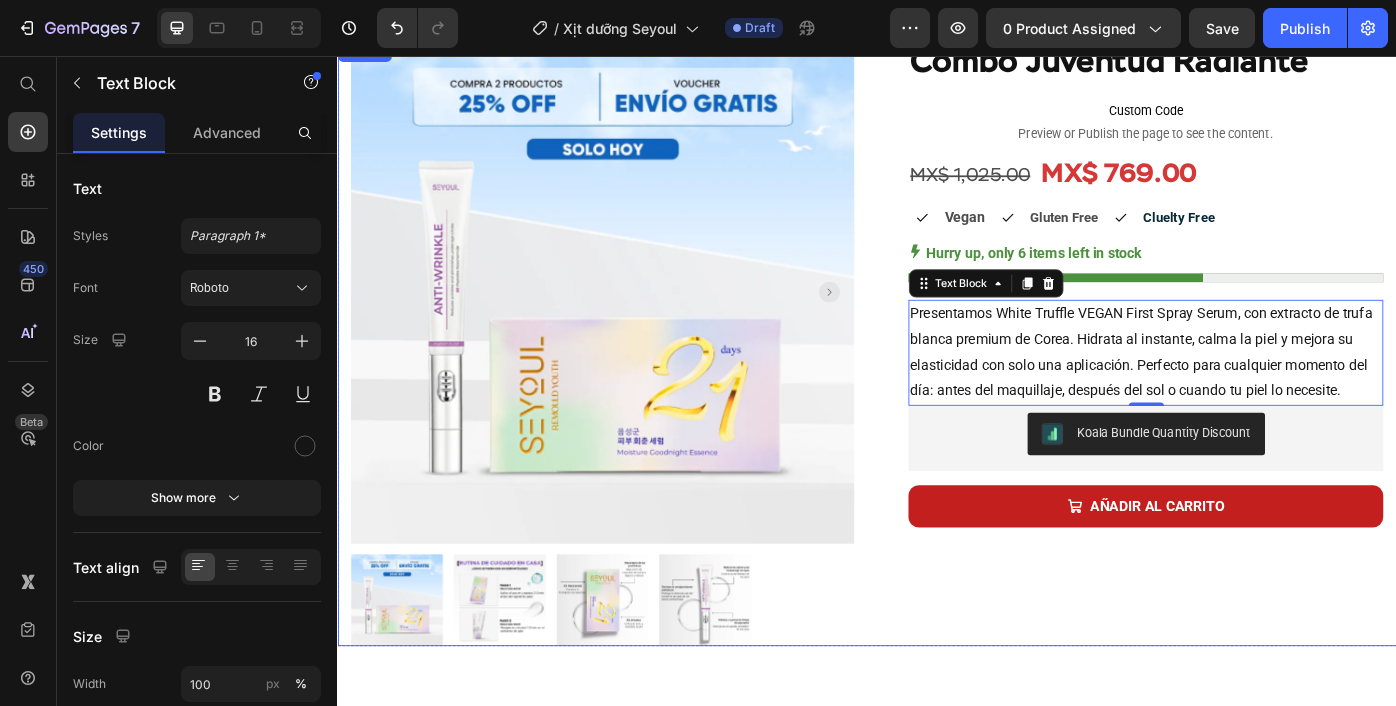 click on "Product Images Row Combo Juventud Radiante Product Title
Custom Code
Preview or Publish the page to see the content. Custom Code MX$ 1,025.00 Product Price MX$ 769.00 Product Price Row Experimenta una base perfecta:  "Piel suave y sin imperfecciones durante 24 horas" Text Block
Icon Vegan Text Block
Icon Gluten Free Text Block
Icon Cluelty Free Text Block Row    Hurry up, only 6 items left in stock Stock Counter Presentamos White Truffle VEGAN First Spray Serum, con extracto de trufa blanca premium de Corea. Hidrata al instante, calma la piel y mejora su elasticidad con solo una aplicación. Perfecto para cualquier momento del día: antes del maquillaje, después del sol o cuando tu piel lo necesite. Text Block   0 Row
Cobertura impecable  y  tono uniforme  para un acabado  satinado natural .
Combinación de  esponja  y  espátula  que permite que la base se  funda perfectamente  con la piel.
Ingredientes  ." at bounding box center (937, 381) 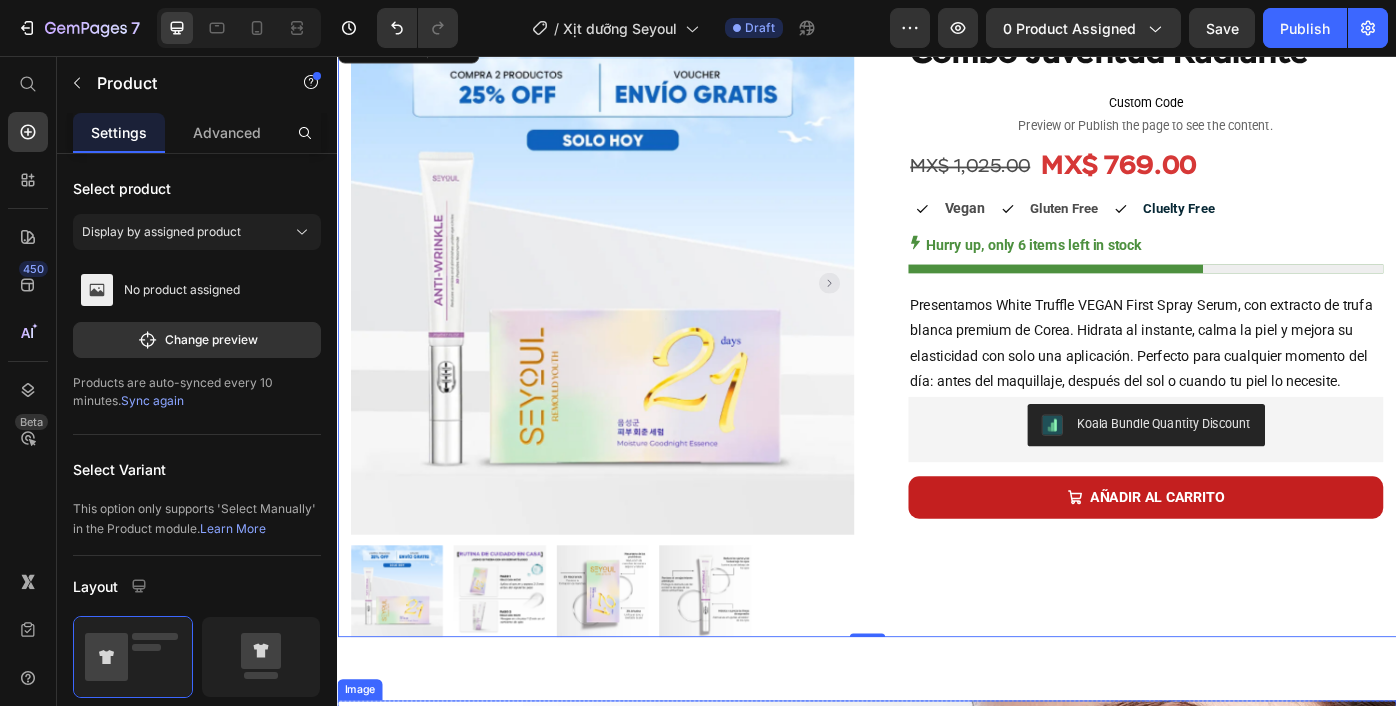 scroll, scrollTop: 166, scrollLeft: 0, axis: vertical 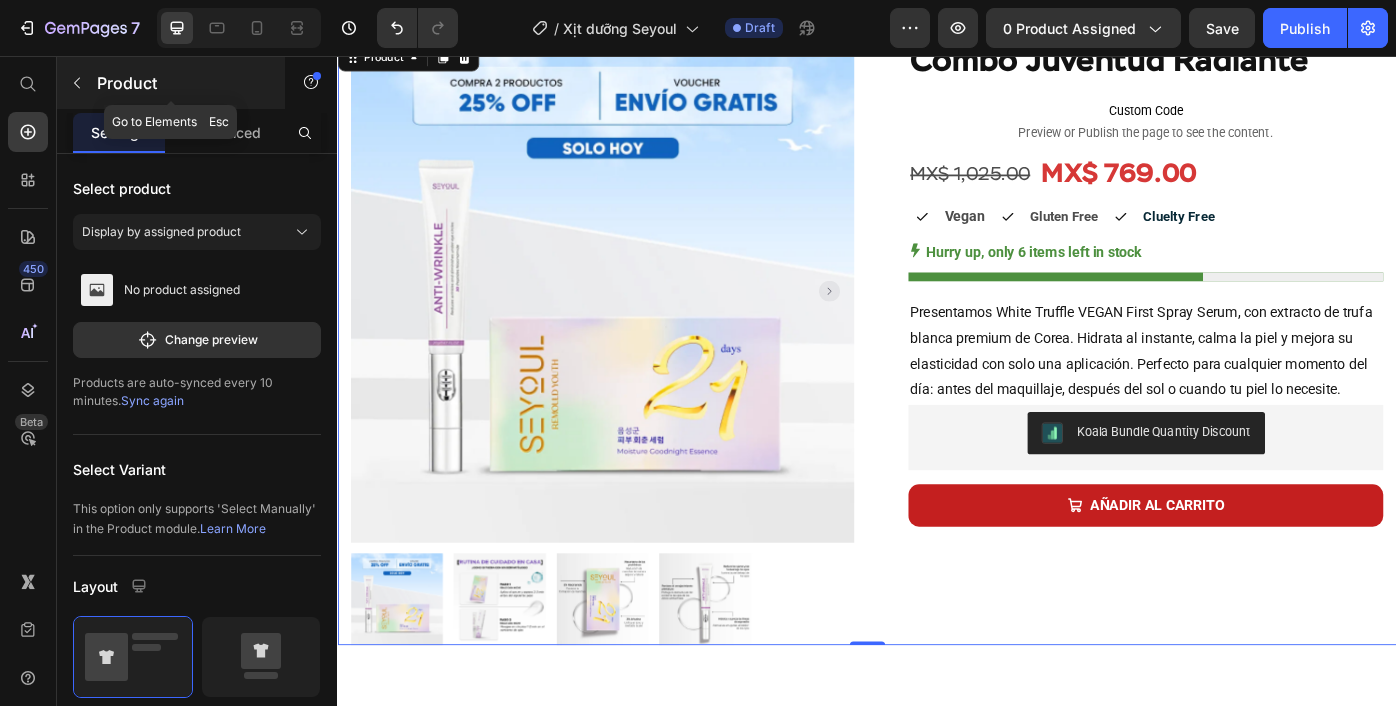 click at bounding box center [77, 83] 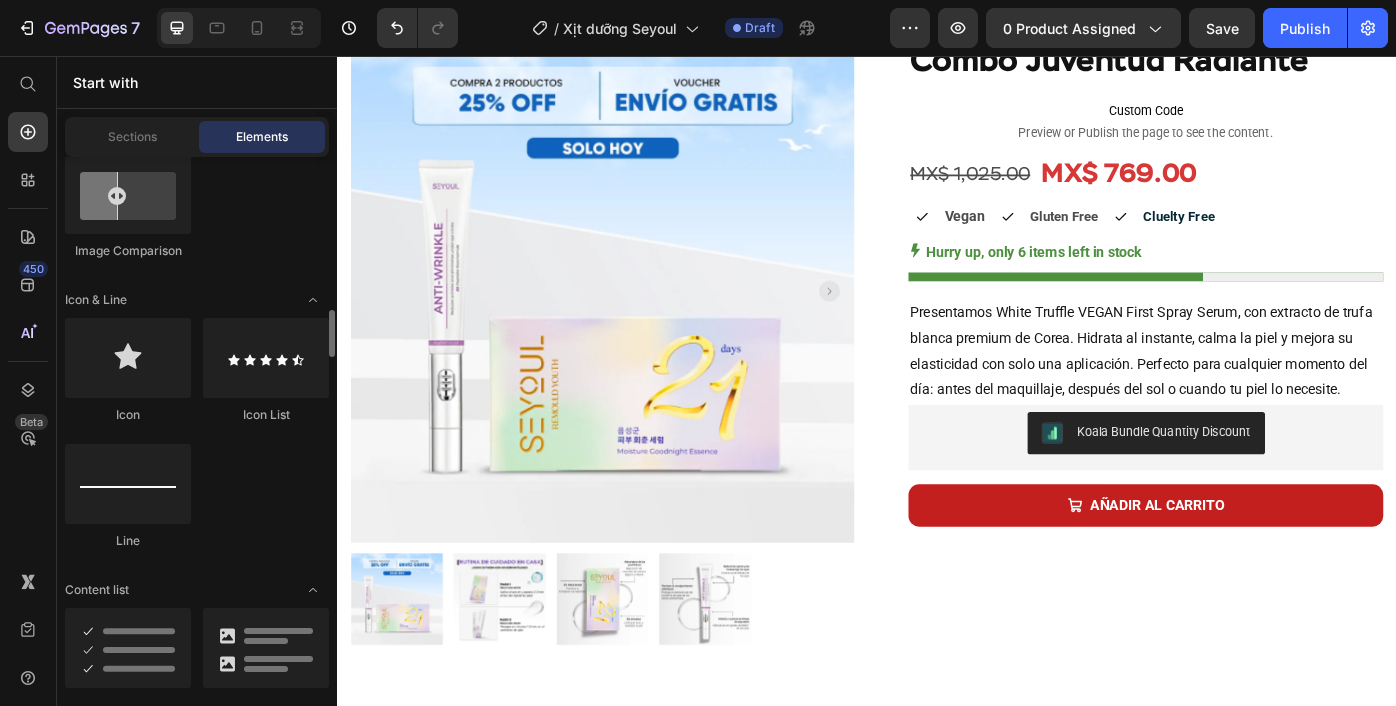 scroll, scrollTop: 1584, scrollLeft: 0, axis: vertical 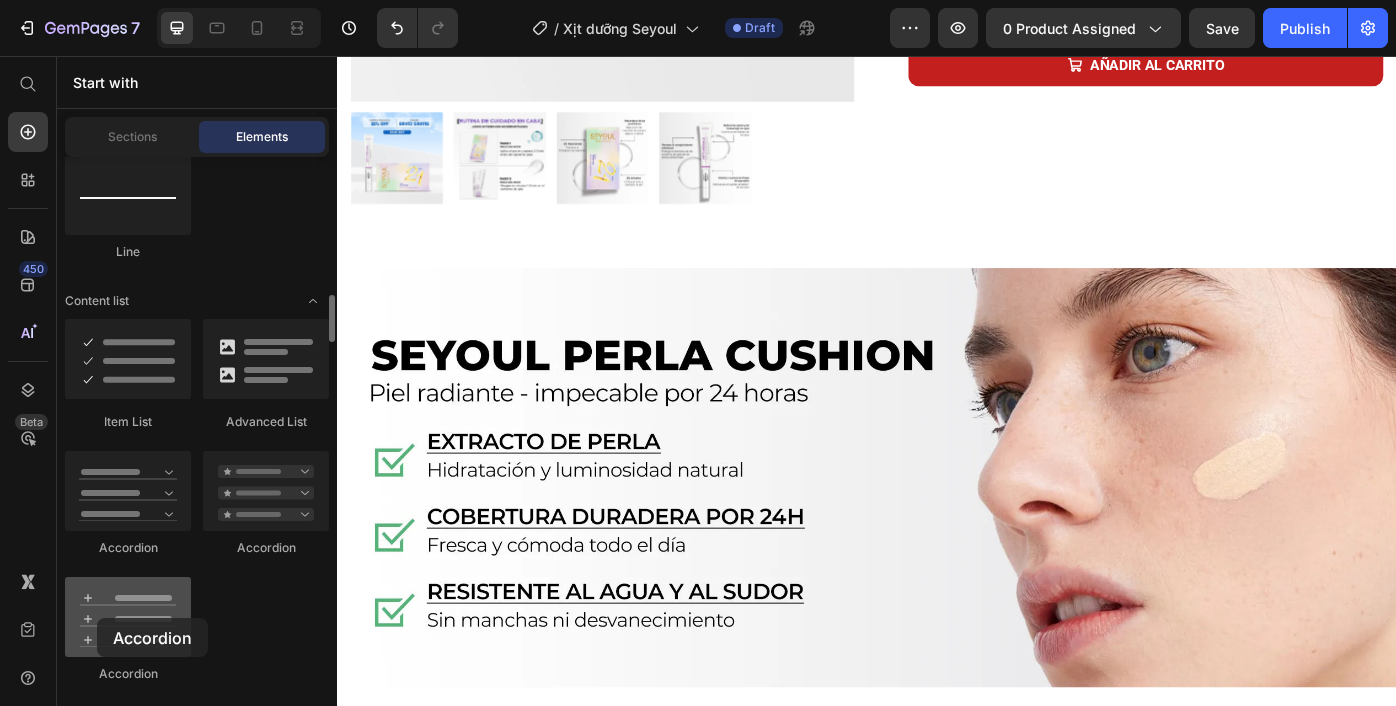 drag, startPoint x: 100, startPoint y: 632, endPoint x: 97, endPoint y: 618, distance: 14.3178215 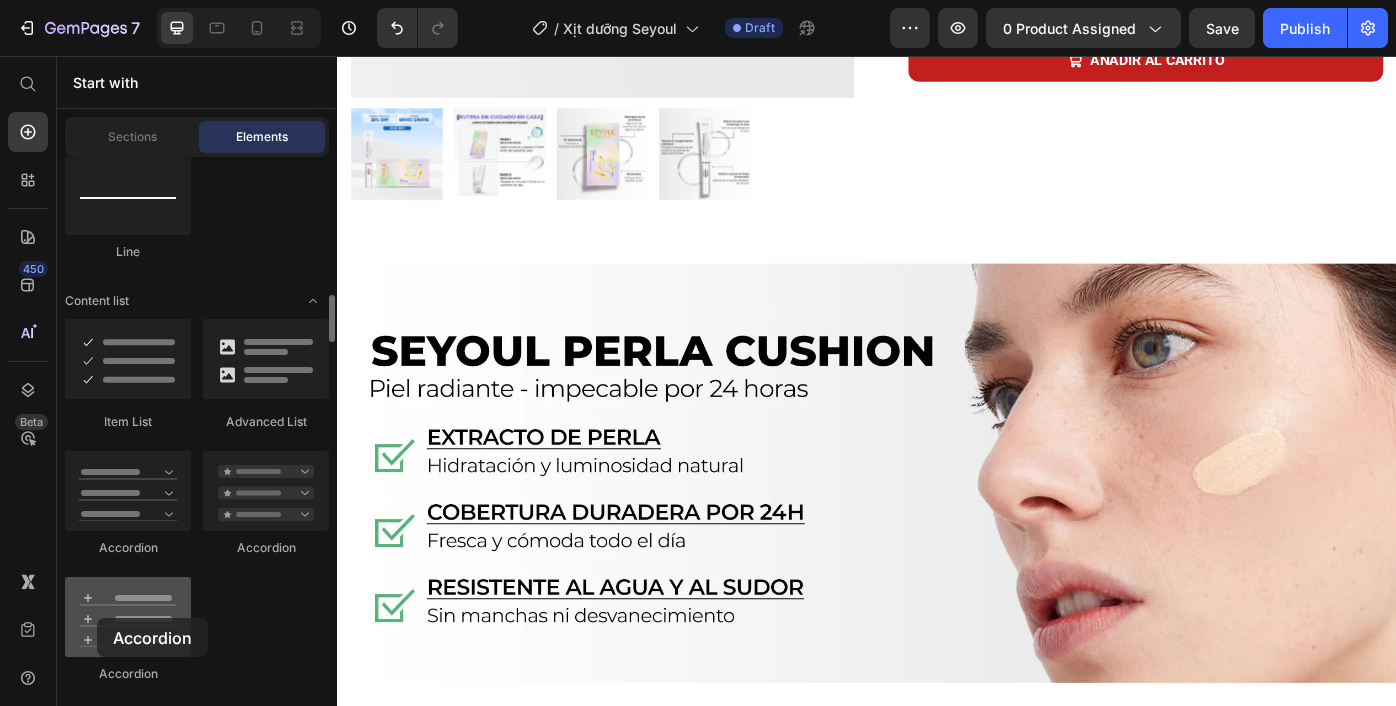 click at bounding box center [128, 617] 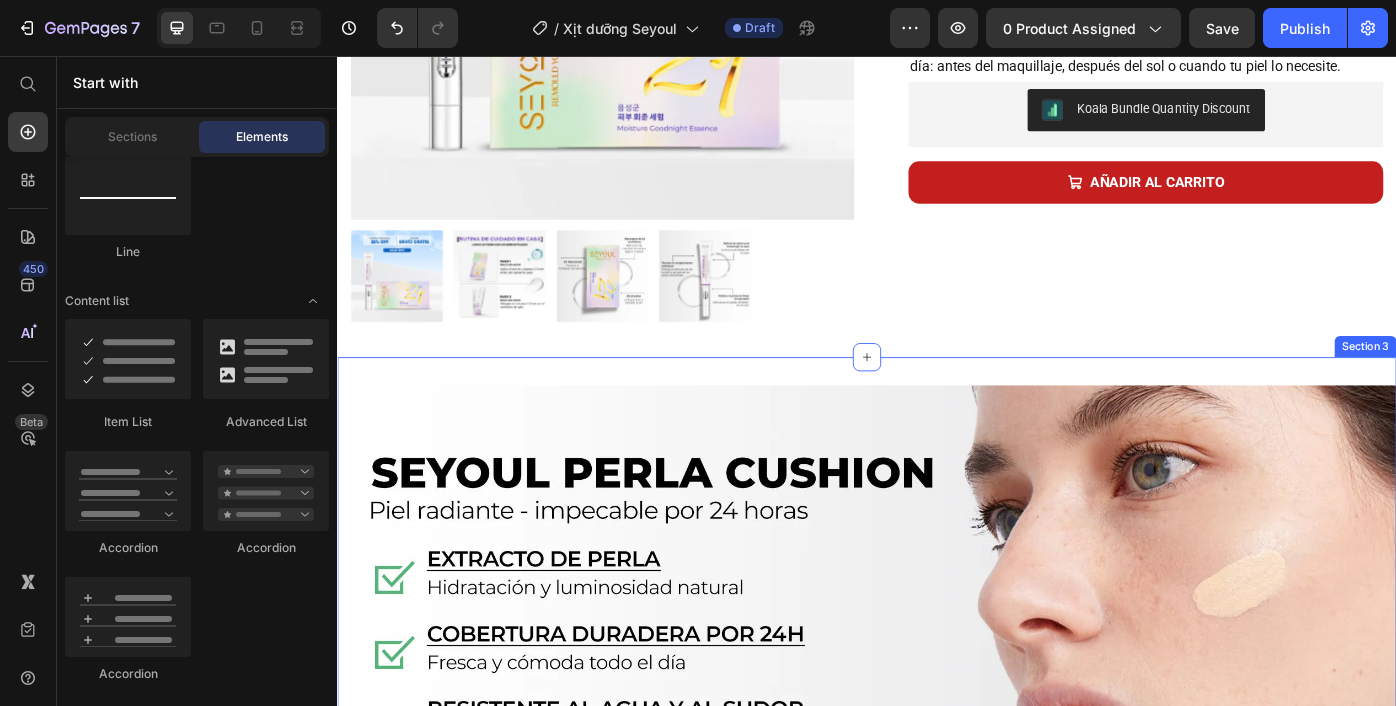 scroll, scrollTop: 405, scrollLeft: 0, axis: vertical 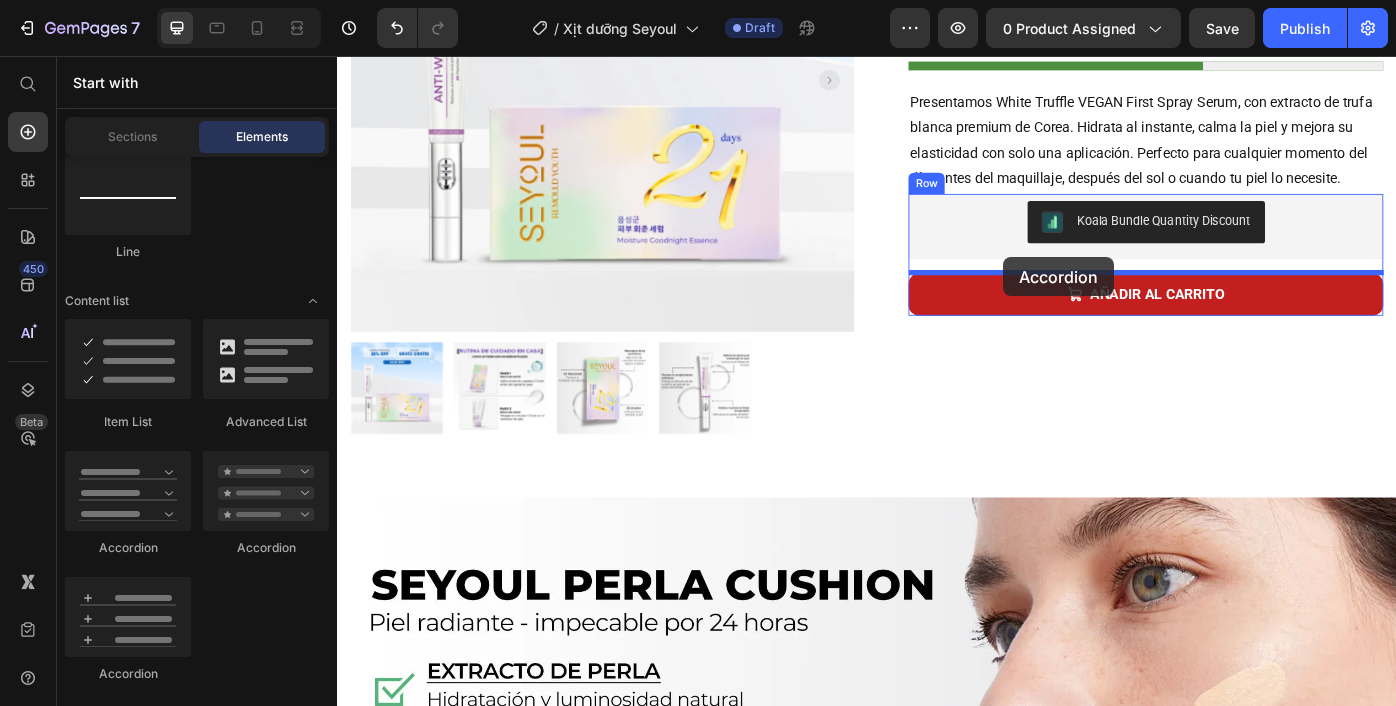 drag, startPoint x: 468, startPoint y: 549, endPoint x: 1092, endPoint y: 284, distance: 677.9388 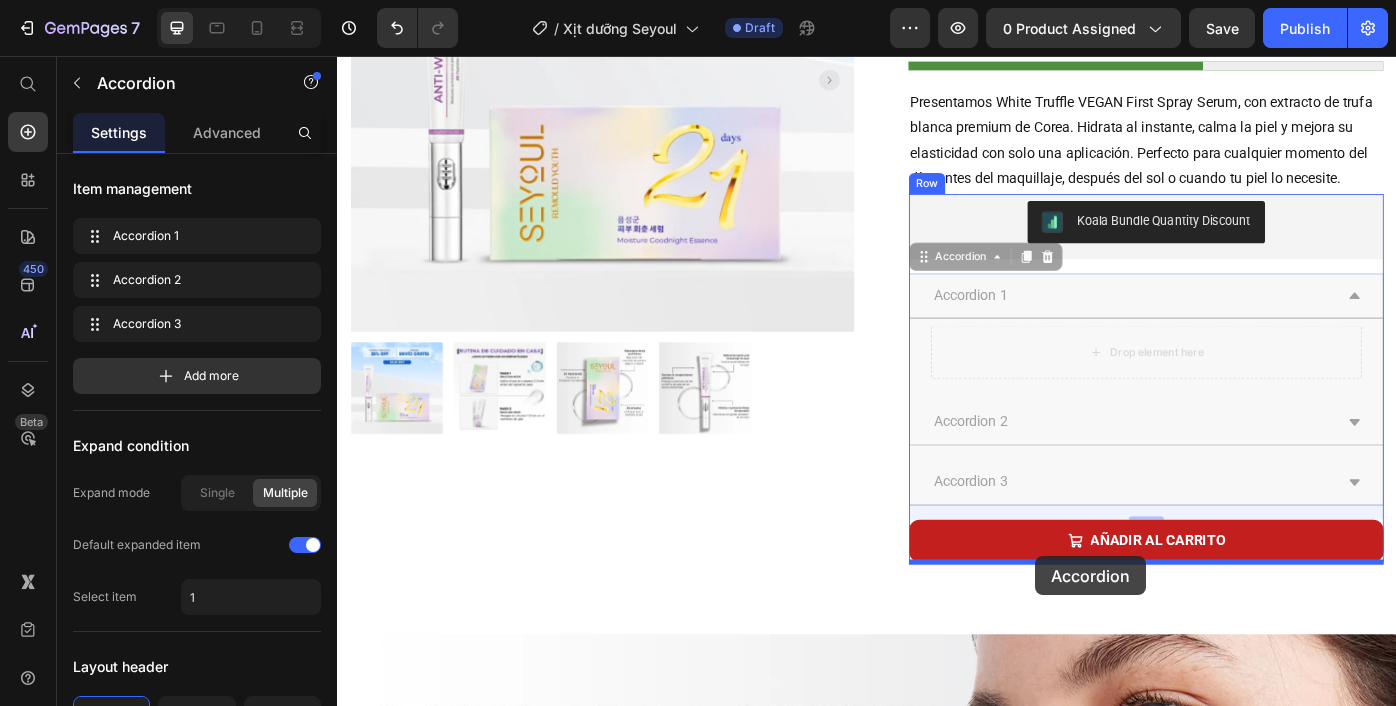drag, startPoint x: 1004, startPoint y: 283, endPoint x: 1128, endPoint y: 623, distance: 361.90607 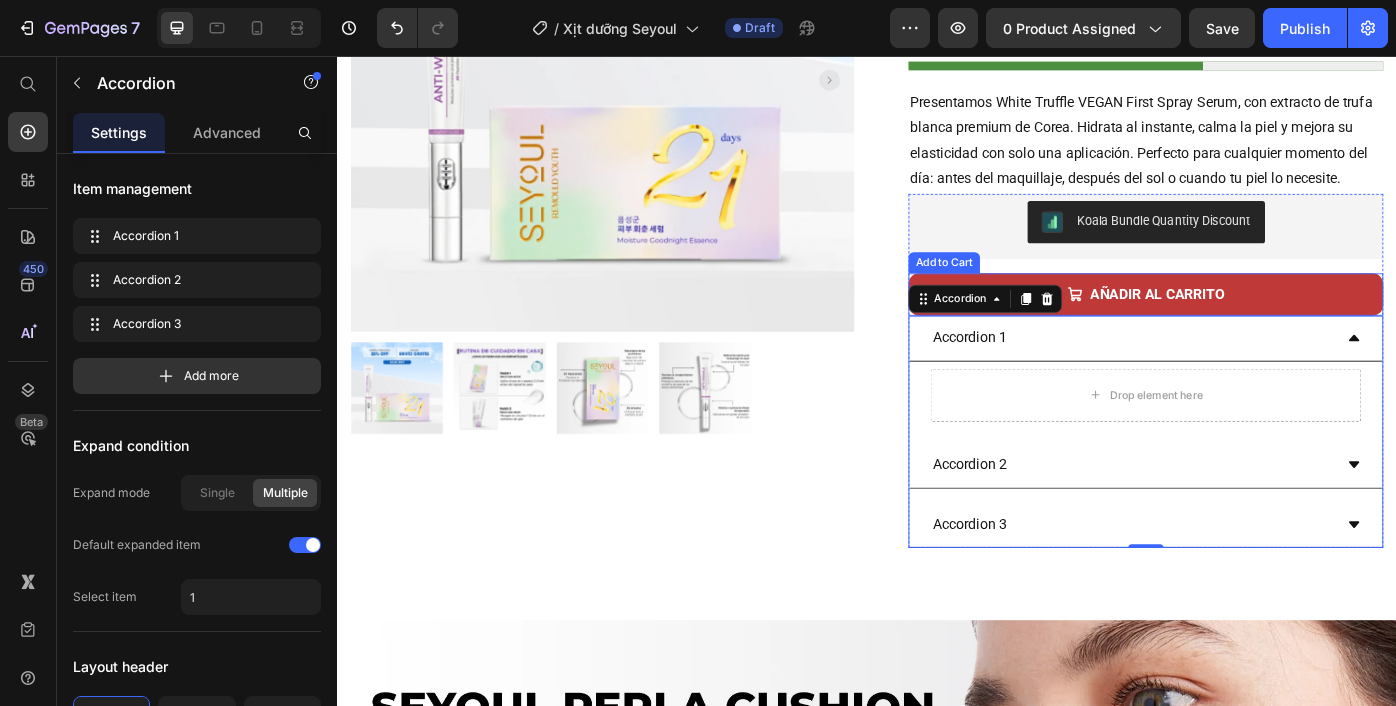 click on "AÑADIR AL CARRITO" at bounding box center (1253, 326) 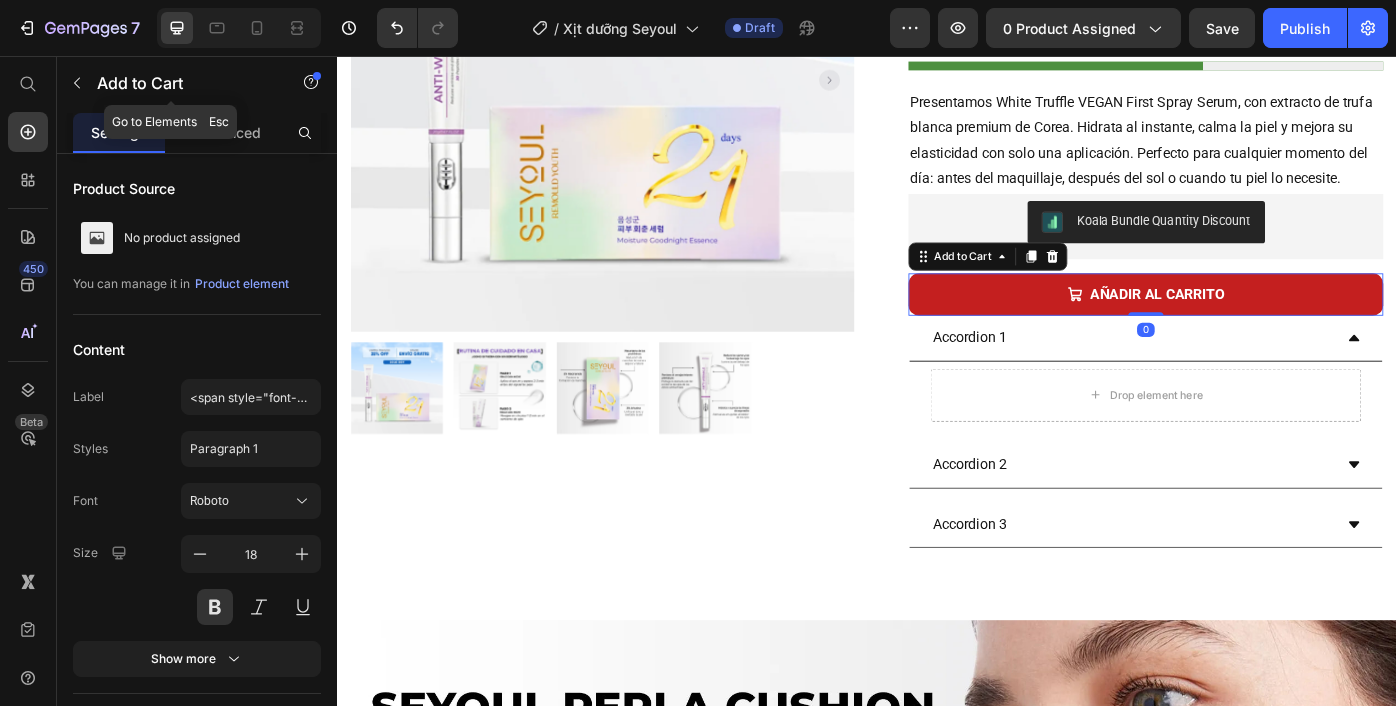 click on "Add to Cart" 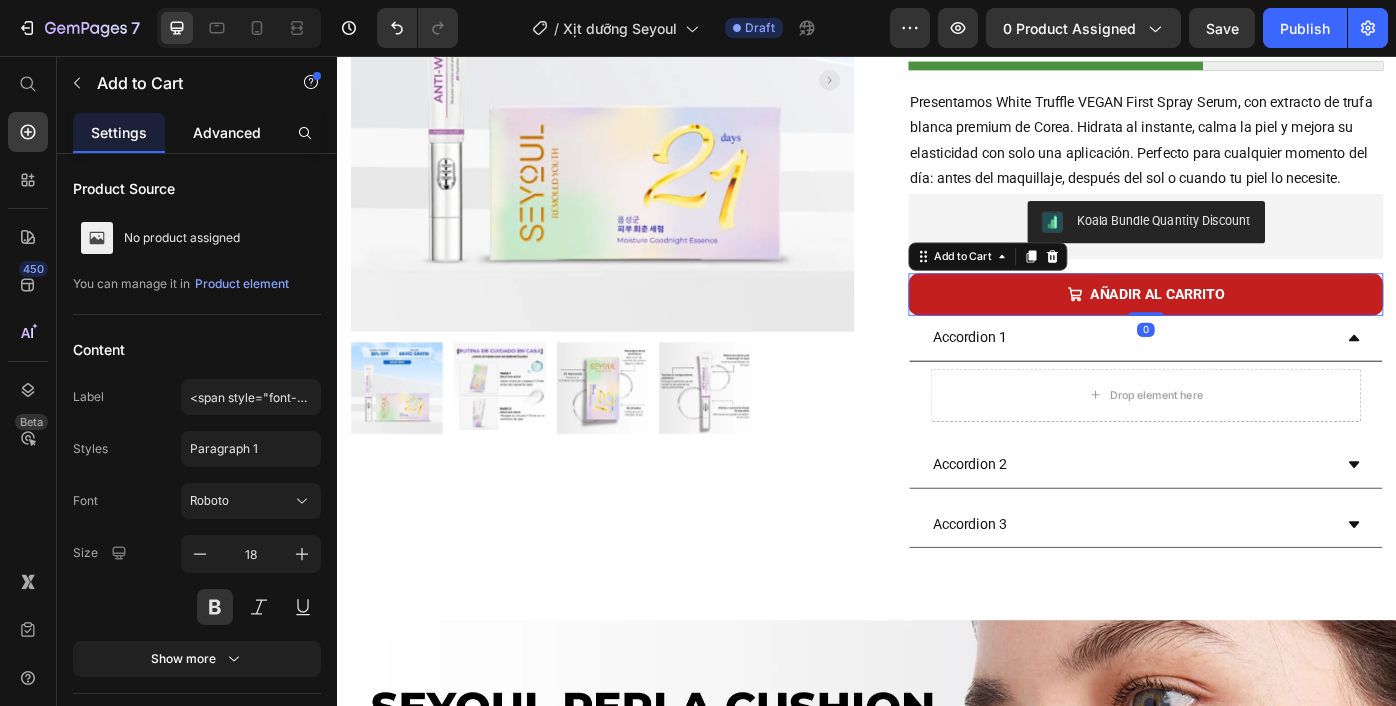 click on "Advanced" at bounding box center (227, 132) 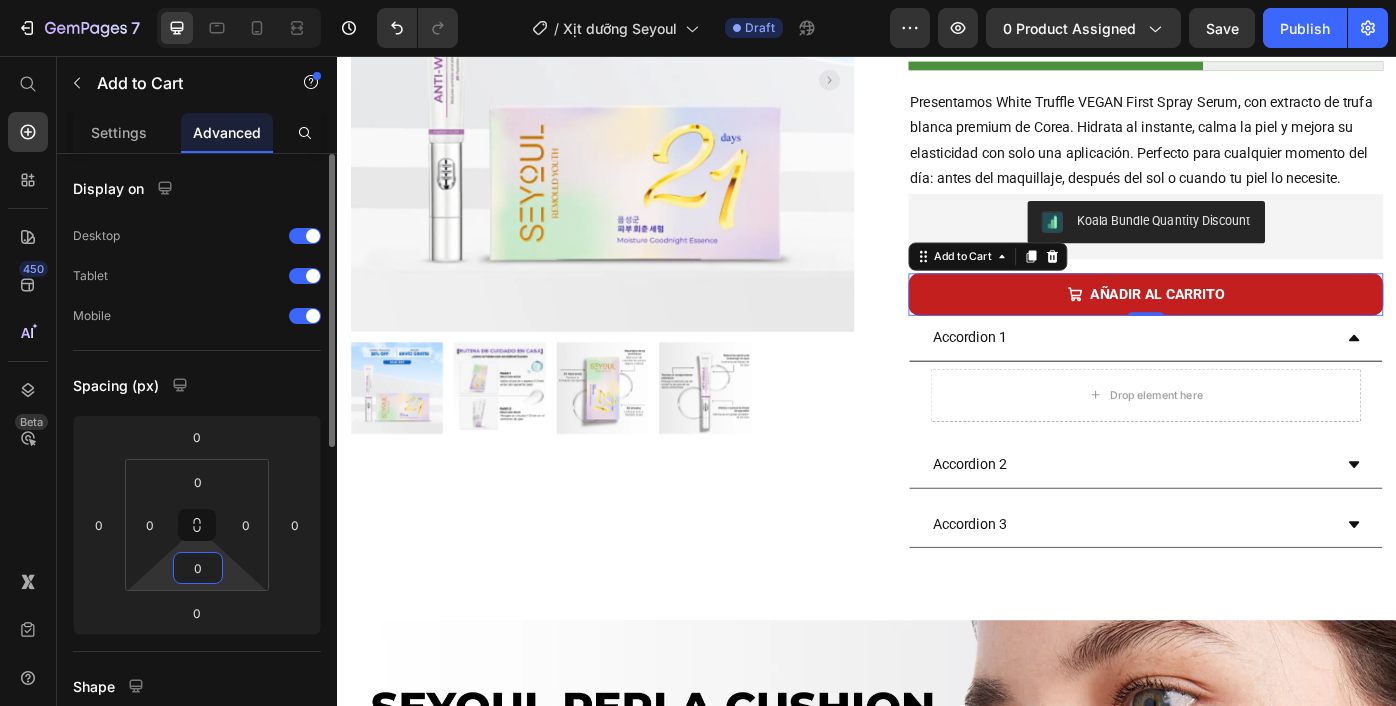 click on "0" at bounding box center (198, 568) 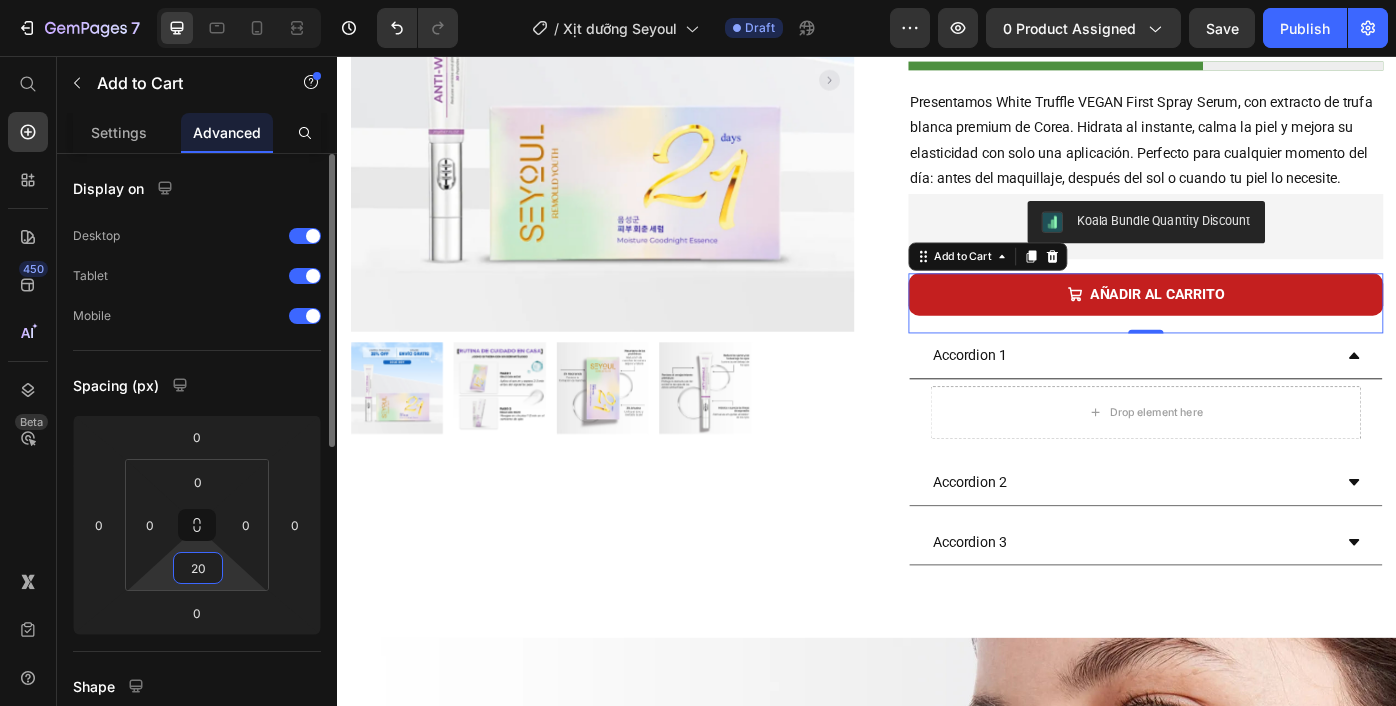 type on "2" 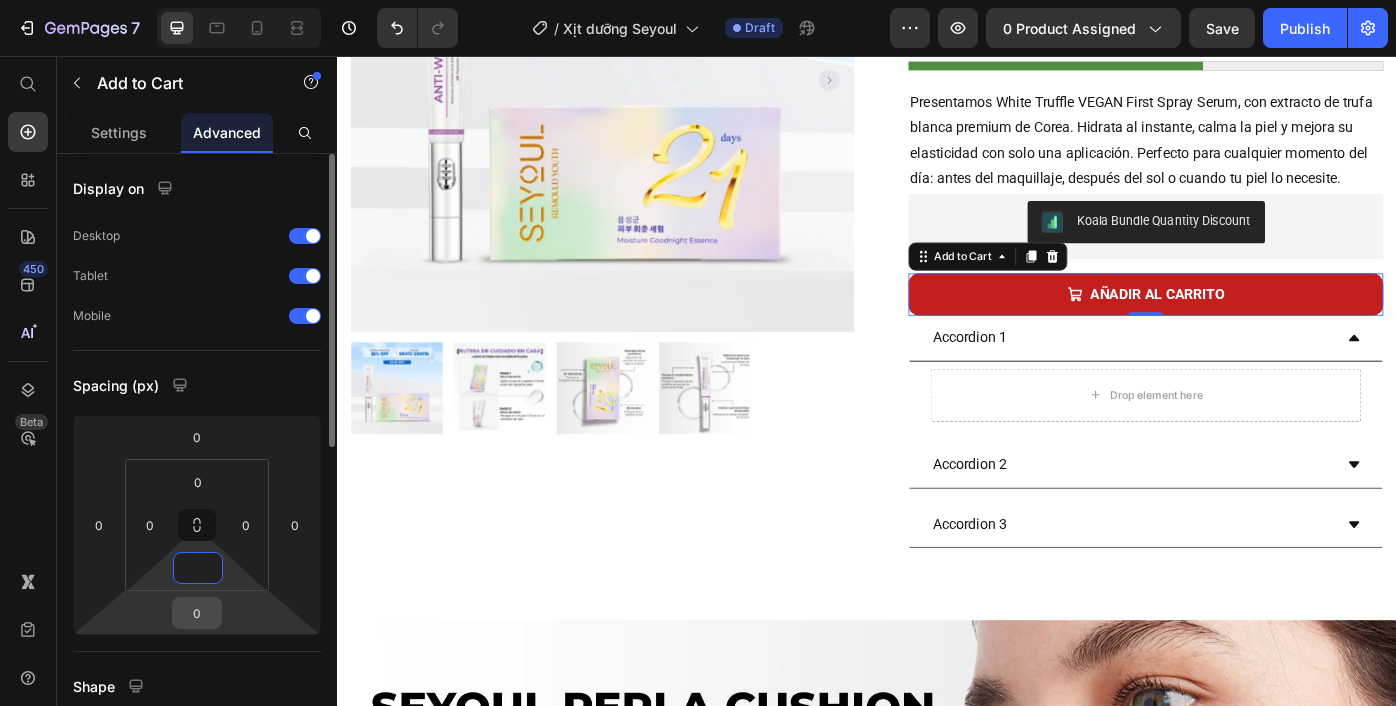 click on "0" at bounding box center (197, 613) 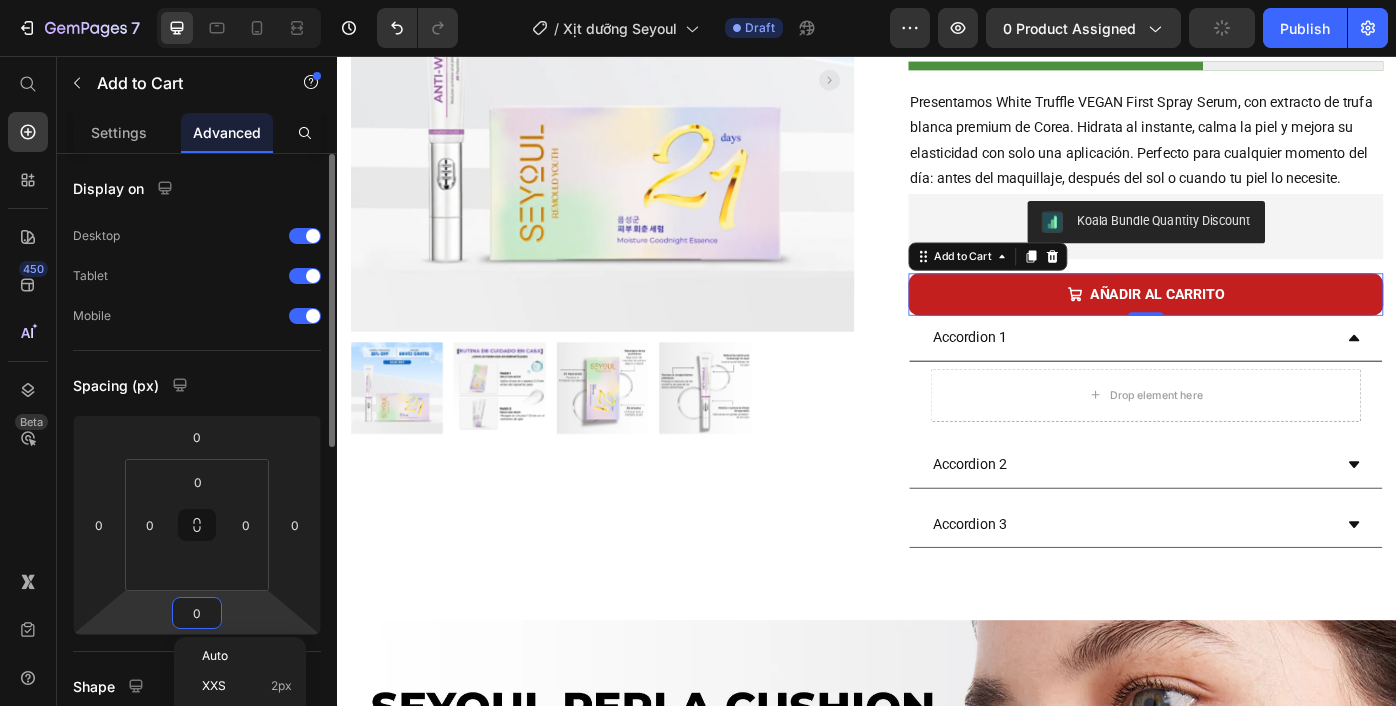 type on "0" 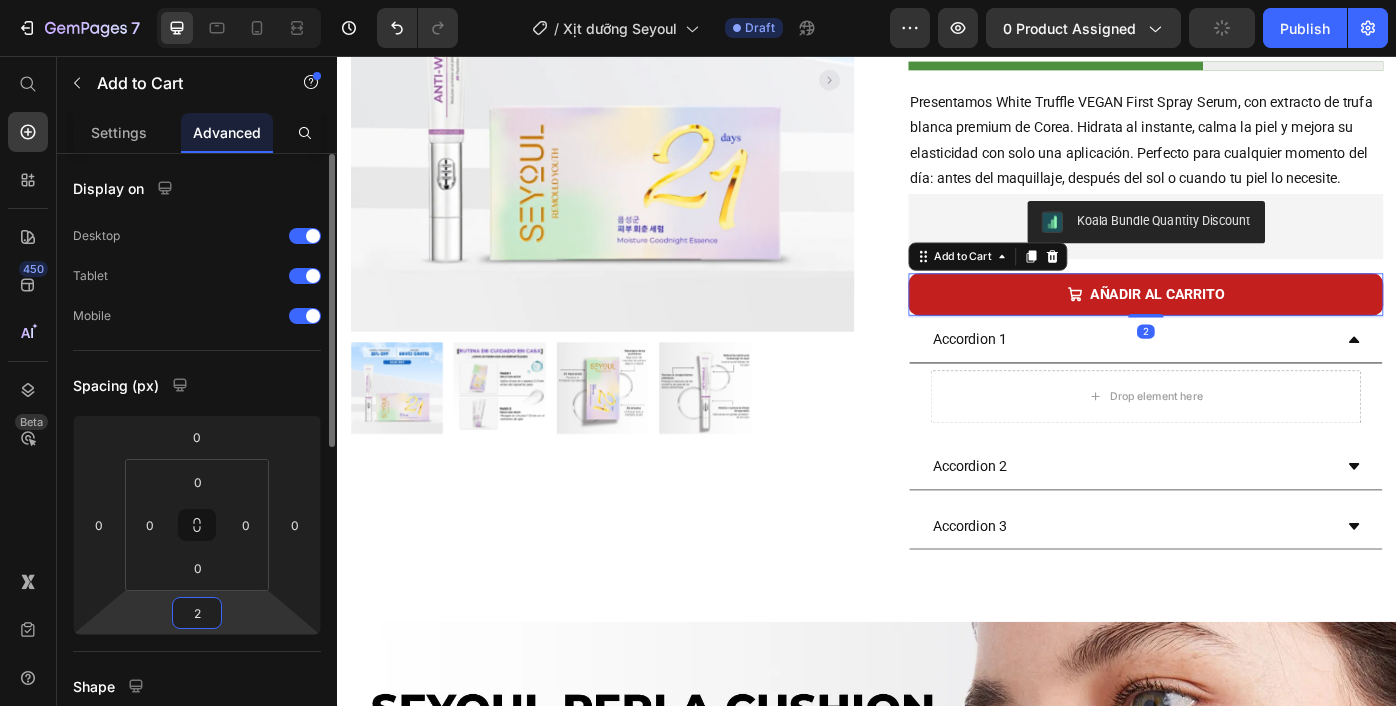 type on "20" 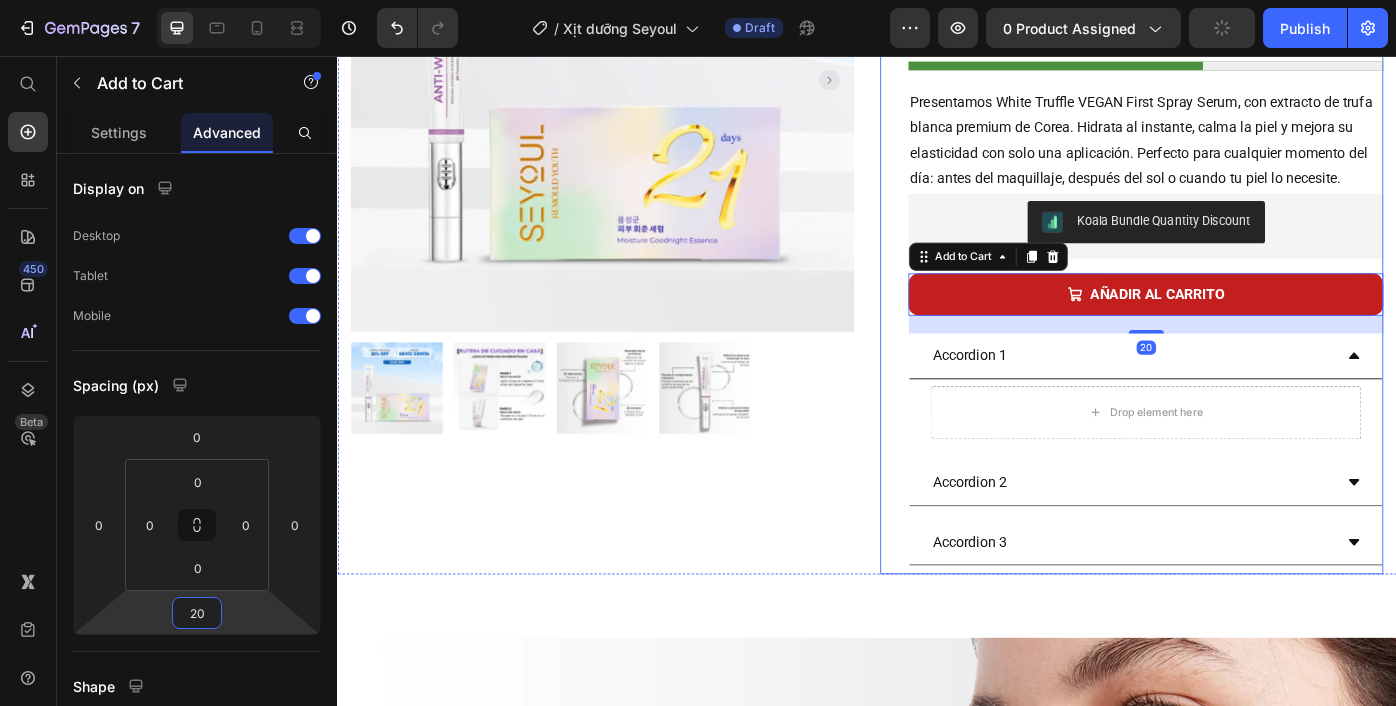 click on "Product Images Row" at bounding box center (637, 221) 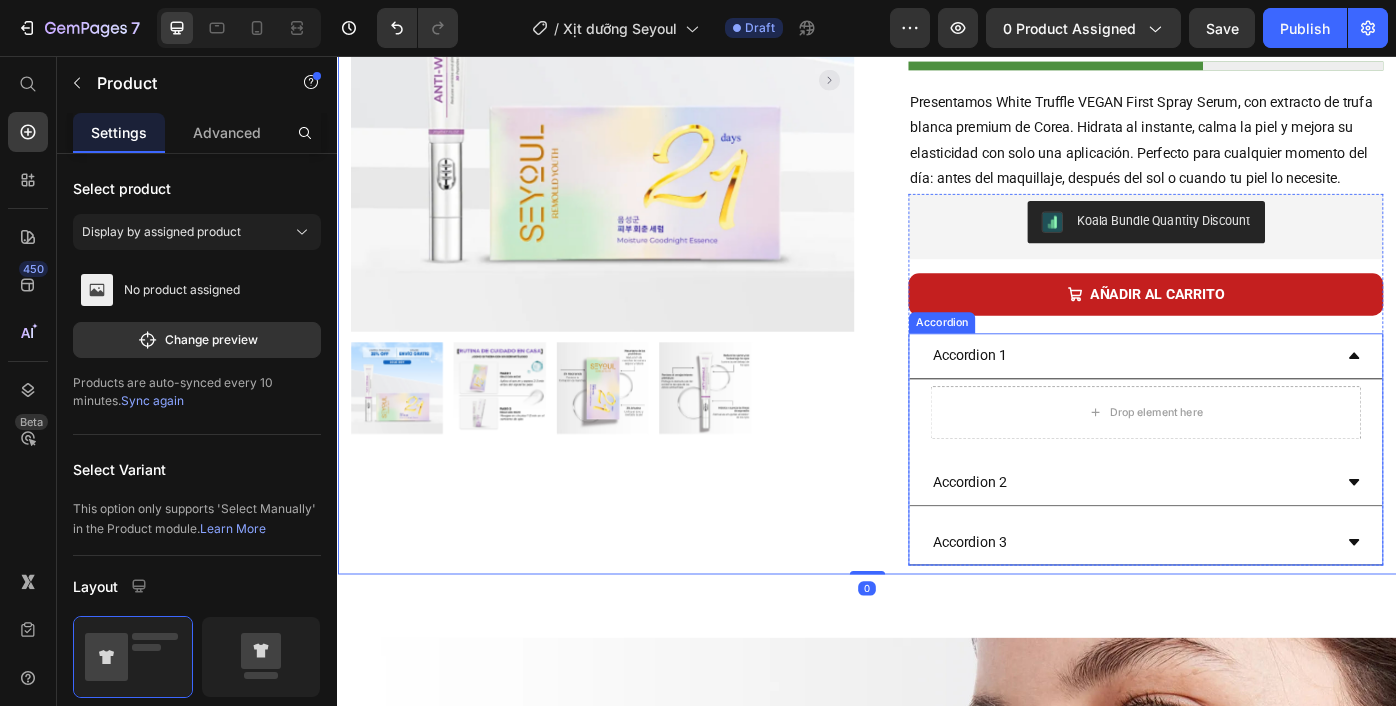 click on "Accordion 1" at bounding box center (1054, 395) 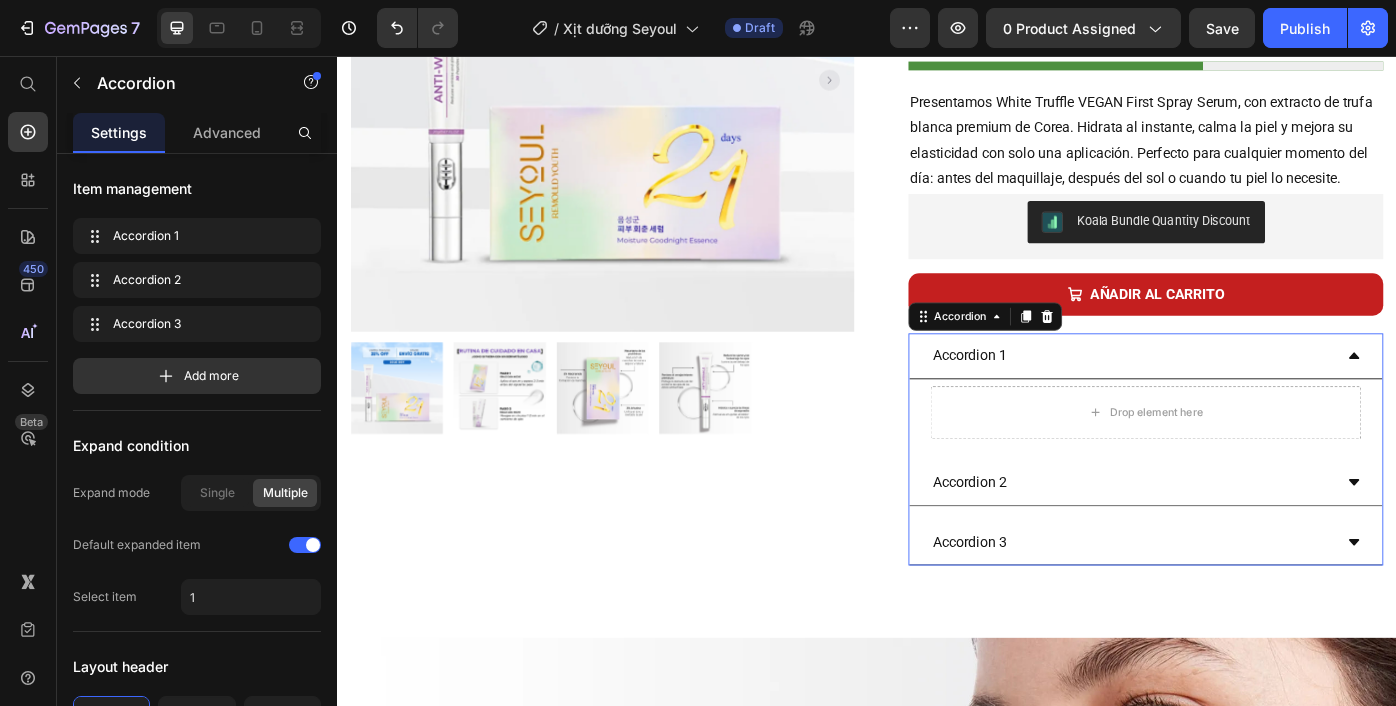 click on "Accordion 1" at bounding box center [1054, 395] 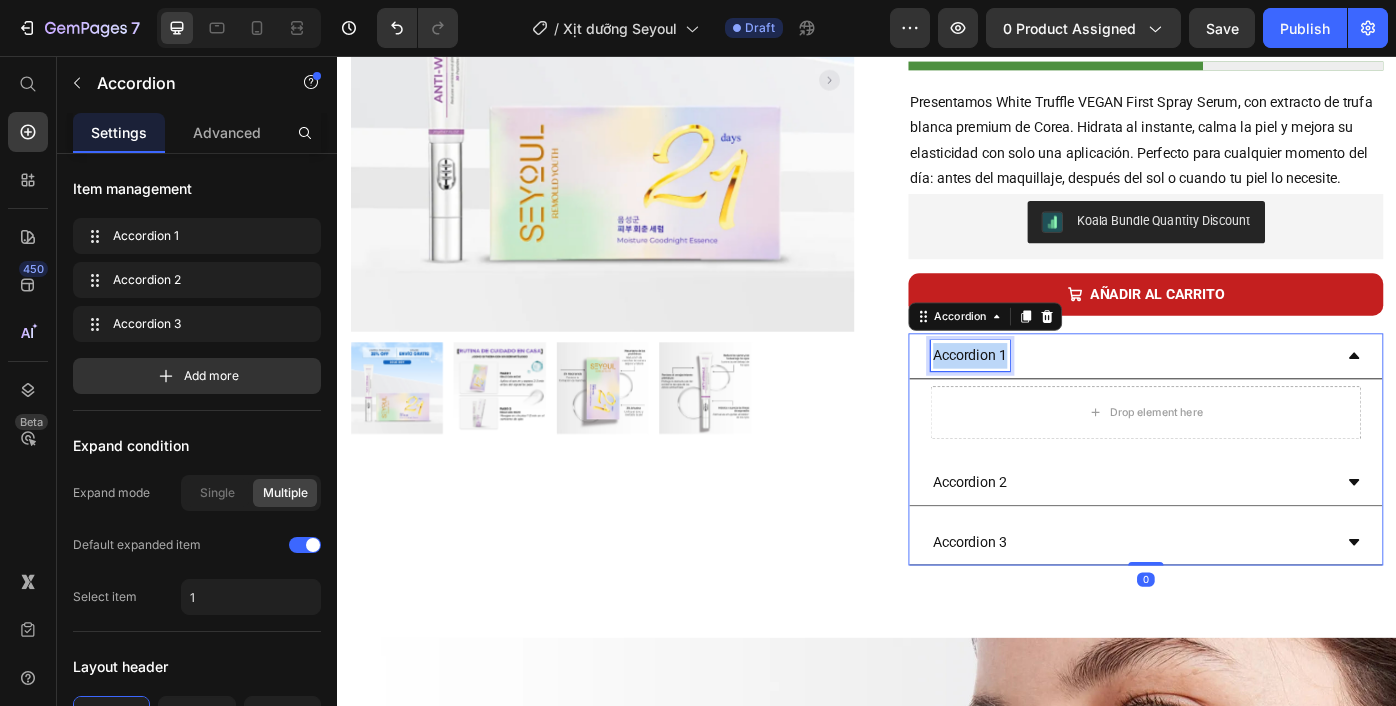 click on "Accordion 1" at bounding box center [1054, 395] 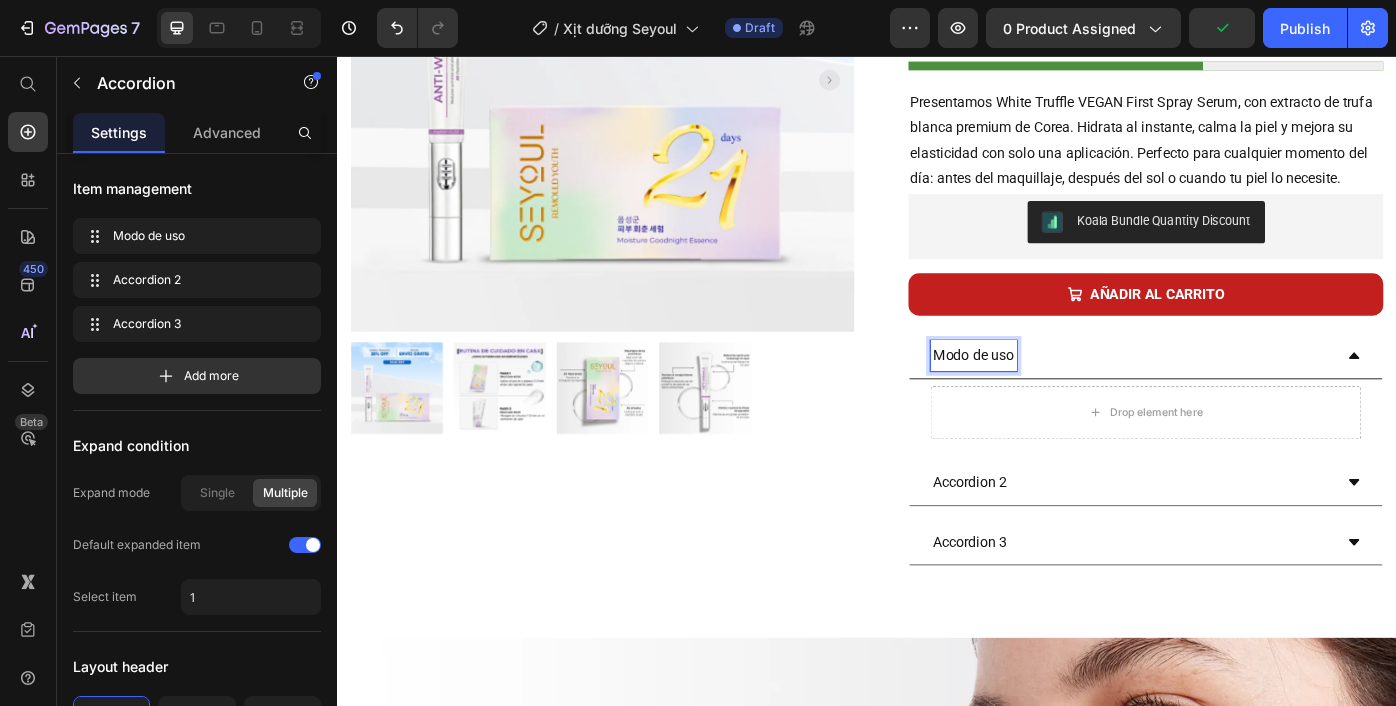 click on "Modo de uso" at bounding box center [1058, 395] 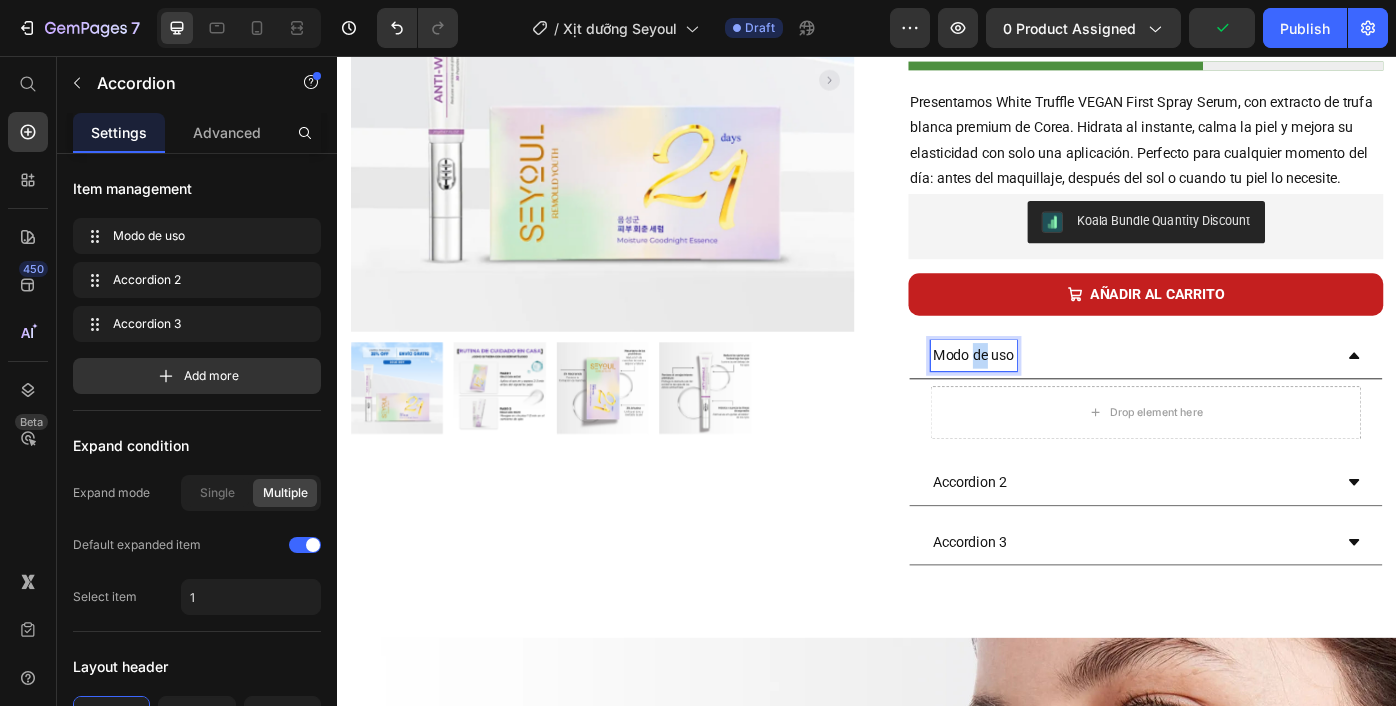 click on "Modo de uso" at bounding box center [1058, 395] 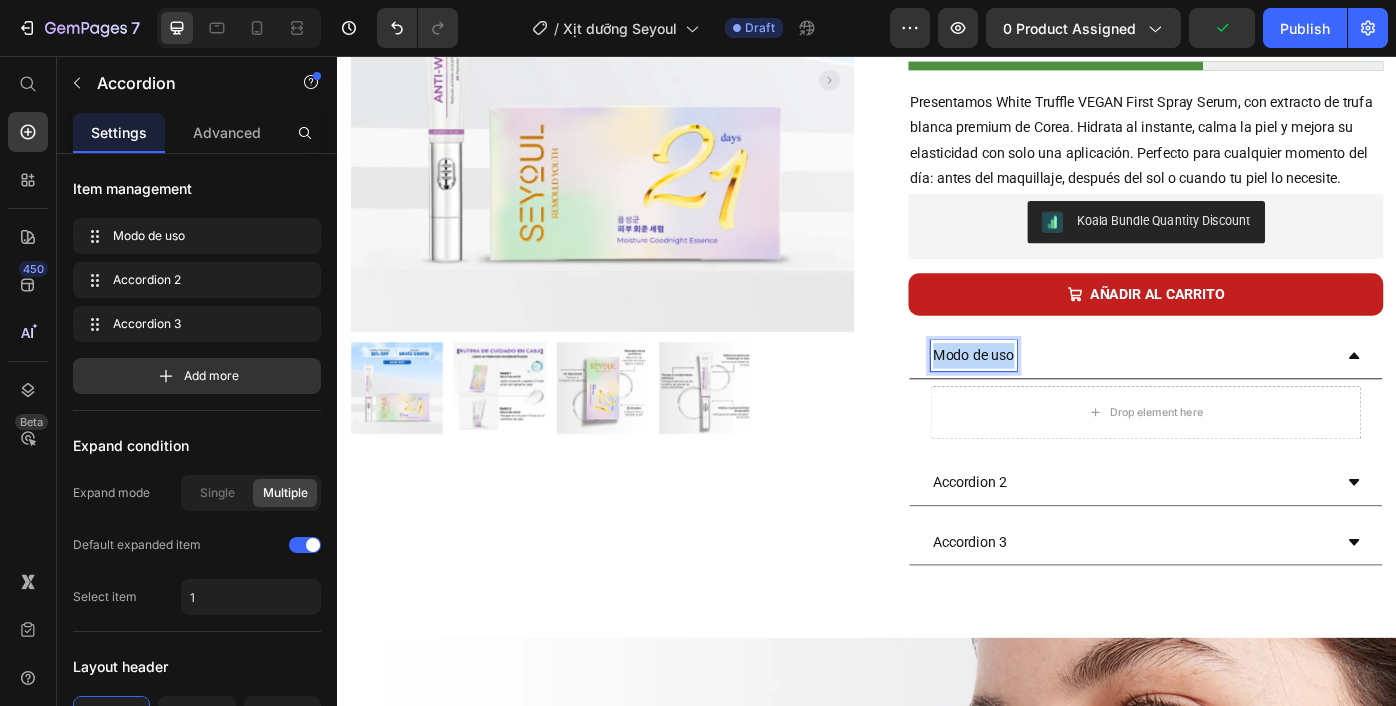 click on "Modo de uso" at bounding box center [1058, 395] 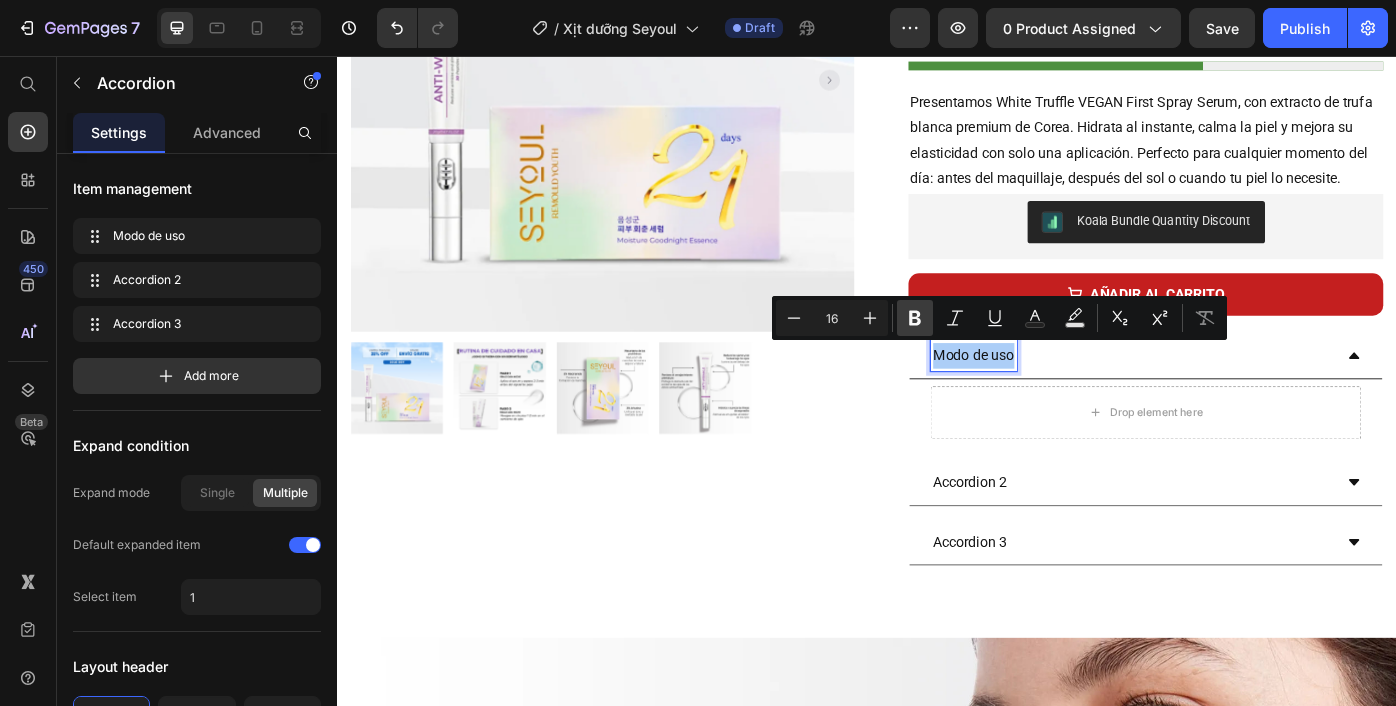 click 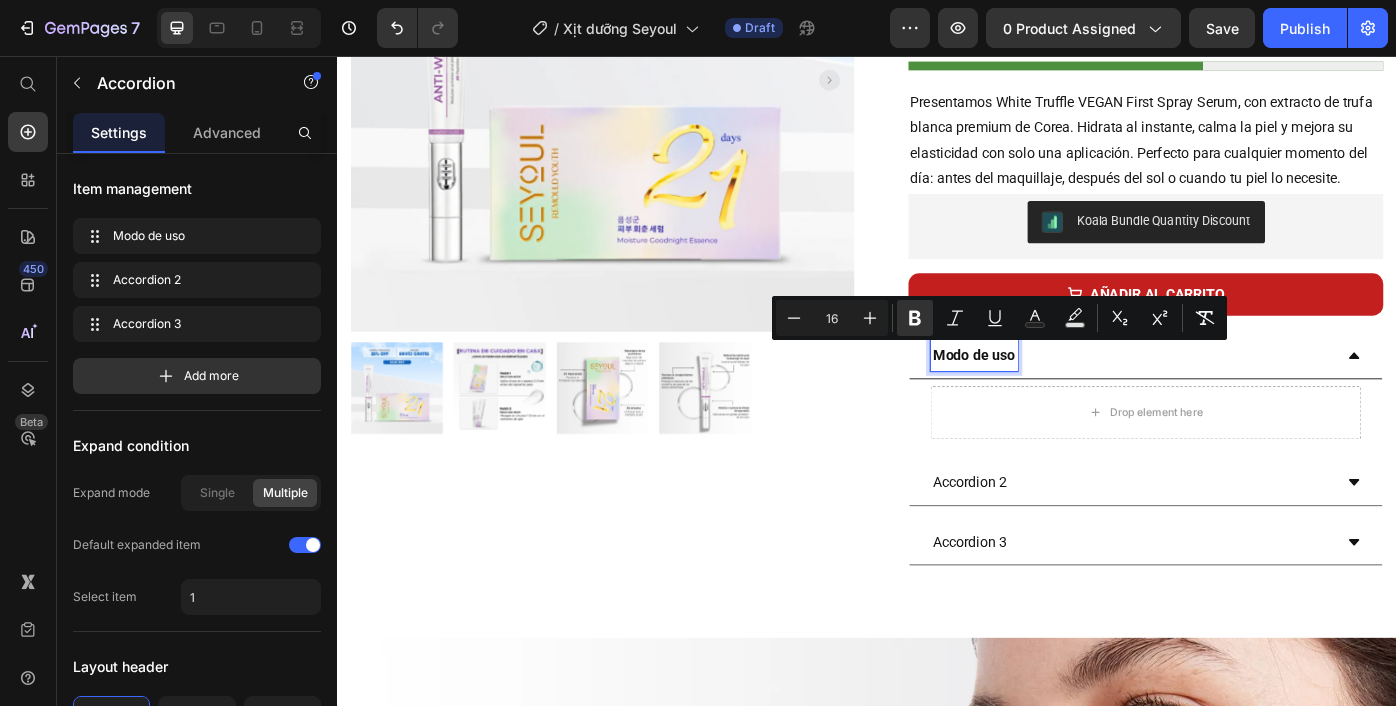 click on "Modo de uso" at bounding box center [1237, 395] 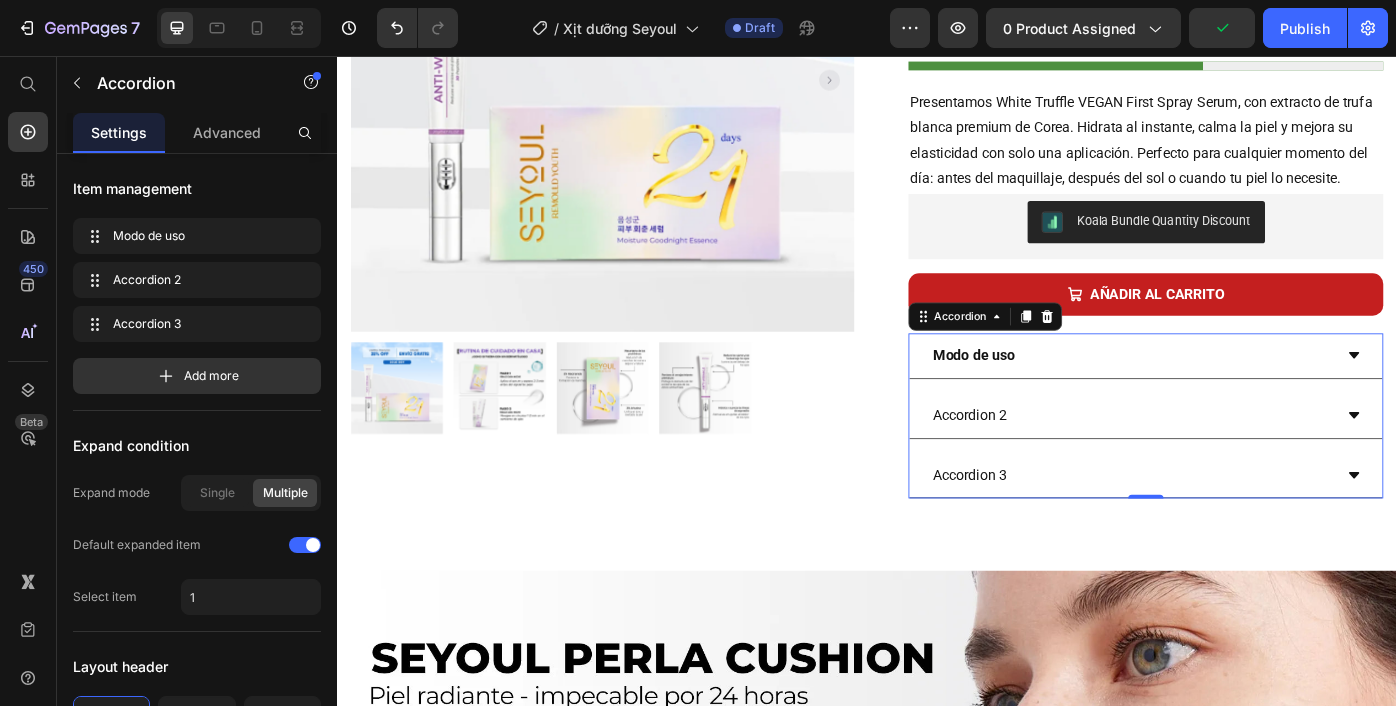 click on "Modo de uso" at bounding box center [1237, 395] 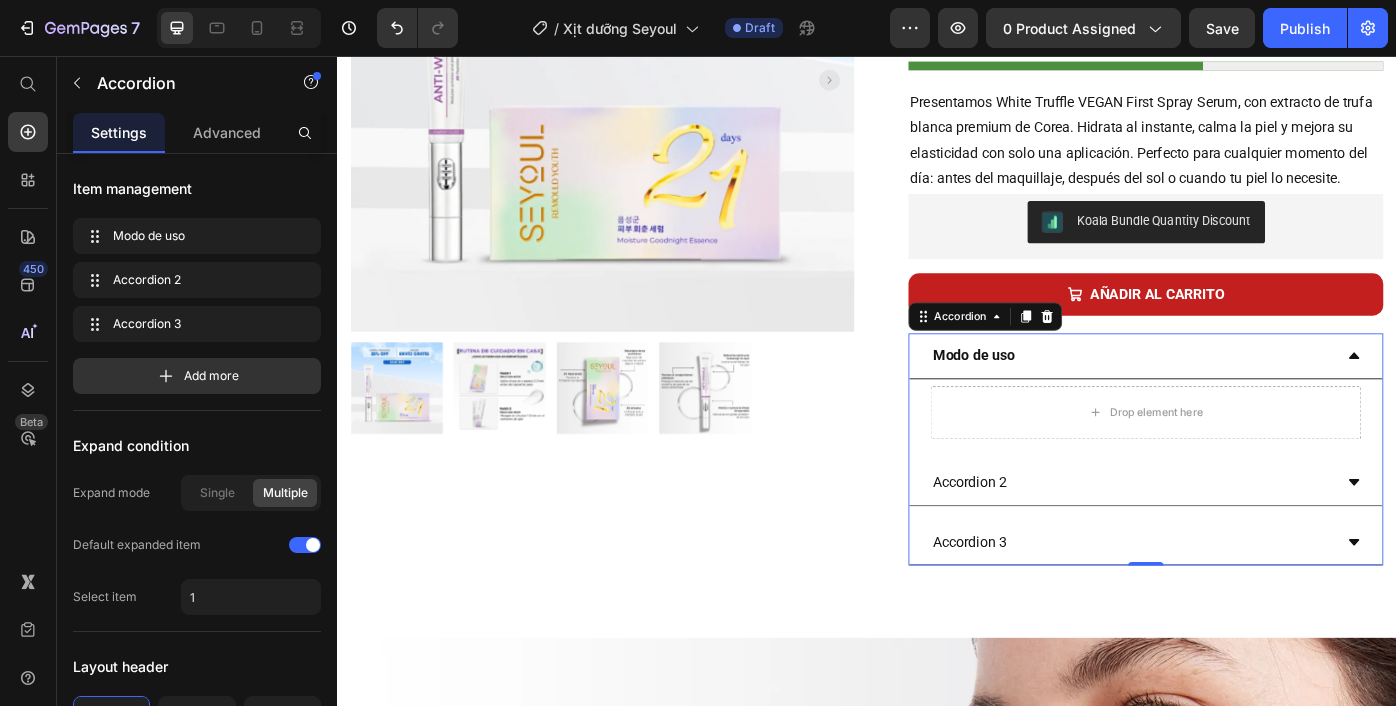 click on "Modo de uso" at bounding box center [1253, 396] 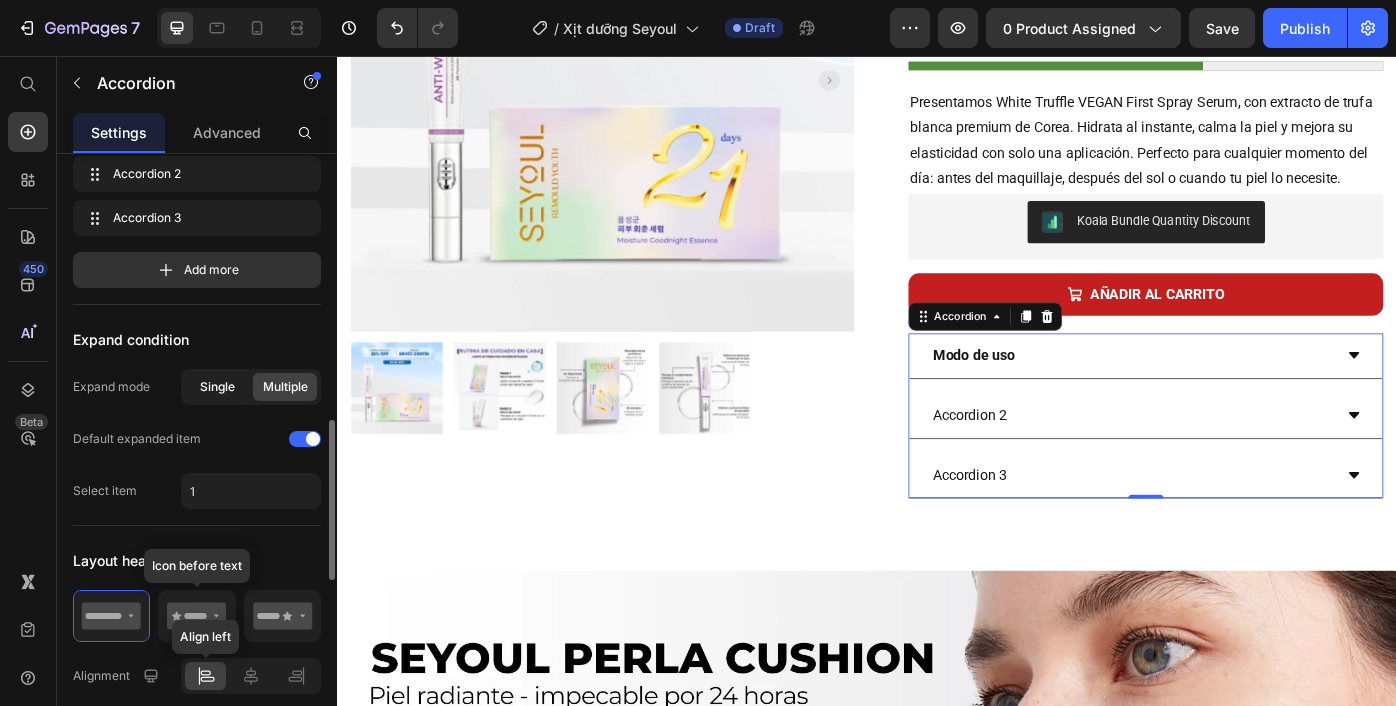 scroll, scrollTop: 327, scrollLeft: 0, axis: vertical 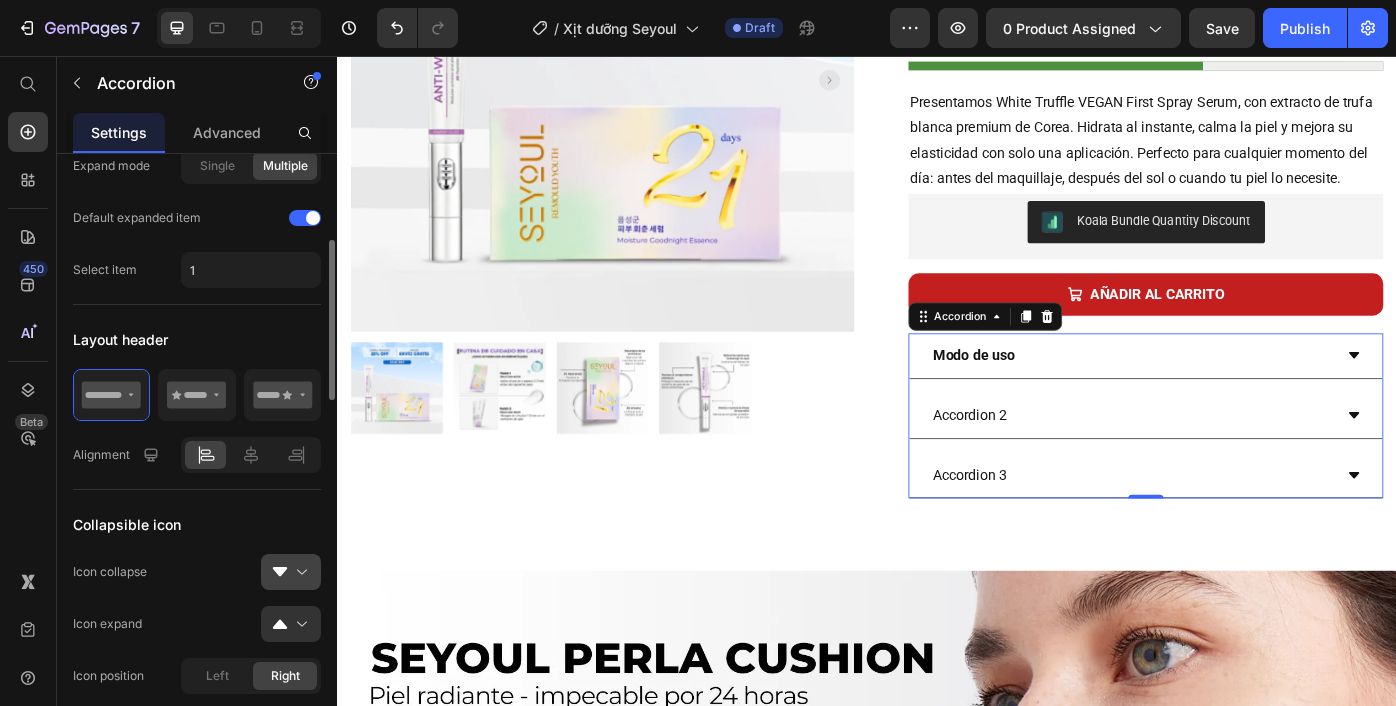click at bounding box center (299, 572) 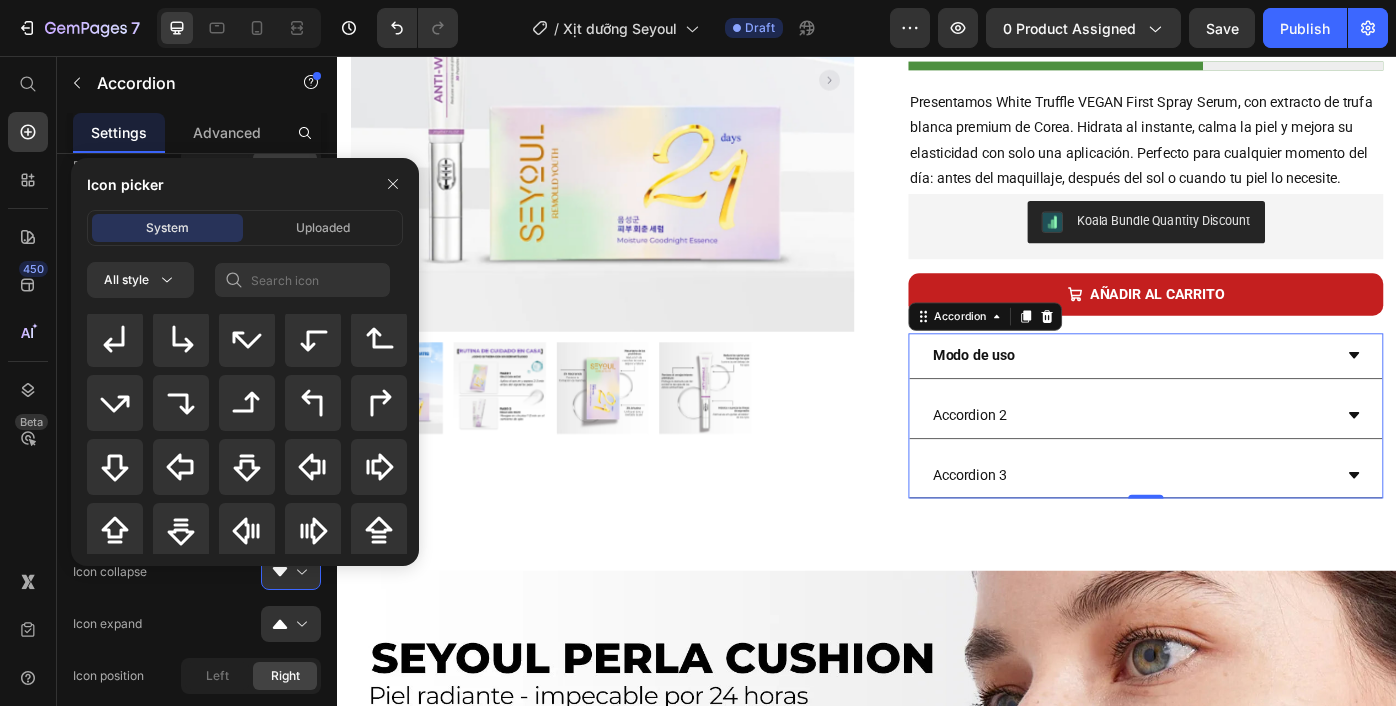 scroll, scrollTop: 757, scrollLeft: 0, axis: vertical 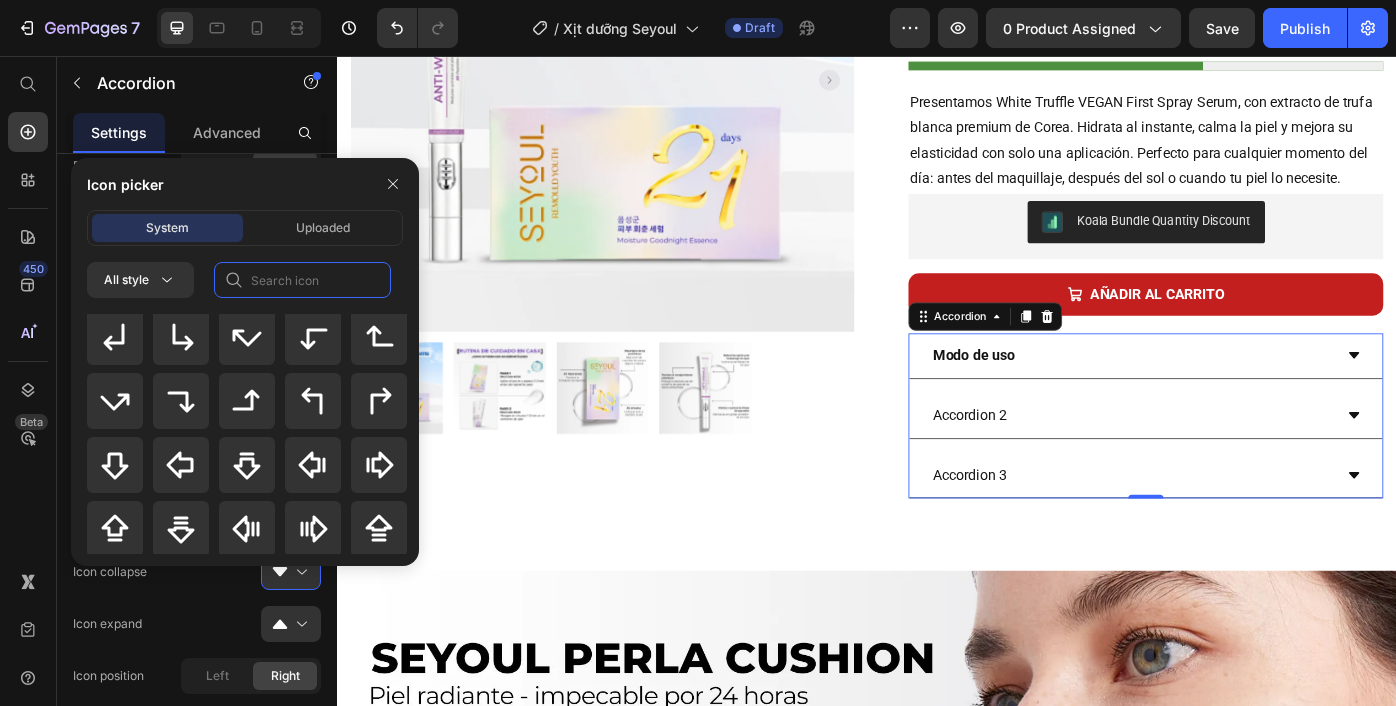click 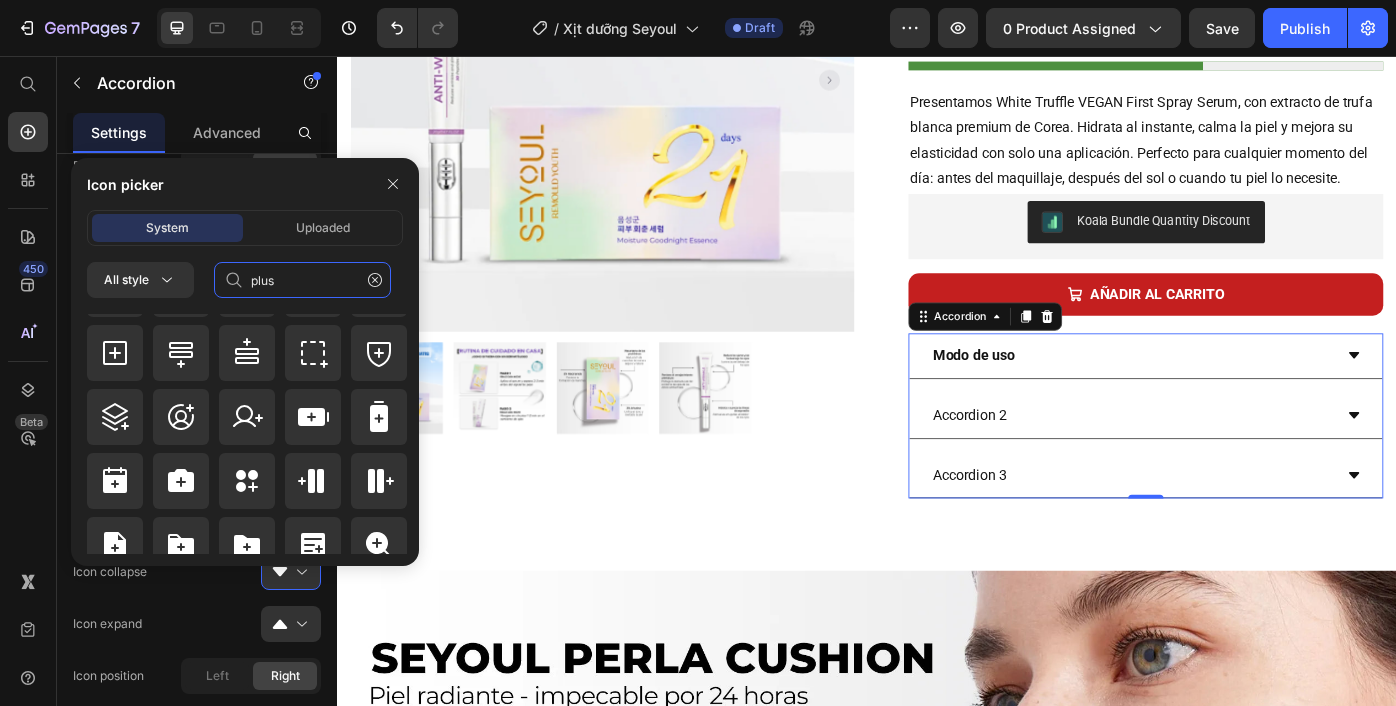 scroll, scrollTop: 637, scrollLeft: 0, axis: vertical 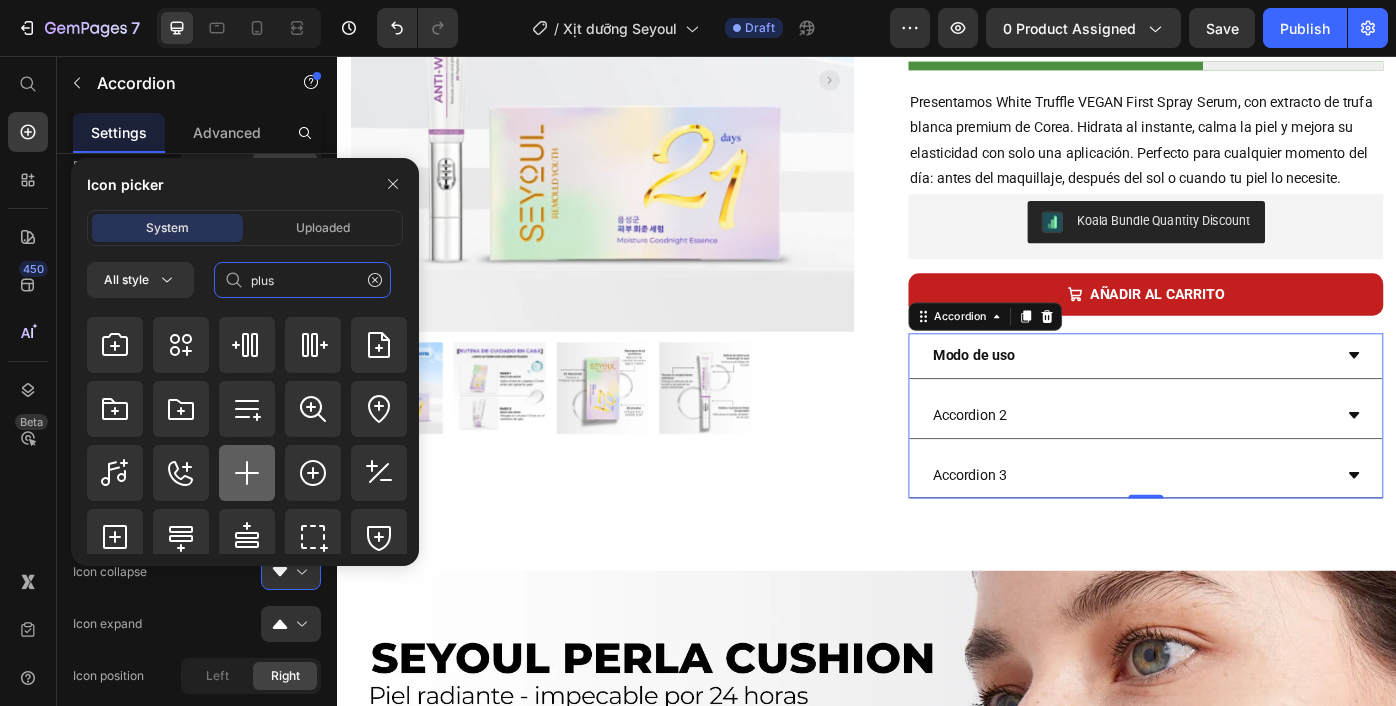 type on "plus" 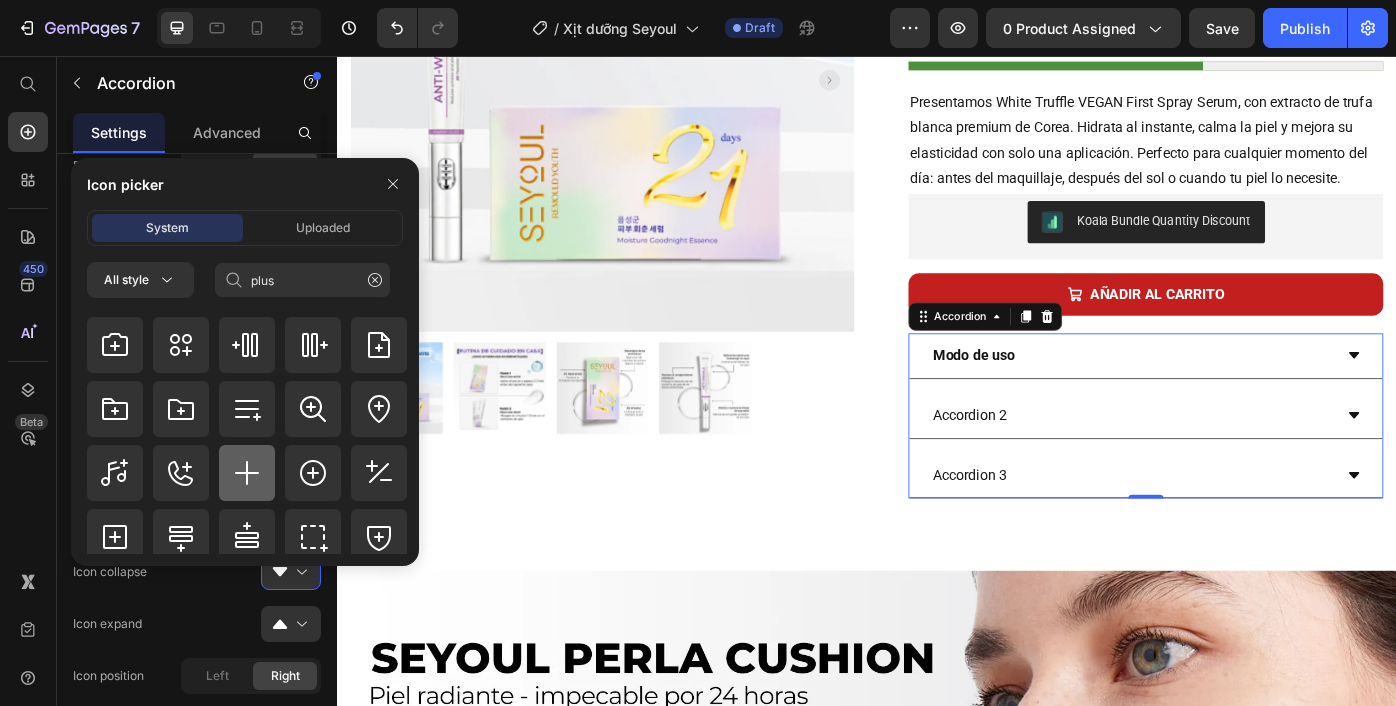 click 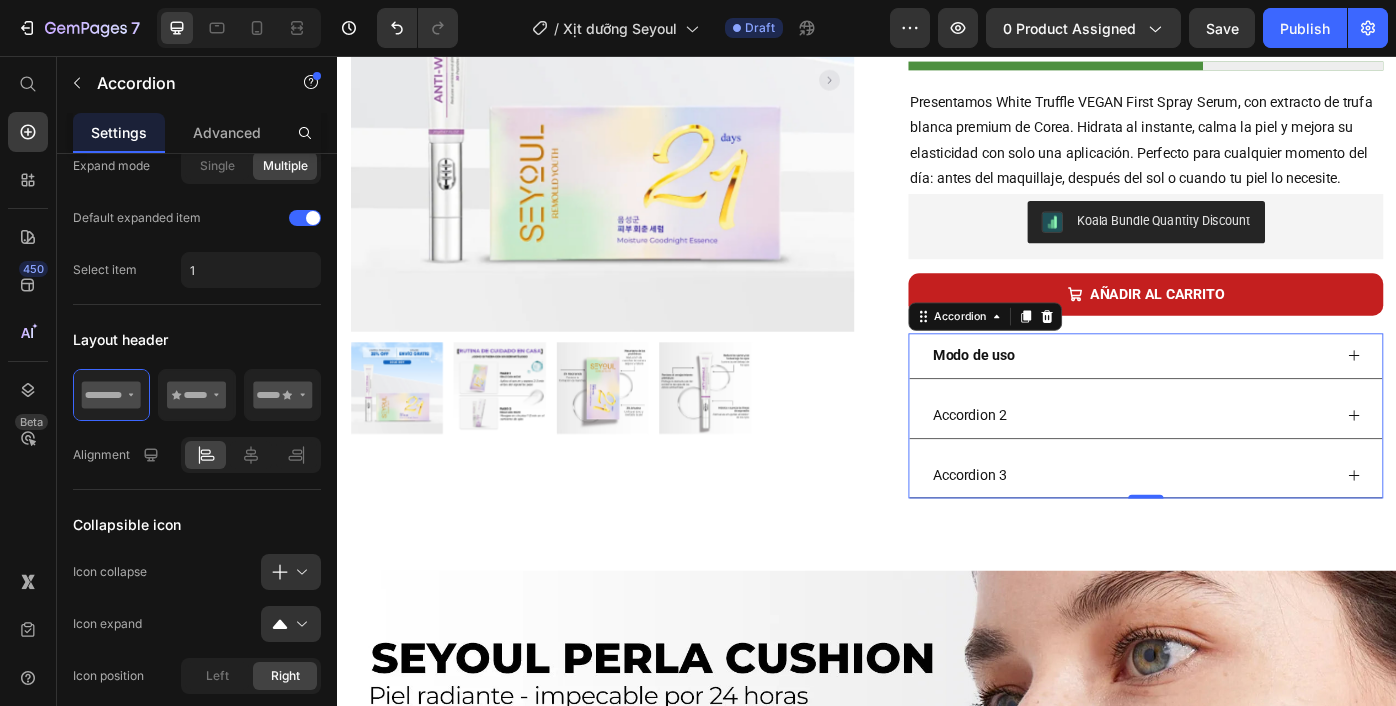 click on "Modo de uso" at bounding box center [1237, 395] 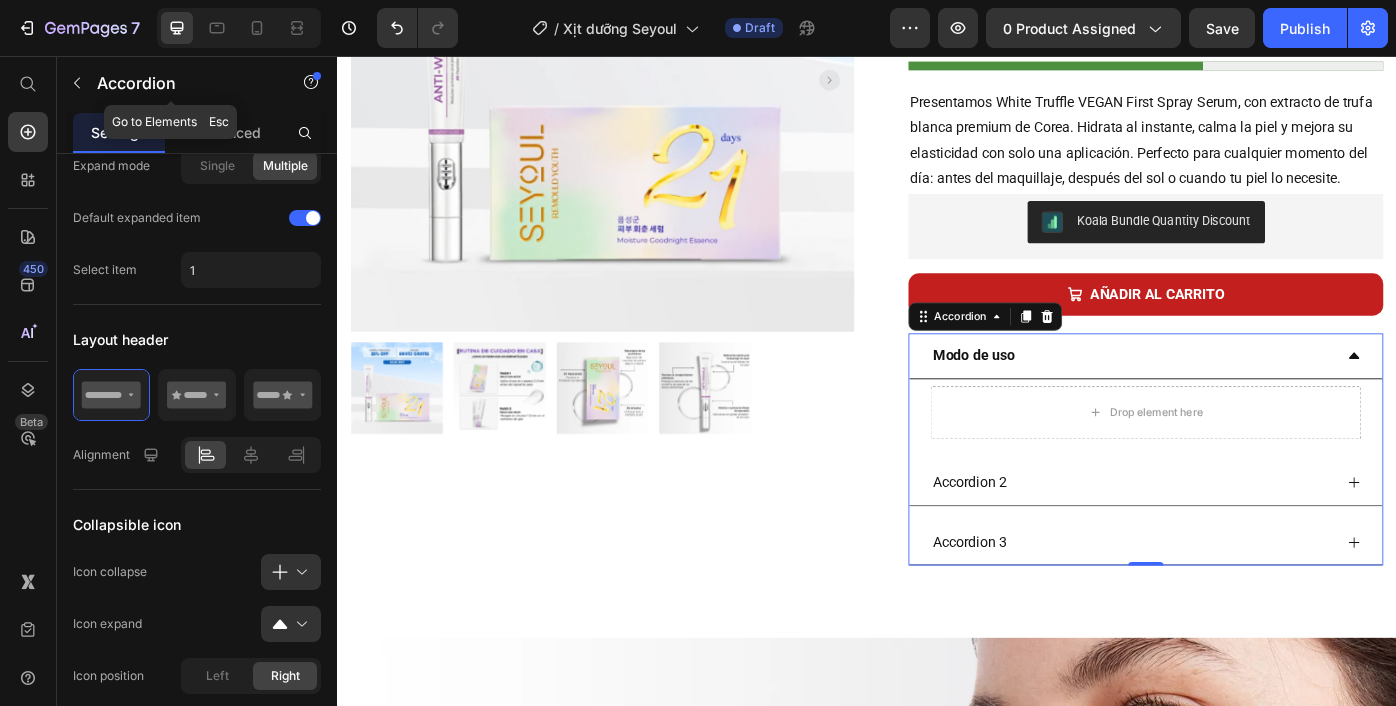 click at bounding box center [77, 83] 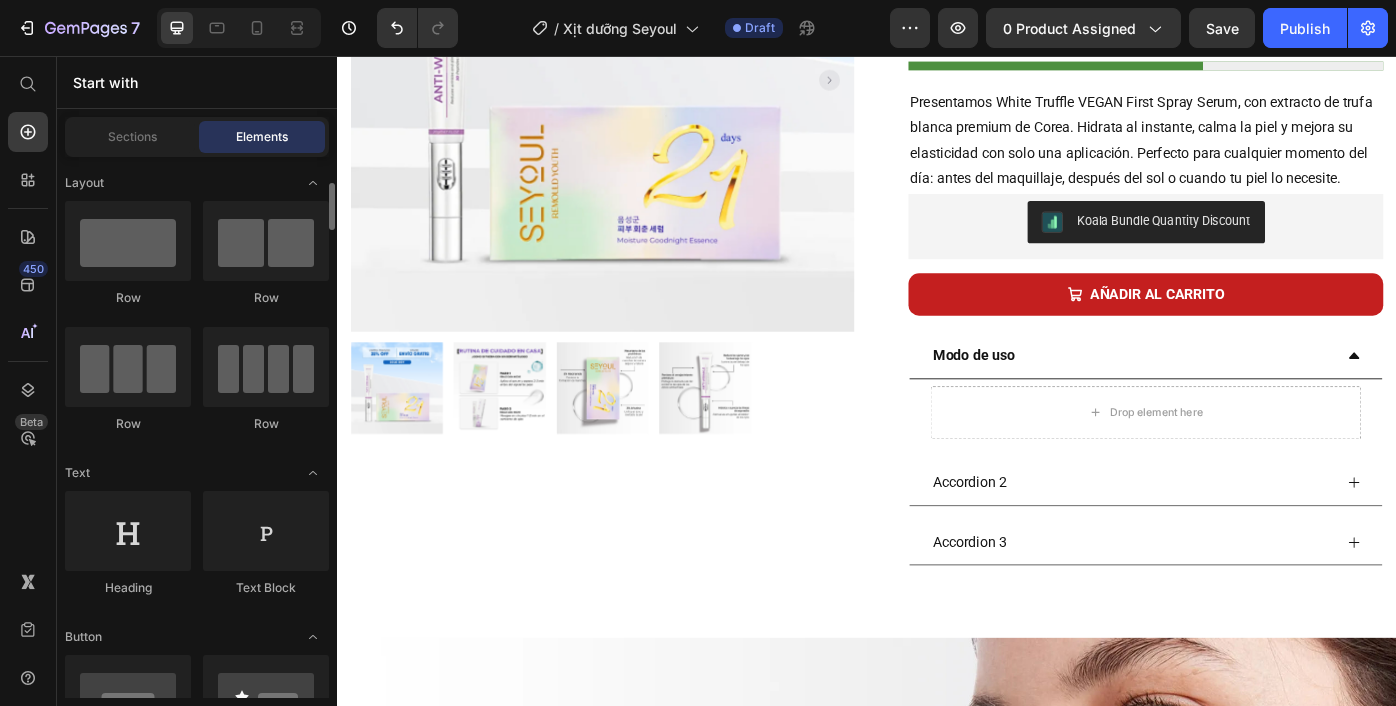 scroll, scrollTop: 169, scrollLeft: 0, axis: vertical 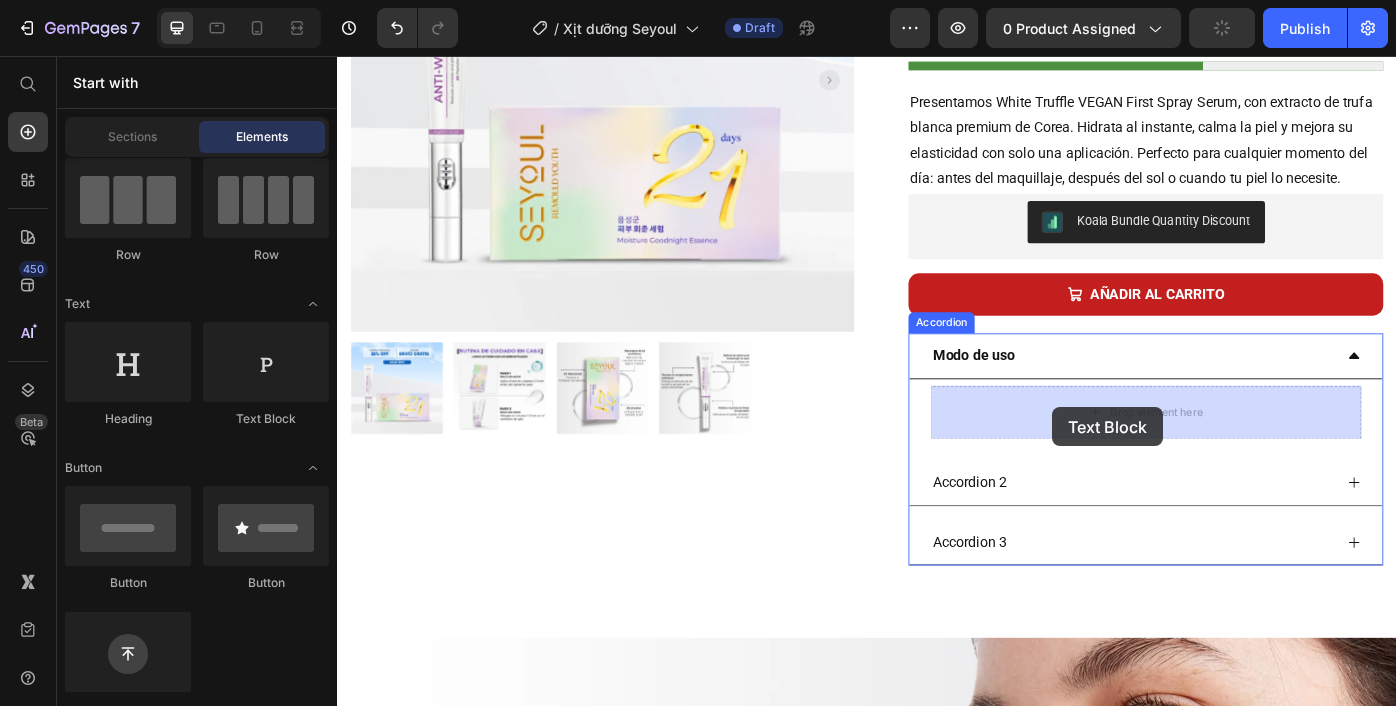 drag, startPoint x: 605, startPoint y: 428, endPoint x: 1147, endPoint y: 454, distance: 542.6232 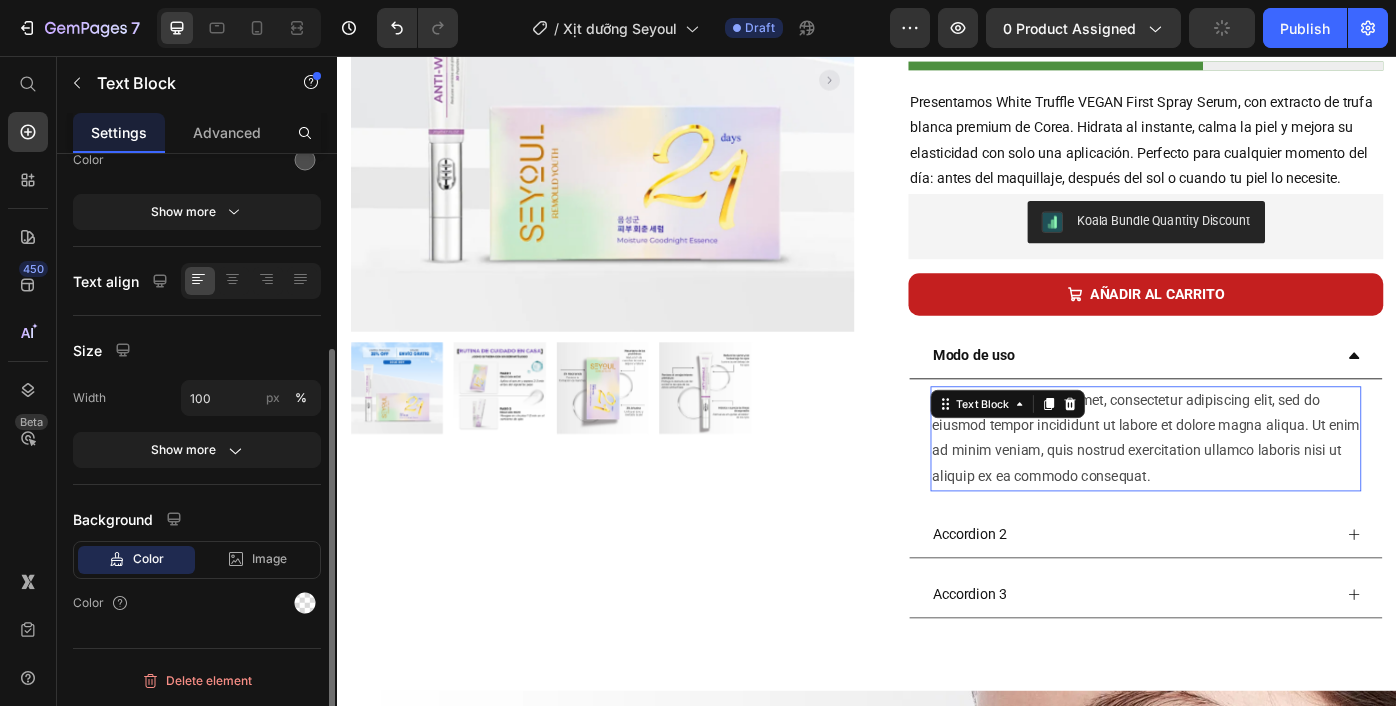 scroll, scrollTop: 0, scrollLeft: 0, axis: both 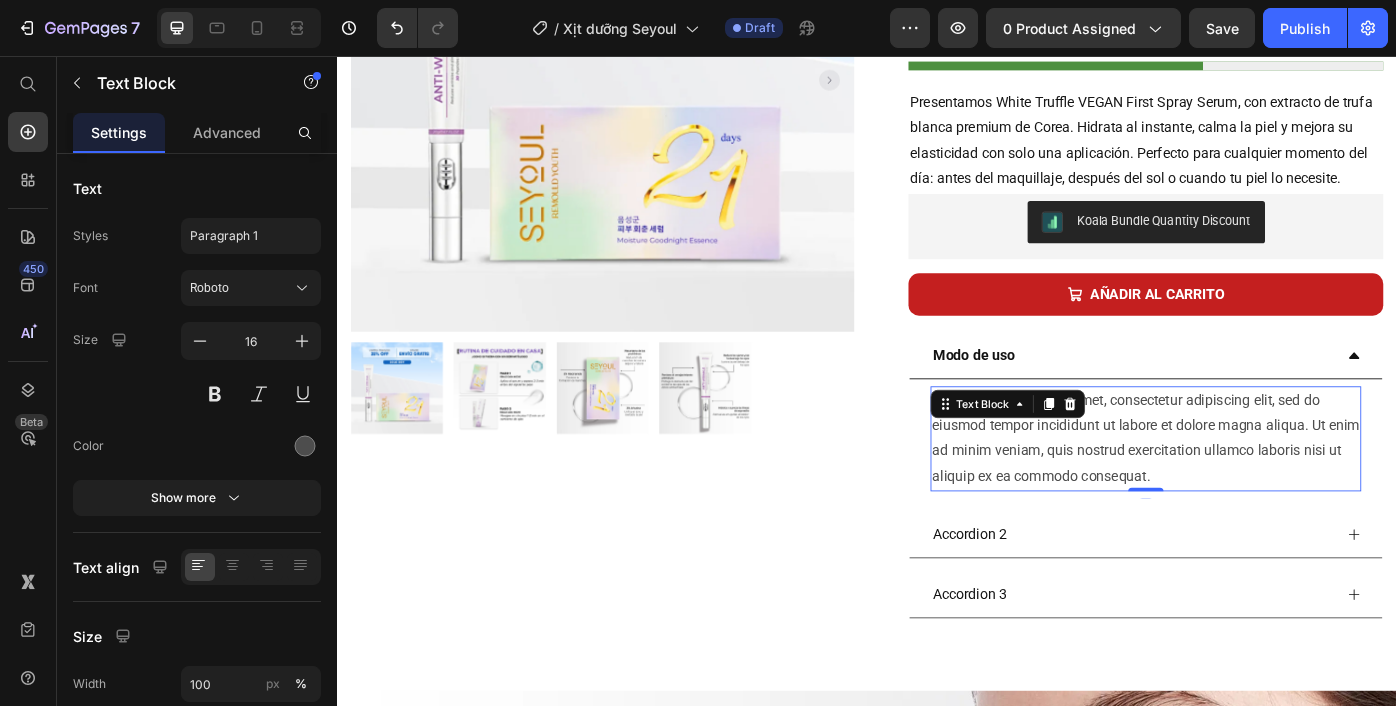 click on "Lorem ipsum dolor sit amet, consectetur adipiscing elit, sed do eiusmod tempor incididunt ut labore et dolore magna aliqua. Ut enim ad minim veniam, quis nostrud exercitation ullamco laboris nisi ut aliquip ex ea commodo consequat." at bounding box center (1253, 489) 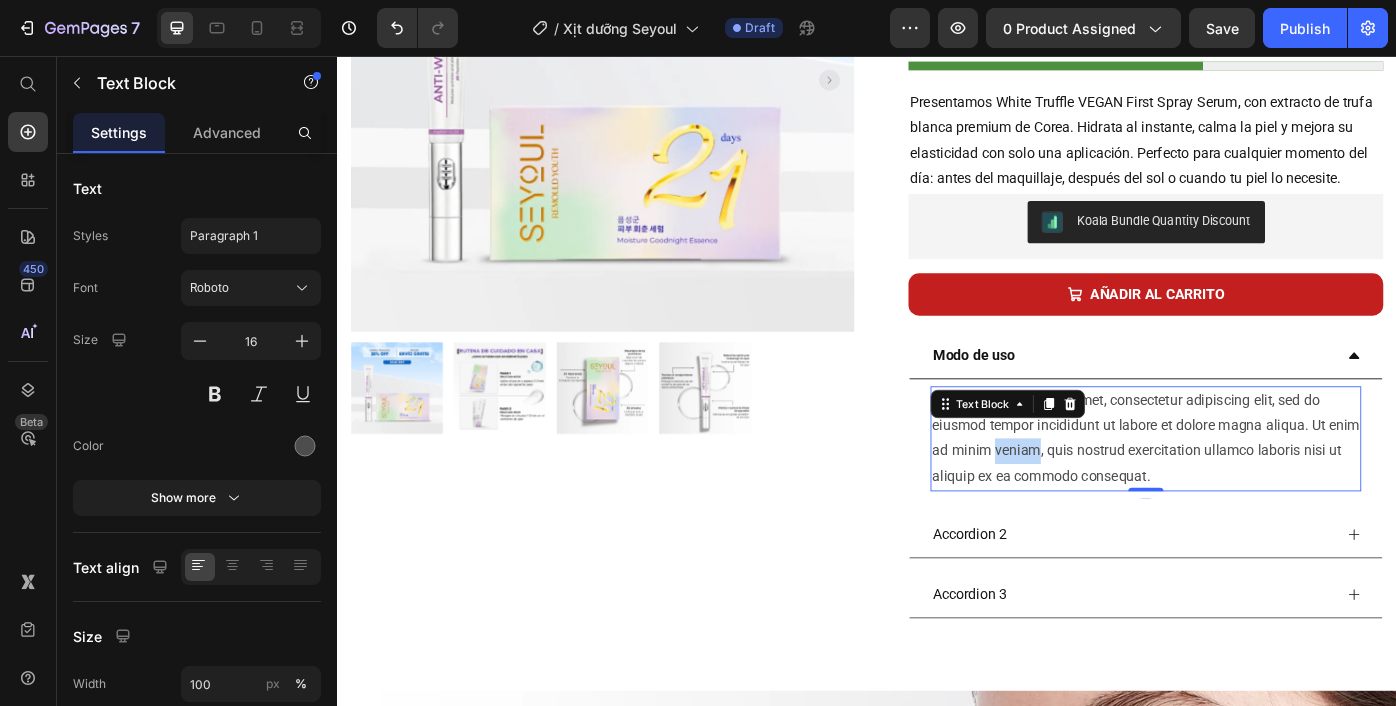 click on "Lorem ipsum dolor sit amet, consectetur adipiscing elit, sed do eiusmod tempor incididunt ut labore et dolore magna aliqua. Ut enim ad minim veniam, quis nostrud exercitation ullamco laboris nisi ut aliquip ex ea commodo consequat." at bounding box center (1253, 489) 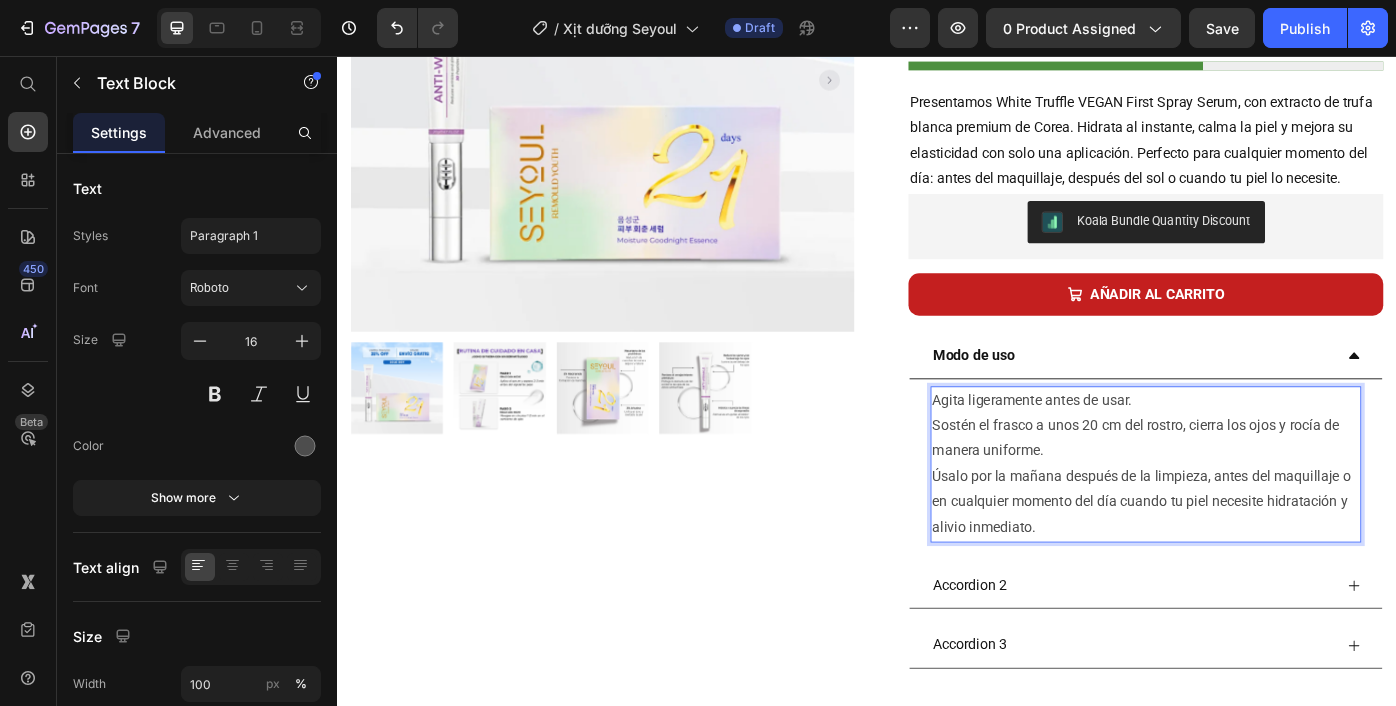 click on "Agita ligeramente antes de usar. Sostén el frasco a unos 20 cm del rostro, cierra los ojos y rocía de manera uniforme. Úsalo por la mañana después de la limpieza, antes del maquillaje o en cualquier momento del día cuando tu piel necesite hidratación y alivio inmediato." at bounding box center [1253, 518] 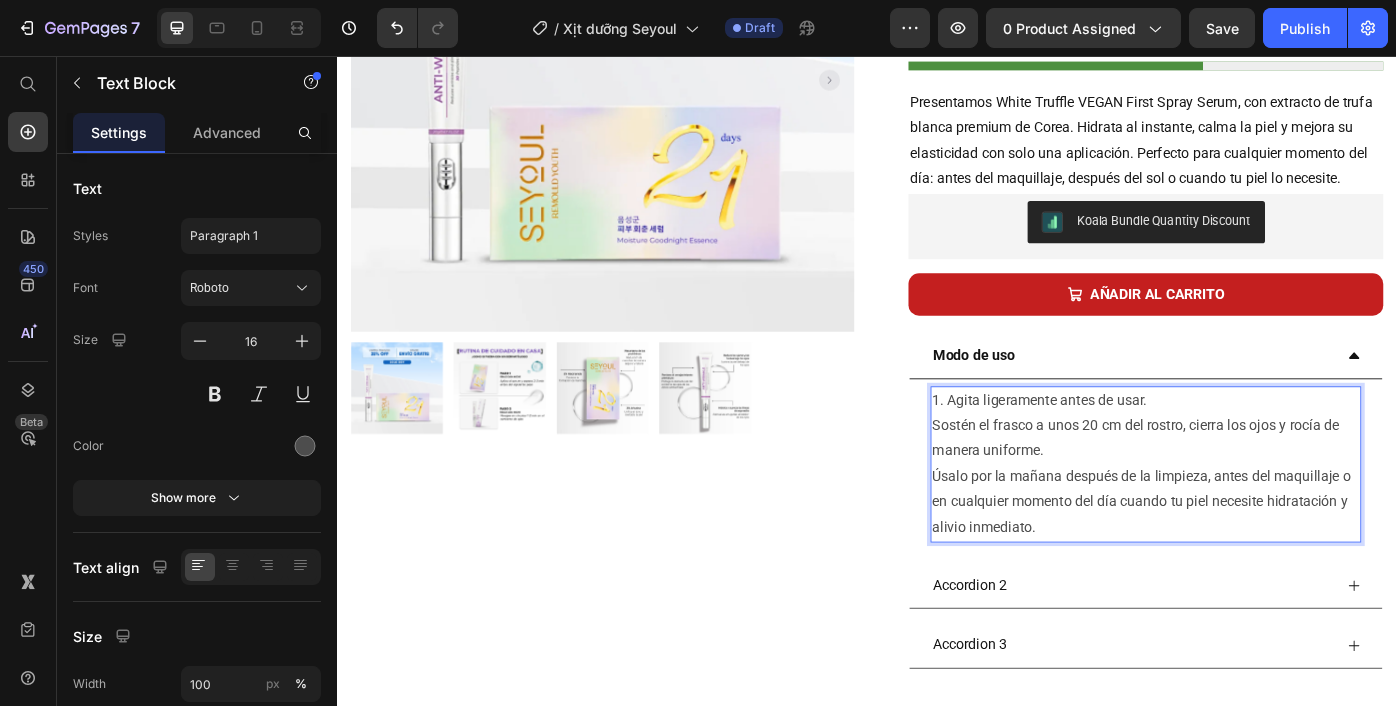 click on "1. Agita ligeramente antes de usar. Sostén el frasco a unos 20 cm del rostro, cierra los ojos y rocía de manera uniforme. Úsalo por la mañana después de la limpieza, antes del maquillaje o en cualquier momento del día cuando tu piel necesite hidratación y alivio inmediato." at bounding box center (1253, 518) 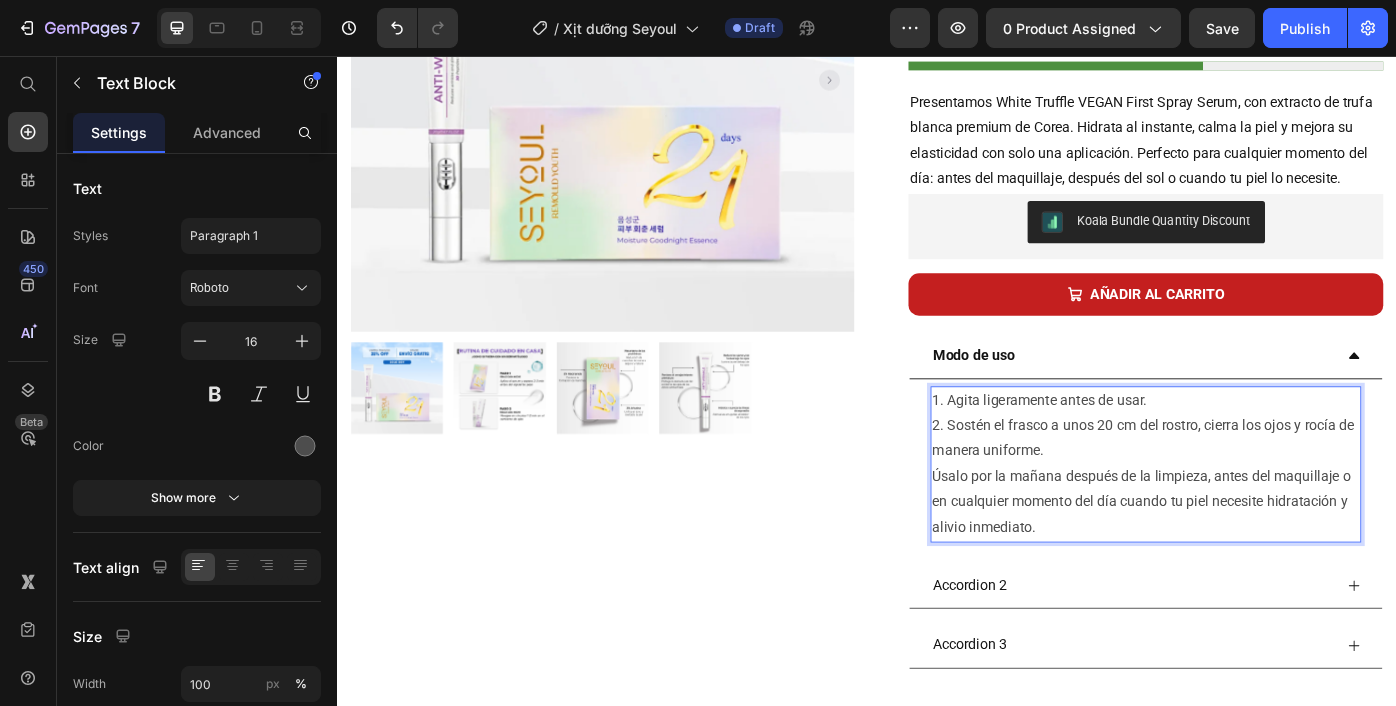 click on "1. Agita ligeramente antes de usar. 2. Sostén el frasco a unos 20 cm del rostro, cierra los ojos y rocía de manera uniforme. Úsalo por la mañana después de la limpieza, antes del maquillaje o en cualquier momento del día cuando tu piel necesite hidratación y alivio inmediato." at bounding box center (1253, 518) 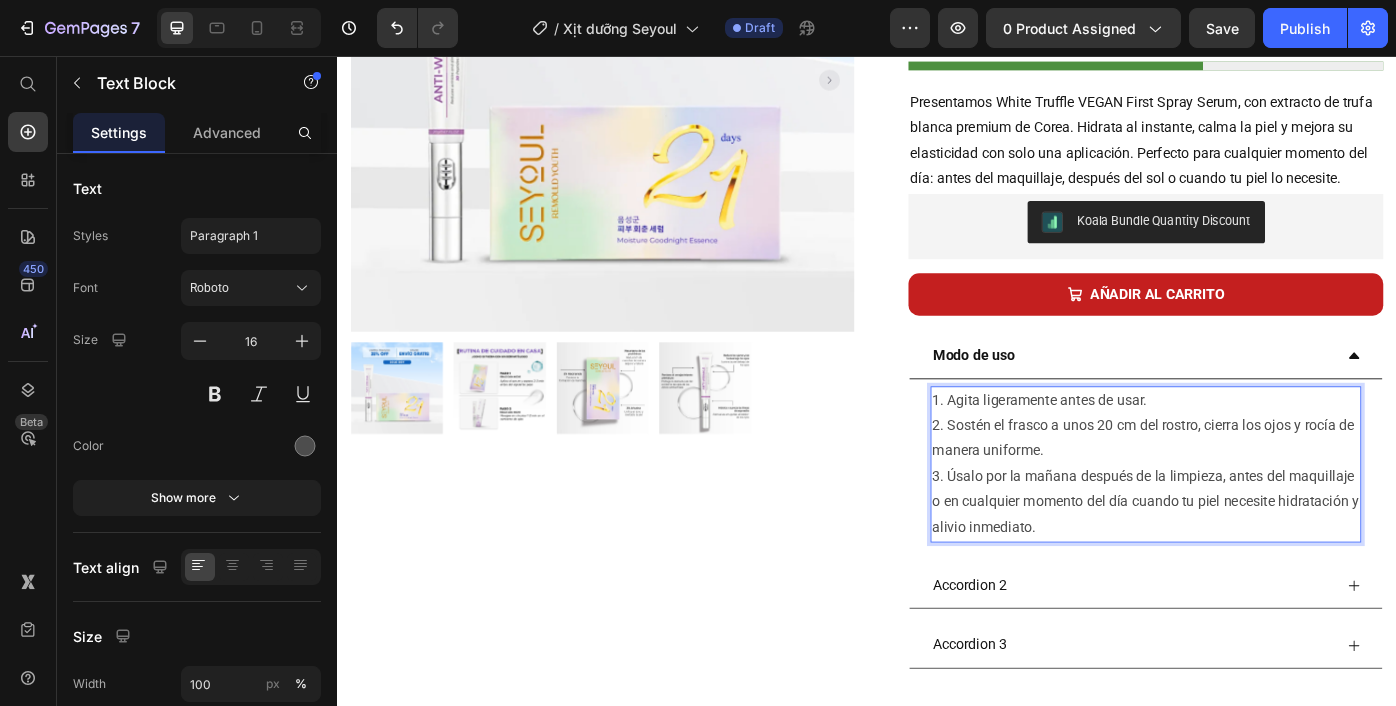 click on "1. Agita ligeramente antes de usar. 2. Sostén el frasco a unos 20 cm del rostro, cierra los ojos y rocía de manera uniforme. 3. Úsalo por la mañana después de la limpieza, antes del maquillaje o en cualquier momento del día cuando tu piel necesite hidratación y alivio inmediato." at bounding box center [1253, 518] 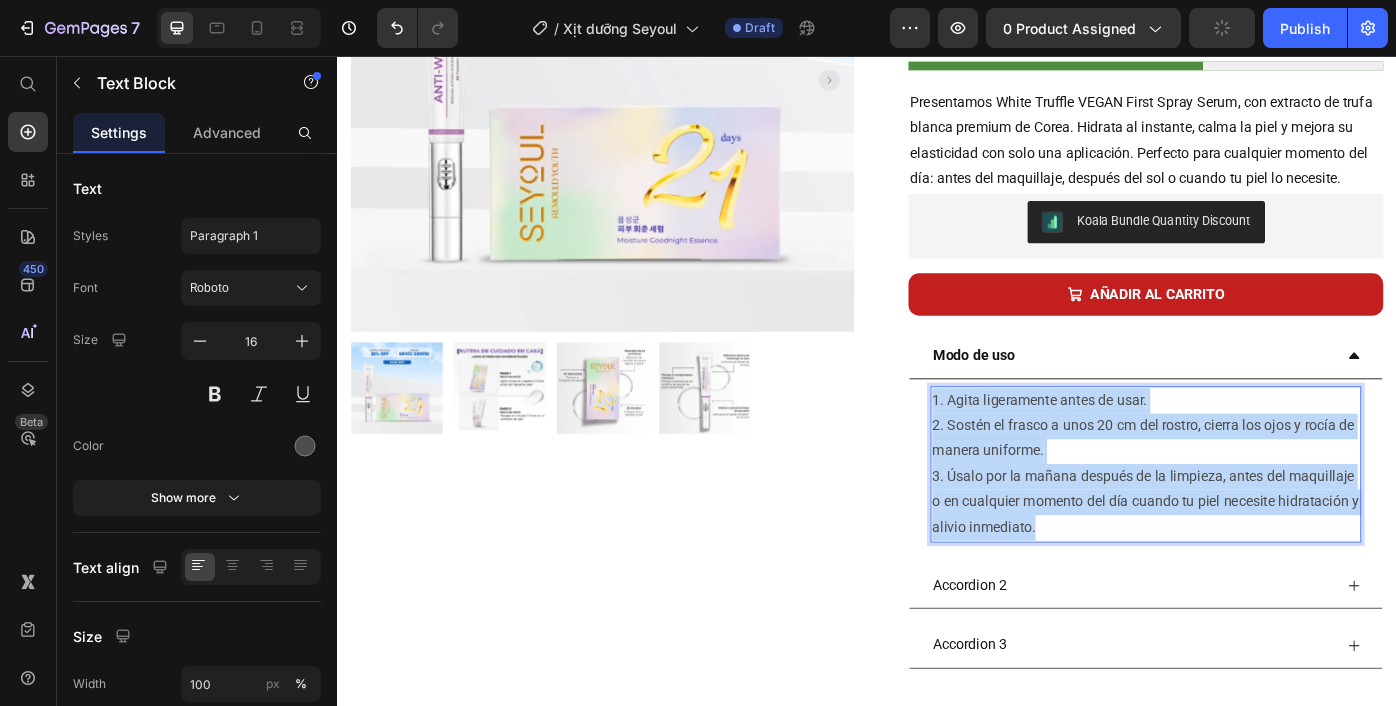 drag, startPoint x: 1013, startPoint y: 445, endPoint x: 1209, endPoint y: 602, distance: 251.12746 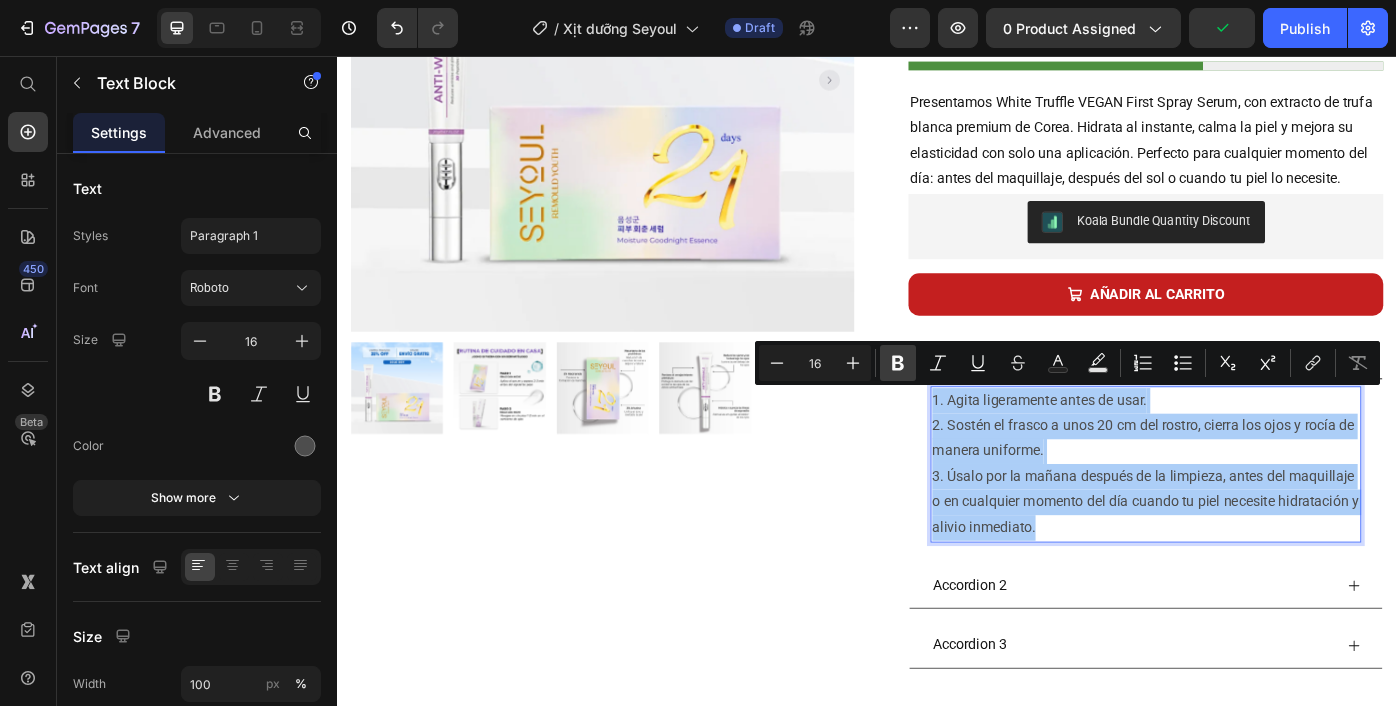 click on "Bold" at bounding box center (898, 363) 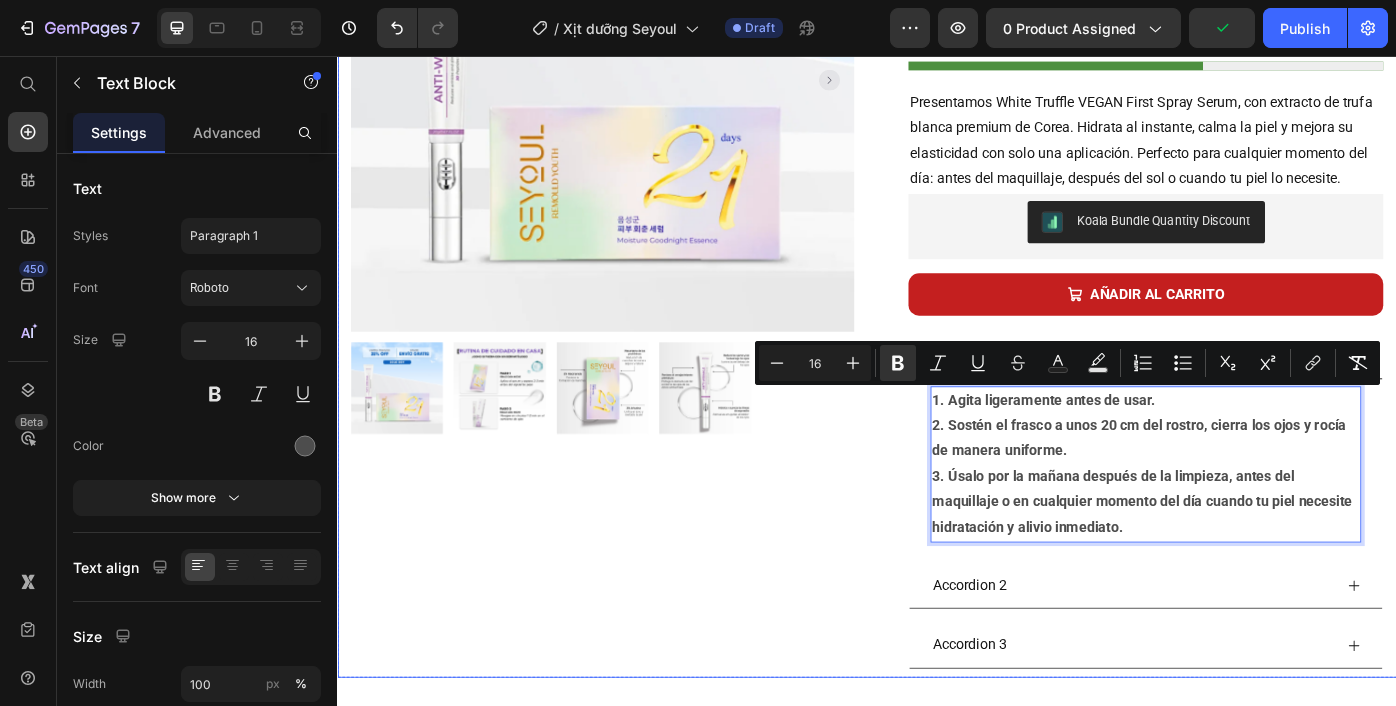click on "Product Images Row" at bounding box center [637, 279] 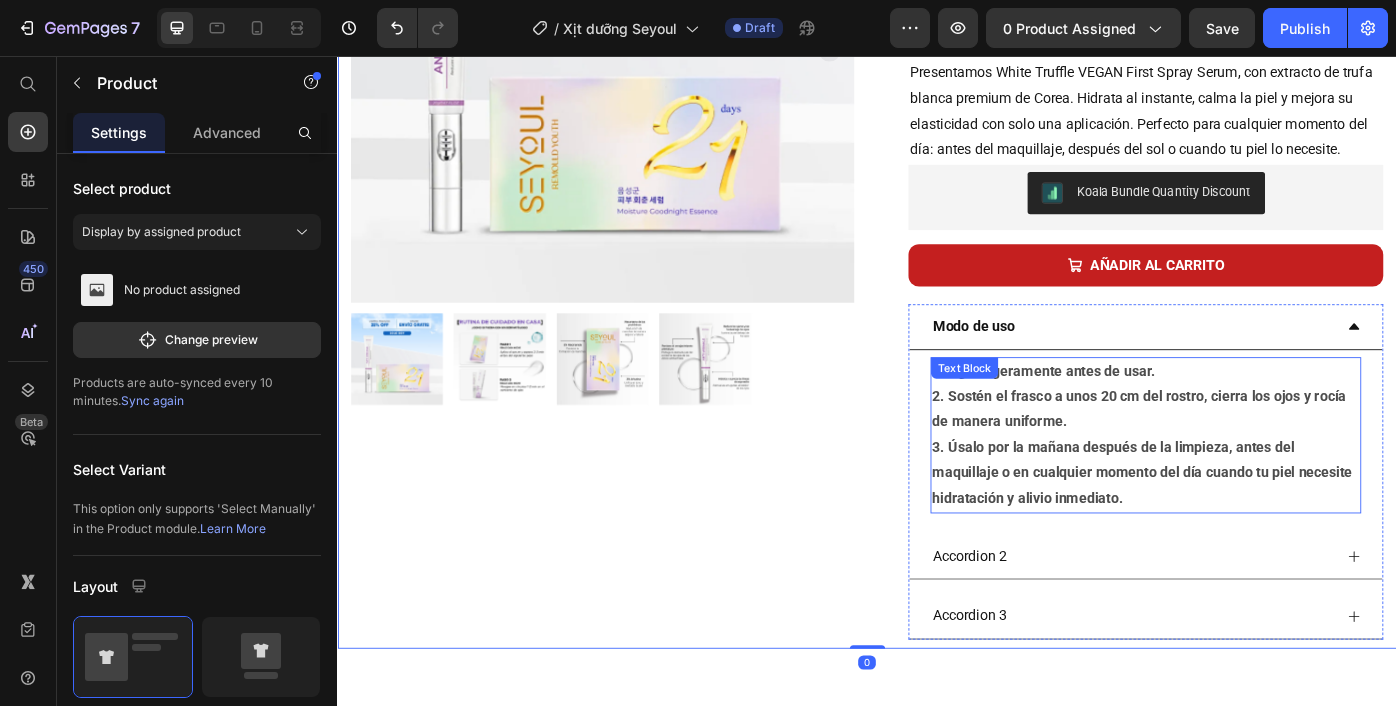 scroll, scrollTop: 439, scrollLeft: 0, axis: vertical 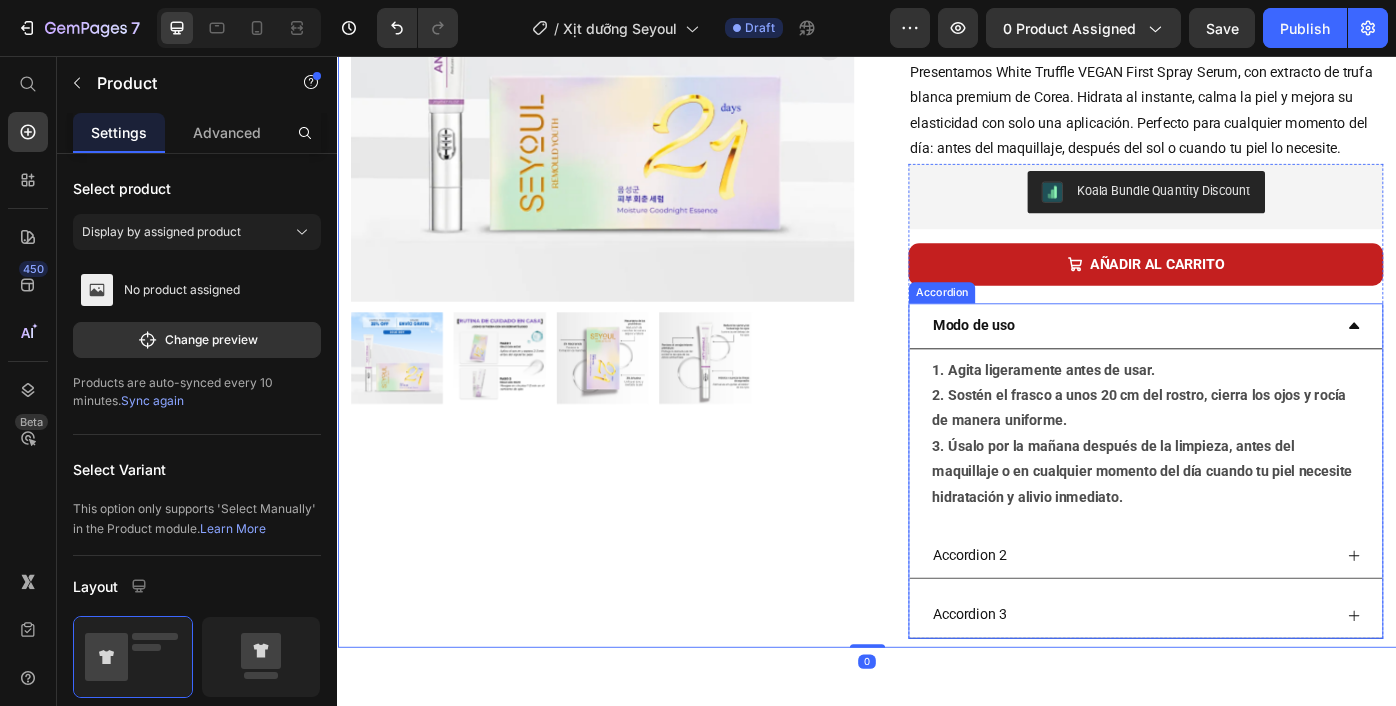 click on "Modo de uso" at bounding box center [1237, 361] 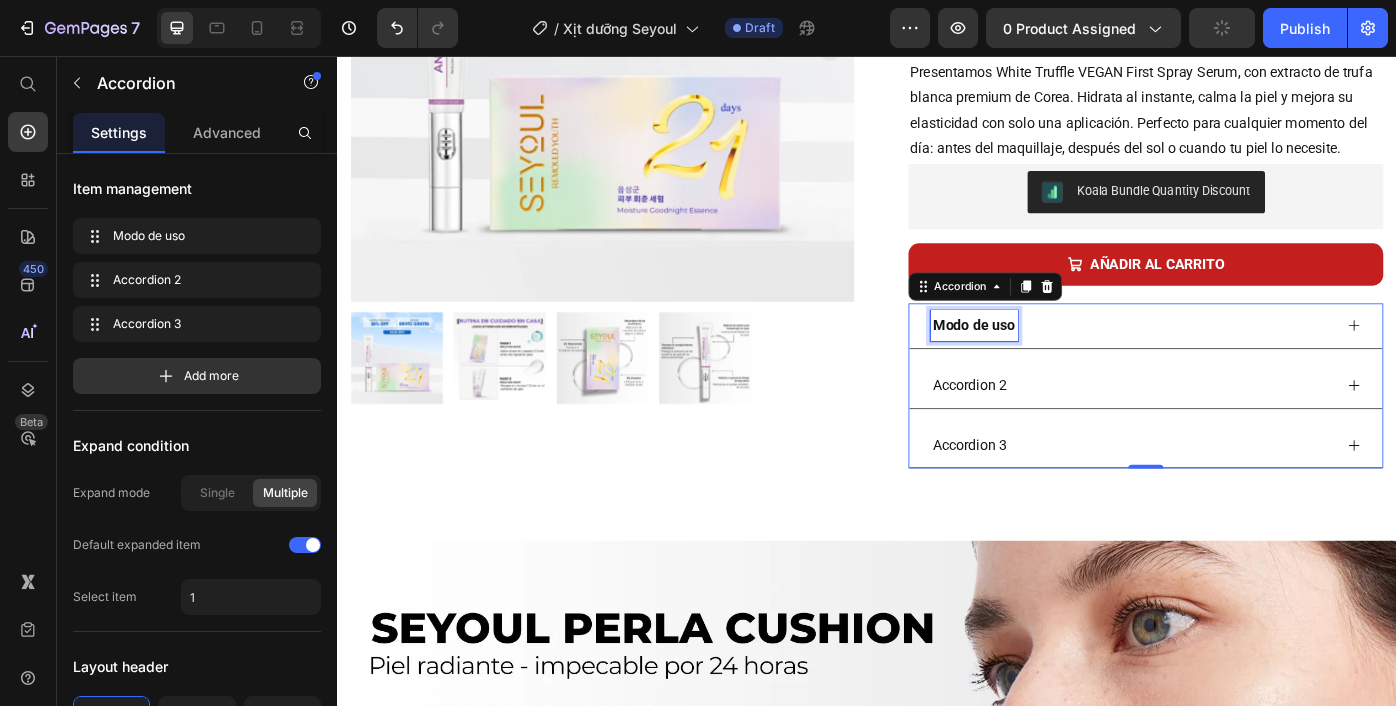 click on "Modo de uso" at bounding box center (1058, 361) 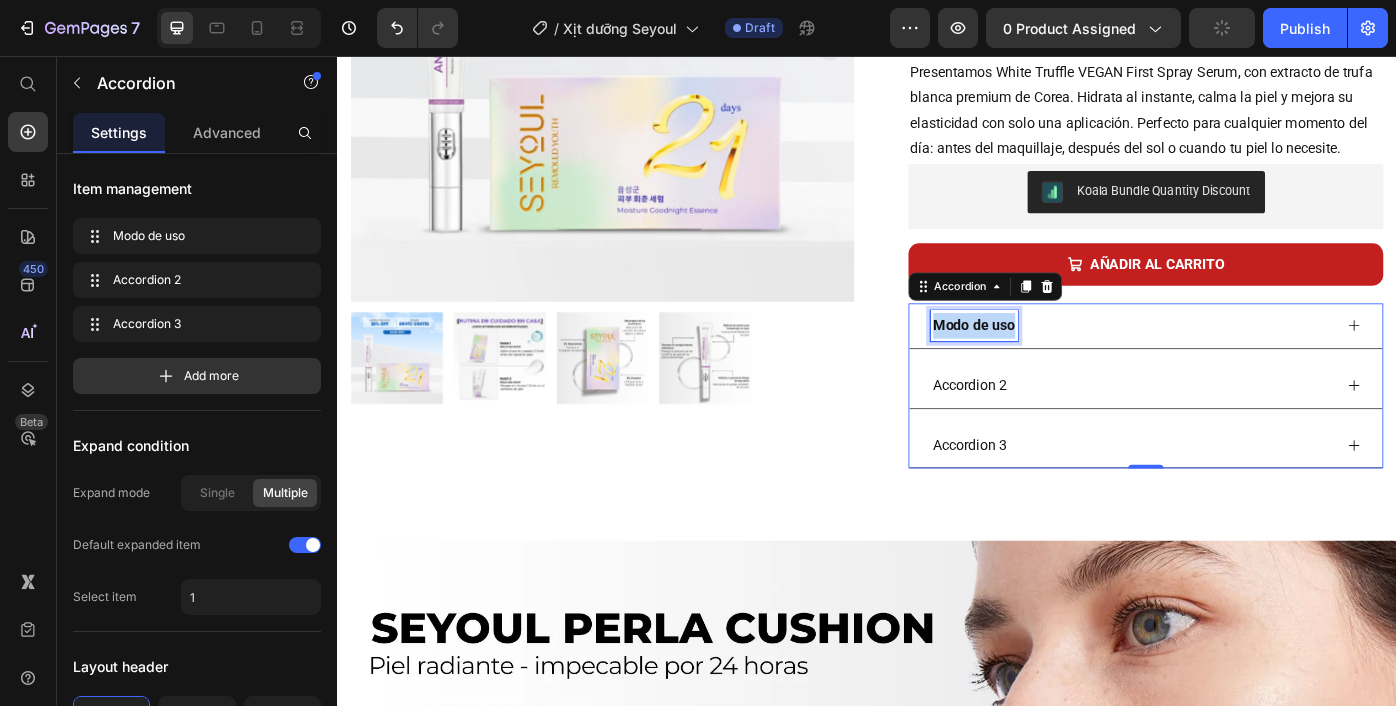 click on "Modo de uso" at bounding box center [1058, 361] 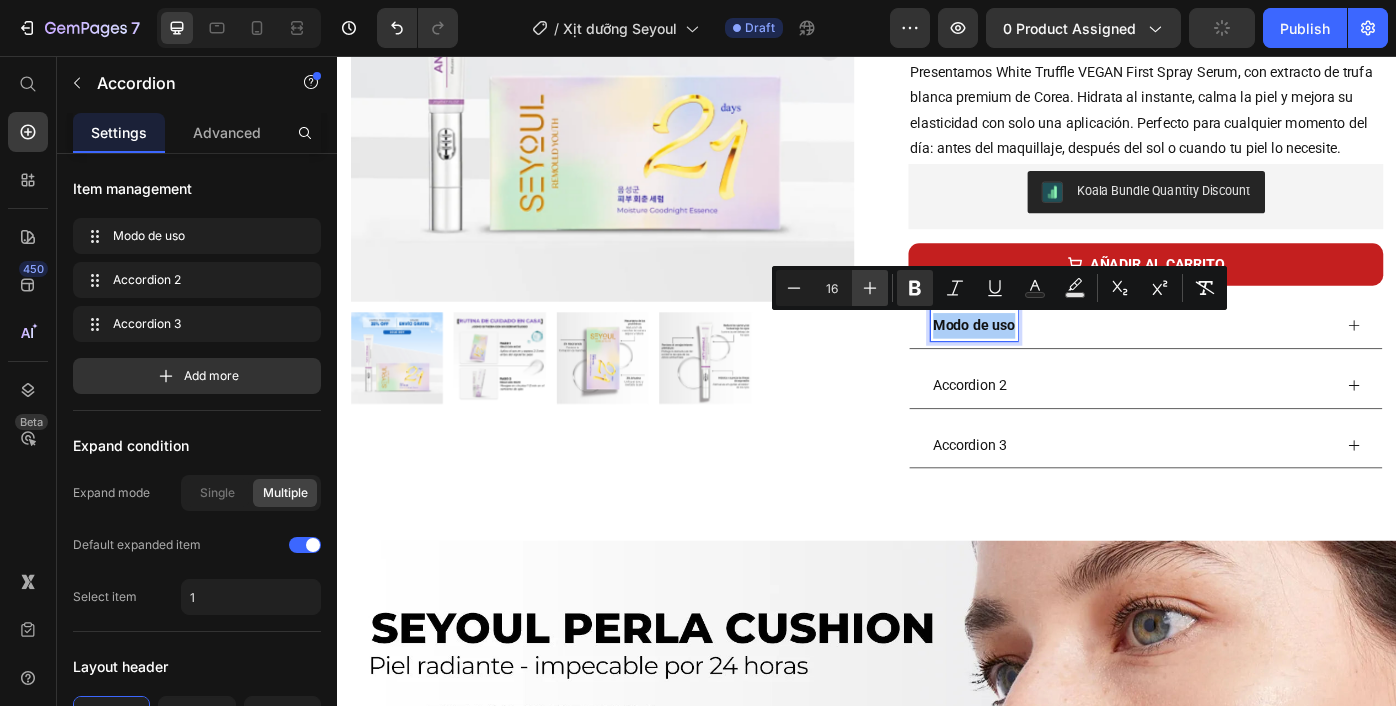 click 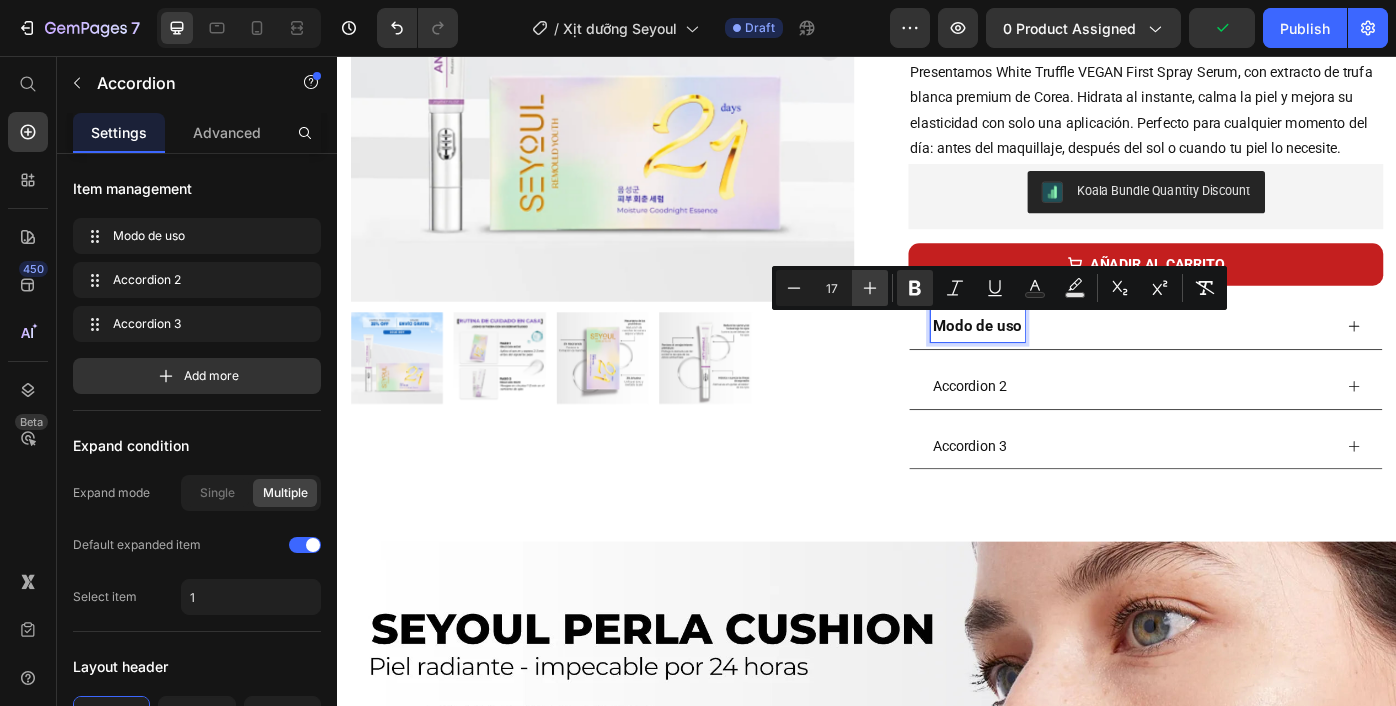 click on "Plus" at bounding box center [870, 288] 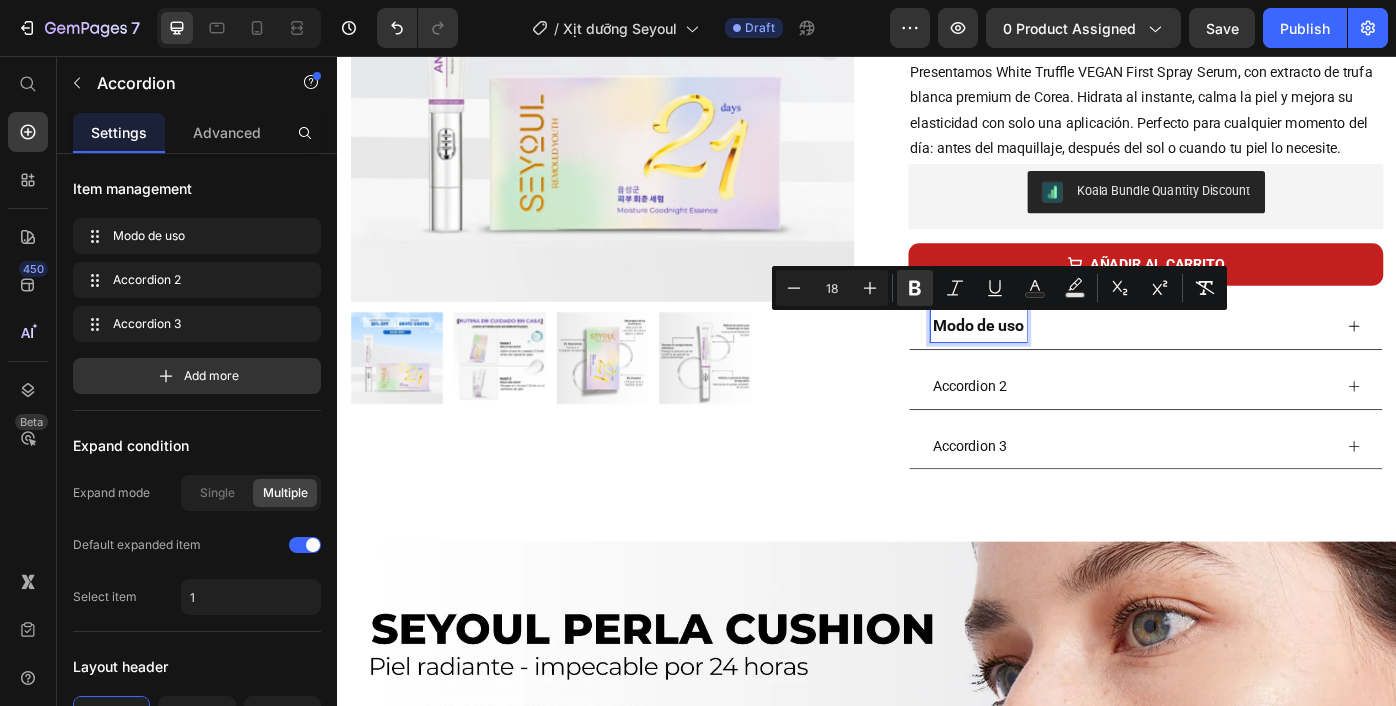 click on "Modo de uso" at bounding box center [1237, 362] 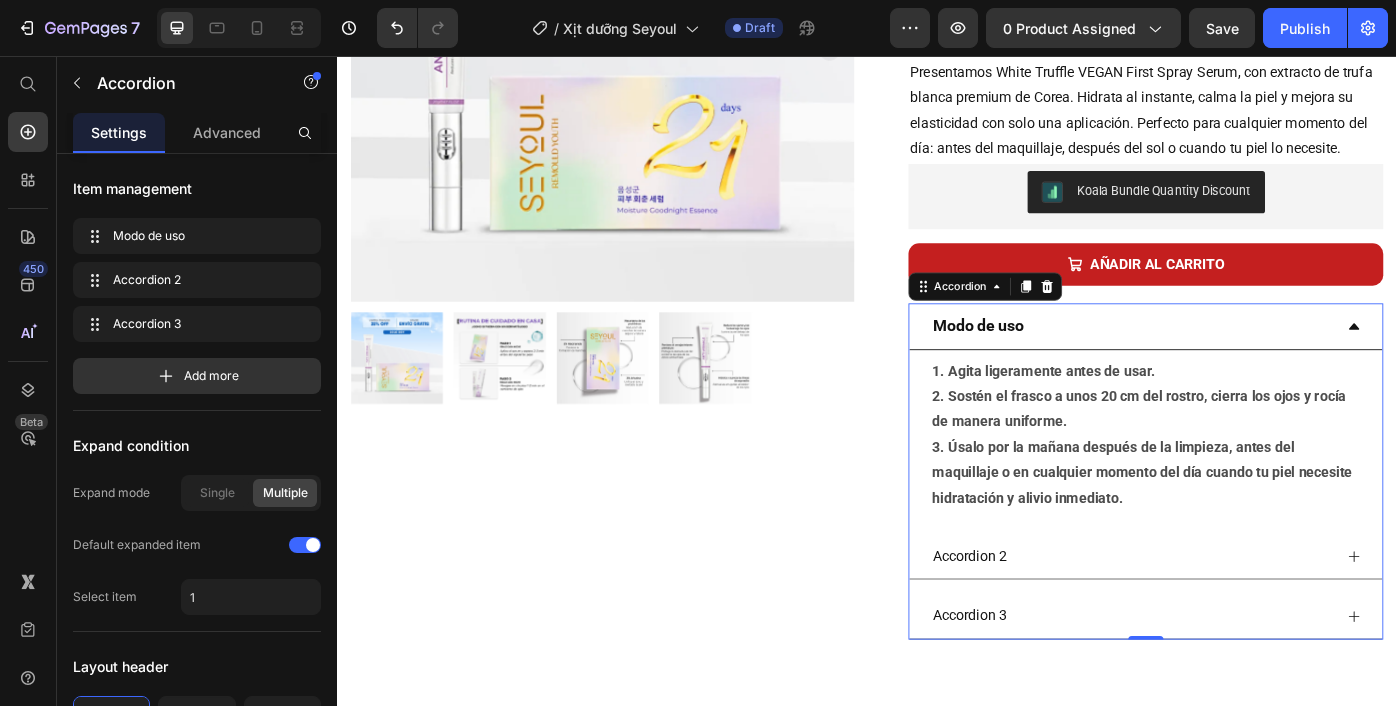 click on "Modo de uso" at bounding box center (1253, 362) 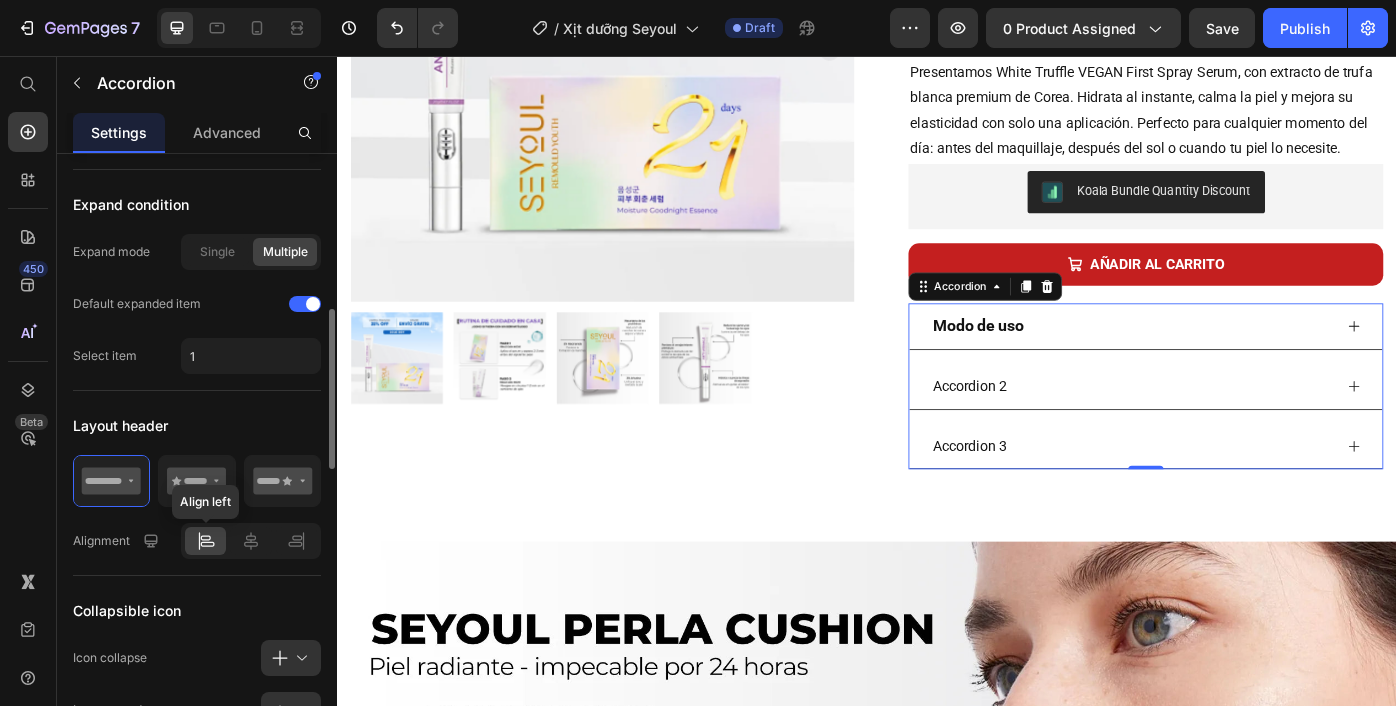 scroll, scrollTop: 314, scrollLeft: 0, axis: vertical 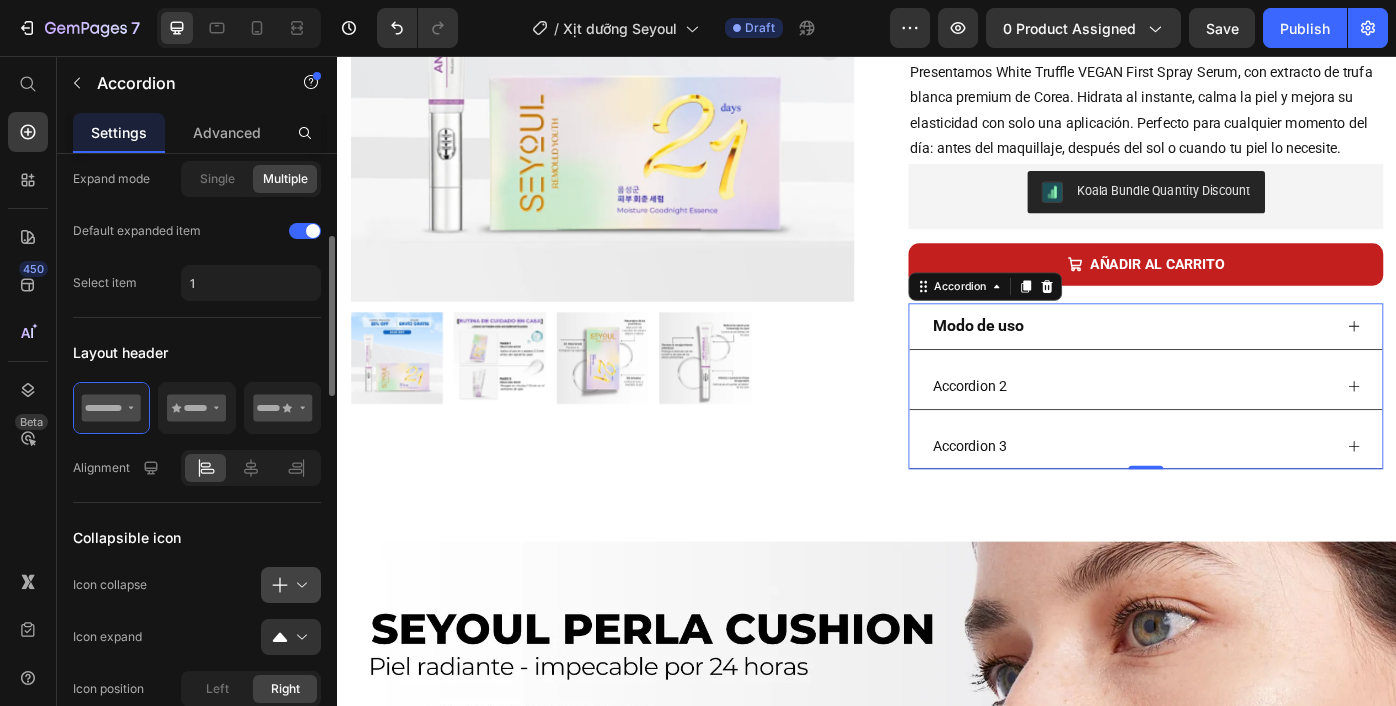 click at bounding box center [299, 585] 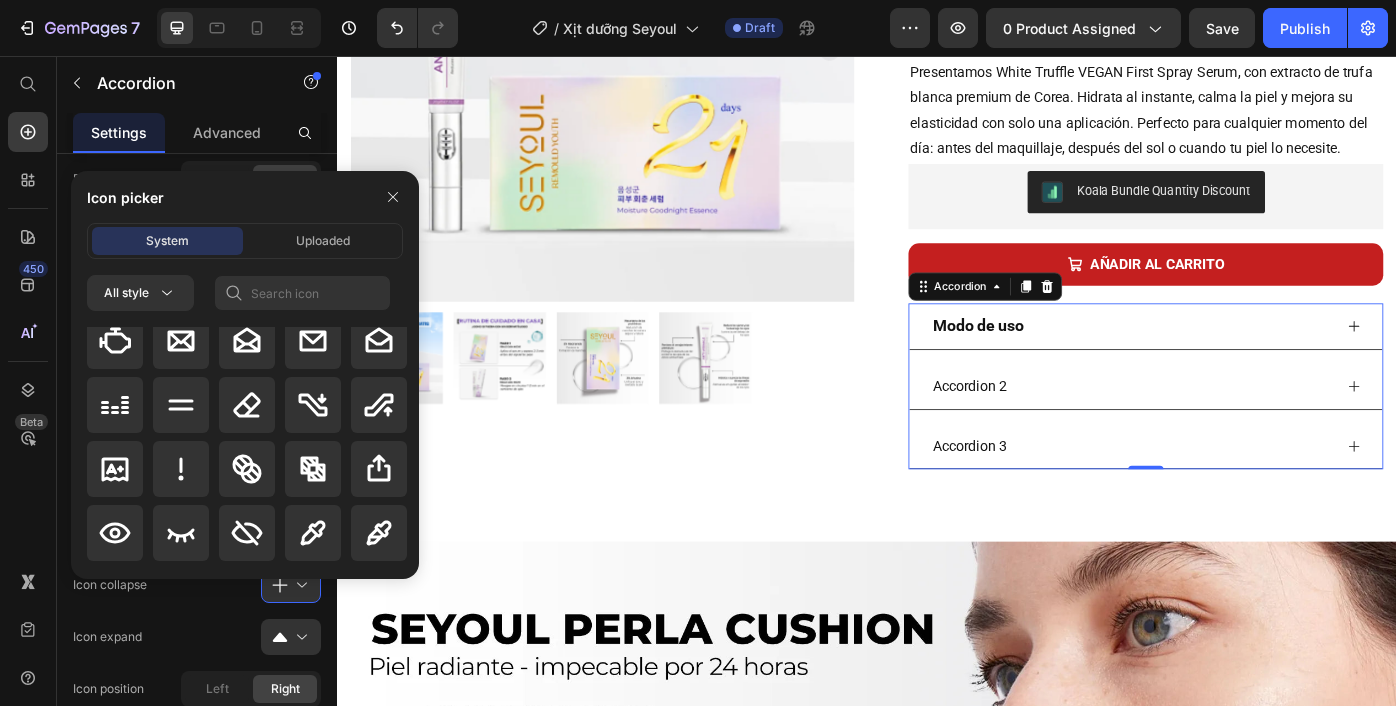 scroll, scrollTop: 5972, scrollLeft: 0, axis: vertical 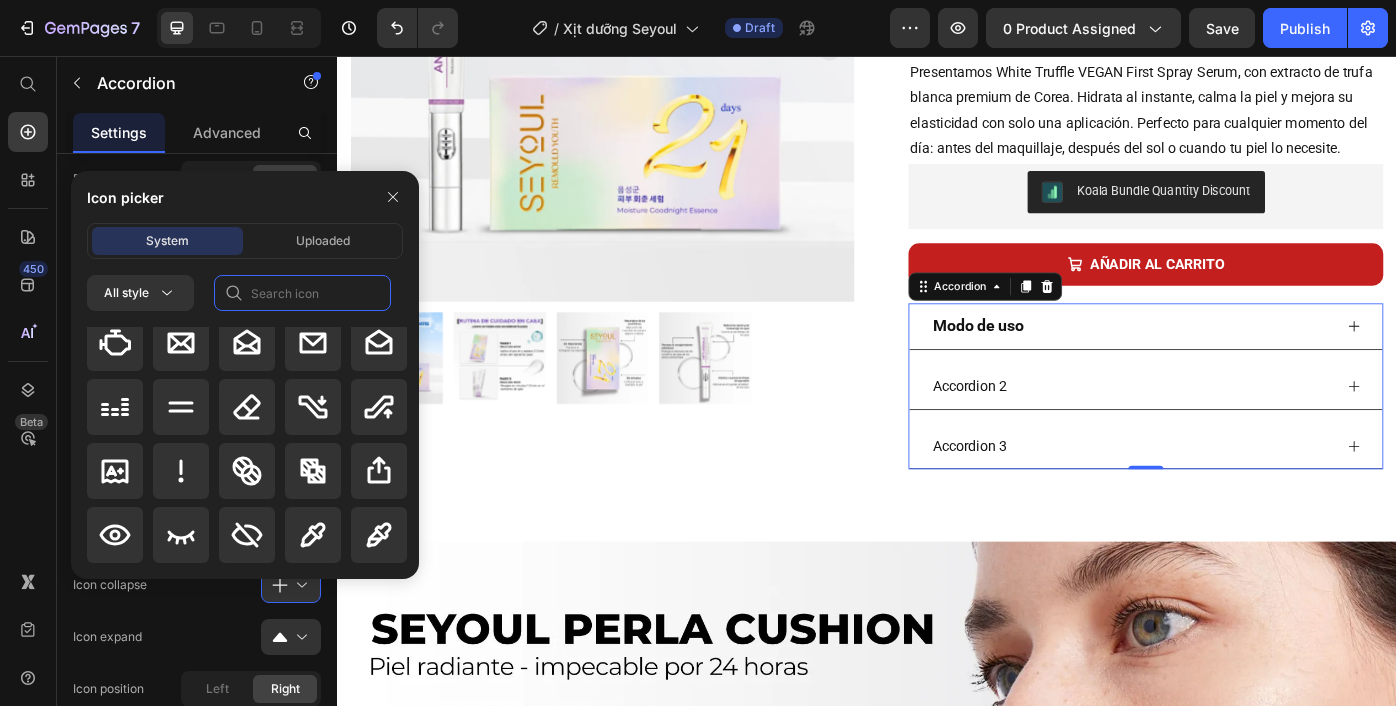 click 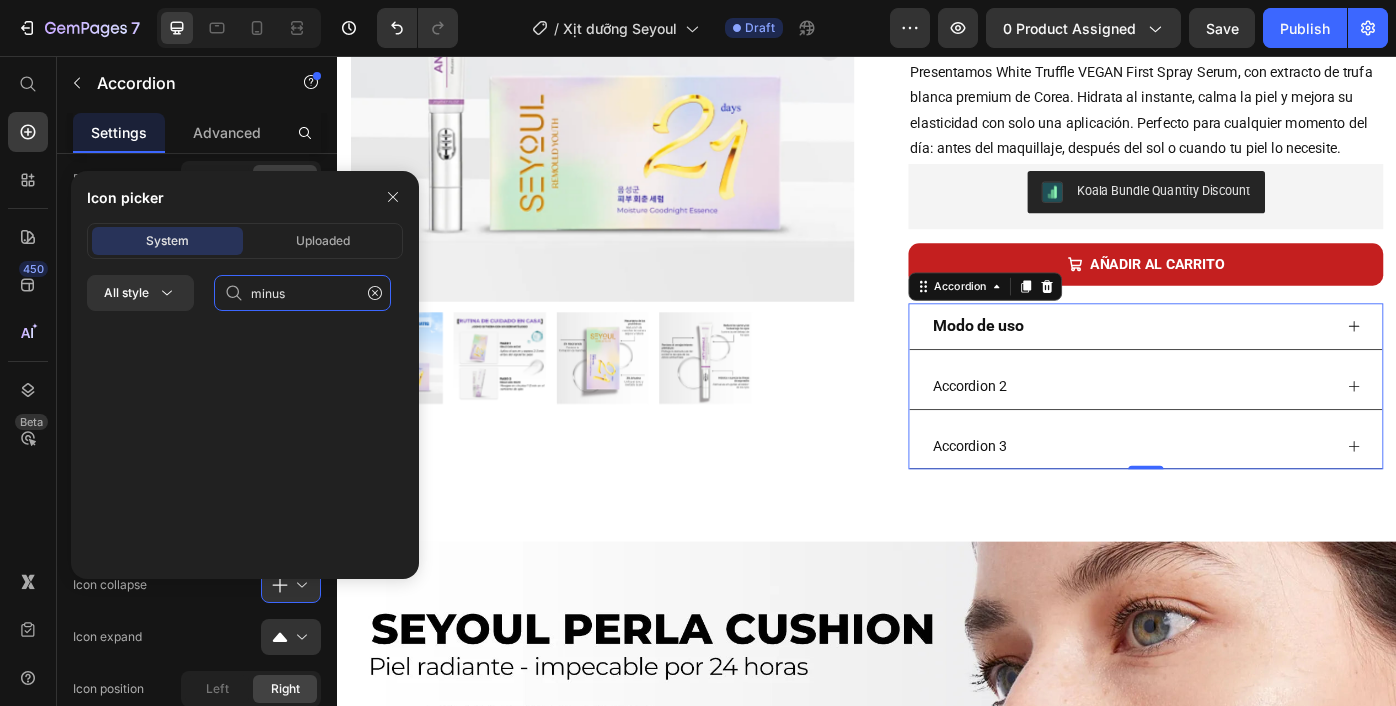 scroll, scrollTop: 0, scrollLeft: 0, axis: both 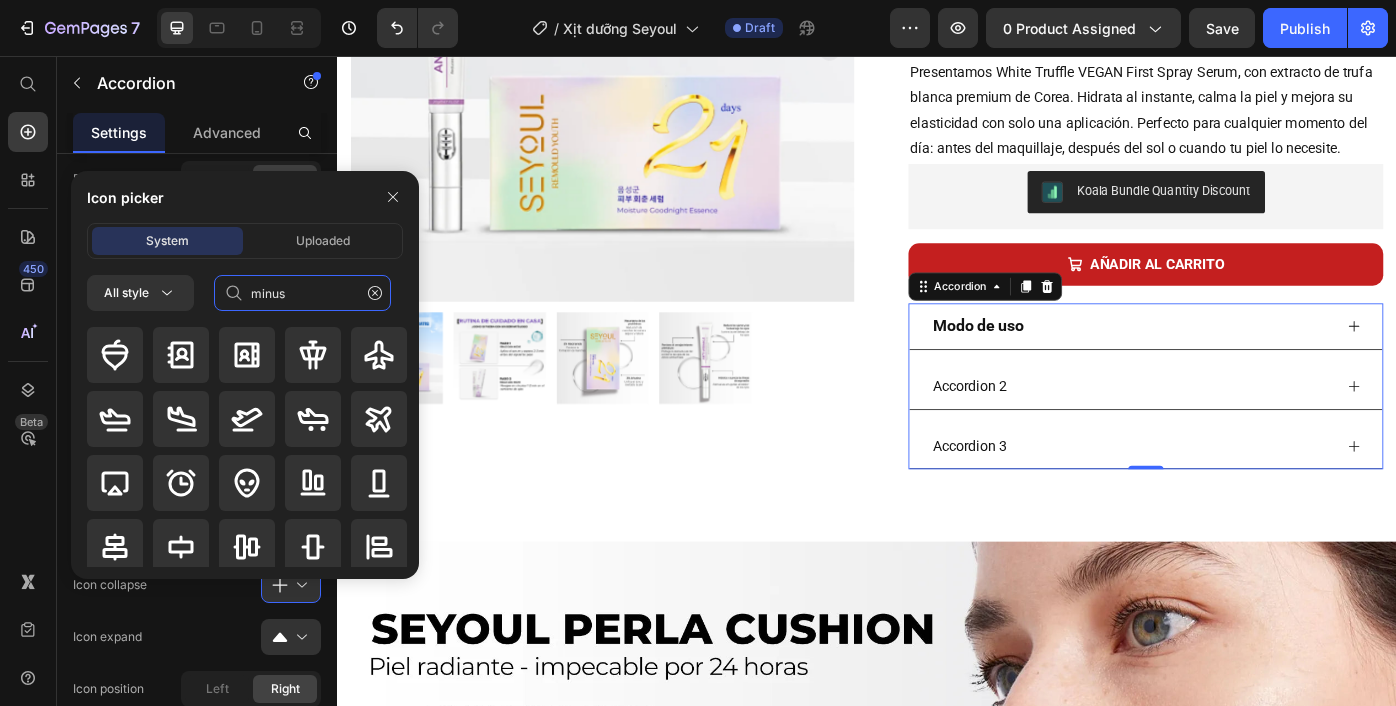 type on "minus" 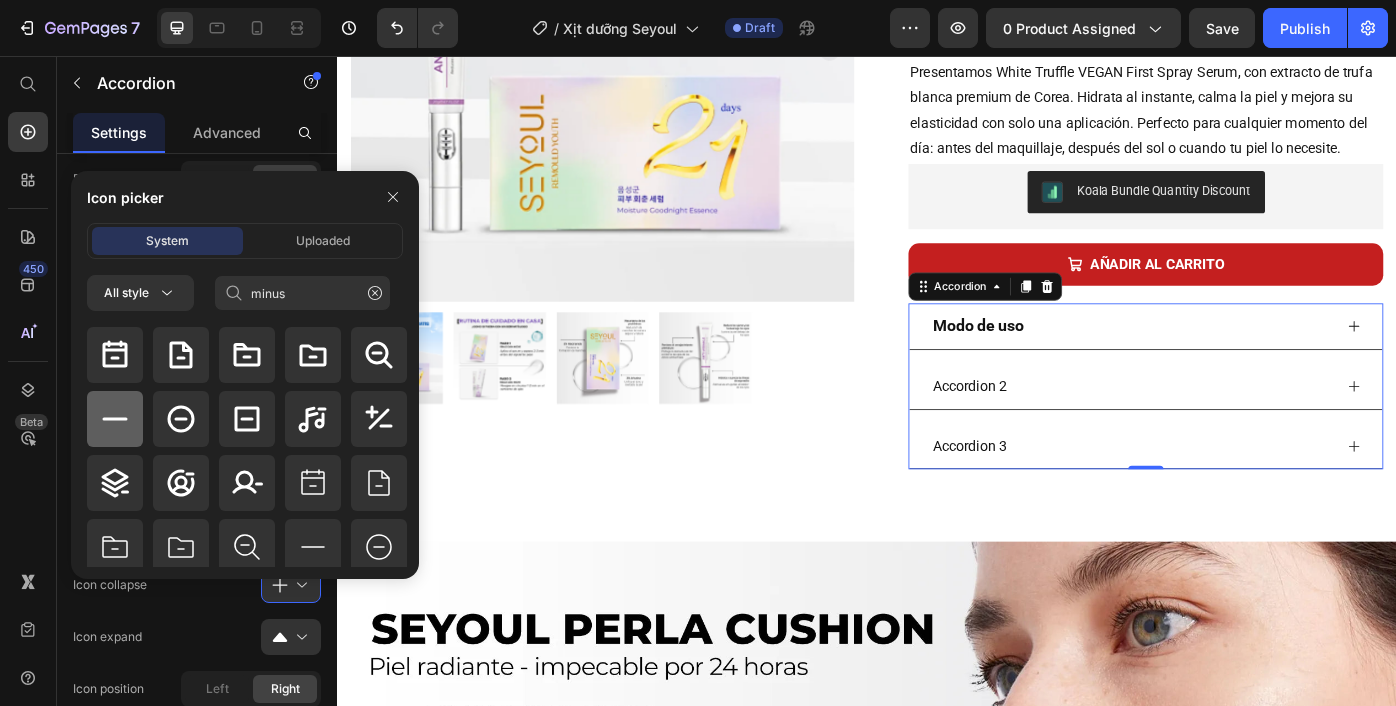 click 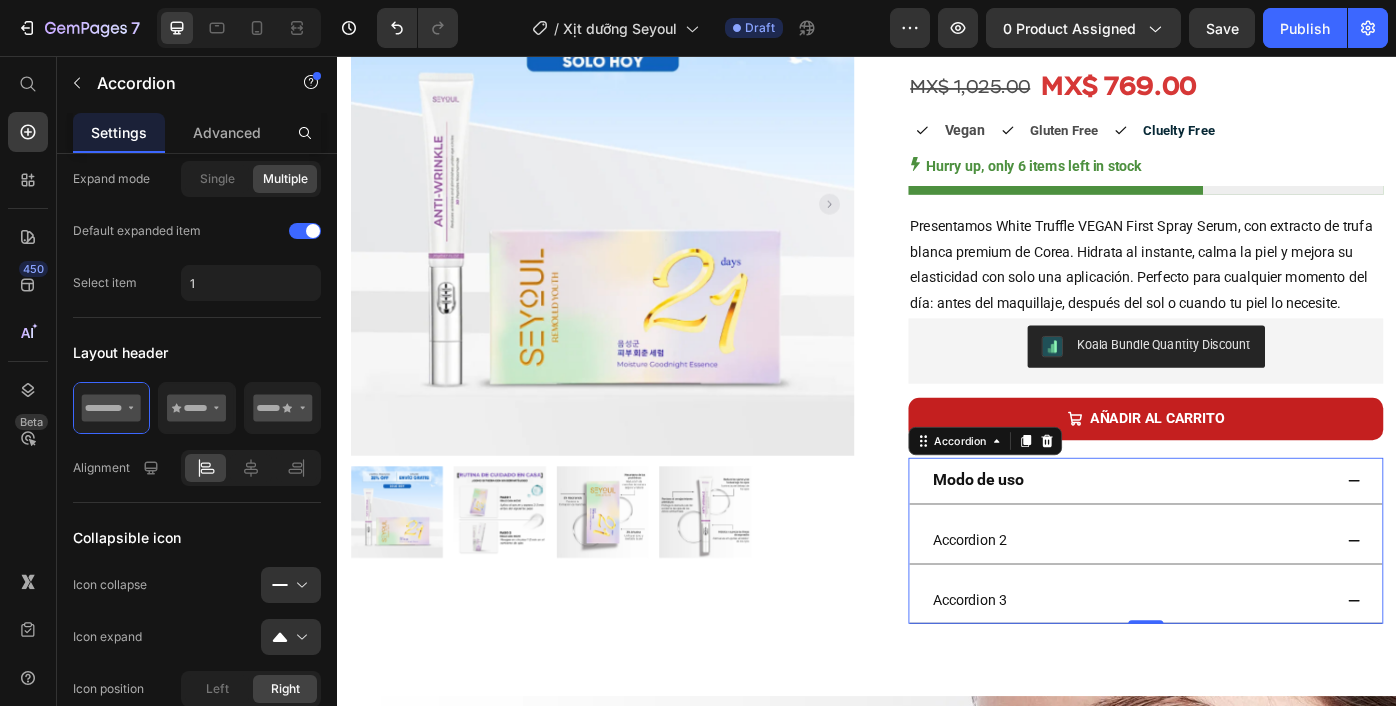 scroll, scrollTop: 293, scrollLeft: 0, axis: vertical 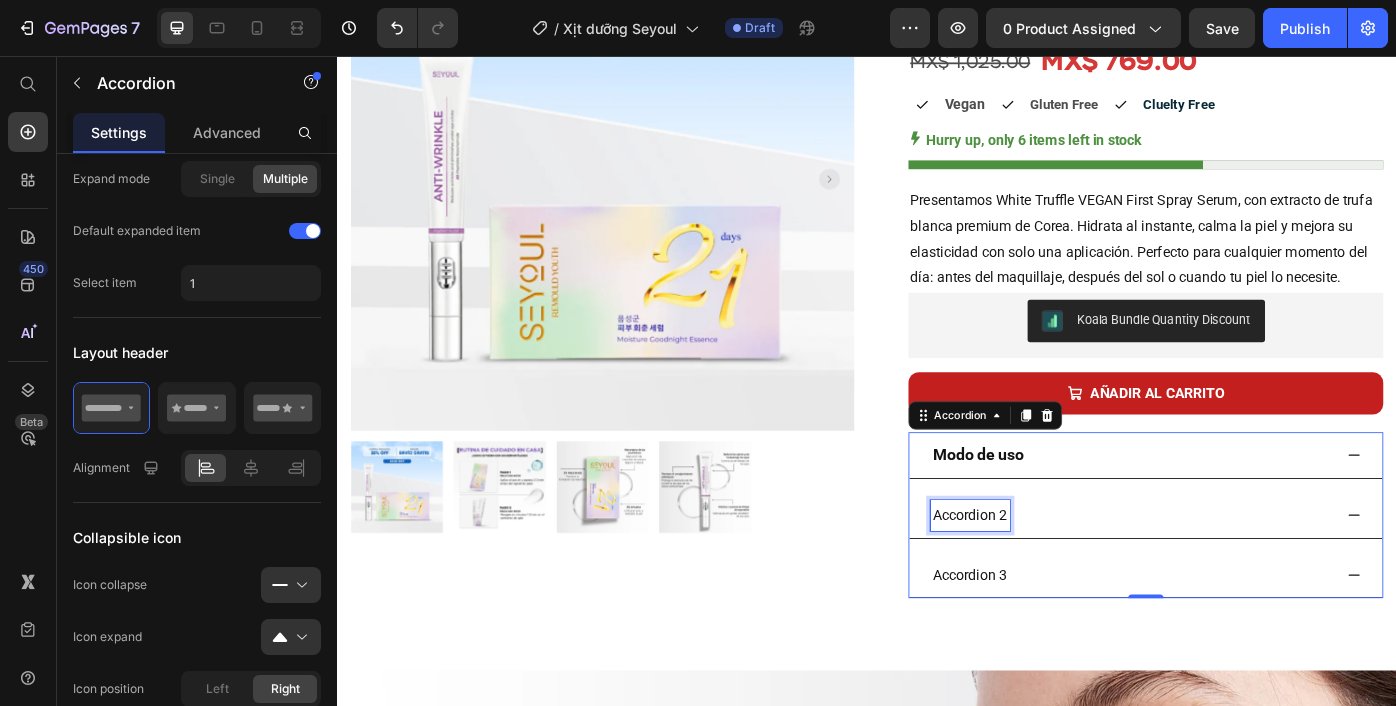 click on "Accordion 2" at bounding box center [1054, 576] 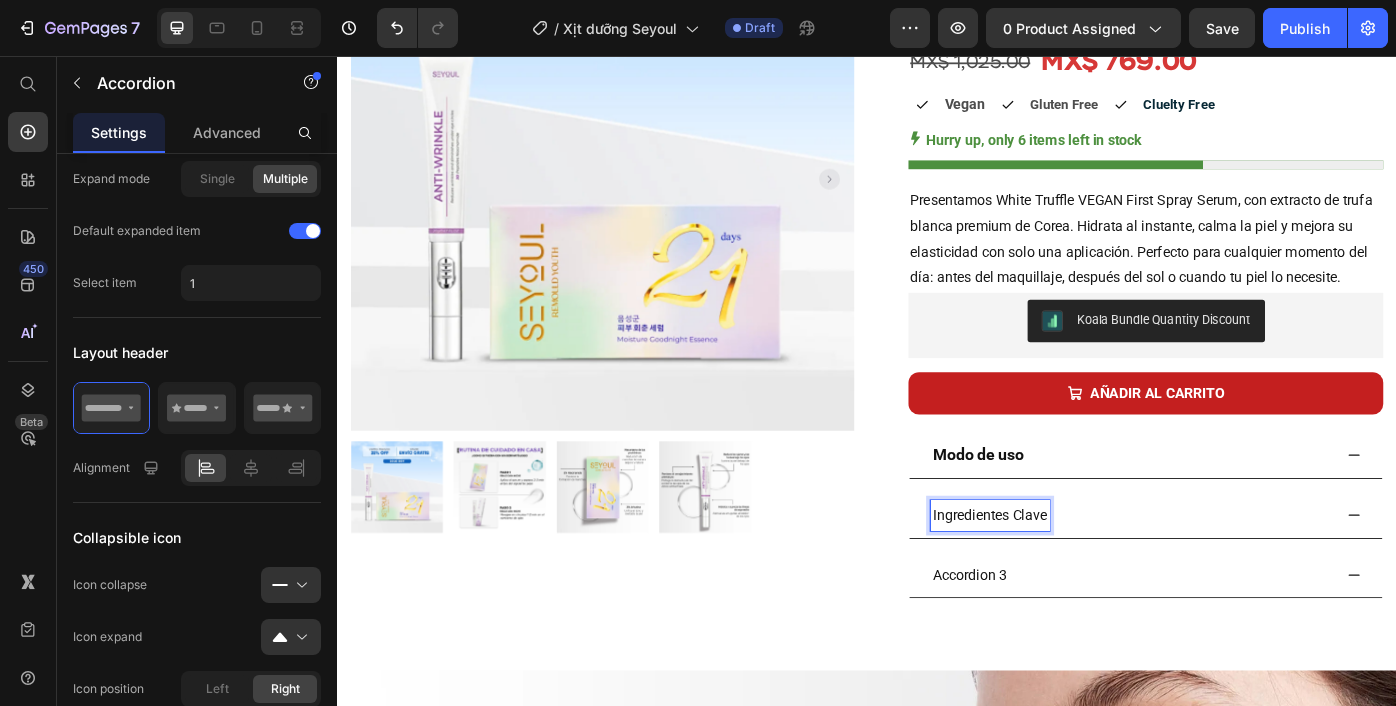 click on "Ingredientes Clave" at bounding box center (1076, 576) 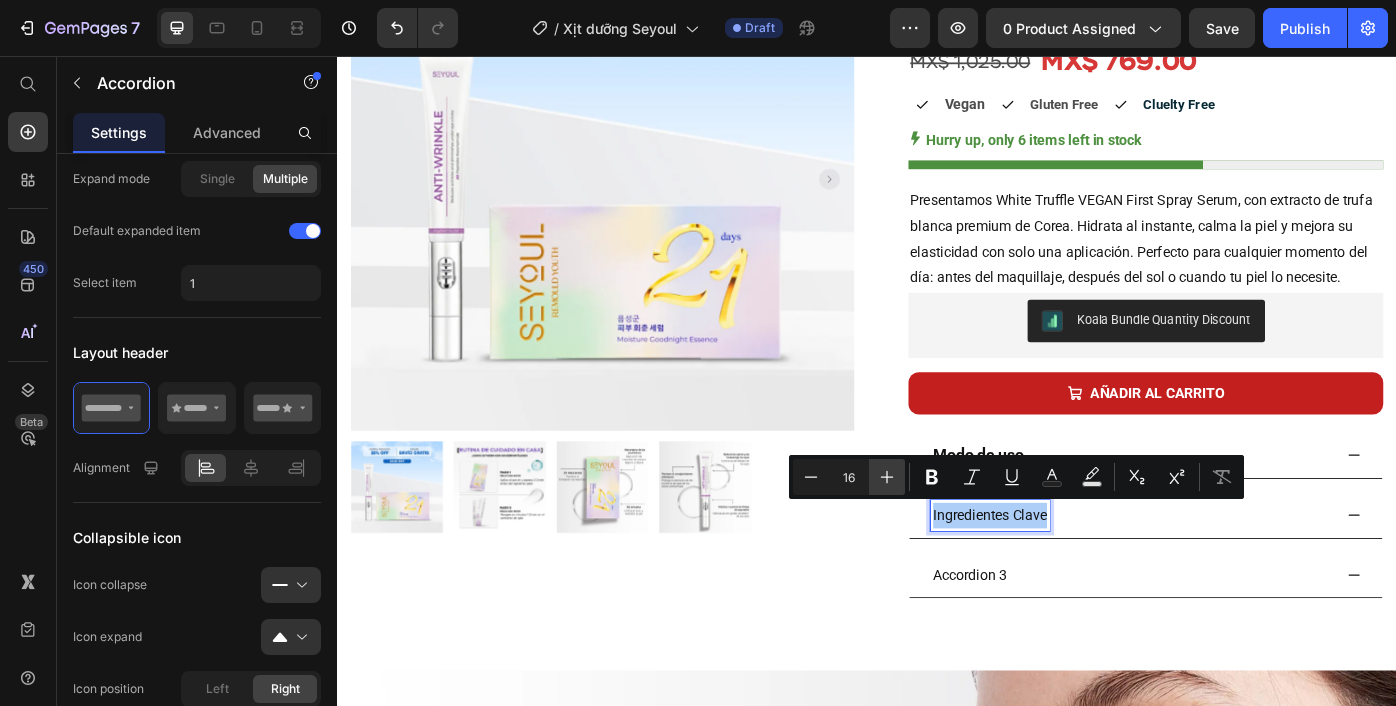 click on "Plus" at bounding box center (887, 477) 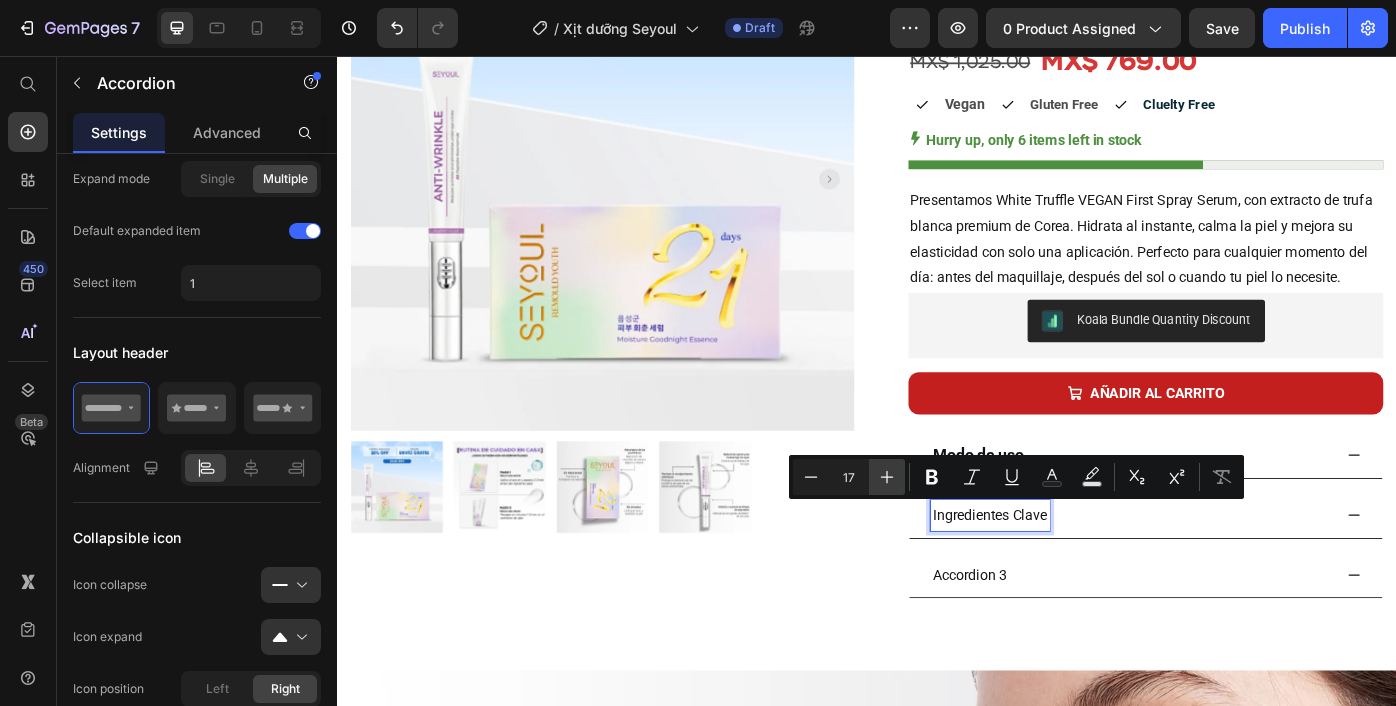 click on "Plus" at bounding box center [887, 477] 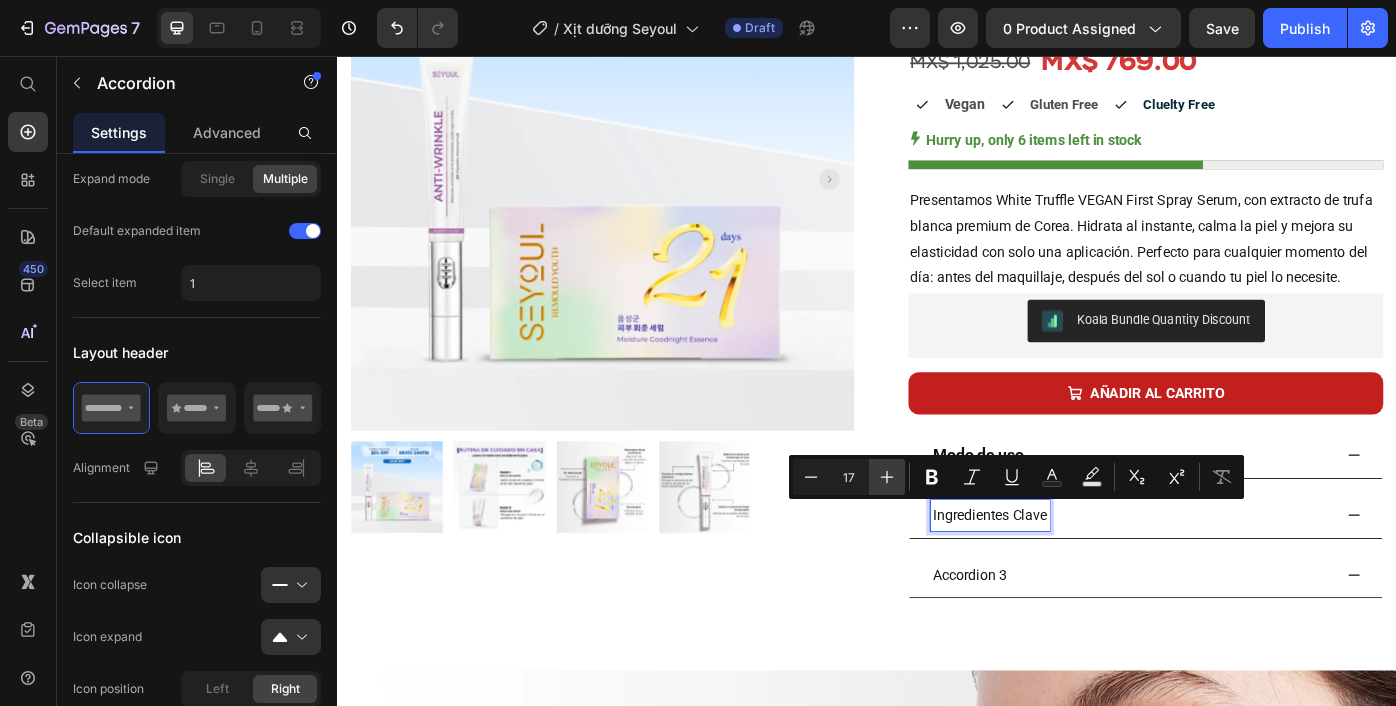 type on "18" 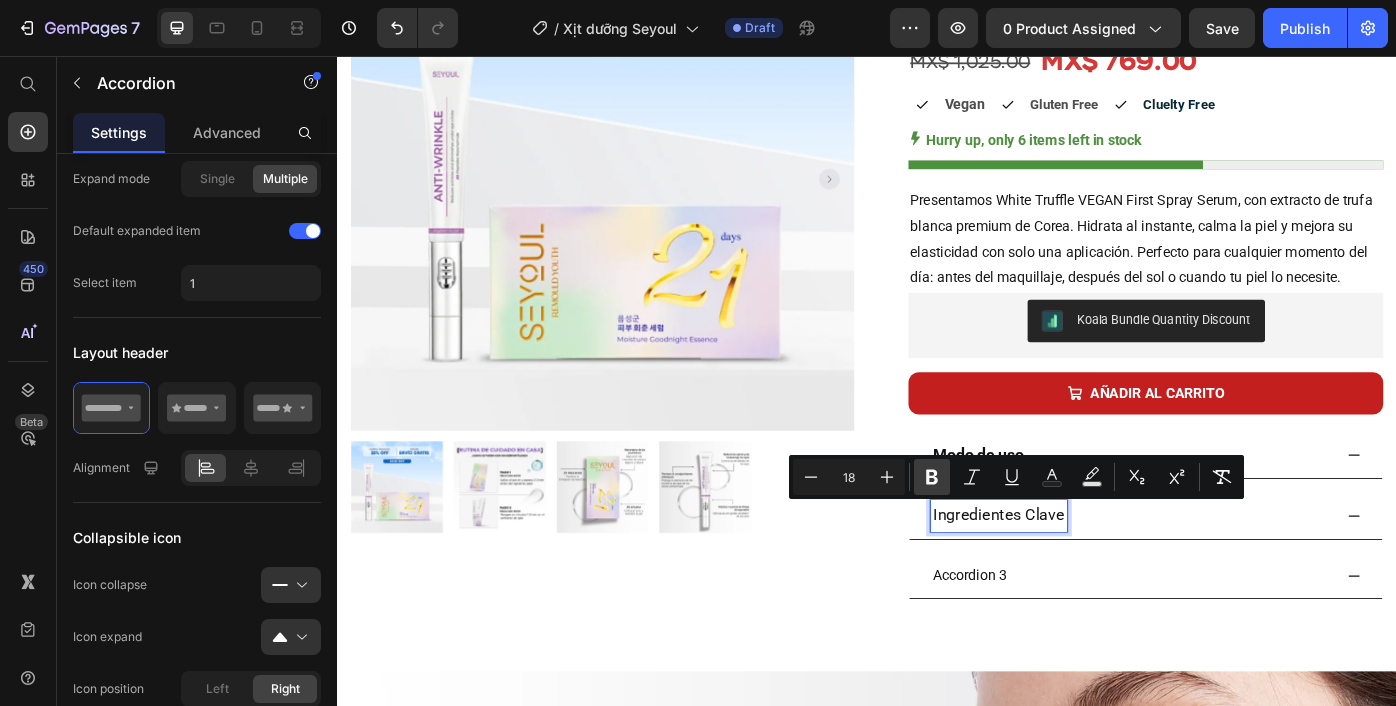 click 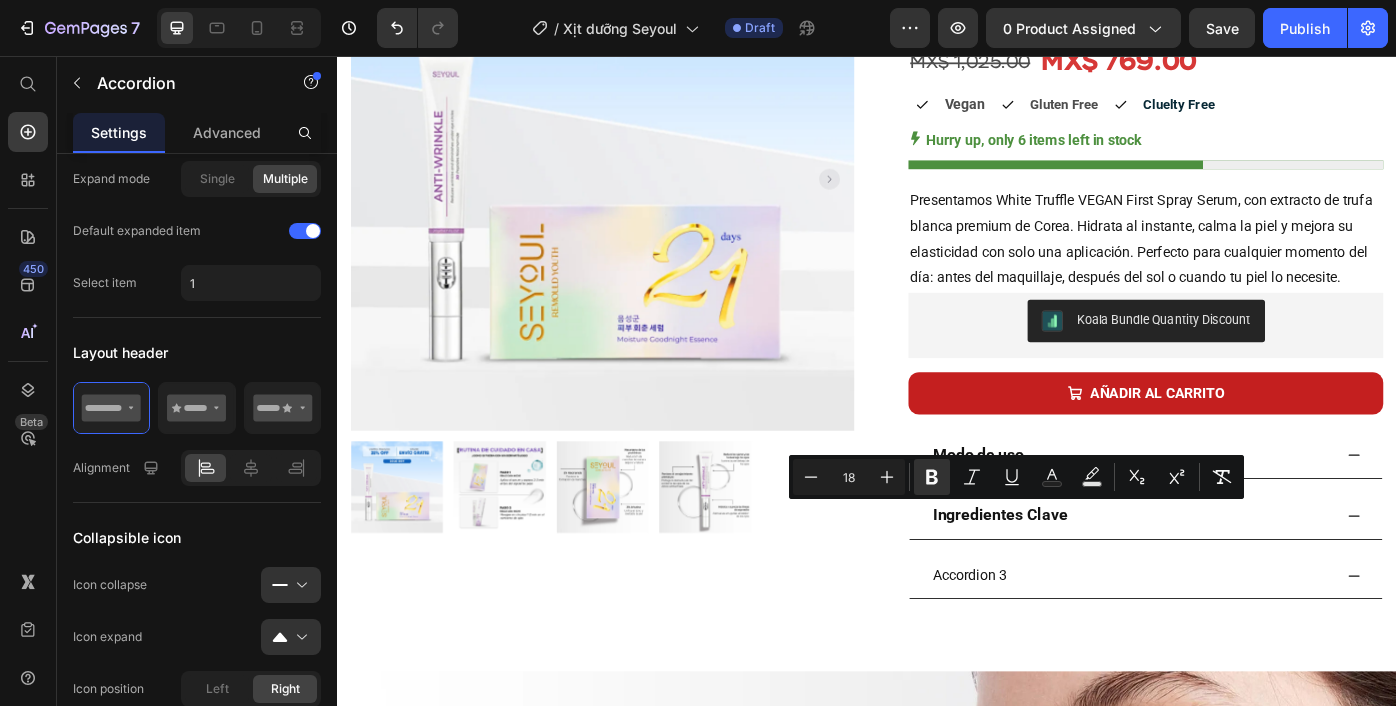 click on "Ingredientes Clave" at bounding box center [1237, 577] 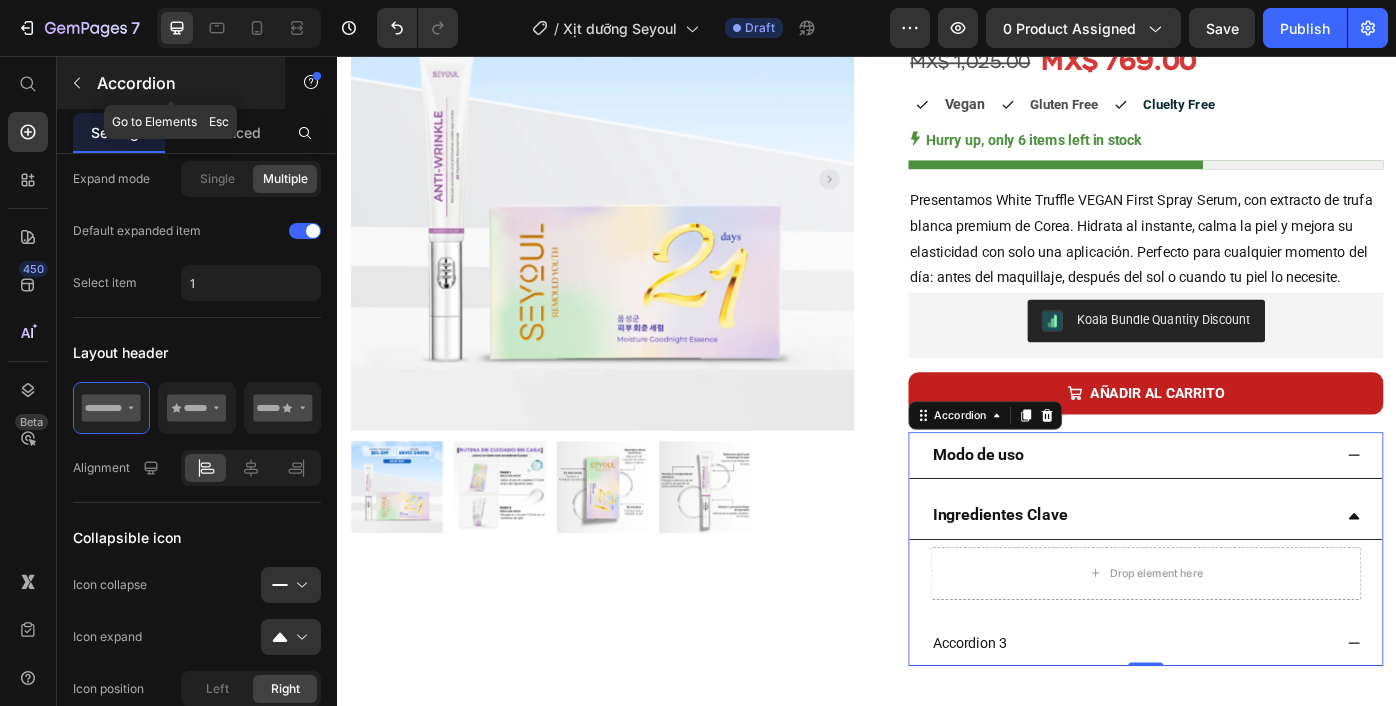 click at bounding box center [77, 83] 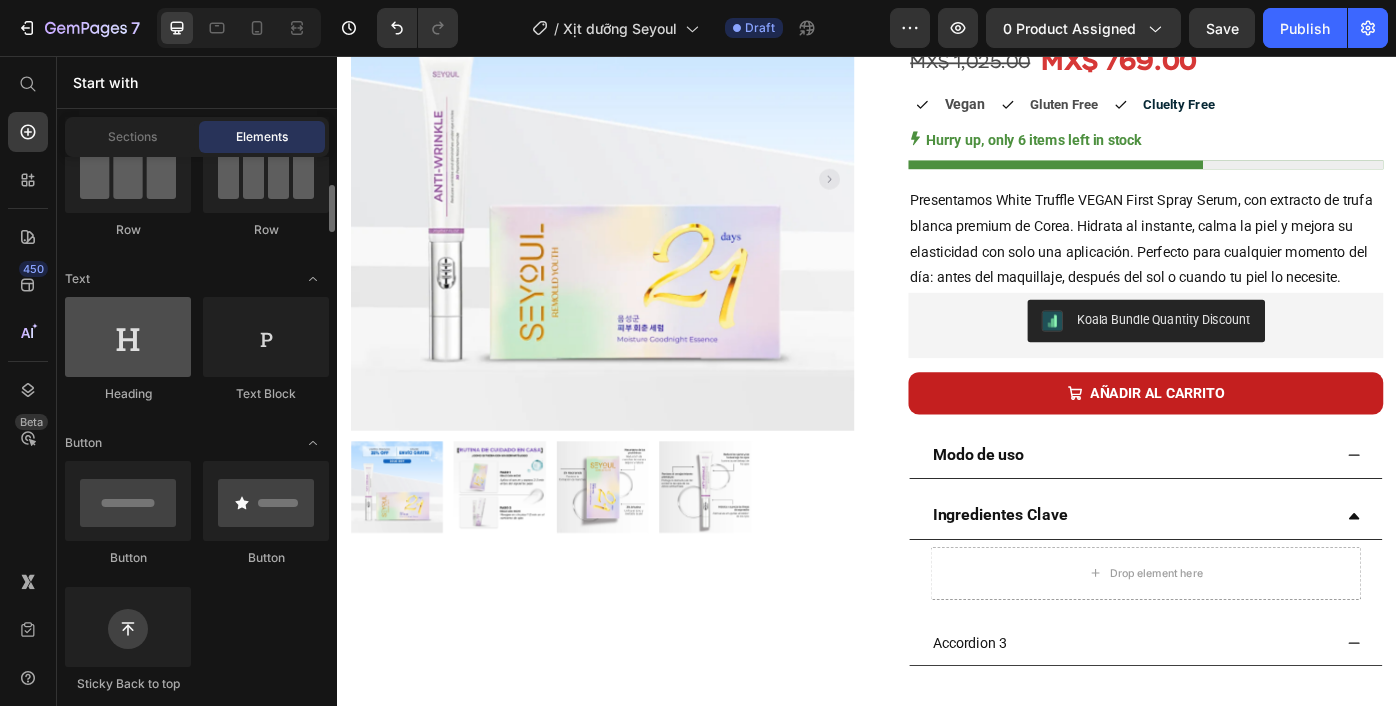 scroll, scrollTop: 205, scrollLeft: 0, axis: vertical 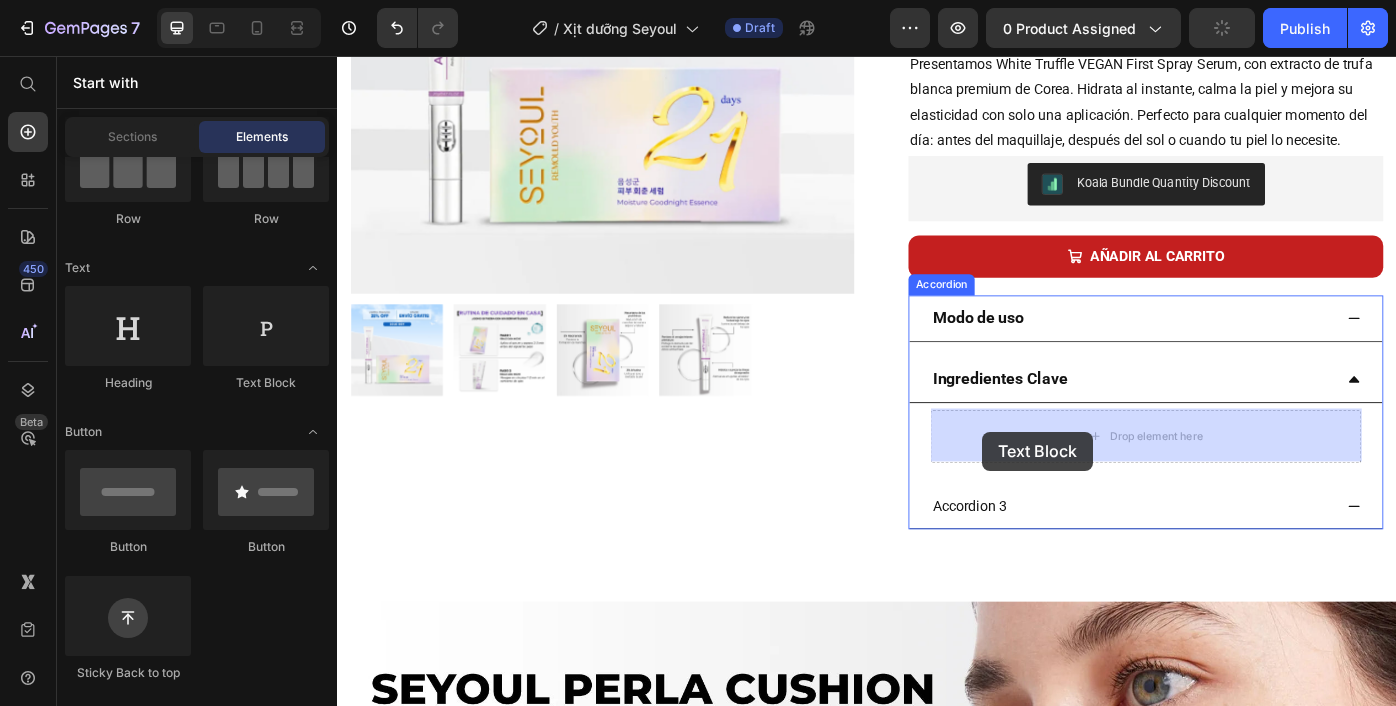 drag, startPoint x: 576, startPoint y: 381, endPoint x: 1068, endPoint y: 482, distance: 502.2599 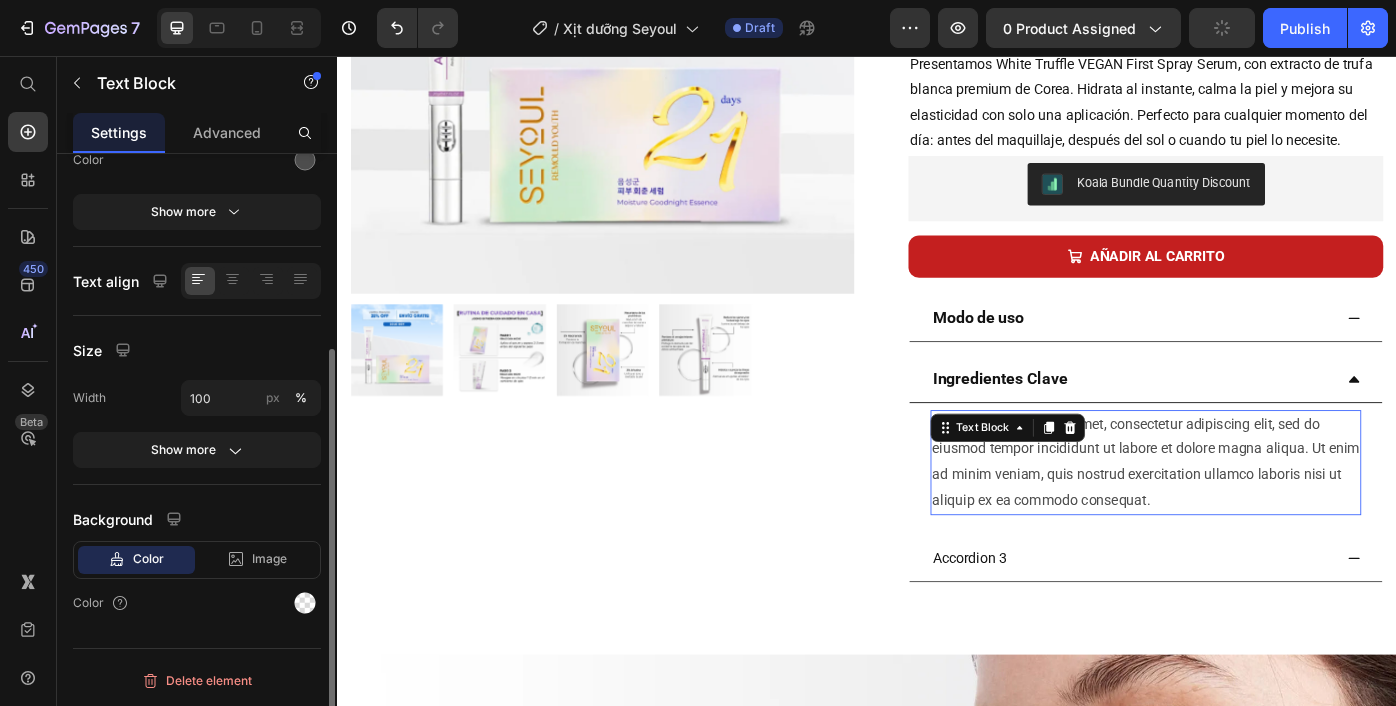 scroll, scrollTop: 0, scrollLeft: 0, axis: both 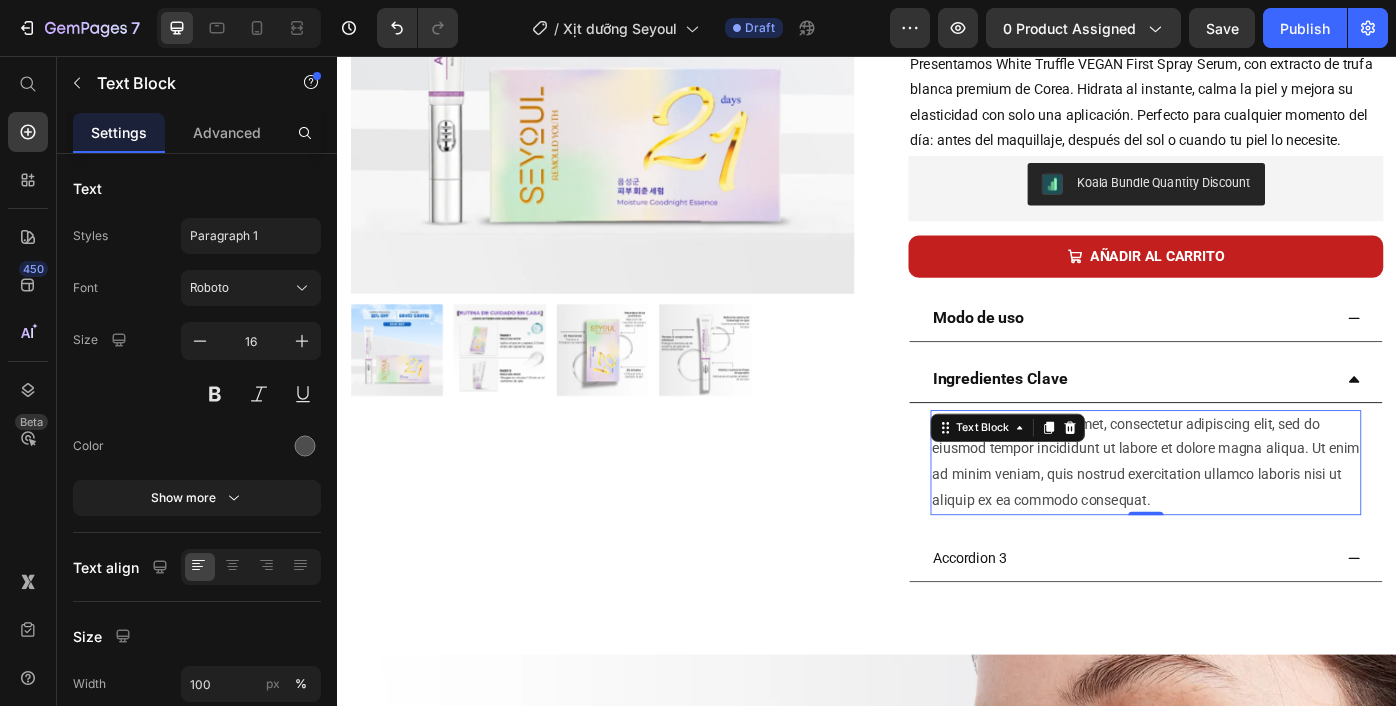 click on "Lorem ipsum dolor sit amet, consectetur adipiscing elit, sed do eiusmod tempor incididunt ut labore et dolore magna aliqua. Ut enim ad minim veniam, quis nostrud exercitation ullamco laboris nisi ut aliquip ex ea commodo consequat." at bounding box center [1253, 516] 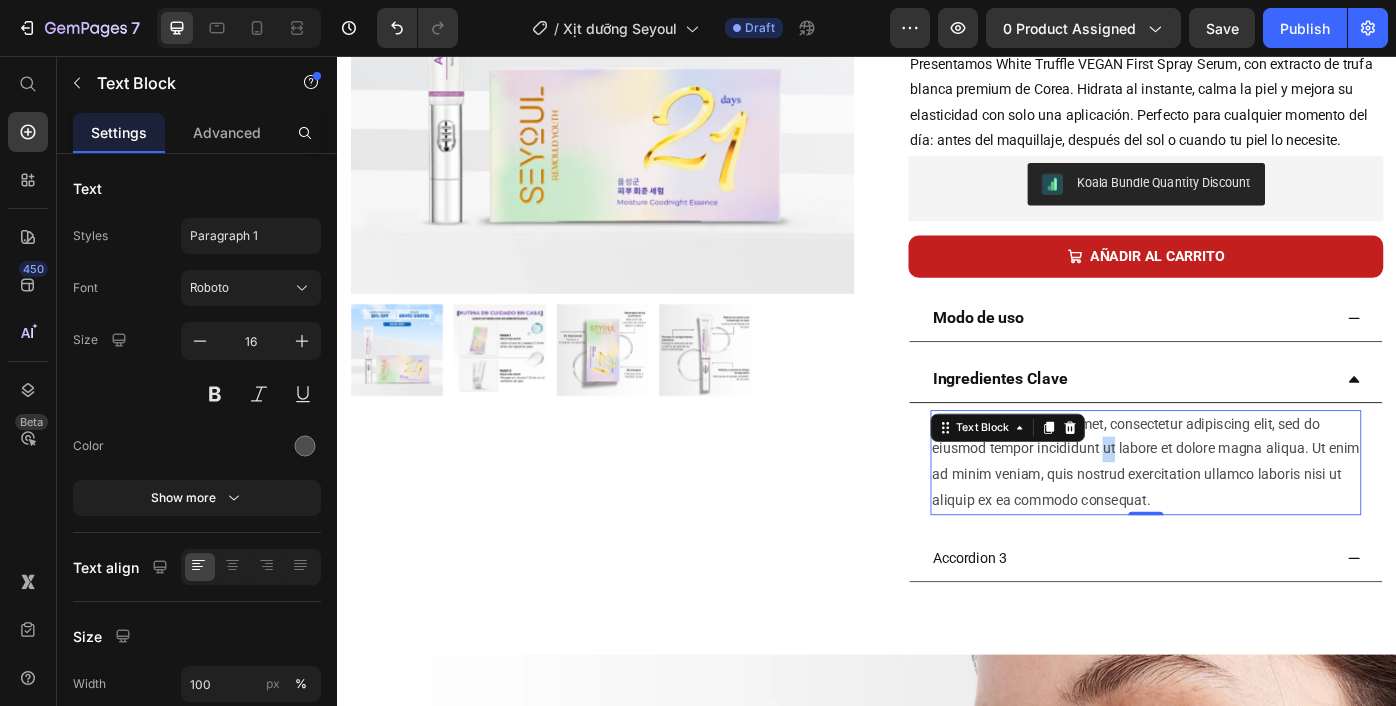 click on "Lorem ipsum dolor sit amet, consectetur adipiscing elit, sed do eiusmod tempor incididunt ut labore et dolore magna aliqua. Ut enim ad minim veniam, quis nostrud exercitation ullamco laboris nisi ut aliquip ex ea commodo consequat." at bounding box center [1253, 516] 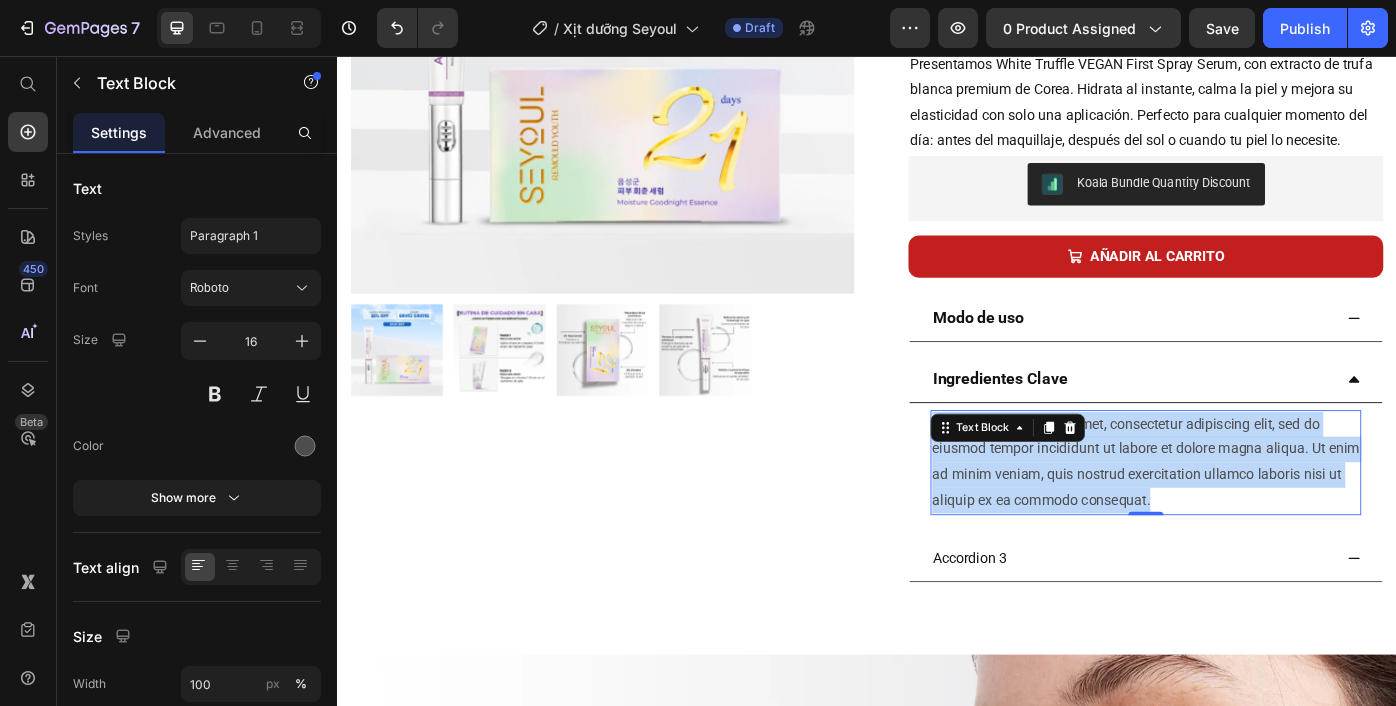click on "Lorem ipsum dolor sit amet, consectetur adipiscing elit, sed do eiusmod tempor incididunt ut labore et dolore magna aliqua. Ut enim ad minim veniam, quis nostrud exercitation ullamco laboris nisi ut aliquip ex ea commodo consequat." at bounding box center [1253, 516] 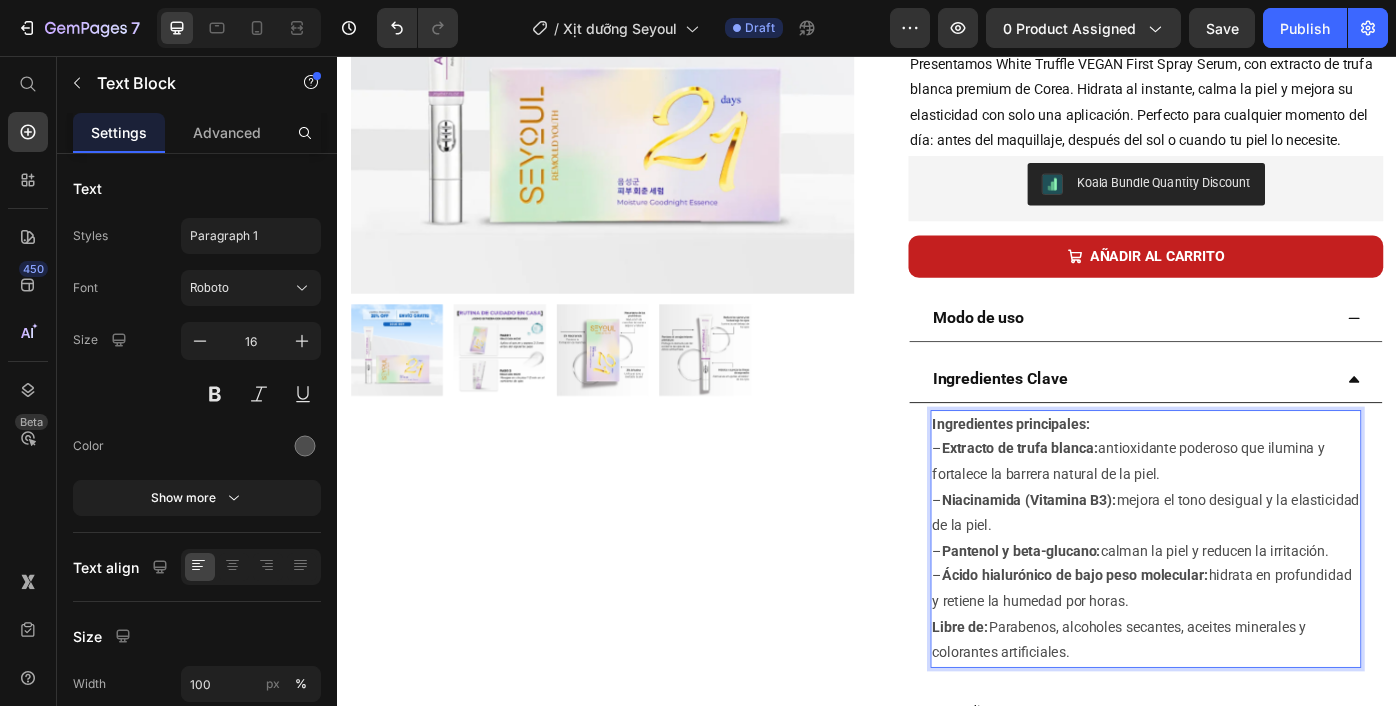scroll, scrollTop: 54, scrollLeft: 0, axis: vertical 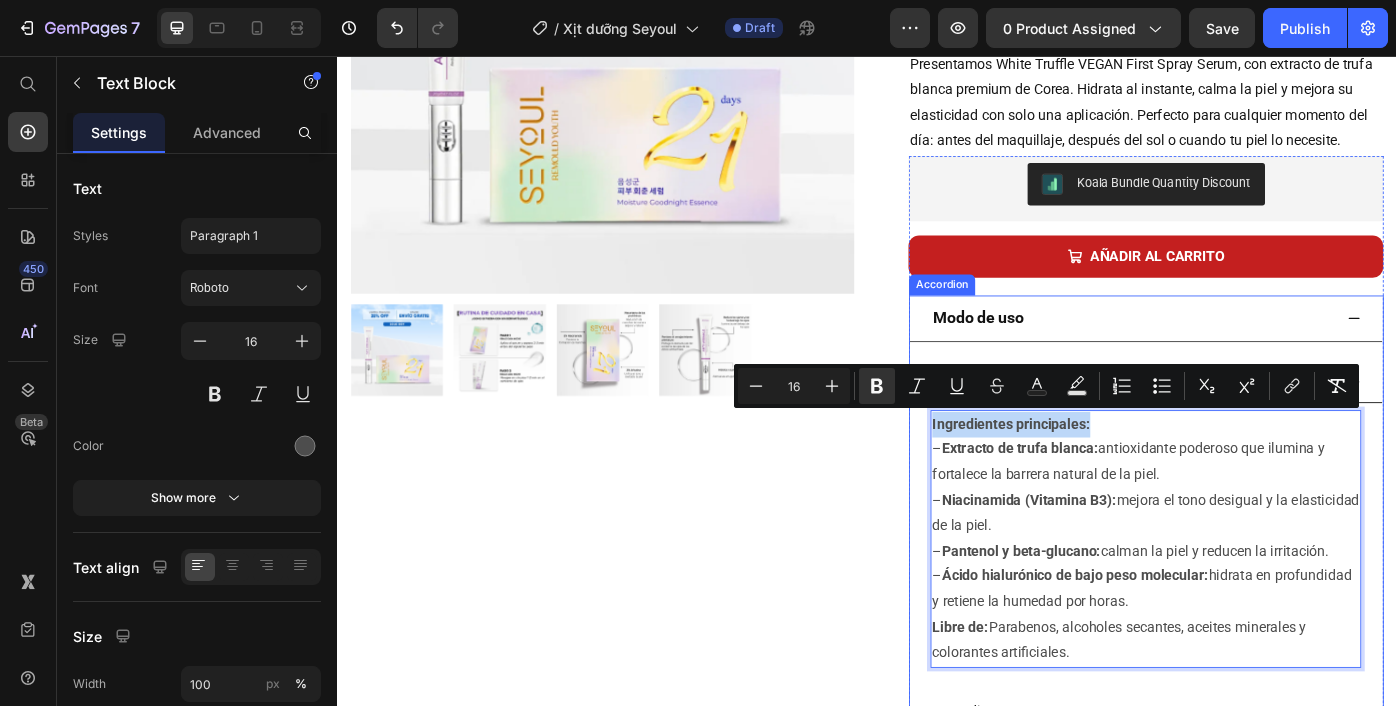 drag, startPoint x: 1200, startPoint y: 466, endPoint x: 988, endPoint y: 479, distance: 212.39821 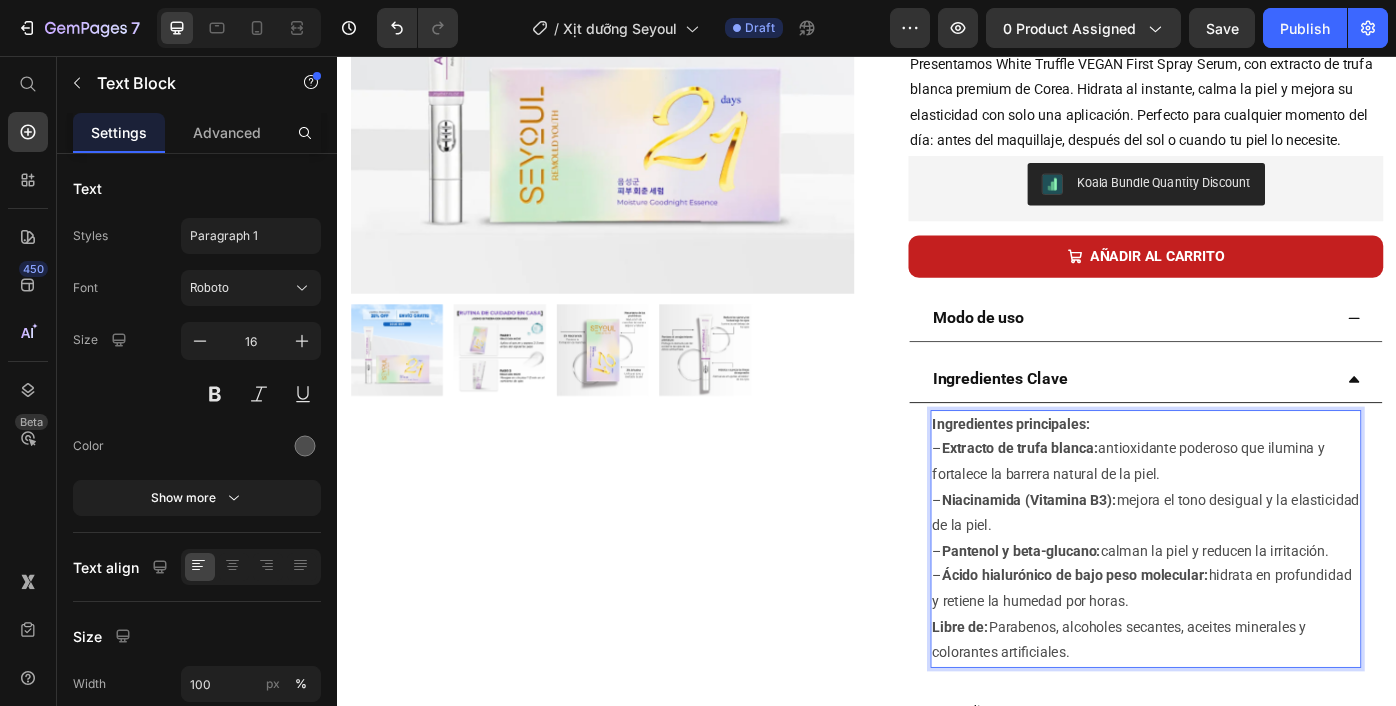 click on "Ingredientes principales: –  Extracto de trufa blanca:  antioxidante poderoso que ilumina y fortalece la barrera natural de la piel. –  Niacinamida (Vitamina B3):  mejora el tono desigual y la elasticidad de la piel. –  Pantenol y beta-glucano:  calman la piel y reducen la irritación. –  Ácido hialurónico de bajo peso molecular:  hidrata en profundidad y retiene la humedad por horas." at bounding box center [1253, 574] 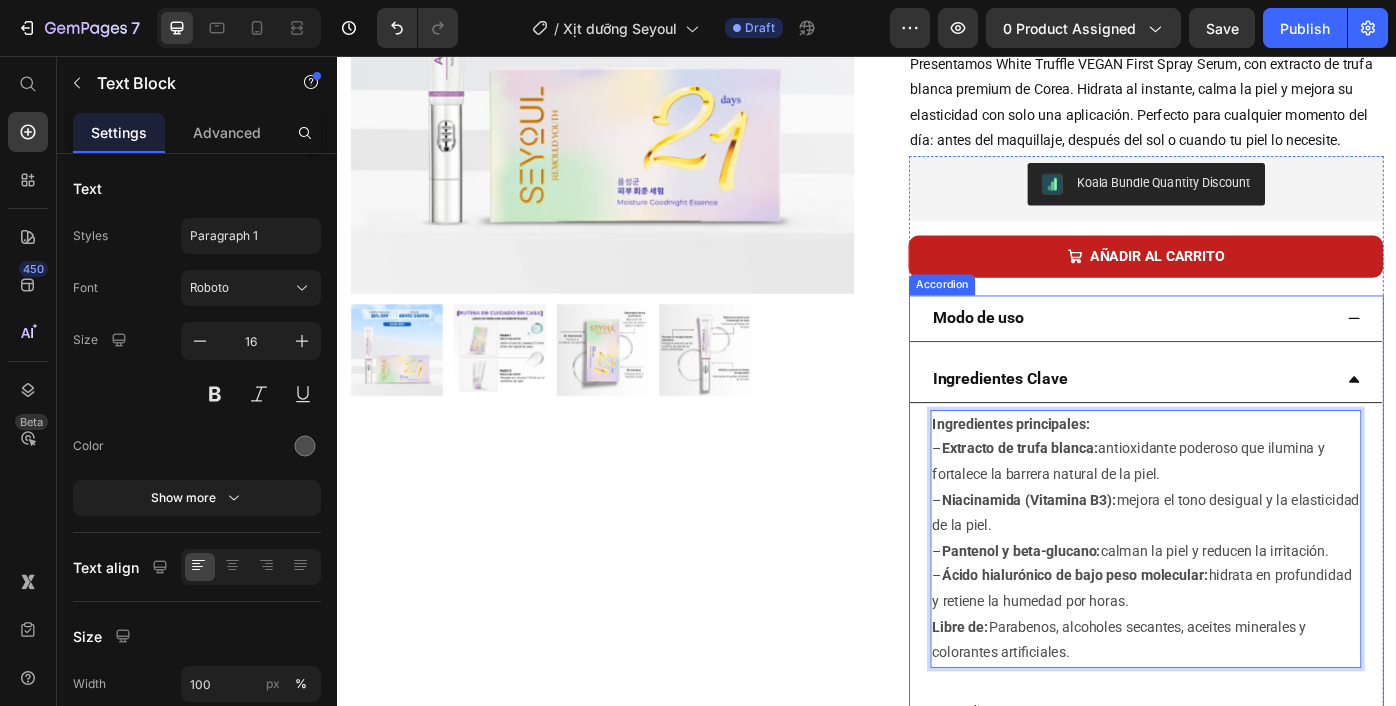 click on "Ingredientes Clave" at bounding box center (1088, 420) 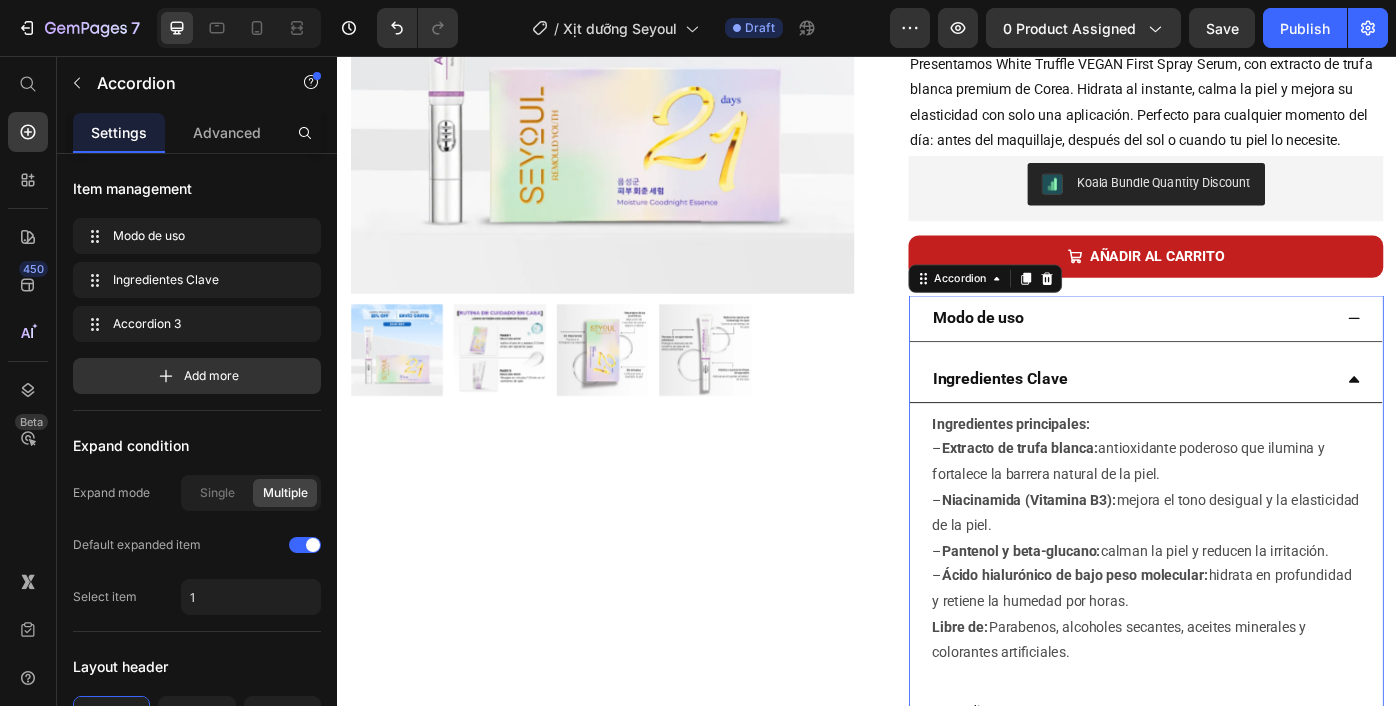 scroll, scrollTop: 0, scrollLeft: 0, axis: both 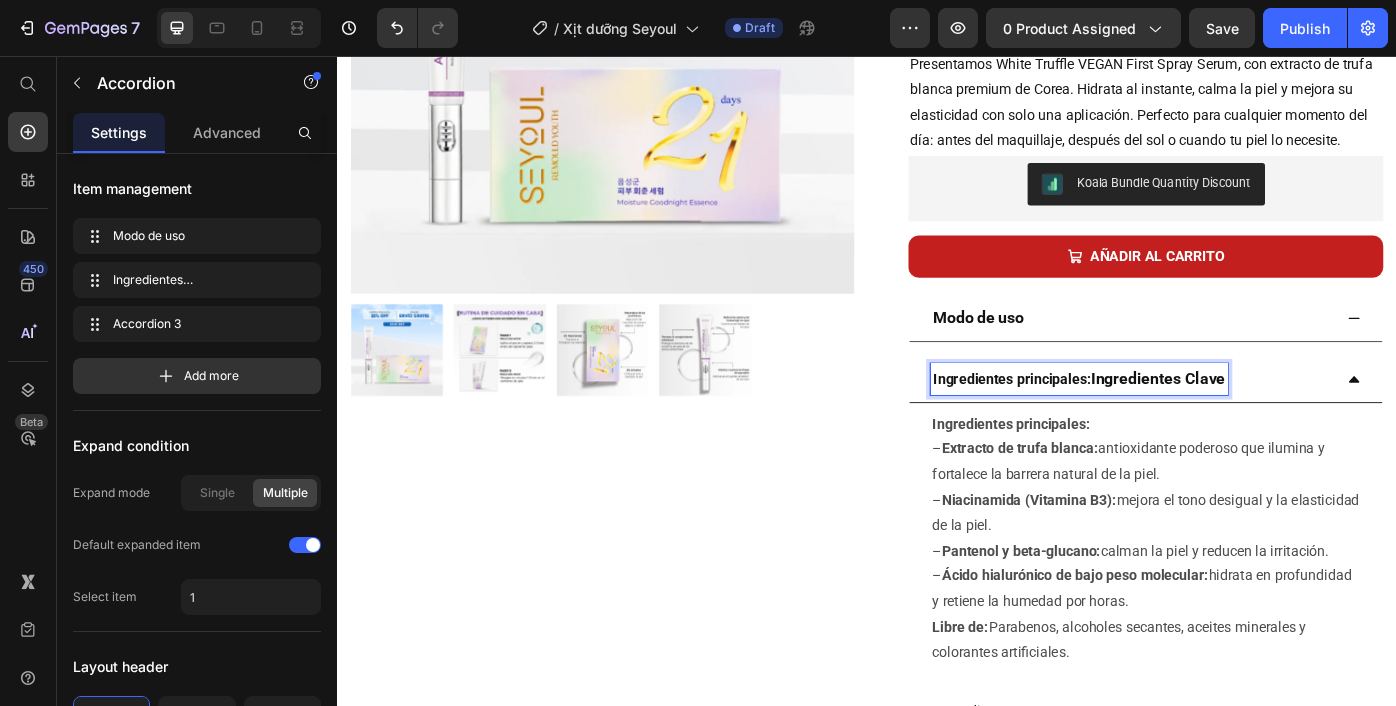 click on "Ingredientes principales:" at bounding box center (1101, 421) 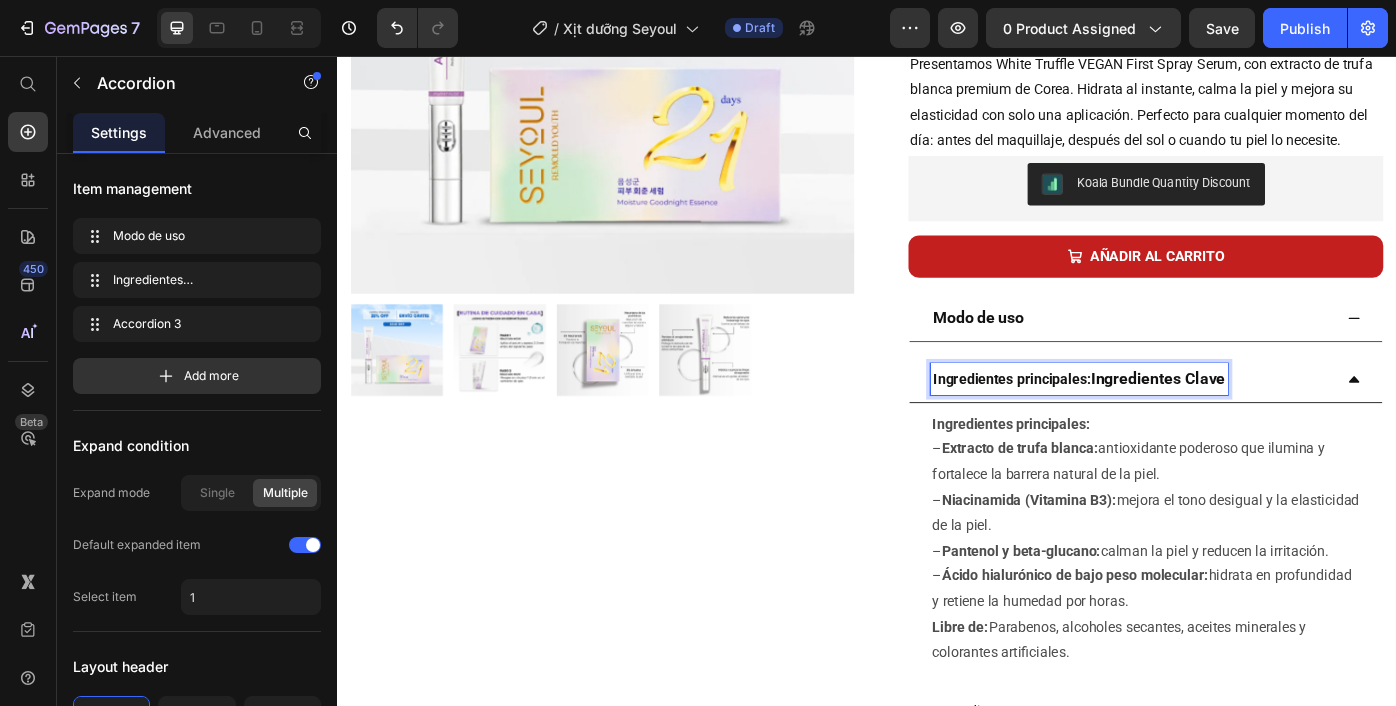click on "Ingredientes principales:" at bounding box center [1101, 421] 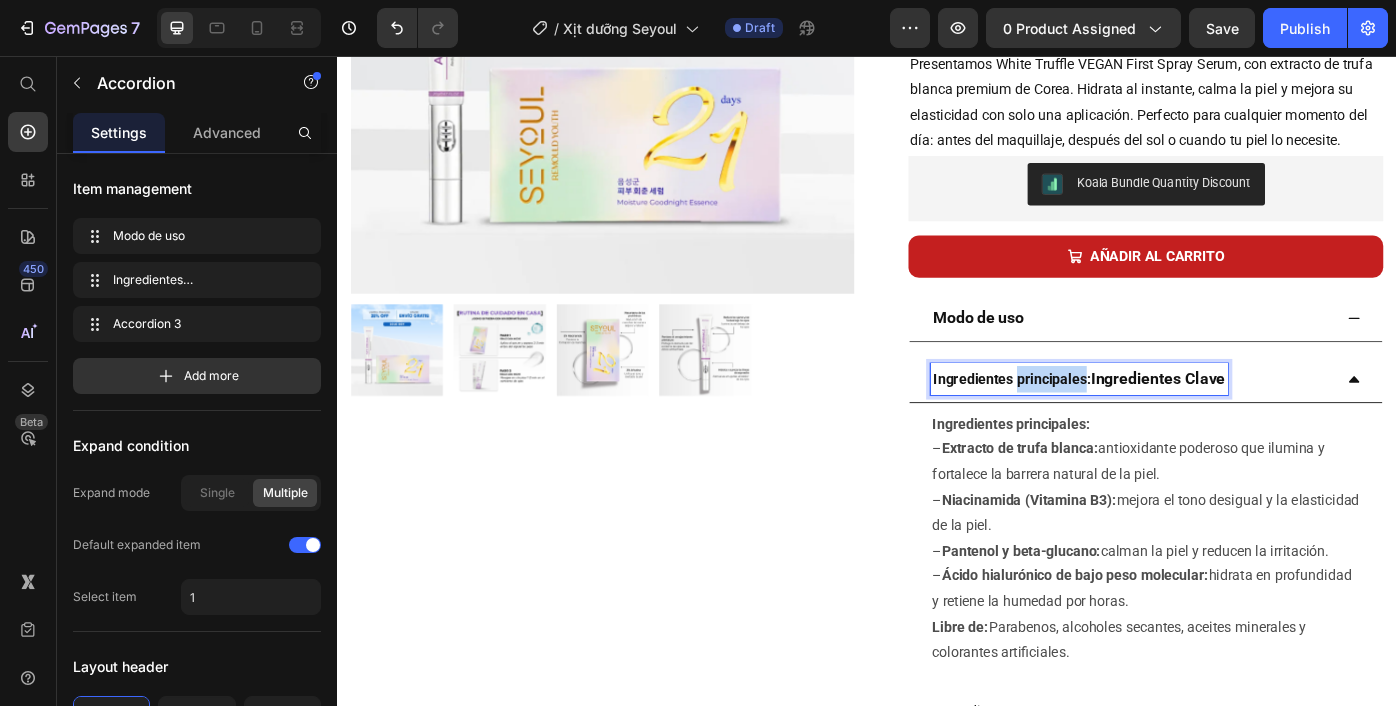 click on "Ingredientes principales:" at bounding box center [1101, 421] 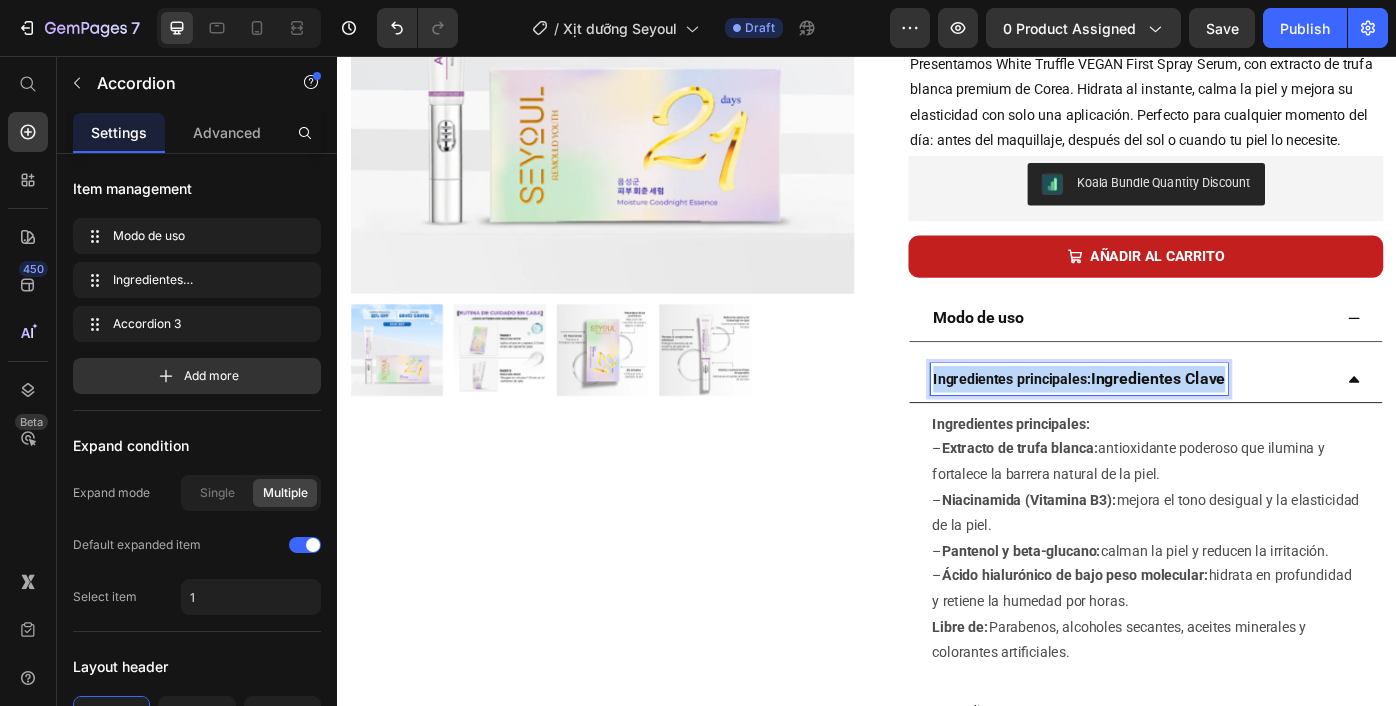 click on "Ingredientes principales:" at bounding box center [1101, 421] 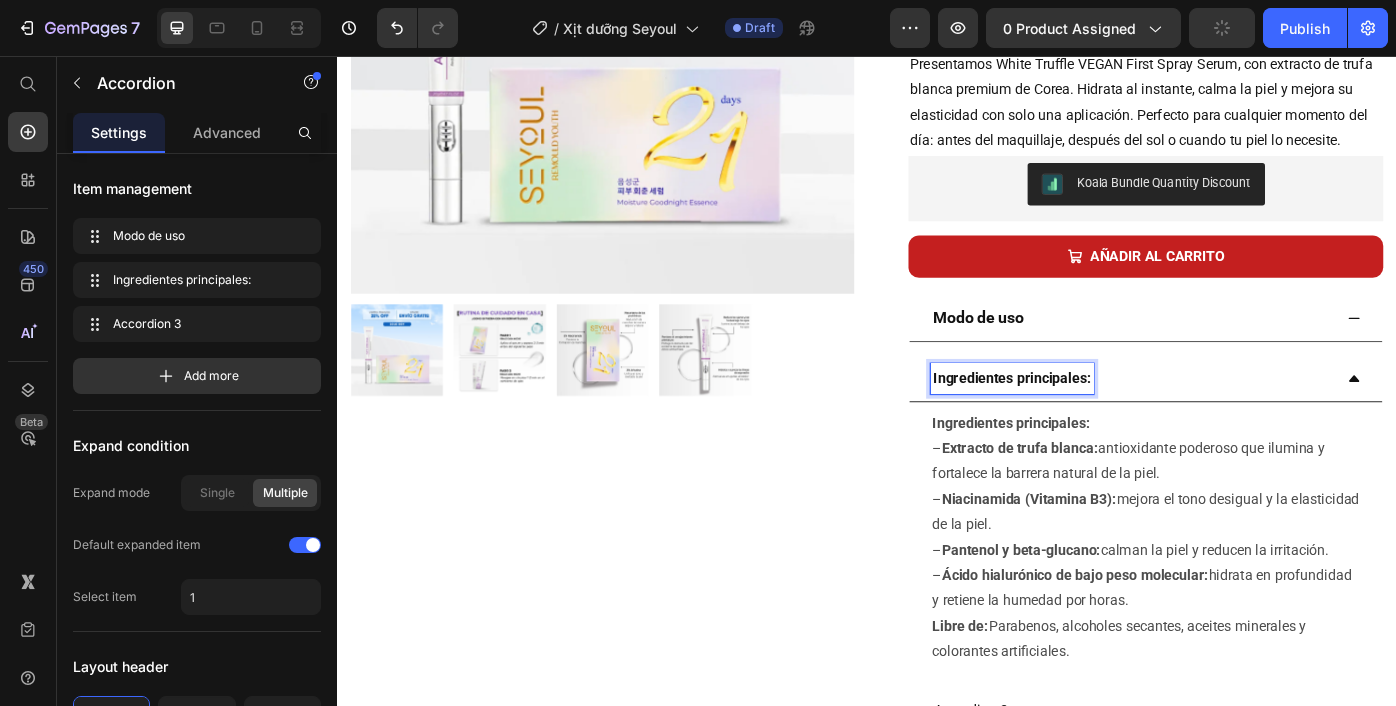 click on "Ingredientes principales:" at bounding box center (1101, 420) 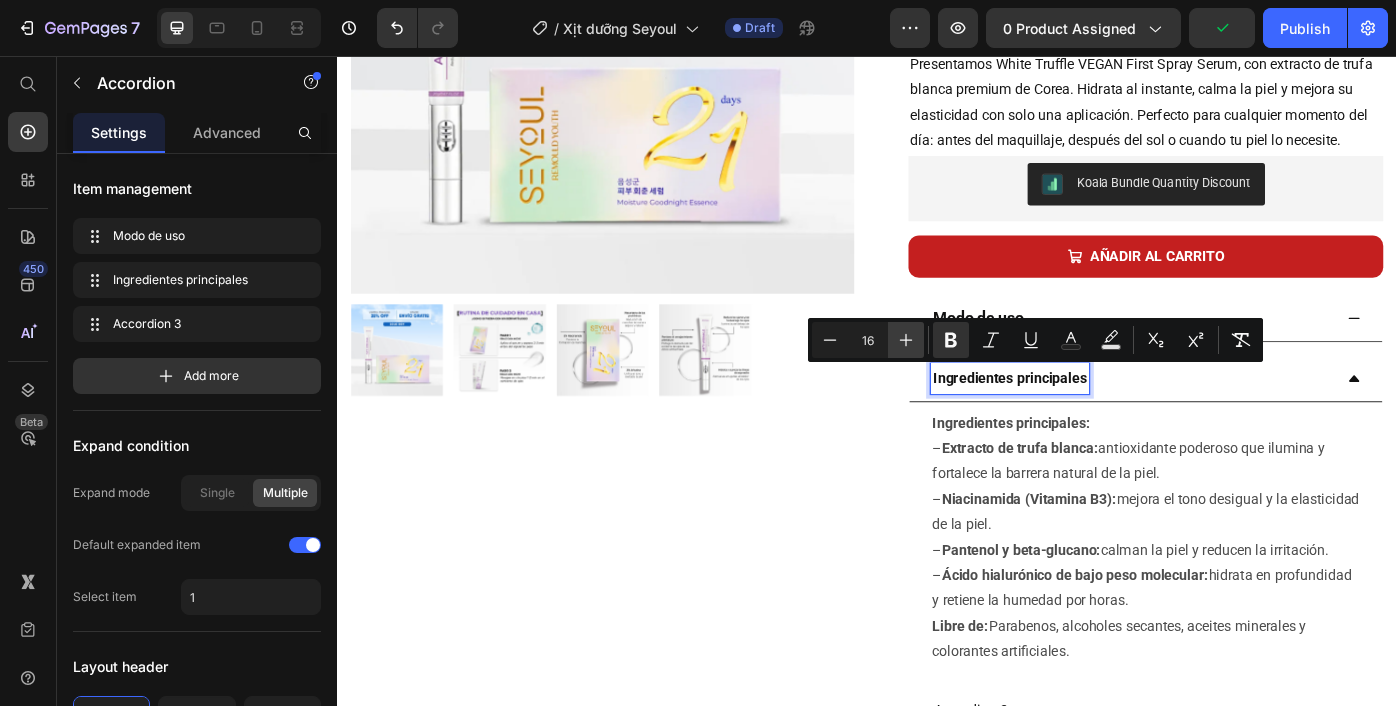 click on "Plus" at bounding box center (906, 340) 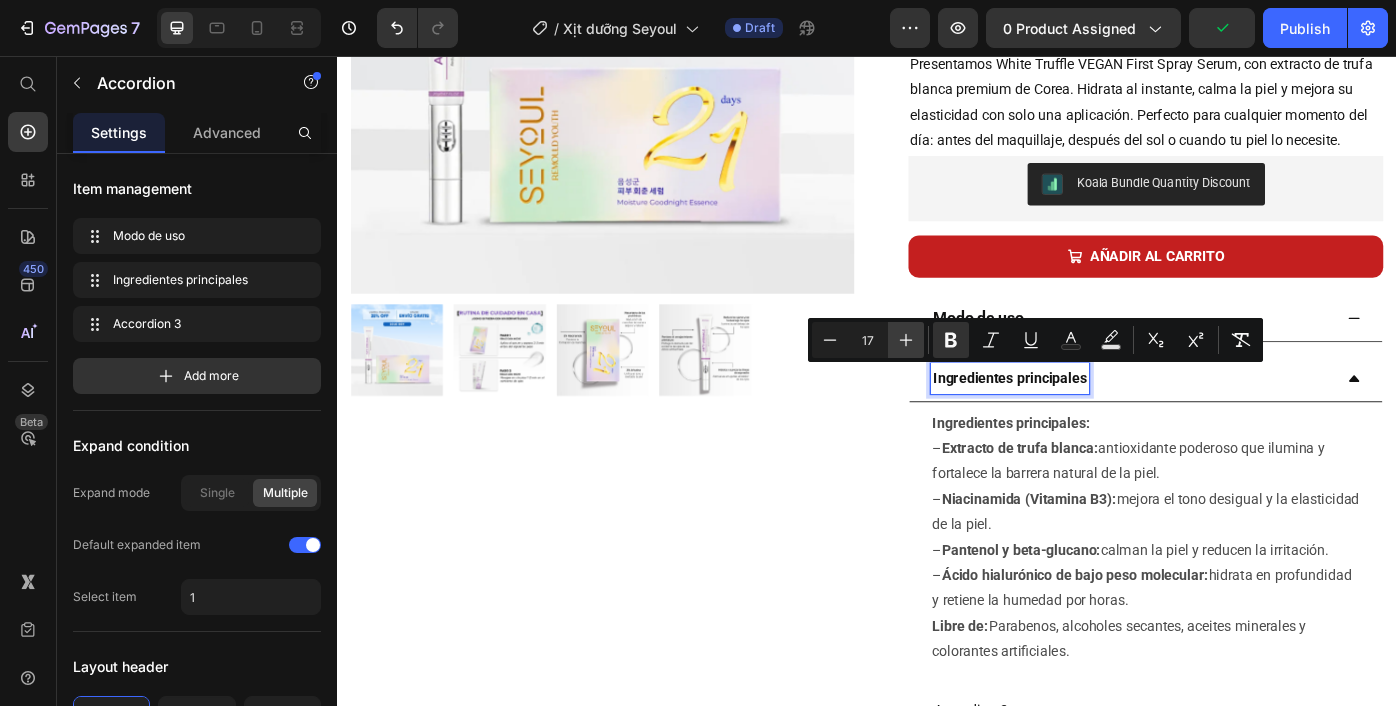 click 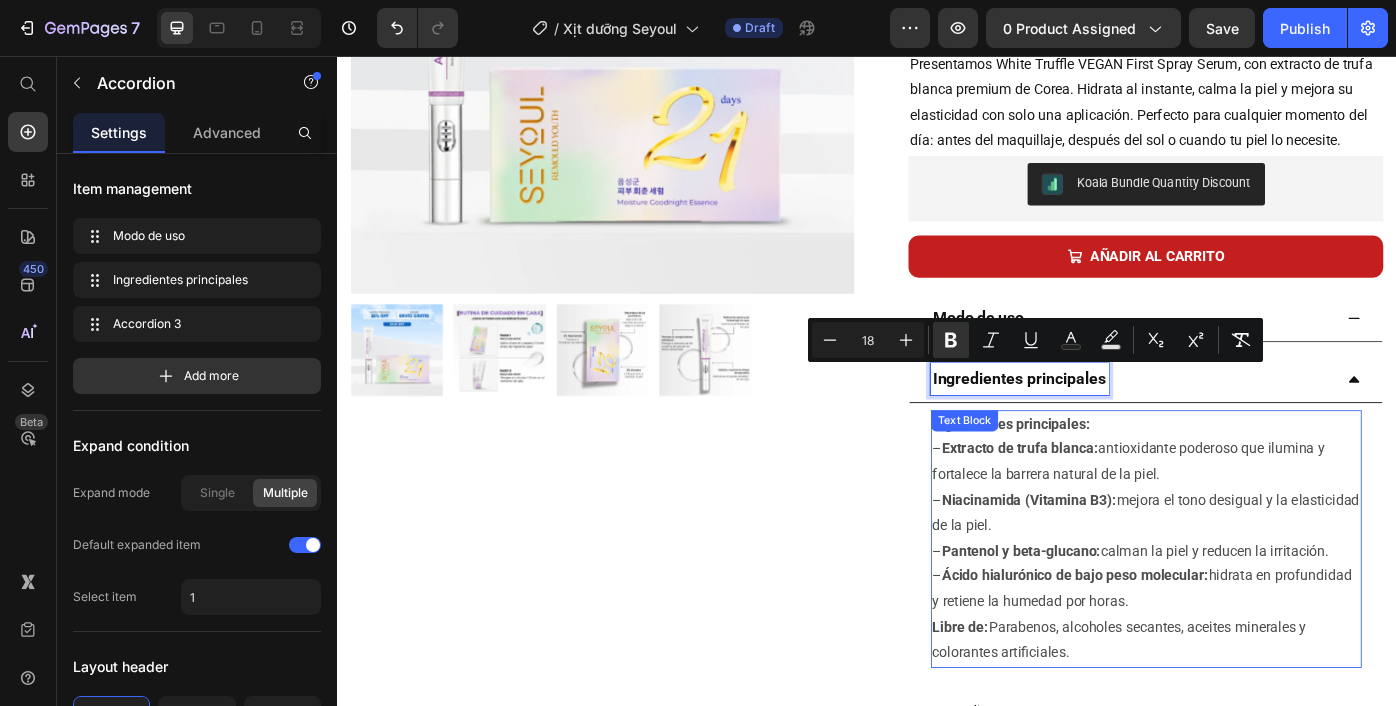 click on "Ingredientes principales: –  Extracto de trufa blanca:  antioxidante poderoso que ilumina y fortalece la barrera natural de la piel. –  Niacinamida (Vitamina B3):  mejora el tono desigual y la elasticidad de la piel. –  Pantenol y beta-glucano:  calman la piel y reducen la irritación. –  Ácido hialurónico de bajo peso molecular:  hidrata en profundidad y retiene la humedad por horas." at bounding box center [1253, 574] 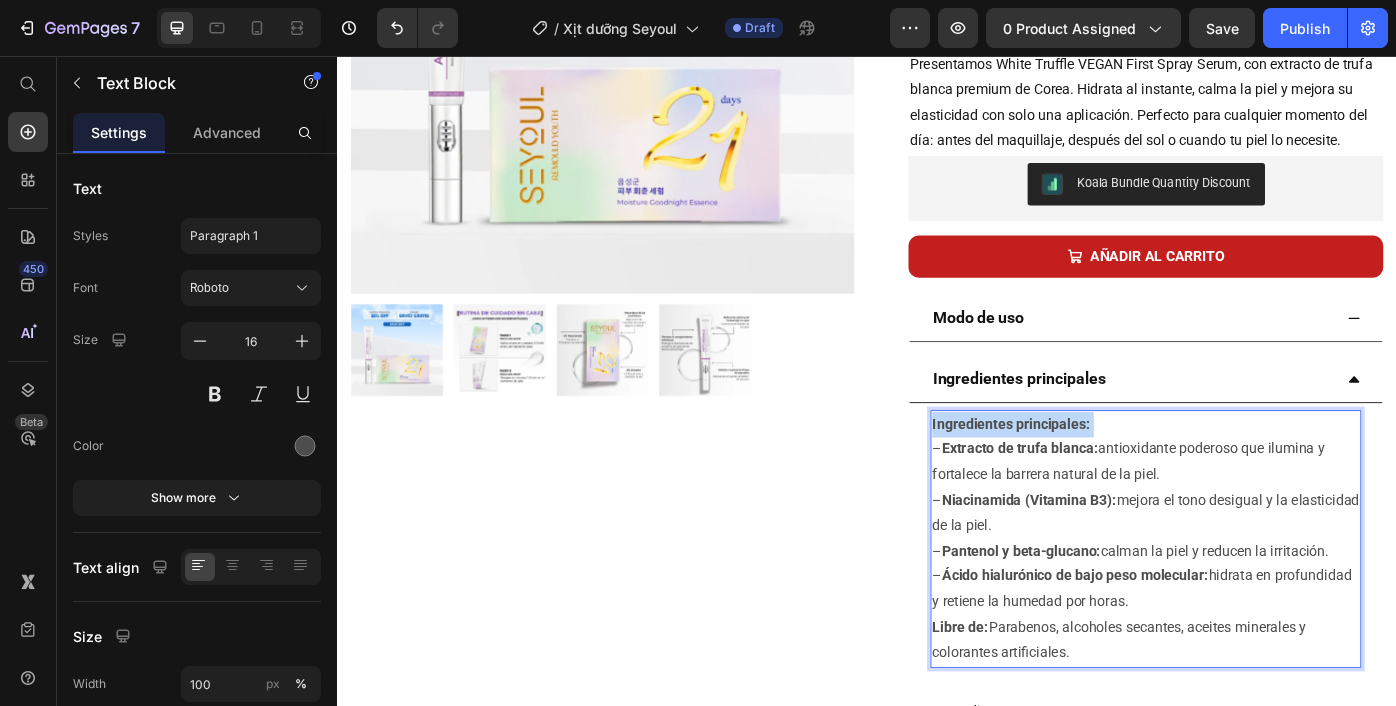 drag, startPoint x: 1210, startPoint y: 472, endPoint x: 997, endPoint y: 483, distance: 213.28384 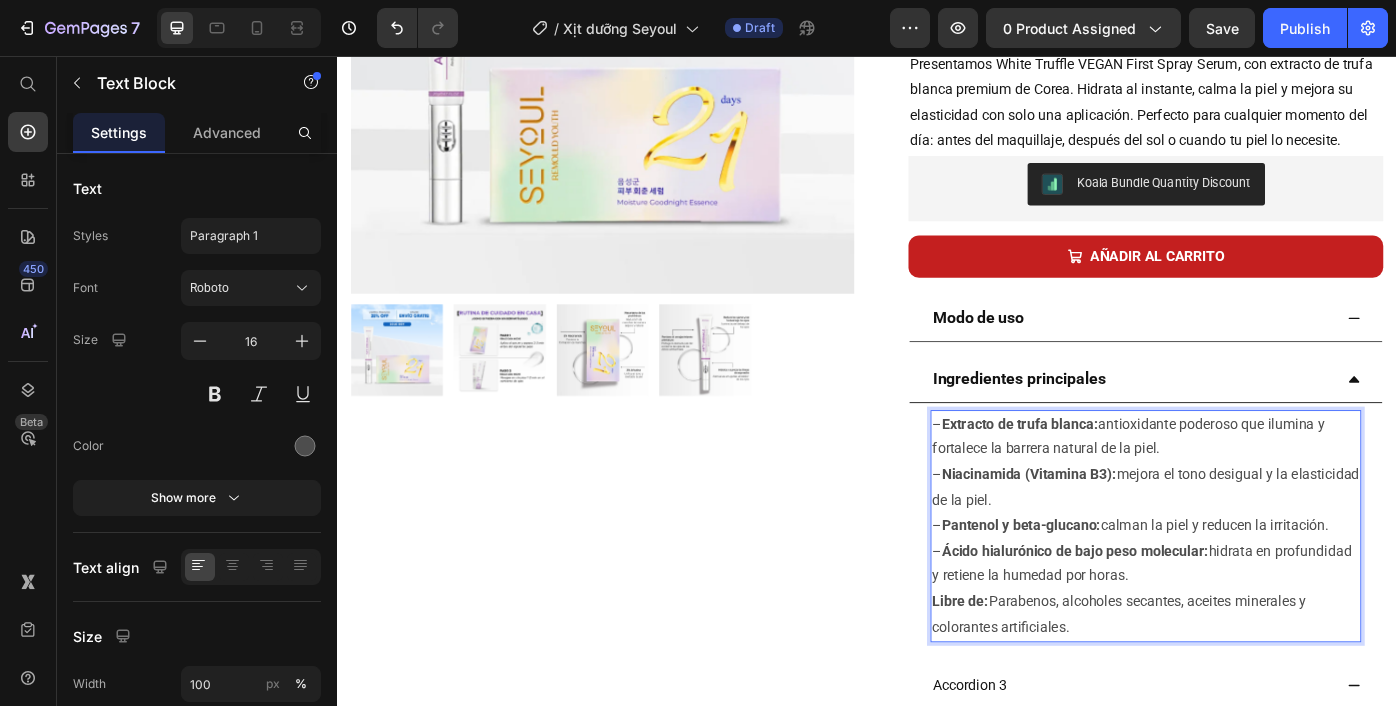 click on "–  Extracto de trufa blanca:  antioxidante poderoso que ilumina y fortalece la barrera natural de la piel. –  Niacinamida (Vitamina B3):  mejora el tono desigual y la elasticidad de la piel. –  Pantenol y beta-glucano:  calman la piel y reducen la irritación. –  Ácido hialurónico de bajo peso molecular:  hidrata en profundidad y retiene la humedad por horas." at bounding box center (1253, 560) 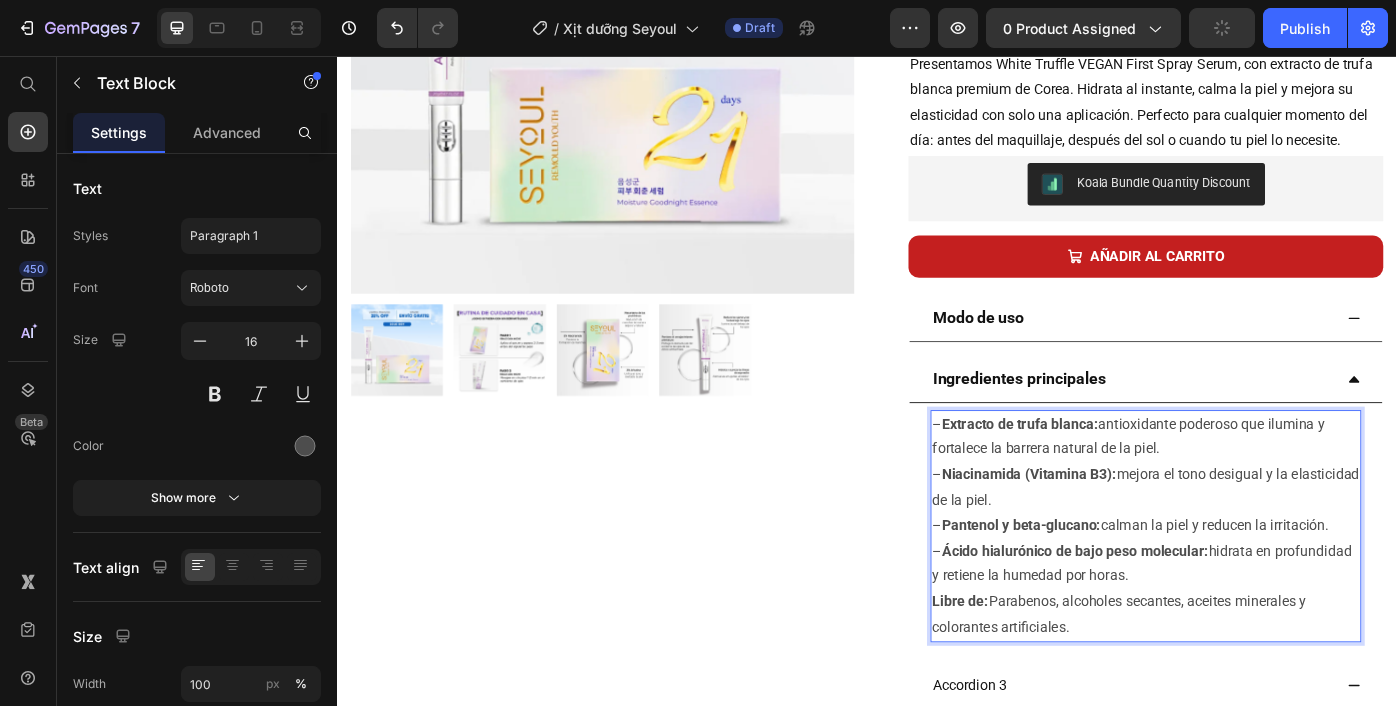click on "–  Extracto de trufa blanca:  antioxidante poderoso que ilumina y fortalece la barrera natural de la piel. –  Niacinamida (Vitamina B3):  mejora el tono desigual y la elasticidad de la piel. –  Pantenol y beta-glucano:  calman la piel y reducen la irritación. –  Ácido hialurónico de bajo peso molecular:  hidrata en profundidad y retiene la humedad por horas." at bounding box center (1253, 560) 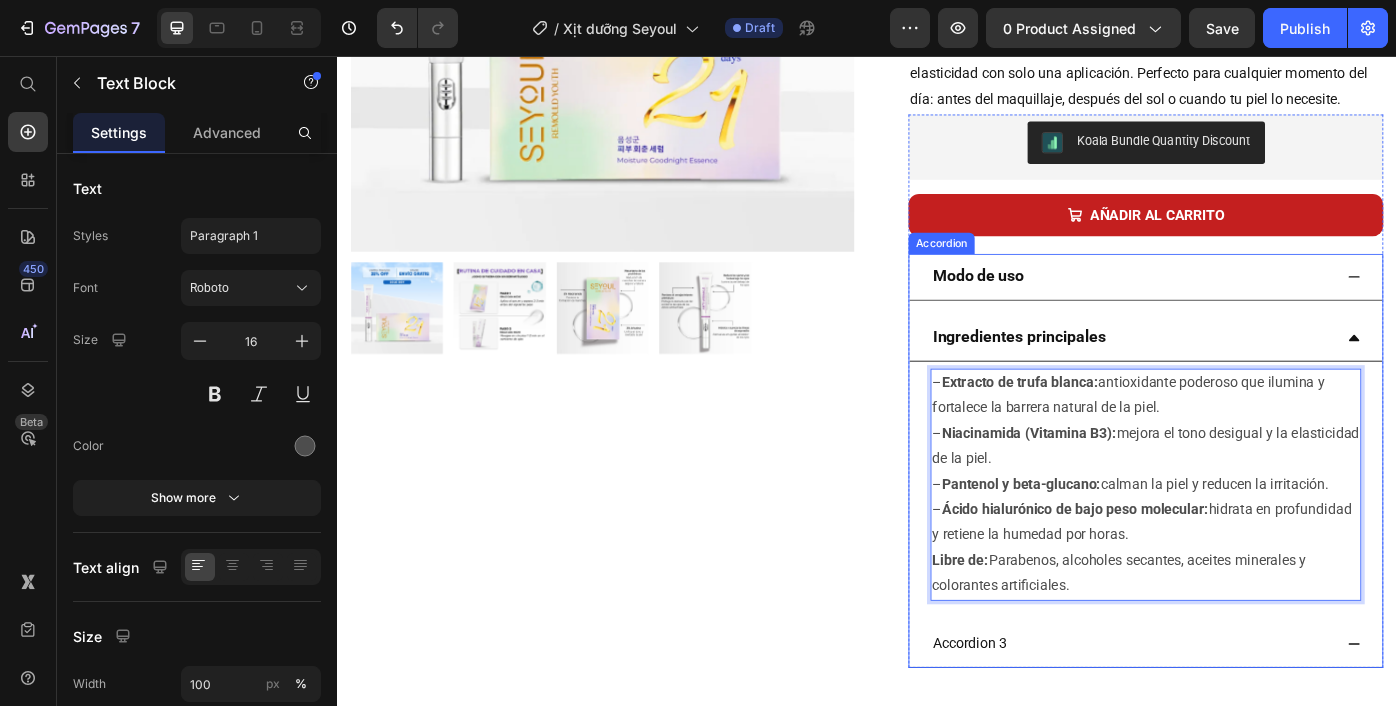scroll, scrollTop: 503, scrollLeft: 0, axis: vertical 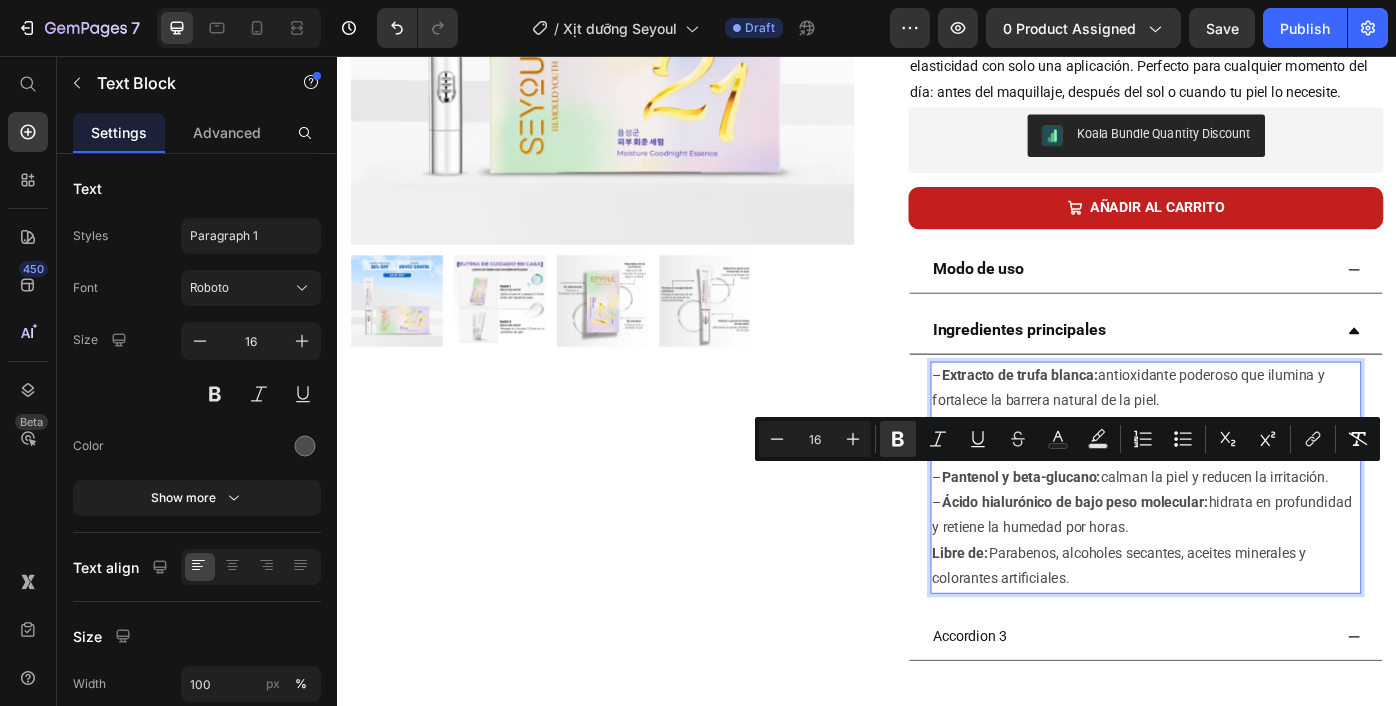 drag, startPoint x: 1026, startPoint y: 529, endPoint x: 1482, endPoint y: 534, distance: 456.0274 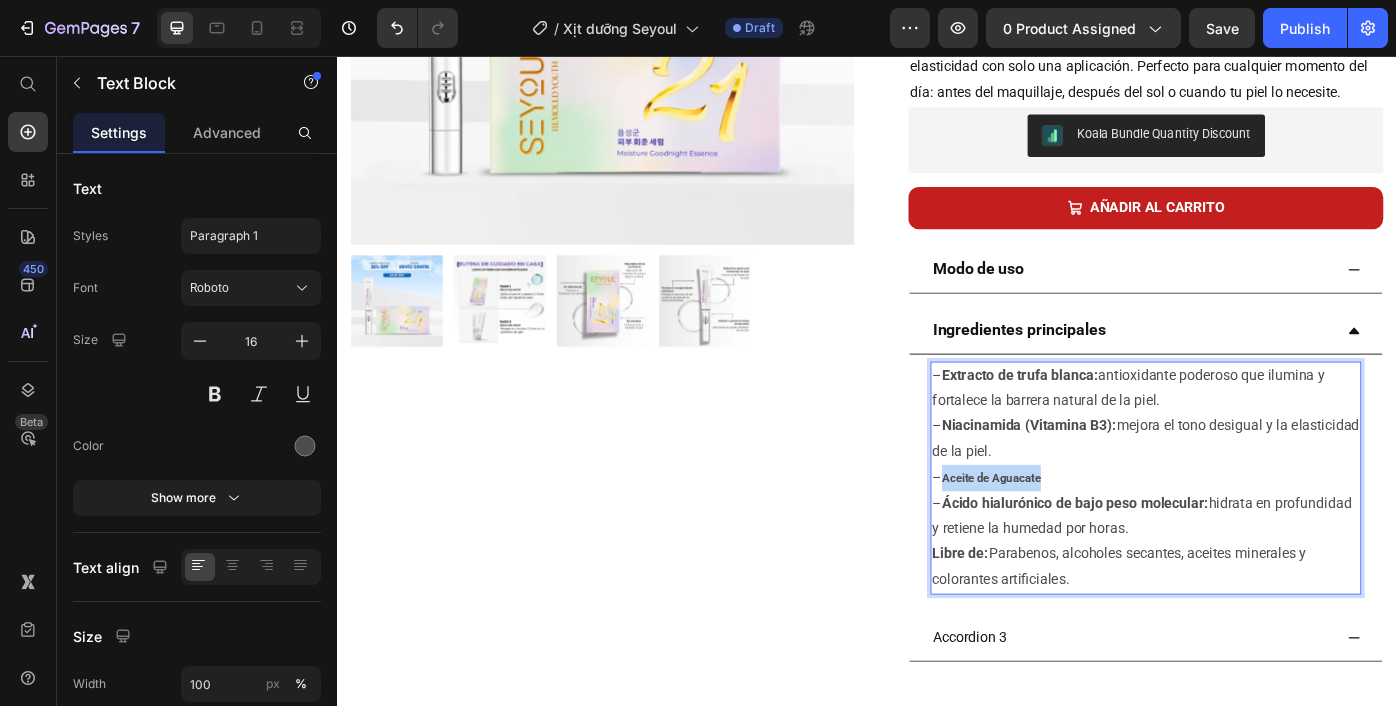 drag, startPoint x: 1161, startPoint y: 528, endPoint x: 1024, endPoint y: 530, distance: 137.0146 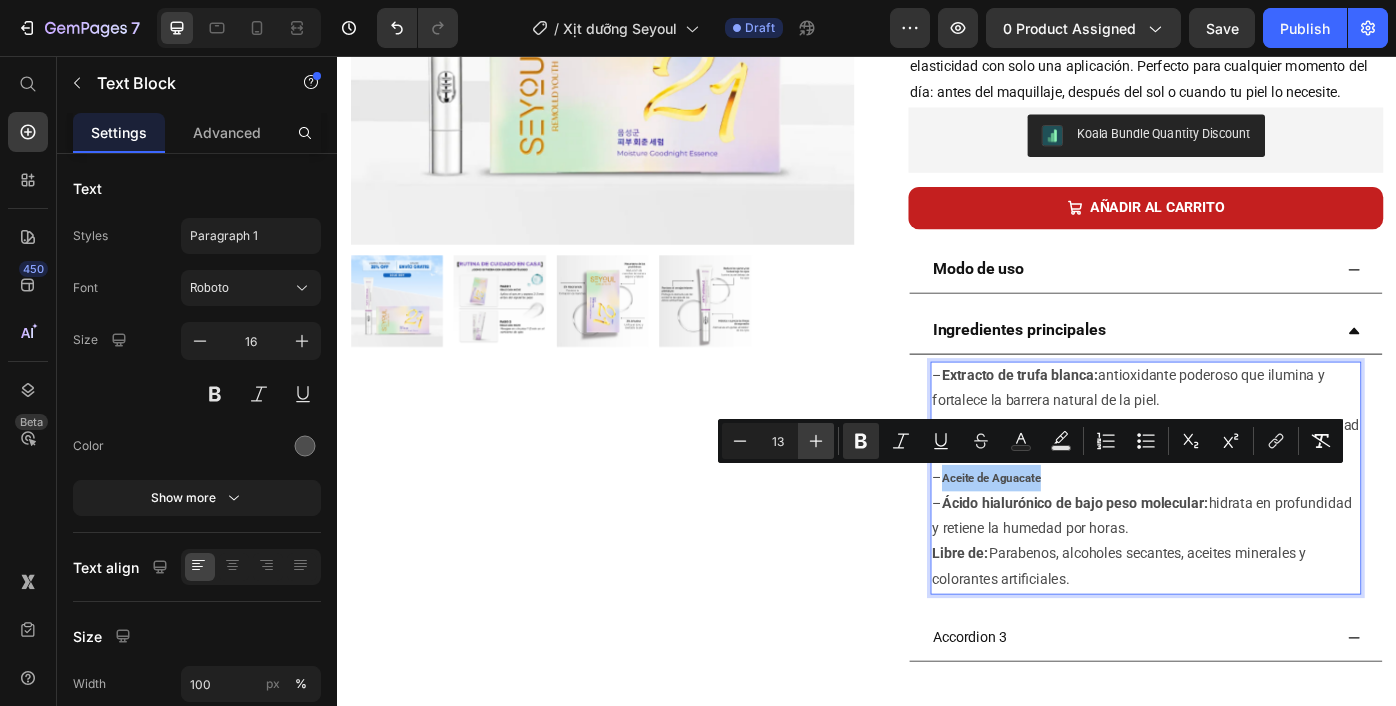 click on "Plus" at bounding box center [816, 441] 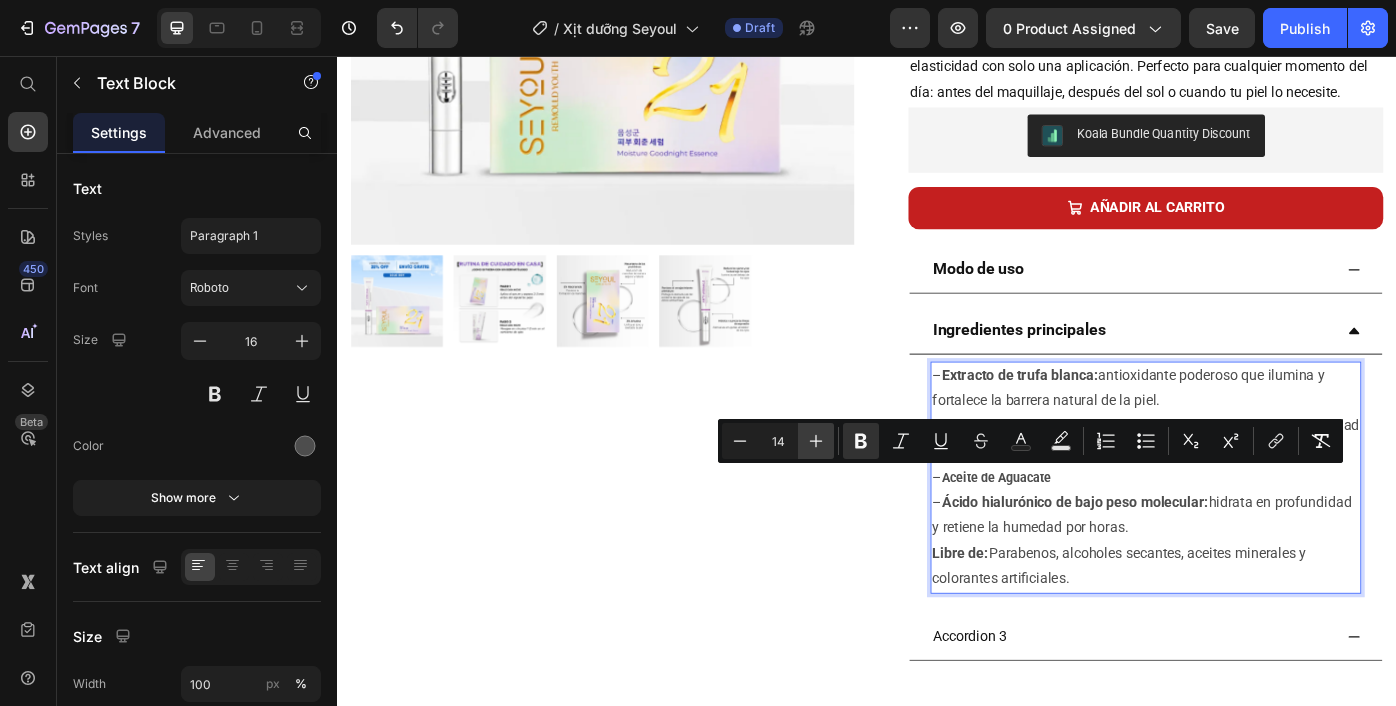 click on "Plus" at bounding box center [816, 441] 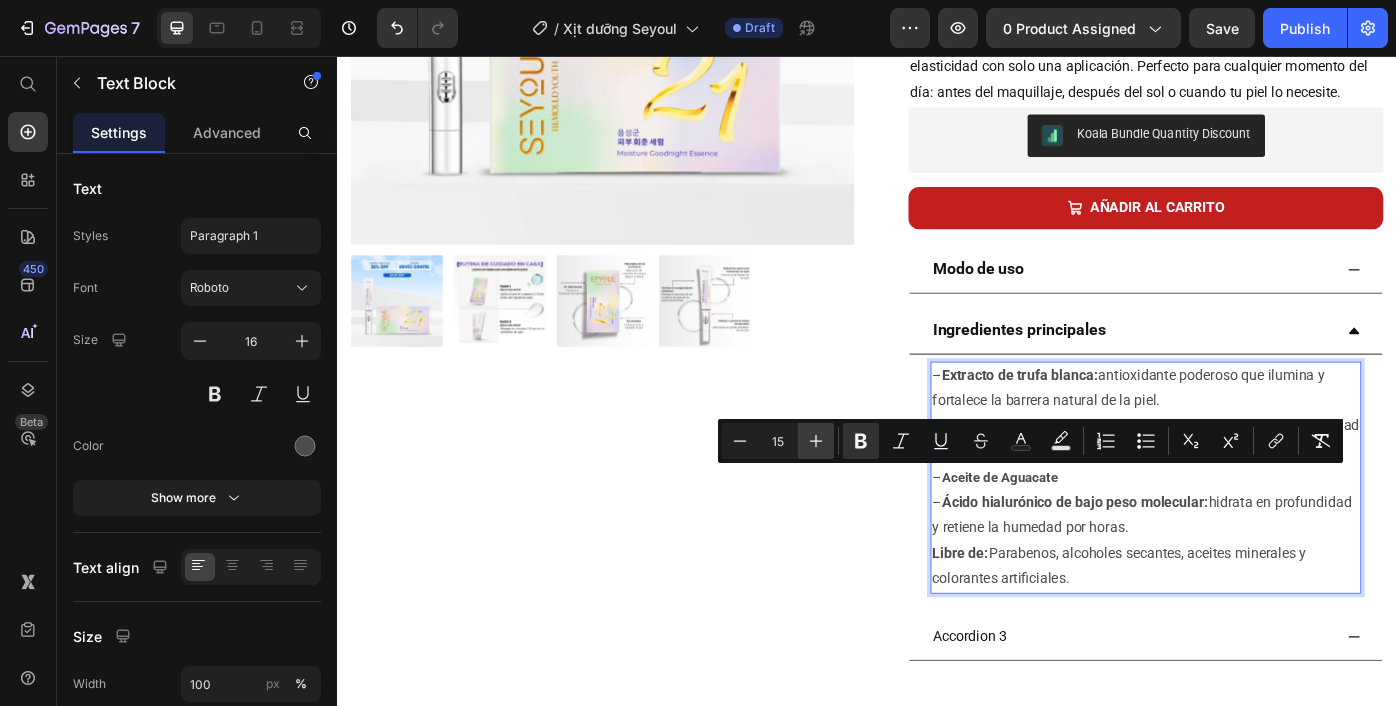 click on "Plus" at bounding box center (816, 441) 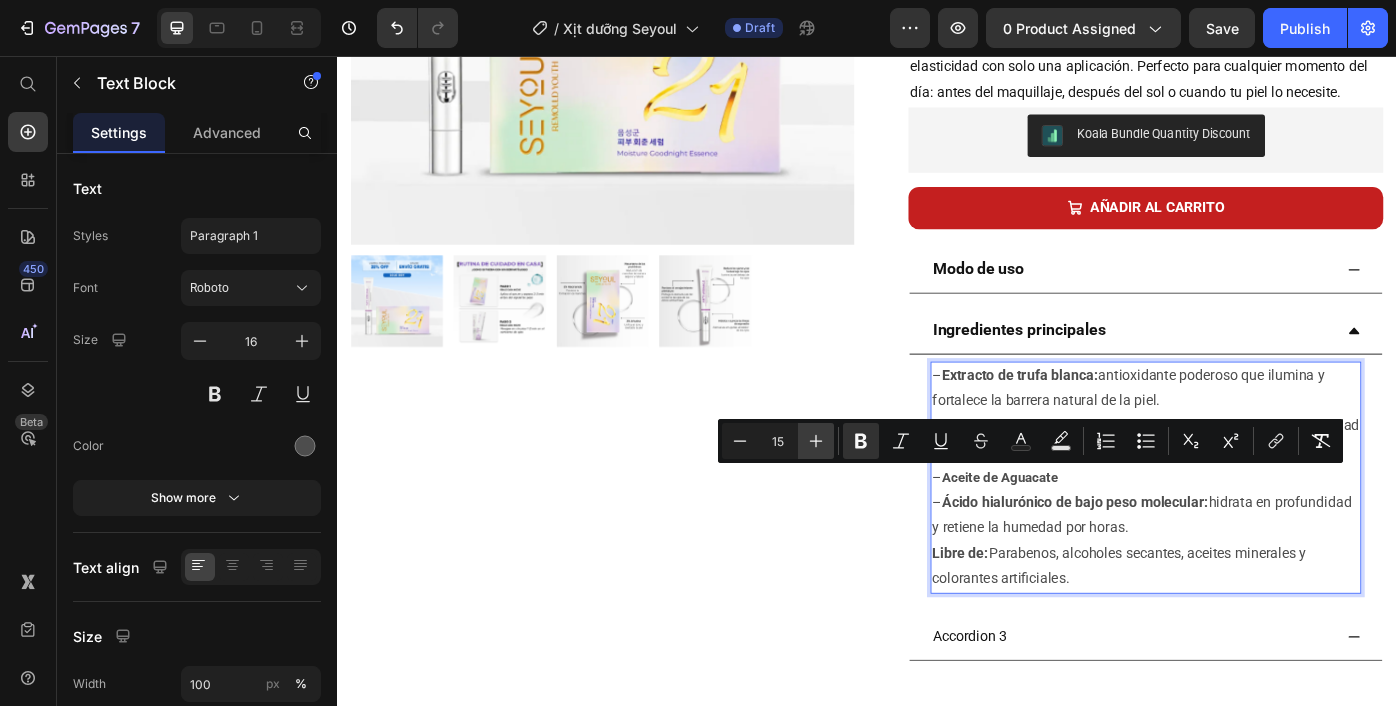 type on "16" 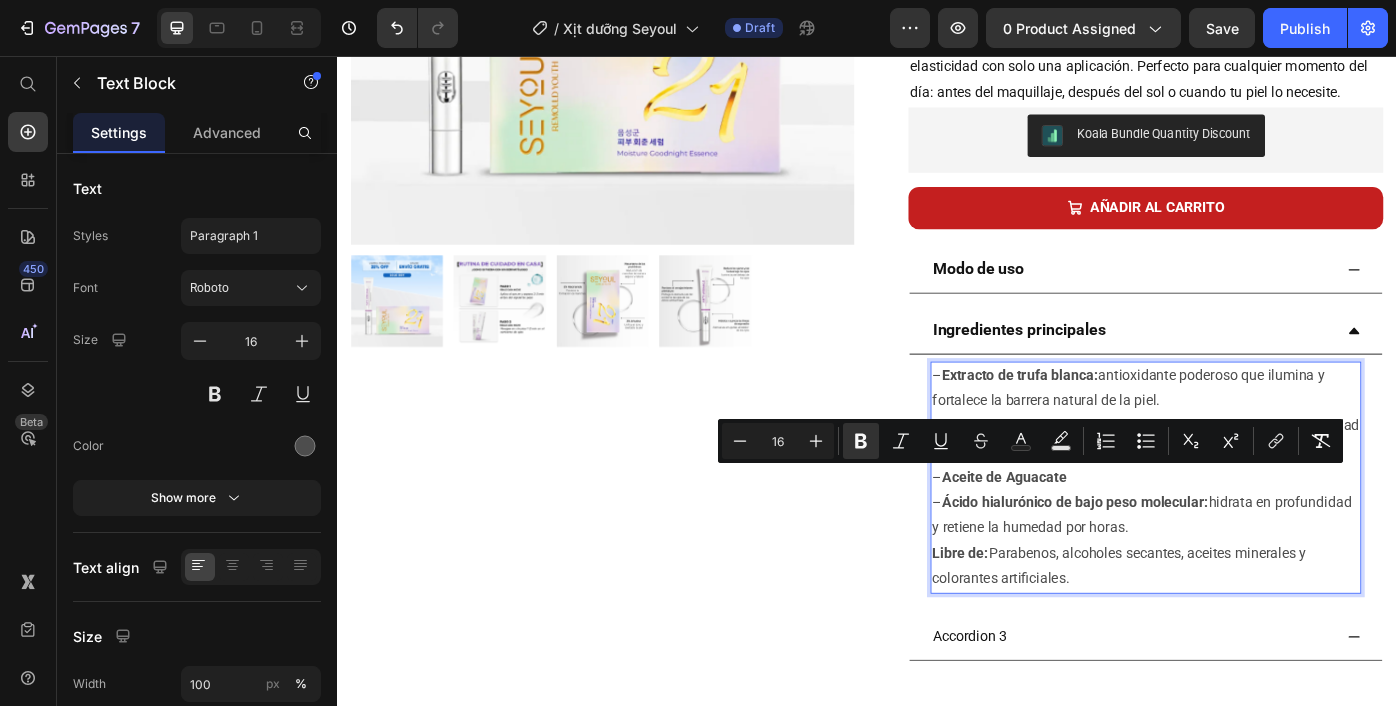 click on "–  Extracto de trufa blanca:  antioxidante poderoso que ilumina y fortalece la barrera natural de la piel. –  Niacinamida (Vitamina B3):  mejora el tono desigual y la elasticidad de la piel. –  Aceite de Aguacate –  Ácido hialurónico de bajo peso molecular:  hidrata en profundidad y retiene la humedad por horas." at bounding box center (1253, 505) 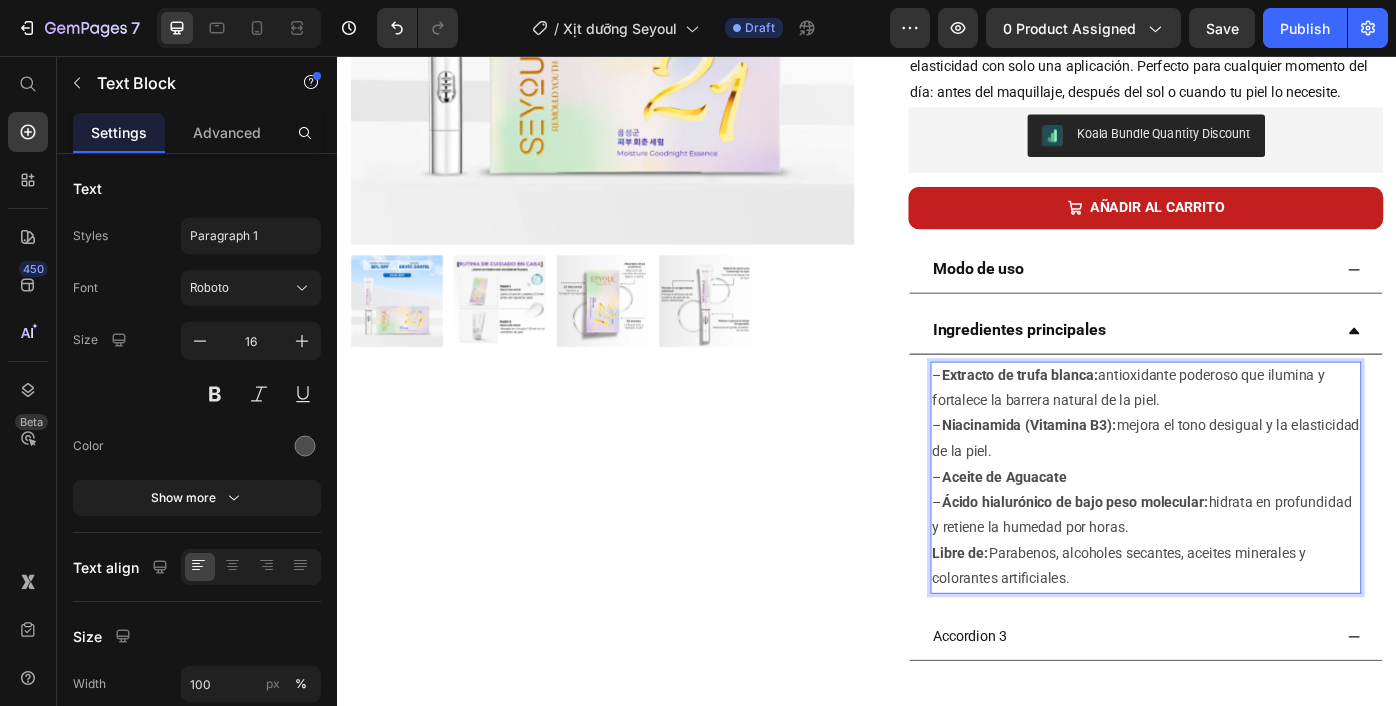 click on "Libre de:  Parabenos, alcoholes secantes, aceites minerales y colorantes artificiales." at bounding box center [1253, 634] 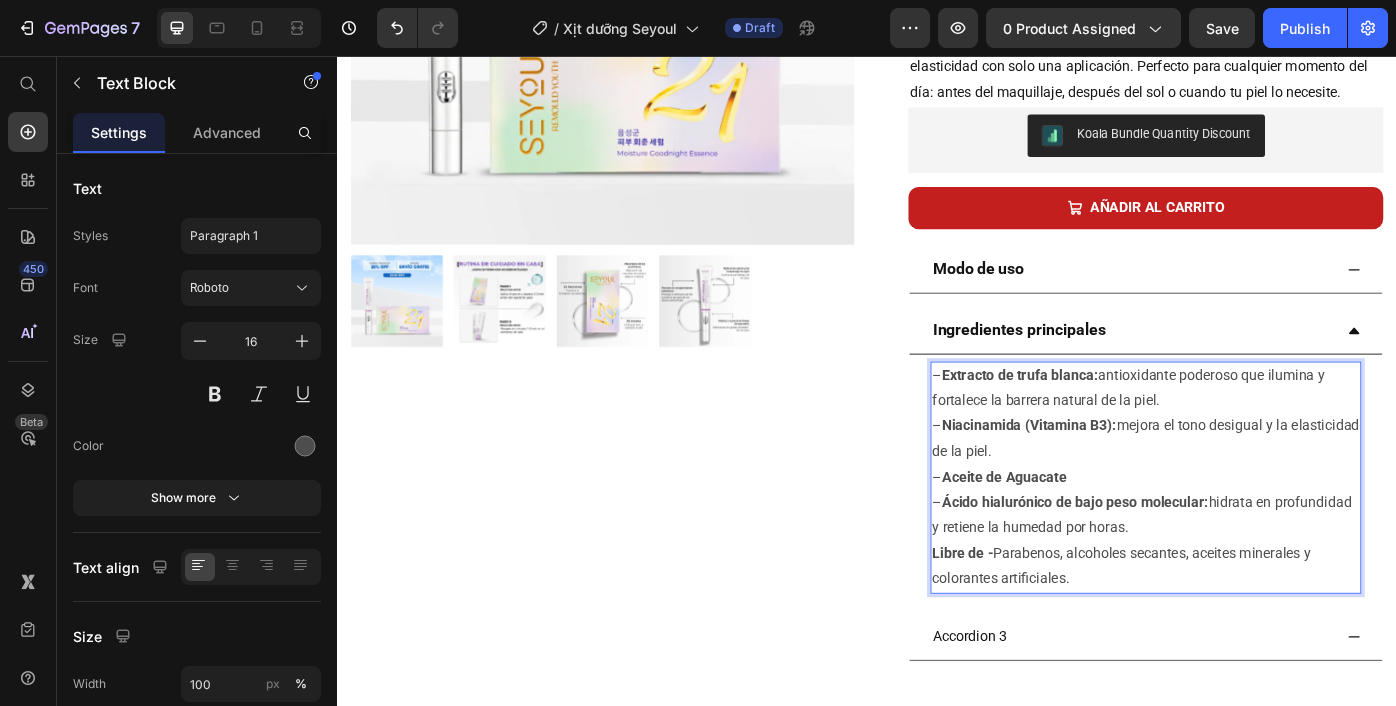 click on "Libre de -  Parabenos, alcoholes secantes, aceites minerales y colorantes artificiales." at bounding box center [1253, 634] 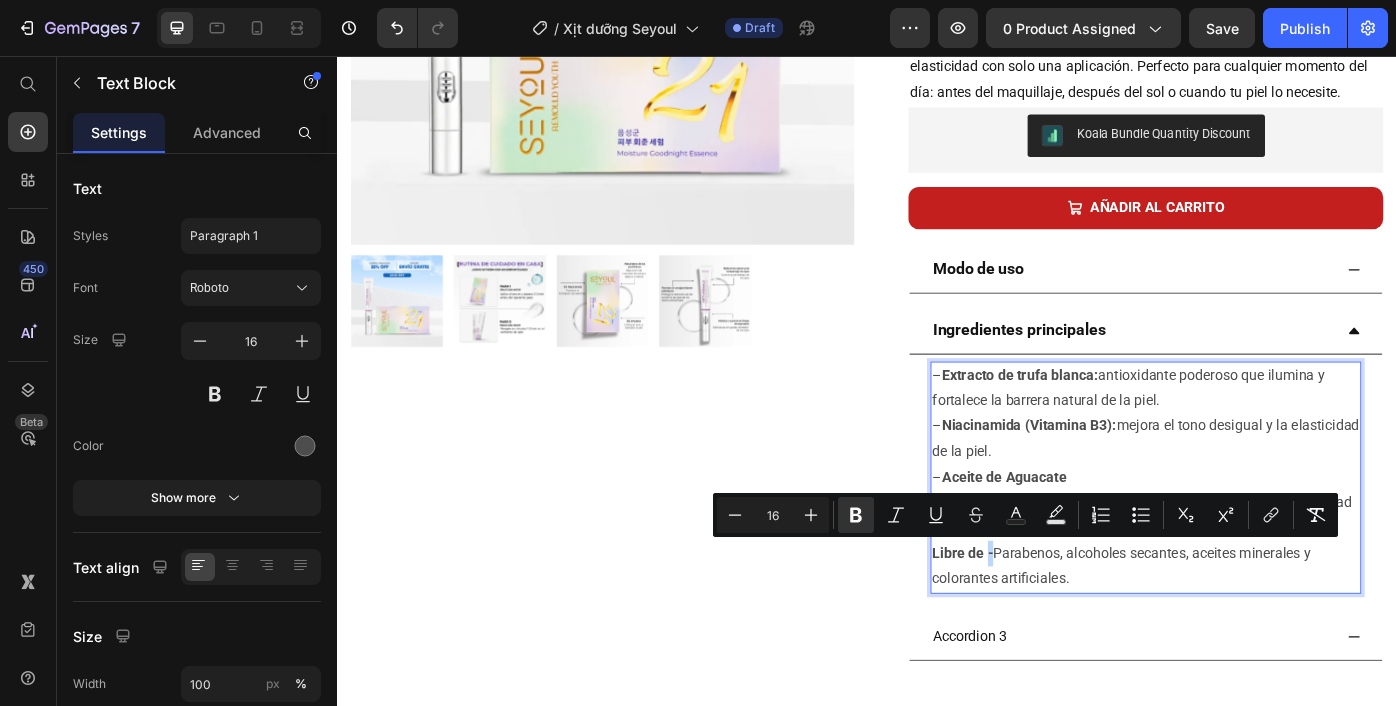 click on "Libre de -  Parabenos, alcoholes secantes, aceites minerales y colorantes artificiales." at bounding box center (1253, 634) 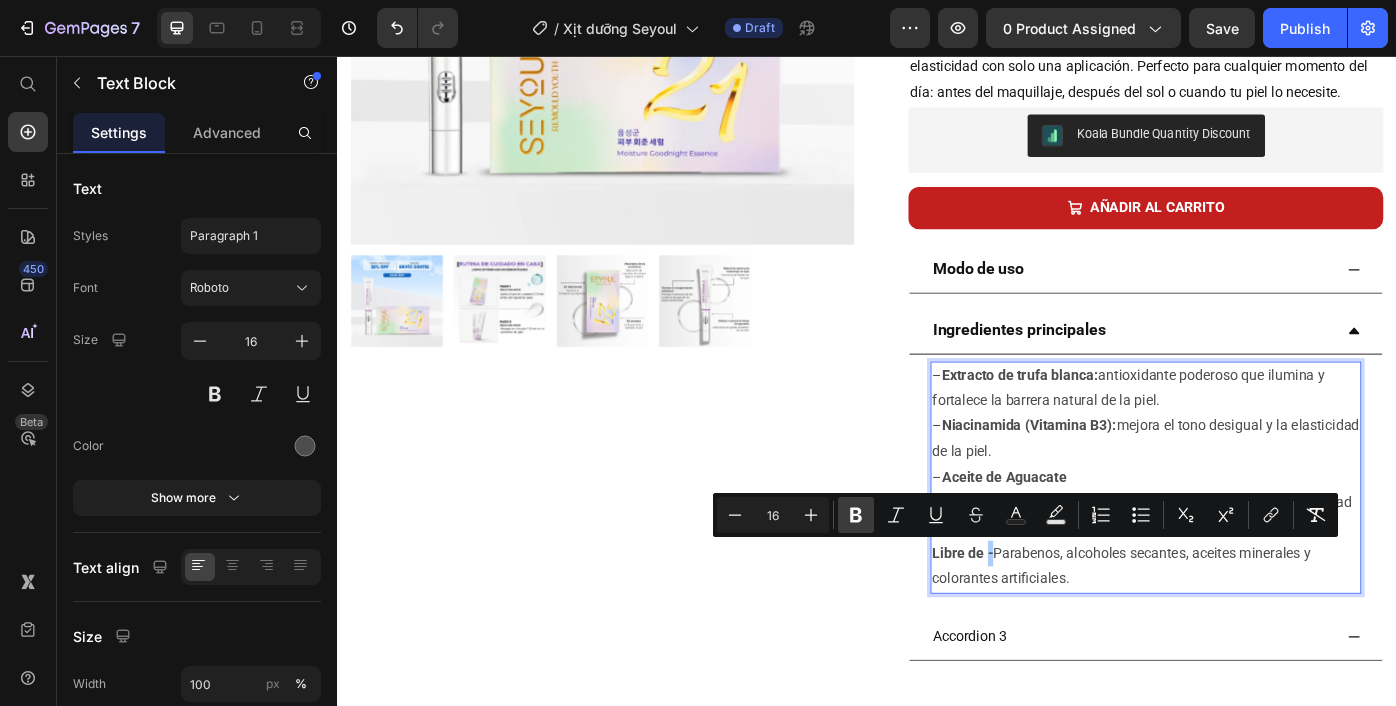 click 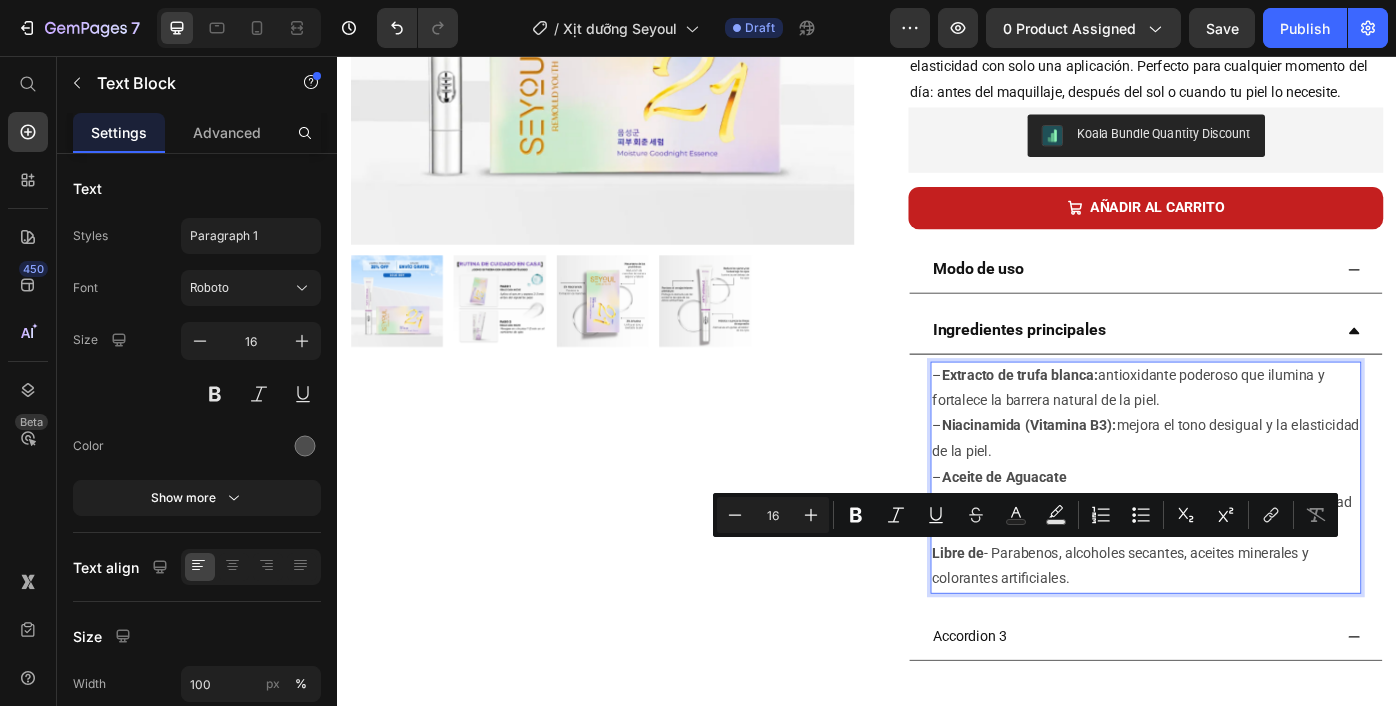 click on "Libre de  - Parabenos, alcoholes secantes, aceites minerales y colorantes artificiales." at bounding box center [1253, 634] 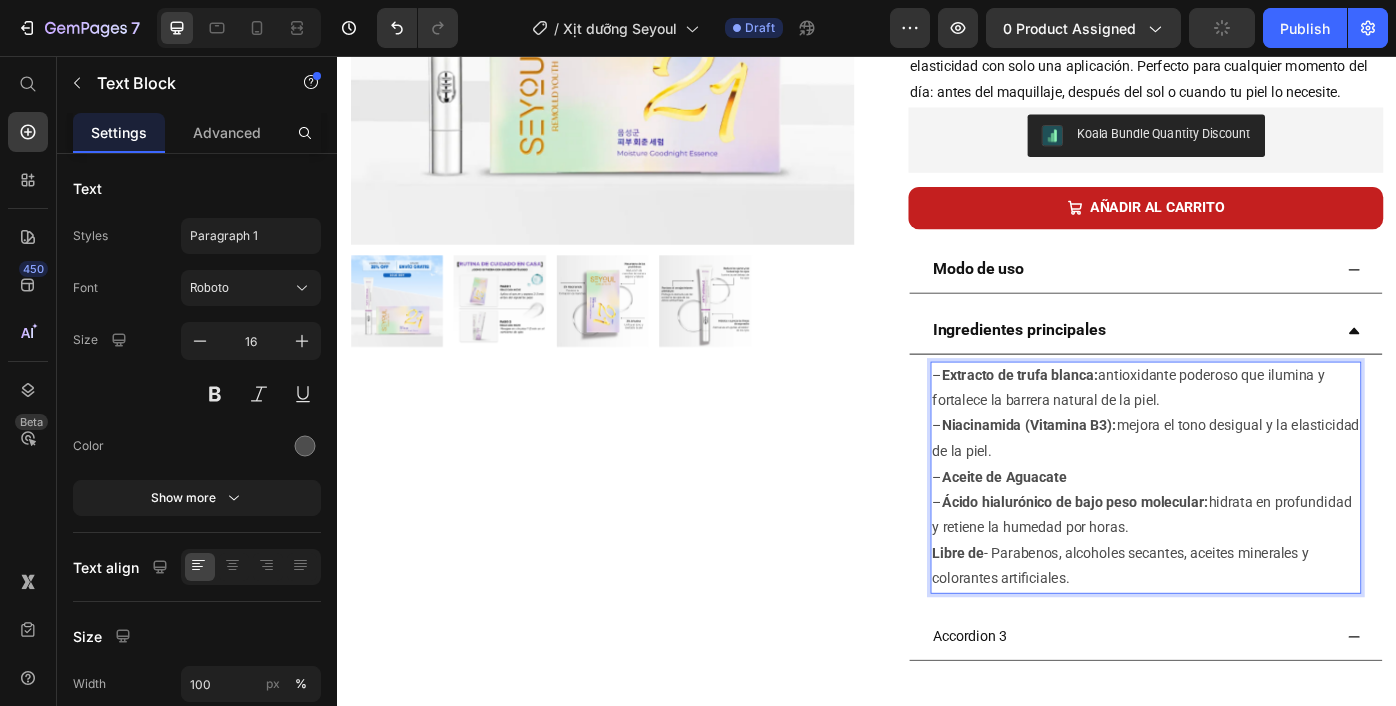 click on "Libre de  - Parabenos, alcoholes secantes, aceites minerales y colorantes artificiales." at bounding box center [1253, 634] 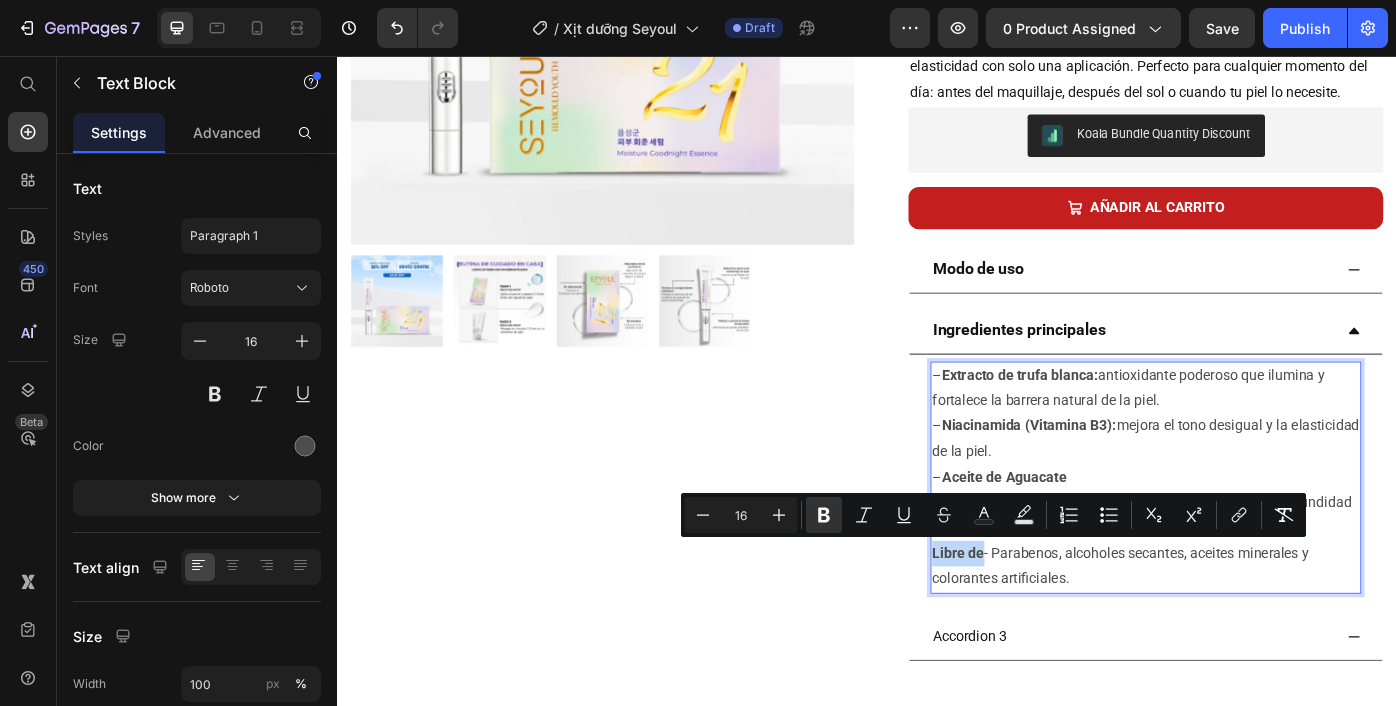 drag, startPoint x: 1011, startPoint y: 615, endPoint x: 1065, endPoint y: 617, distance: 54.037025 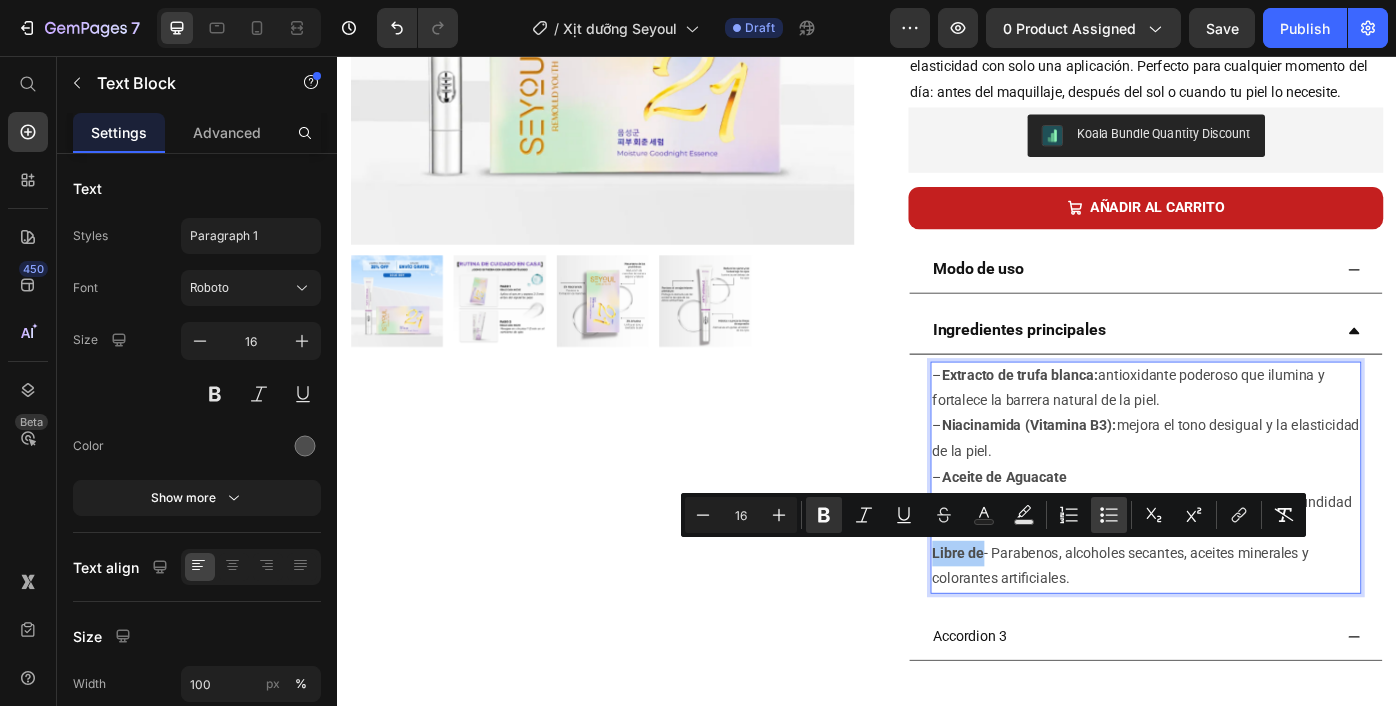 click 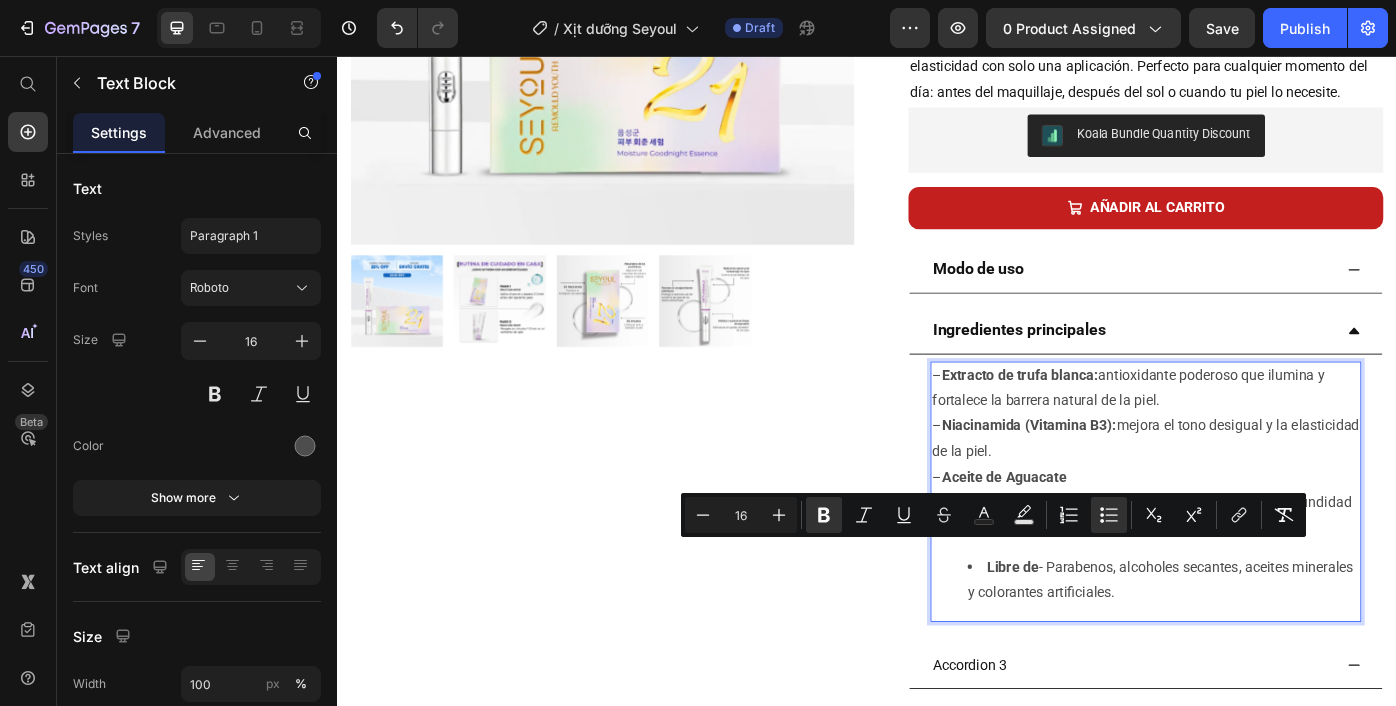 click on "Libre de  - Parabenos, alcoholes secantes, aceites minerales y colorantes artificiales." at bounding box center (1273, 650) 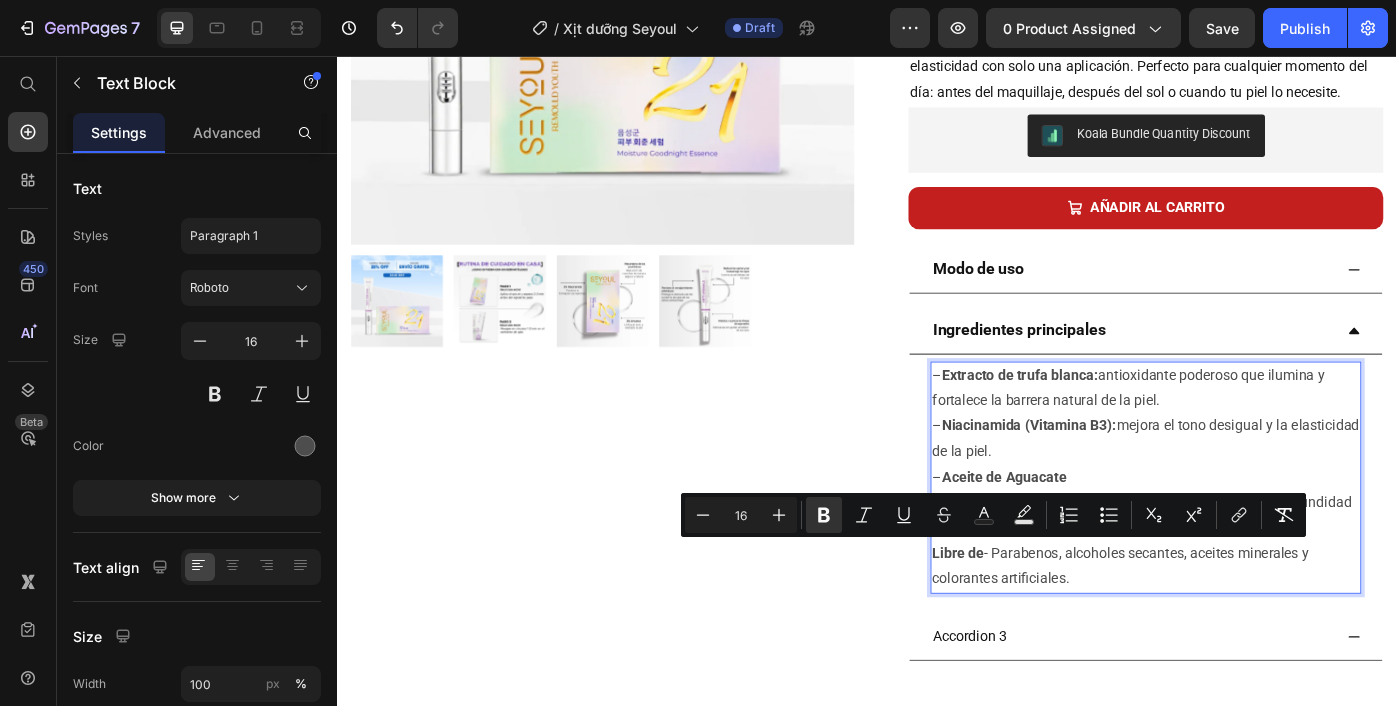click on "Libre de  - Parabenos, alcoholes secantes, aceites minerales y colorantes artificiales." at bounding box center [1253, 634] 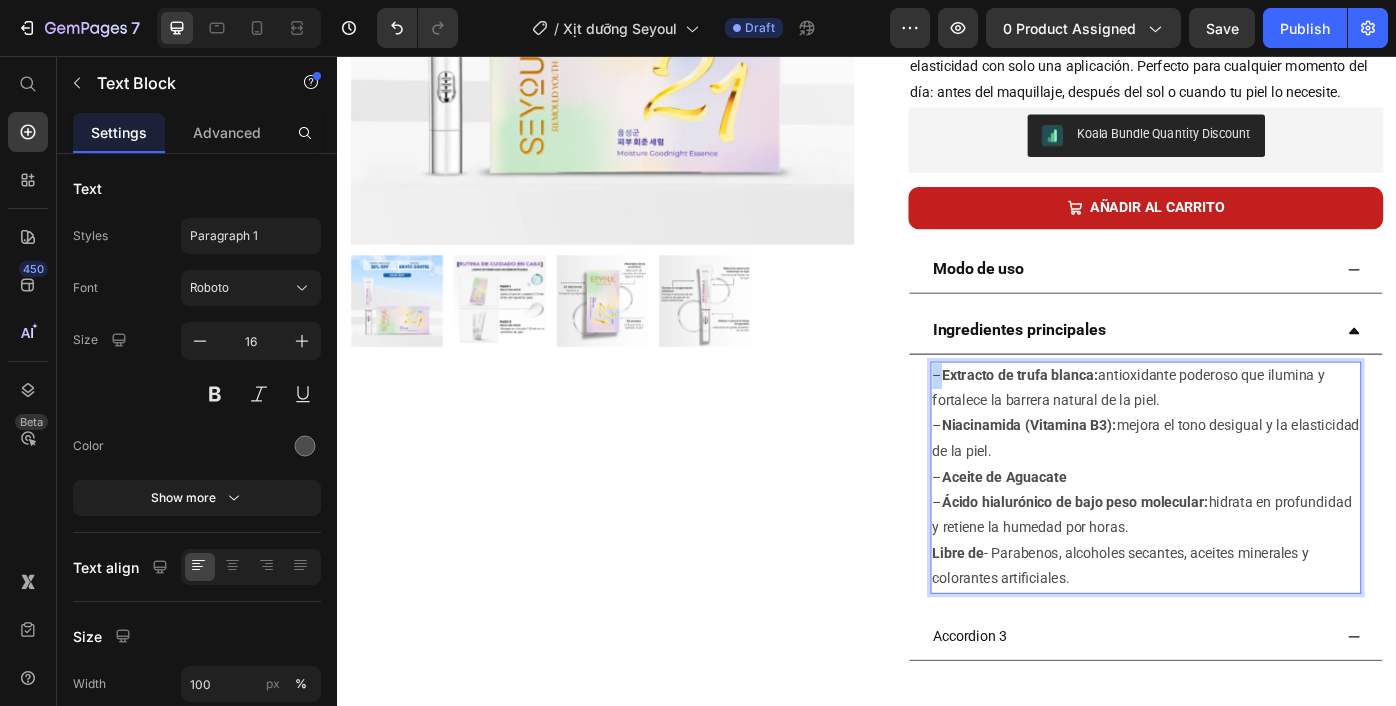 click on "–  Extracto de trufa blanca:  antioxidante poderoso que ilumina y fortalece la barrera natural de la piel. –  Niacinamida (Vitamina B3):  mejora el tono desigual y la elasticidad de la piel. –  Aceite de Aguacate  –  Ácido hialurónico de bajo peso molecular:  hidrata en profundidad y retiene la humedad por horas." at bounding box center (1253, 505) 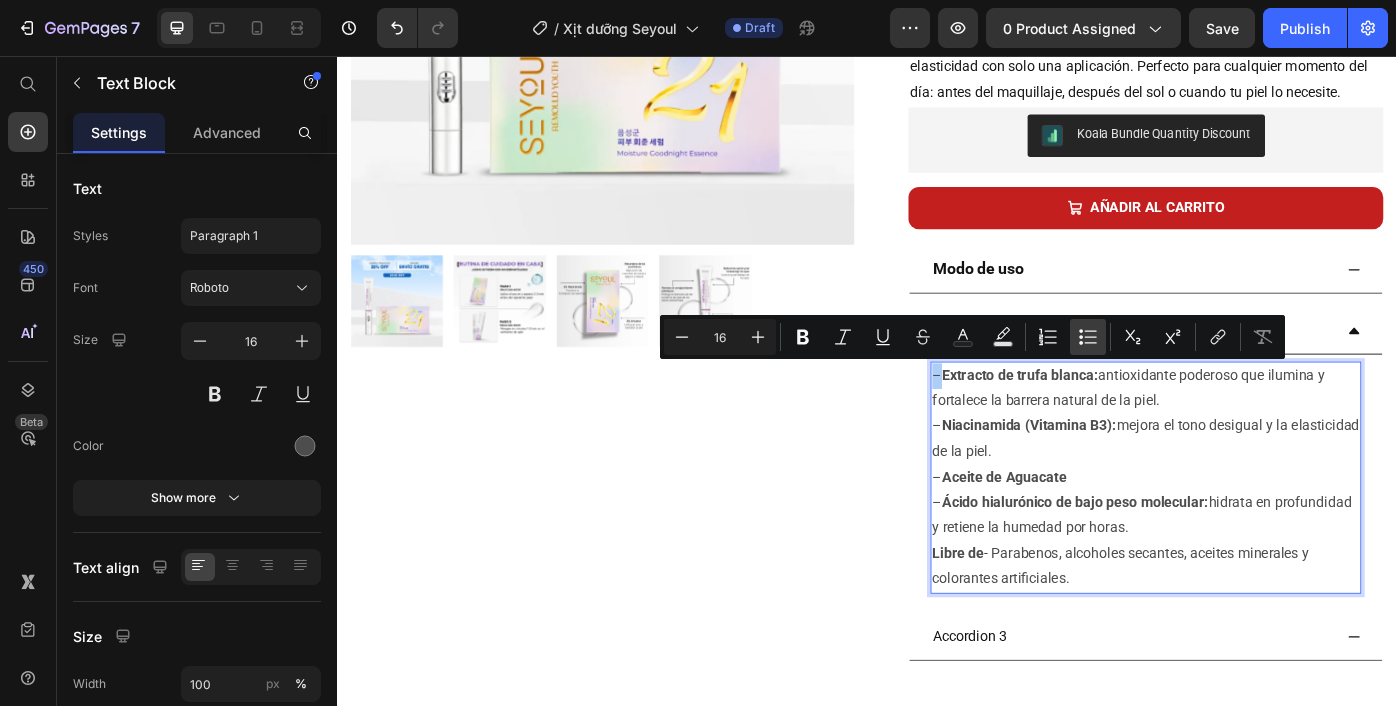 click 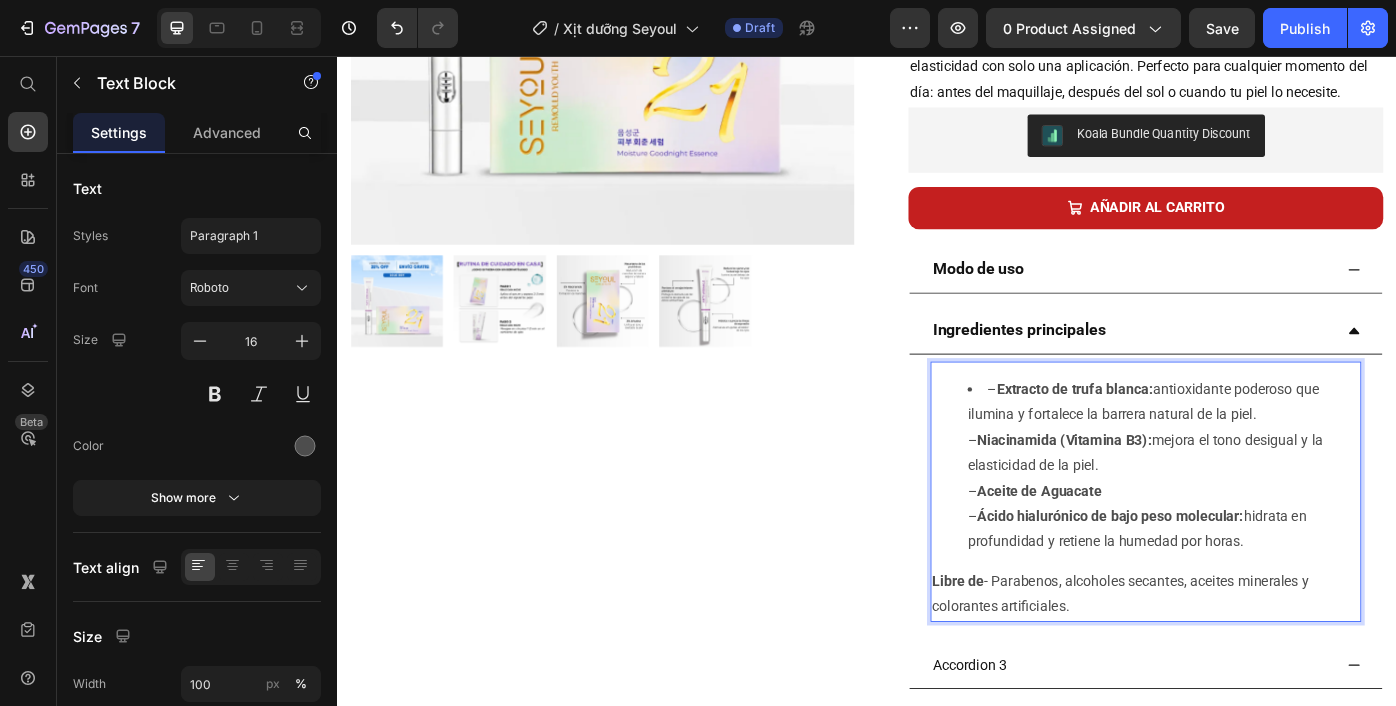 click on "Aceite de Aguacate" at bounding box center [1132, 548] 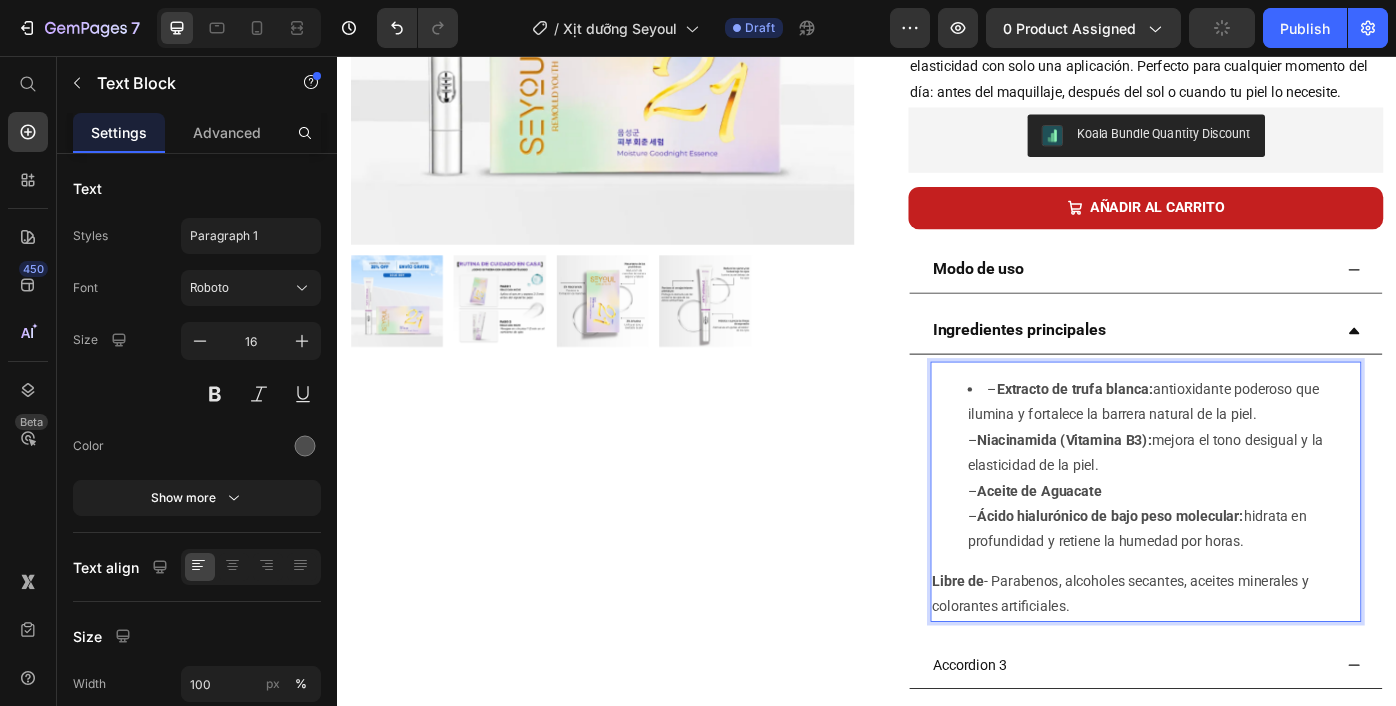 click on "Extracto de trufa blanca:" at bounding box center [1172, 433] 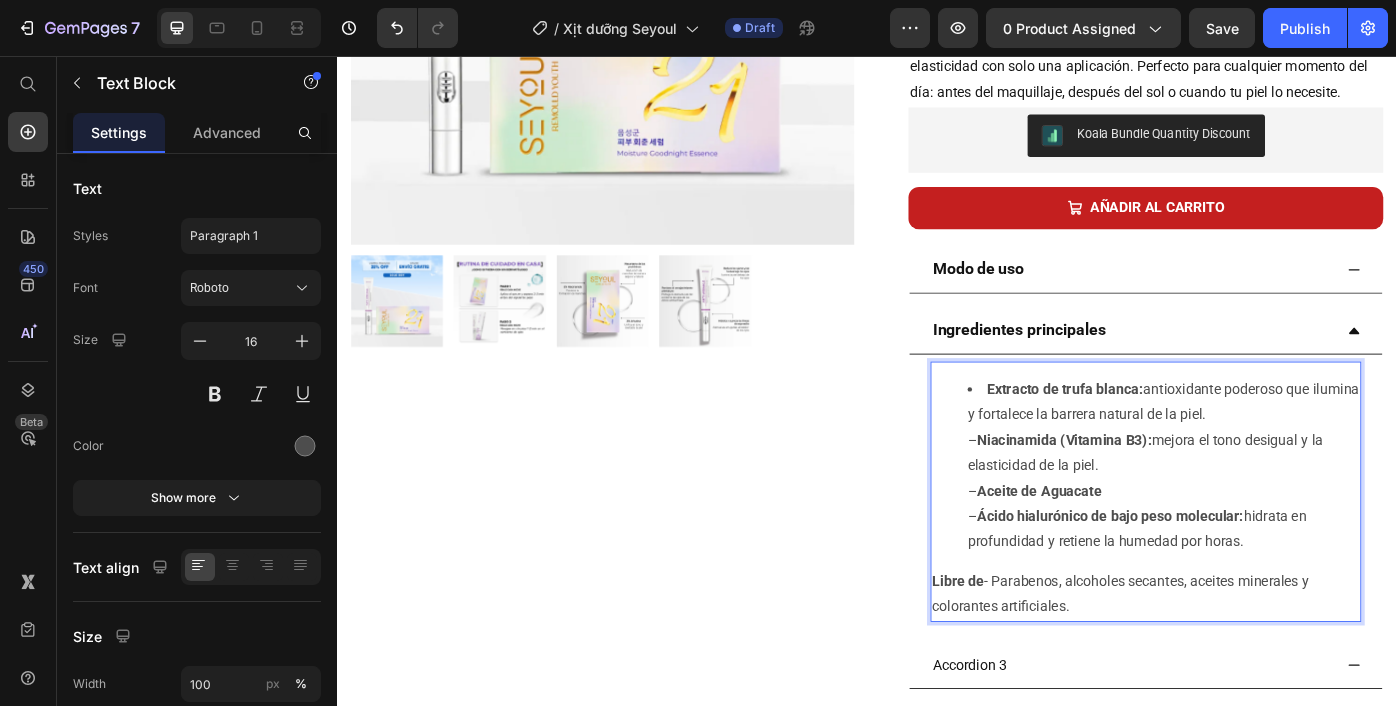 click on "Niacinamida (Vitamina B3):" at bounding box center (1161, 490) 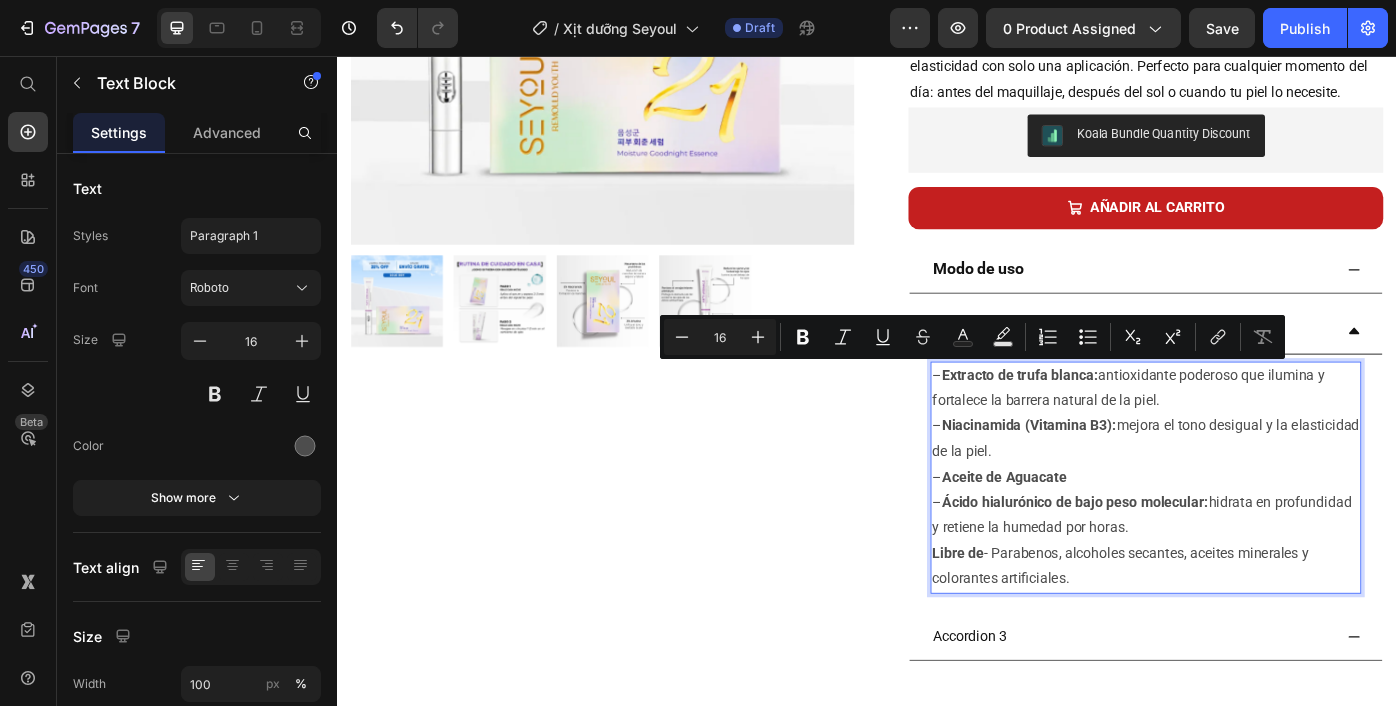 click on "–  Extracto de trufa blanca:  antioxidante poderoso que ilumina y fortalece la barrera natural de la piel. –  Niacinamida (Vitamina B3):  mejora el tono desigual y la elasticidad de la piel. –  Aceite de Aguacate  –  Ácido hialurónico de bajo peso molecular:  hidrata en profundidad y retiene la humedad por horas." at bounding box center [1253, 505] 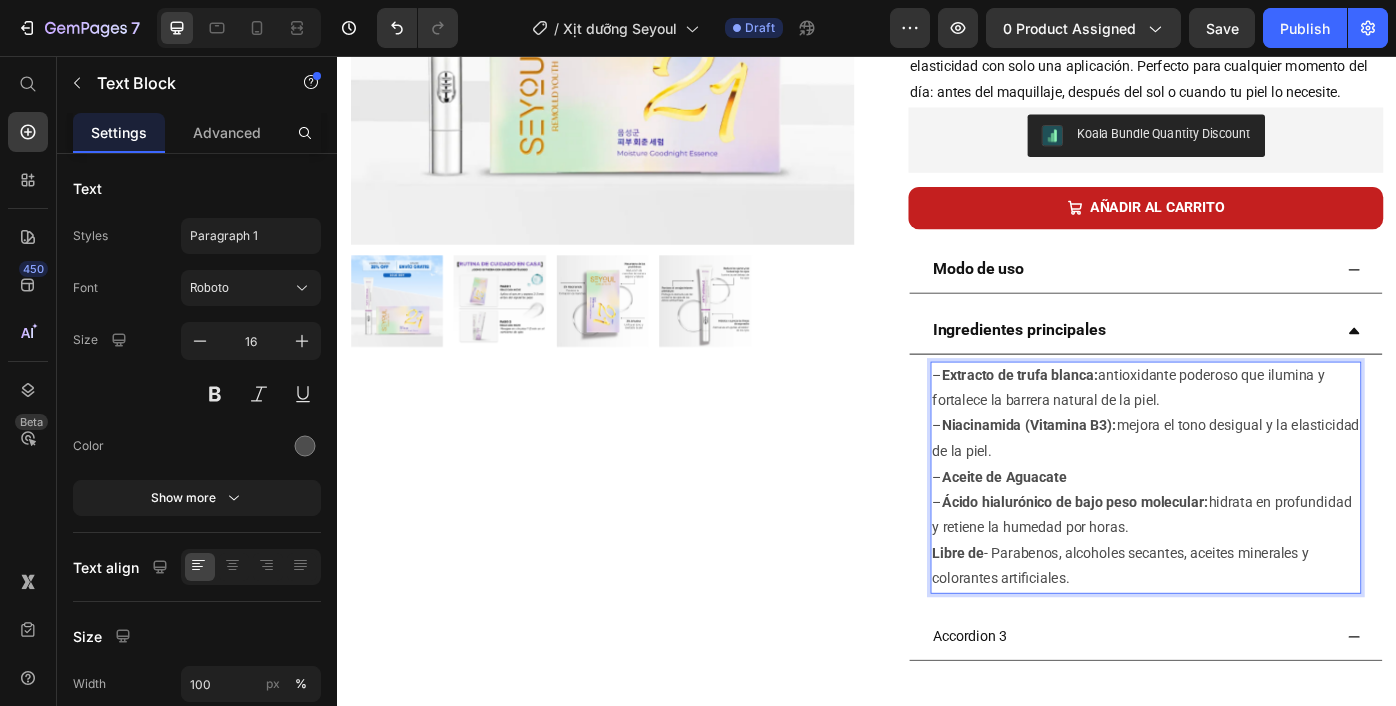 click on "–  Extracto de trufa blanca:  antioxidante poderoso que ilumina y fortalece la barrera natural de la piel. –  Niacinamida (Vitamina B3):  mejora el tono desigual y la elasticidad de la piel. –  Aceite de Aguacate  –  Ácido hialurónico de bajo peso molecular:  hidrata en profundidad y retiene la humedad por horas." at bounding box center [1253, 505] 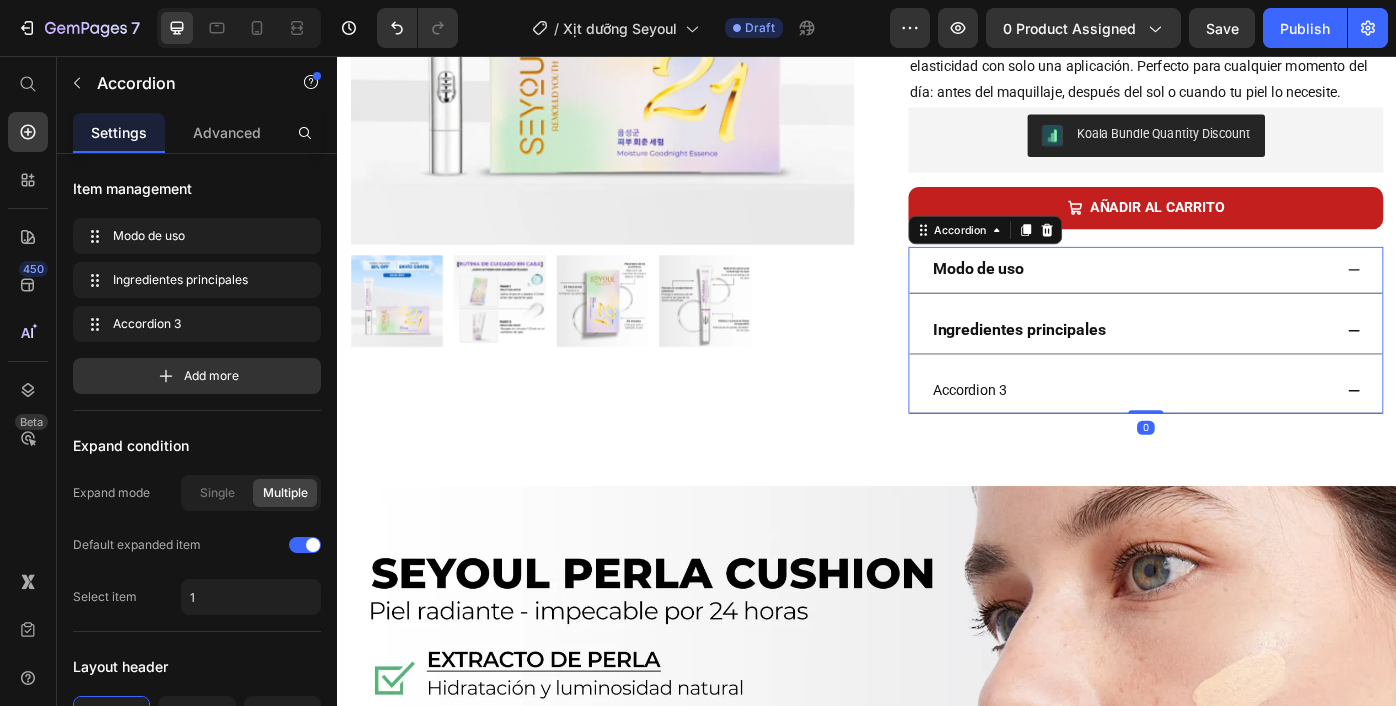 click on "Ingredientes principales" at bounding box center (1237, 367) 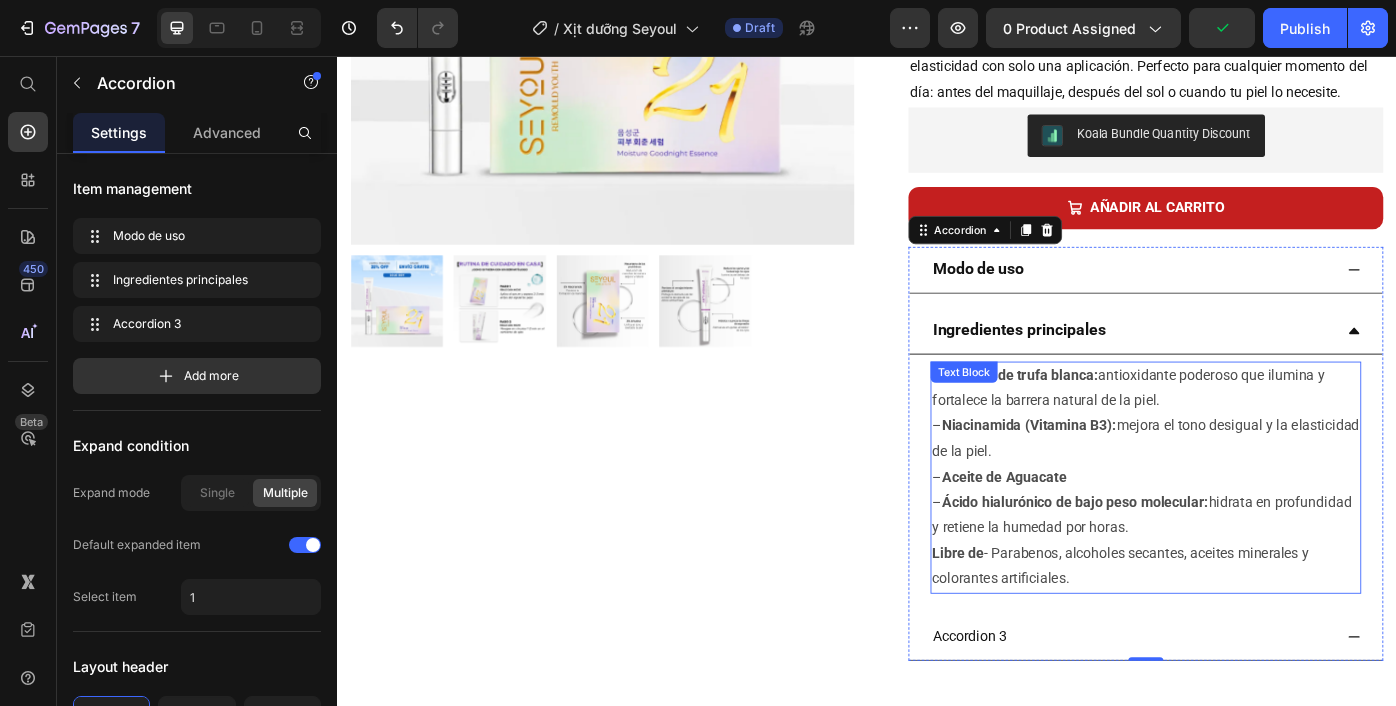 click on "Libre de" at bounding box center (1040, 618) 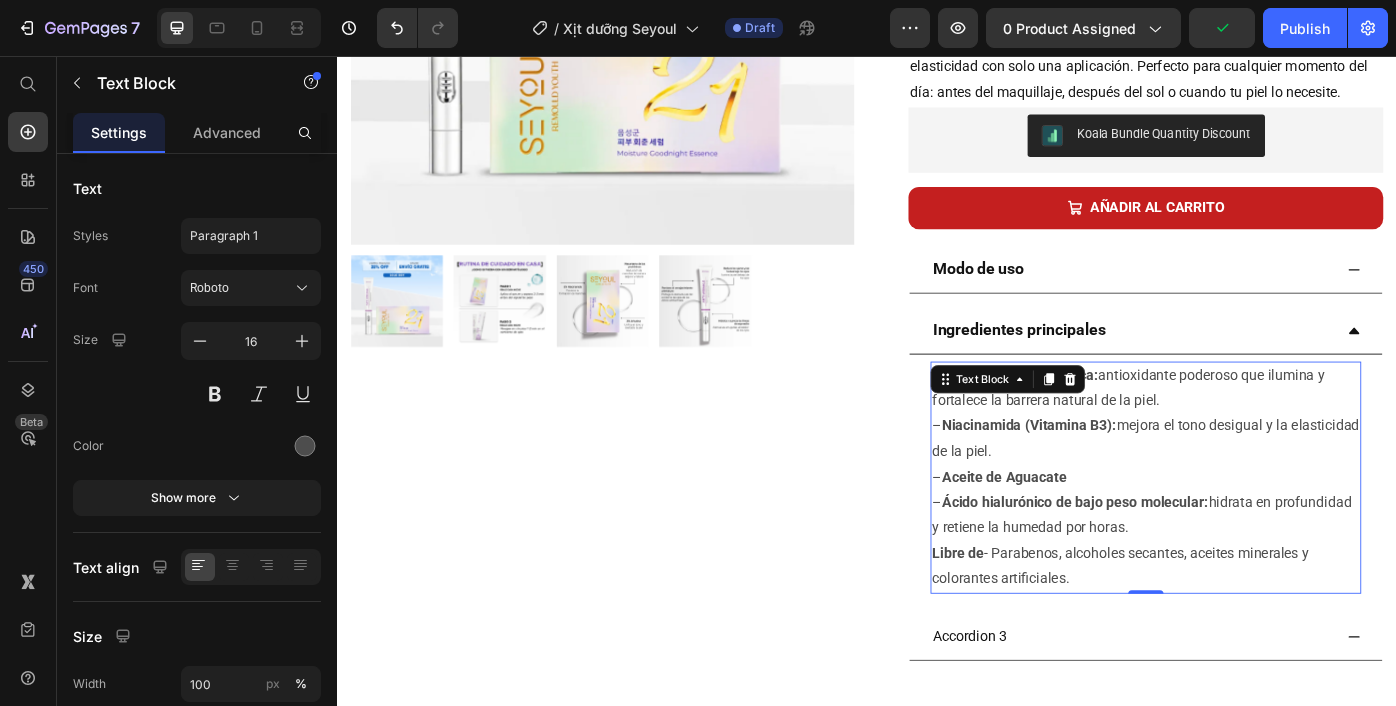 click on "Libre de" at bounding box center (1040, 618) 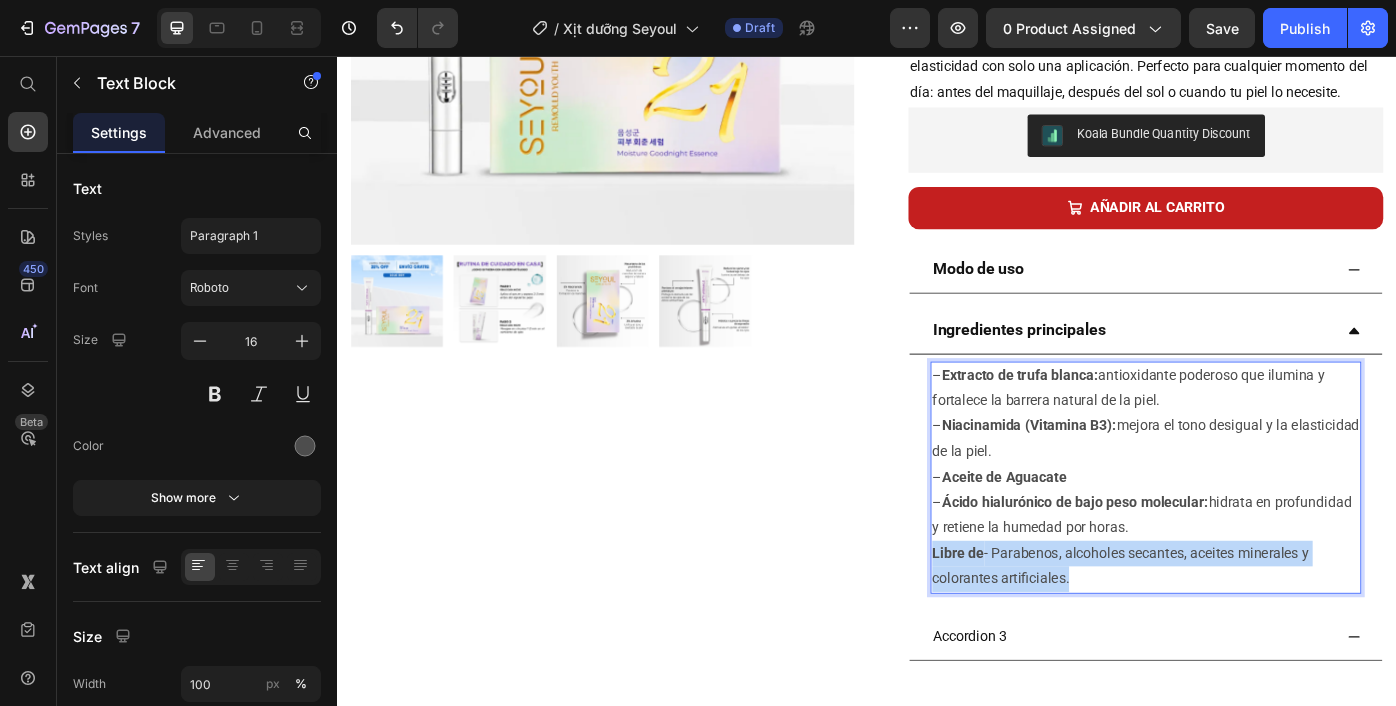 drag, startPoint x: 1011, startPoint y: 618, endPoint x: 1168, endPoint y: 641, distance: 158.67577 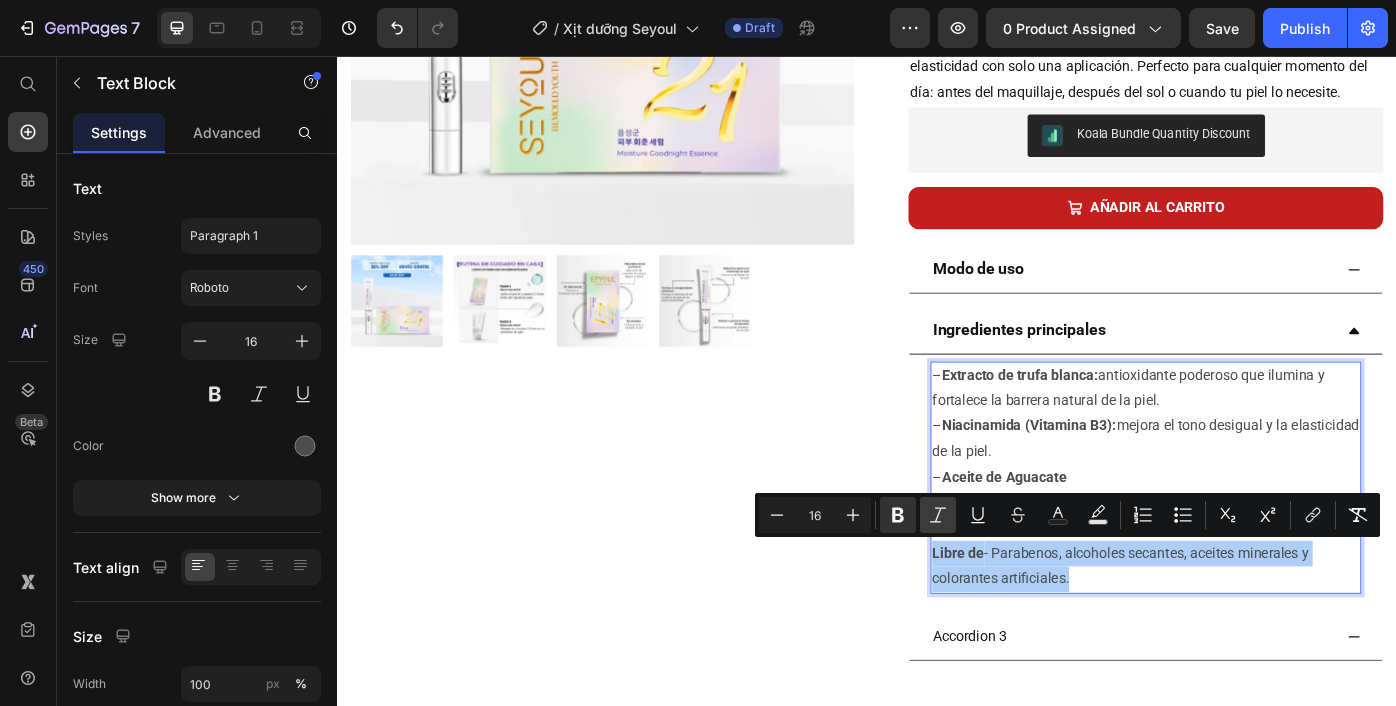 click 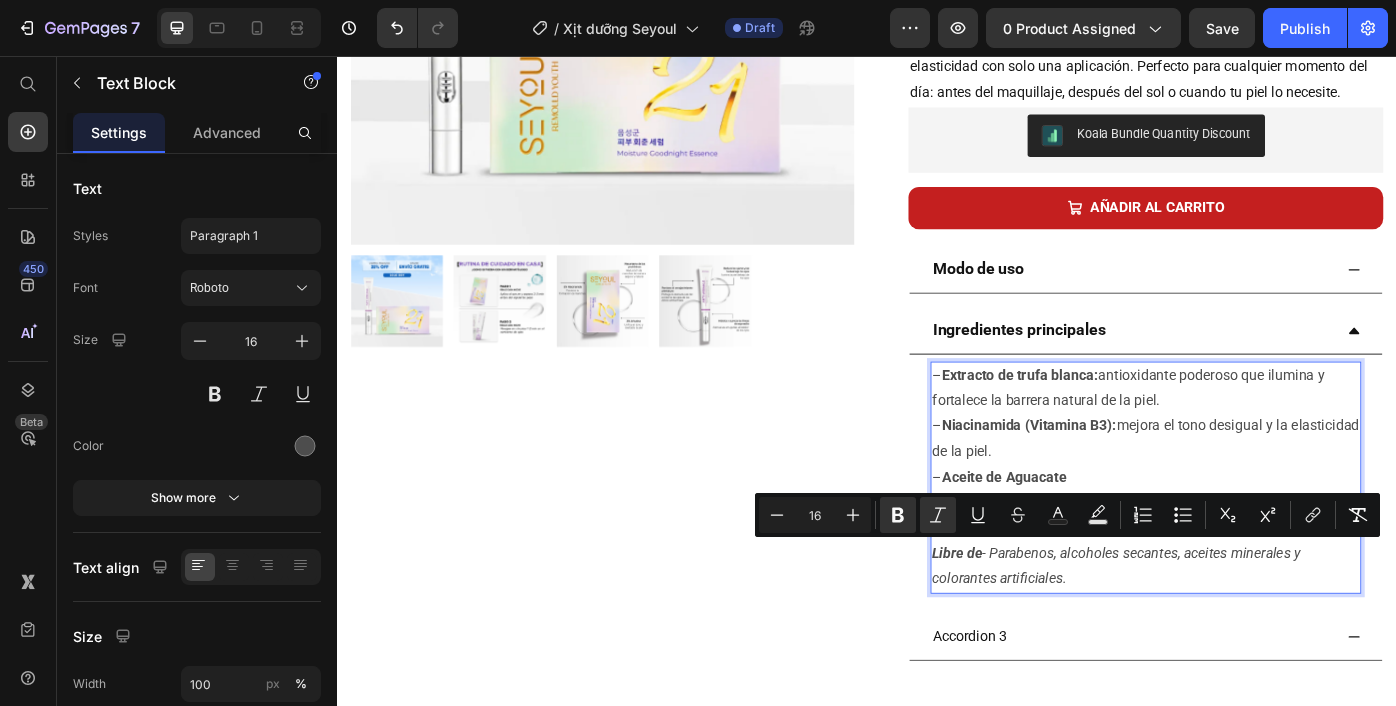 click on "Libre de  - Parabenos, alcoholes secantes, aceites minerales y colorantes artificiales." at bounding box center (1253, 634) 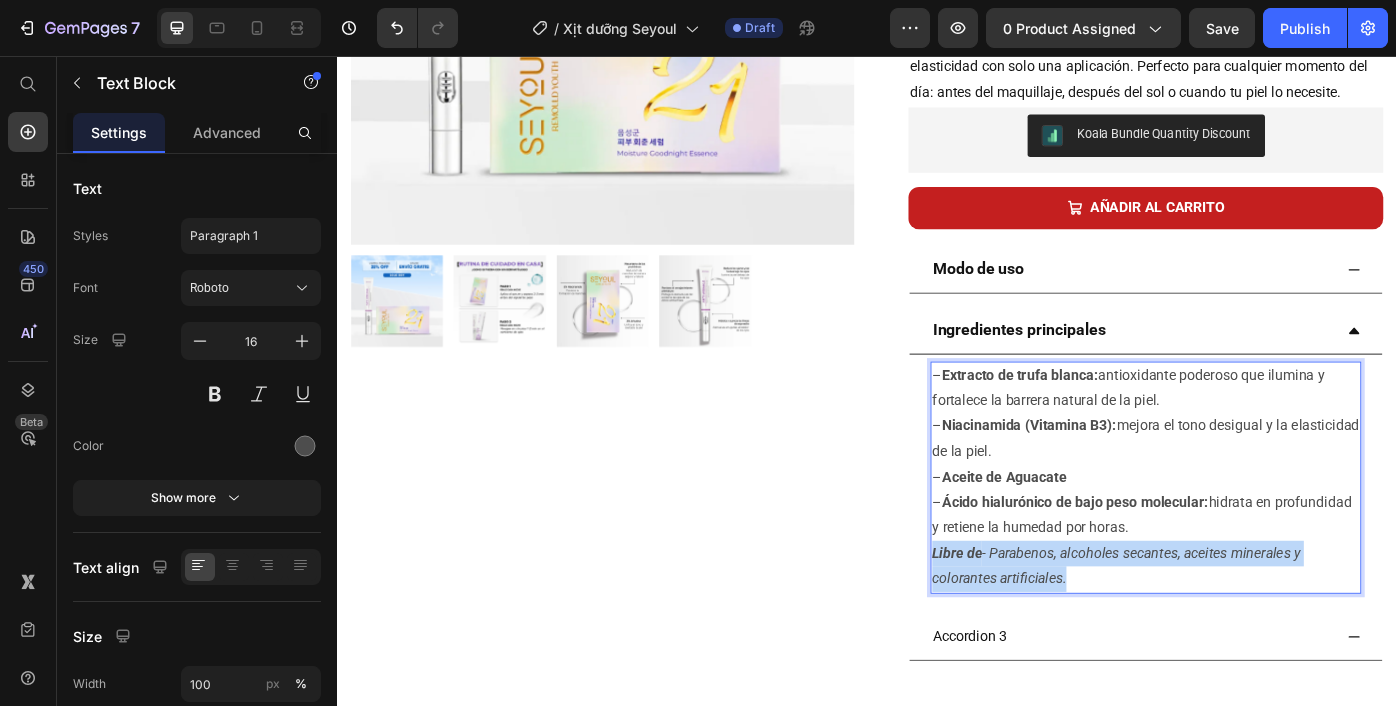 drag, startPoint x: 1192, startPoint y: 657, endPoint x: 1010, endPoint y: 625, distance: 184.79178 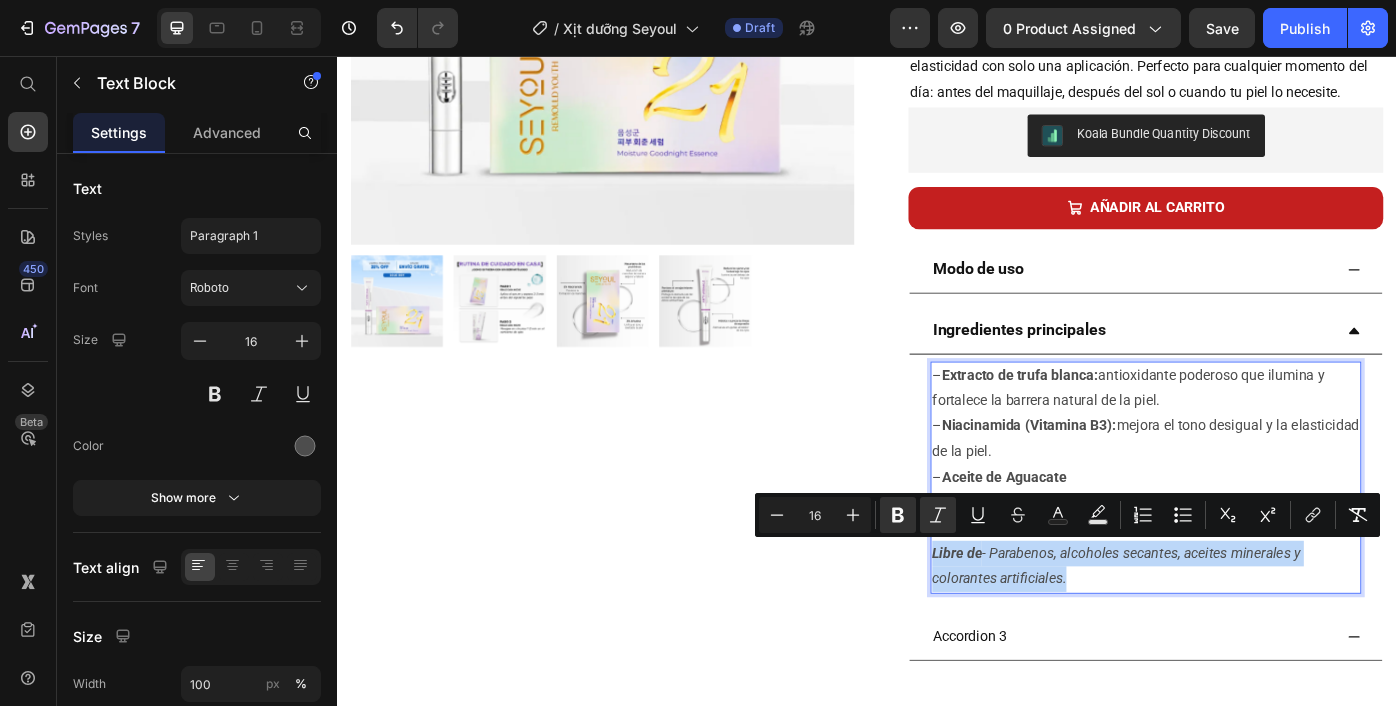 click on "Libre de  - Parabenos, alcoholes secantes, aceites minerales y colorantes artificiales." at bounding box center (1219, 633) 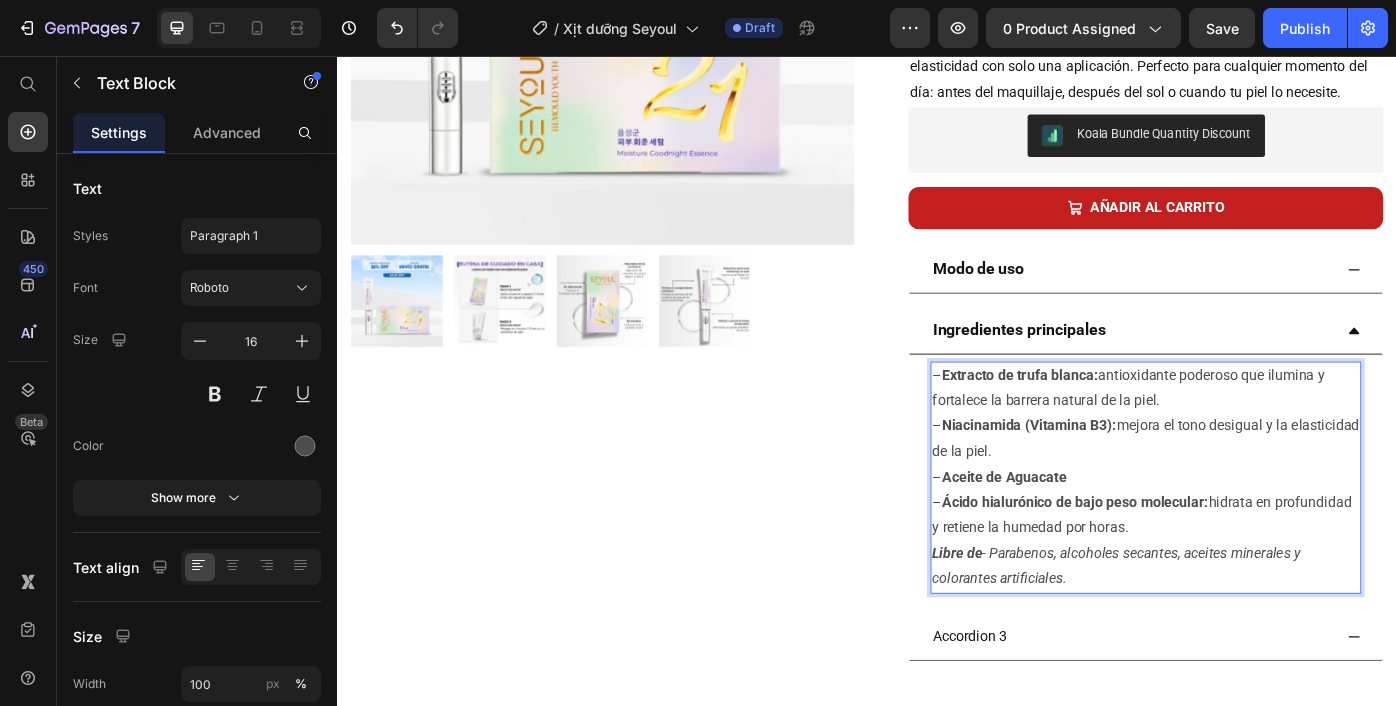 click on "Libre de  - Parabenos, alcoholes secantes, aceites minerales y colorantes artificiales." at bounding box center (1253, 634) 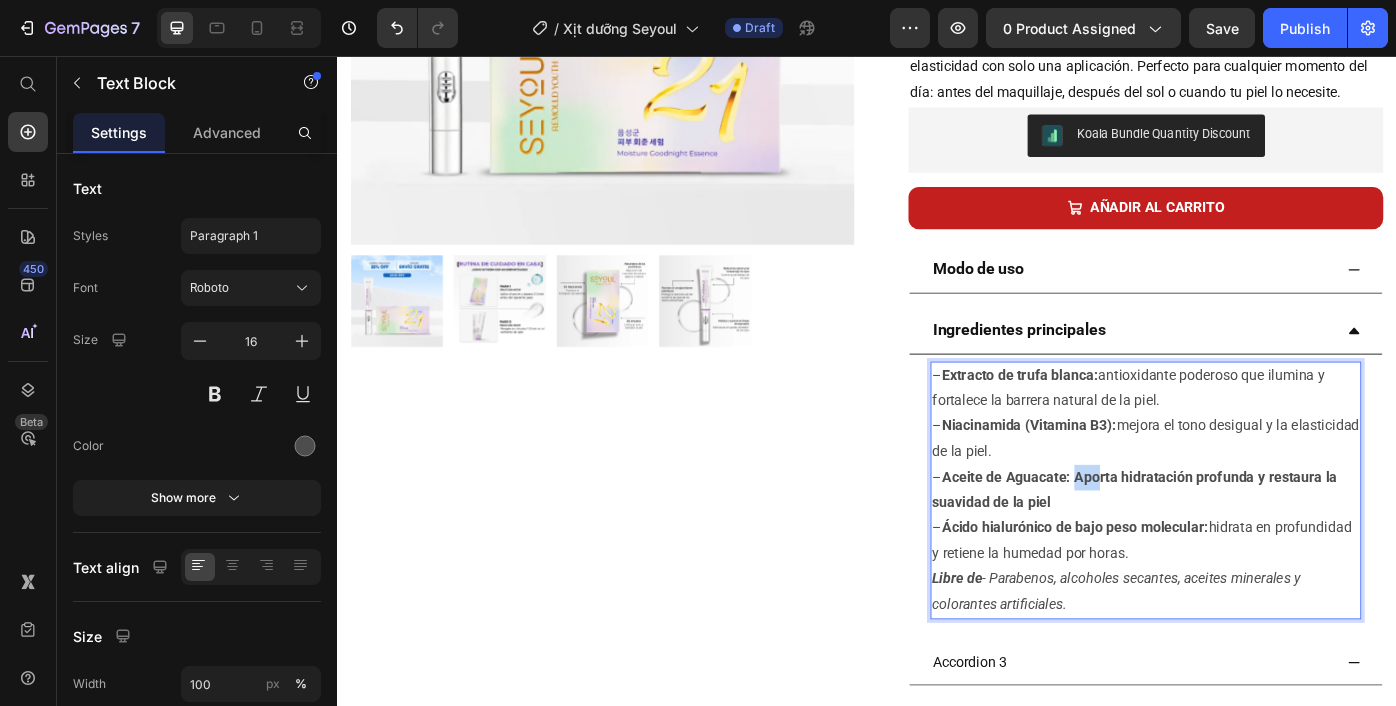 drag, startPoint x: 1173, startPoint y: 526, endPoint x: 1202, endPoint y: 545, distance: 34.669872 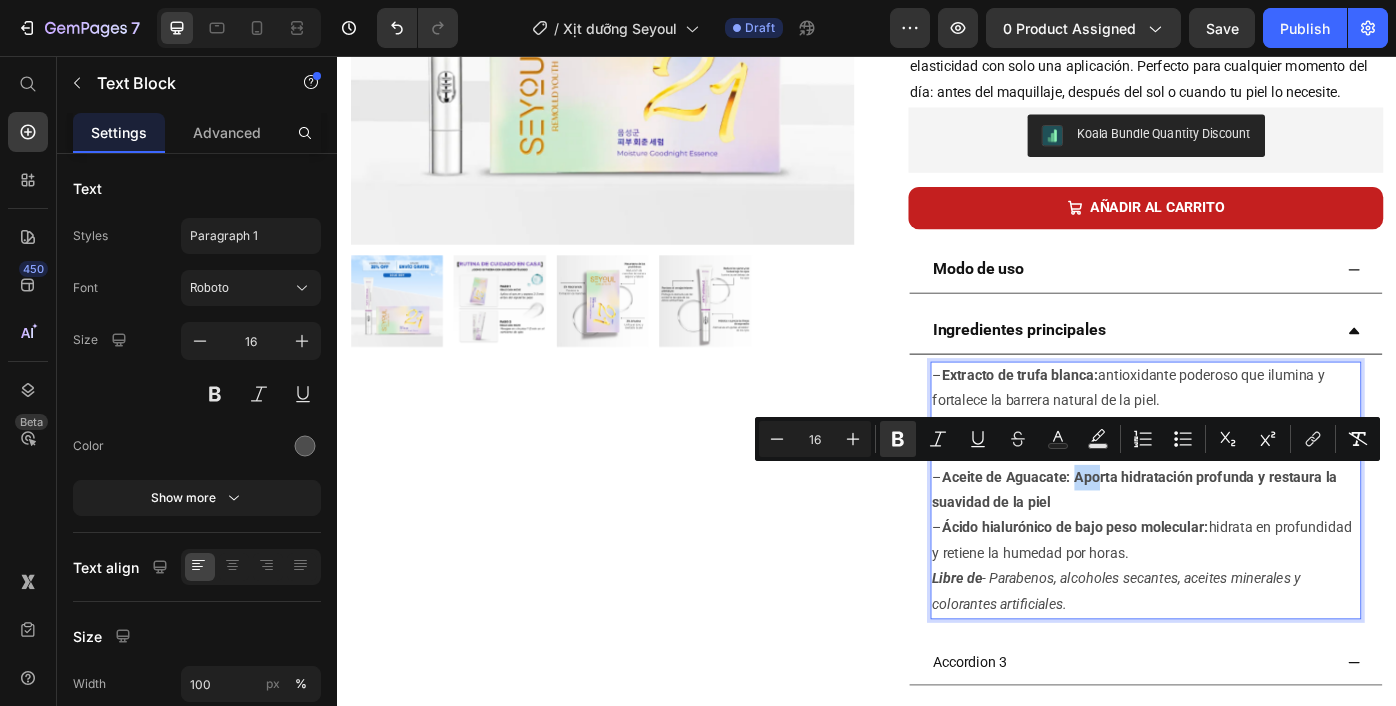 click on "Aceite de Aguacate: Aporta hidratación profunda y restaura la suavidad de la piel" at bounding box center (1240, 547) 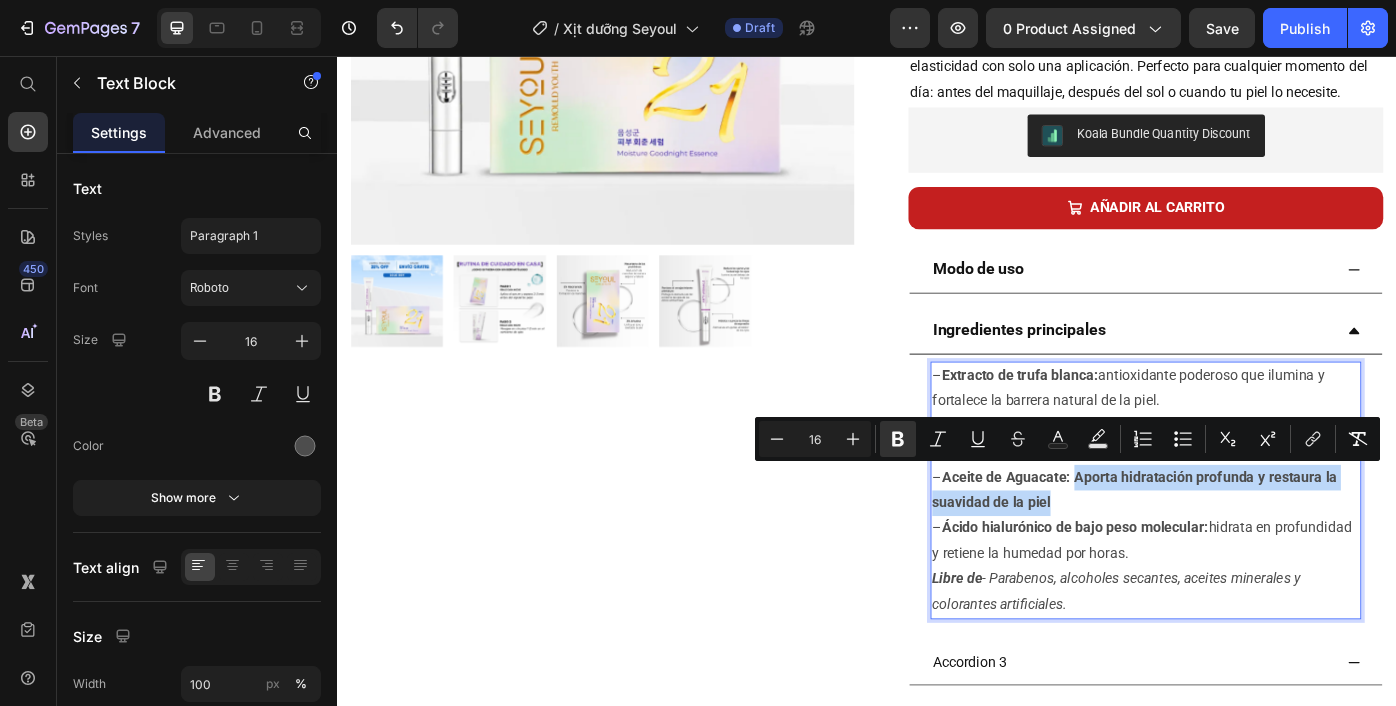 drag, startPoint x: 1172, startPoint y: 531, endPoint x: 1215, endPoint y: 566, distance: 55.443665 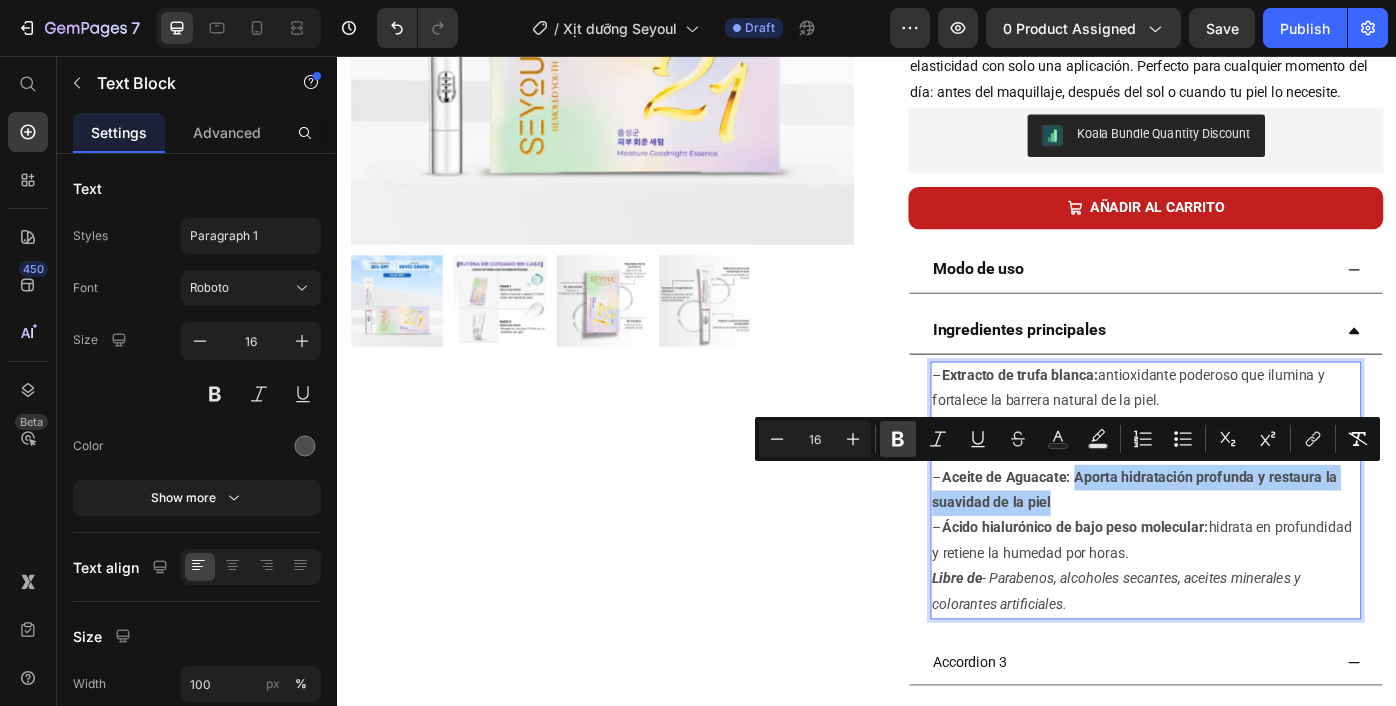 click 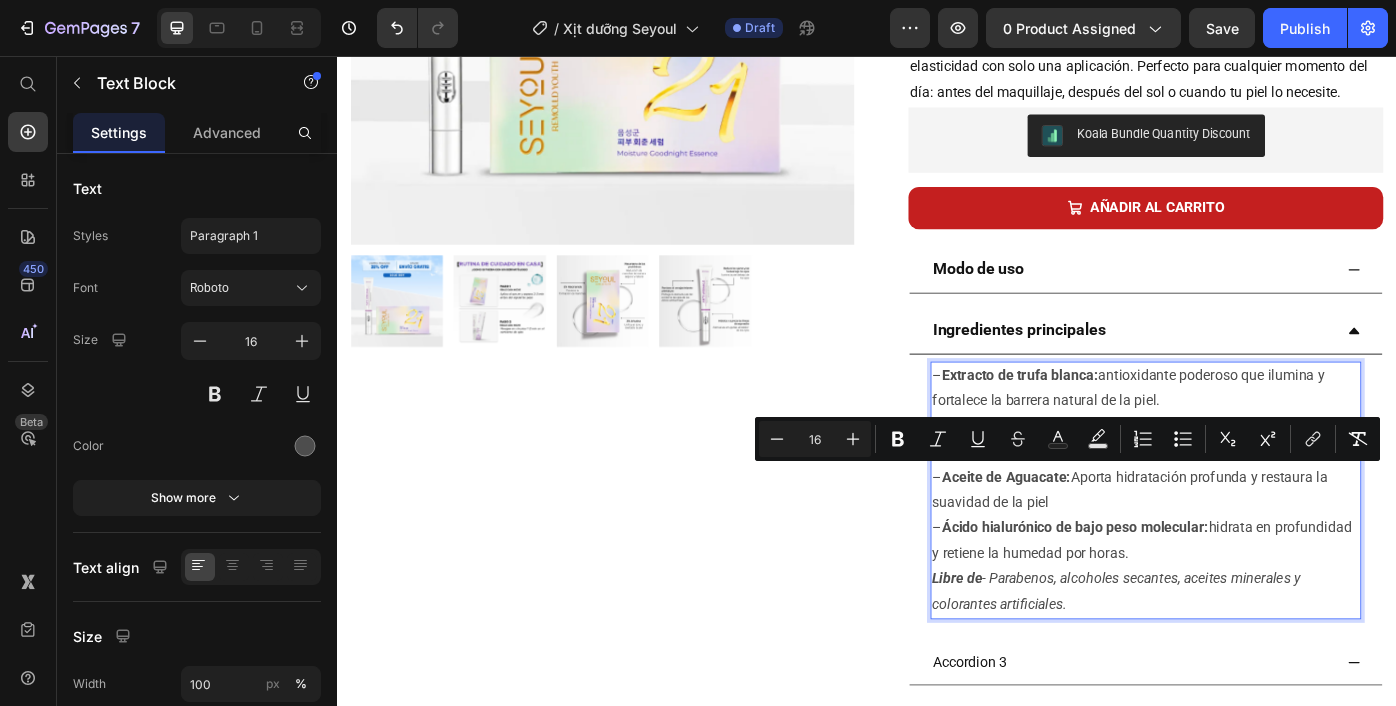 click on "Ácido hialurónico de bajo peso molecular:" at bounding box center (1173, 589) 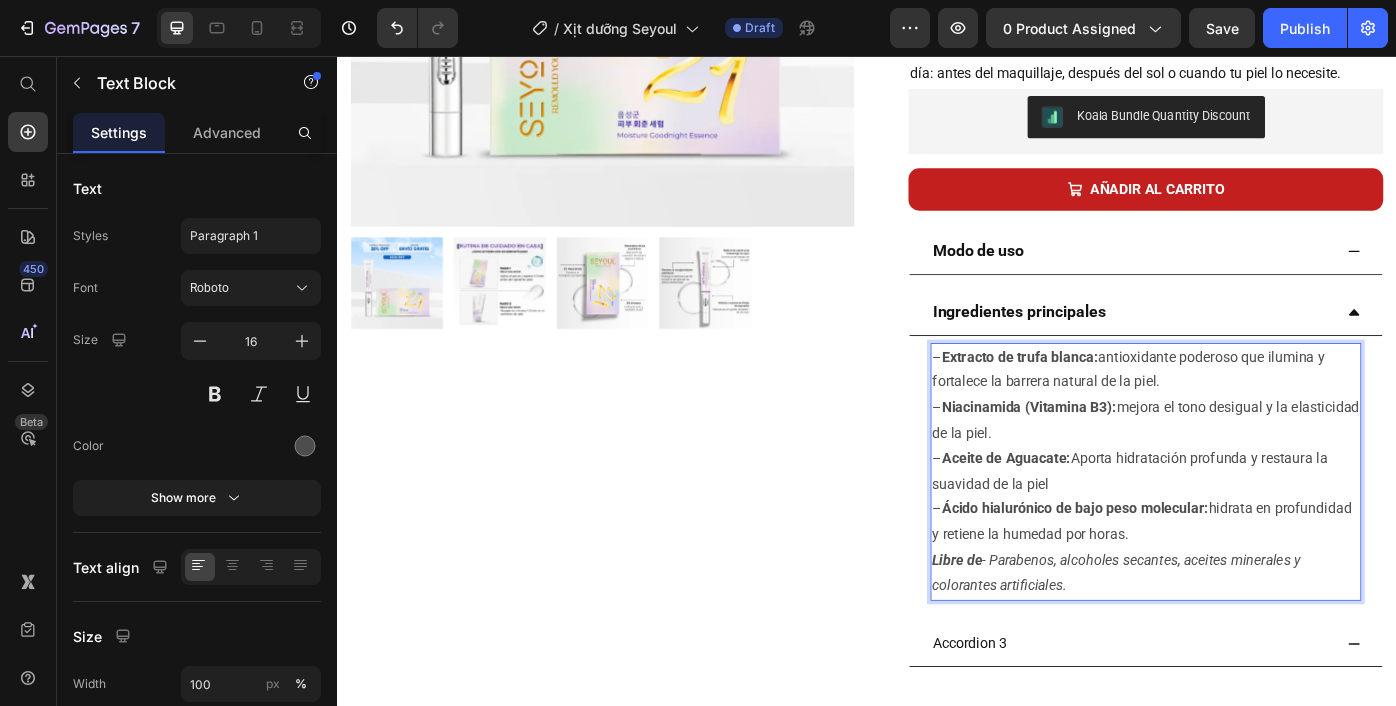 scroll, scrollTop: 530, scrollLeft: 0, axis: vertical 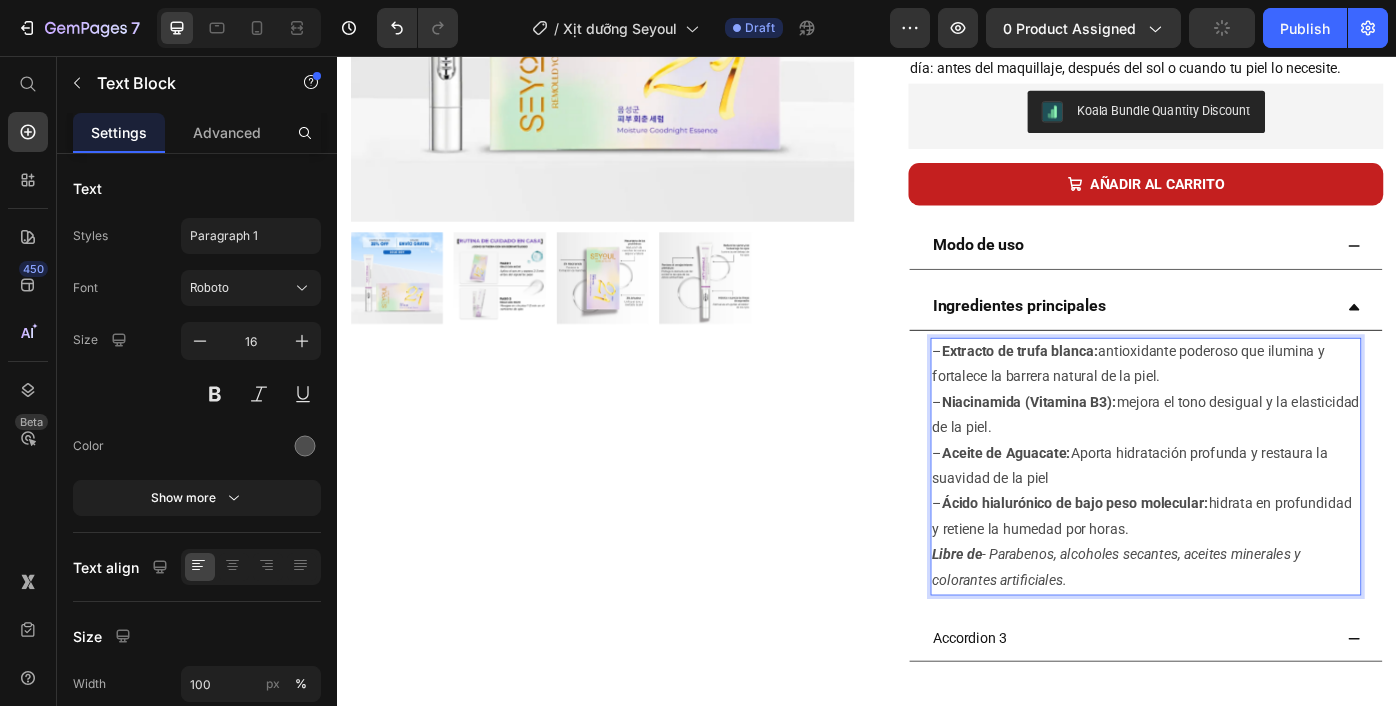 click on "Ingredientes principales" at bounding box center [1237, 340] 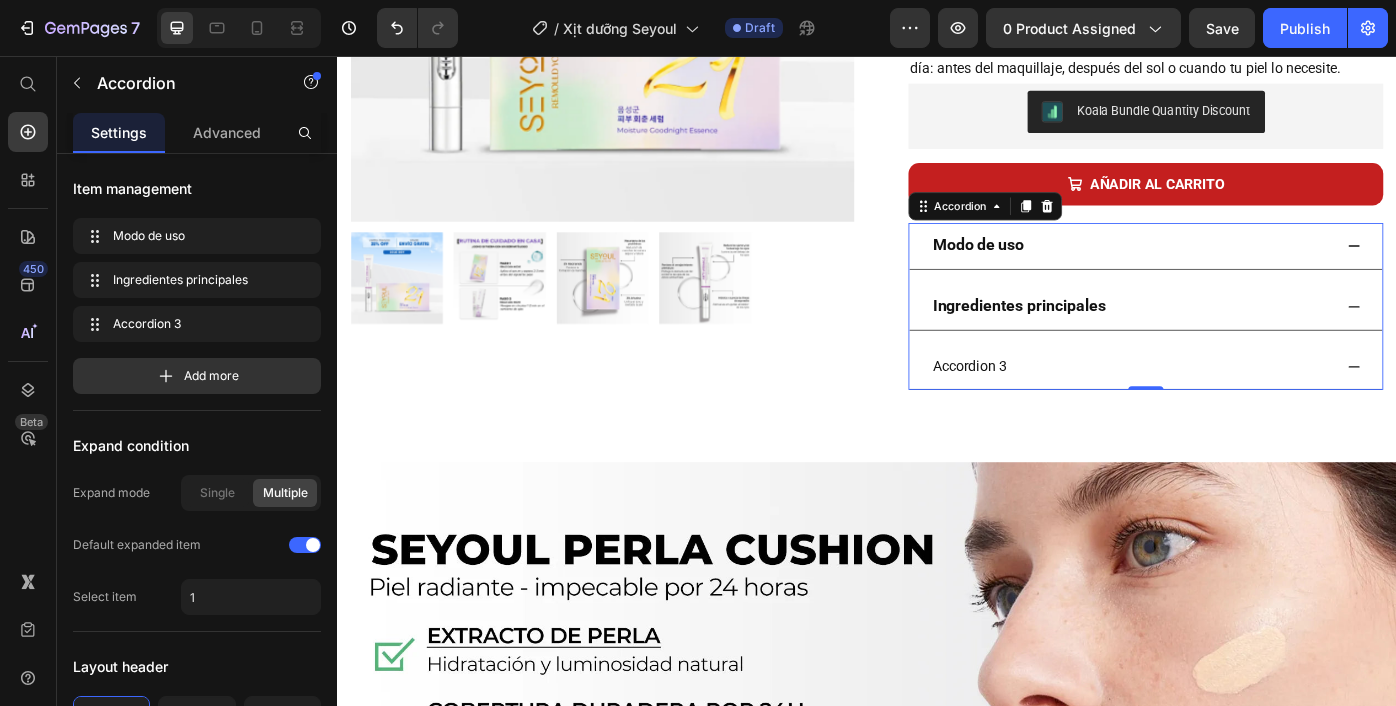 click on "Accordion 3" at bounding box center (1253, 409) 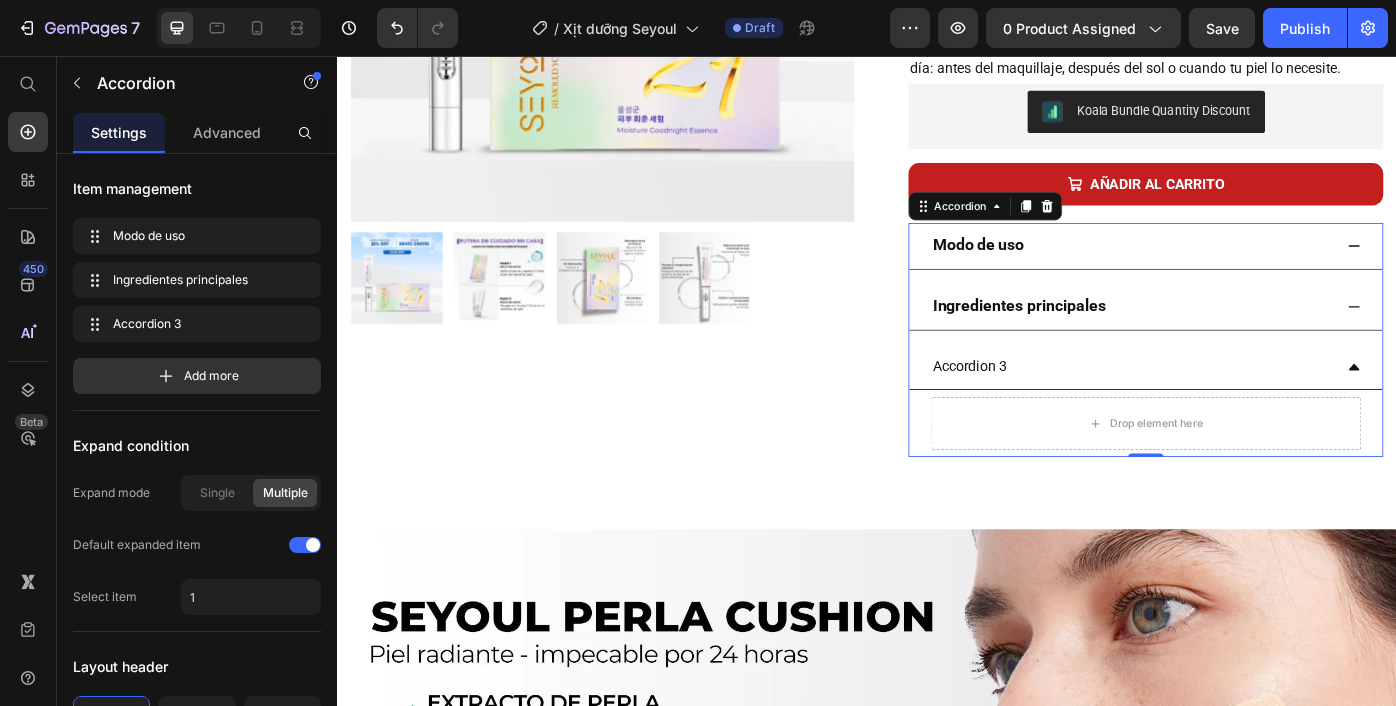 click on "Accordion 3" at bounding box center [1237, 408] 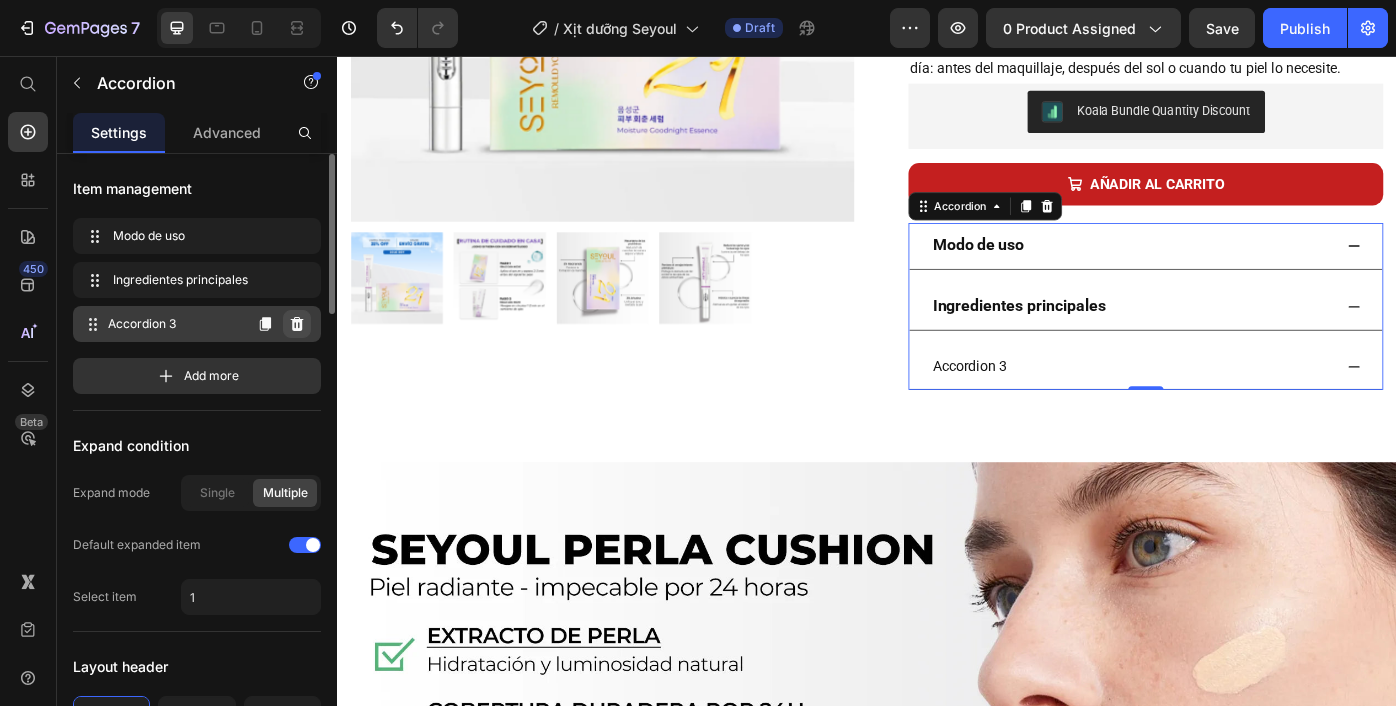 click 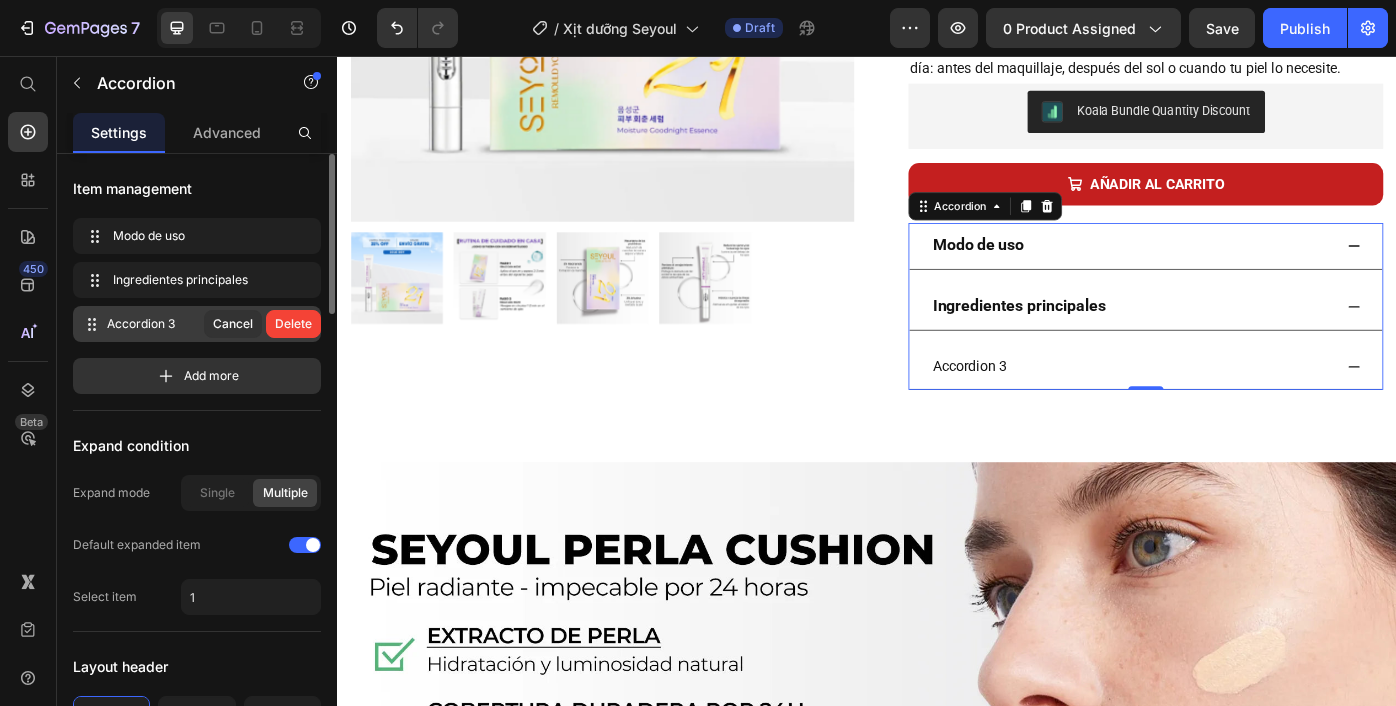 click on "Delete" at bounding box center (293, 324) 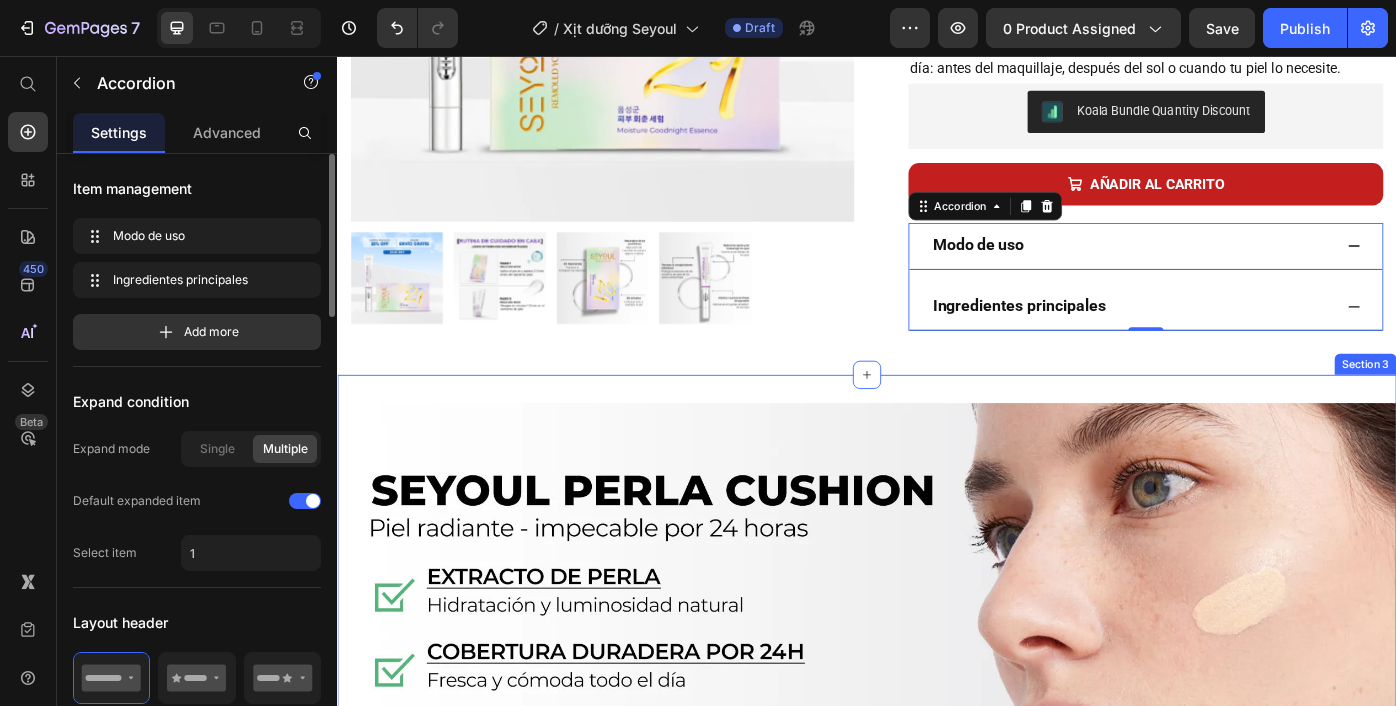 click on "Image Image Row Section 3" at bounding box center [937, 670] 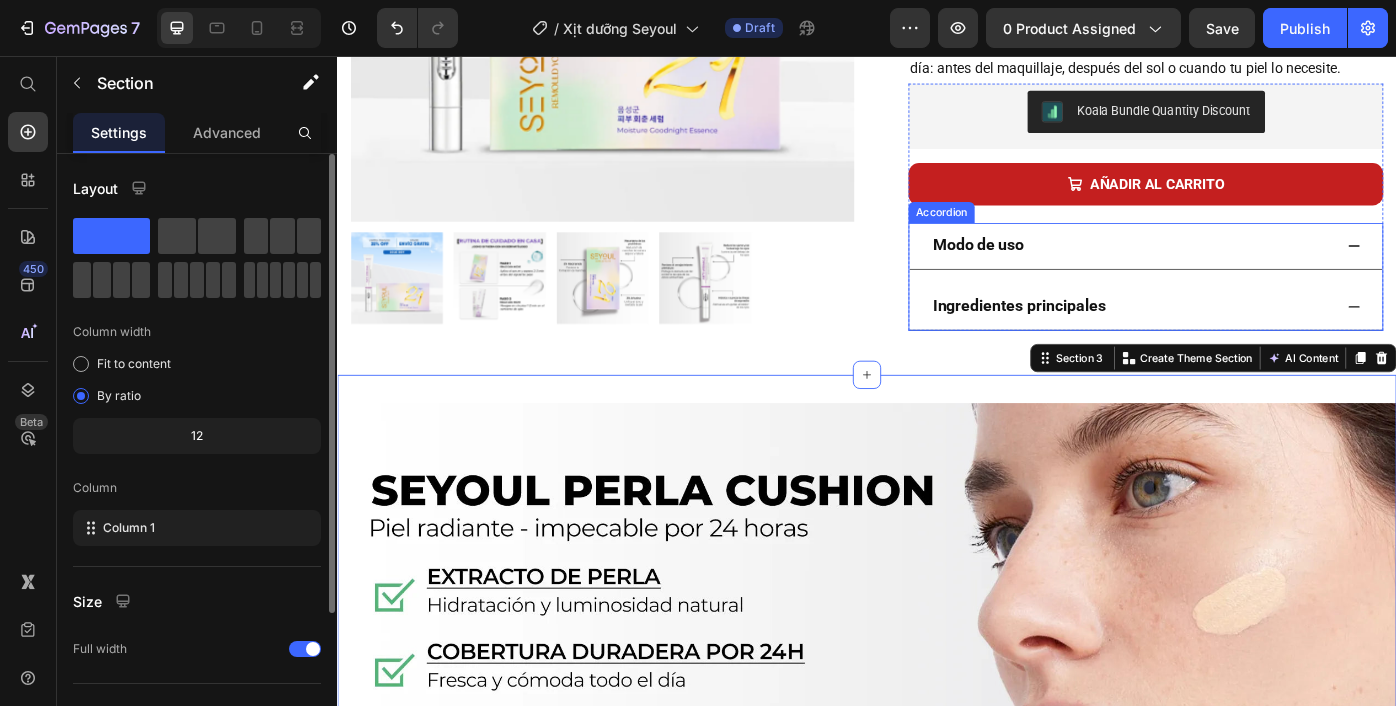 click on "Modo de uso
Ingredientes principales" at bounding box center [1253, 306] 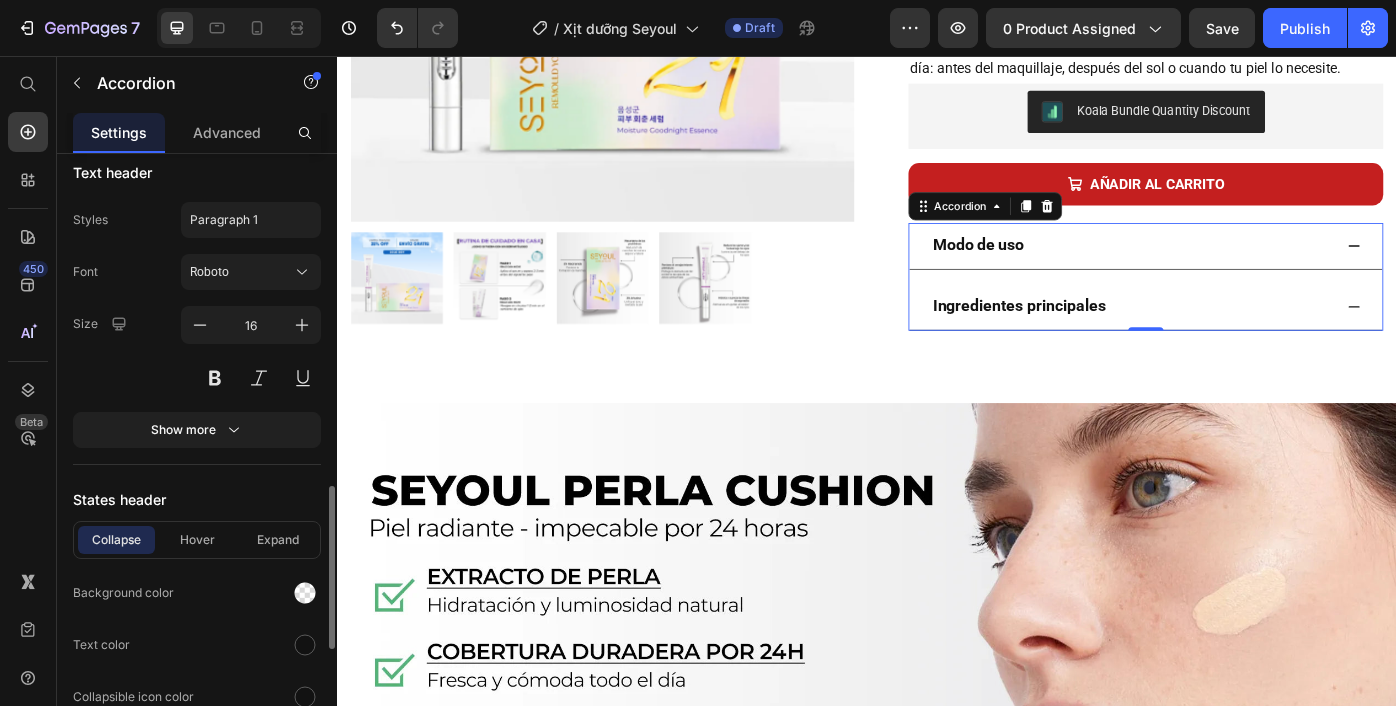 scroll, scrollTop: 1176, scrollLeft: 0, axis: vertical 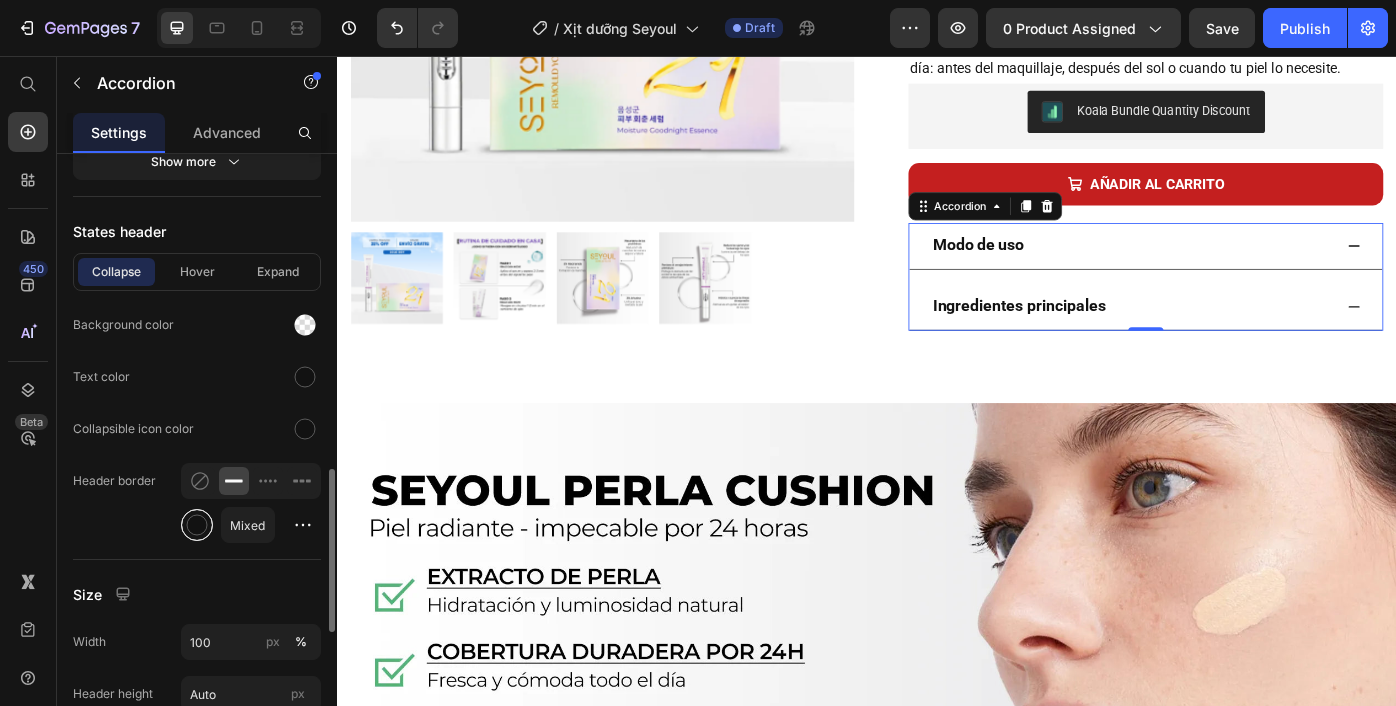 click at bounding box center [197, 525] 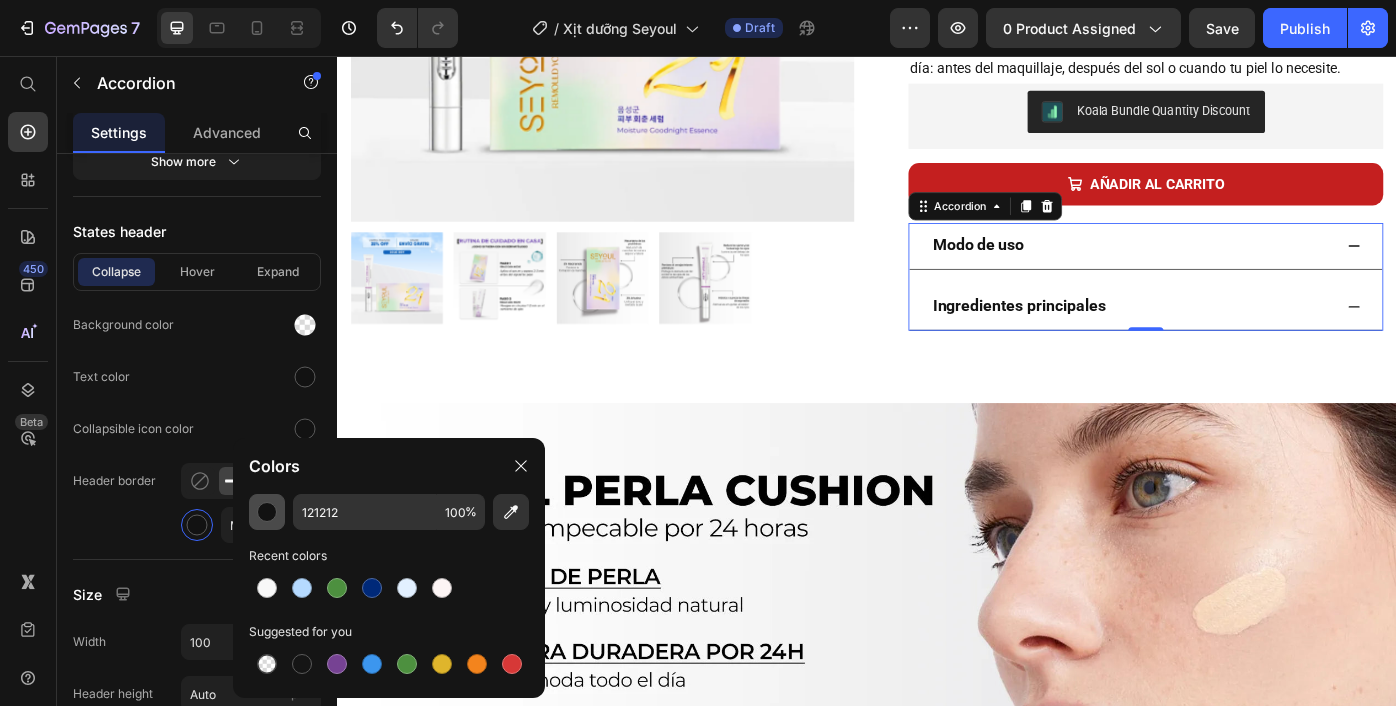 click at bounding box center (267, 512) 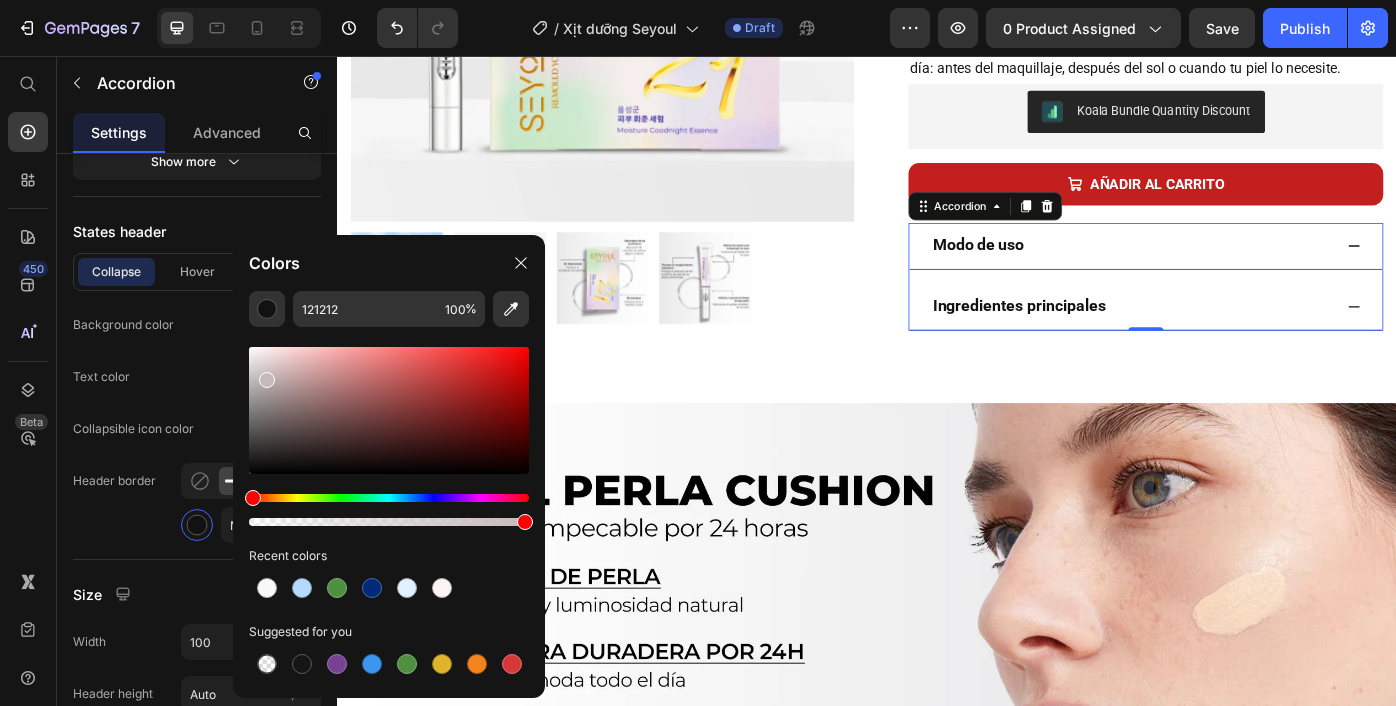 drag, startPoint x: 256, startPoint y: 468, endPoint x: 264, endPoint y: 375, distance: 93.34345 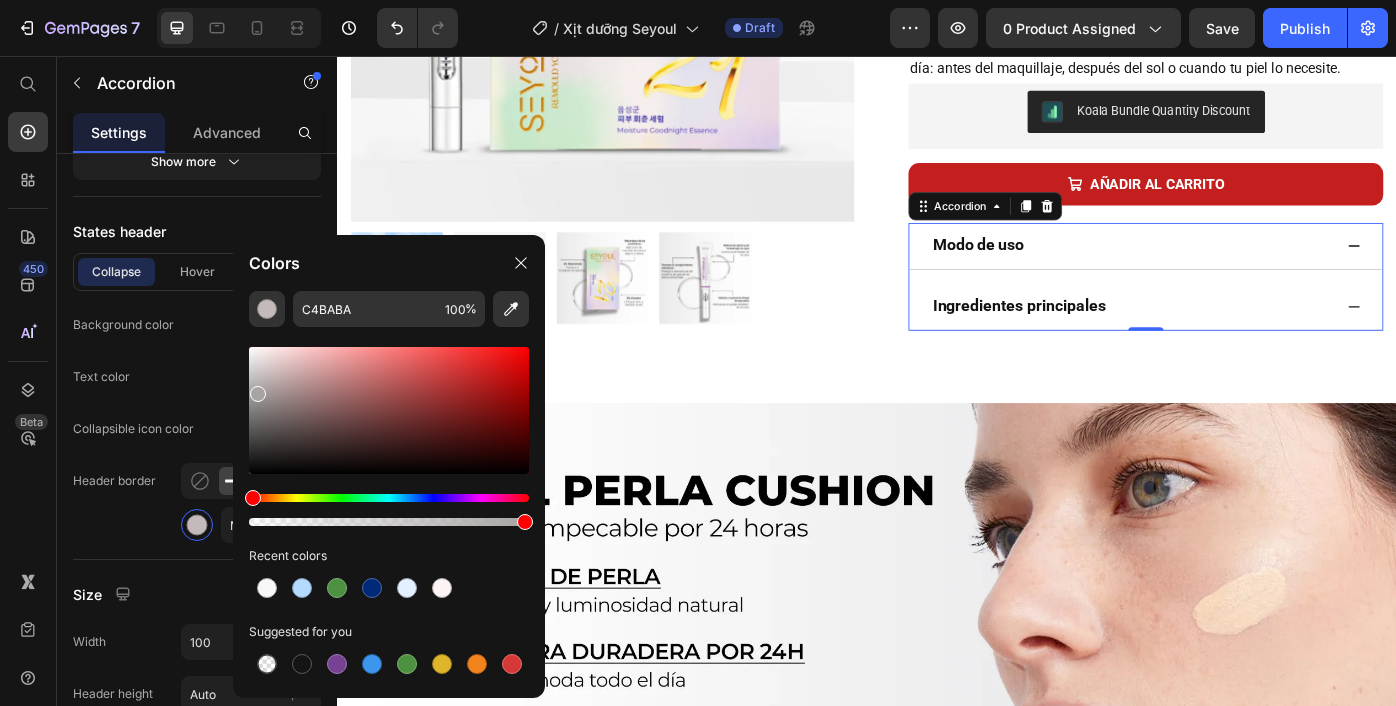 drag, startPoint x: 264, startPoint y: 375, endPoint x: 256, endPoint y: 389, distance: 16.124516 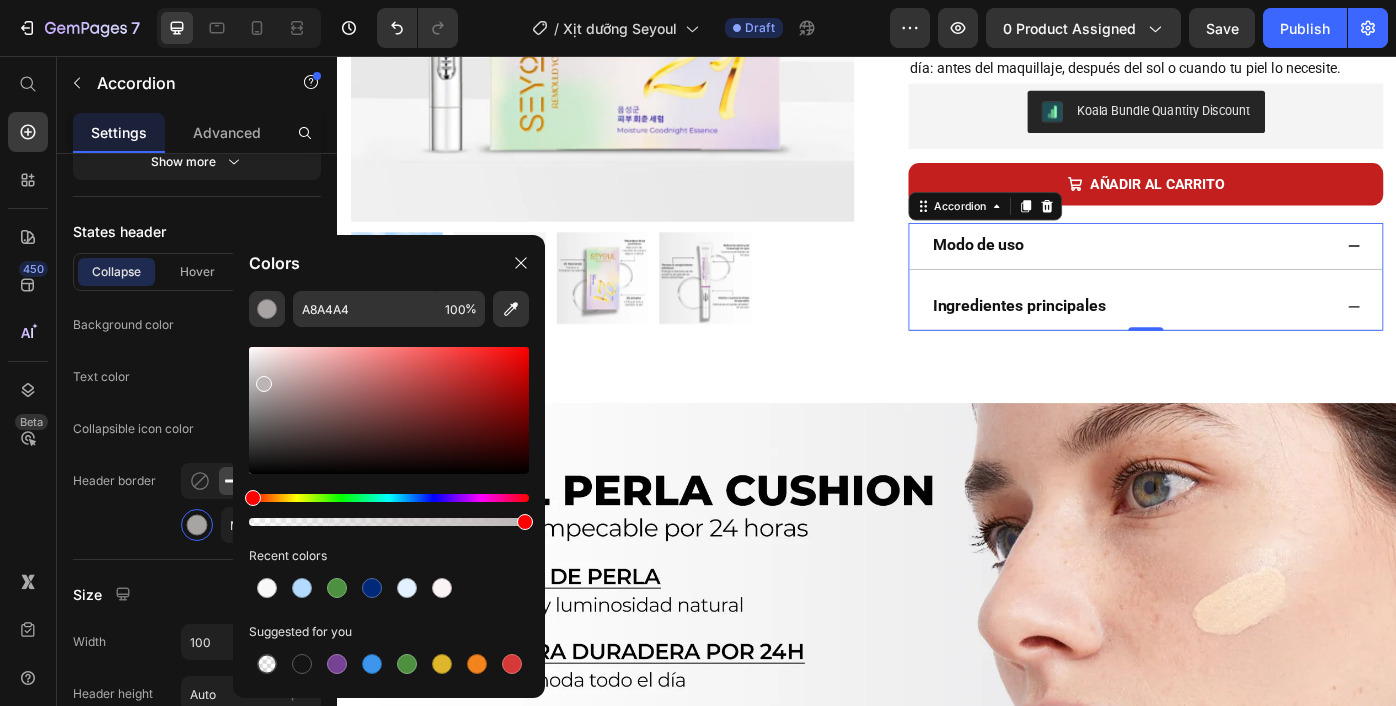 drag, startPoint x: 256, startPoint y: 389, endPoint x: 261, endPoint y: 380, distance: 10.29563 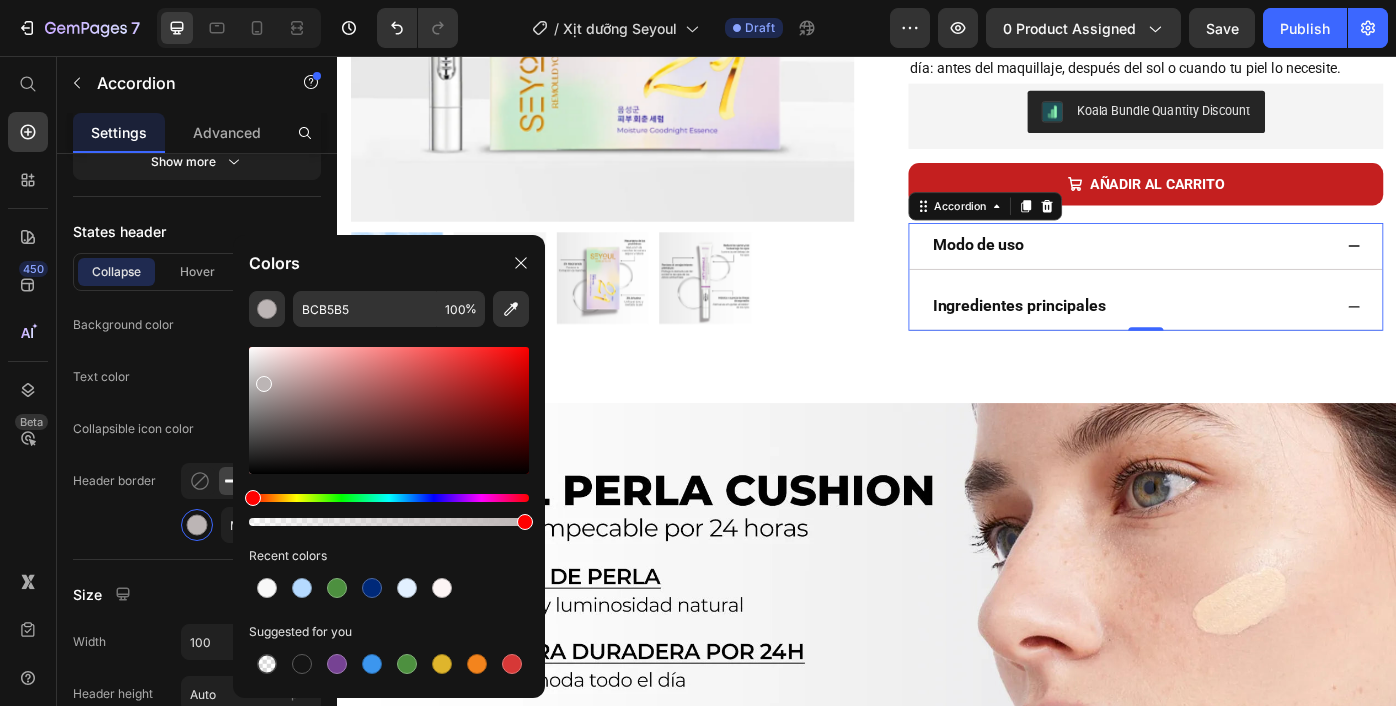 click at bounding box center (264, 384) 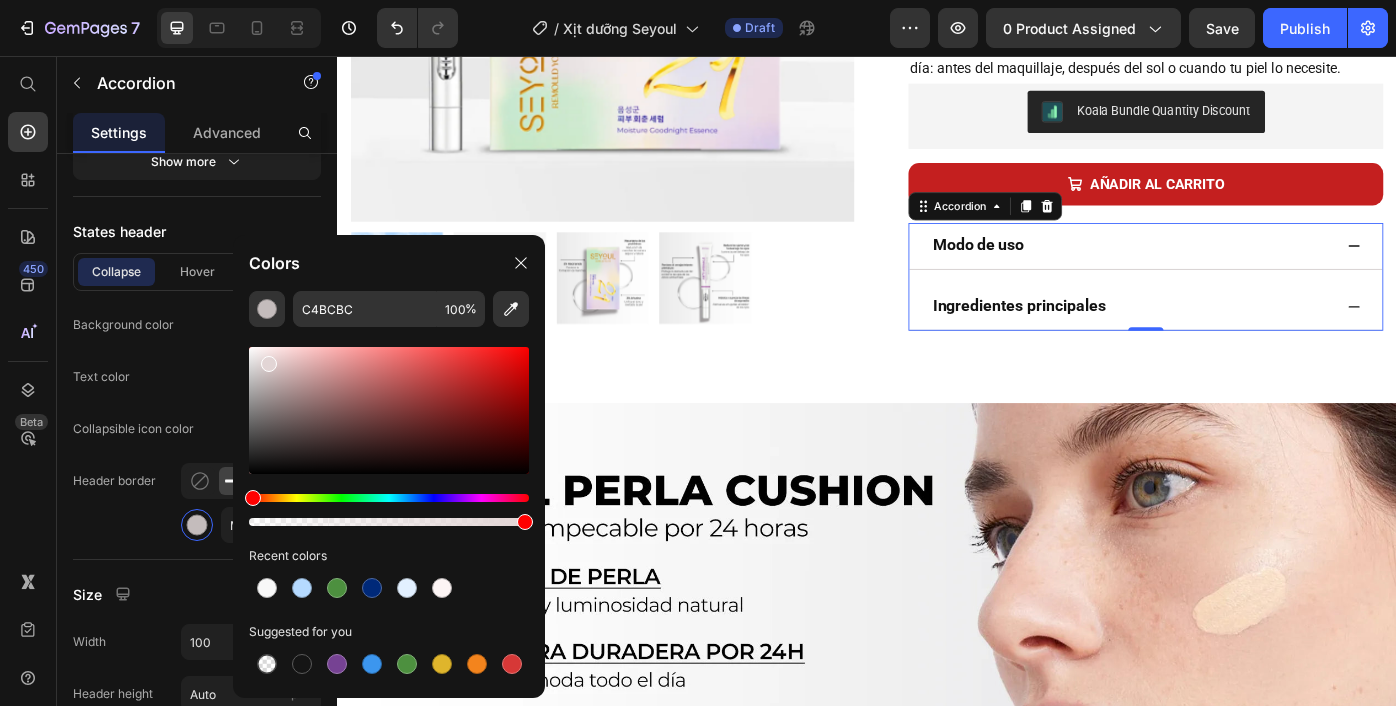 drag, startPoint x: 261, startPoint y: 376, endPoint x: 267, endPoint y: 360, distance: 17.088007 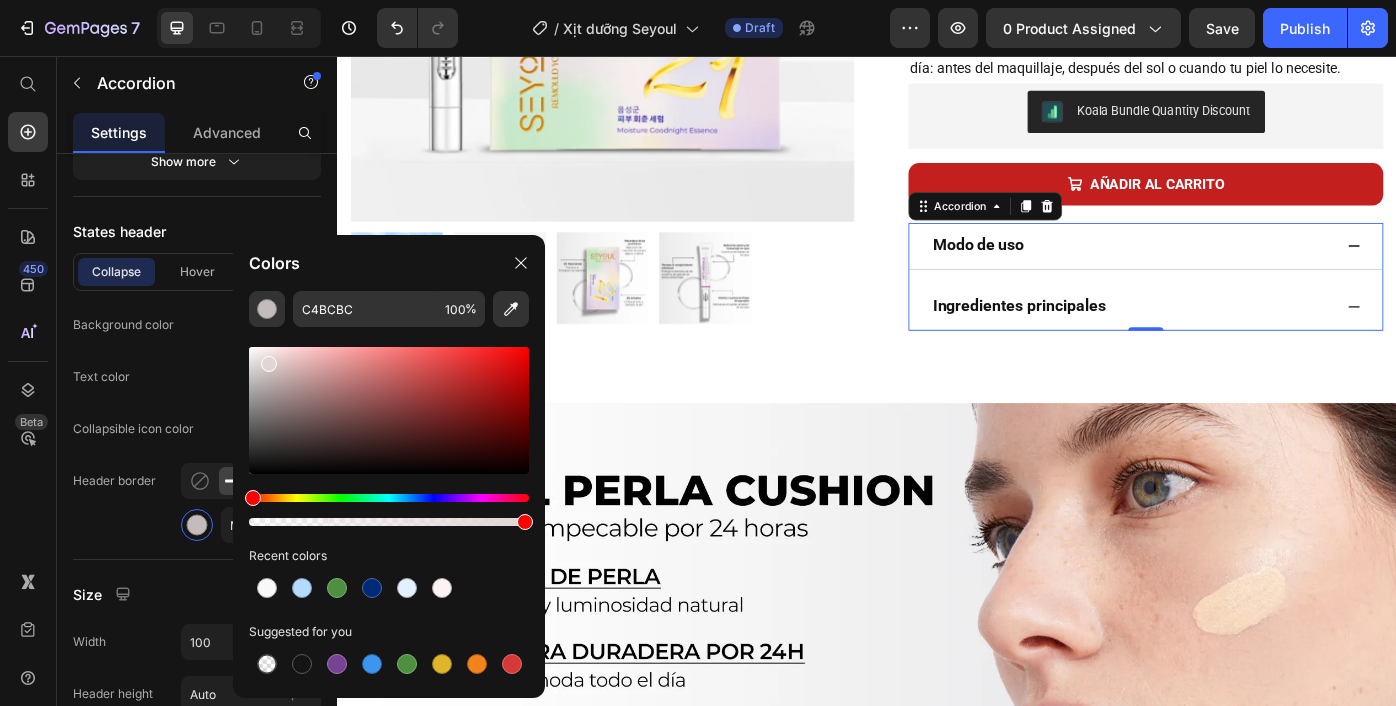click at bounding box center (269, 364) 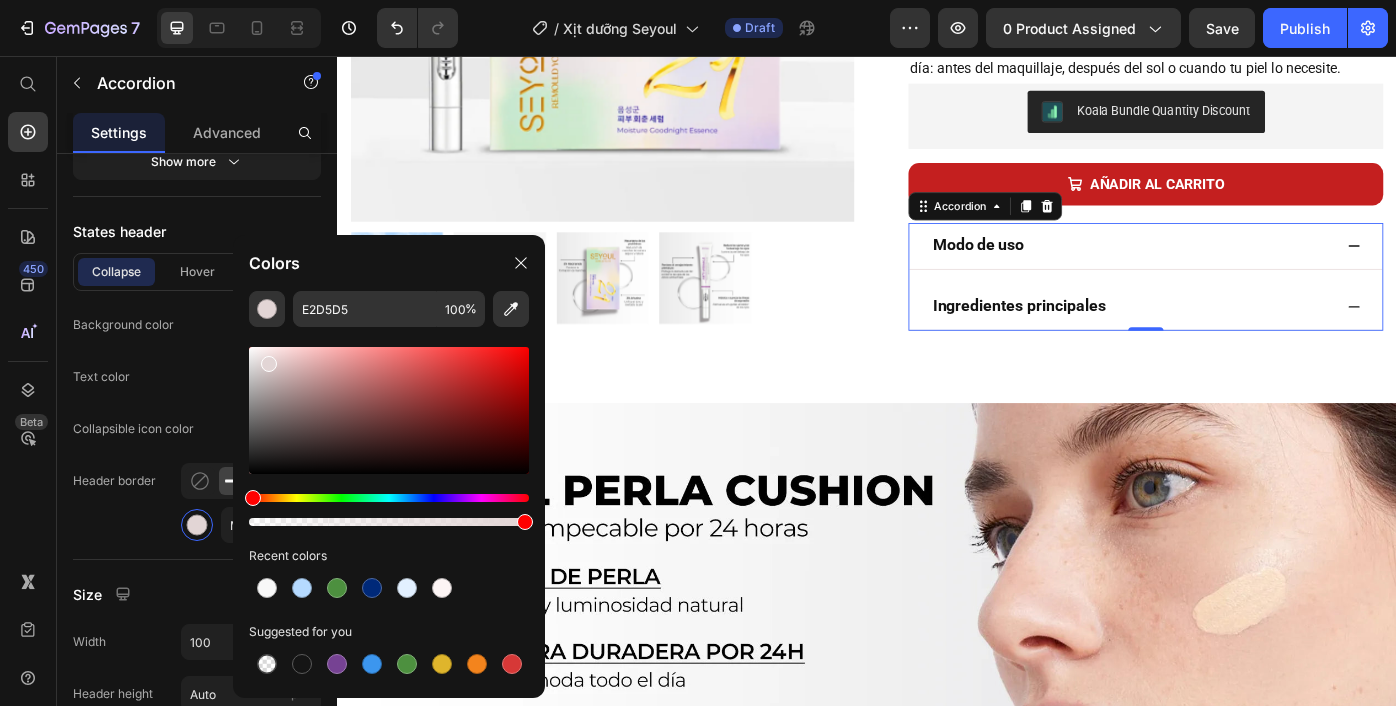 click at bounding box center [389, 410] 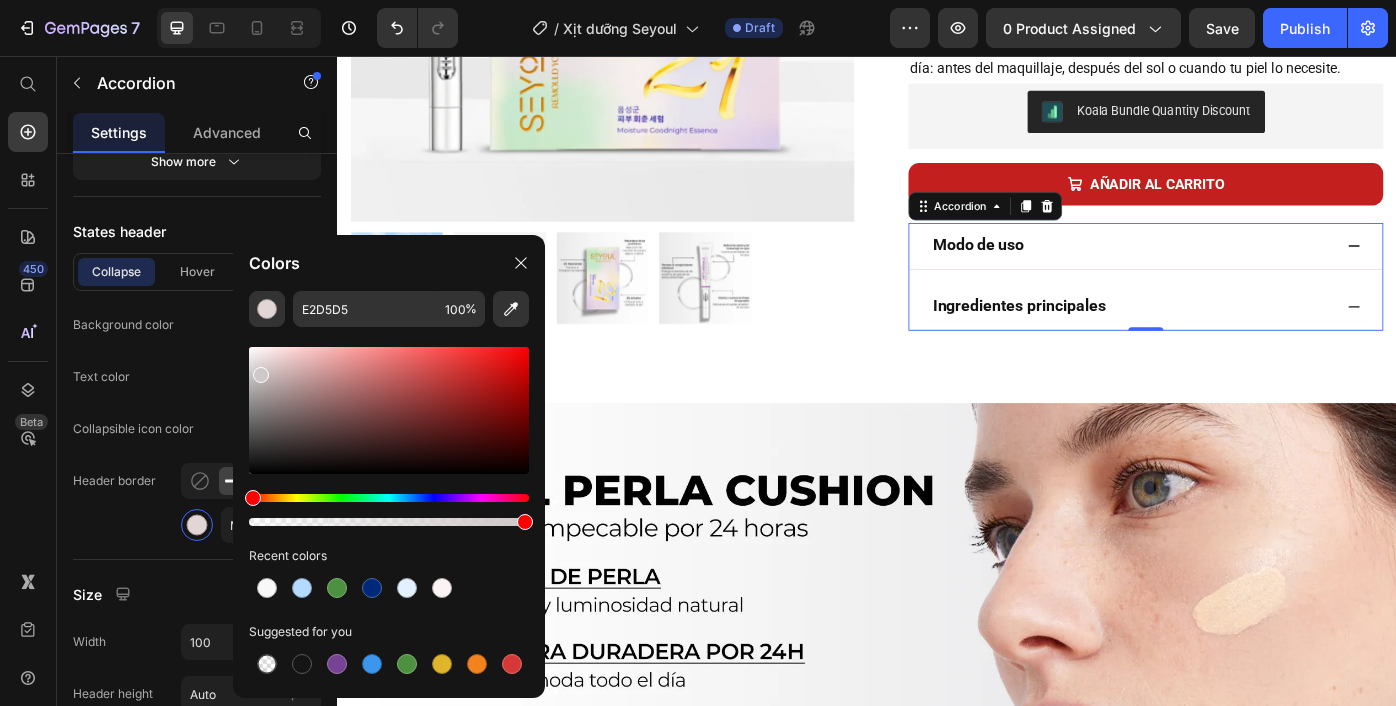 type on "CEC8C8" 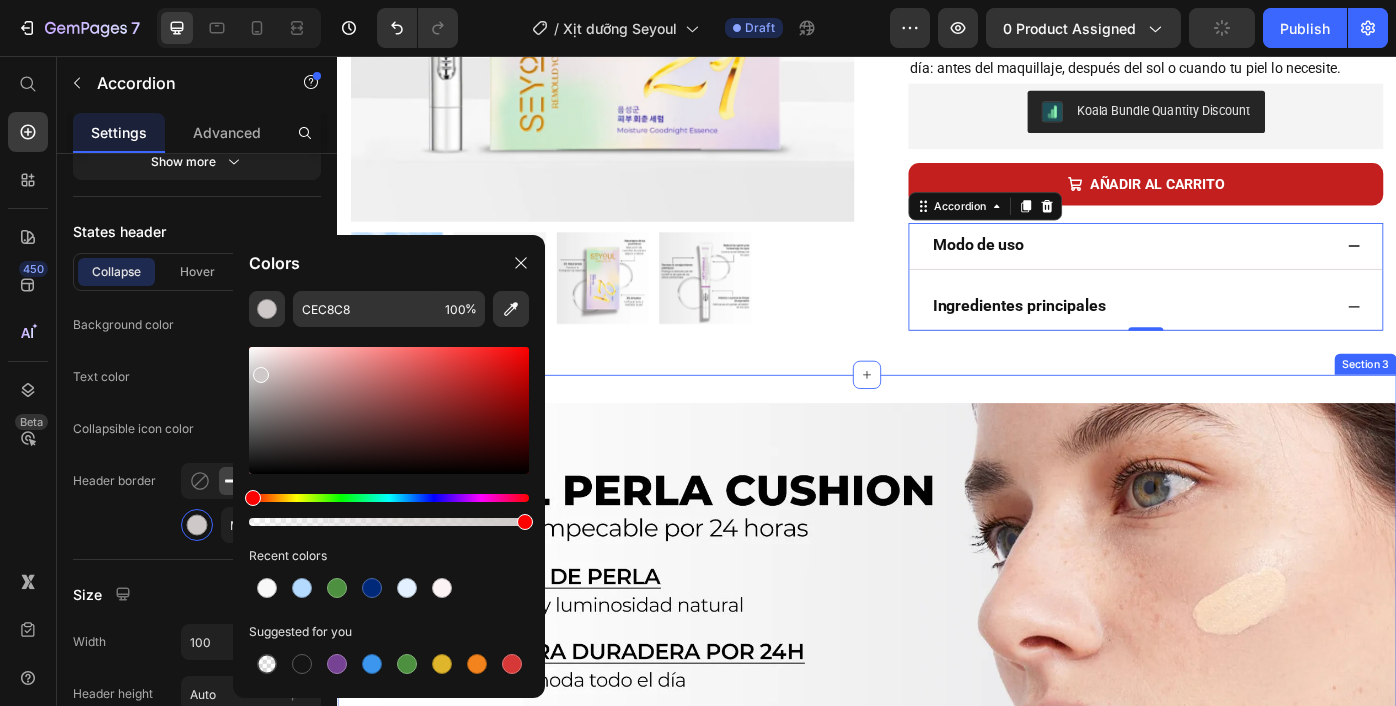 click on "APROVECHA HOY 25% DE DESCUENTO Text Block Row
Product Images Row Combo Juventud Radiante Product Title
Custom Code
Preview or Publish the page to see the content. Custom Code MX$ 1,025.00 Product Price MX$ 769.00 Product Price Row Experimenta una base perfecta:  "Piel suave y sin imperfecciones durante 24 horas" Text Block
Icon Vegan Text Block
Icon Gluten Free Text Block
Icon Cluelty Free Text Block Row    Hurry up, only 6 items left in stock Stock Counter Presentamos White Truffle VEGAN First Spray Serum, con extracto de trufa blanca premium de Corea. Hidrata al instante, calma la piel y mejora su elasticidad con solo una aplicación. Perfecto para cualquier momento del día: antes del maquillaje, después del sol o cuando tu piel lo necesite. Text Block Row
Cobertura impecable  y  tono uniforme  para un acabado  satinado natural .
Combinación de  esponja  y  espátula  que permite que la base se  funda perfectamente" at bounding box center [937, -8] 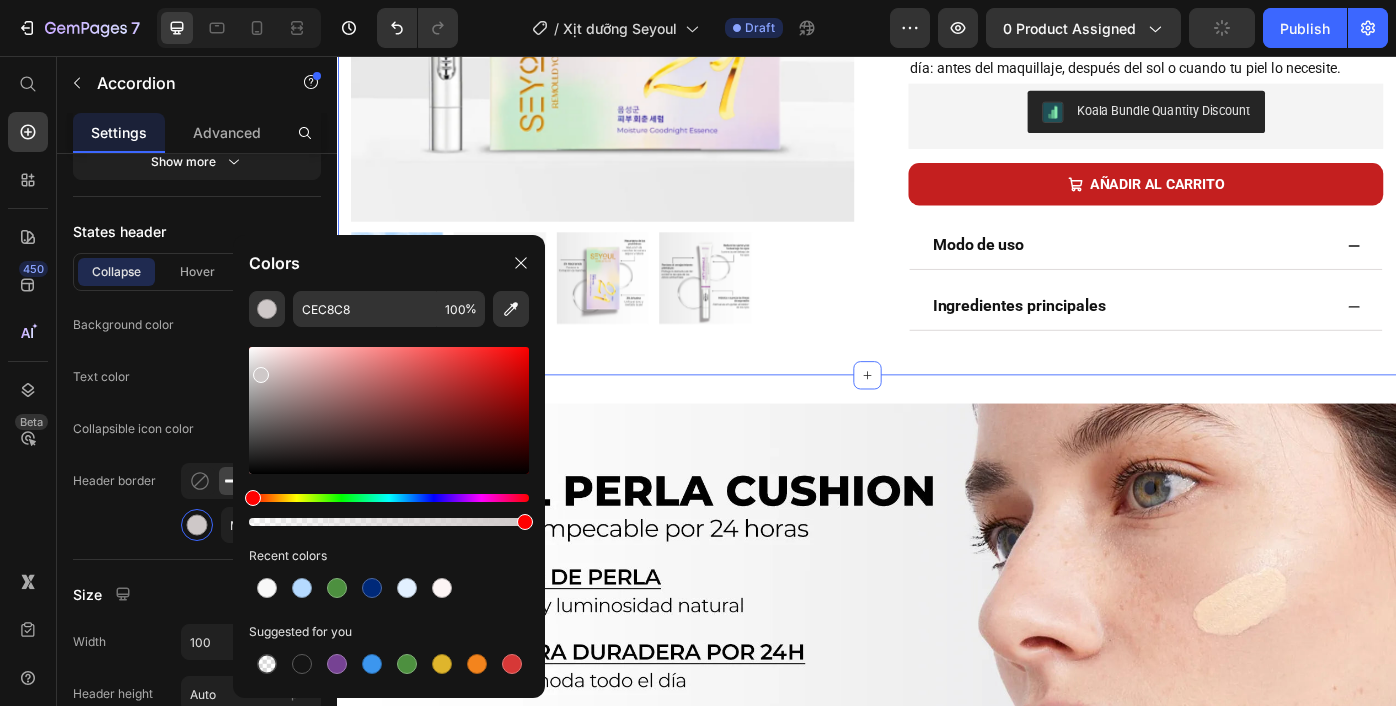 scroll, scrollTop: 0, scrollLeft: 0, axis: both 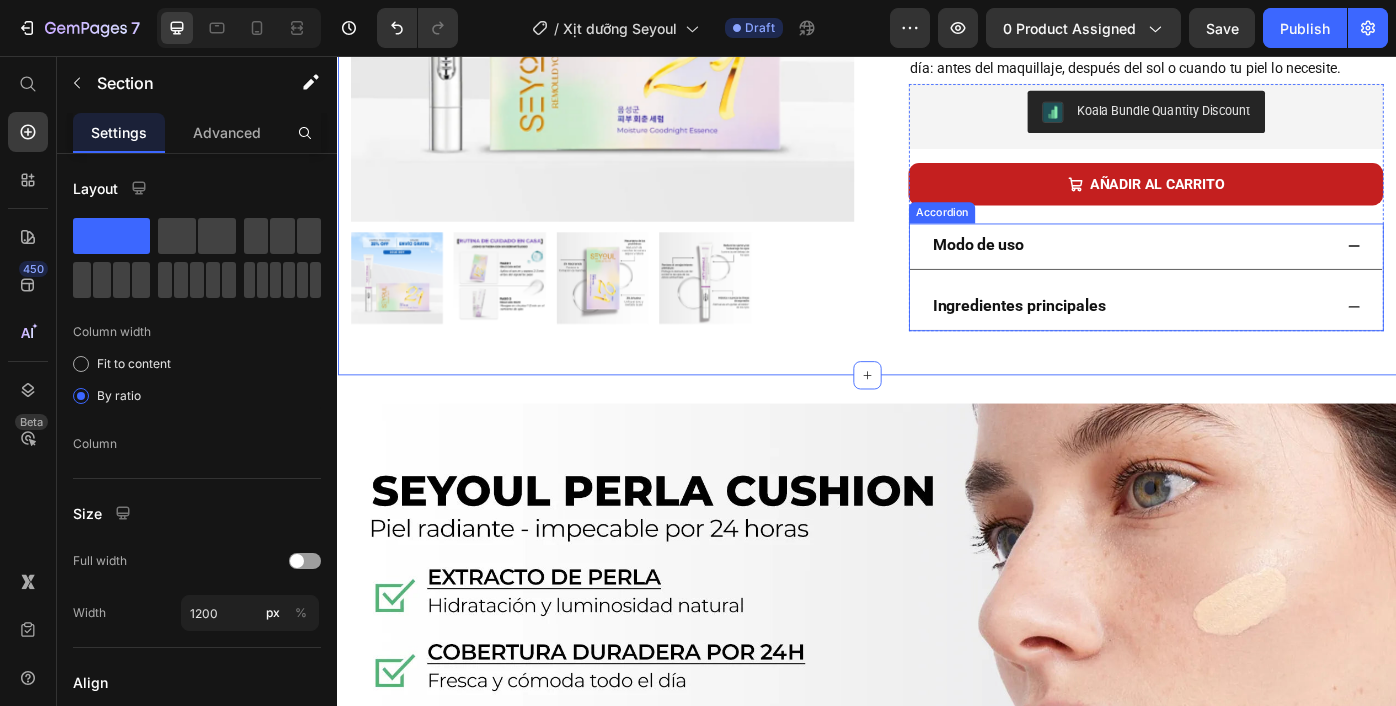click on "Modo de uso" at bounding box center (1253, 271) 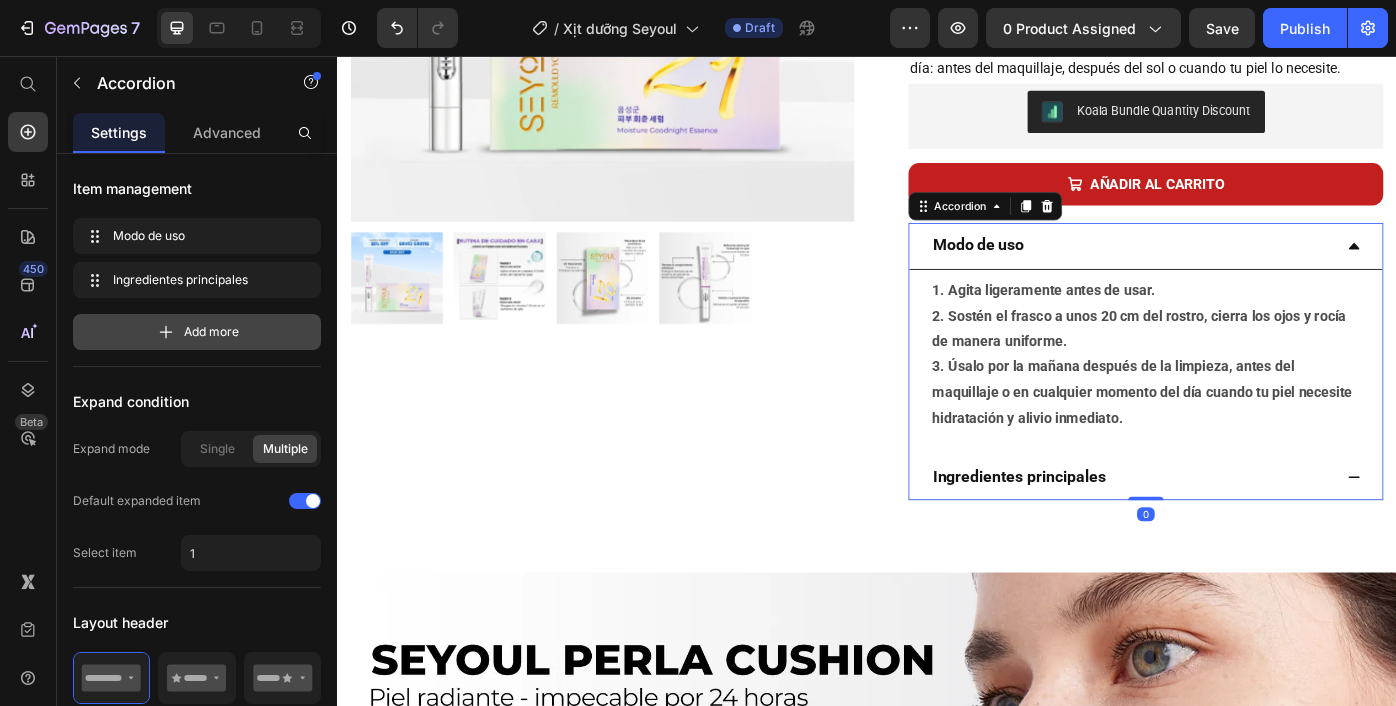click on "Add more" at bounding box center [197, 332] 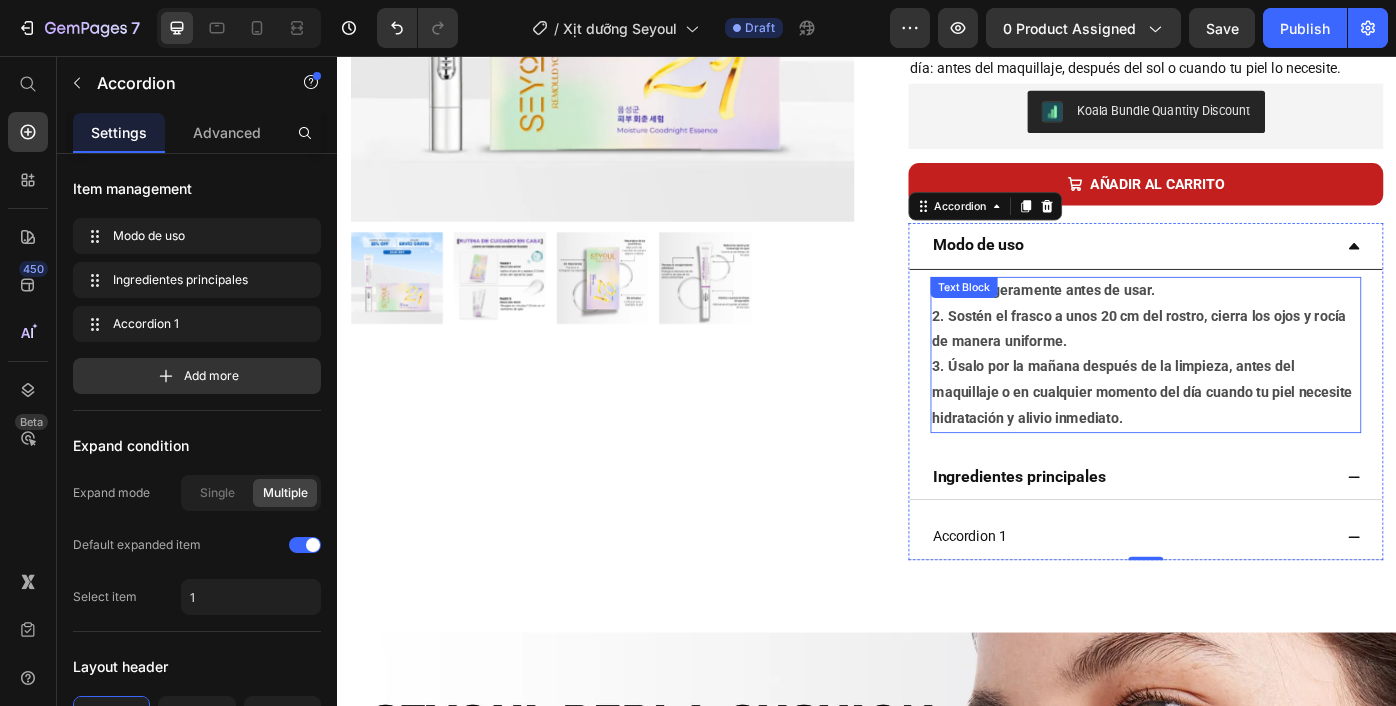 click on "1. Agita ligeramente antes de usar. 2. Sostén el frasco a unos 20 cm del rostro, cierra los ojos y rocía de manera uniforme. 3. Úsalo por la mañana después de la limpieza, antes del maquillaje o en cualquier momento del día cuando tu piel necesite hidratación y alivio inmediato." at bounding box center [1253, 394] 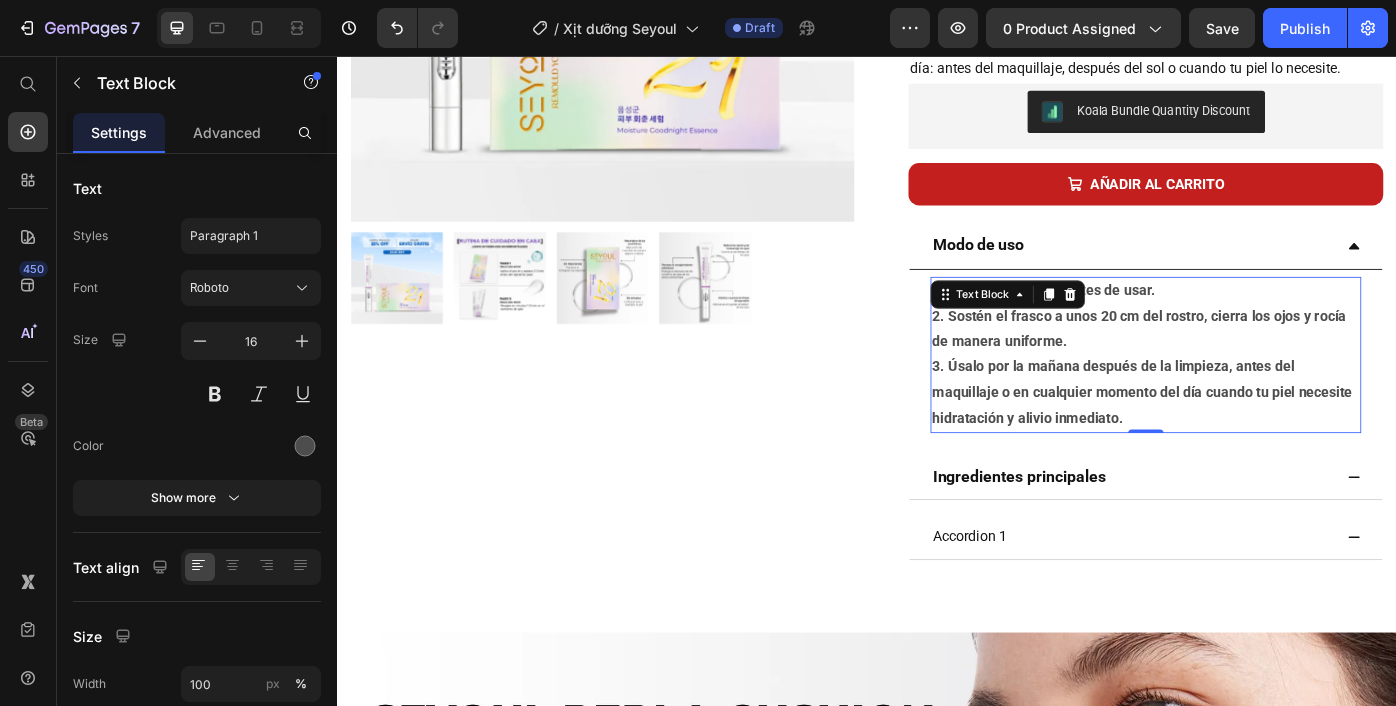 click on "2. Sostén el frasco a unos 20 cm del rostro, cierra los ojos y rocía de manera uniforme." at bounding box center [1245, 365] 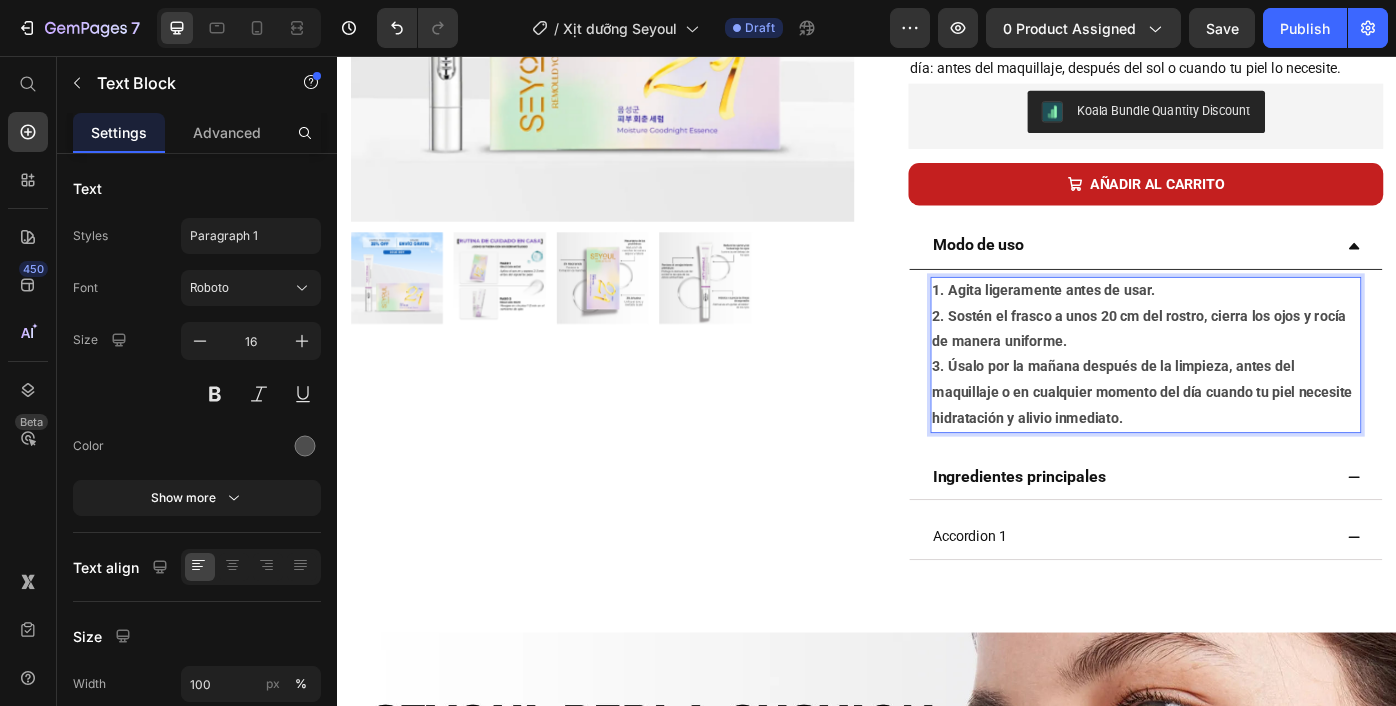 click on "1. Agita ligeramente antes de usar. 2. Sostén el frasco a unos 20 cm del rostro, cierra los ojos y rocía de manera uniforme. 3. Úsalo por la mañana después de la limpieza, antes del maquillaje o en cualquier momento del día cuando tu piel necesite hidratación y alivio inmediato." at bounding box center (1253, 394) 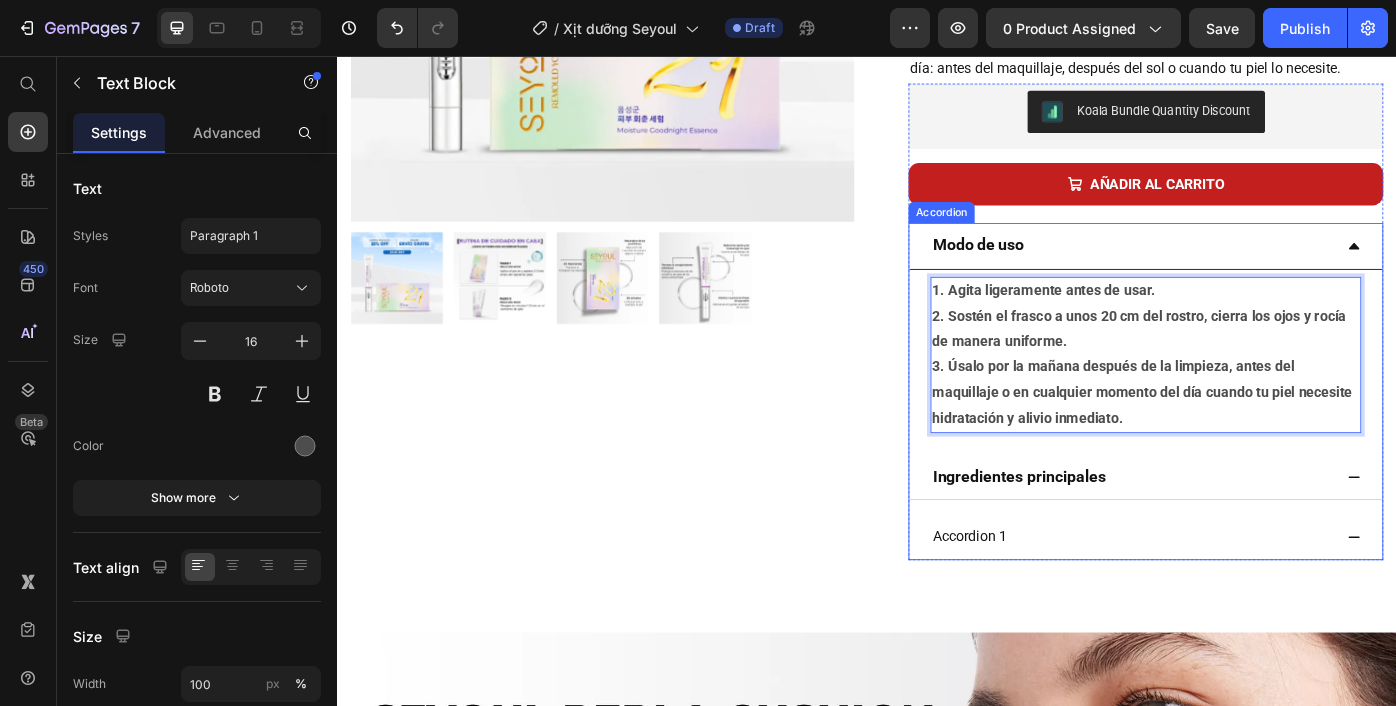 click on "Modo de uso" at bounding box center (1063, 269) 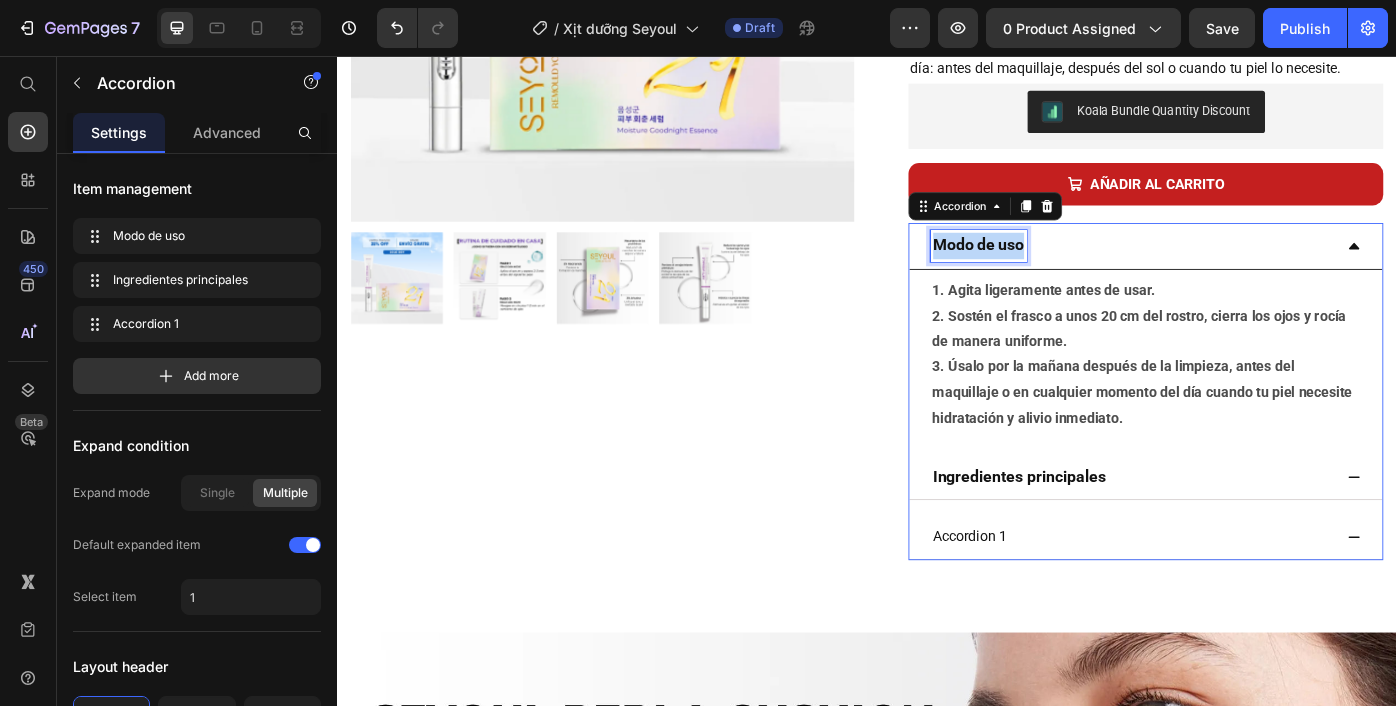 click on "Modo de uso" at bounding box center [1063, 269] 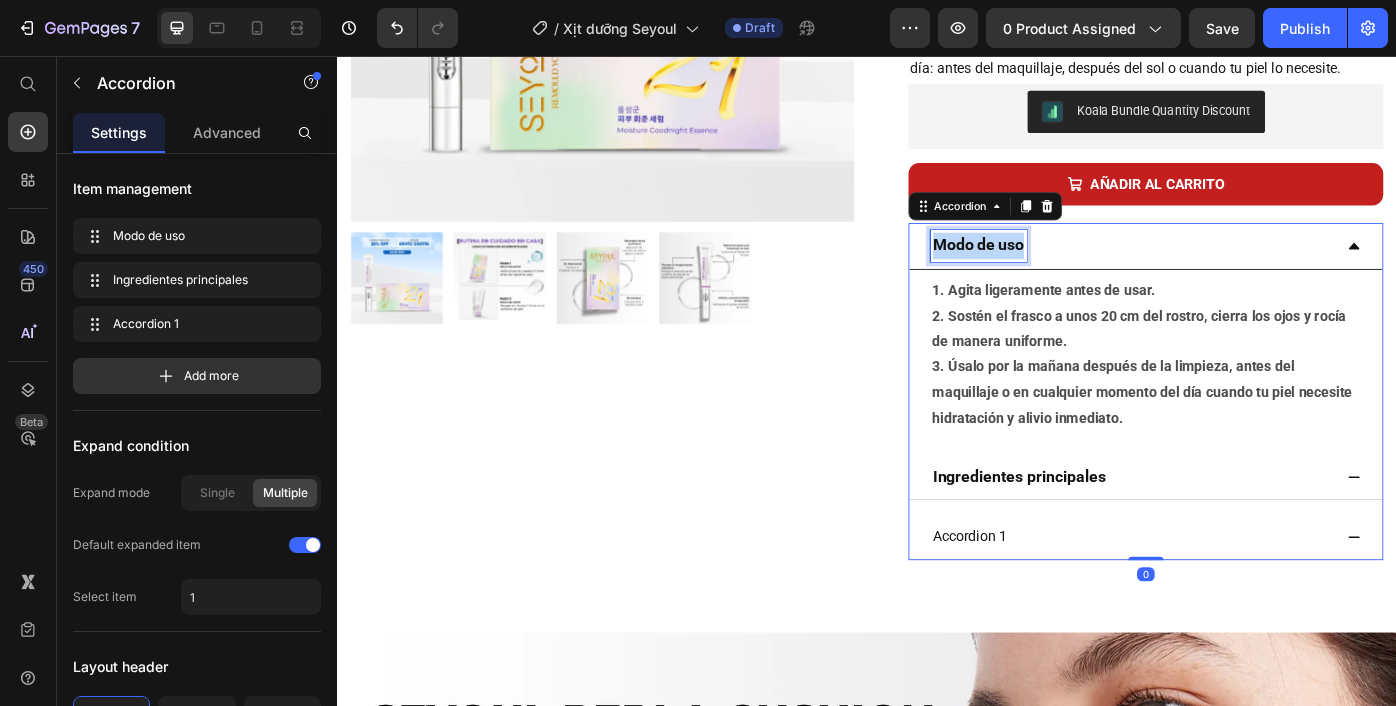 click on "Modo de uso" at bounding box center [1063, 269] 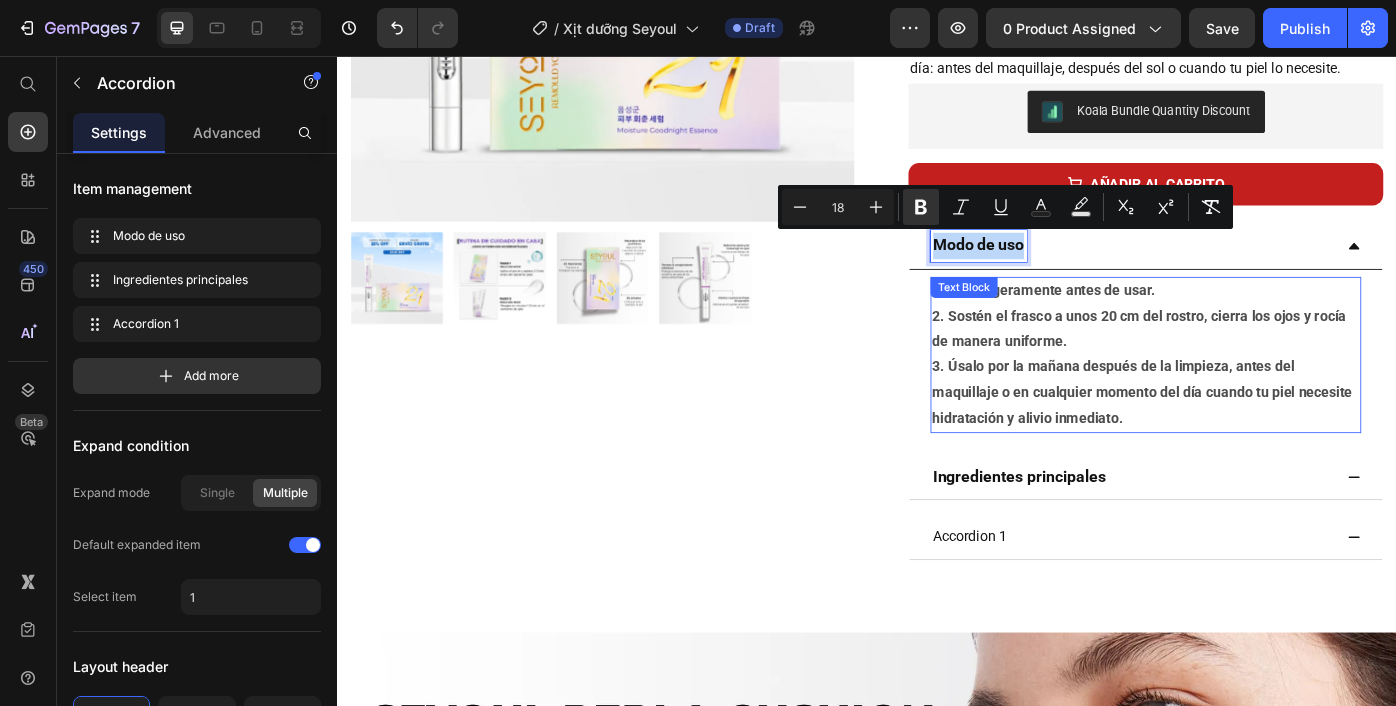click on "2. Sostén el frasco a unos 20 cm del rostro, cierra los ojos y rocía de manera uniforme." at bounding box center [1245, 365] 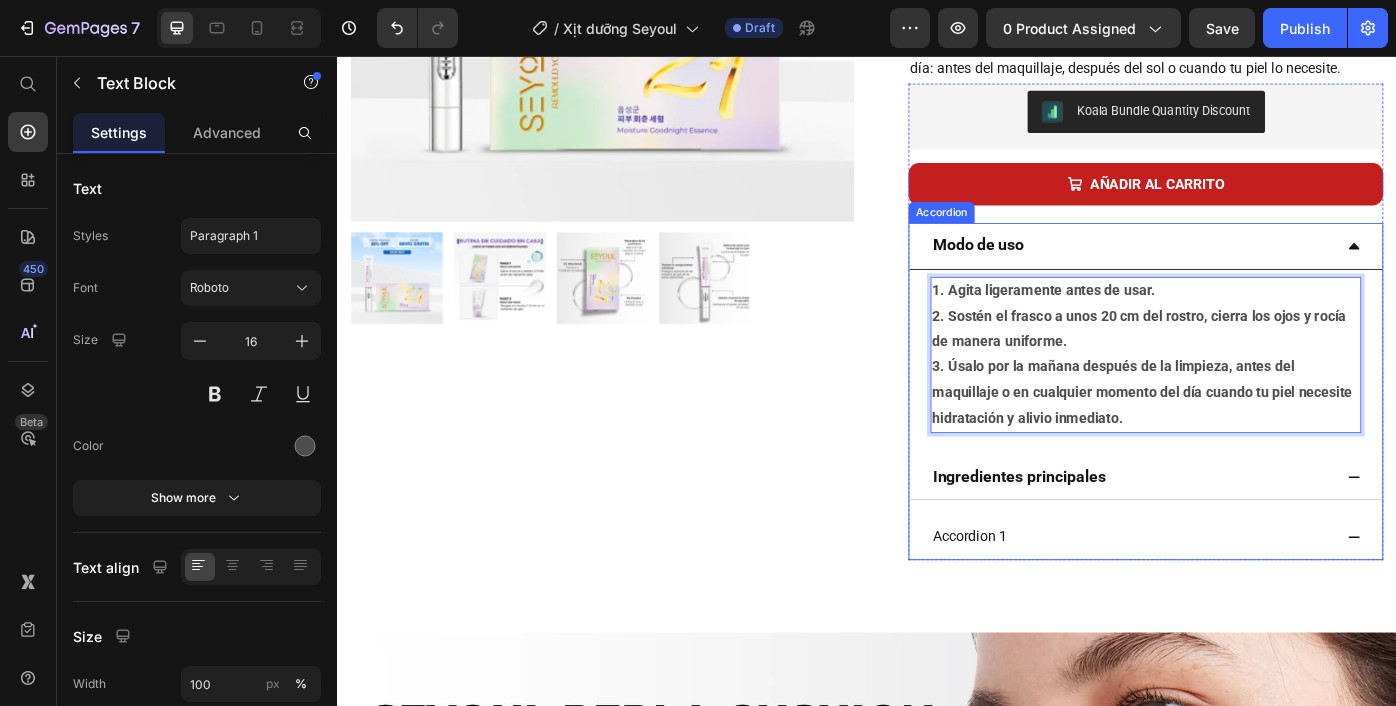 click on "1. Agita ligeramente antes de usar. 2. Sostén el frasco a unos 20 cm del rostro, cierra los ojos y rocía de manera uniforme. 3. Úsalo por la mañana después de la limpieza, antes del maquillaje o en cualquier momento del día cuando tu piel necesite hidratación y alivio inmediato." at bounding box center (1253, 394) 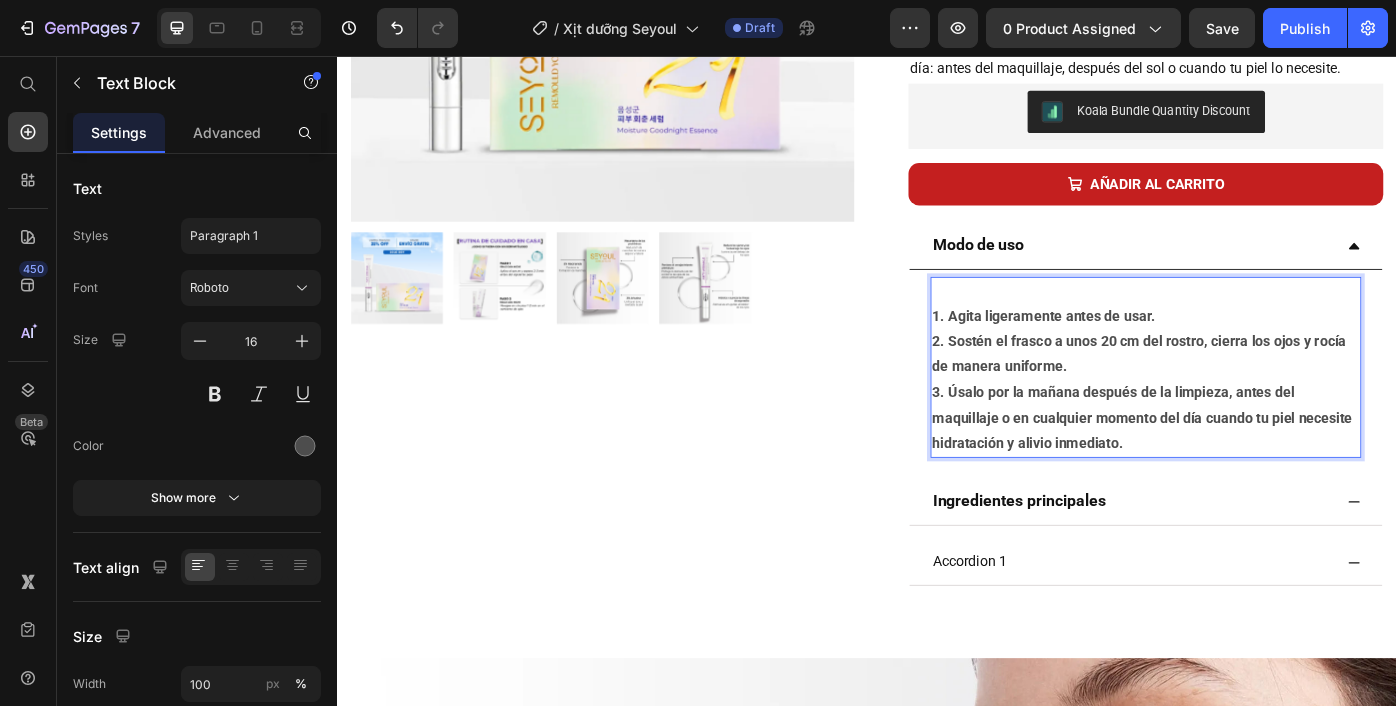 click on "1. Agita ligeramente antes de usar. 2. Sostén el frasco a unos 20 cm del rostro, cierra los ojos y rocía de manera uniforme. 3. Úsalo por la mañana después de la limpieza, antes del maquillaje o en cualquier momento del día cuando tu piel necesite hidratación y alivio inmediato." at bounding box center (1253, 409) 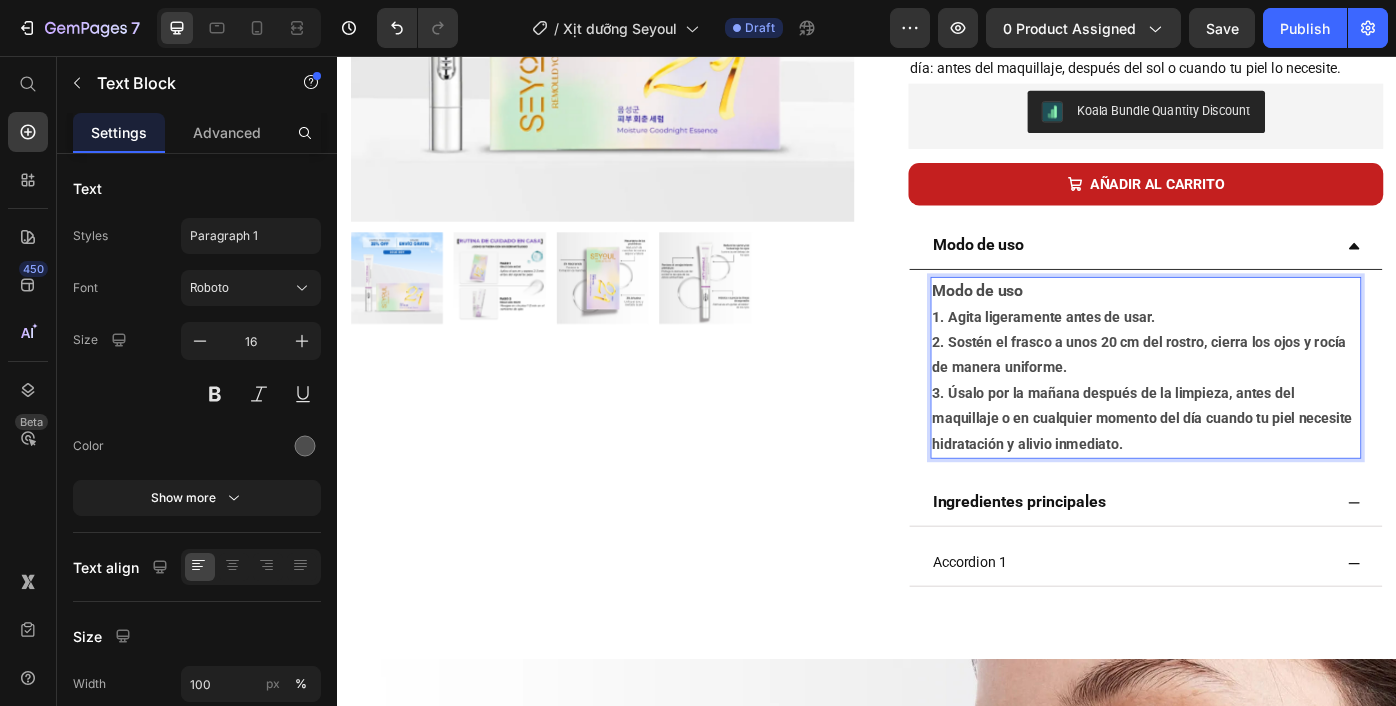 click on "1. Agita ligeramente antes de usar." at bounding box center (1137, 351) 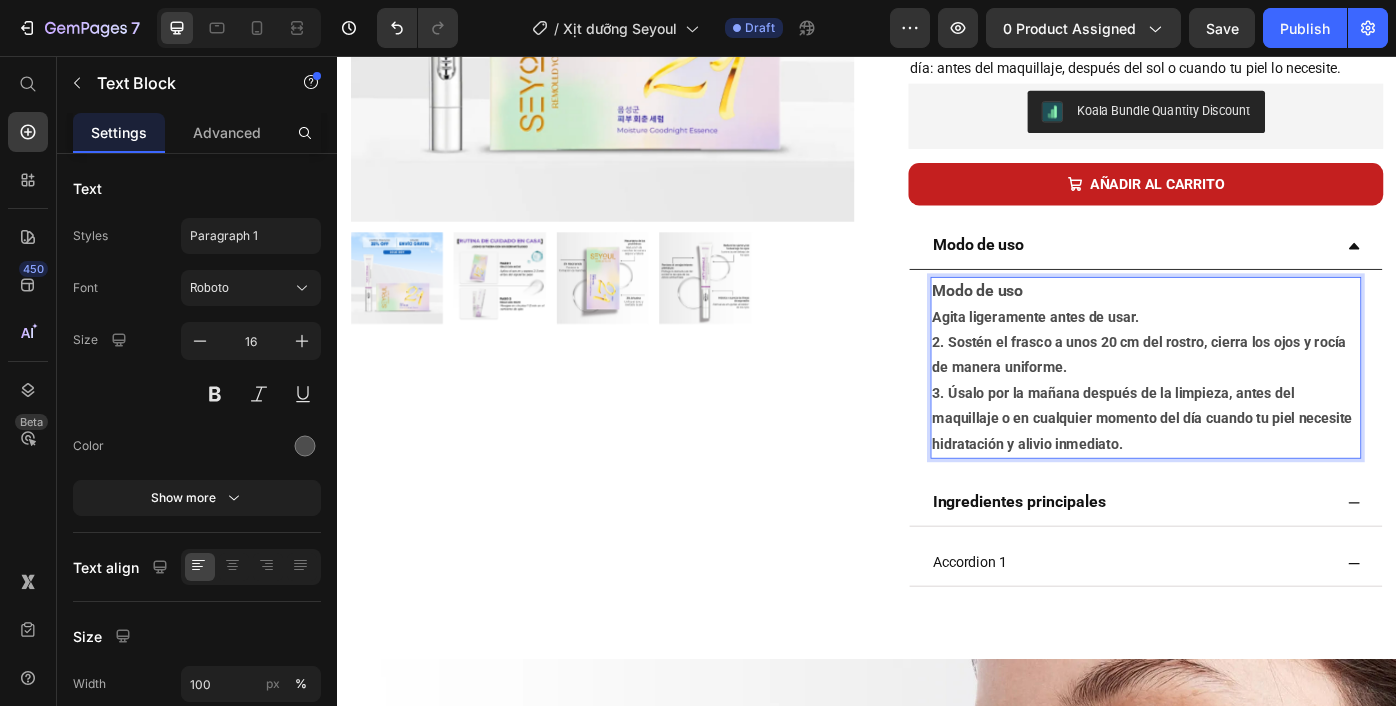 click on "2. Sostén el frasco a unos 20 cm del rostro, cierra los ojos y rocía de manera uniforme." at bounding box center [1245, 394] 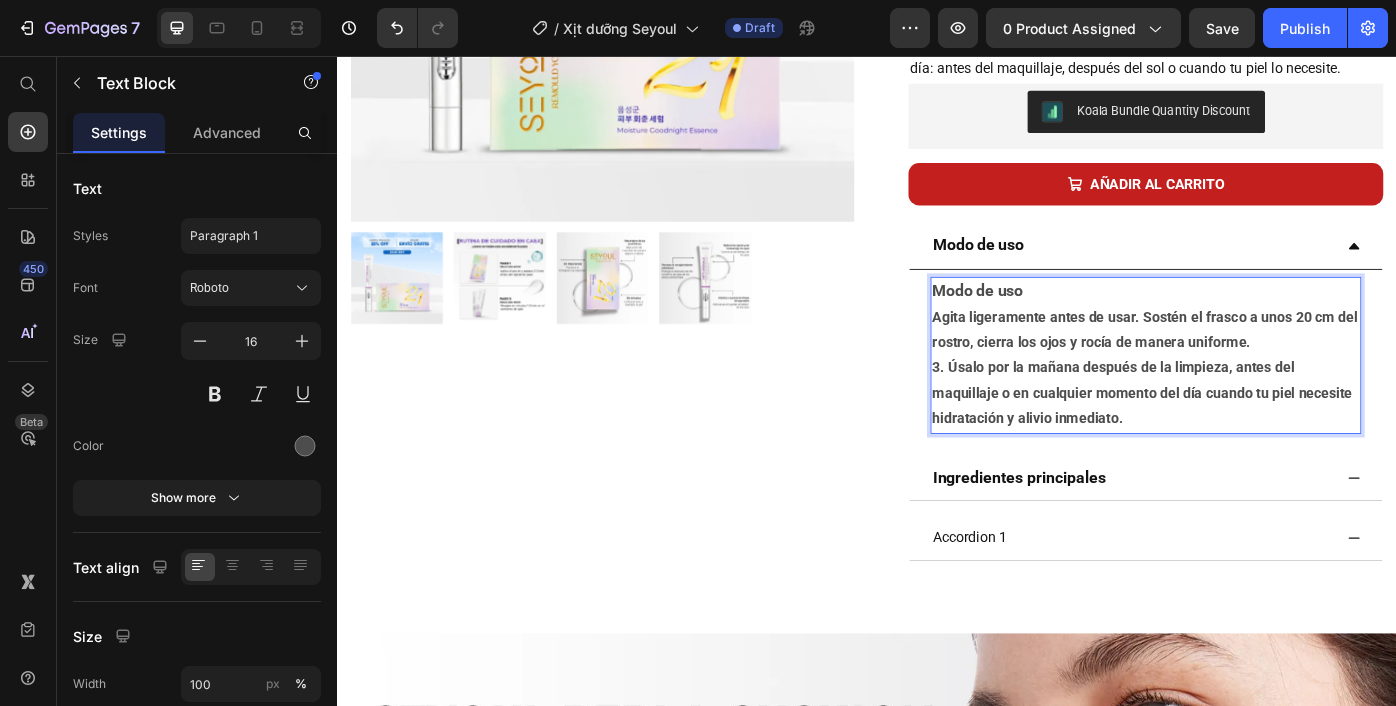 click on "3. Úsalo por la mañana después de la limpieza, antes del maquillaje o en cualquier momento del día cuando tu piel necesite hidratación y alivio inmediato." at bounding box center (1249, 437) 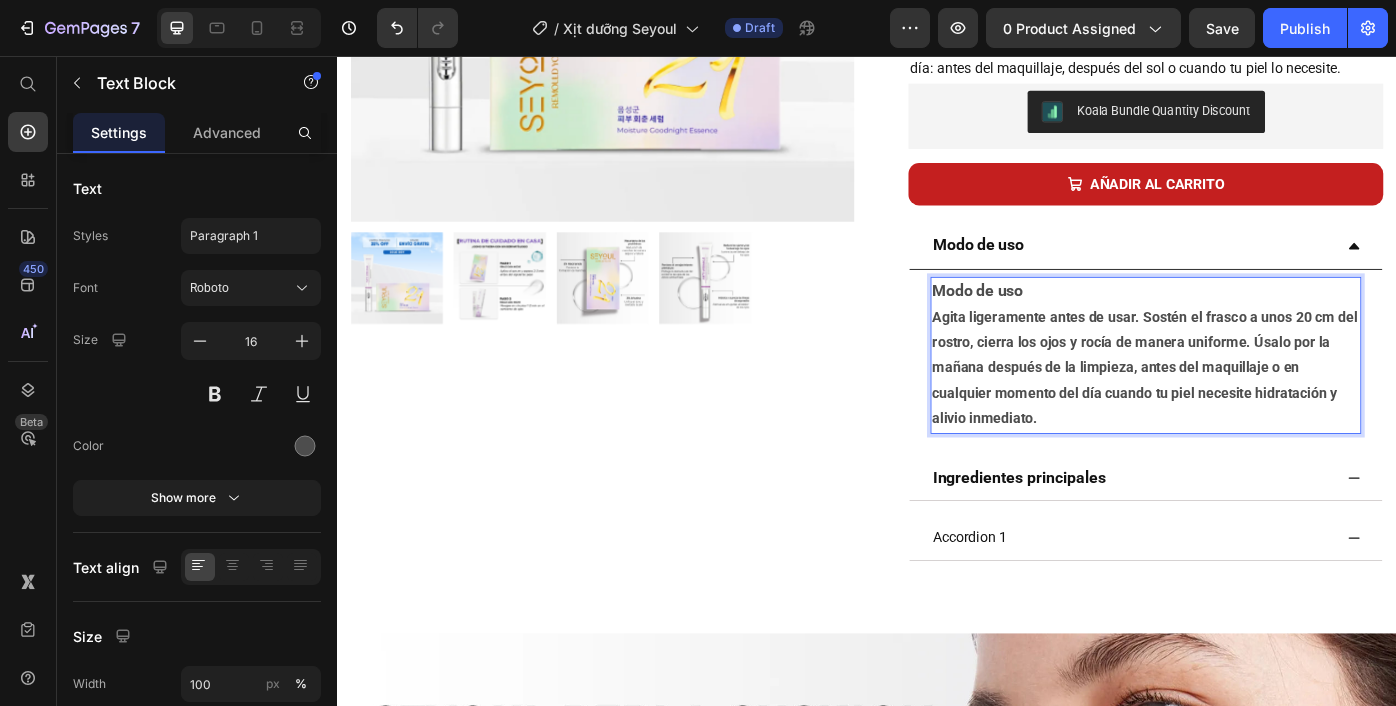 click on "Modo de uso Agita ligeramente antes de usar. Sostén el frasco a unos 20 cm del rostro, cierra los ojos y rocía de manera uniforme. Úsalo por la mañana después de la limpieza, antes del maquillaje o en cualquier momento del día cuando tu piel necesite hidratación y alivio inmediato." at bounding box center [1253, 395] 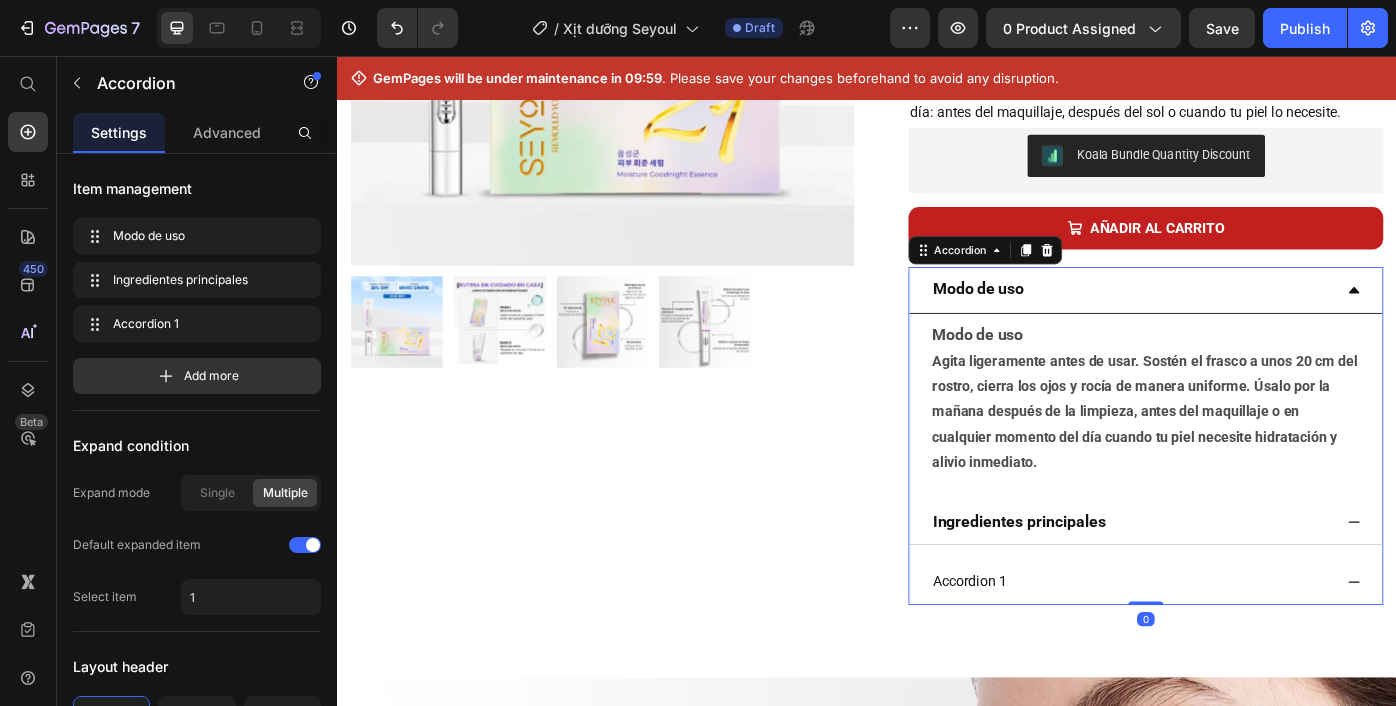 click on "Agita ligeramente antes de usar. Sostén el frasco a unos 20 cm del rostro, cierra los ojos y rocía de manera uniforme. Úsalo por la mañana después de la limpieza, antes del maquillaje o en cualquier momento del día cuando tu piel necesite hidratación y alivio inmediato." at bounding box center (1252, 453) 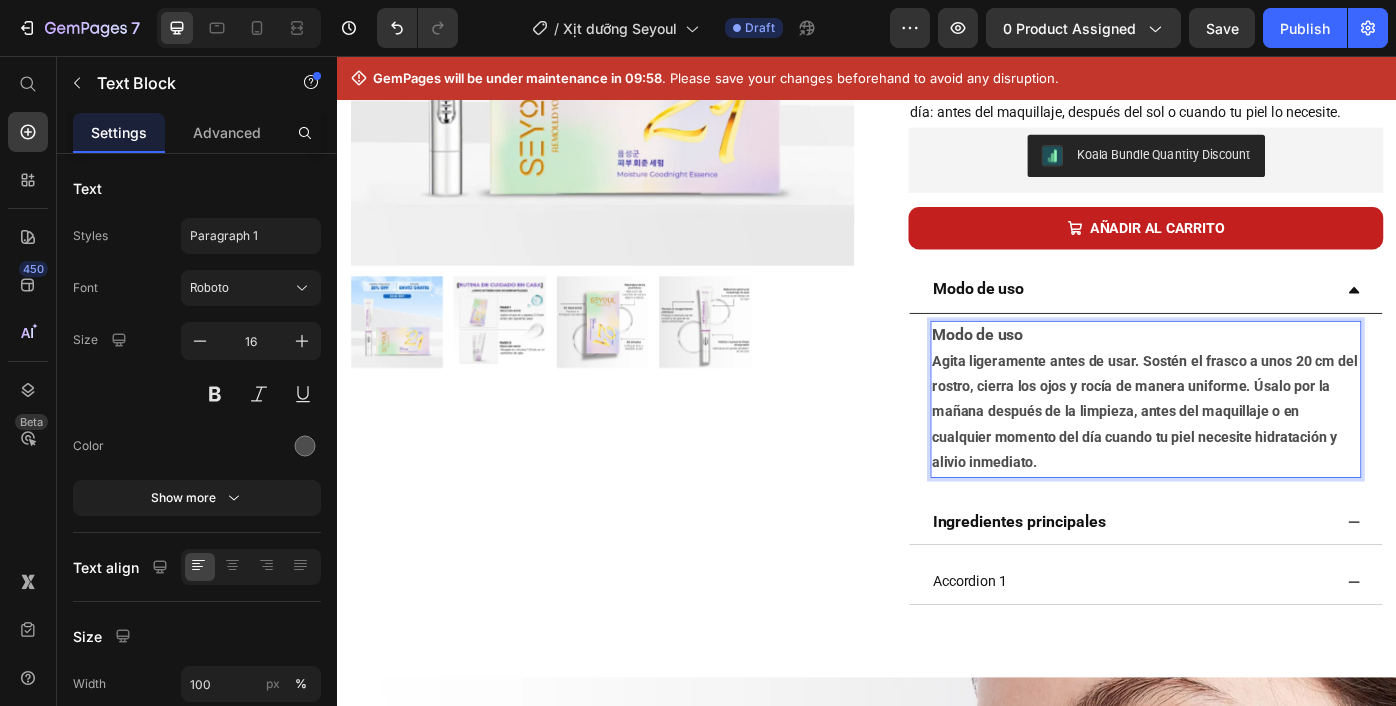 click on "Modo de uso Agita ligeramente antes de usar. Sostén el frasco a unos 20 cm del rostro, cierra los ojos y rocía de manera uniforme. Úsalo por la mañana después de la limpieza, antes del maquillaje o en cualquier momento del día cuando tu piel necesite hidratación y alivio inmediato." at bounding box center [1253, 439] 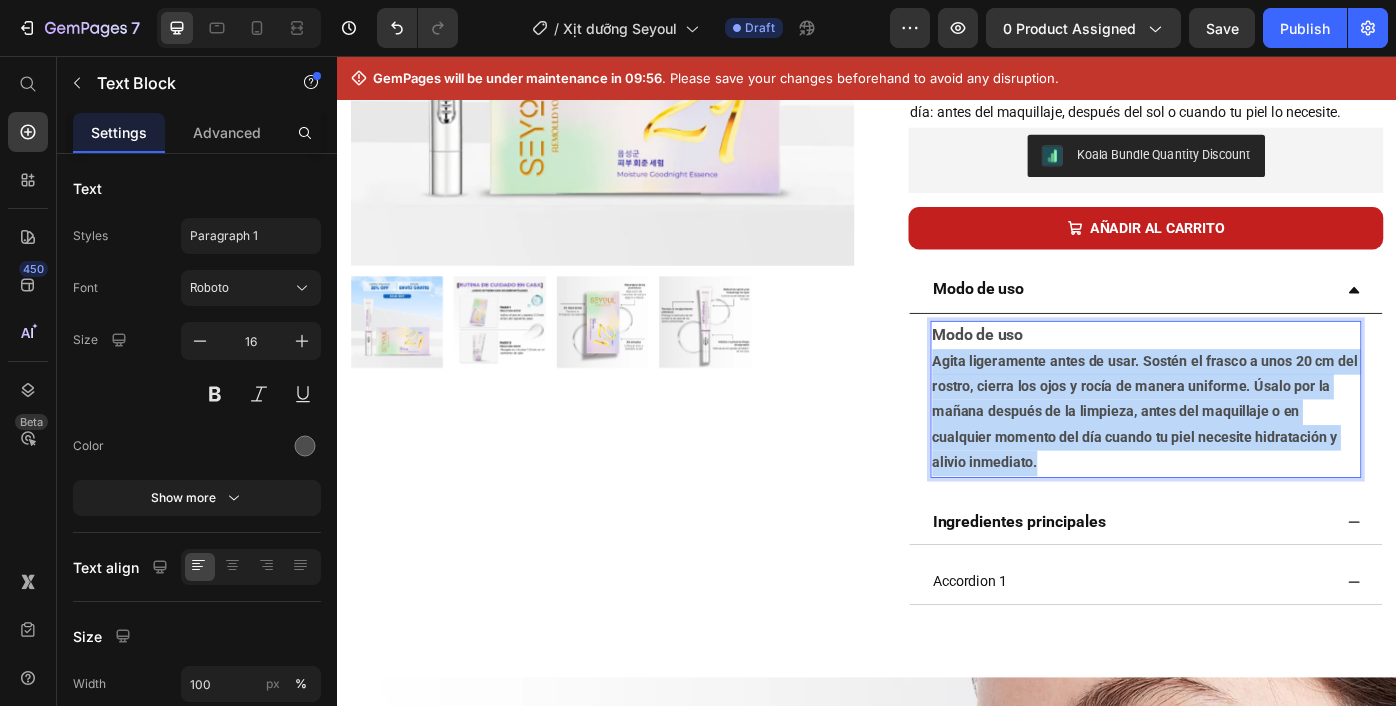 drag, startPoint x: 1015, startPoint y: 390, endPoint x: 1154, endPoint y: 523, distance: 192.37984 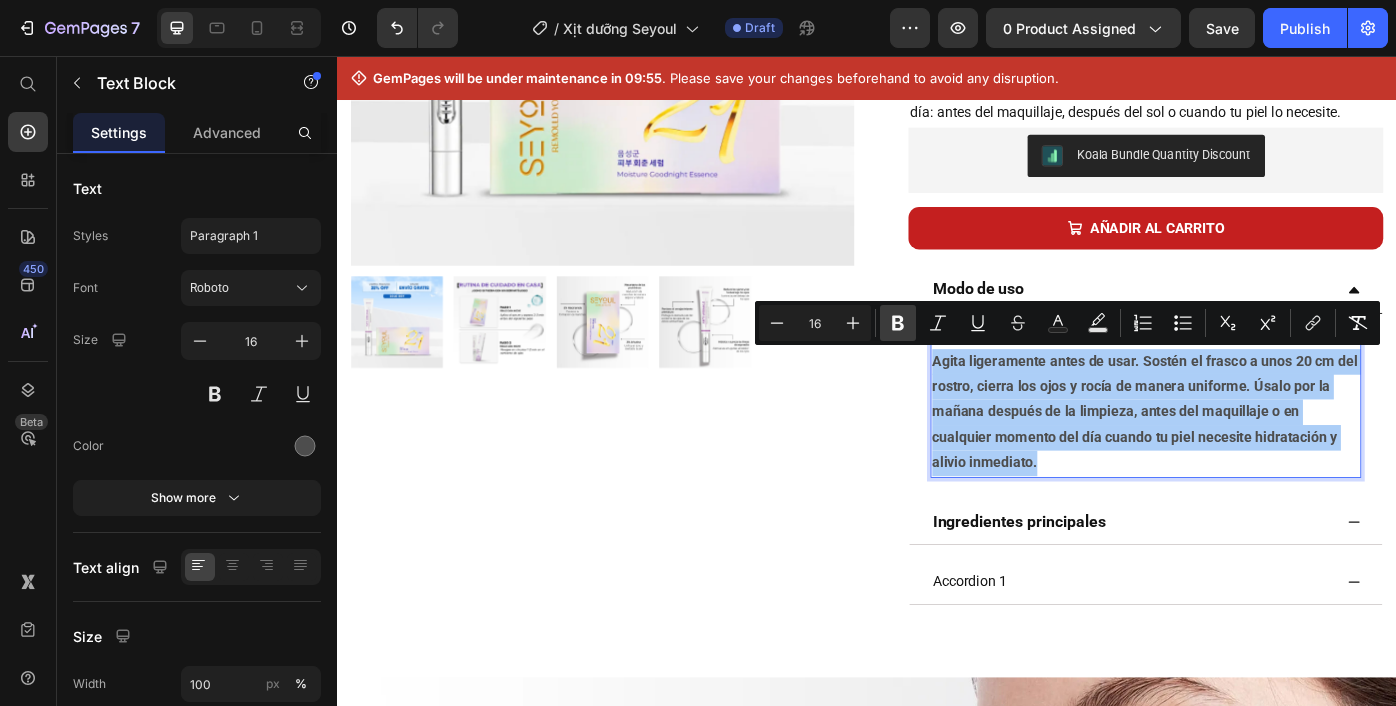 click 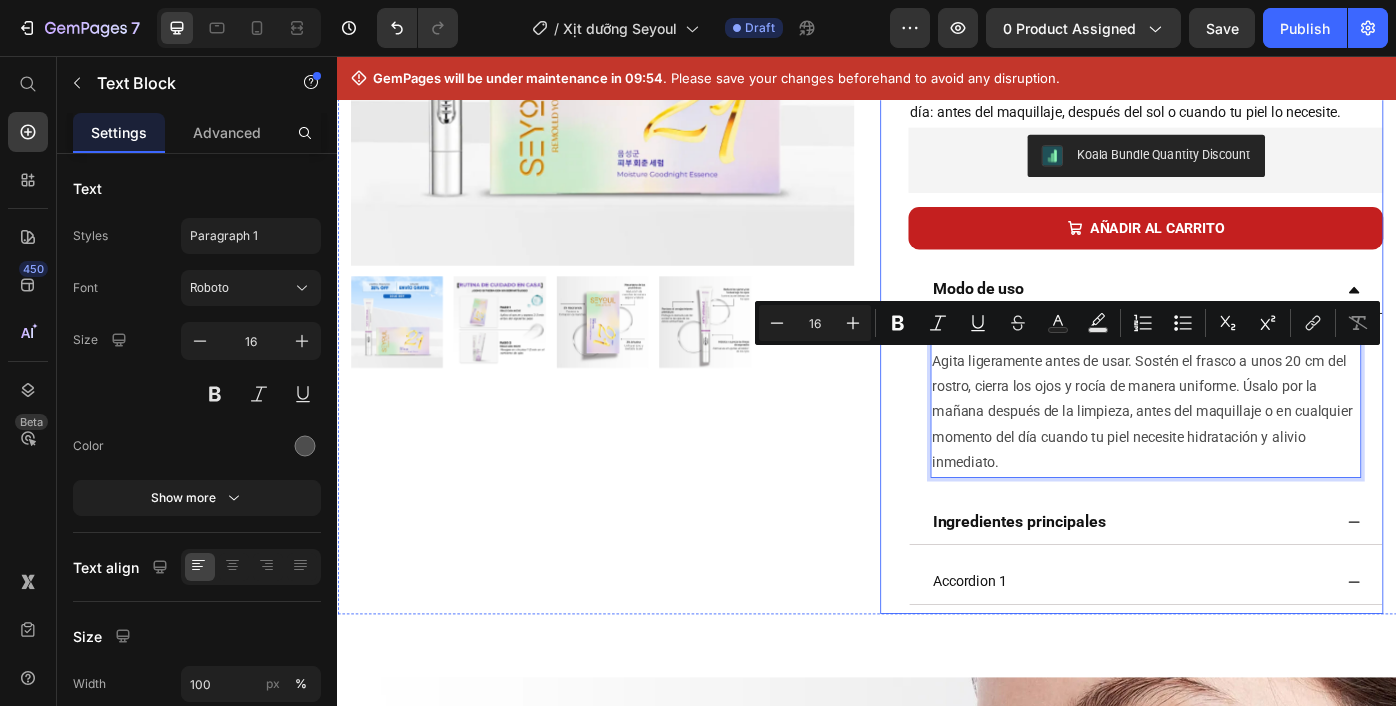 click on "Combo Juventud Radiante Product Title
Custom Code
Preview or Publish the page to see the content. Custom Code MX$ 1,025.00 Product Price MX$ 769.00 Product Price Row Experimenta una base perfecta:  "Piel suave y sin imperfecciones durante 24 horas" Text Block
Icon Vegan Text Block
Icon Gluten Free Text Block
Icon Cluelty Free Text Block Row    Hurry up, only 6 items left in stock Stock Counter Presentamos White Truffle VEGAN First Spray Serum, con extracto de trufa blanca premium de Corea. Hidrata al instante, calma la piel y mejora su elasticidad con solo una aplicación. Perfecto para cualquier momento del día: antes del maquillaje, después del sol o cuando tu piel lo necesite. Text Block Row
Cobertura impecable  y  tono uniforme  para un acabado  satinado natural .
Combinación de  esponja  y  espátula  que permite que la base se  funda perfectamente  con la piel.
Ingredientes  hidratantes  que proporcionan una  ." at bounding box center [1237, 199] 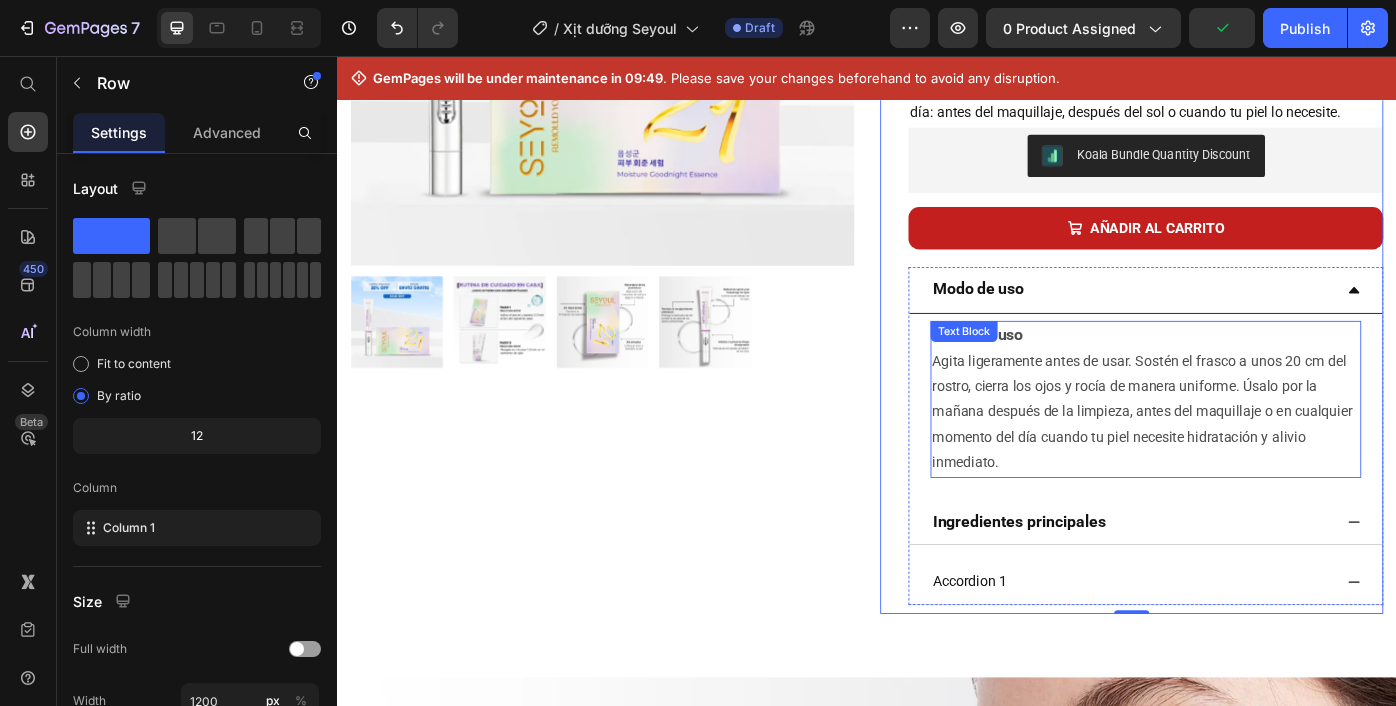 click on "Modo de uso Agita ligeramente antes de usar. Sostén el frasco a unos 20 cm del rostro, cierra los ojos y rocía de manera uniforme. Úsalo por la mañana después de la limpieza, antes del maquillaje o en cualquier momento del día cuando tu piel necesite hidratación y alivio inmediato." at bounding box center (1253, 439) 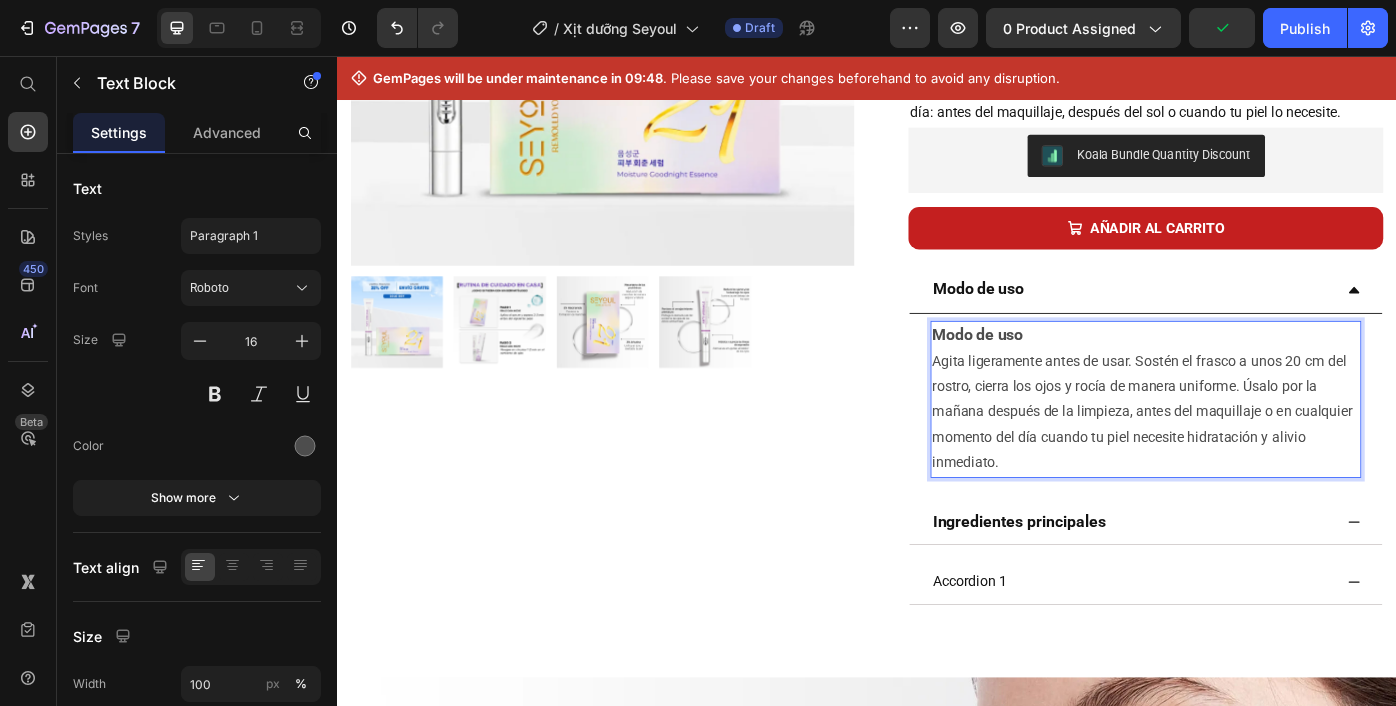 click on "Modo de uso Agita ligeramente antes de usar. Sostén el frasco a unos 20 cm del rostro, cierra los ojos y rocía de manera uniforme. Úsalo por la mañana después de la limpieza, antes del maquillaje o en cualquier momento del día cuando tu piel necesite hidratación y alivio inmediato." at bounding box center [1253, 439] 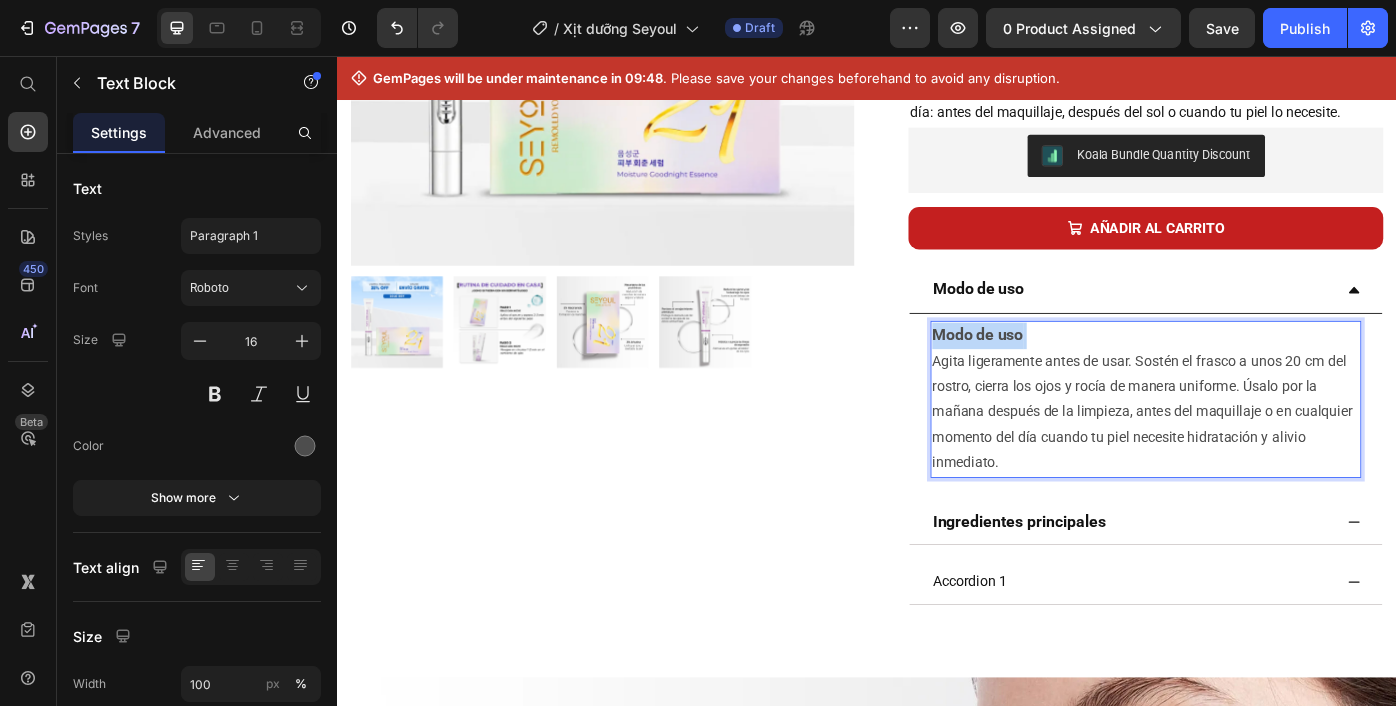 click on "Modo de uso Agita ligeramente antes de usar. Sostén el frasco a unos 20 cm del rostro, cierra los ojos y rocía de manera uniforme. Úsalo por la mañana después de la limpieza, antes del maquillaje o en cualquier momento del día cuando tu piel necesite hidratación y alivio inmediato." at bounding box center (1253, 439) 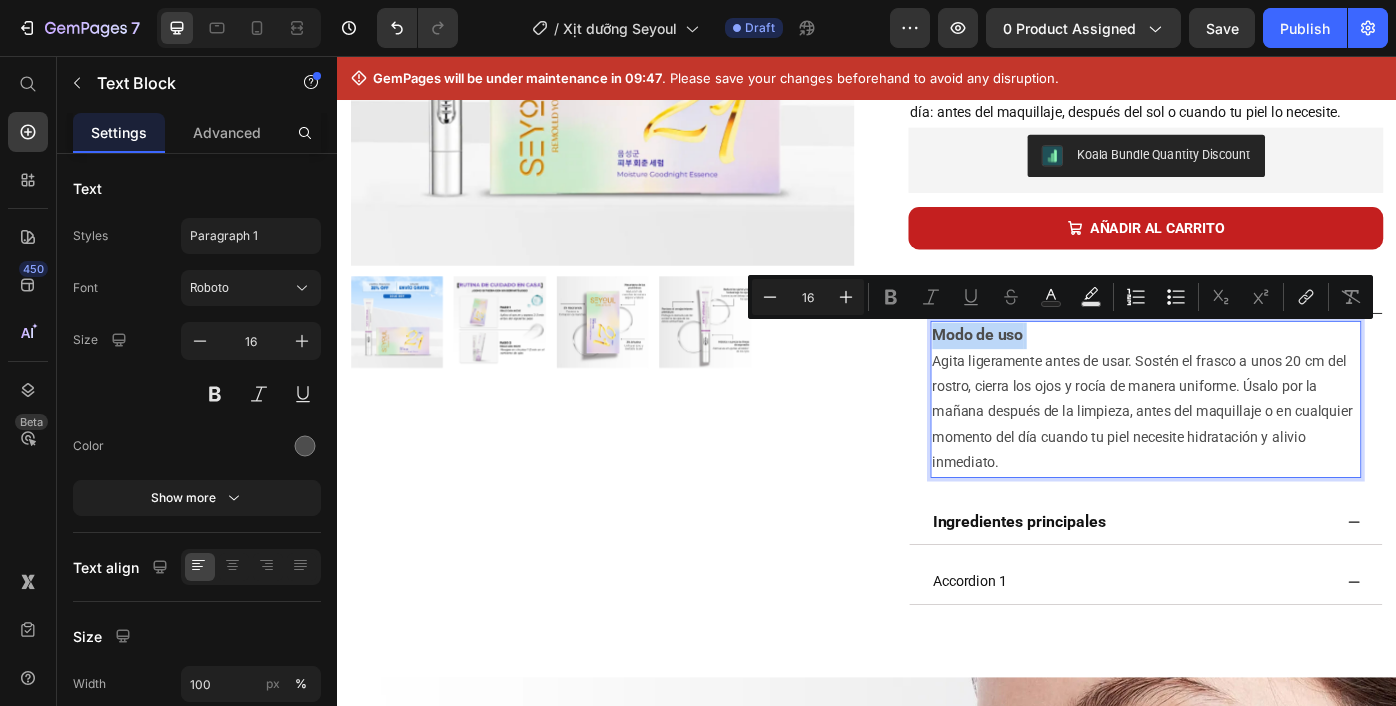 click on "Modo de uso Agita ligeramente antes de usar. Sostén el frasco a unos 20 cm del rostro, cierra los ojos y rocía de manera uniforme. Úsalo por la mañana después de la limpieza, antes del maquillaje o en cualquier momento del día cuando tu piel necesite hidratación y alivio inmediato." at bounding box center (1253, 439) 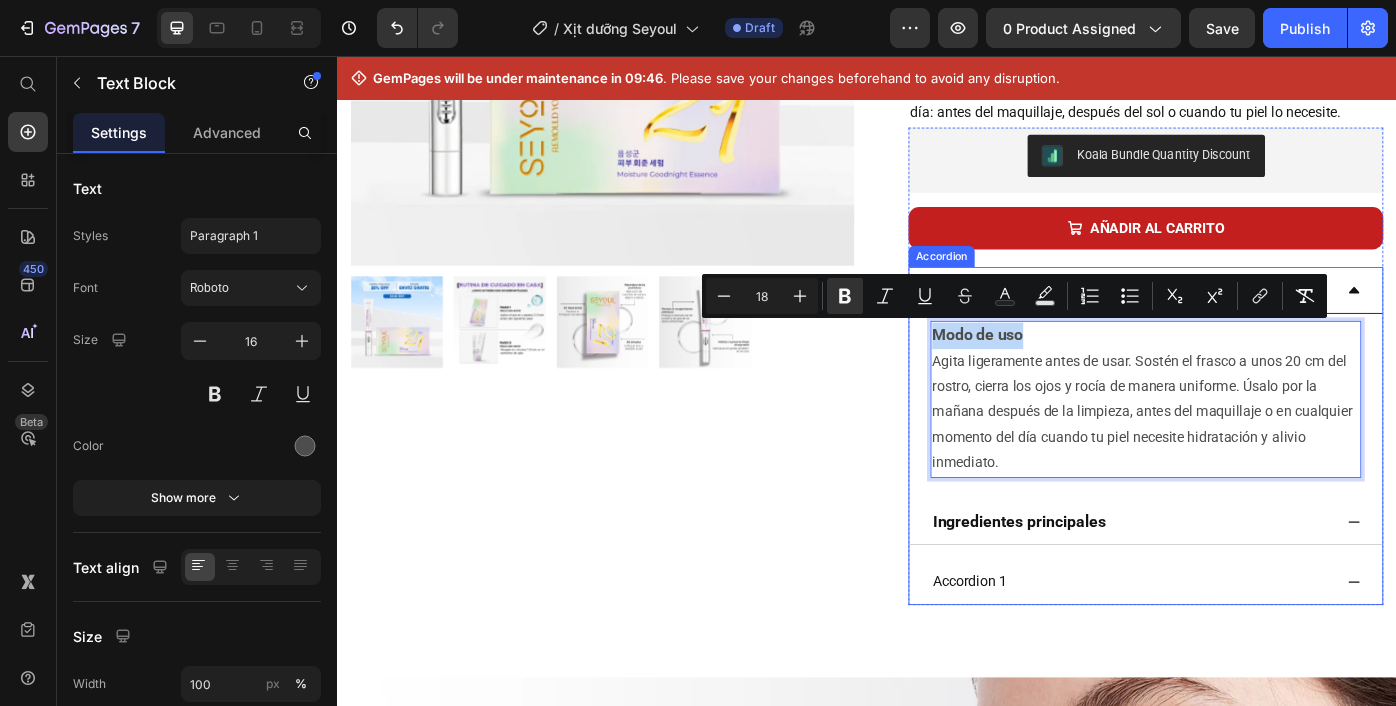 drag, startPoint x: 1143, startPoint y: 366, endPoint x: 999, endPoint y: 369, distance: 144.03125 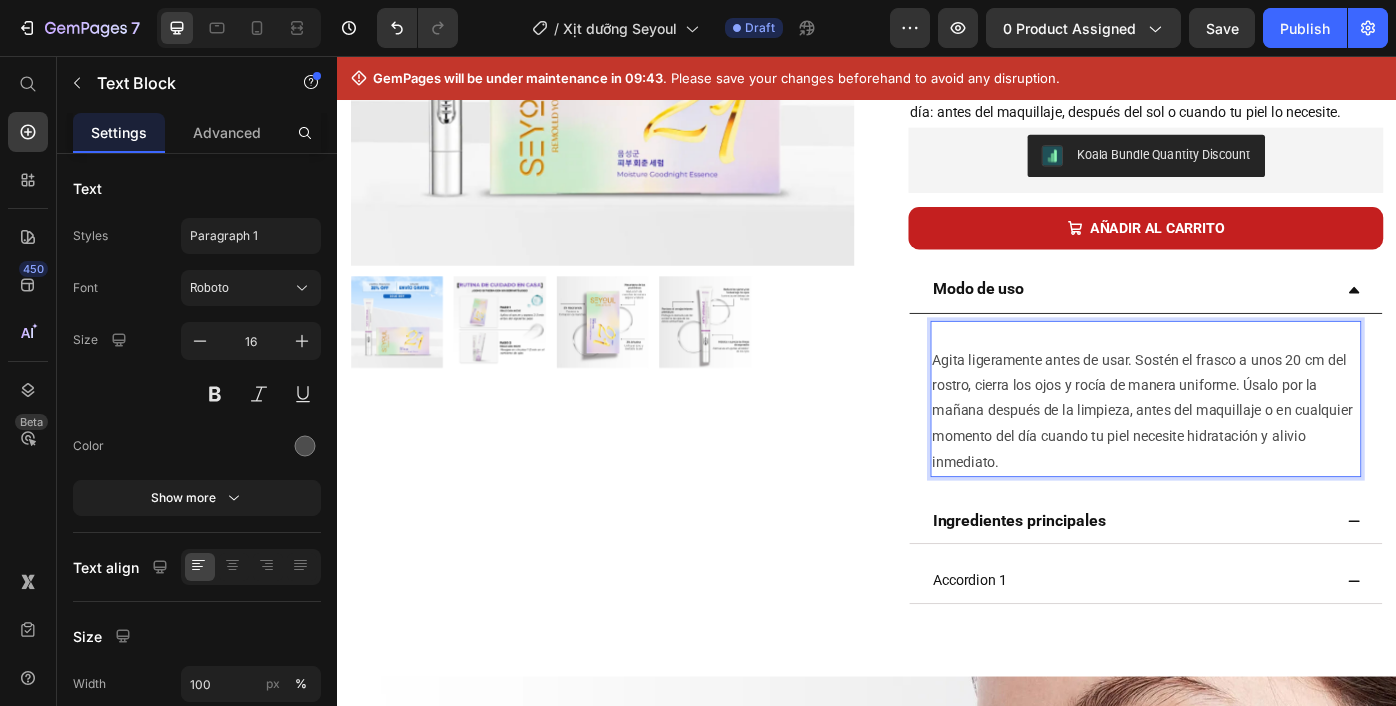 click on "⁠⁠⁠⁠⁠⁠⁠ Agita ligeramente antes de usar. Sostén el frasco a unos 20 cm del rostro, cierra los ojos y rocía de manera uniforme. Úsalo por la mañana después de la limpieza, antes del maquillaje o en cualquier momento del día cuando tu piel necesite hidratación y alivio inmediato." at bounding box center (1253, 438) 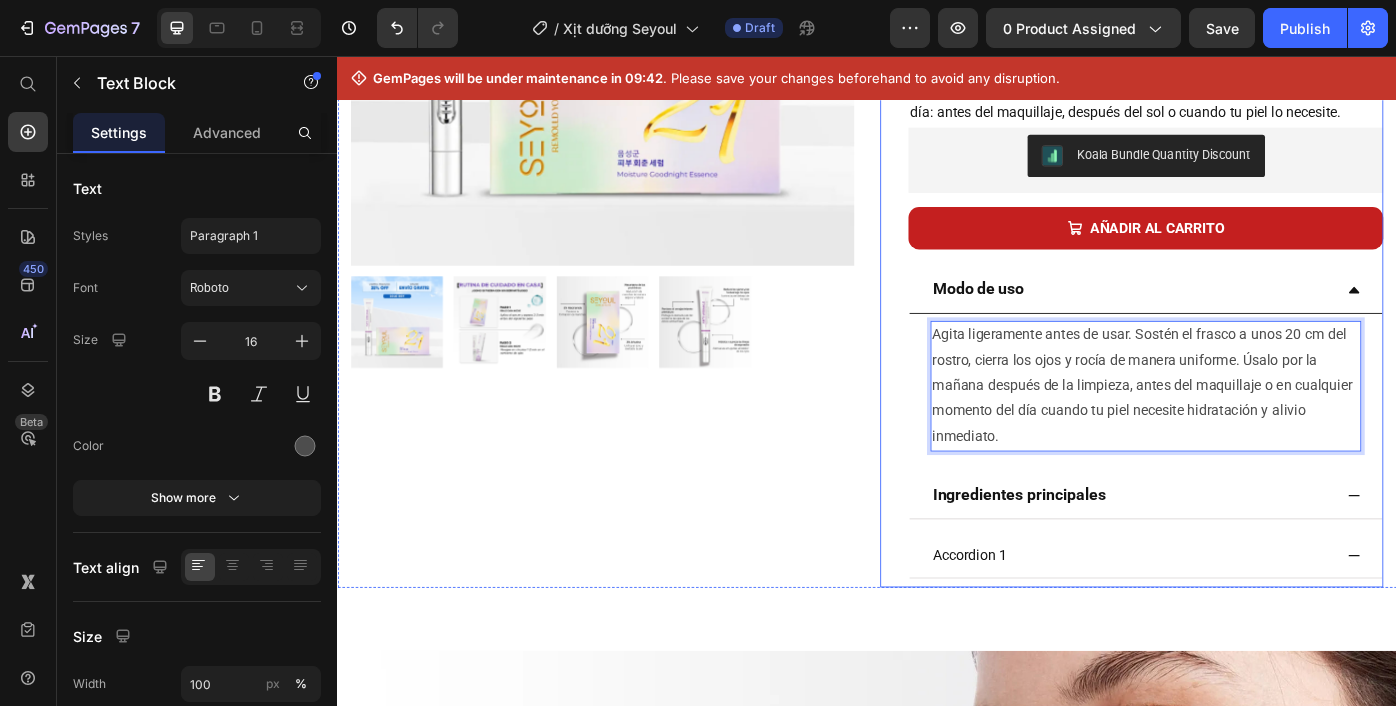 click on "Combo Juventud Radiante Product Title
Custom Code
Preview or Publish the page to see the content. Custom Code MX$ 1,025.00 Product Price MX$ 769.00 Product Price Row Experimenta una base perfecta:  "Piel suave y sin imperfecciones durante 24 horas" Text Block
Icon Vegan Text Block
Icon Gluten Free Text Block
Icon Cluelty Free Text Block Row    Hurry up, only 6 items left in stock Stock Counter Presentamos White Truffle VEGAN First Spray Serum, con extracto de trufa blanca premium de Corea. Hidrata al instante, calma la piel y mejora su elasticidad con solo una aplicación. Perfecto para cualquier momento del día: antes del maquillaje, después del sol o cuando tu piel lo necesite. Text Block Row
Cobertura impecable  y  tono uniforme  para un acabado  satinado natural .
Combinación de  esponja  y  espátula  que permite que la base se  funda perfectamente  con la piel.
Ingredientes  hidratantes  que proporcionan una  ." at bounding box center [1237, 185] 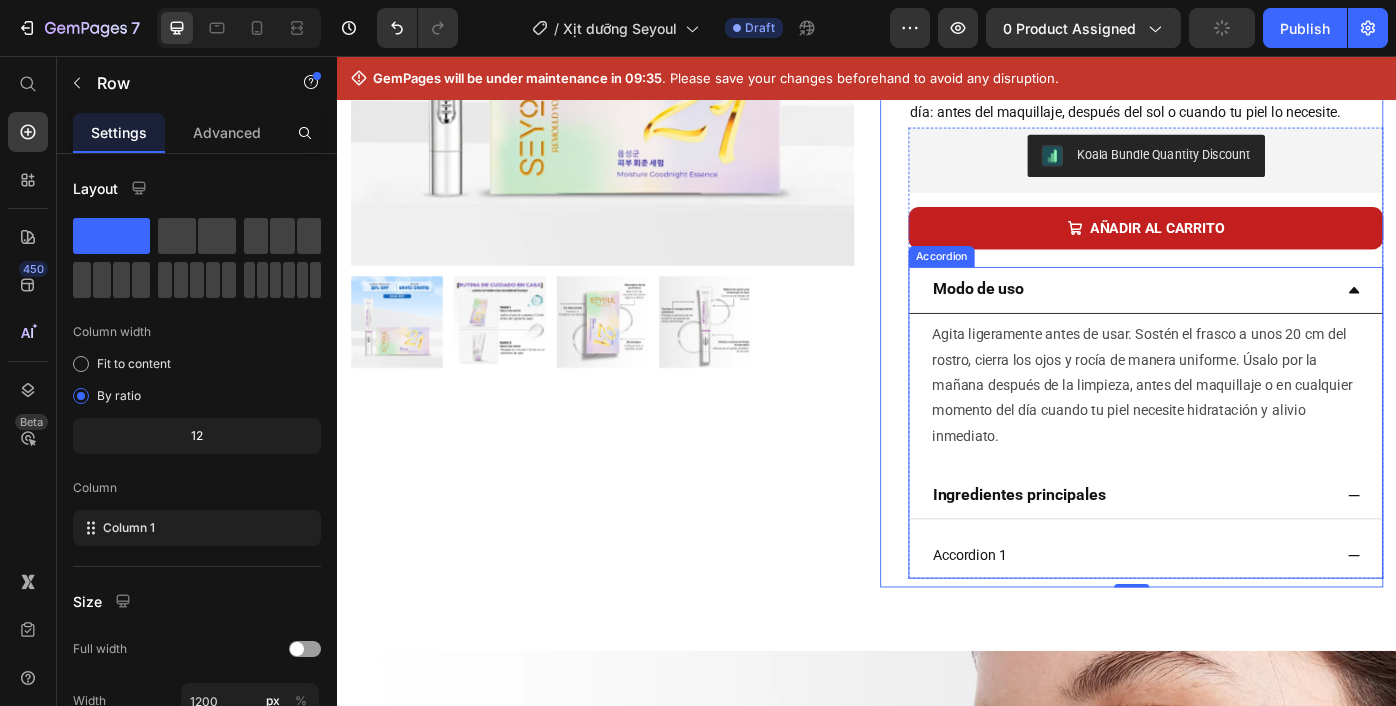 click on "Modo de uso" at bounding box center (1253, 315) 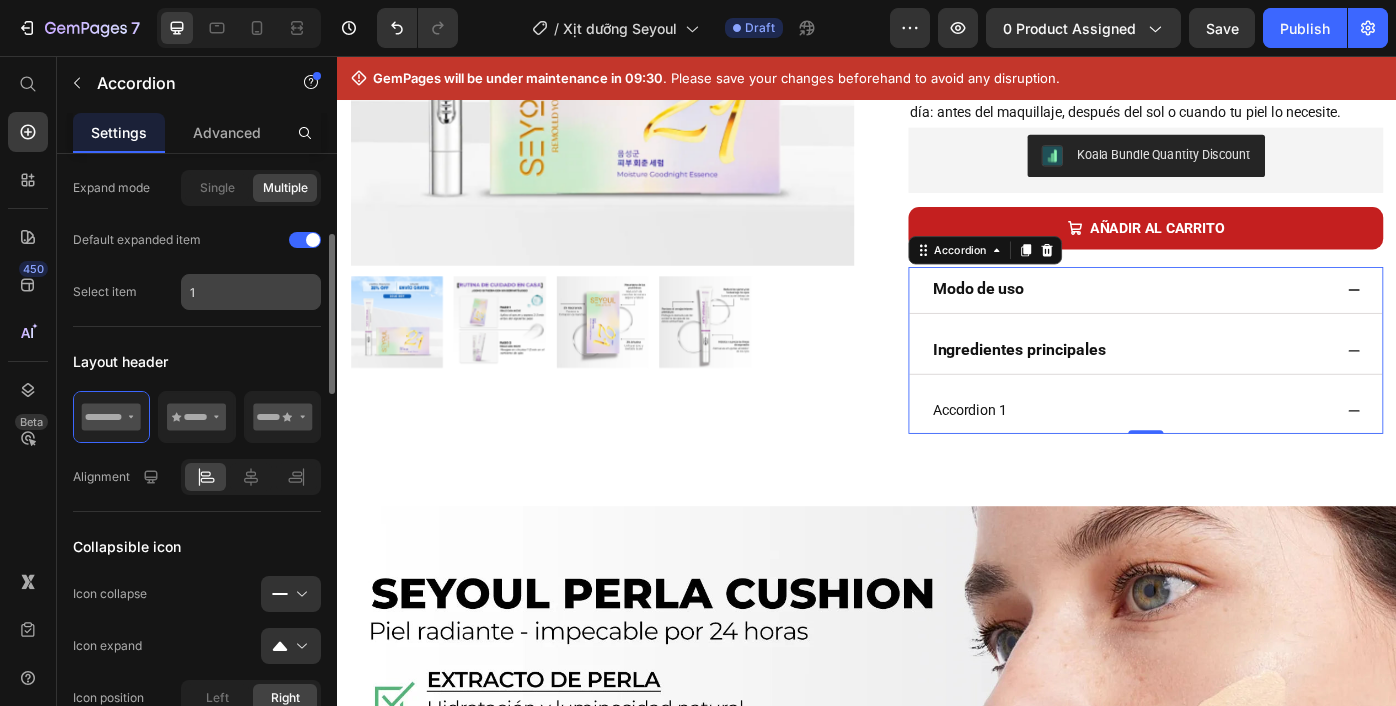 scroll, scrollTop: 333, scrollLeft: 0, axis: vertical 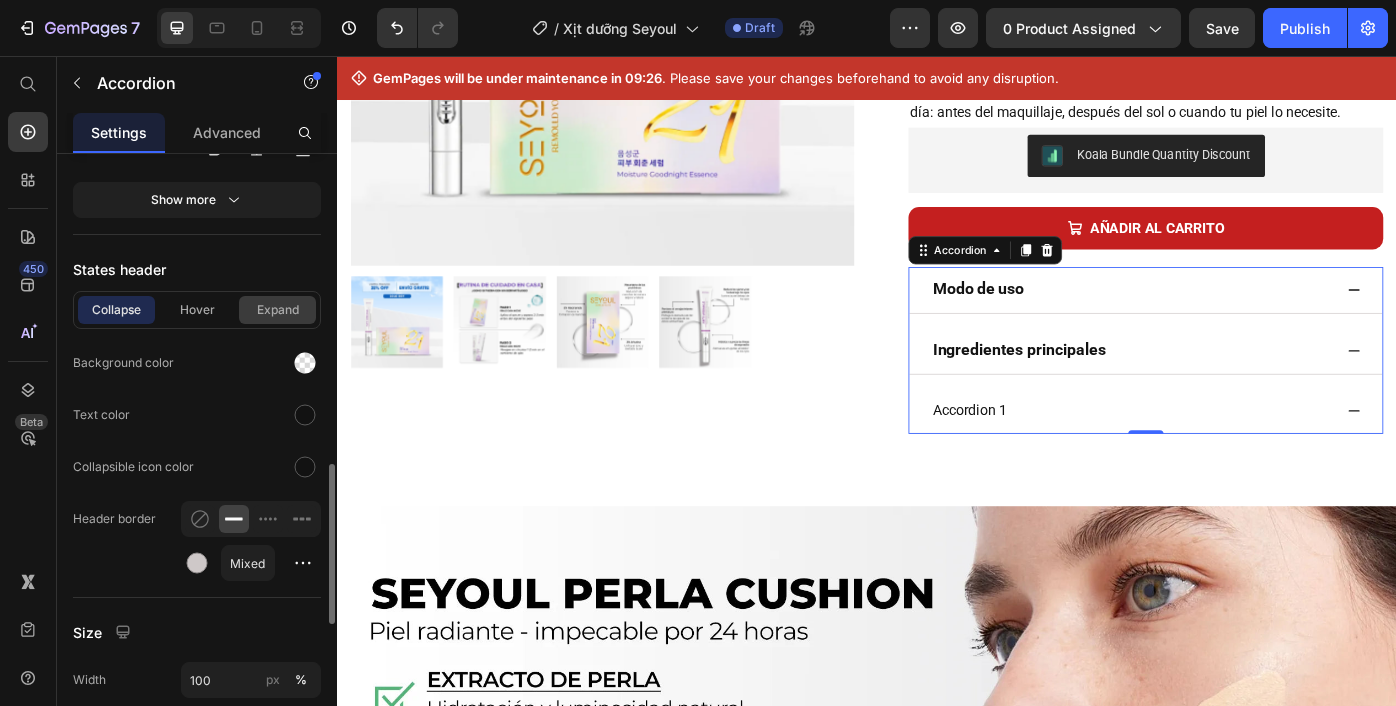 click on "Expand" at bounding box center (277, 310) 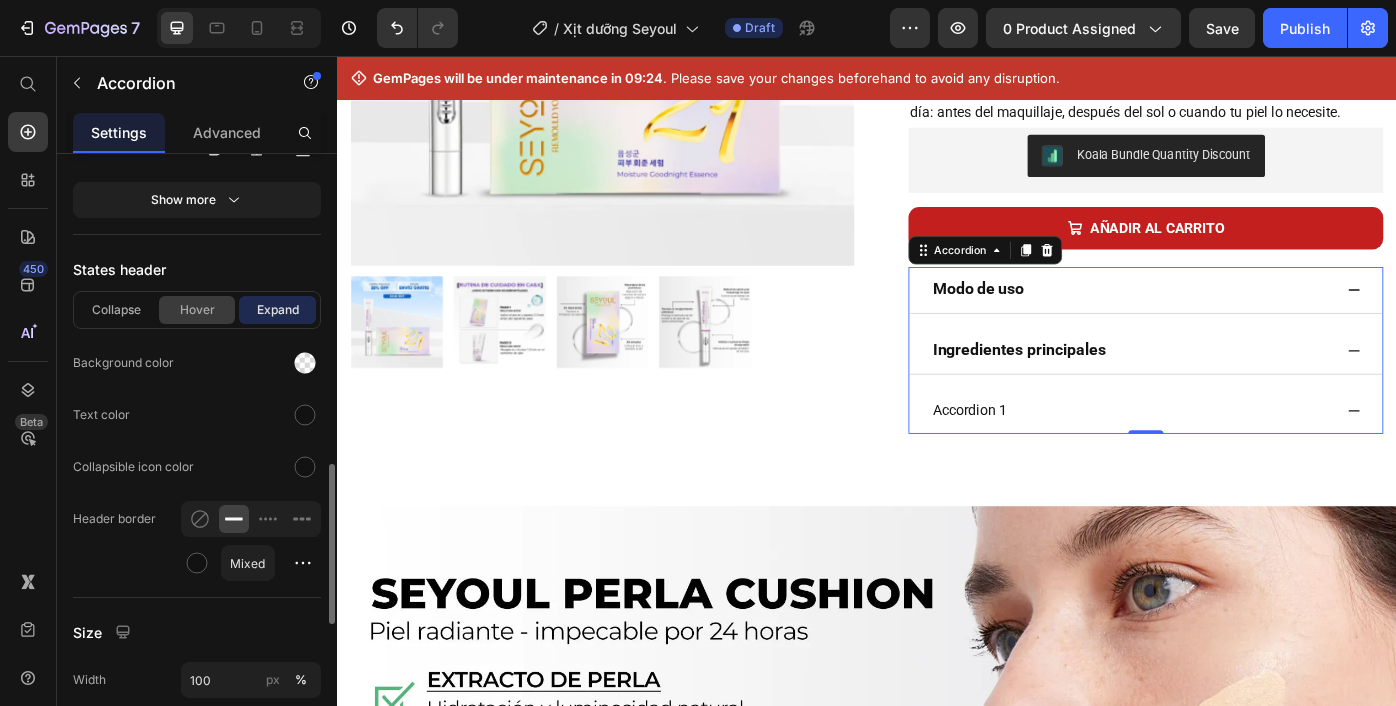 click on "Hover" at bounding box center (197, 310) 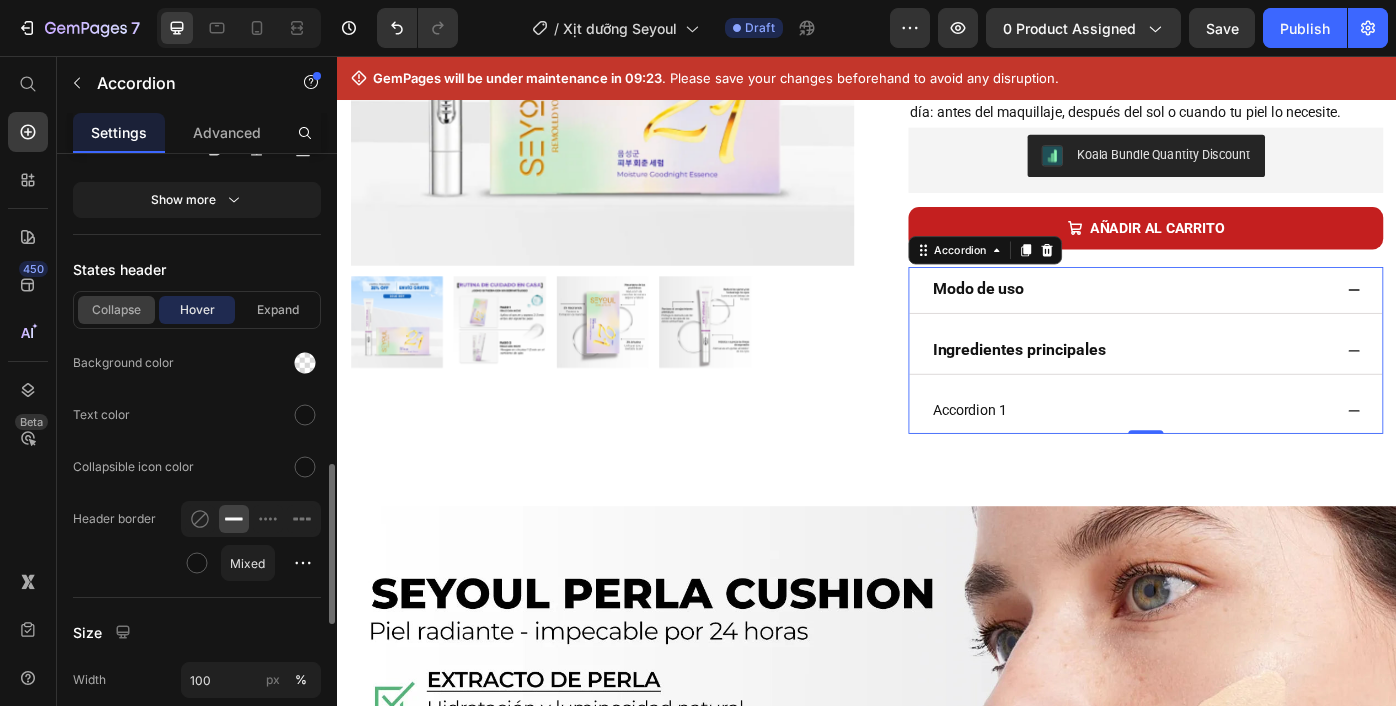 click on "Collapse" at bounding box center [116, 310] 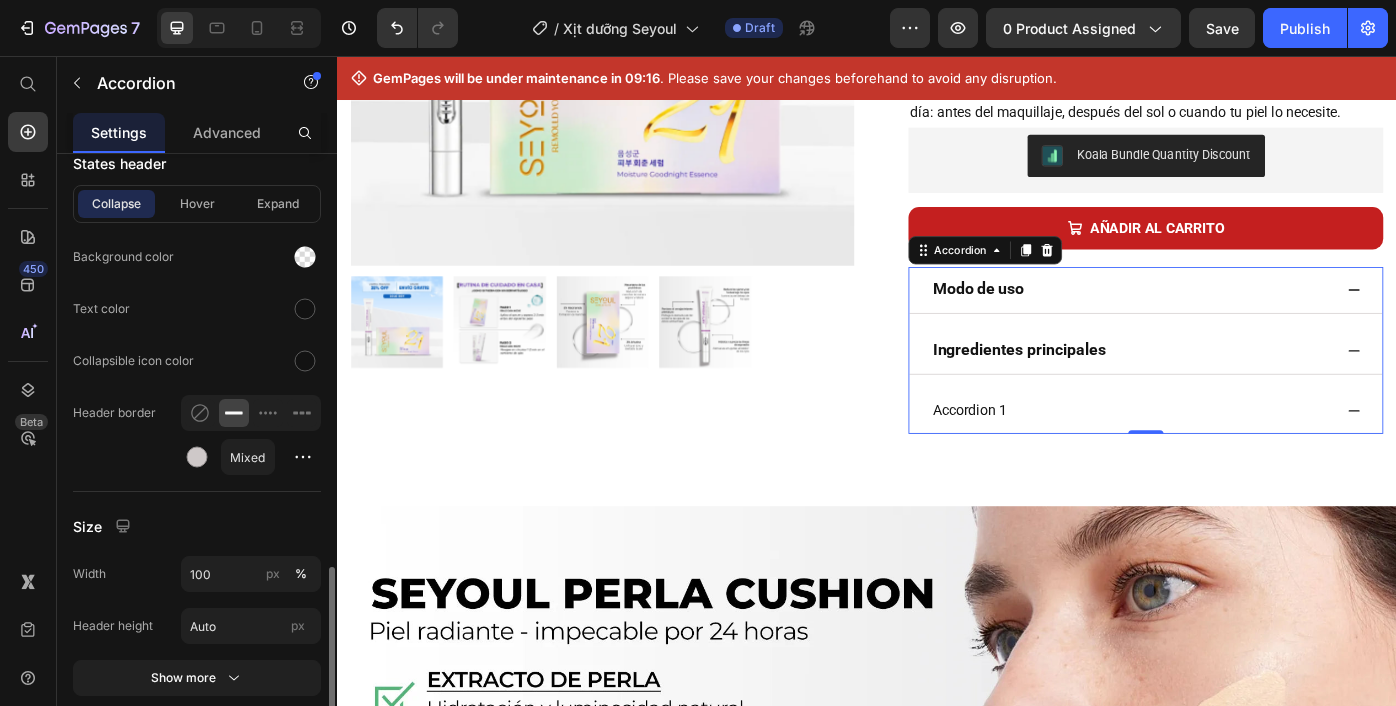 scroll, scrollTop: 1235, scrollLeft: 0, axis: vertical 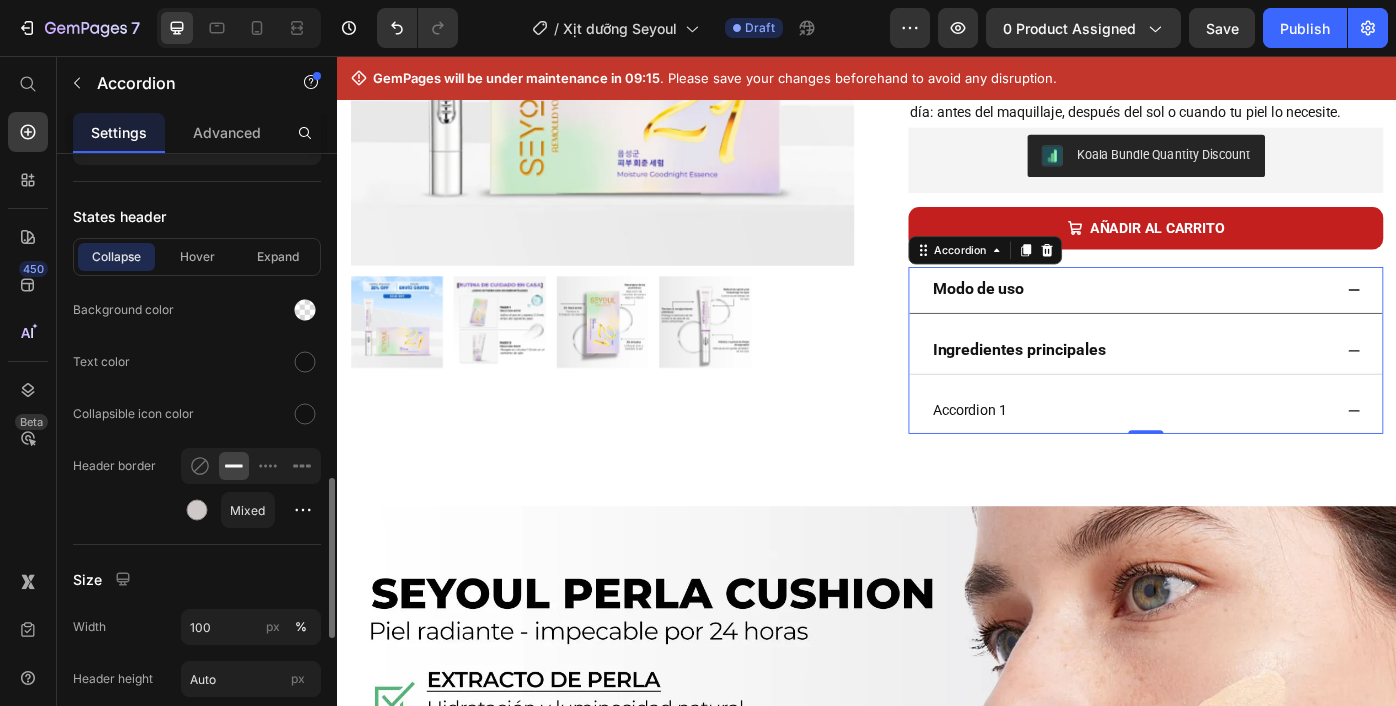 click on "Modo de uso" at bounding box center [1237, 315] 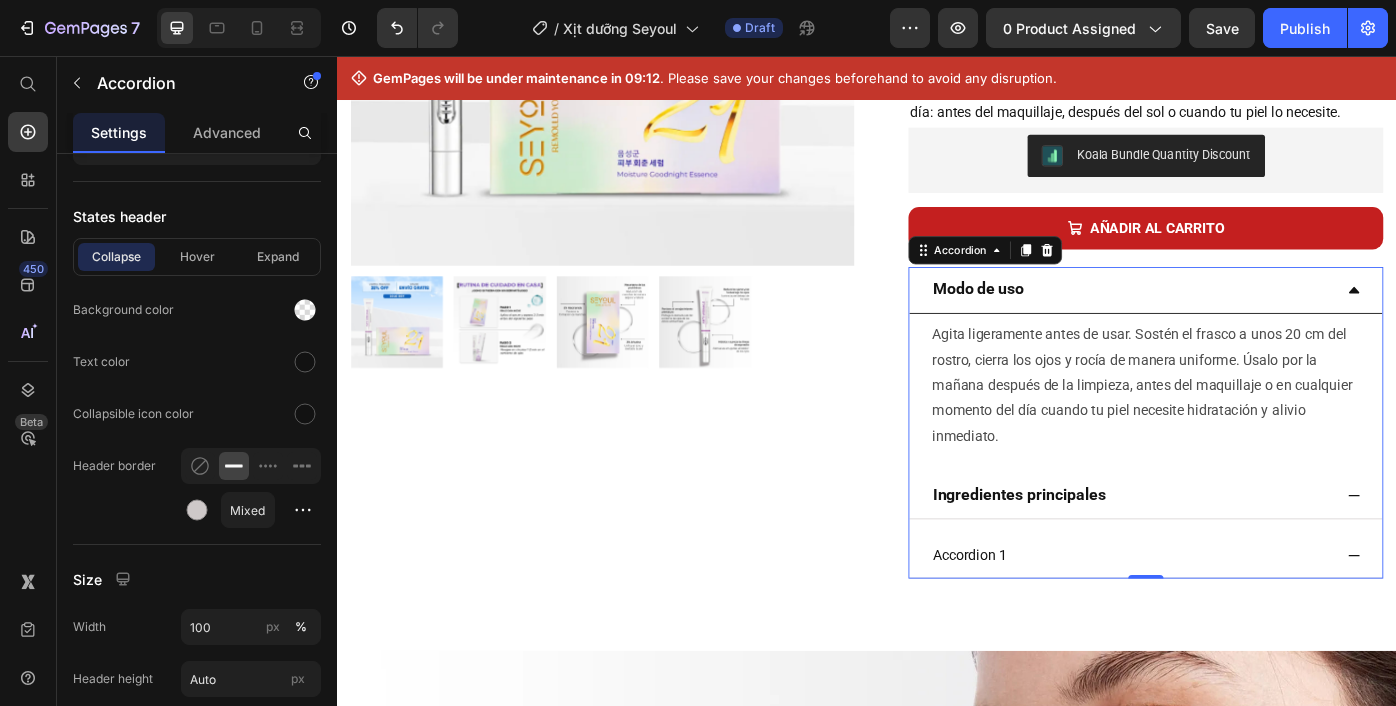 click on "Modo de uso" at bounding box center (1237, 315) 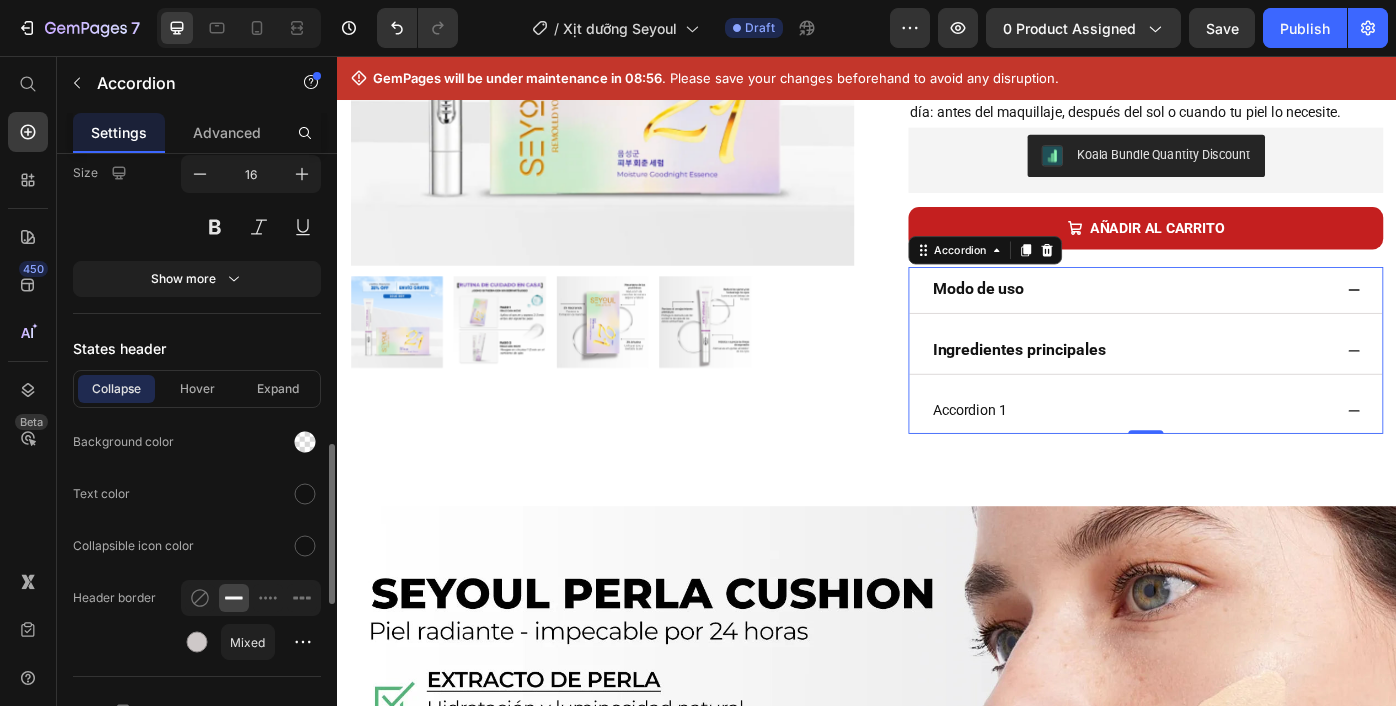 scroll, scrollTop: 1066, scrollLeft: 0, axis: vertical 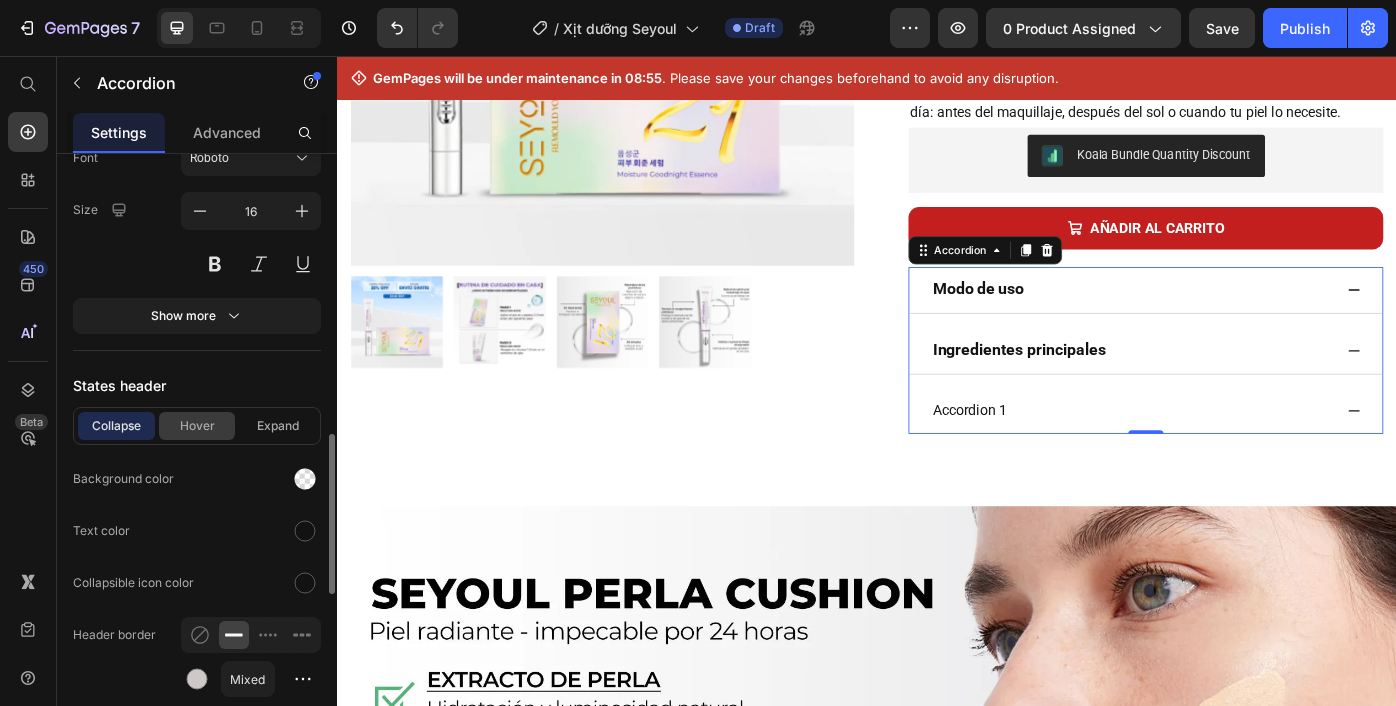 click on "Hover" at bounding box center [197, 426] 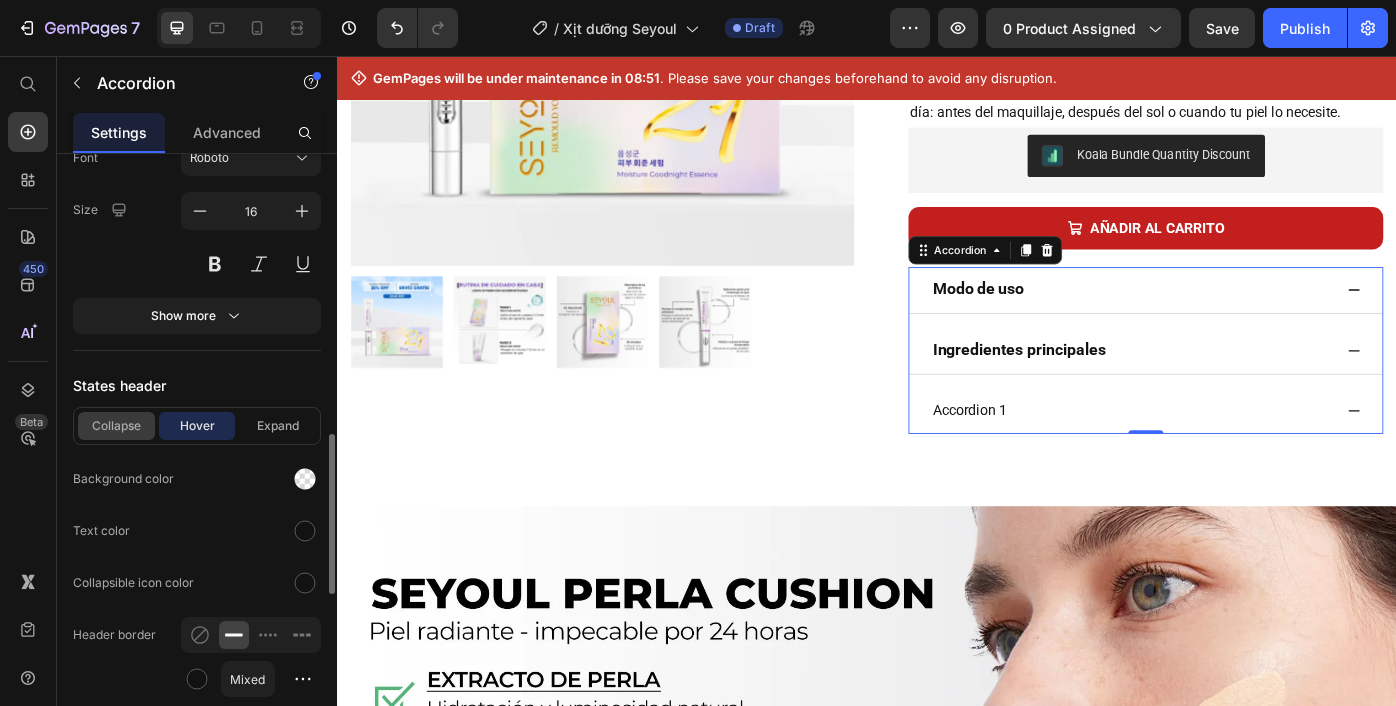 click on "Collapse" at bounding box center [116, 426] 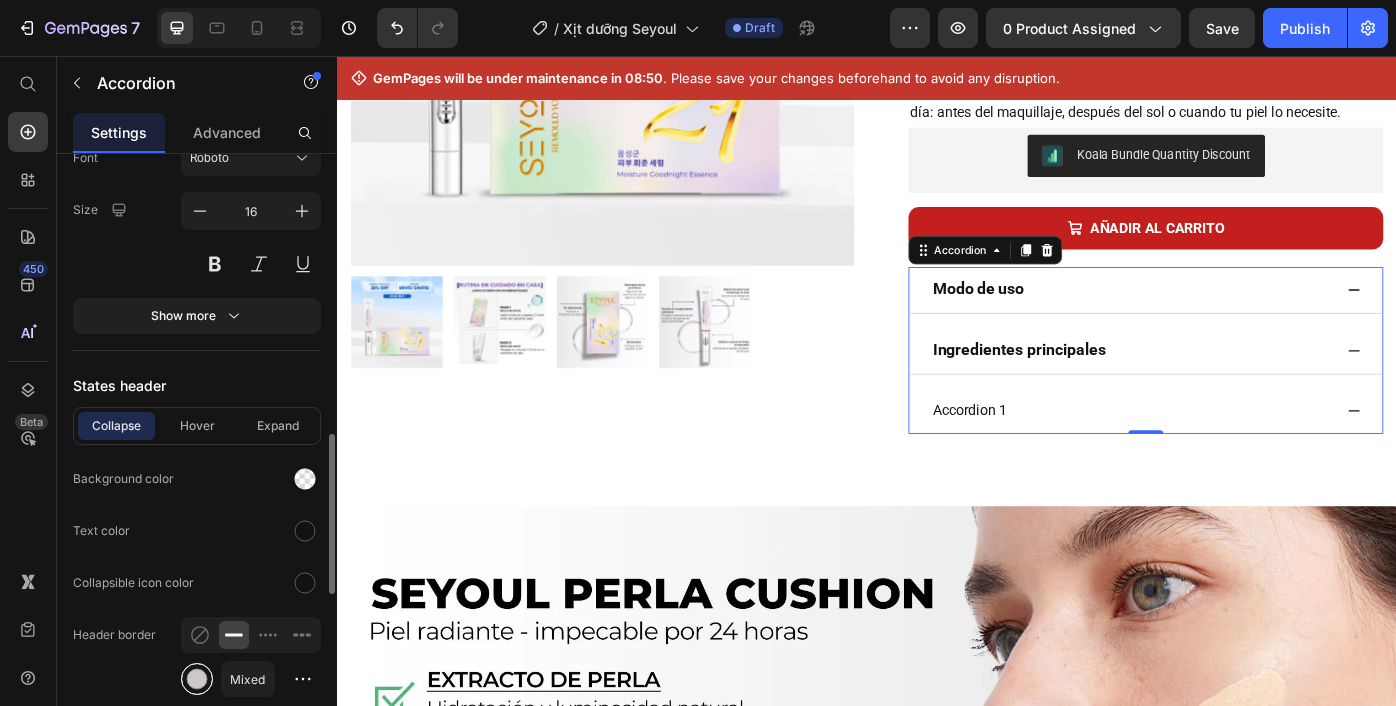 click at bounding box center (197, 679) 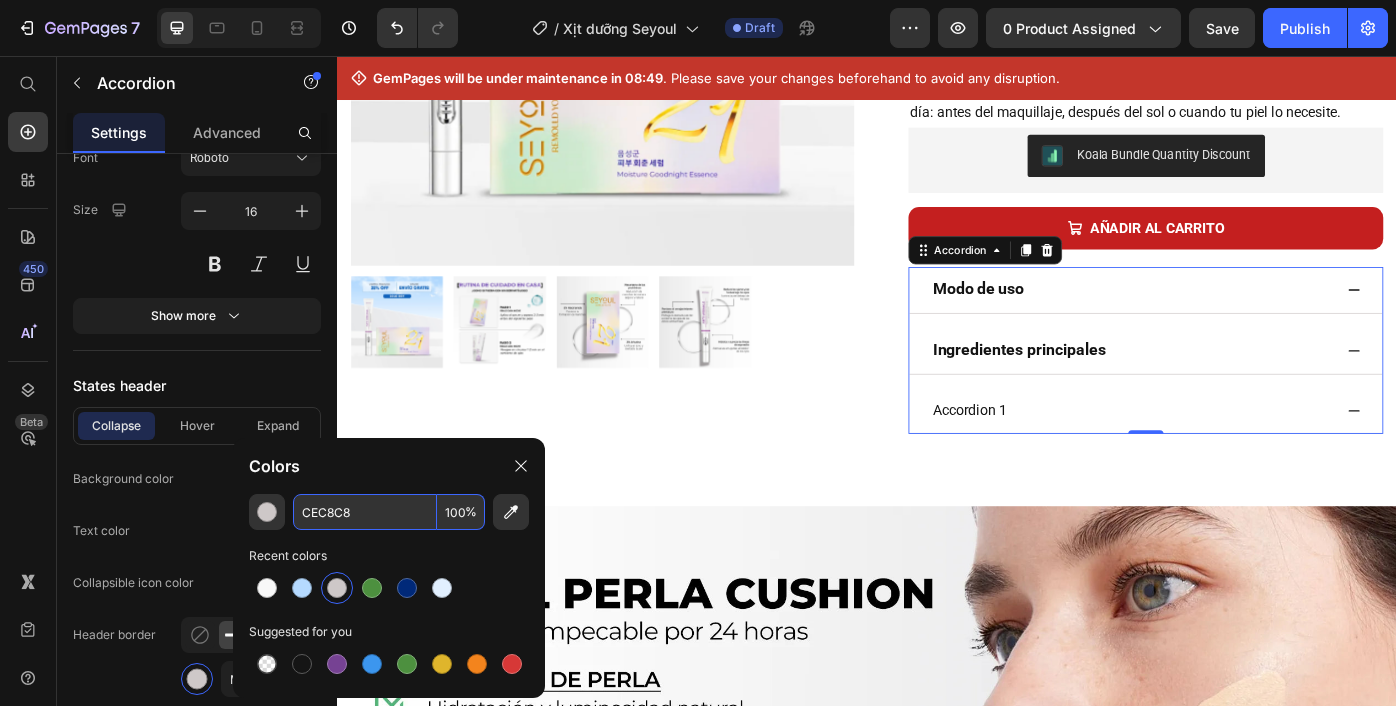click on "CEC8C8" at bounding box center (365, 512) 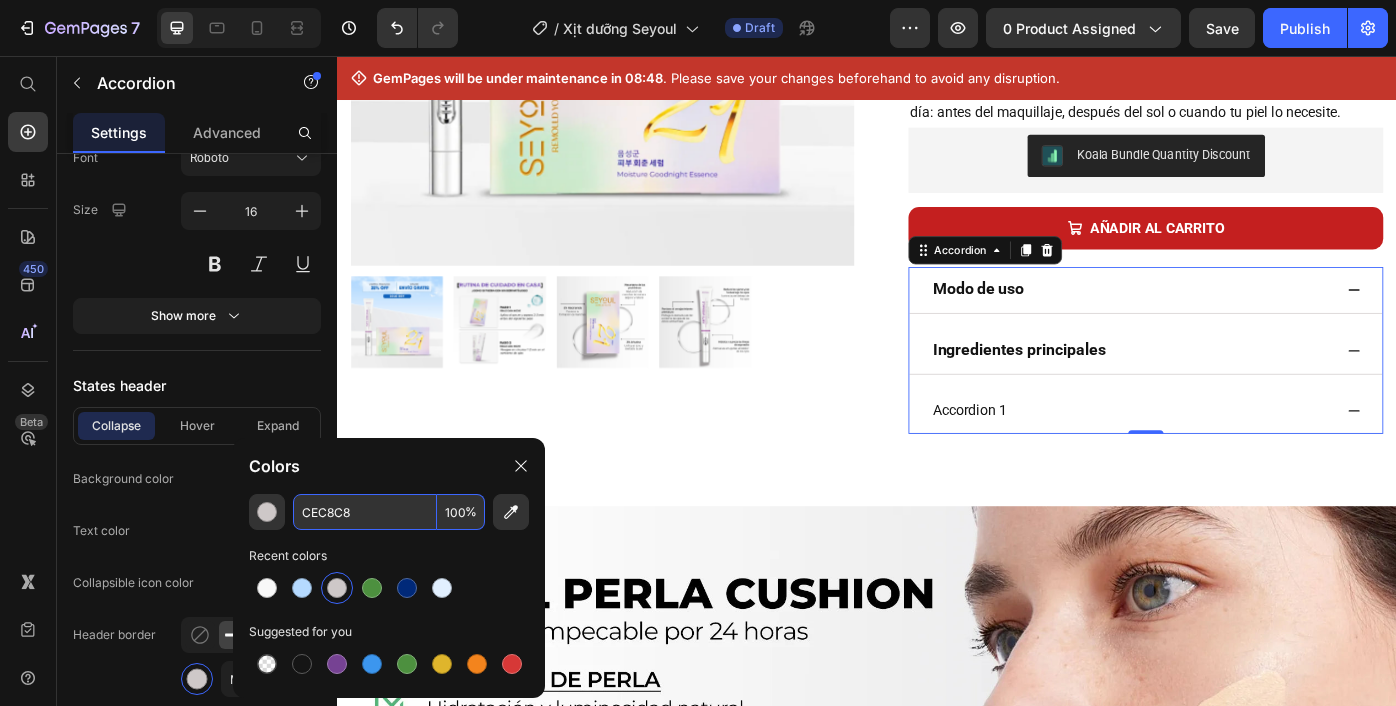 click on "CEC8C8" at bounding box center (365, 512) 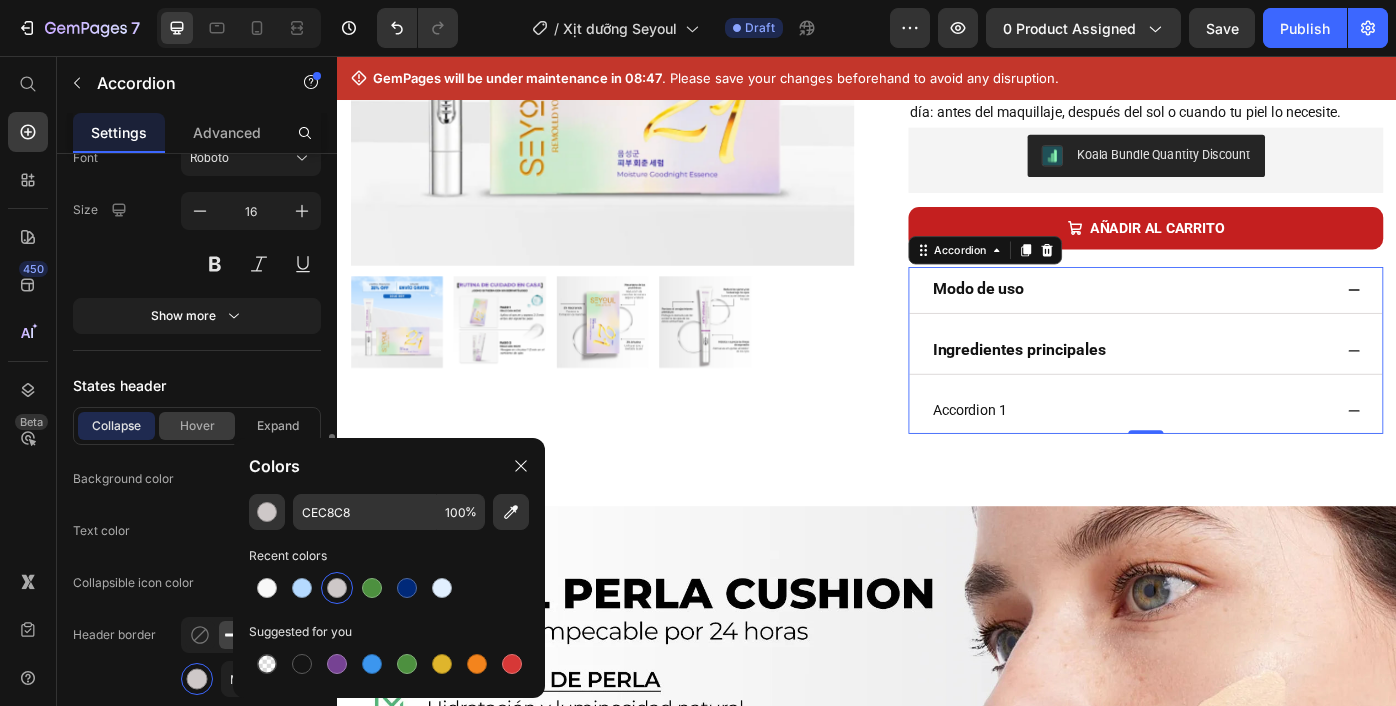 click on "Hover" at bounding box center (197, 426) 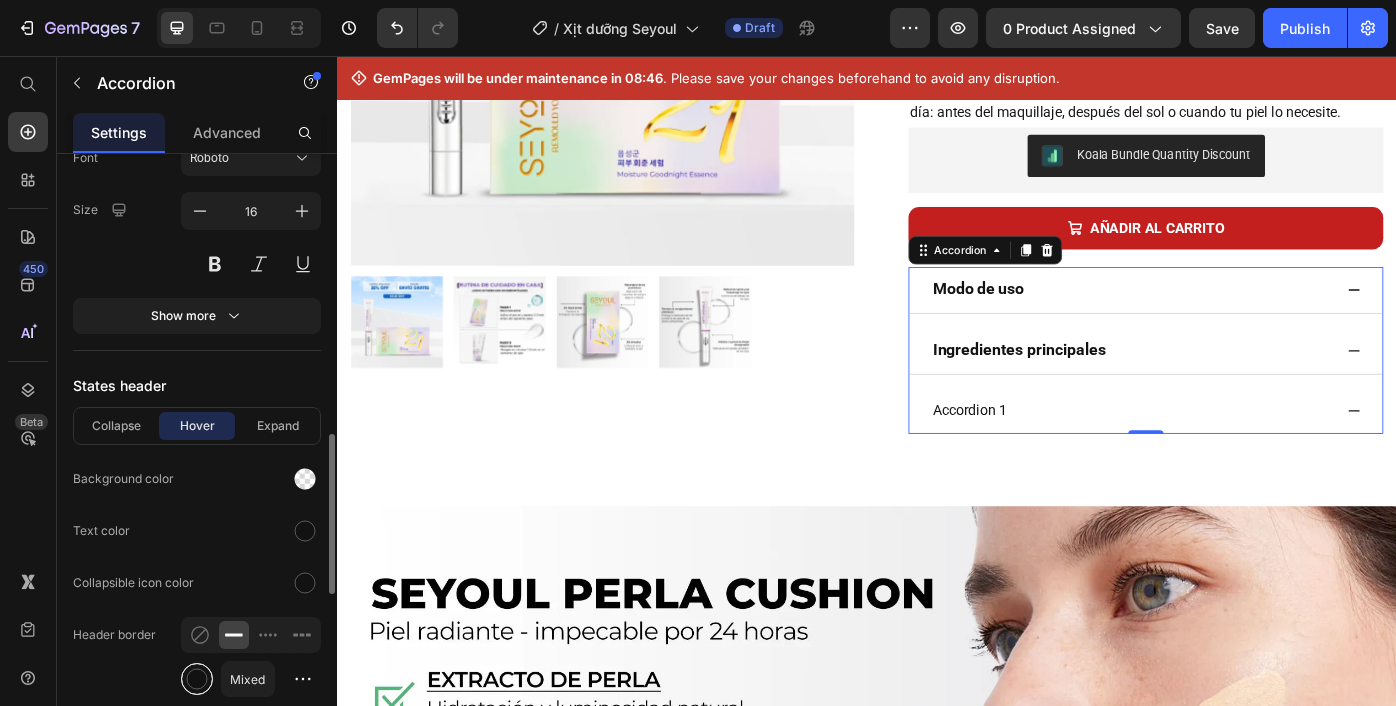 click at bounding box center (197, 679) 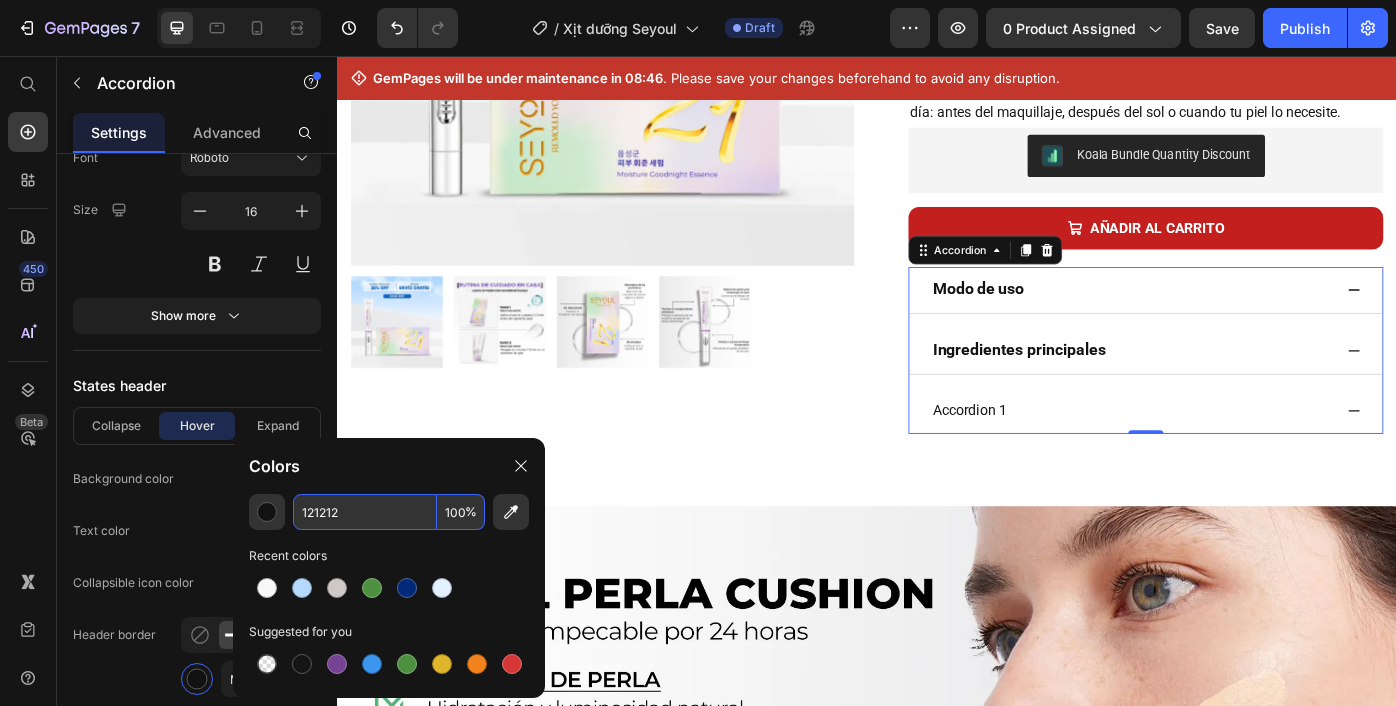 click on "121212" at bounding box center (365, 512) 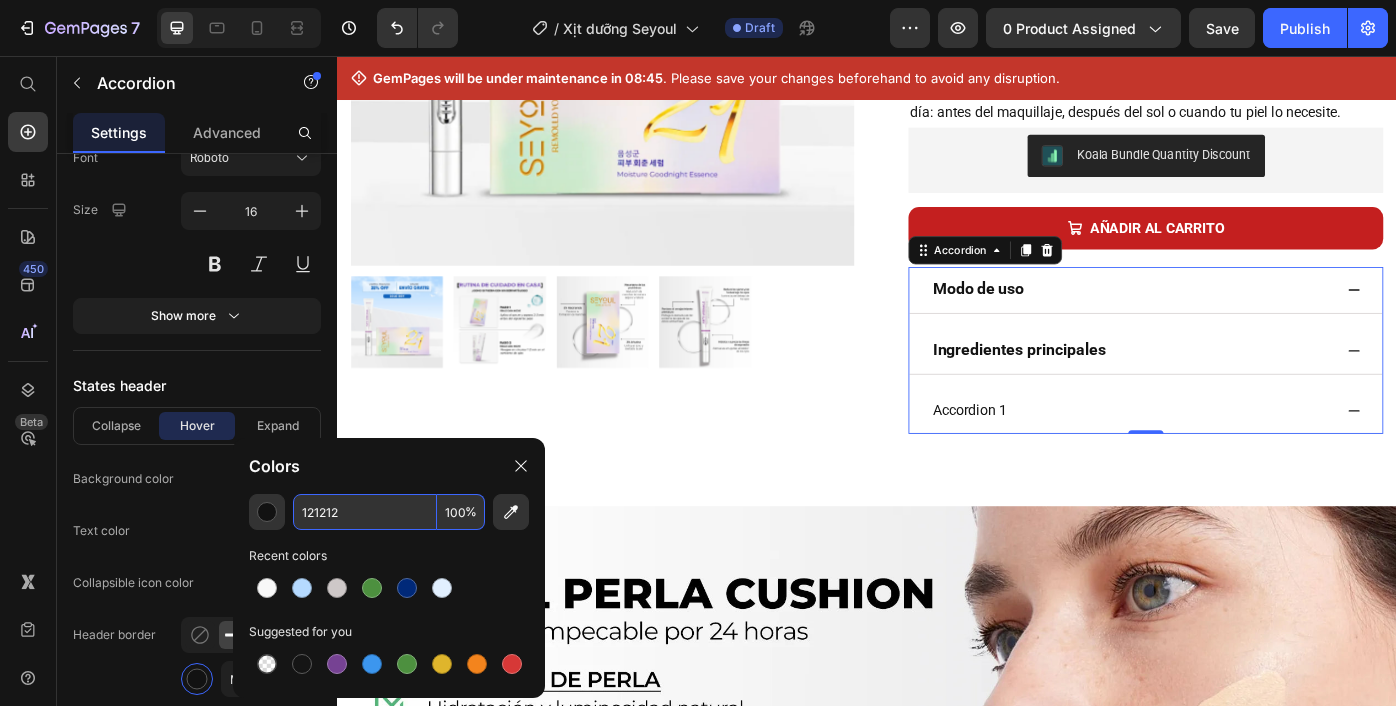 click on "121212" at bounding box center (365, 512) 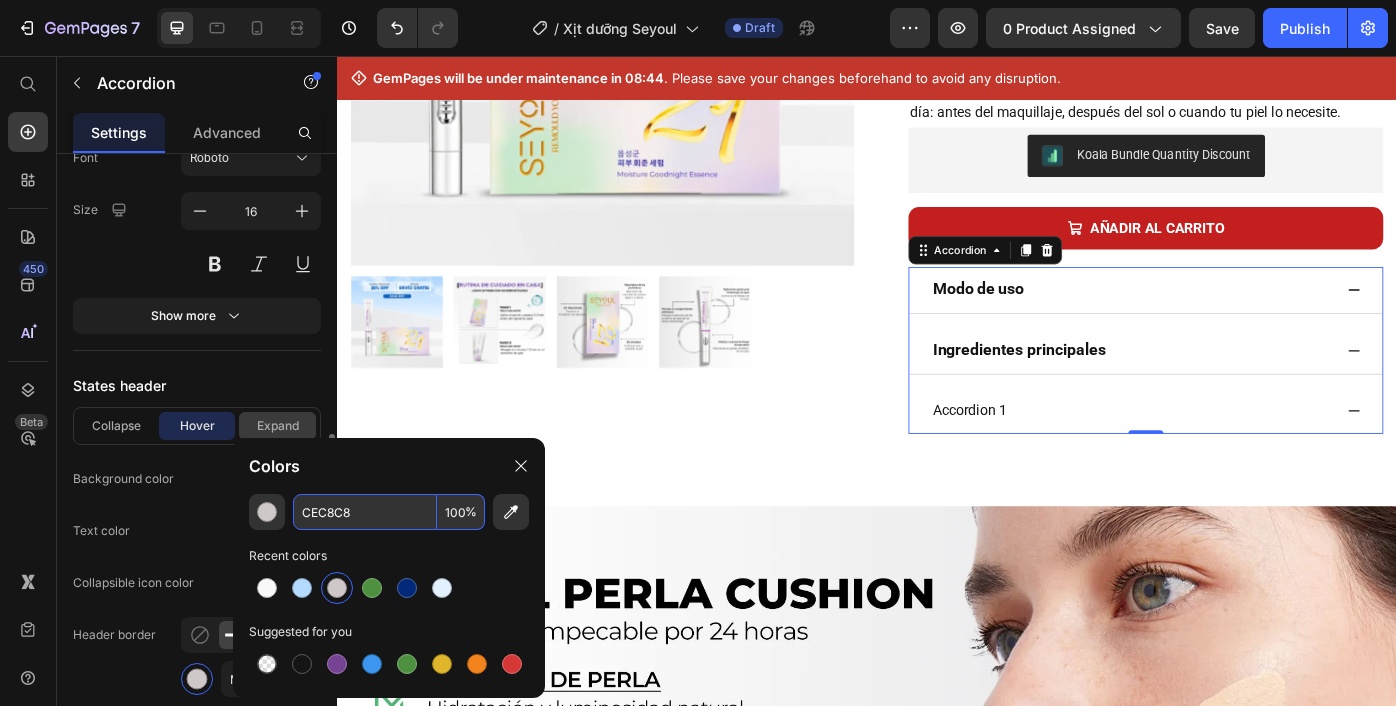 type on "CEC8C8" 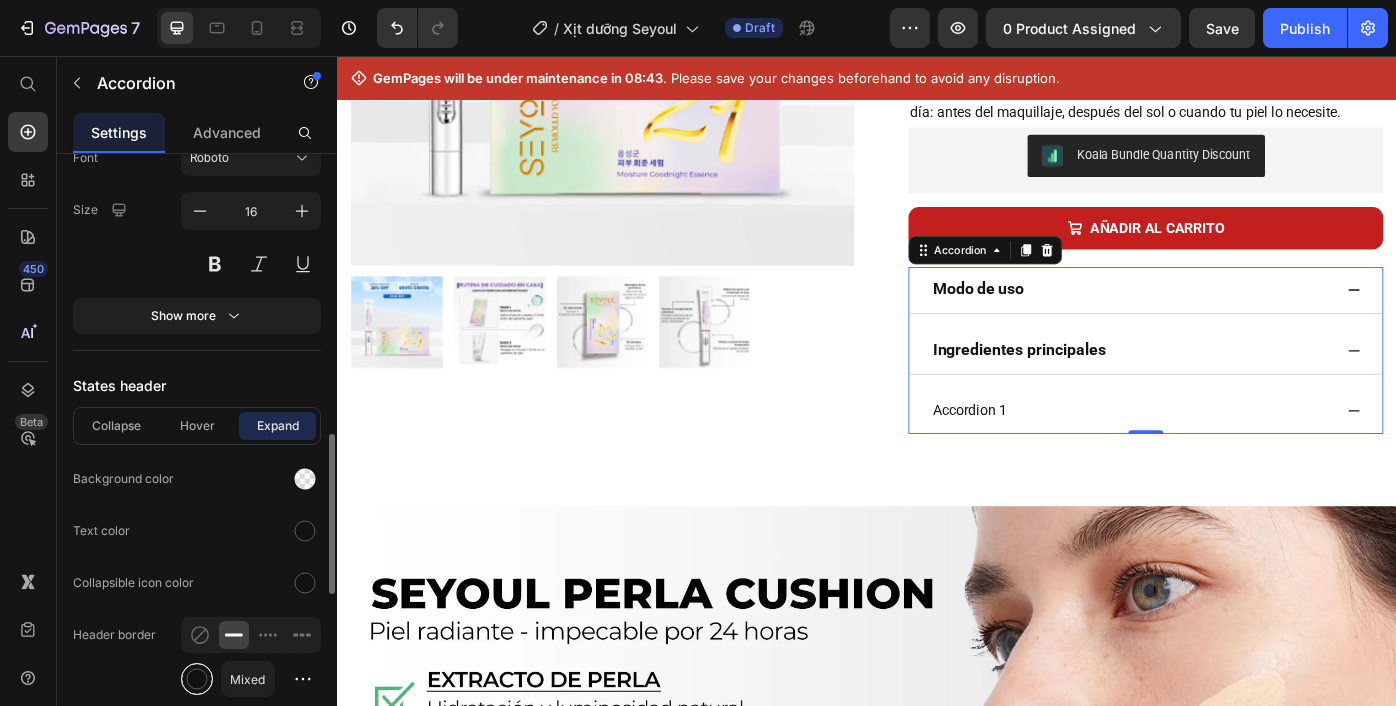 click at bounding box center (197, 679) 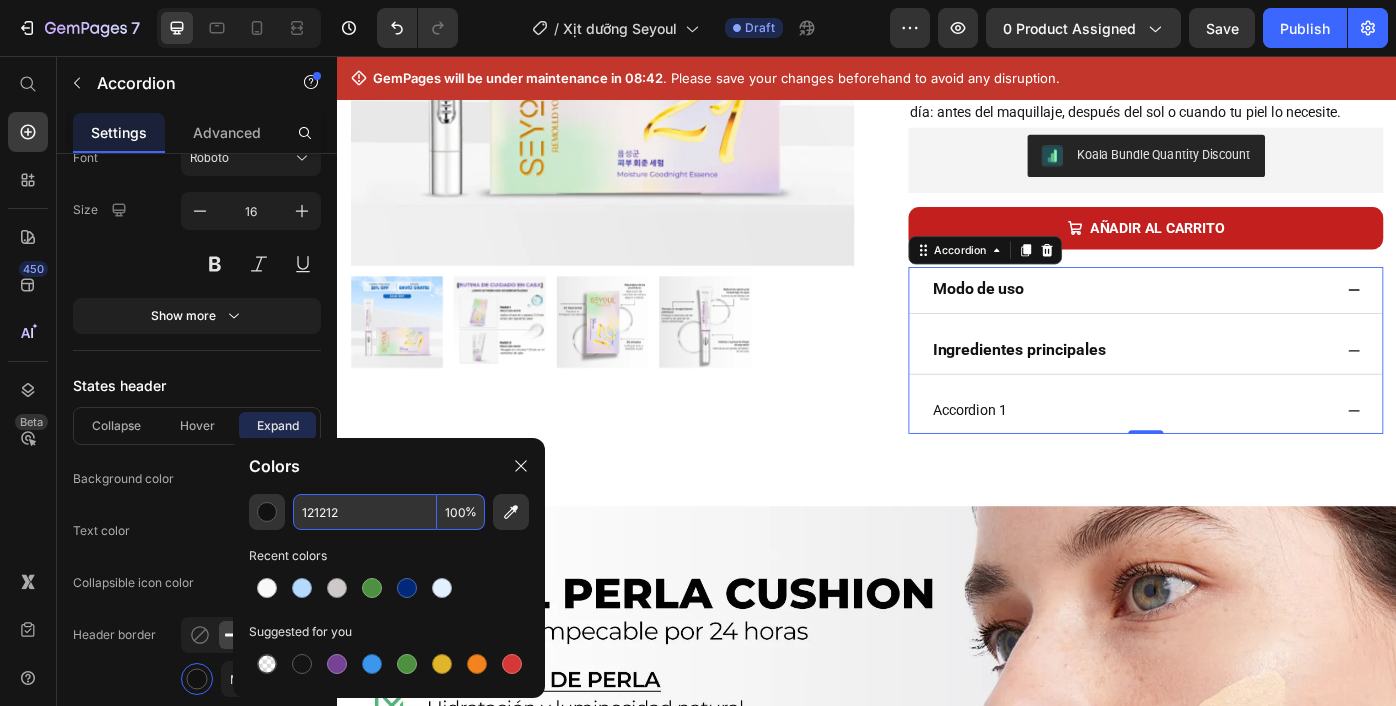 click on "121212" at bounding box center [365, 512] 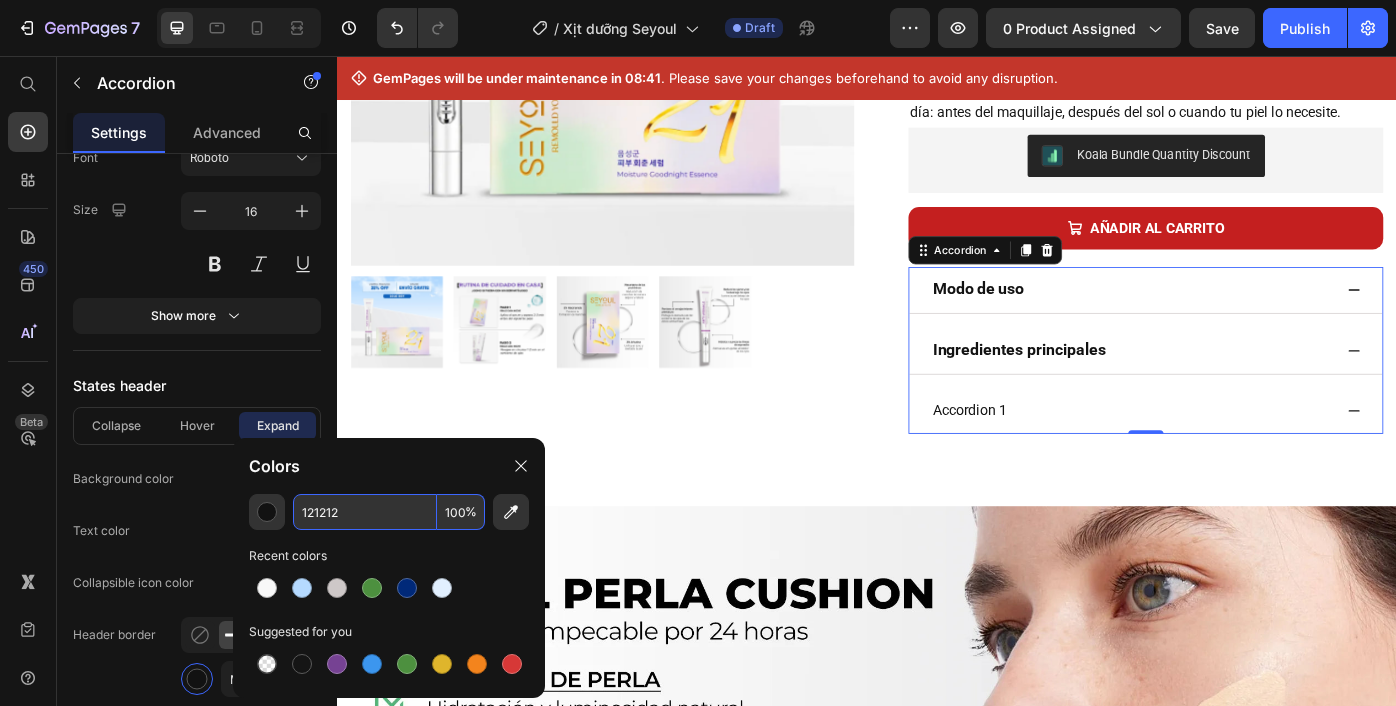 paste on "CEC8C8" 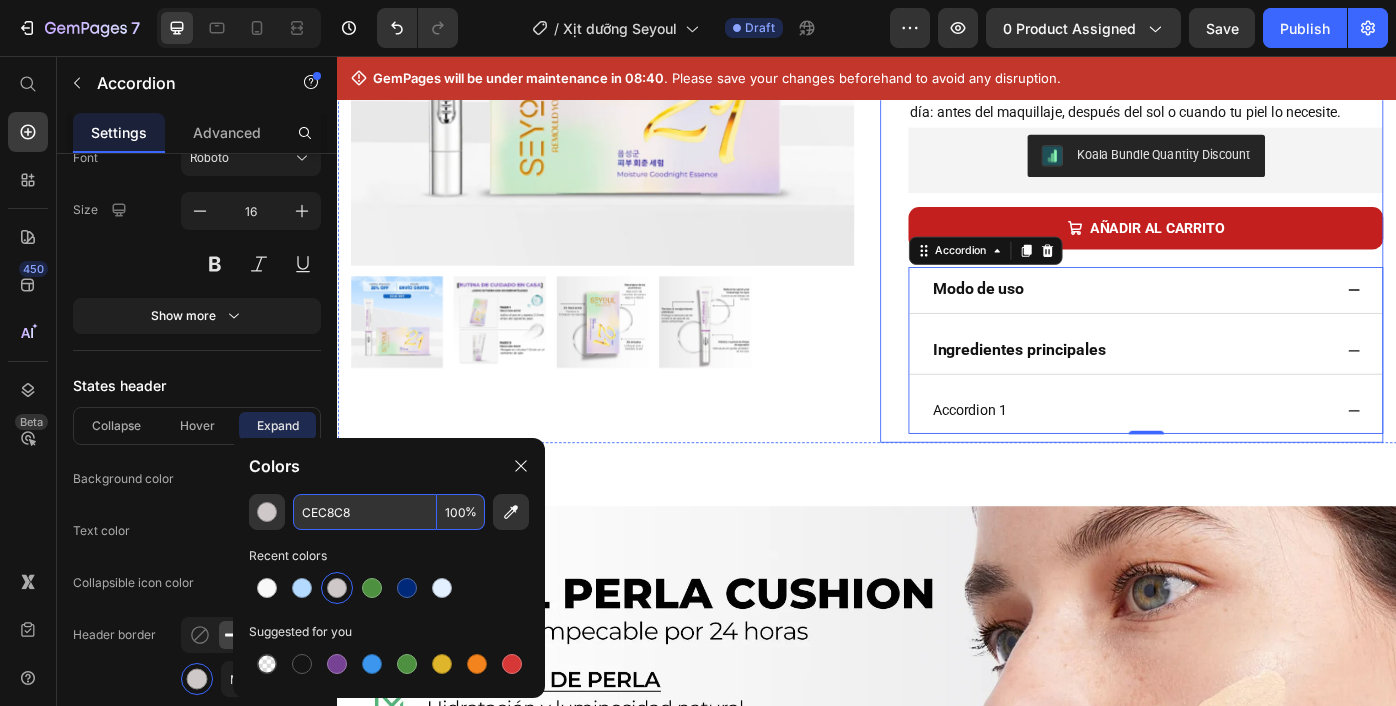 click on "Combo Juventud Radiante Product Title
Custom Code
Preview or Publish the page to see the content. Custom Code MX$ 1,025.00 Product Price MX$ 769.00 Product Price Row Experimenta una base perfecta:  "Piel suave y sin imperfecciones durante 24 horas" Text Block
Icon Vegan Text Block
Icon Gluten Free Text Block
Icon Cluelty Free Text Block Row    Hurry up, only 6 items left in stock Stock Counter Presentamos White Truffle VEGAN First Spray Serum, con extracto de trufa blanca premium de Corea. Hidrata al instante, calma la piel y mejora su elasticidad con solo una aplicación. Perfecto para cualquier momento del día: antes del maquillaje, después del sol o cuando tu piel lo necesite. Text Block Row
Cobertura impecable  y  tono uniforme  para un acabado  satinado natural .
Combinación de  esponja  y  espátula  que permite que la base se  funda perfectamente  con la piel.
Ingredientes  hidratantes  que proporcionan una  ." at bounding box center [1237, 103] 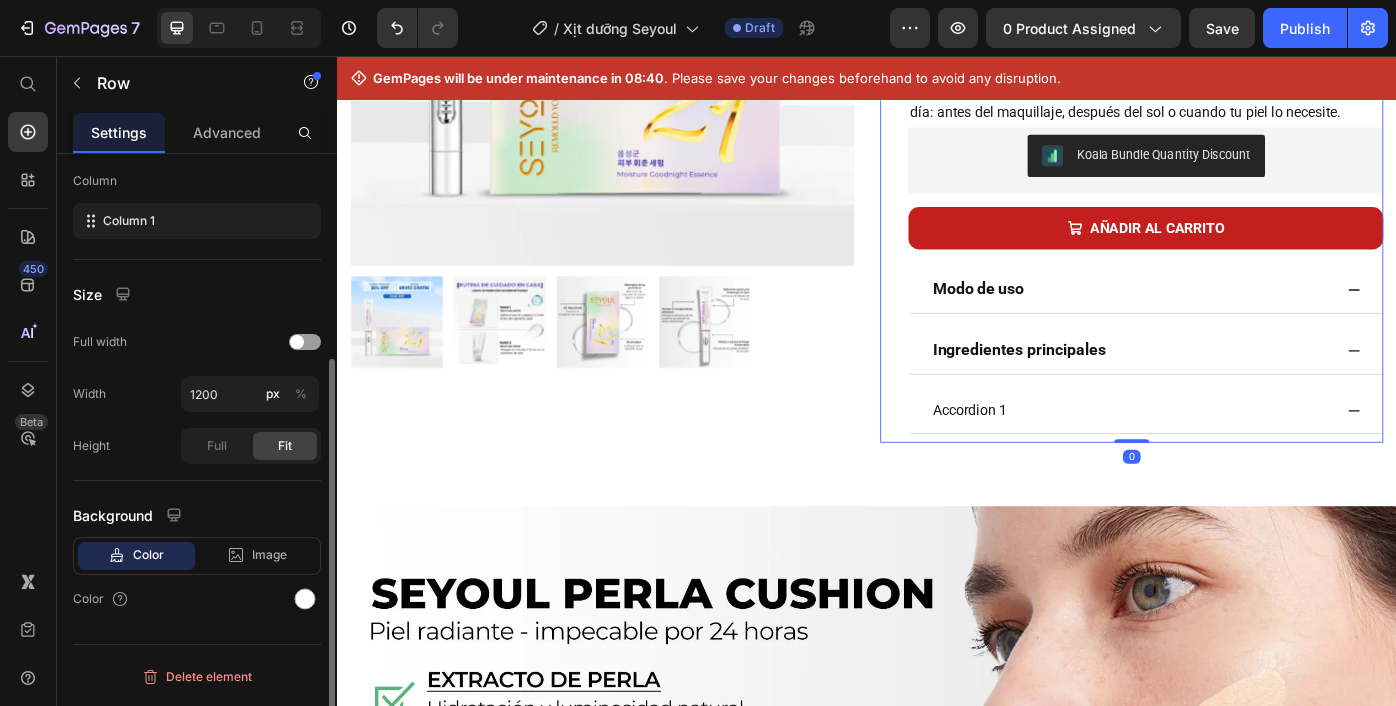 scroll, scrollTop: 0, scrollLeft: 0, axis: both 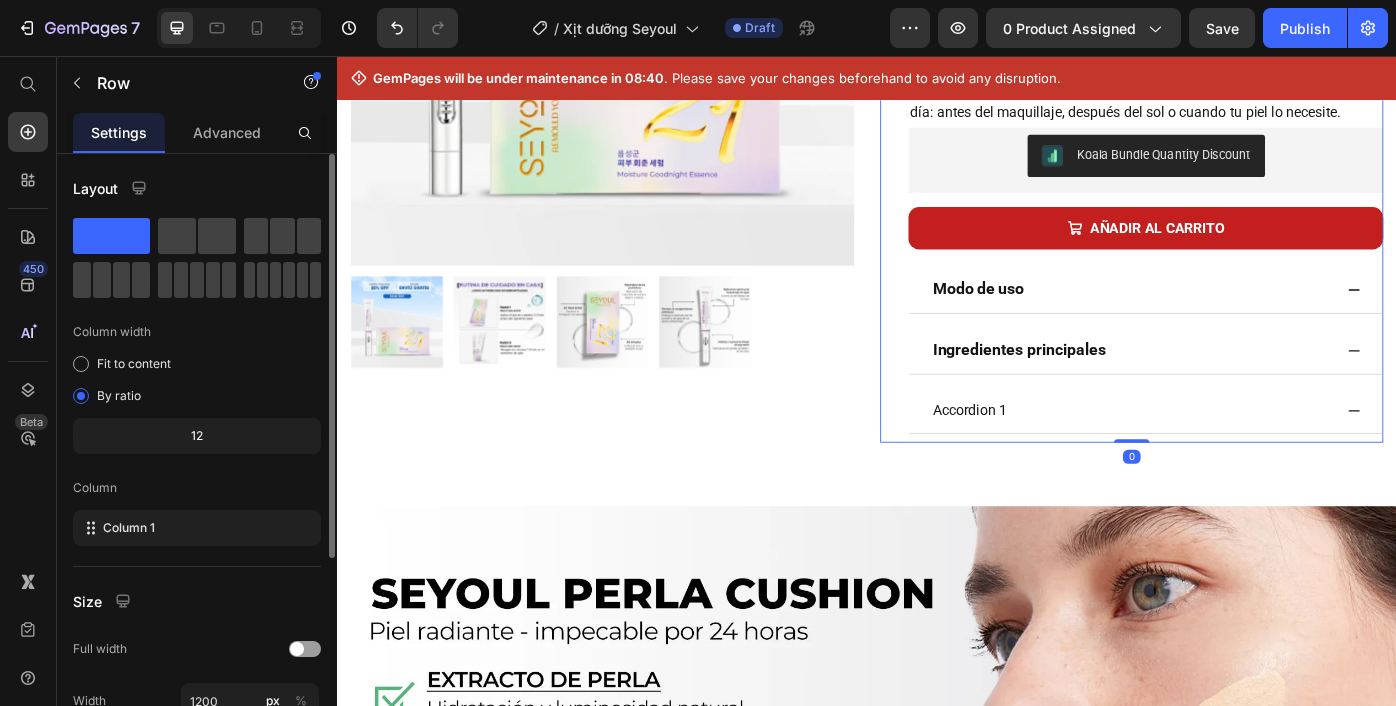 click on "Combo Juventud Radiante Product Title
Custom Code
Preview or Publish the page to see the content. Custom Code MX$ 1,025.00 Product Price MX$ 769.00 Product Price Row Experimenta una base perfecta:  "Piel suave y sin imperfecciones durante 24 horas" Text Block
Icon Vegan Text Block
Icon Gluten Free Text Block
Icon Cluelty Free Text Block Row    Hurry up, only 6 items left in stock Stock Counter Presentamos White Truffle VEGAN First Spray Serum, con extracto de trufa blanca premium de Corea. Hidrata al instante, calma la piel y mejora su elasticidad con solo una aplicación. Perfecto para cualquier momento del día: antes del maquillaje, después del sol o cuando tu piel lo necesite. Text Block Row
Cobertura impecable  y  tono uniforme  para un acabado  satinado natural .
Combinación de  esponja  y  espátula  que permite que la base se  funda perfectamente  con la piel.
Ingredientes  hidratantes  que proporcionan una  ." at bounding box center (1237, 103) 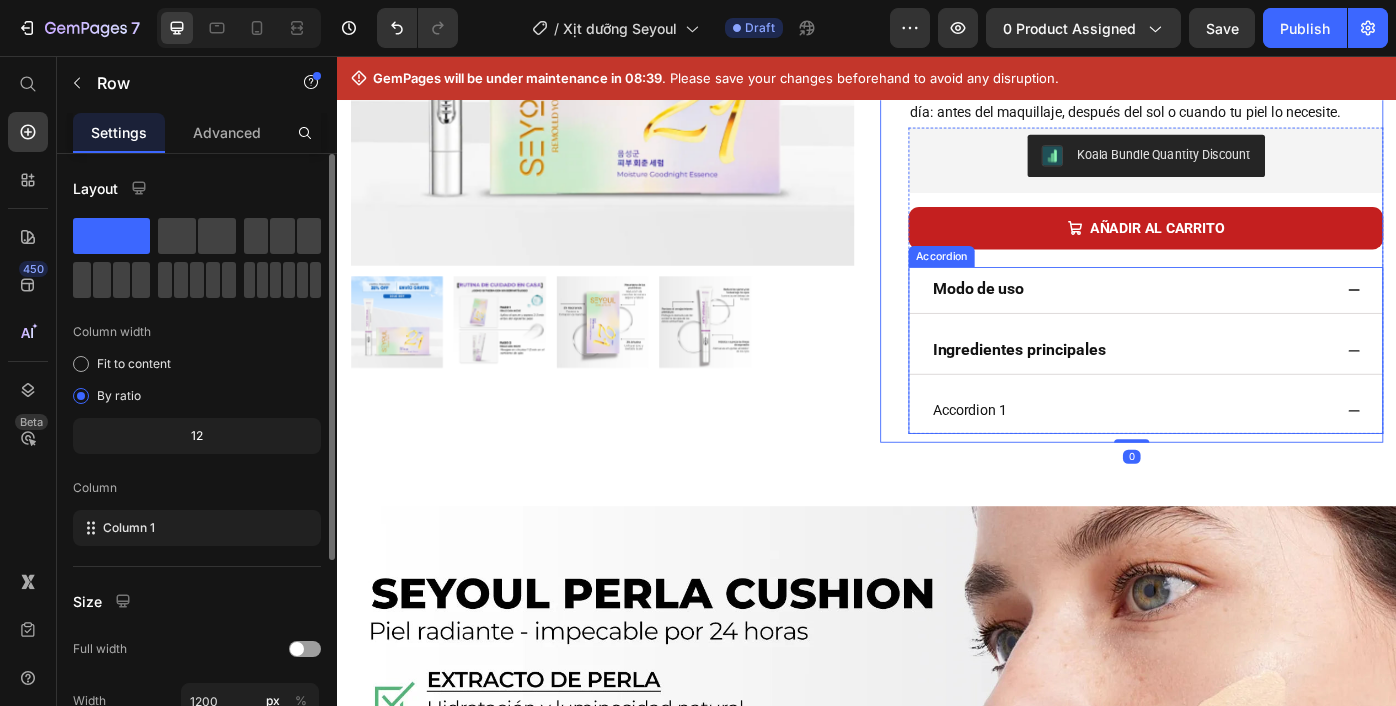 click on "Modo de uso" at bounding box center [1253, 315] 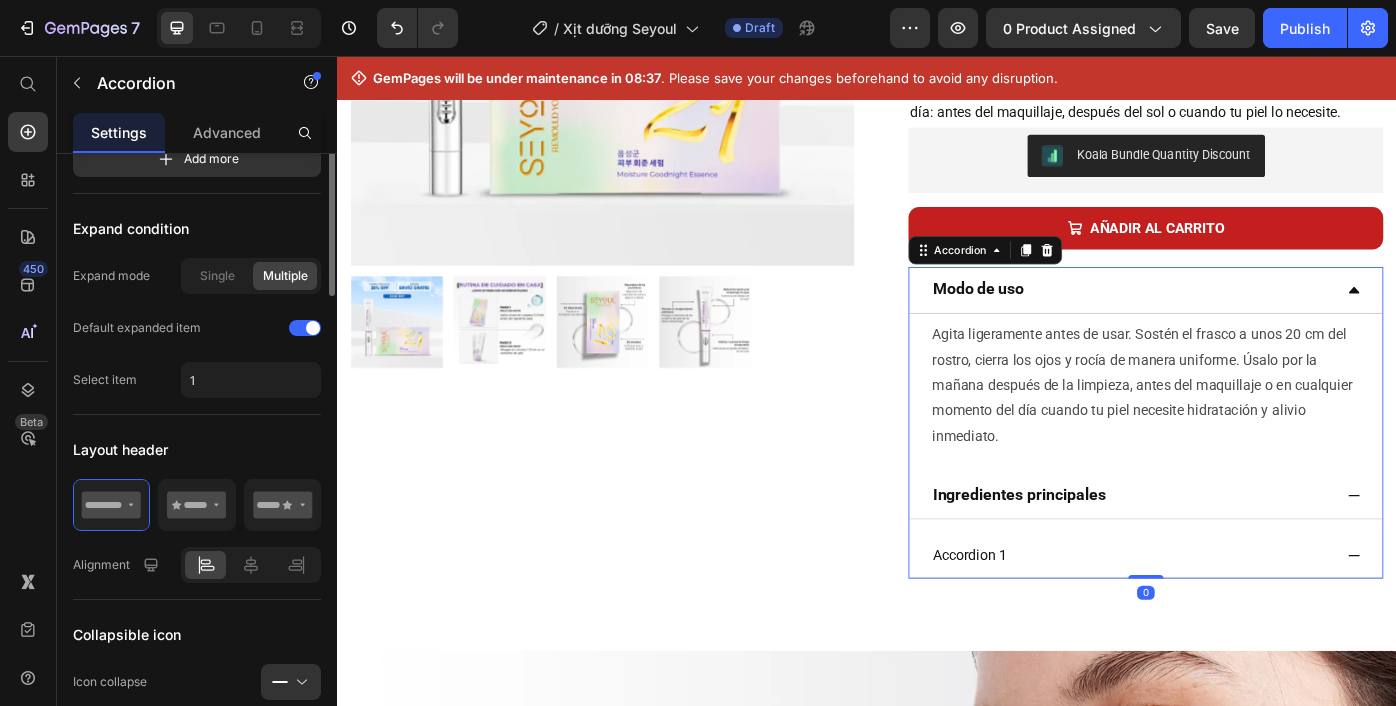 scroll, scrollTop: 221, scrollLeft: 0, axis: vertical 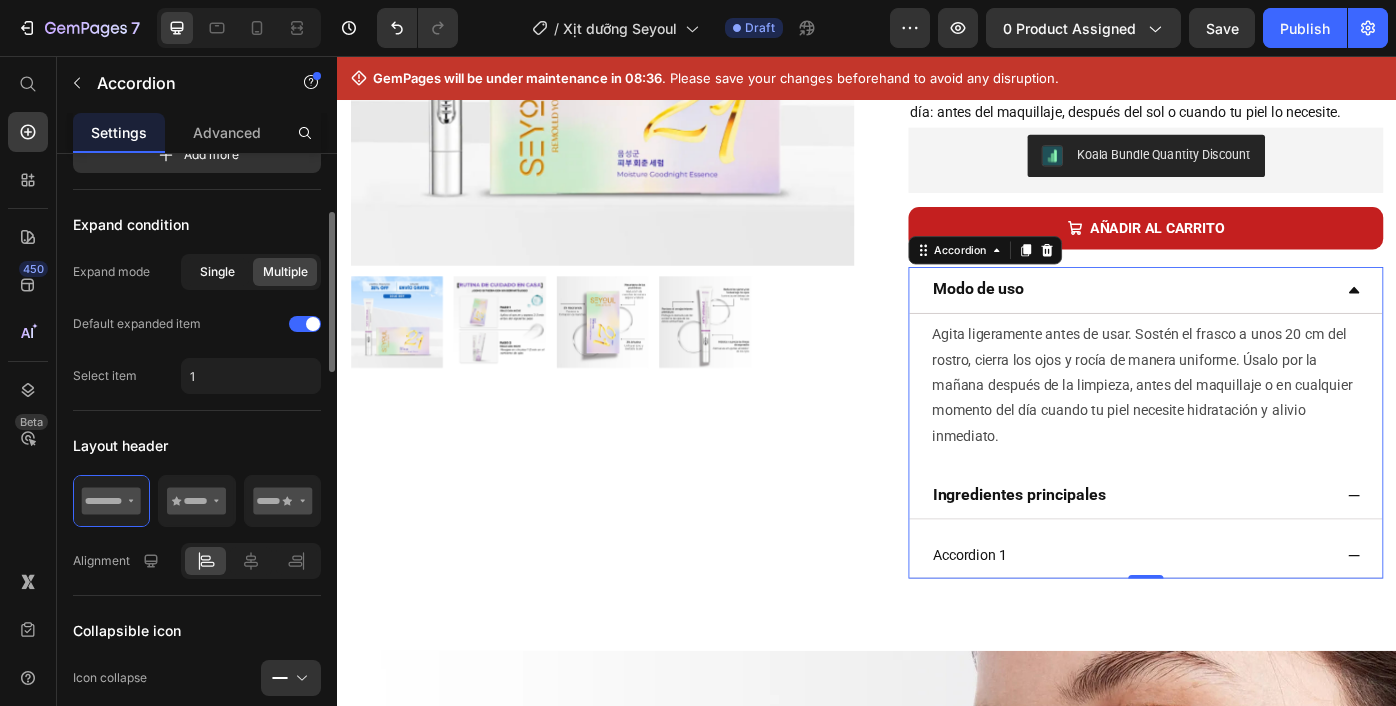 click on "Single" 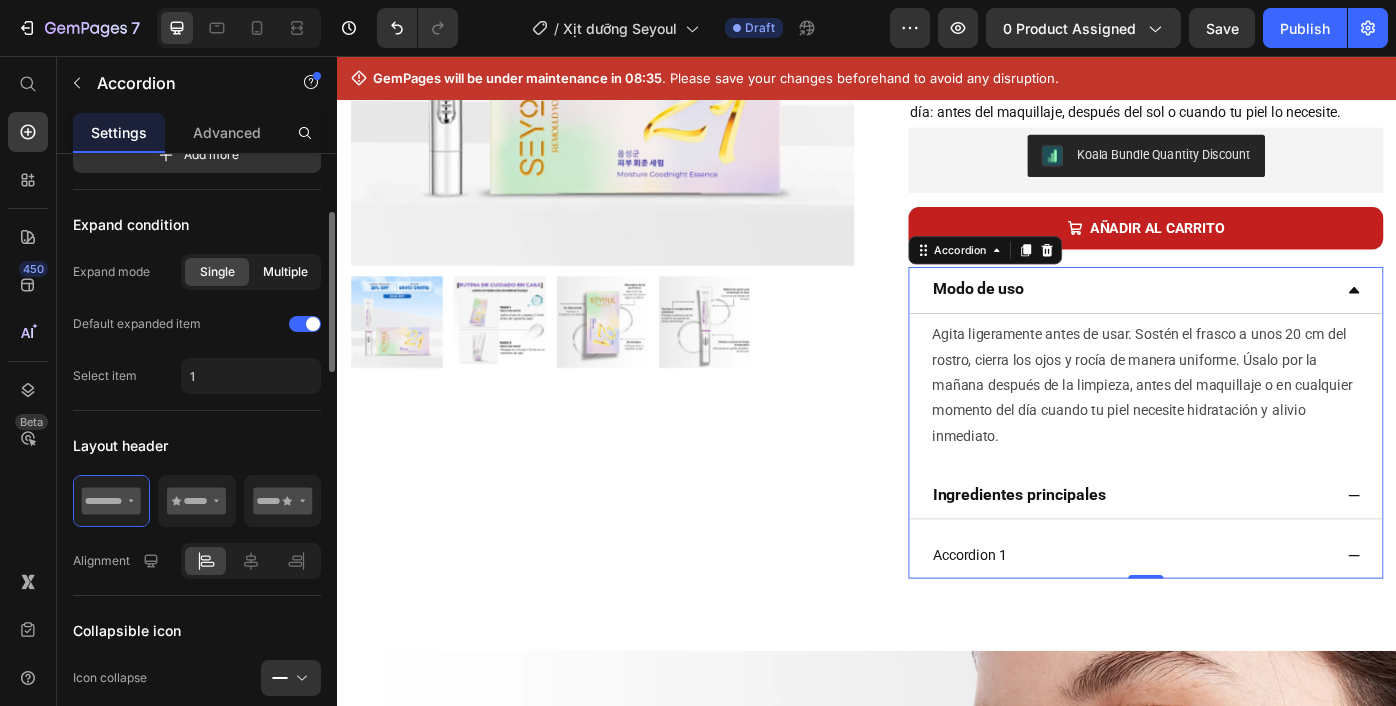 click on "Multiple" 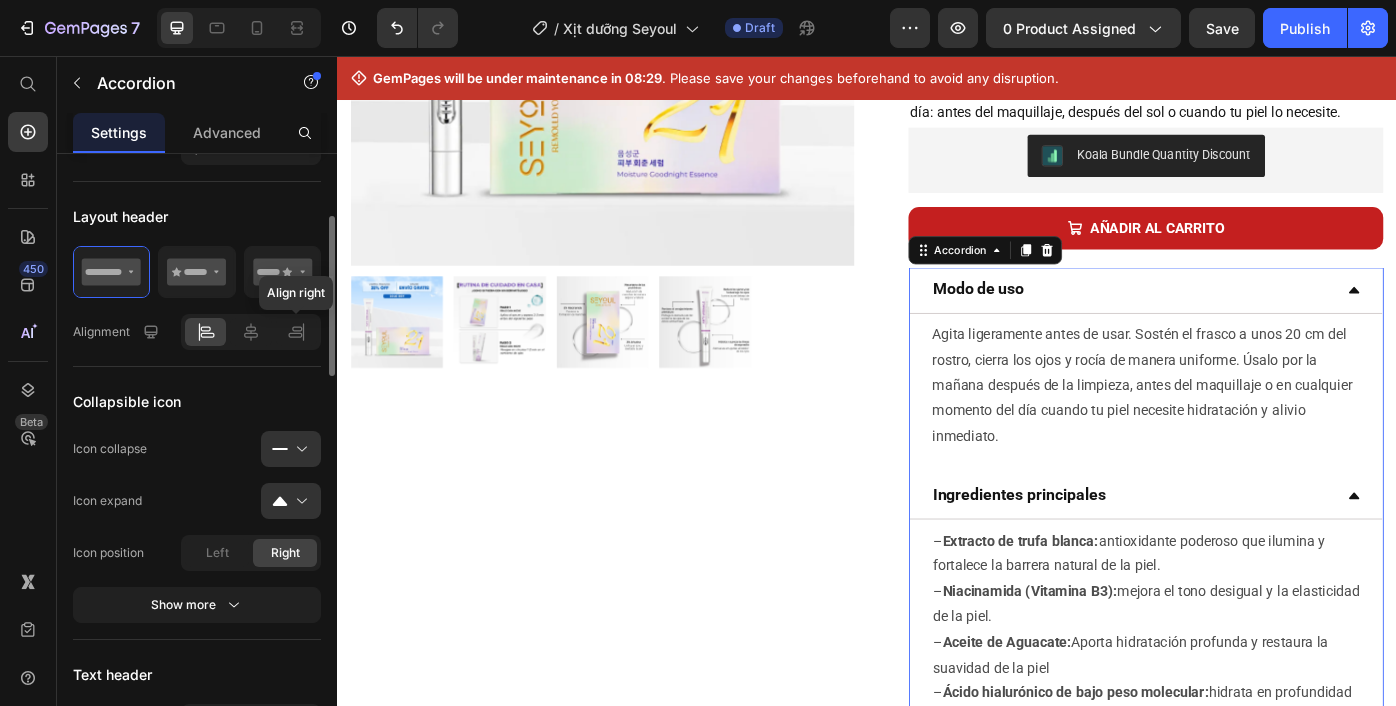 scroll, scrollTop: 495, scrollLeft: 0, axis: vertical 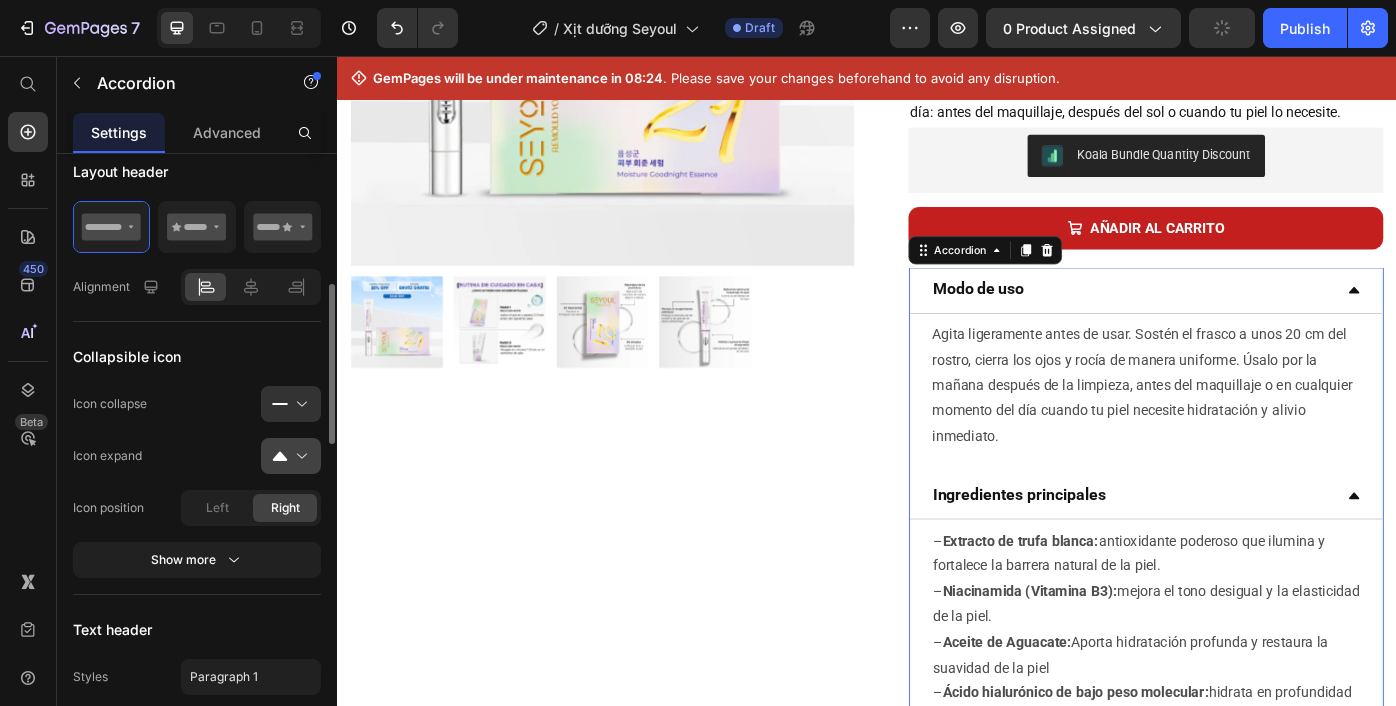 click at bounding box center [299, 456] 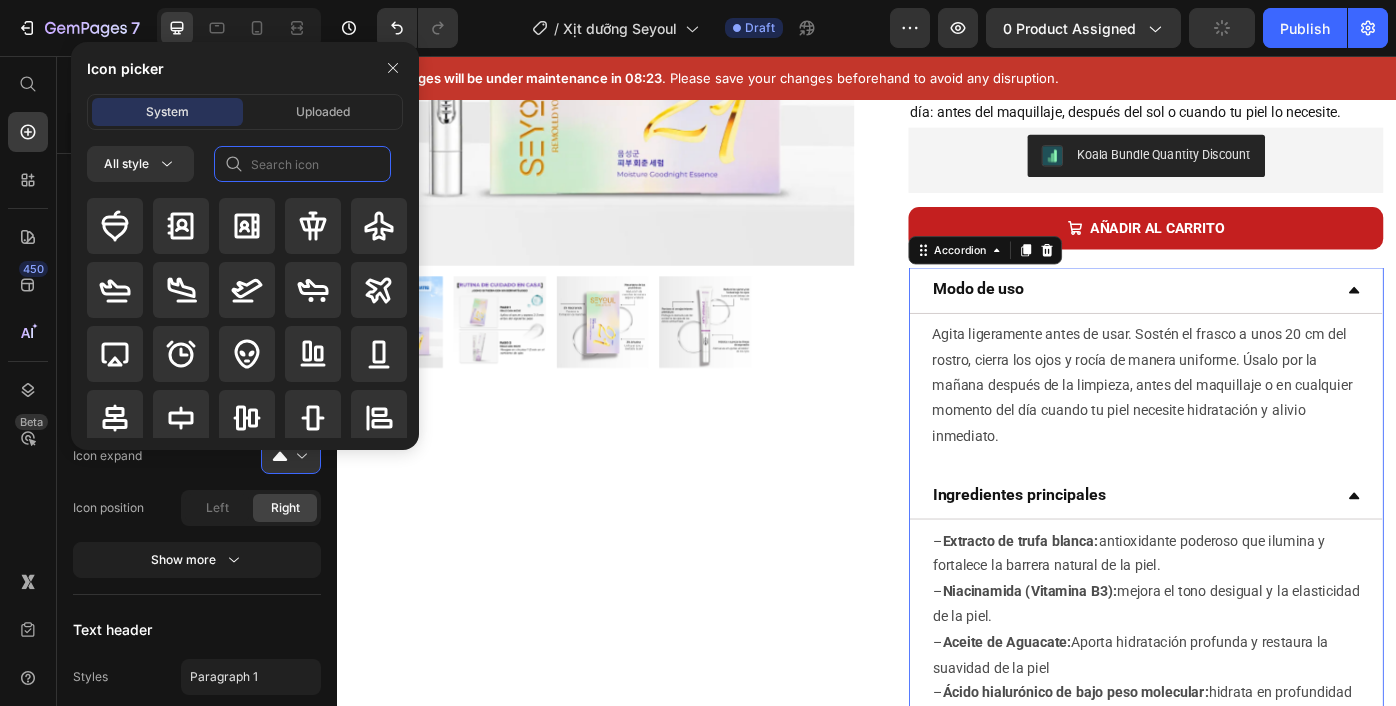 click 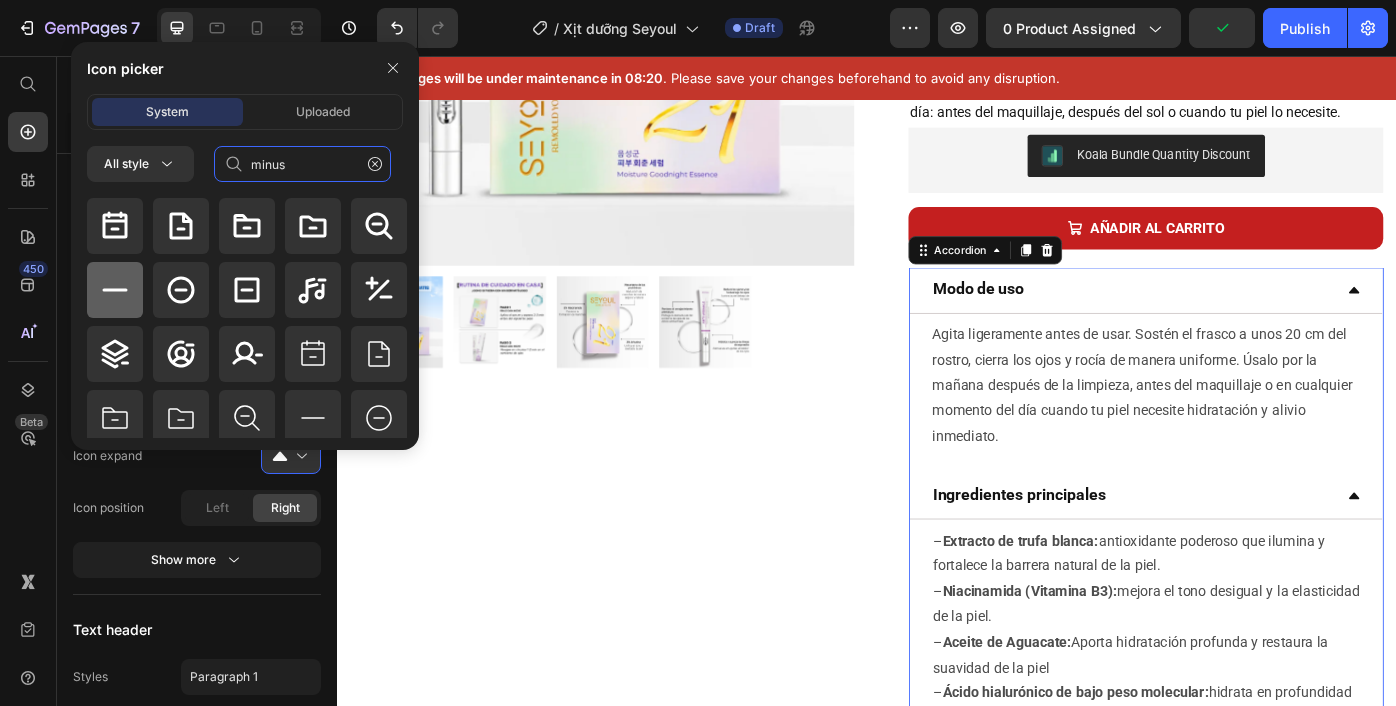 type on "minus" 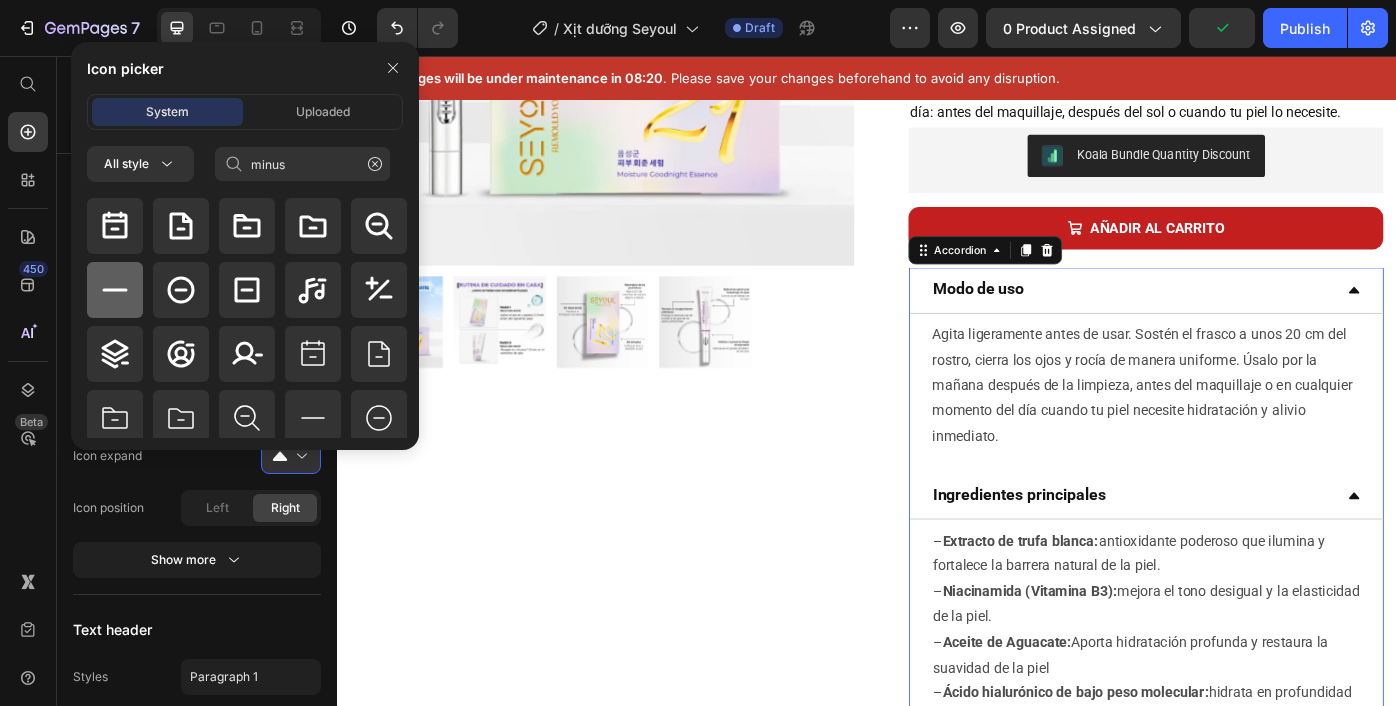 click 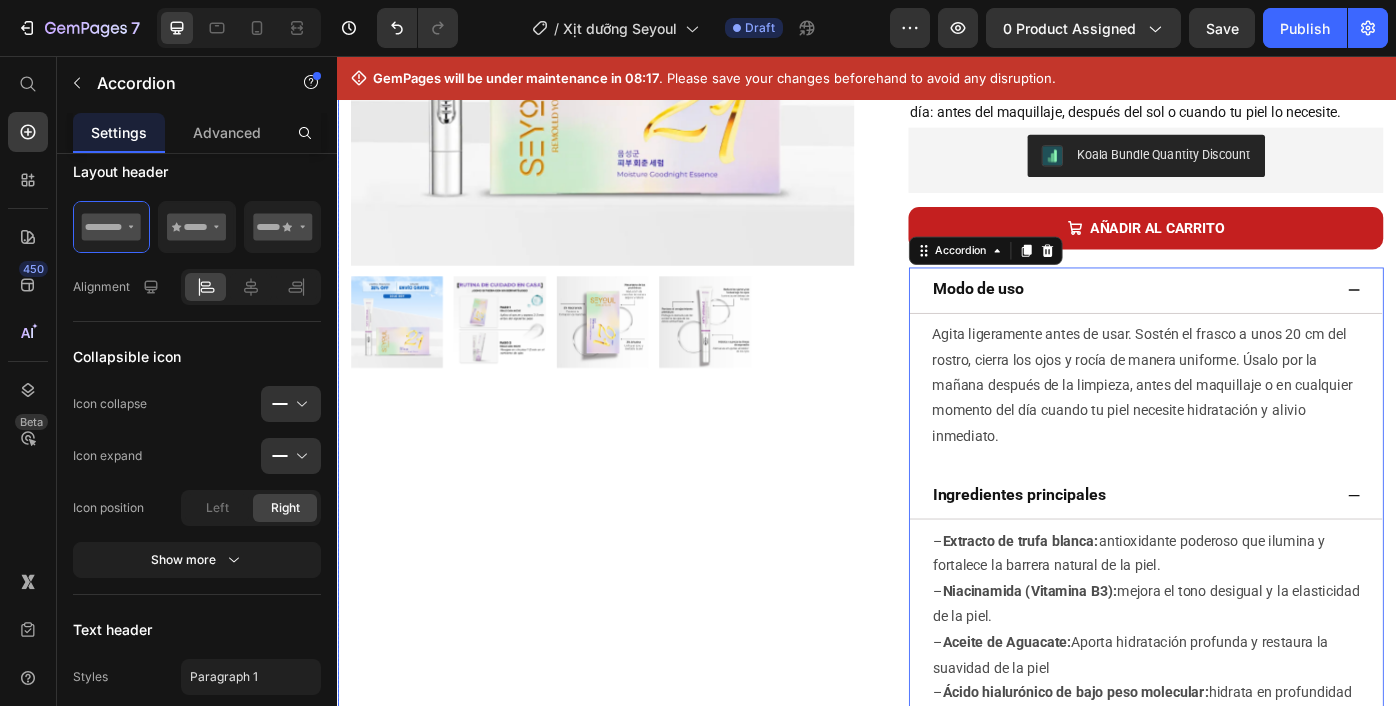 click on "Product Images Row" at bounding box center (637, 339) 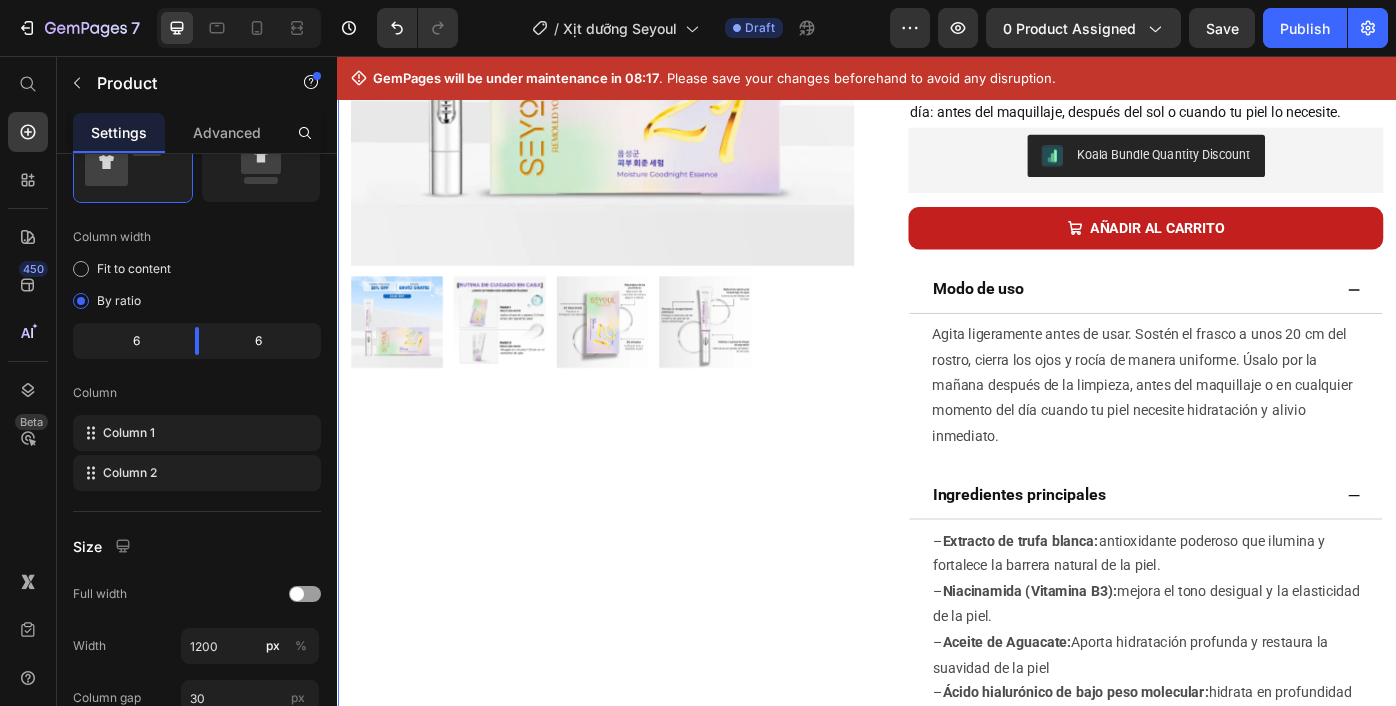 scroll, scrollTop: 0, scrollLeft: 0, axis: both 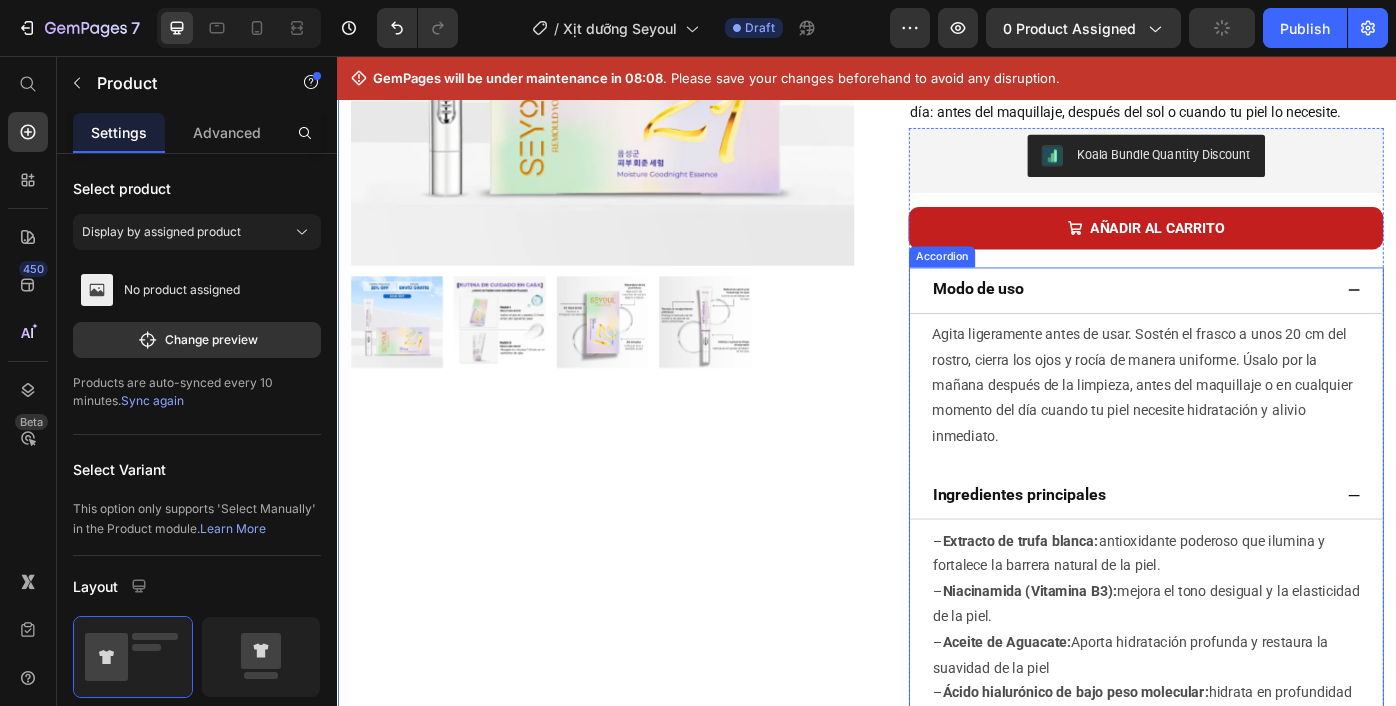 click on "Modo de uso" at bounding box center [1237, 315] 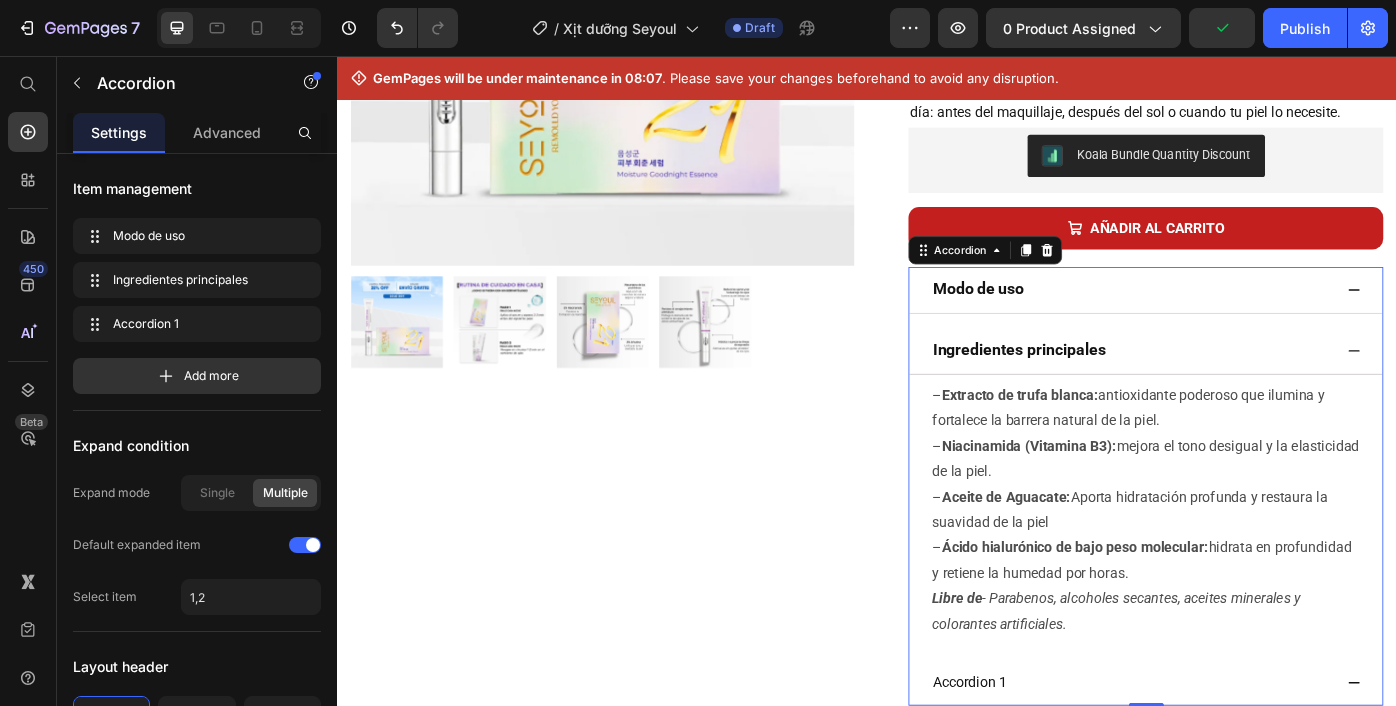 click on "Modo de uso" at bounding box center [1237, 315] 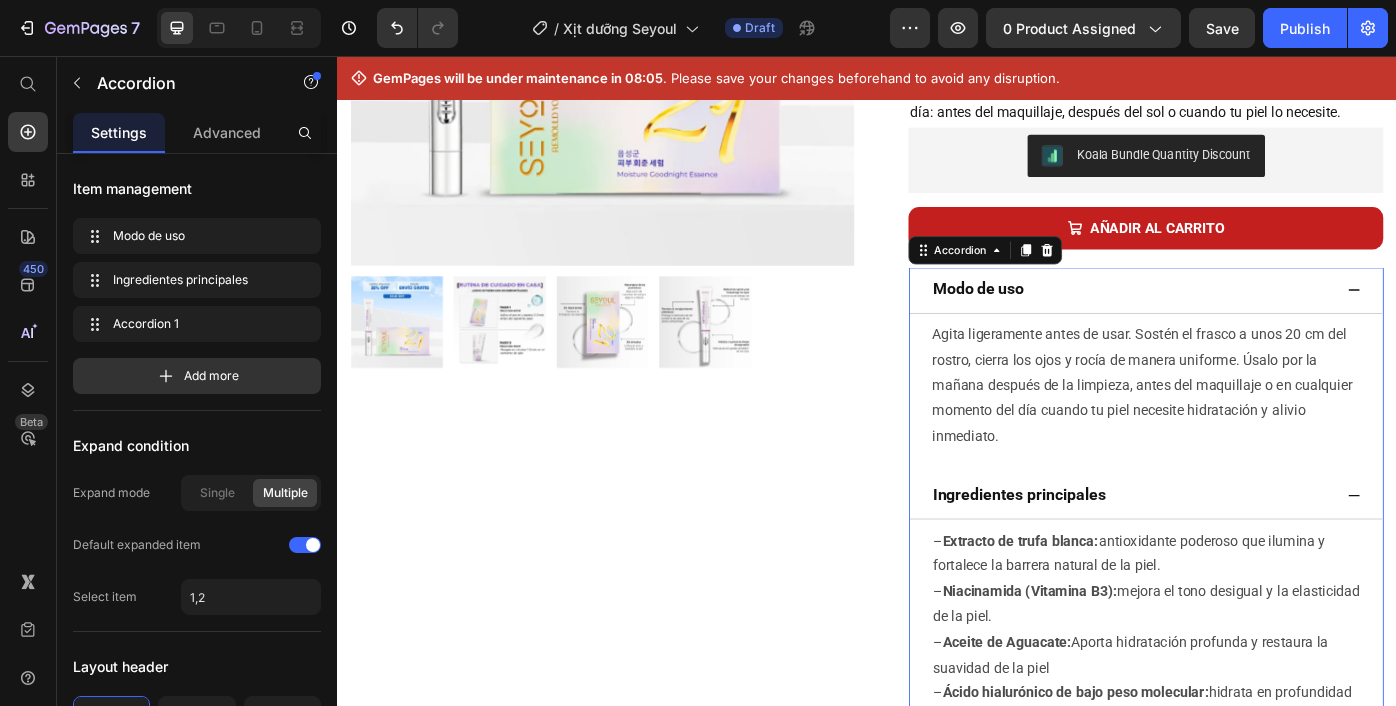 click on "Modo de uso" at bounding box center [1237, 315] 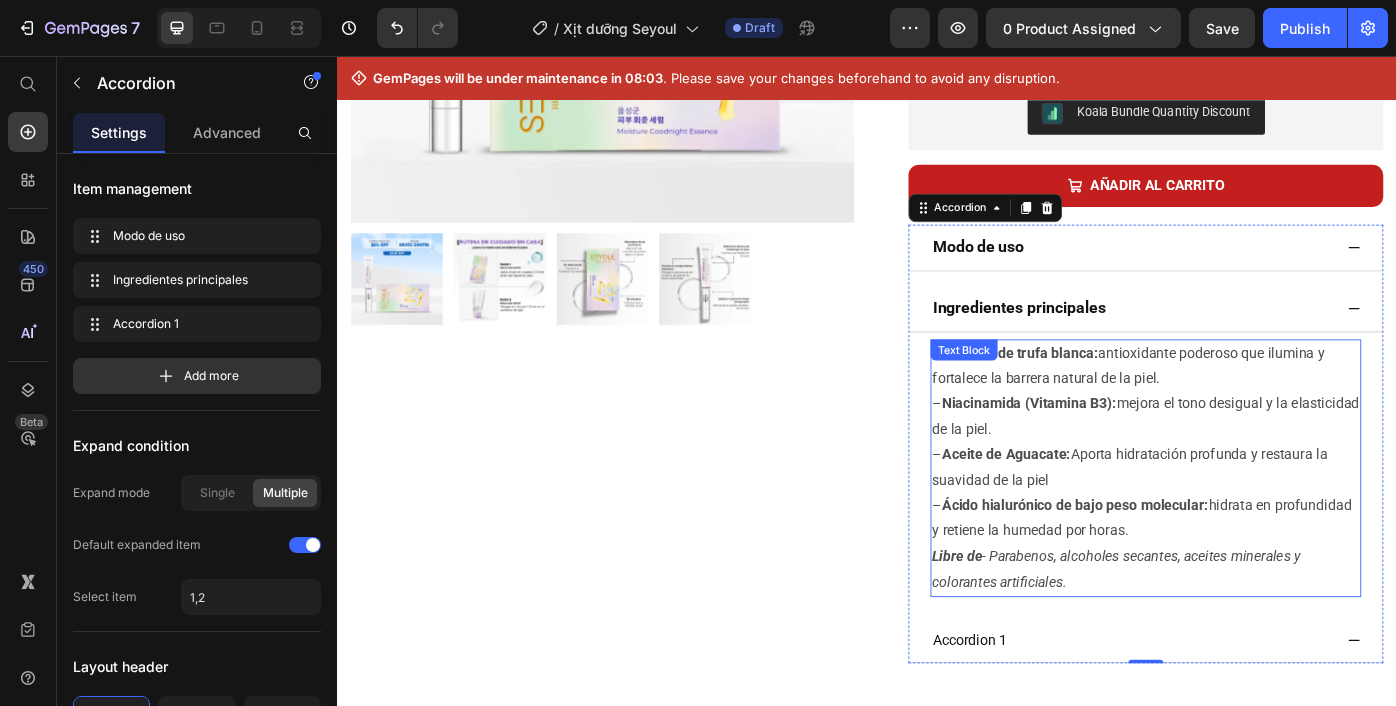 scroll, scrollTop: 614, scrollLeft: 0, axis: vertical 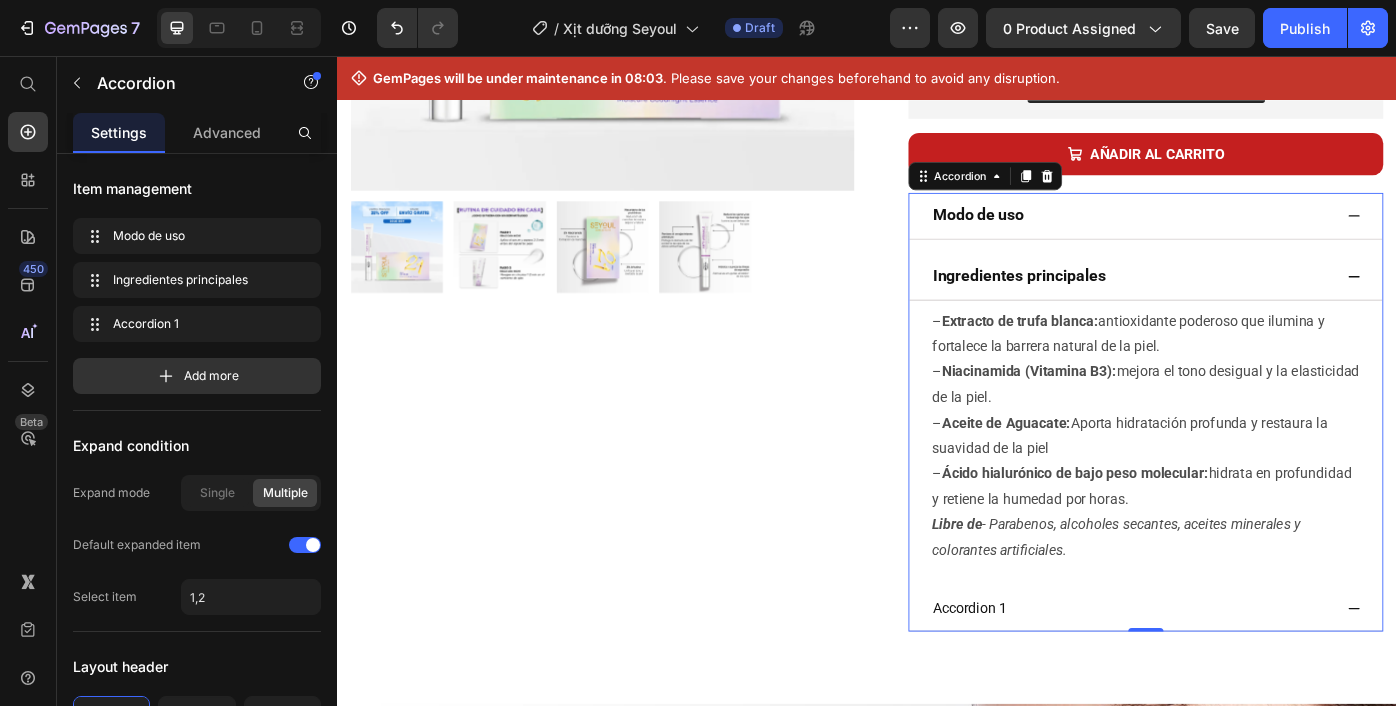 click on "Ingredientes principales" at bounding box center [1237, 300] 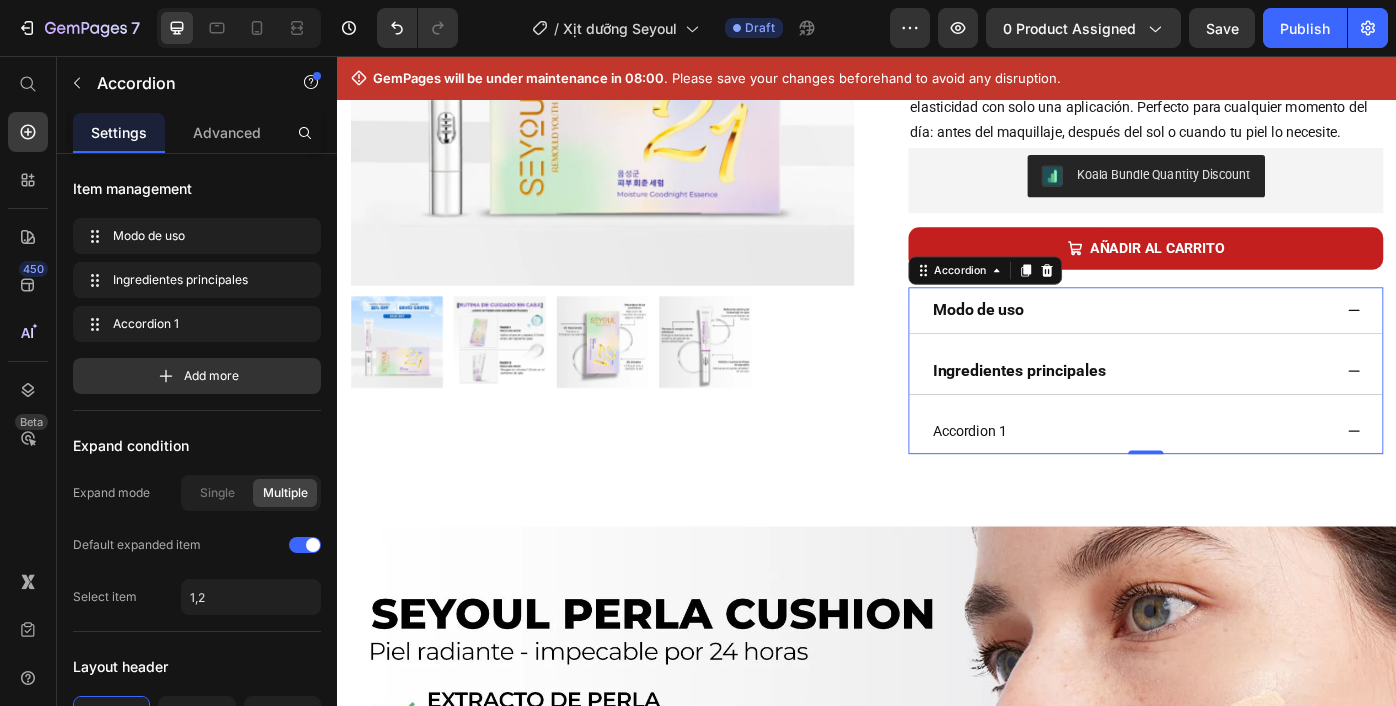 scroll, scrollTop: 513, scrollLeft: 0, axis: vertical 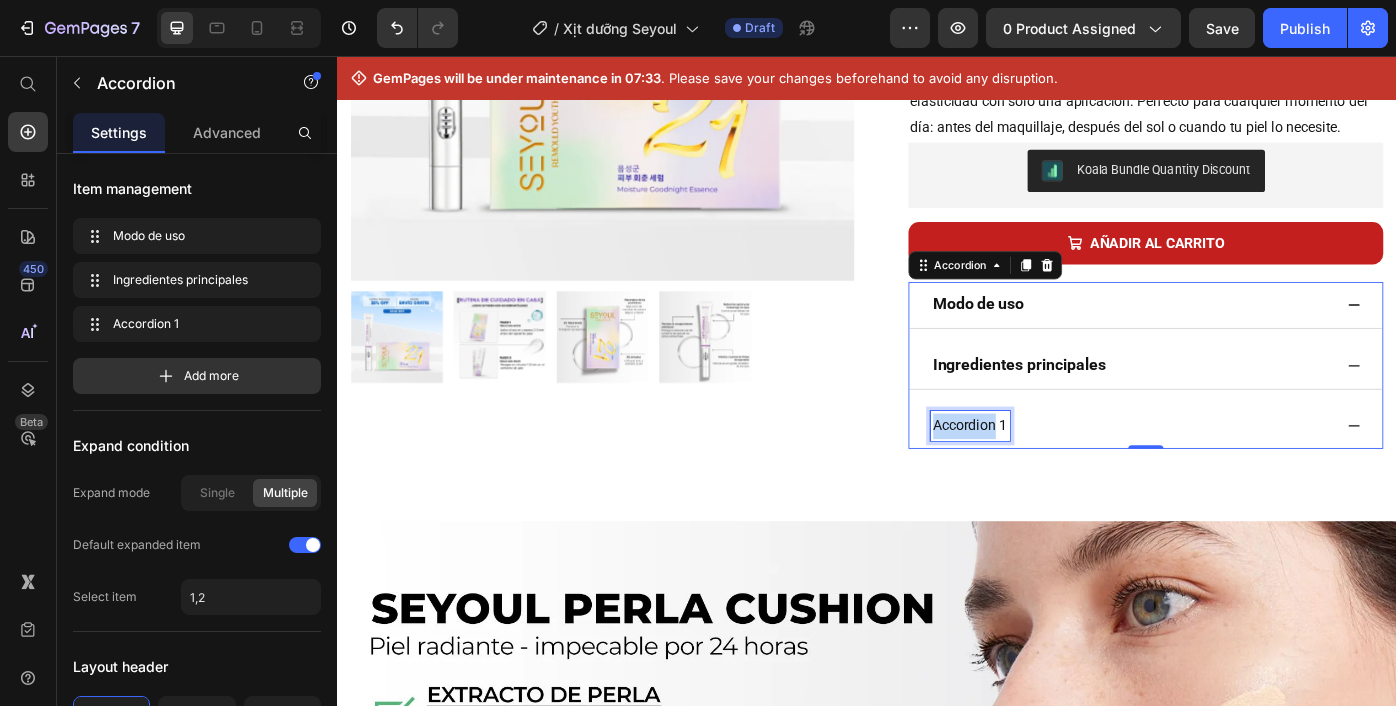 click on "Accordion 1" at bounding box center (1054, 469) 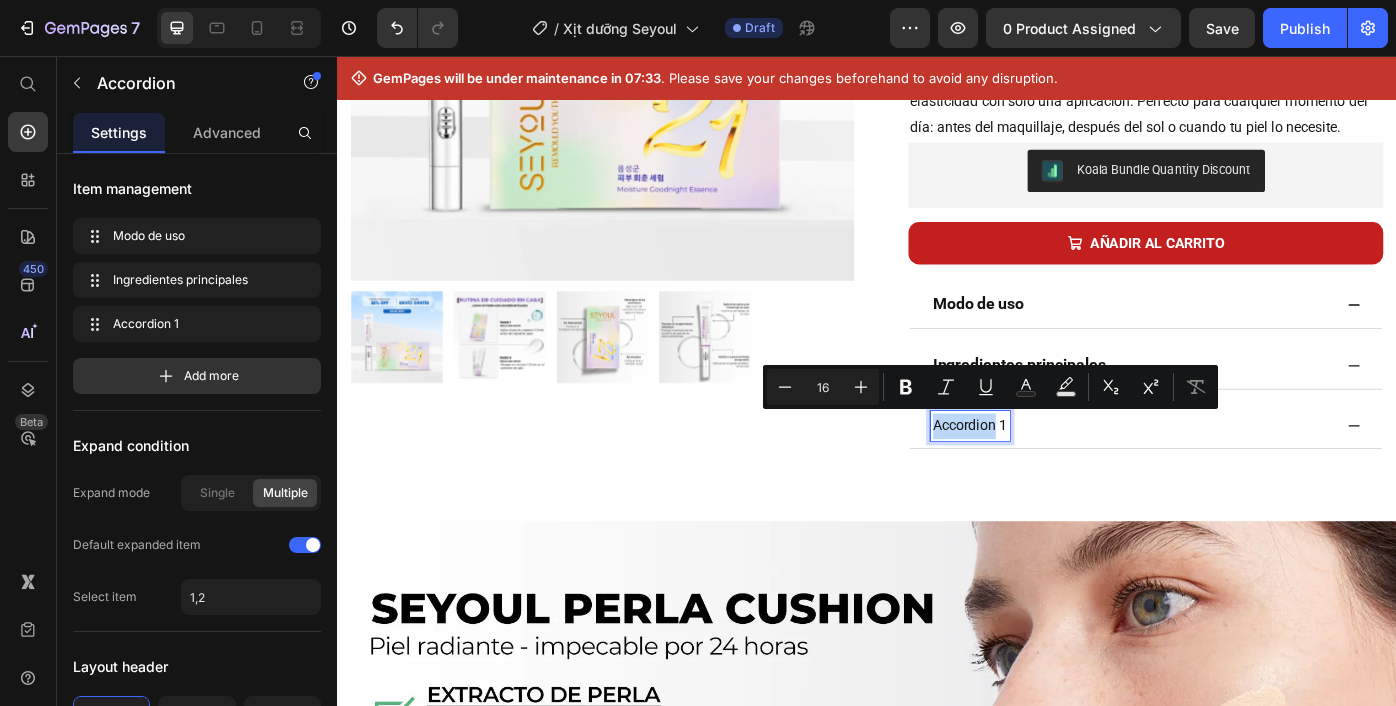 click on "Accordion 1" at bounding box center (1054, 469) 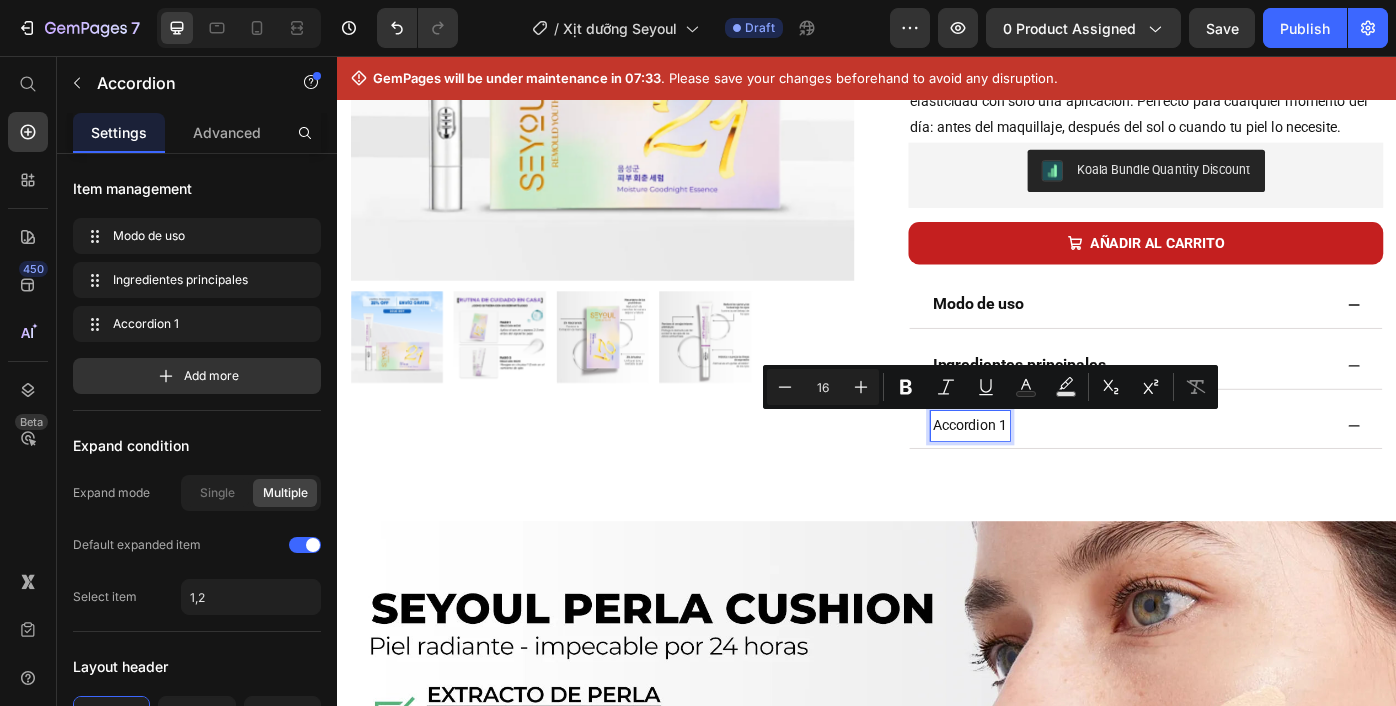 click on "Accordion 1" at bounding box center (1054, 469) 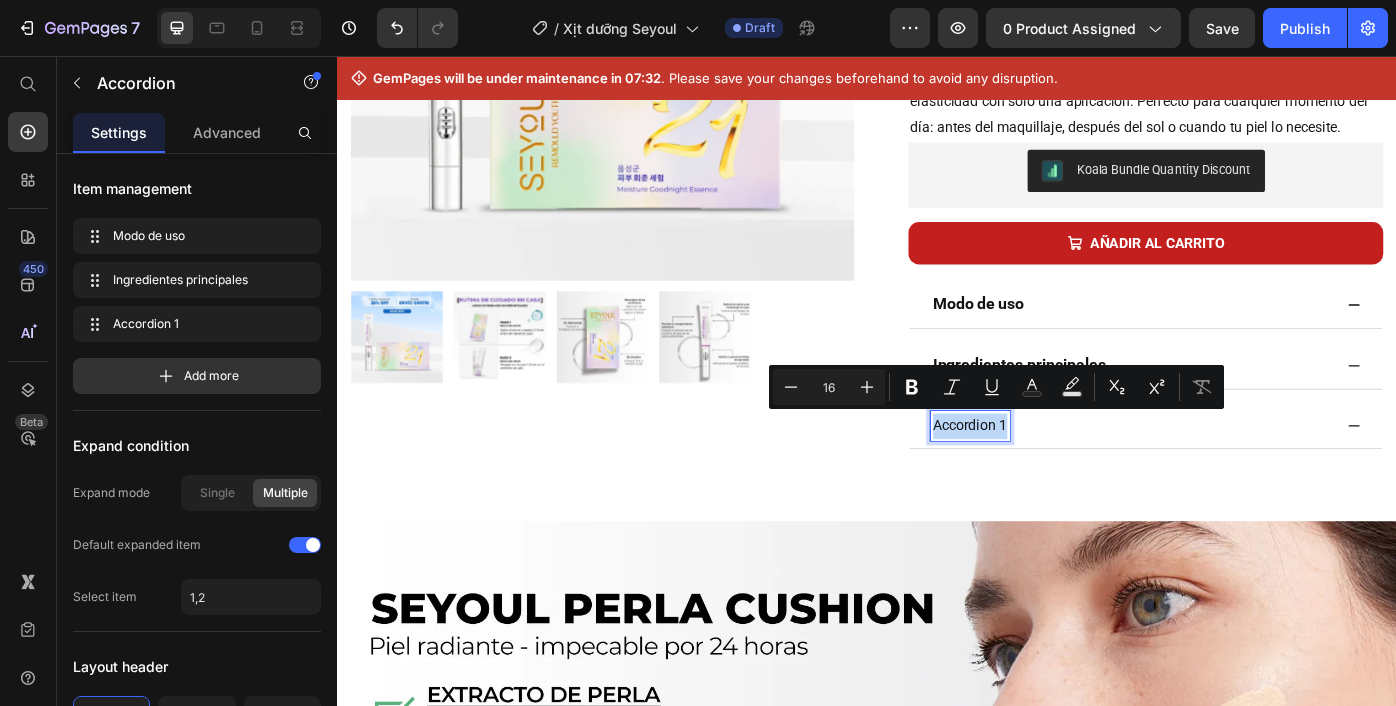 click on "Accordion 1" at bounding box center (1054, 469) 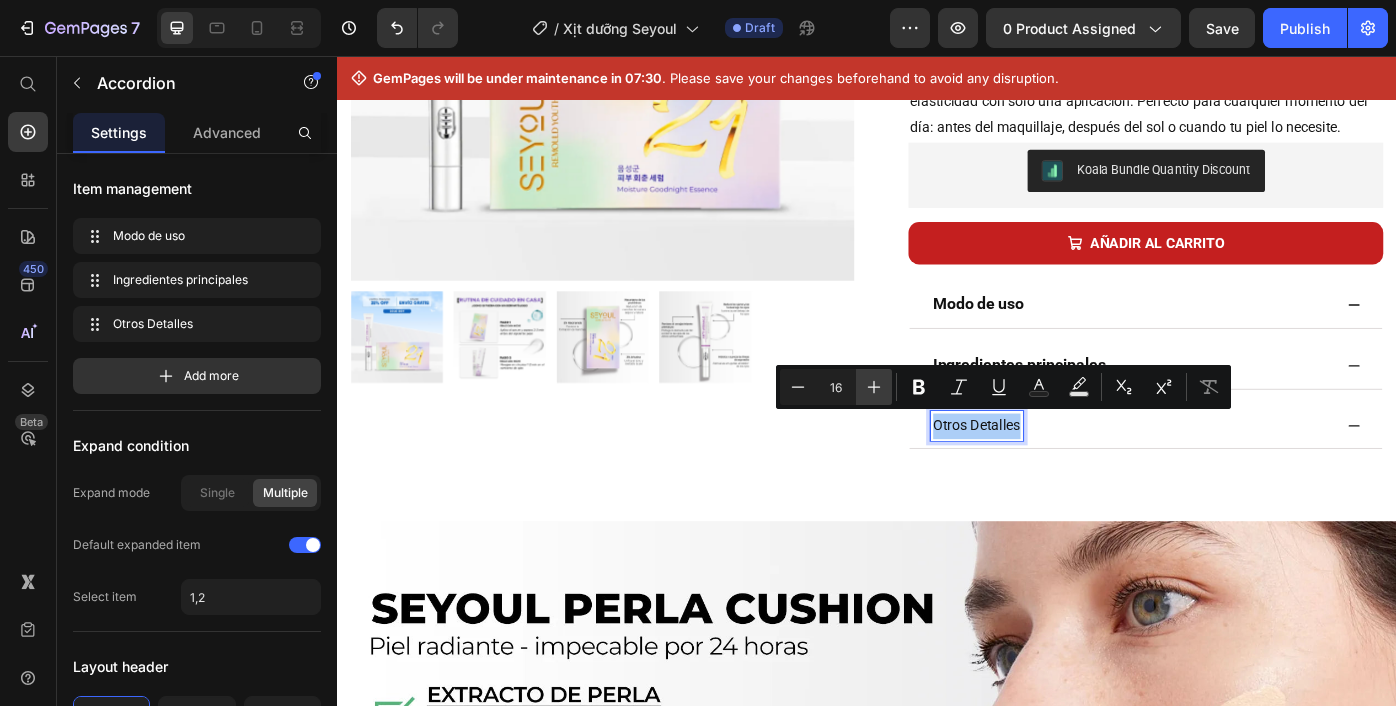 click on "Plus" at bounding box center (874, 387) 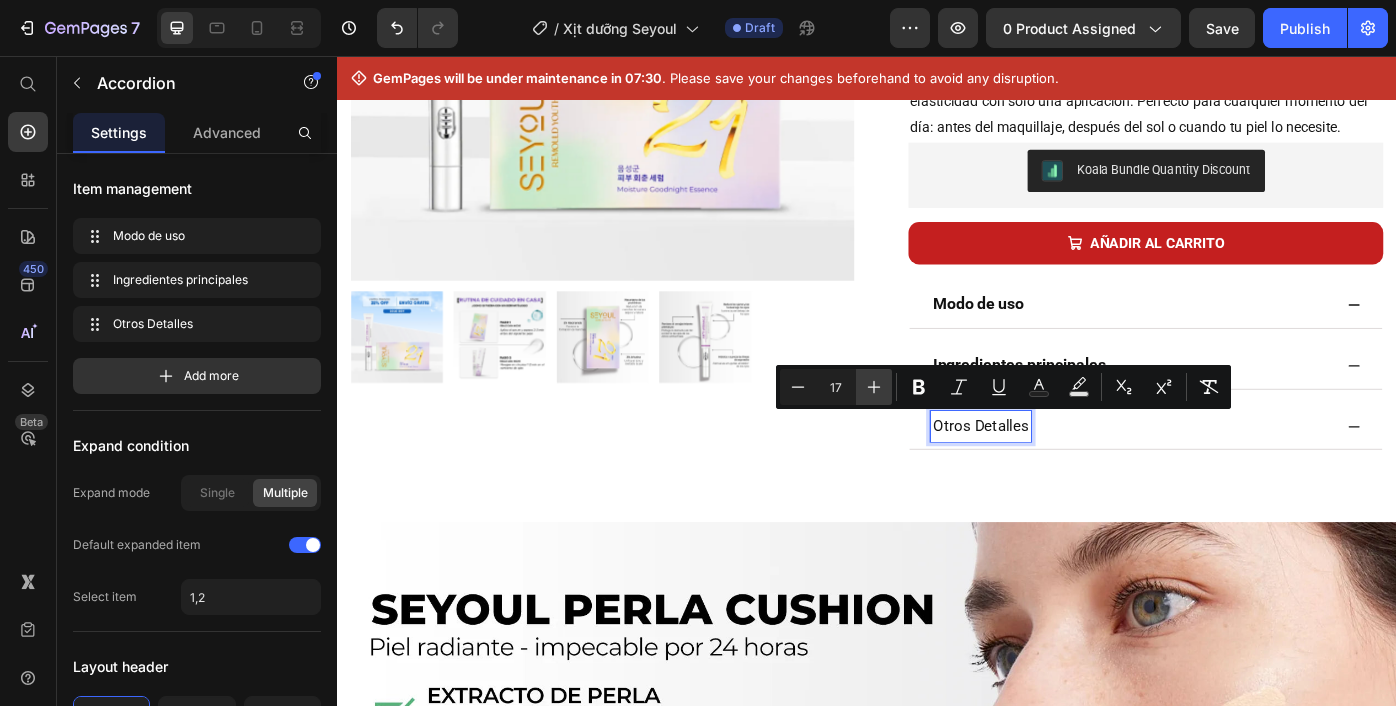 click on "Plus" at bounding box center [874, 387] 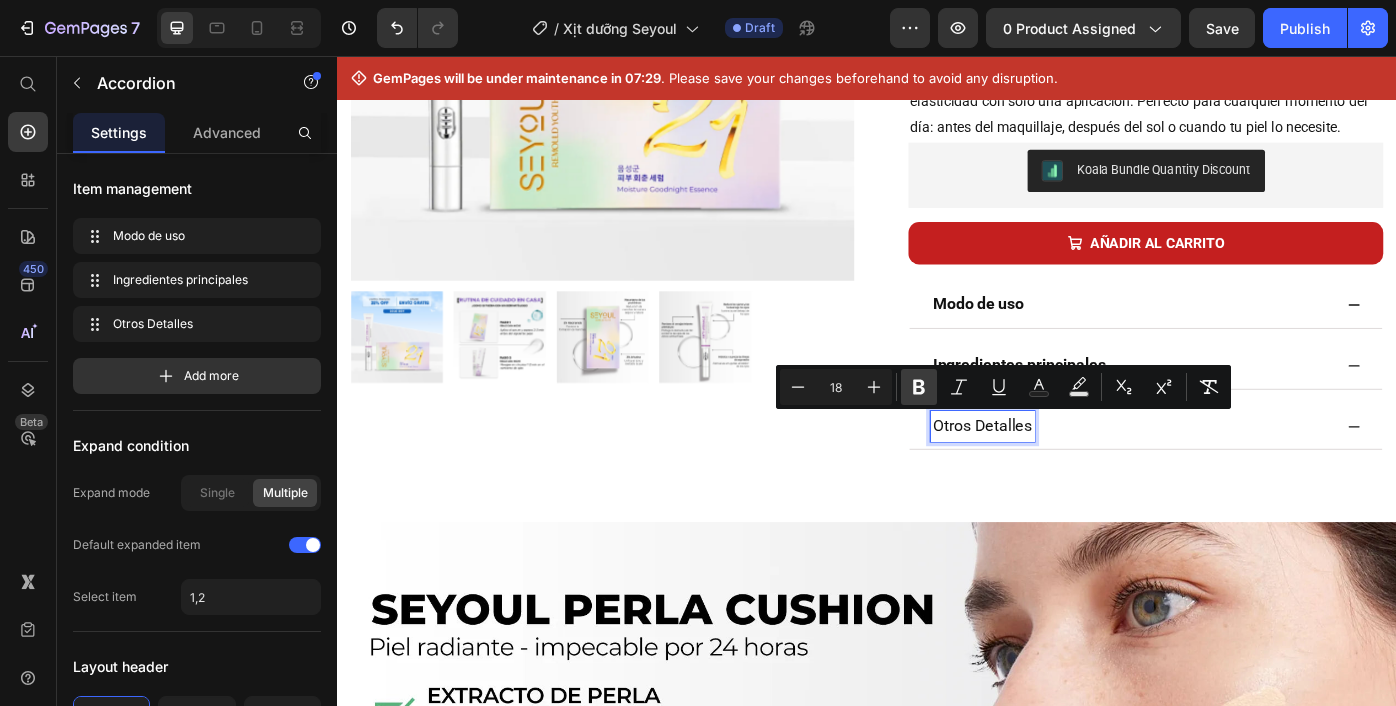 click 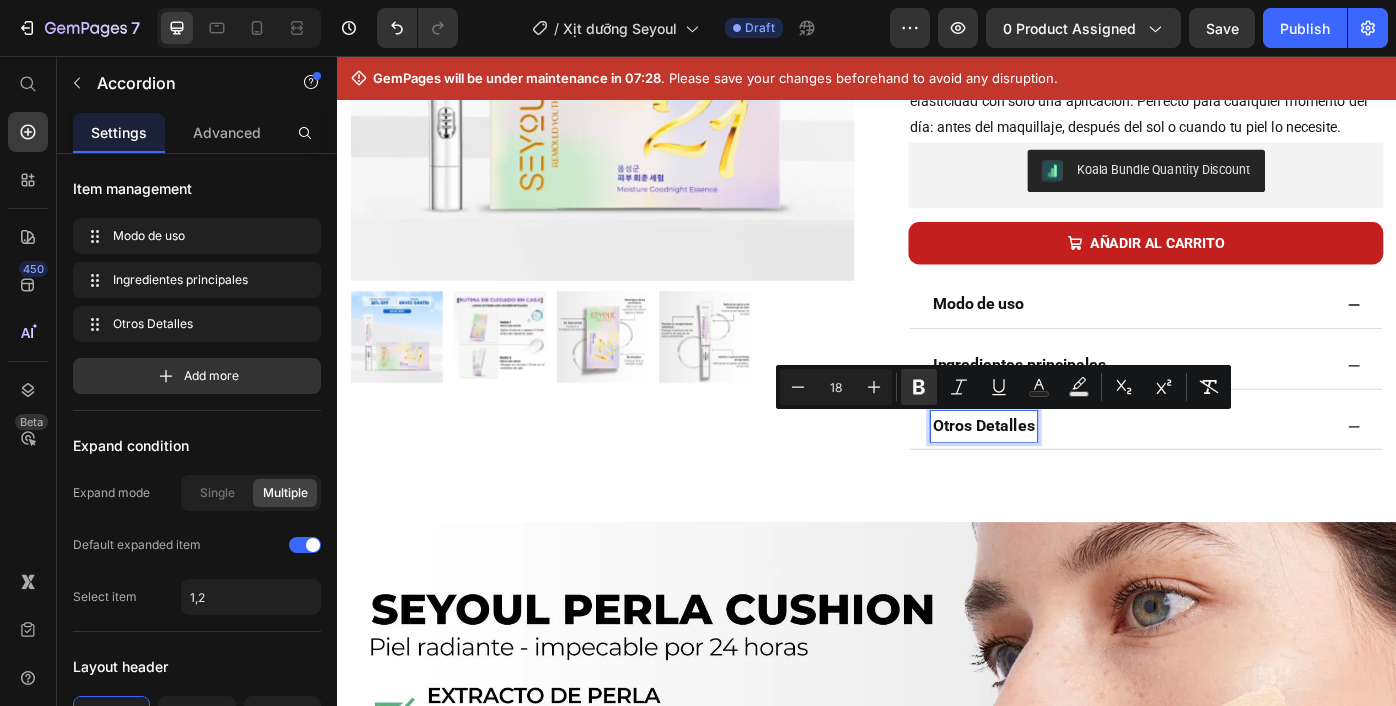 click on "Otros Detalles" at bounding box center (1237, 470) 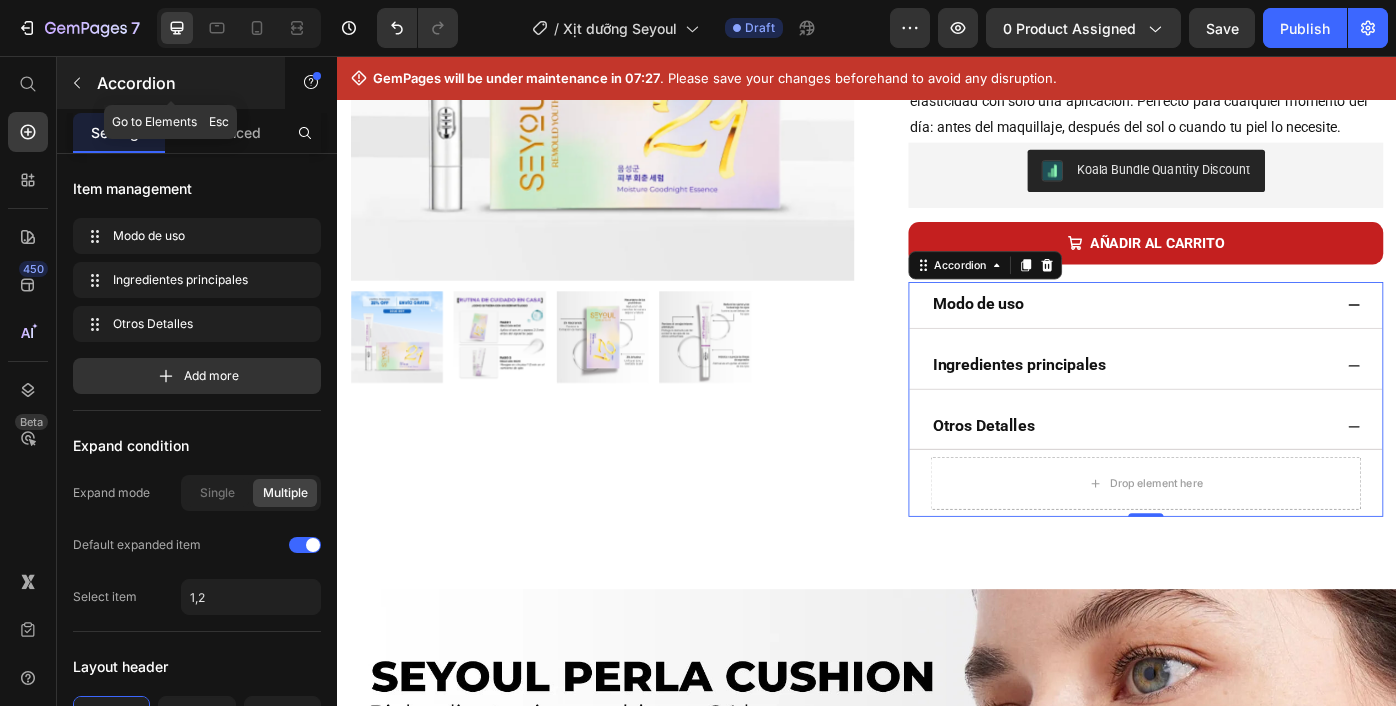 click 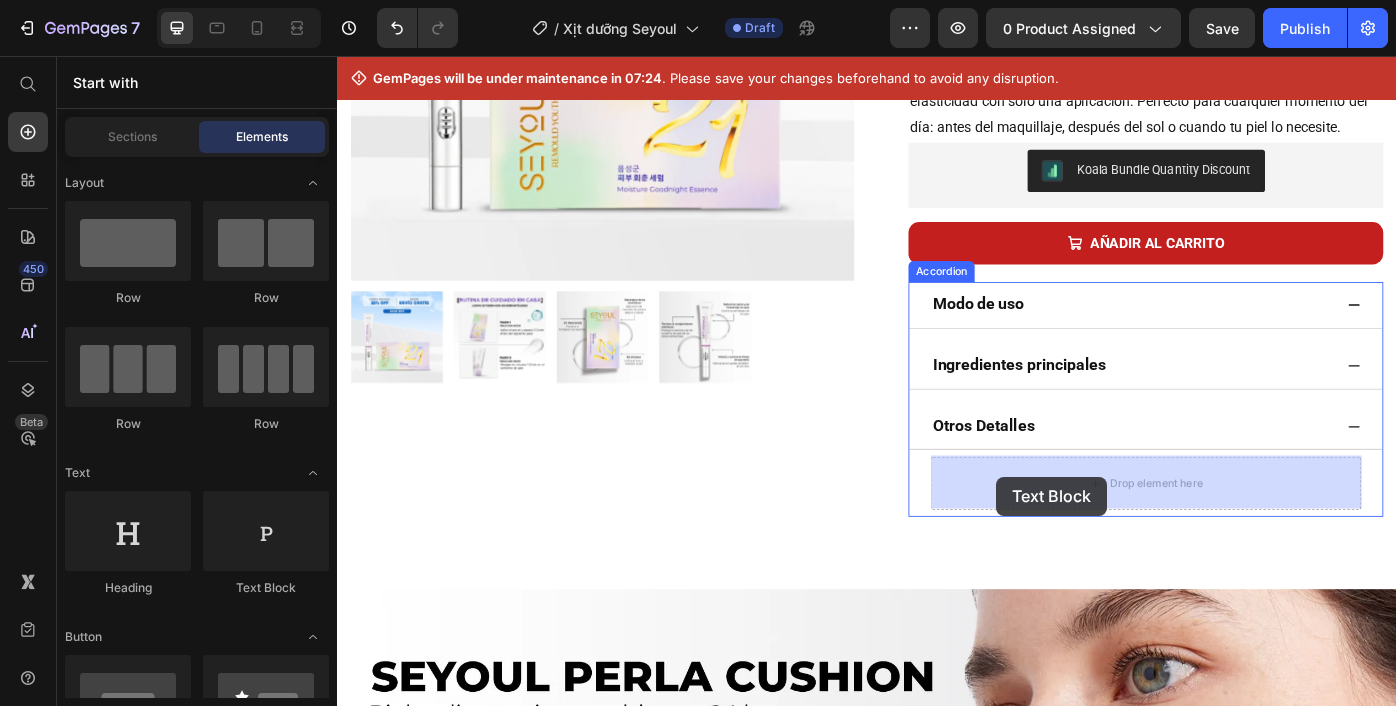 drag, startPoint x: 559, startPoint y: 455, endPoint x: 1084, endPoint y: 527, distance: 529.9141 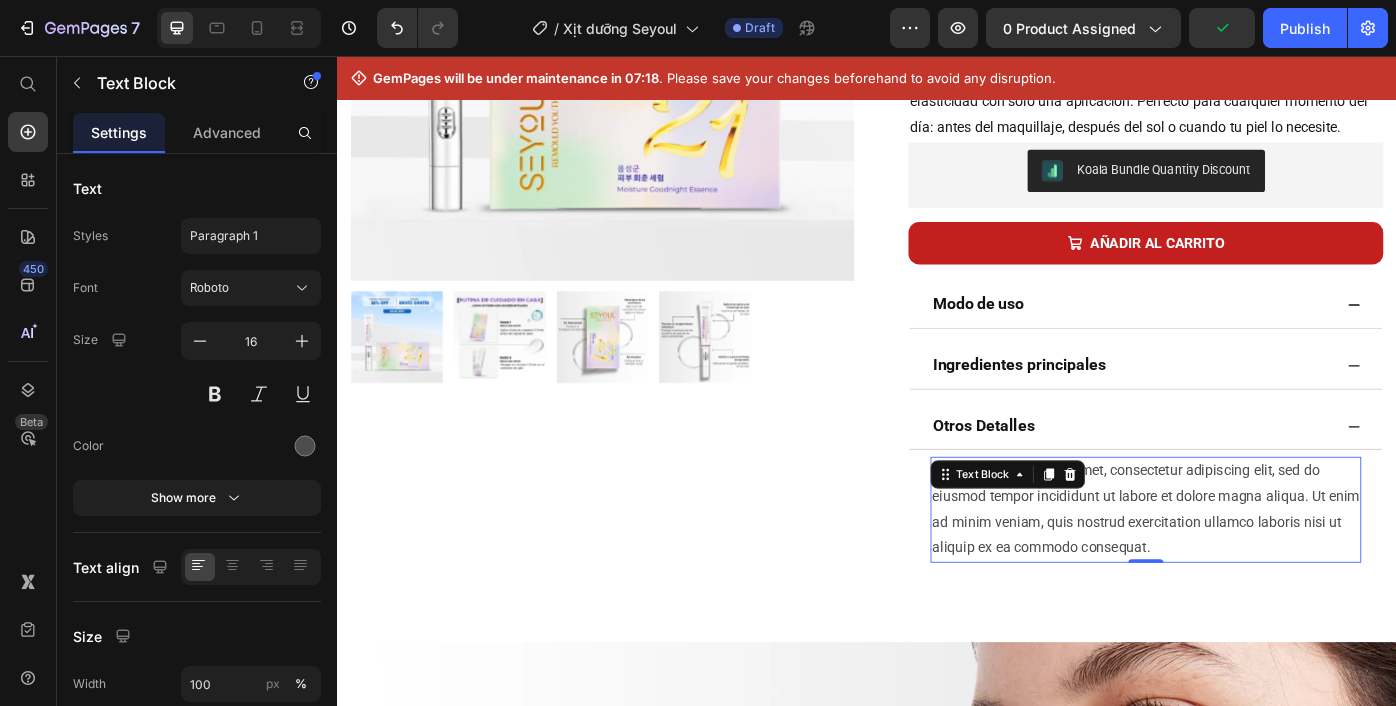click on "Lorem ipsum dolor sit amet, consectetur adipiscing elit, sed do eiusmod tempor incididunt ut labore et dolore magna aliqua. Ut enim ad minim veniam, quis nostrud exercitation ullamco laboris nisi ut aliquip ex ea commodo consequat." at bounding box center (1253, 563) 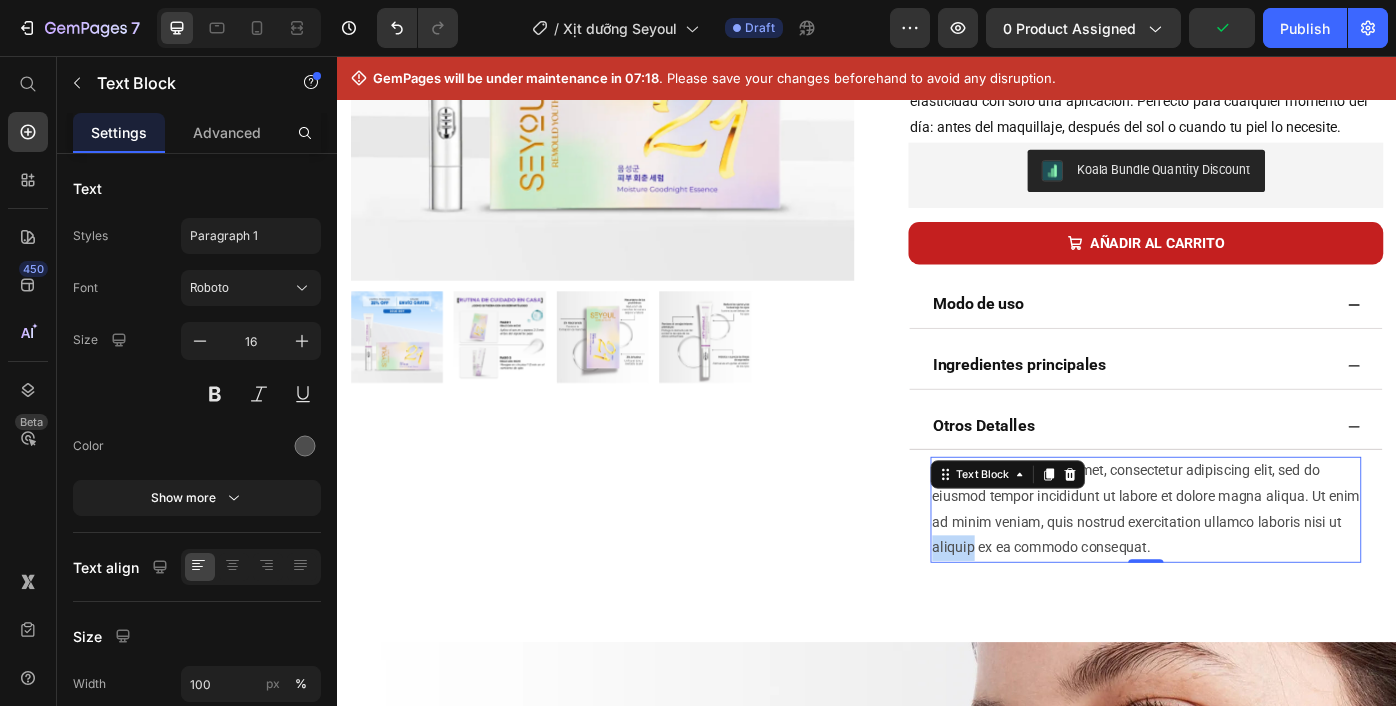 click on "Lorem ipsum dolor sit amet, consectetur adipiscing elit, sed do eiusmod tempor incididunt ut labore et dolore magna aliqua. Ut enim ad minim veniam, quis nostrud exercitation ullamco laboris nisi ut aliquip ex ea commodo consequat." at bounding box center (1253, 563) 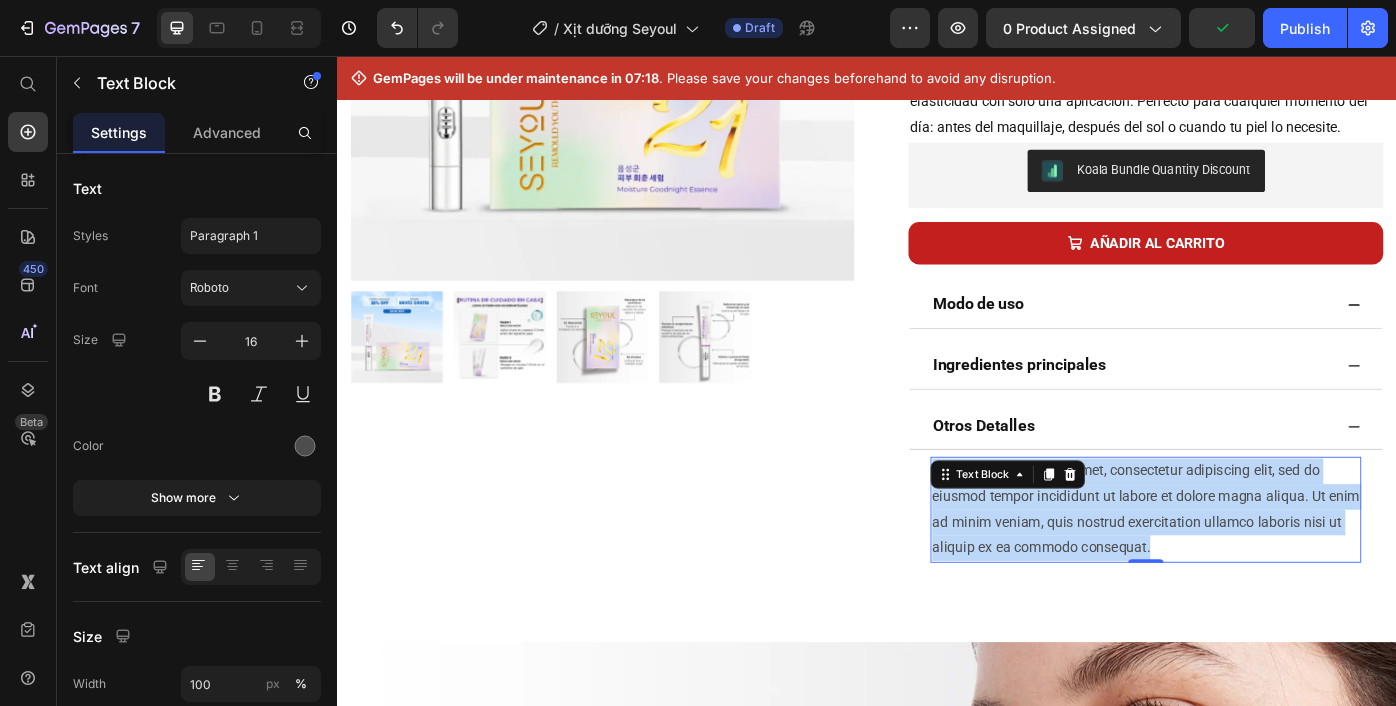 click on "Lorem ipsum dolor sit amet, consectetur adipiscing elit, sed do eiusmod tempor incididunt ut labore et dolore magna aliqua. Ut enim ad minim veniam, quis nostrud exercitation ullamco laboris nisi ut aliquip ex ea commodo consequat." at bounding box center (1253, 563) 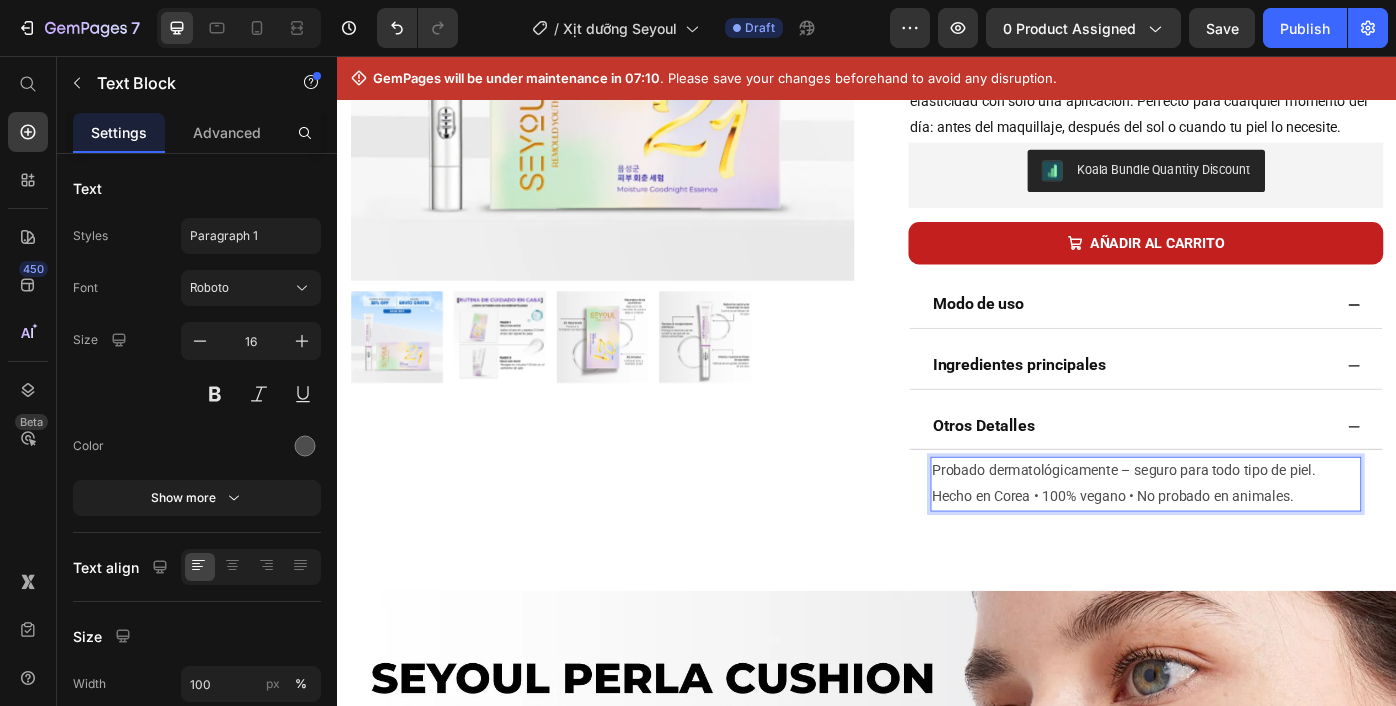 click on "Probado dermatológicamente – seguro para todo tipo de piel. Hecho en Corea • 100% vegano • No probado en animales." at bounding box center (1253, 535) 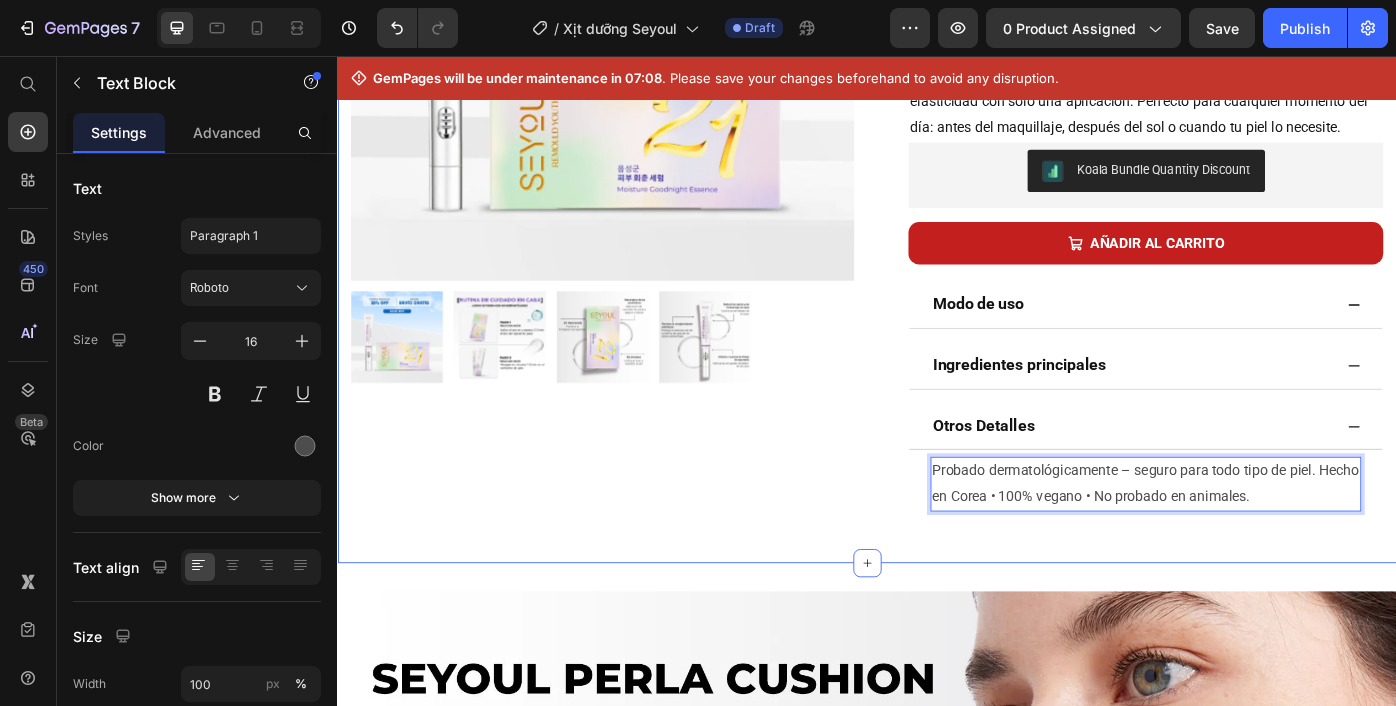 click on "APROVECHA HOY 25% DE DESCUENTO Text Block Row
Product Images Row Combo Juventud Radiante Product Title
Custom Code
Preview or Publish the page to see the content. Custom Code MX$ 1,025.00 Product Price MX$ 769.00 Product Price Row Experimenta una base perfecta:  "Piel suave y sin imperfecciones durante 24 horas" Text Block
Icon Vegan Text Block
Icon Gluten Free Text Block
Icon Cluelty Free Text Block Row    Hurry up, only 6 items left in stock Stock Counter Presentamos White Truffle VEGAN First Spray Serum, con extracto de trufa blanca premium de Corea. Hidrata al instante, calma la piel y mejora su elasticidad con solo una aplicación. Perfecto para cualquier momento del día: antes del maquillaje, después del sol o cuando tu piel lo necesite. Text Block Row
Cobertura impecable  y  tono uniforme  para un acabado  satinado natural .
Combinación de  esponja  y  espátula  que permite que la base se  funda perfectamente" at bounding box center [937, 126] 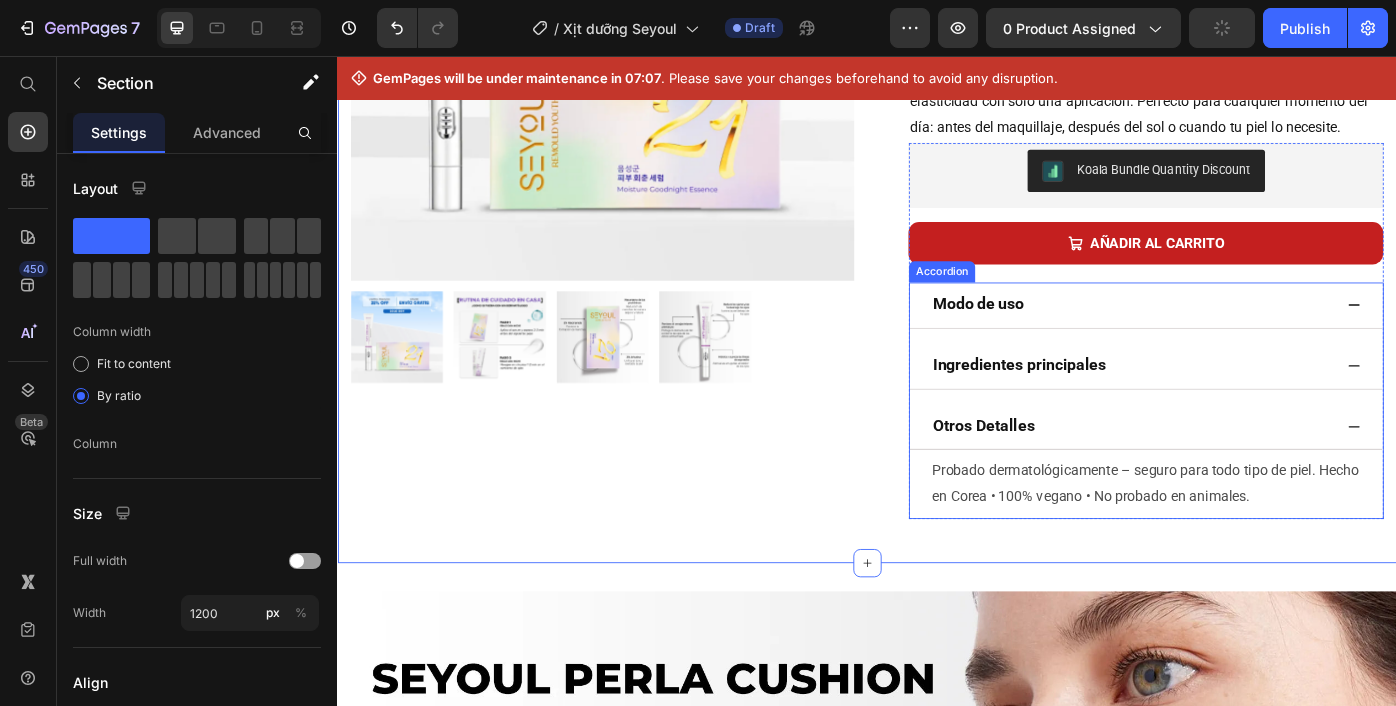 click on "Otros Detalles" at bounding box center [1253, 470] 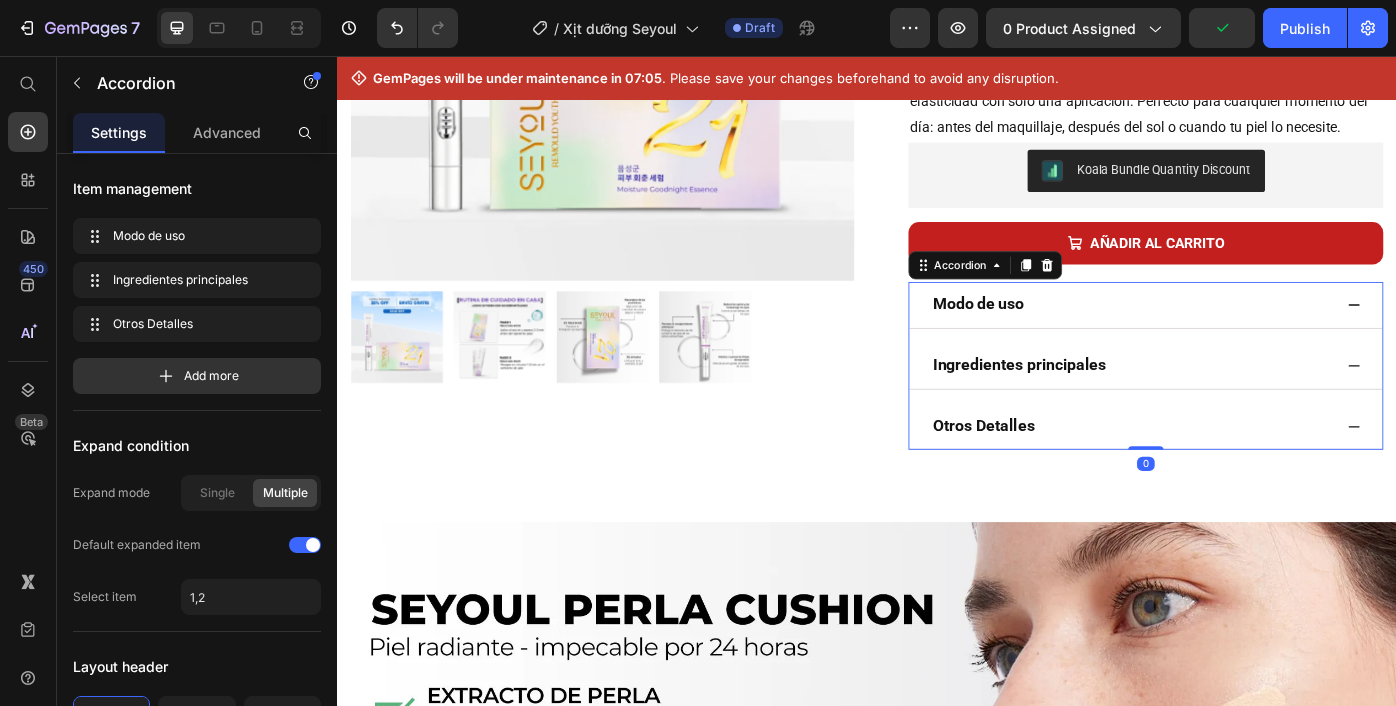 click on "Otros Detalles" at bounding box center [1253, 470] 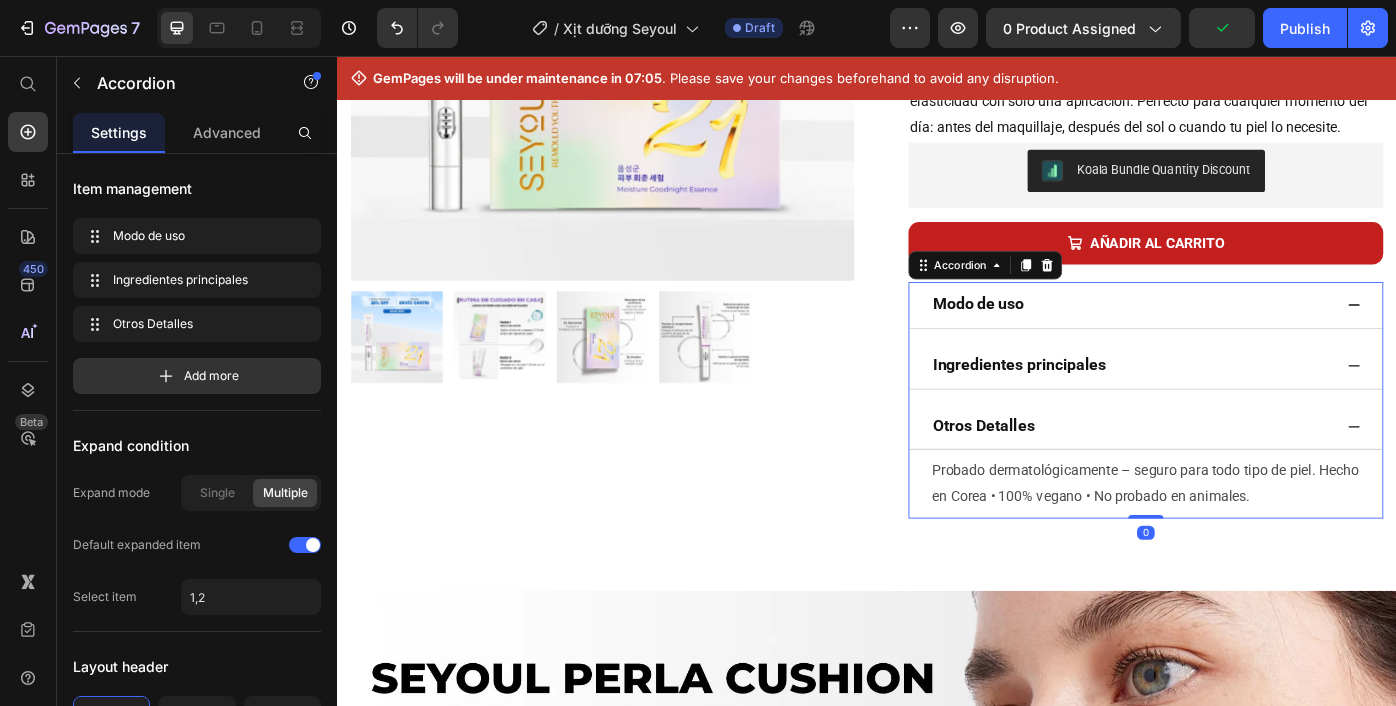 click on "Ingredientes principales" at bounding box center [1237, 401] 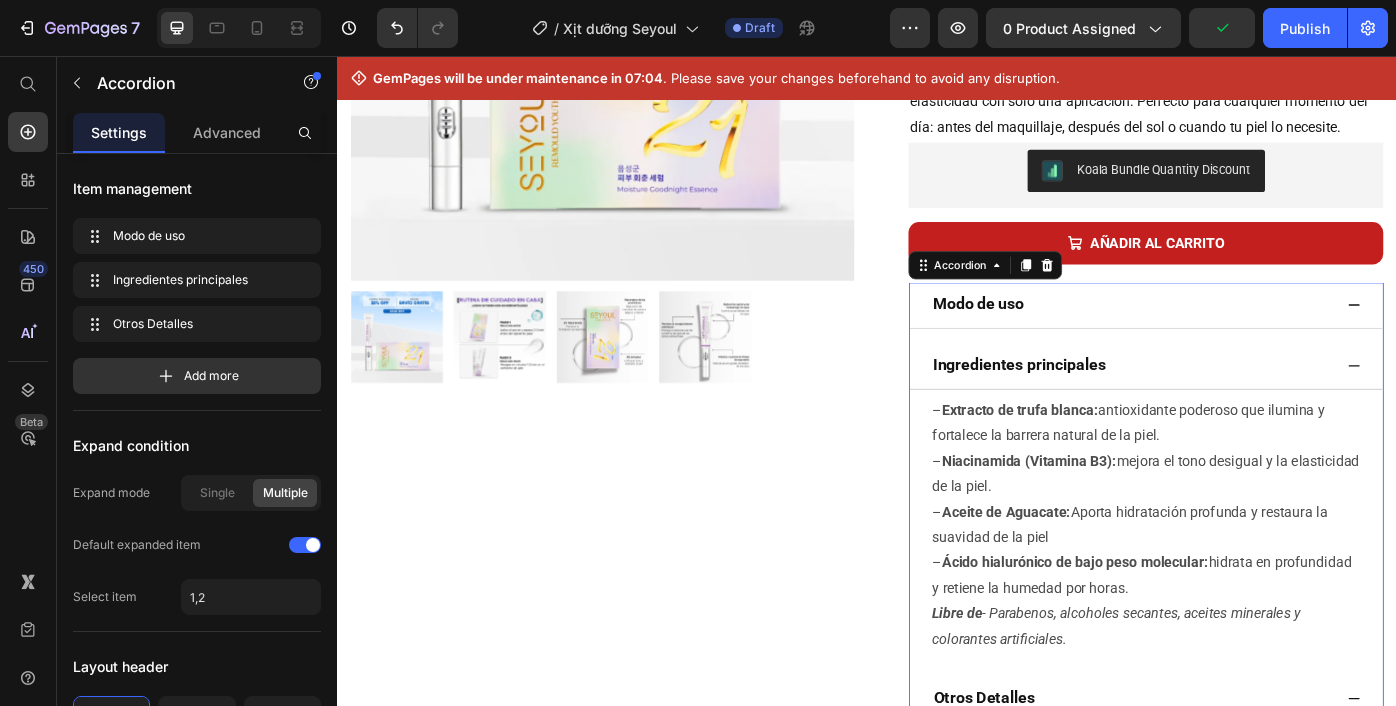 click on "Modo de uso" at bounding box center [1237, 332] 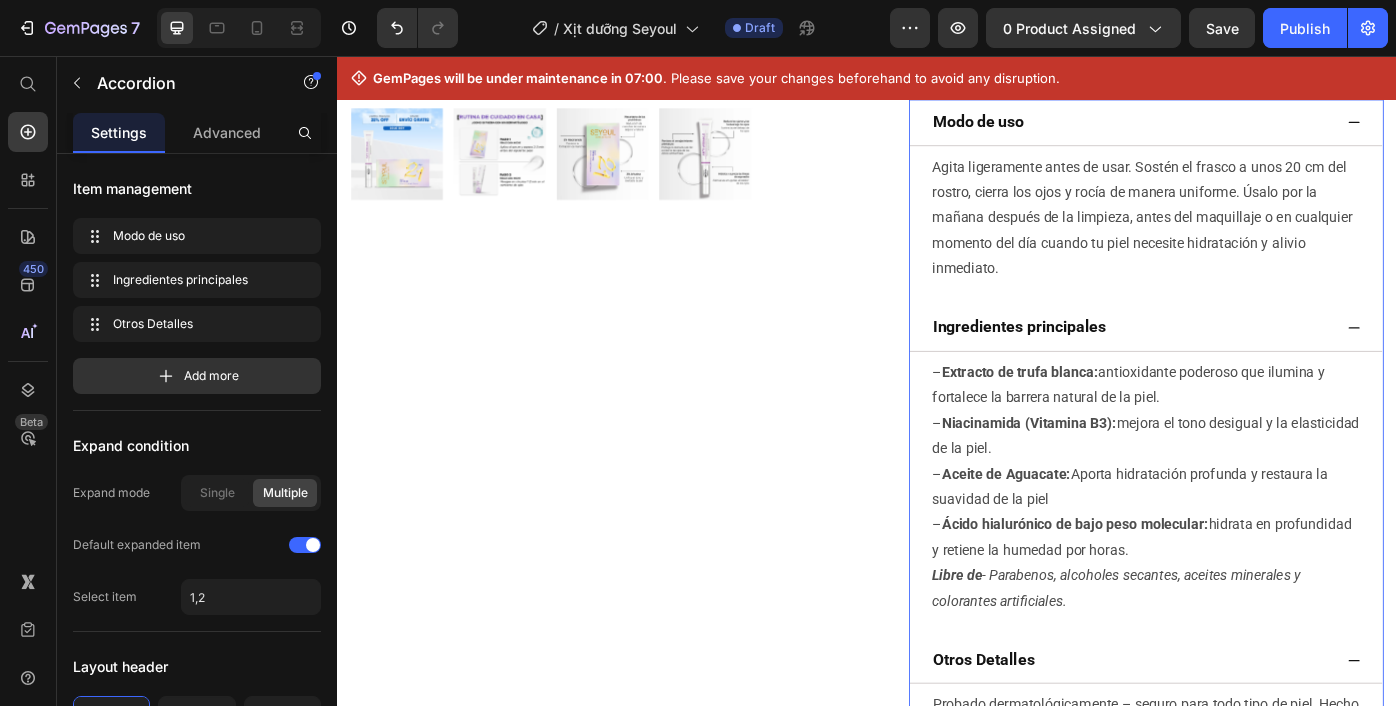 scroll, scrollTop: 741, scrollLeft: 0, axis: vertical 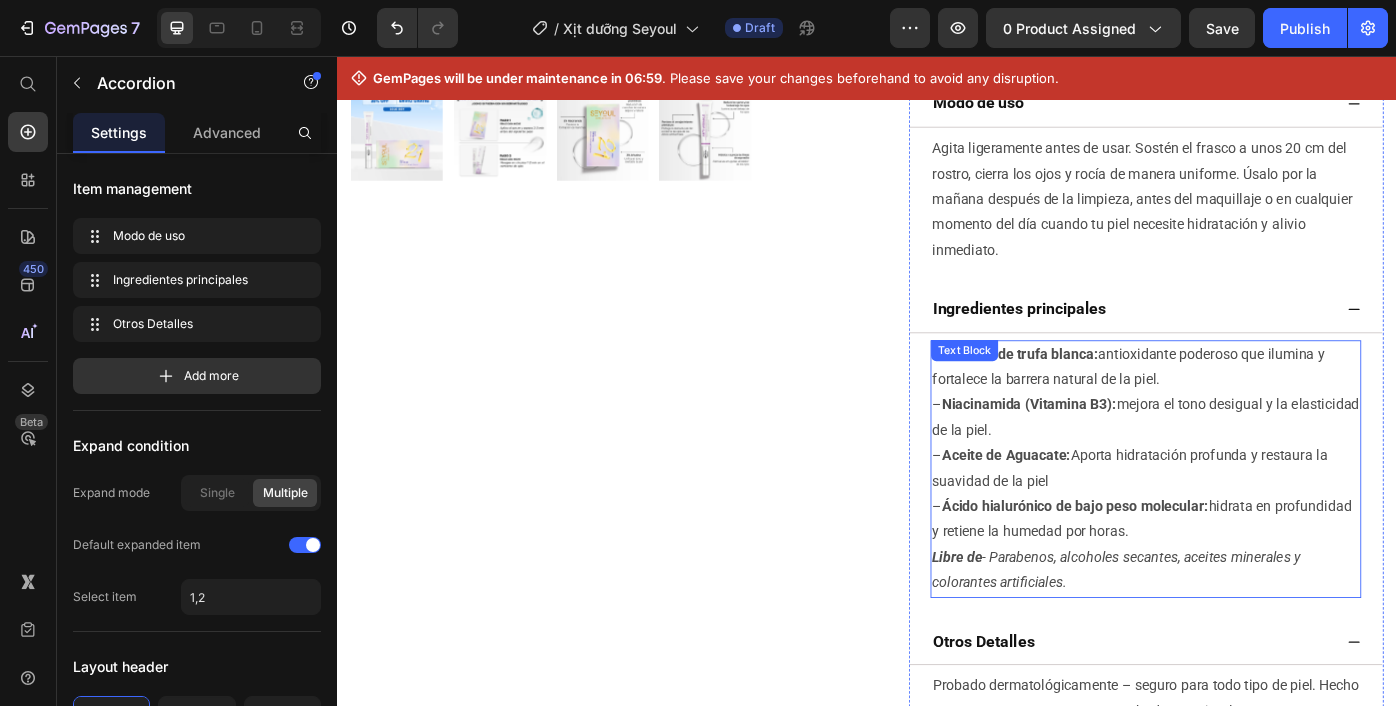 click on "–  Extracto de trufa blanca:  antioxidante poderoso que ilumina y fortalece la barrera natural de la piel. –  Niacinamida (Vitamina B3):  mejora el tono desigual y la elasticidad de la piel. –  Aceite de Aguacate:  Aporta hidratación profunda y restaura la suavidad de la piel –  Ácido hialurónico de bajo peso molecular:  hidrata en profundidad y retiene la humedad por horas." at bounding box center [1253, 489] 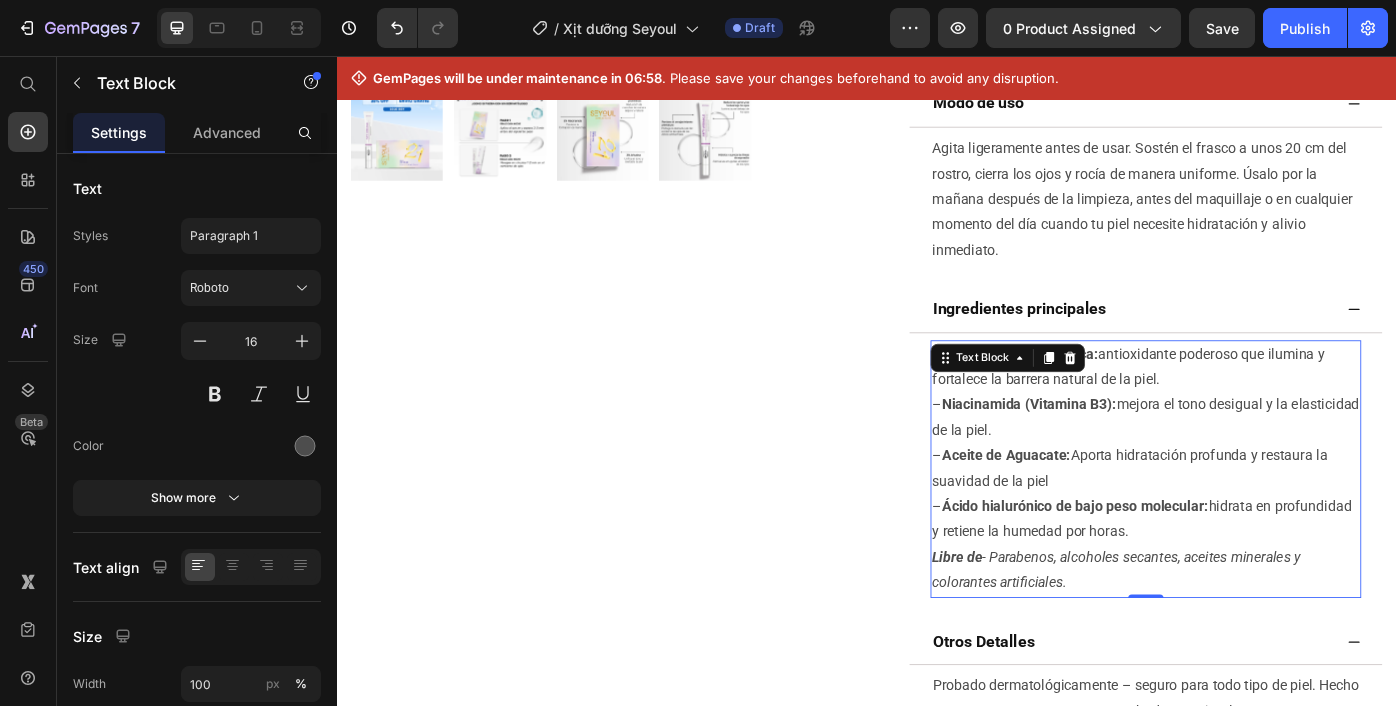 click on "–  Extracto de trufa blanca:  antioxidante poderoso que ilumina y fortalece la barrera natural de la piel. –  Niacinamida (Vitamina B3):  mejora el tono desigual y la elasticidad de la piel. –  Aceite de Aguacate:  Aporta hidratación profunda y restaura la suavidad de la piel –  Ácido hialurónico de bajo peso molecular:  hidrata en profundidad y retiene la humedad por horas." at bounding box center (1253, 489) 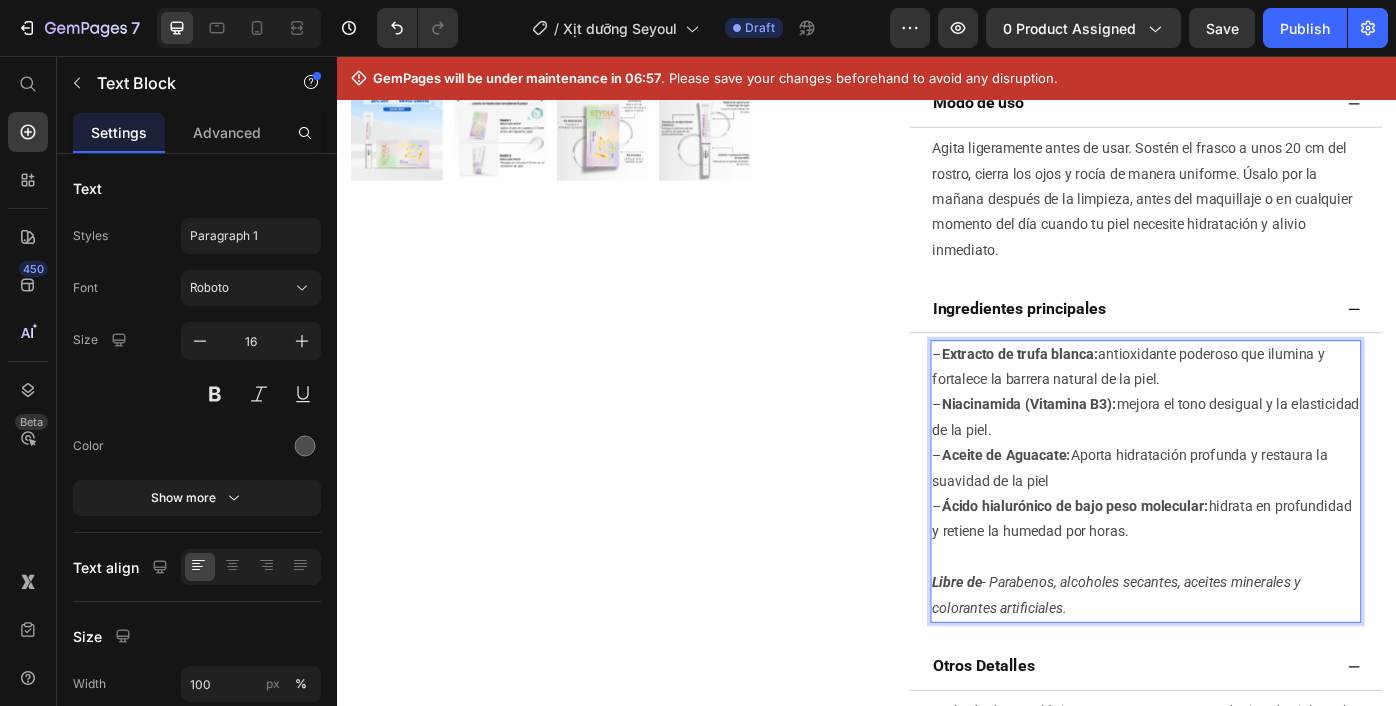 click on "Product Images Row" at bounding box center [637, 181] 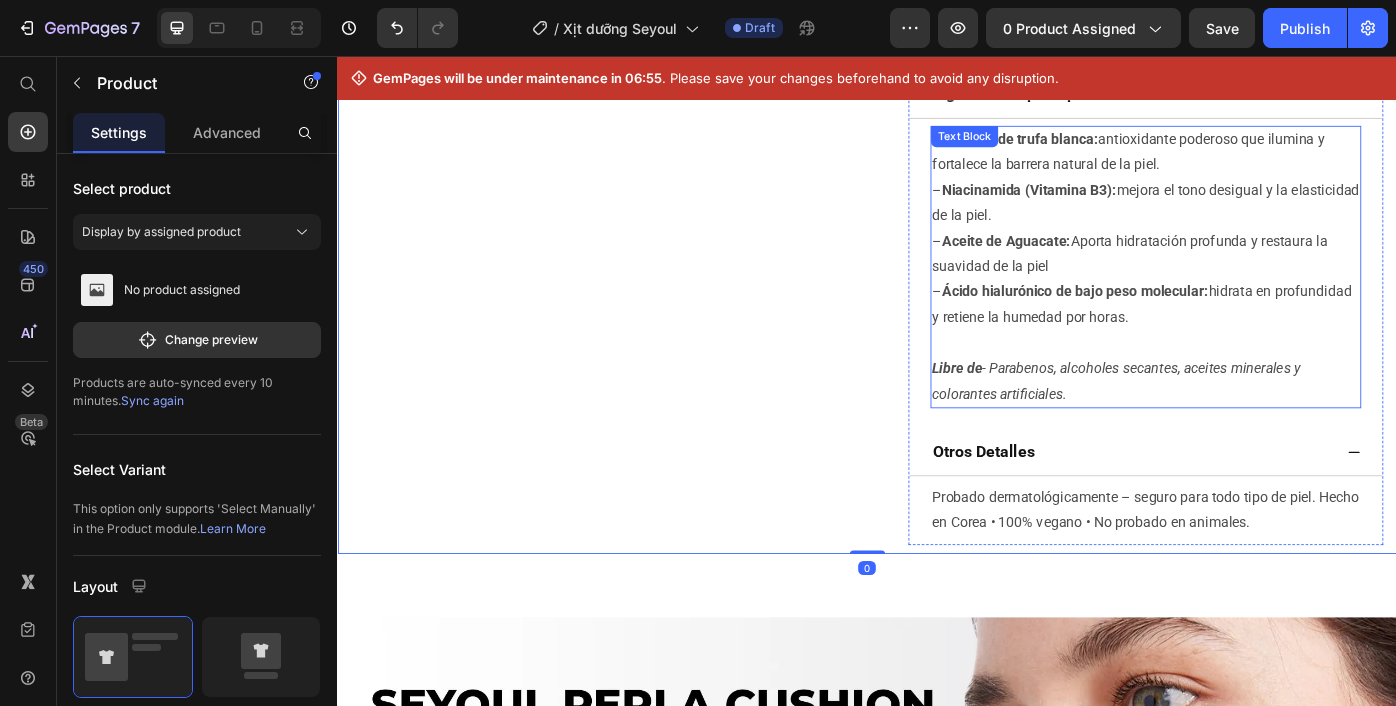 scroll, scrollTop: 819, scrollLeft: 0, axis: vertical 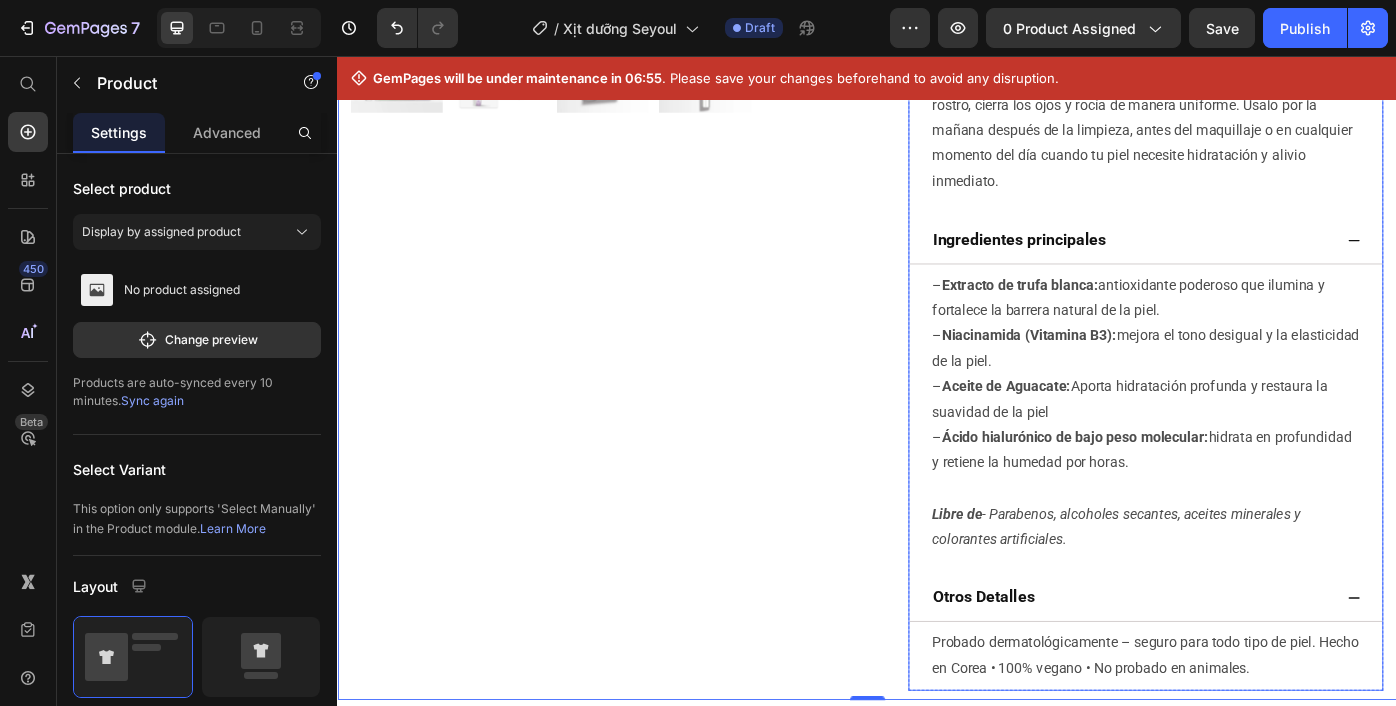 click on "Ingredientes principales" at bounding box center [1237, 259] 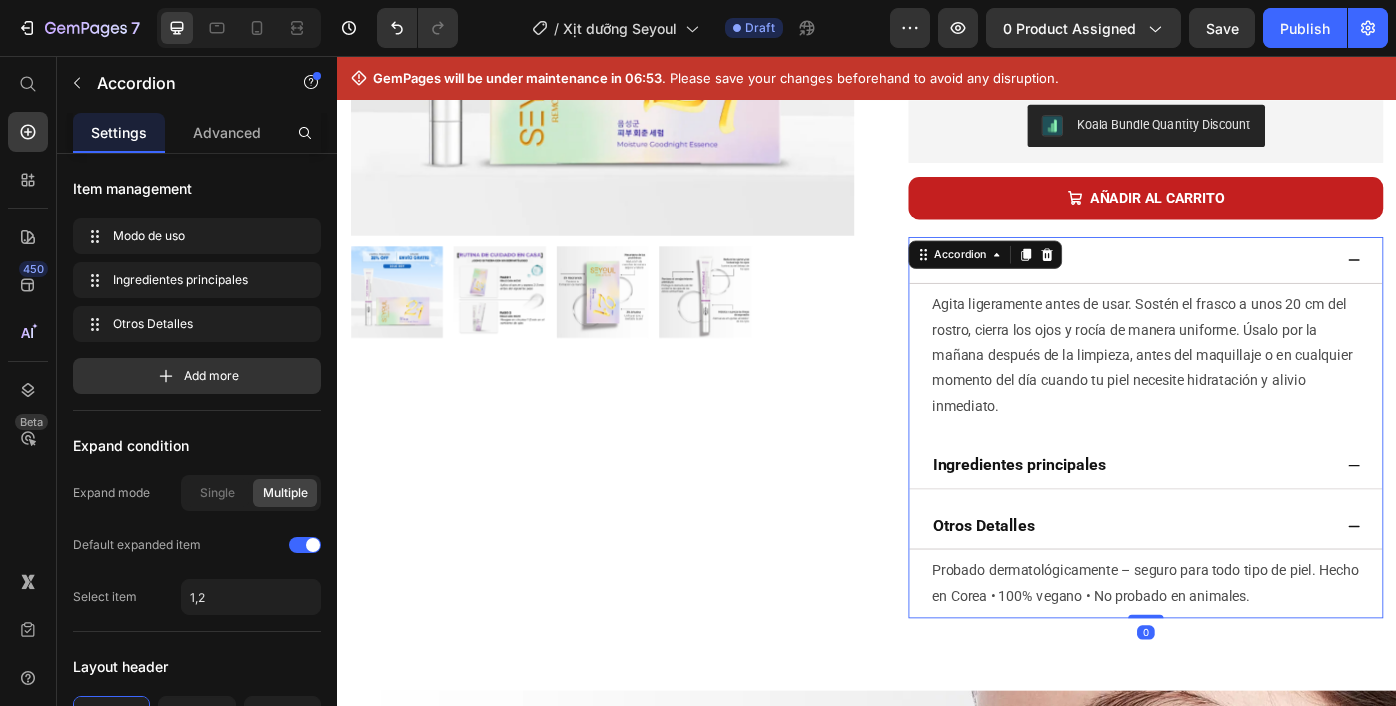 scroll, scrollTop: 489, scrollLeft: 0, axis: vertical 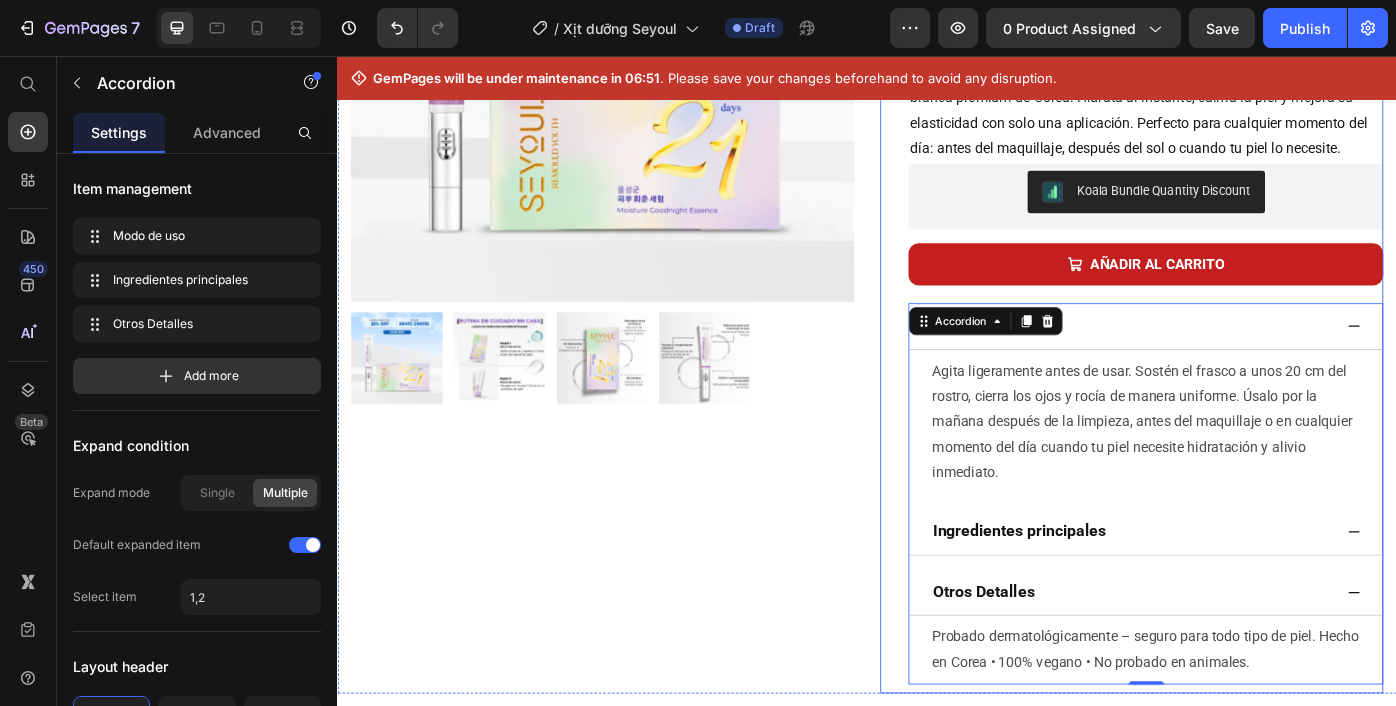 click on "Combo Juventud Radiante Product Title
Custom Code
Preview or Publish the page to see the content. Custom Code MX$ 1,025.00 Product Price MX$ 769.00 Product Price Row Experimenta una base perfecta:  "Piel suave y sin imperfecciones durante 24 horas" Text Block
Icon Vegan Text Block
Icon Gluten Free Text Block
Icon Cluelty Free Text Block Row    Hurry up, only 6 items left in stock Stock Counter Presentamos White Truffle VEGAN First Spray Serum, con extracto de trufa blanca premium de Corea. Hidrata al instante, calma la piel y mejora su elasticidad con solo una aplicación. Perfecto para cualquier momento del día: antes del maquillaje, después del sol o cuando tu piel lo necesite. Text Block Row
Cobertura impecable  y  tono uniforme  para un acabado  satinado natural .
Combinación de  esponja  y  espátula  que permite que la base se  funda perfectamente  con la piel.
Ingredientes  hidratantes  que proporcionan una  ." at bounding box center (1237, 265) 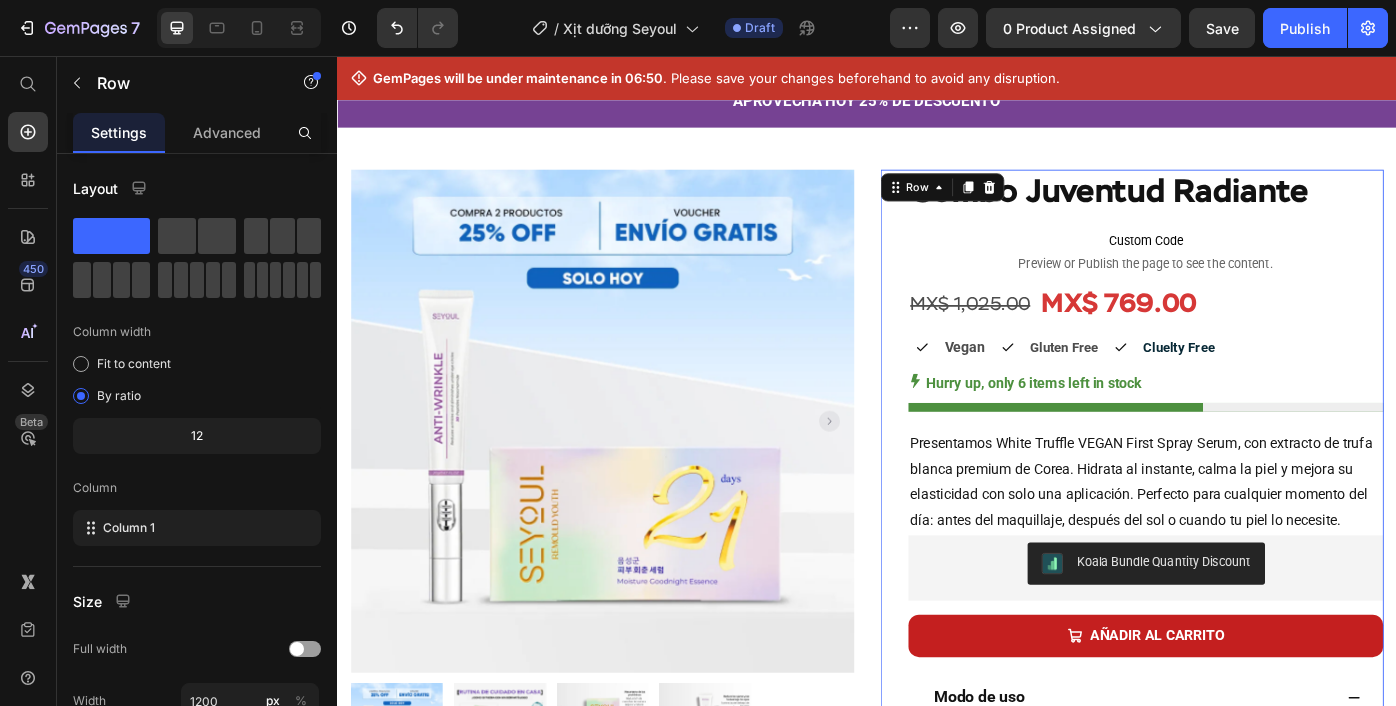 scroll, scrollTop: 0, scrollLeft: 0, axis: both 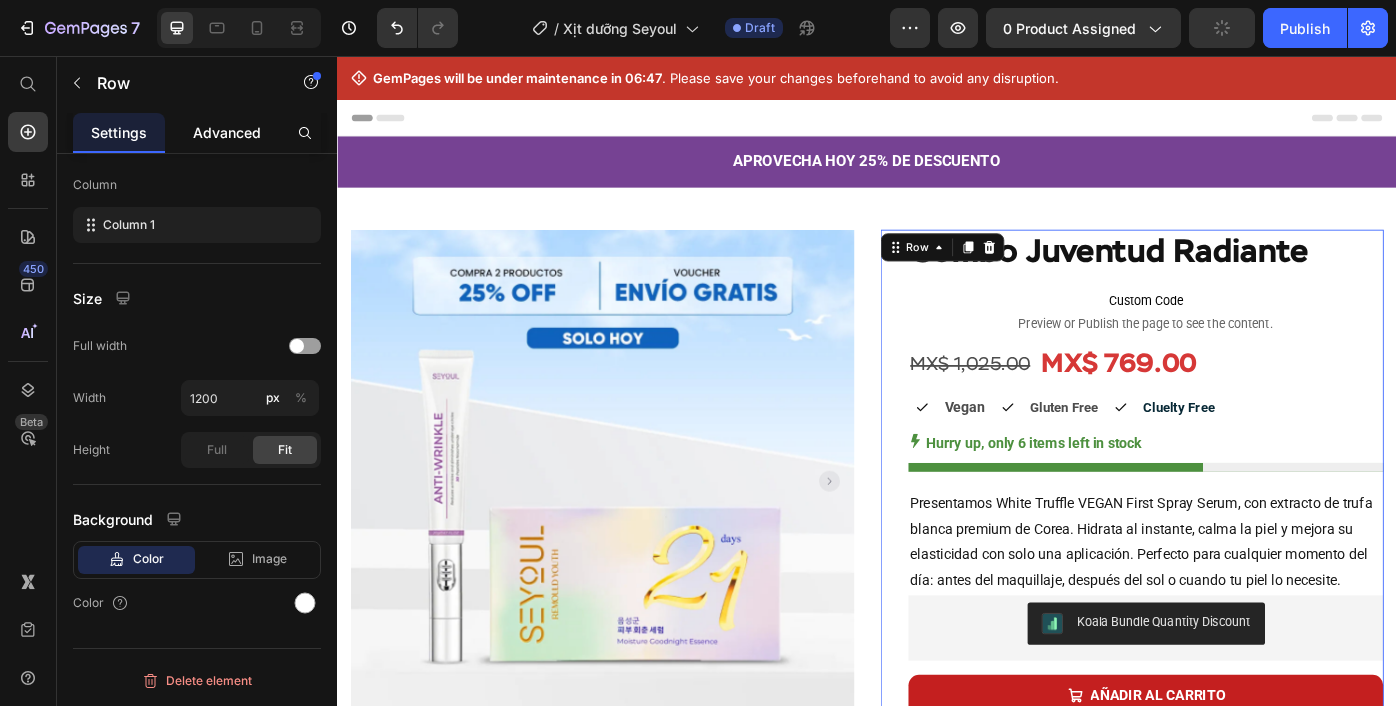 click on "Advanced" 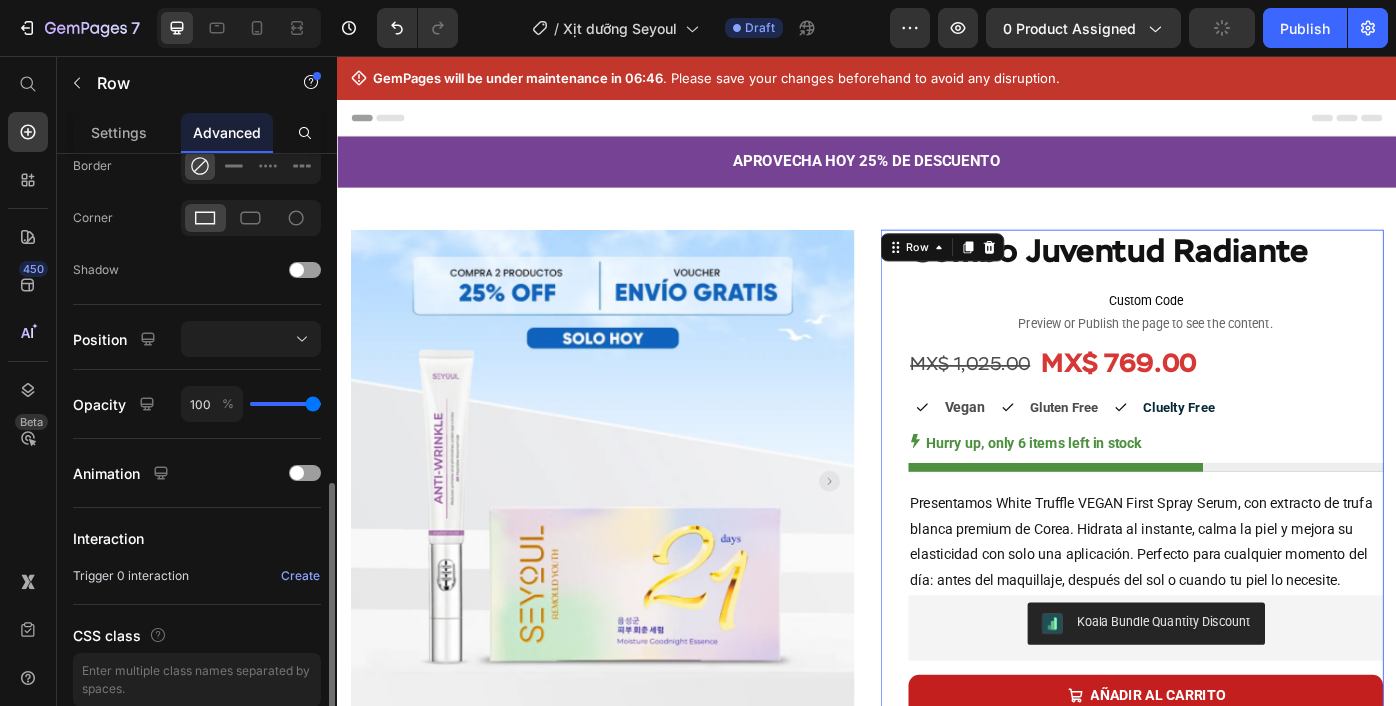 scroll, scrollTop: 610, scrollLeft: 0, axis: vertical 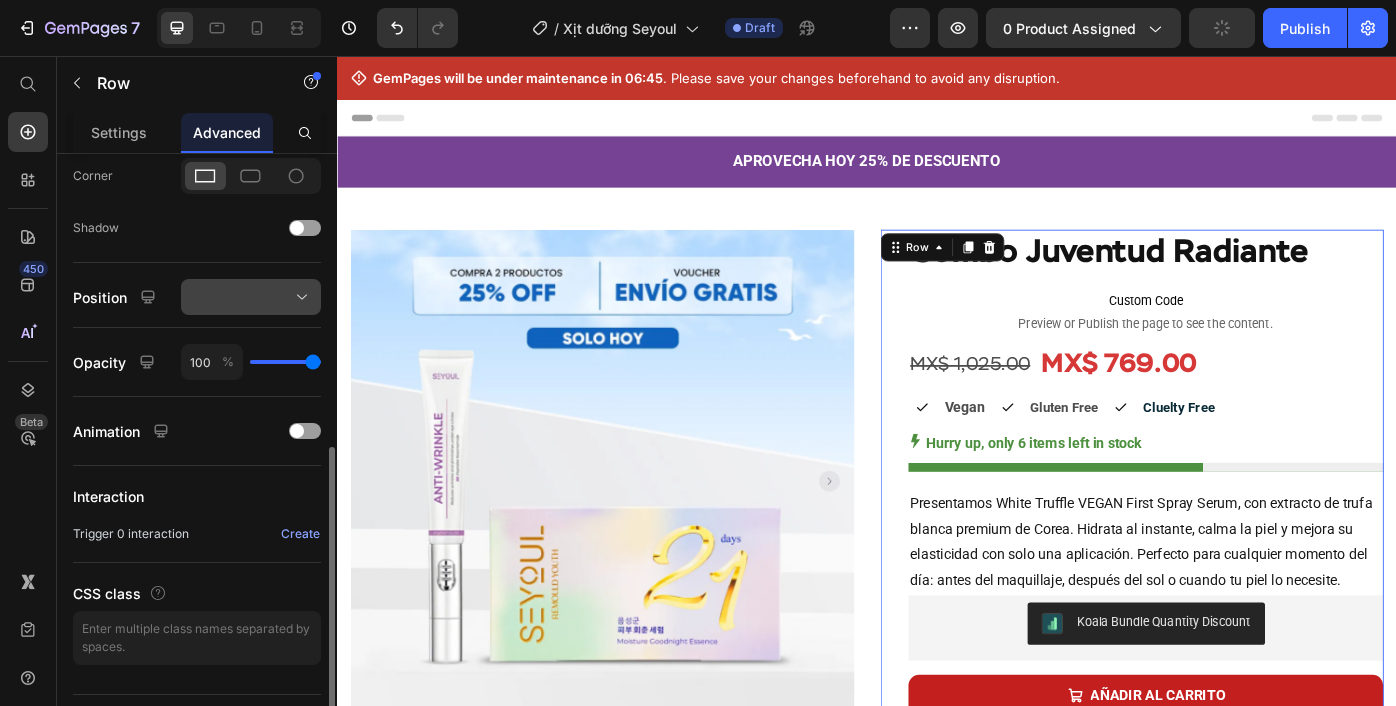 click at bounding box center [251, 297] 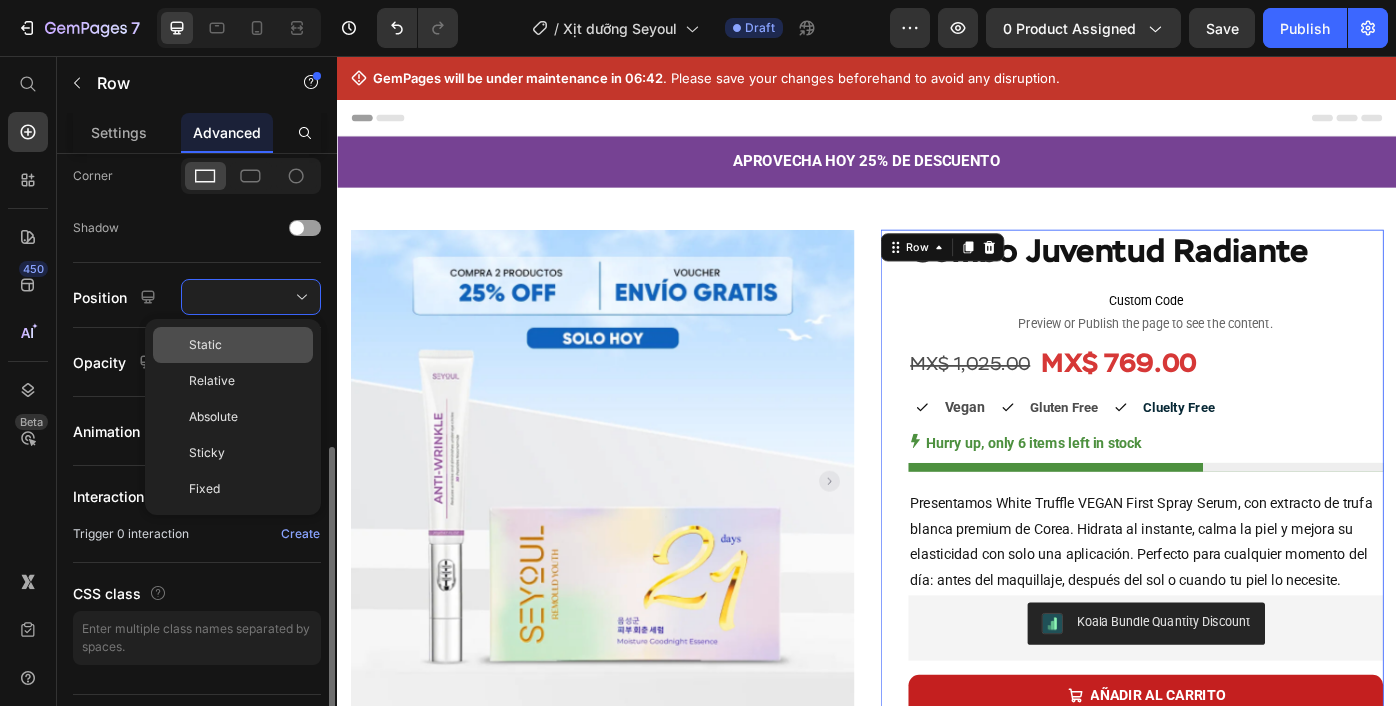 click on "Static" at bounding box center (247, 345) 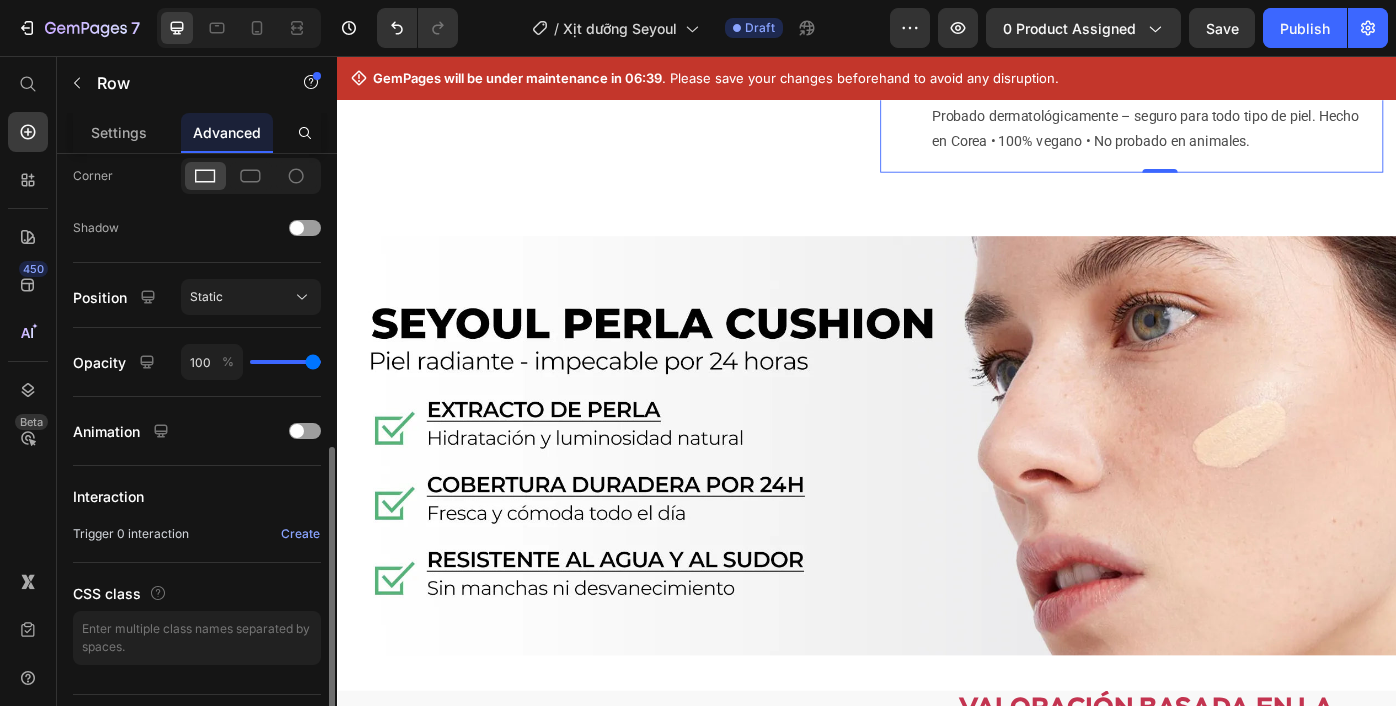scroll, scrollTop: 1080, scrollLeft: 0, axis: vertical 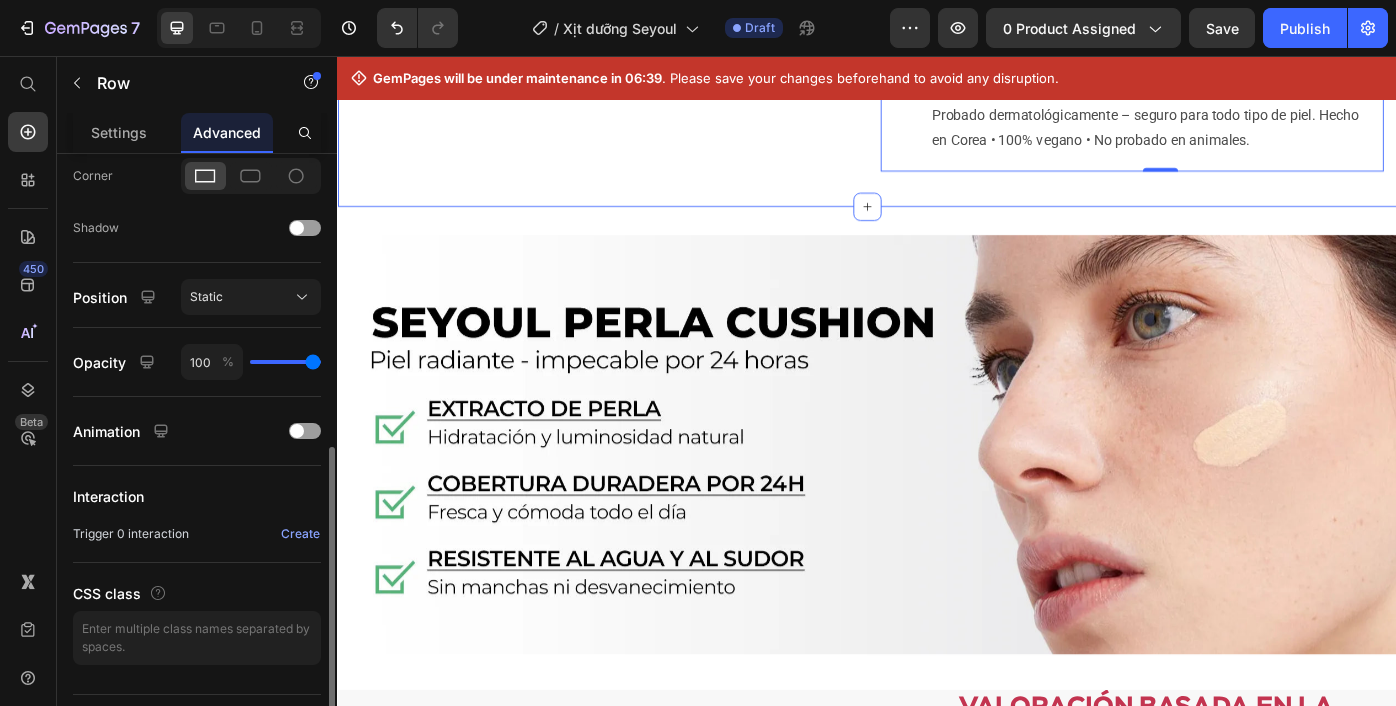 click on "APROVECHA HOY 25% DE DESCUENTO Text Block Row
Product Images Row Combo Juventud Radiante Product Title
Custom Code
Preview or Publish the page to see the content. Custom Code MX$ 1,025.00 Product Price MX$ 769.00 Product Price Row Experimenta una base perfecta:  "Piel suave y sin imperfecciones durante 24 horas" Text Block
Icon Vegan Text Block
Icon Gluten Free Text Block
Icon Cluelty Free Text Block Row    Hurry up, only 6 items left in stock Stock Counter Presentamos White Truffle VEGAN First Spray Serum, con extracto de trufa blanca premium de Corea. Hidrata al instante, calma la piel y mejora su elasticidad con solo una aplicación. Perfecto para cualquier momento del día: antes del maquillaje, después del sol o cuando tu piel lo necesite. Text Block Row
Cobertura impecable  y  tono uniforme  para un acabado  satinado natural .
Combinación de  esponja  y  espátula  que permite que la base se  funda perfectamente" at bounding box center (937, -359) 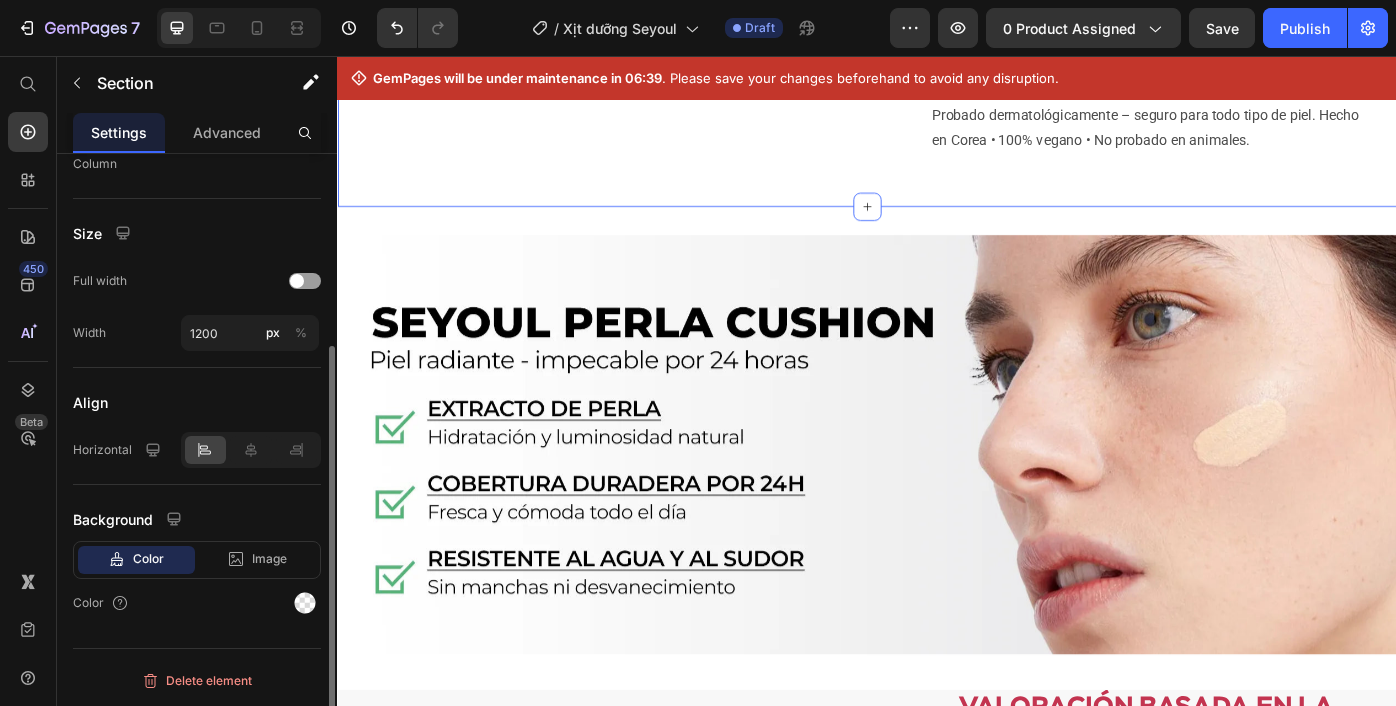 scroll, scrollTop: 0, scrollLeft: 0, axis: both 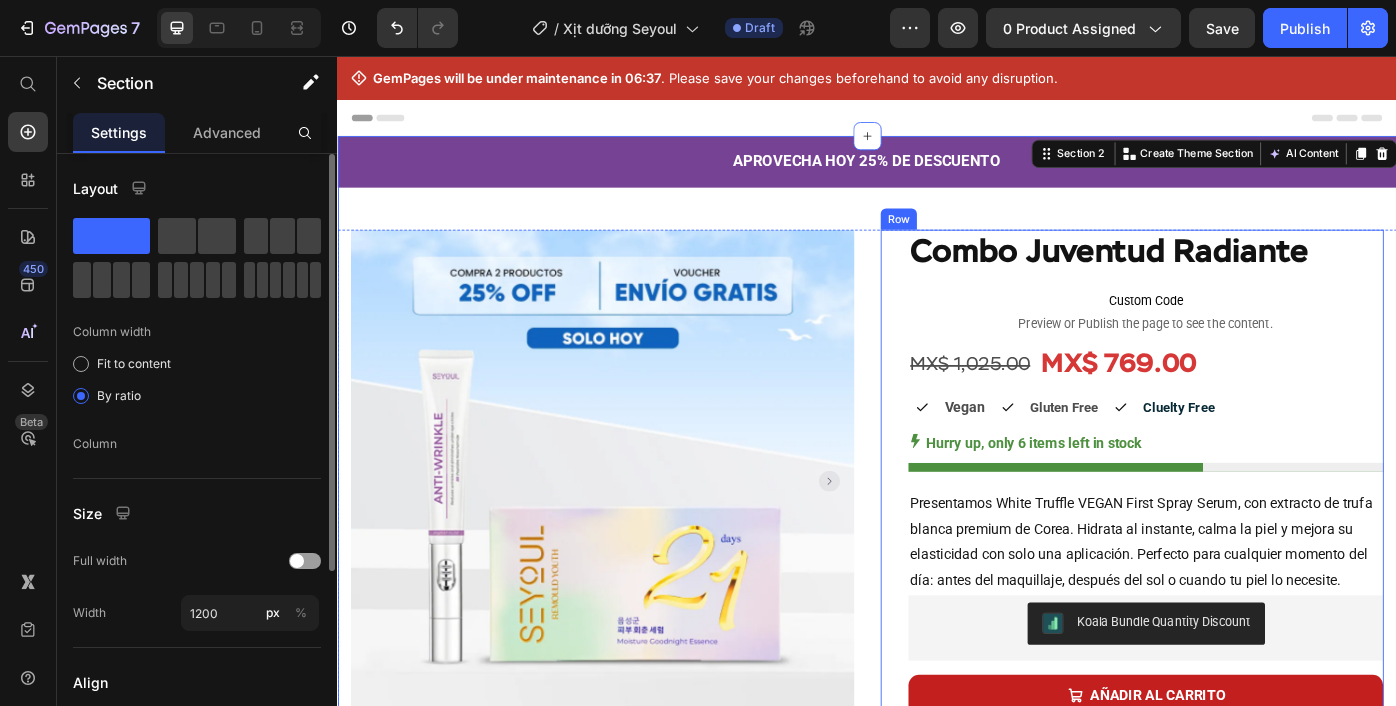 click on "Combo Juventud Radiante Product Title
Custom Code
Preview or Publish the page to see the content. Custom Code MX$ 1,025.00 Product Price MX$ 769.00 Product Price Row Experimenta una base perfecta:  "Piel suave y sin imperfecciones durante 24 horas" Text Block
Icon Vegan Text Block
Icon Gluten Free Text Block
Icon Cluelty Free Text Block Row    Hurry up, only 6 items left in stock Stock Counter Presentamos White Truffle VEGAN First Spray Serum, con extracto de trufa blanca premium de Corea. Hidrata al instante, calma la piel y mejora su elasticidad con solo una aplicación. Perfecto para cualquier momento del día: antes del maquillaje, después del sol o cuando tu piel lo necesite. Text Block Row
Cobertura impecable  y  tono uniforme  para un acabado  satinado natural .
Combinación de  esponja  y  espátula  que permite que la base se  funda perfectamente  con la piel.
Ingredientes  hidratantes  que proporcionan una  ." at bounding box center [1237, 754] 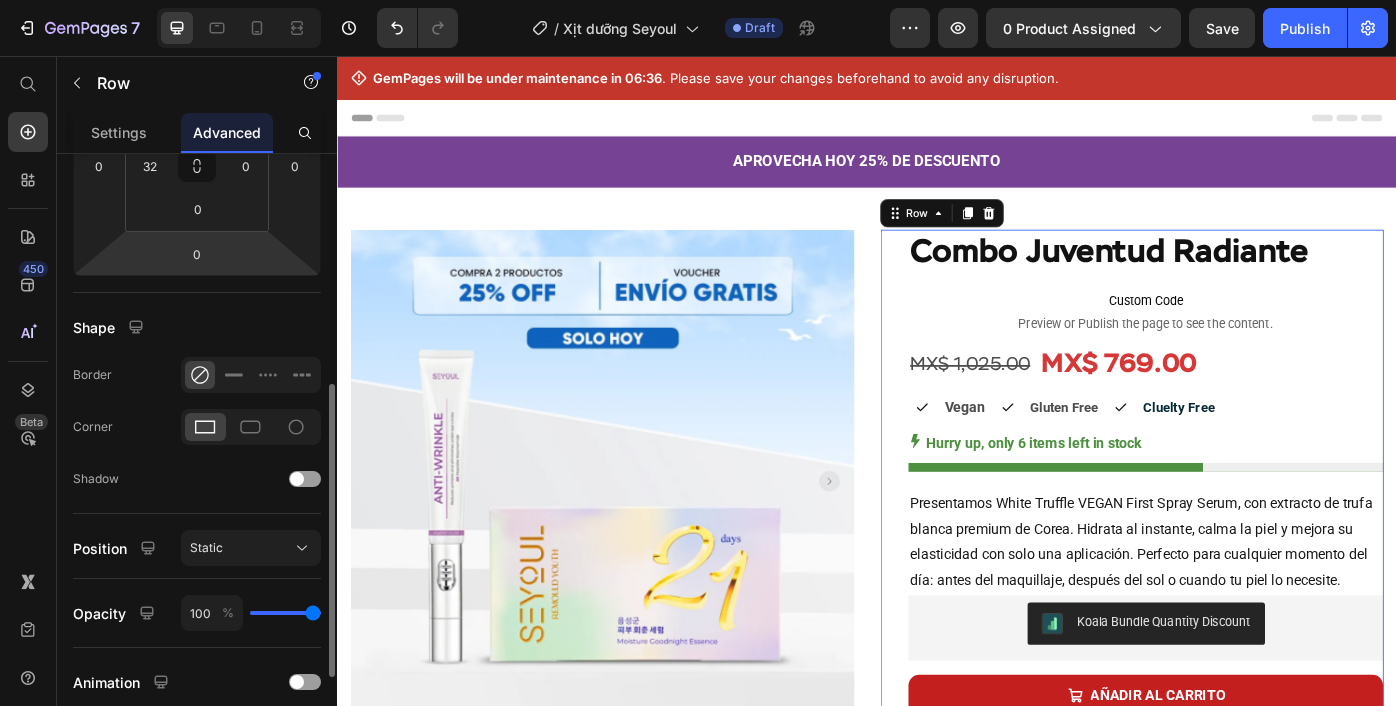 scroll, scrollTop: 554, scrollLeft: 0, axis: vertical 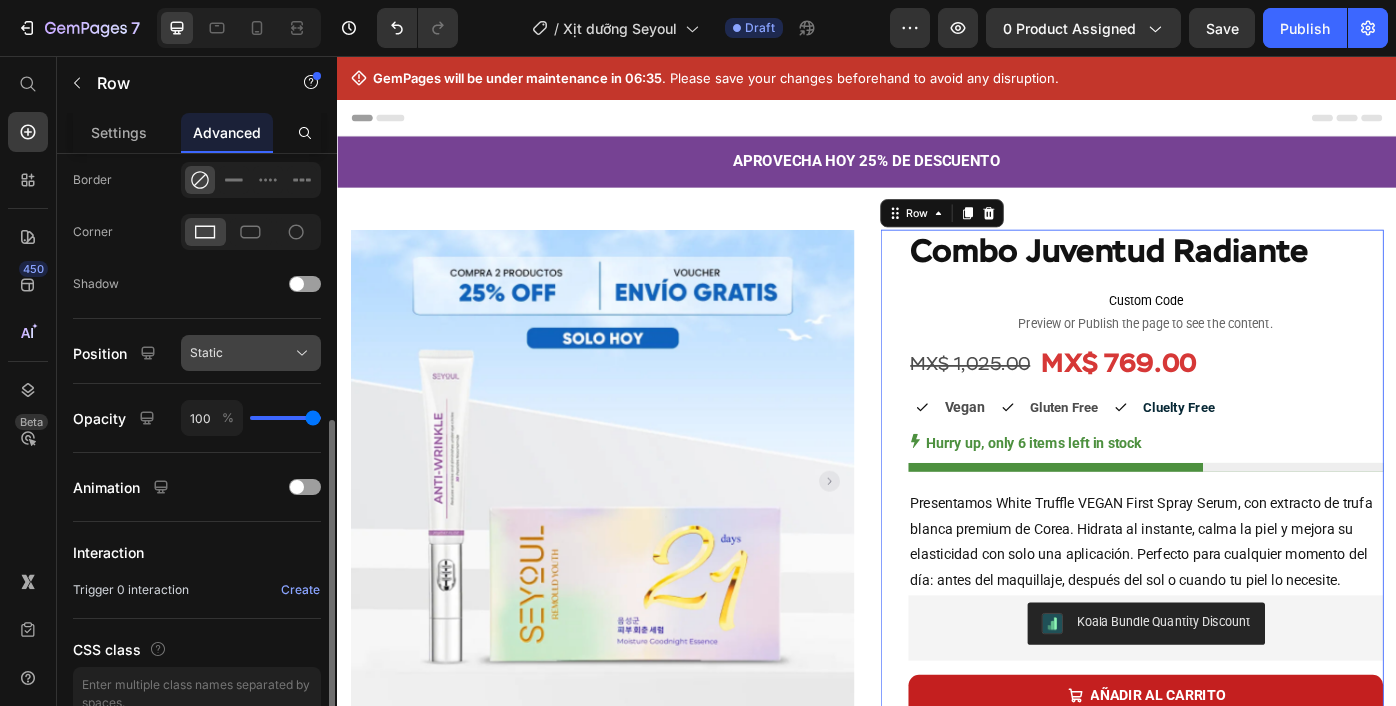 click on "Static" 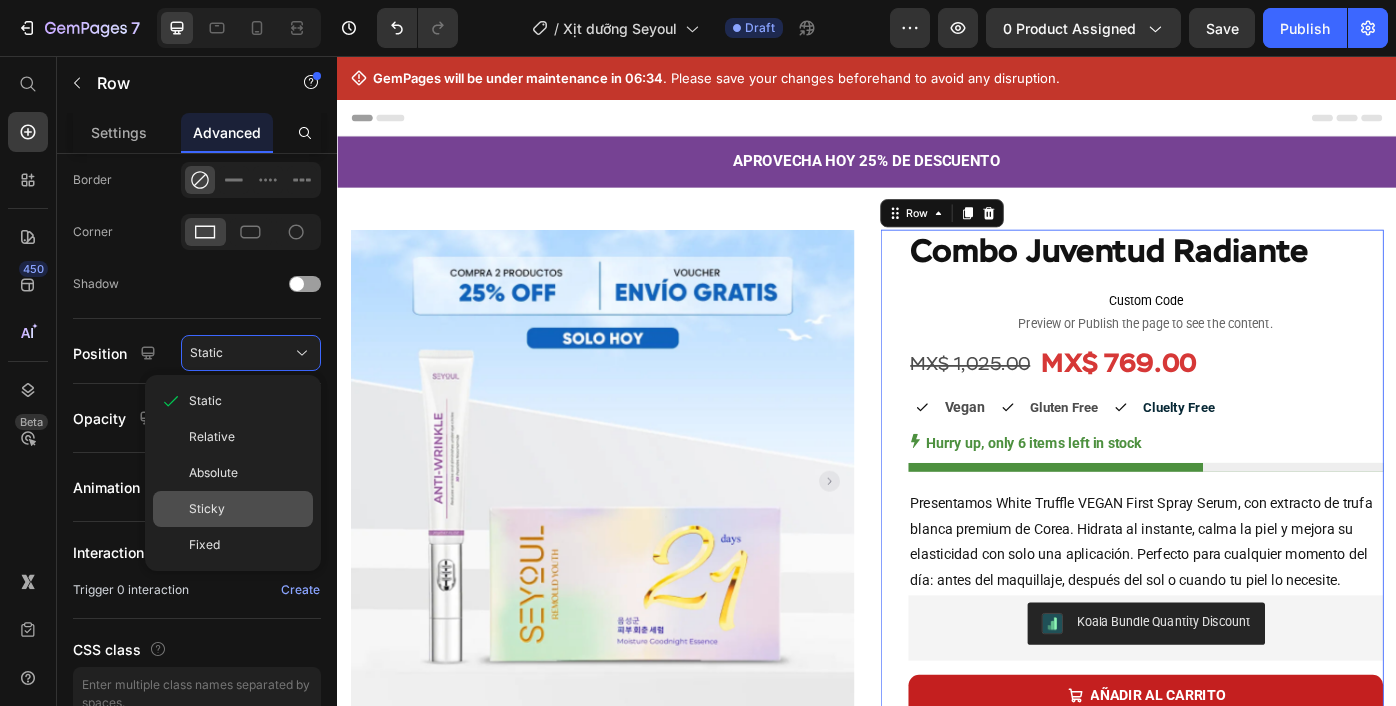 click on "Sticky" 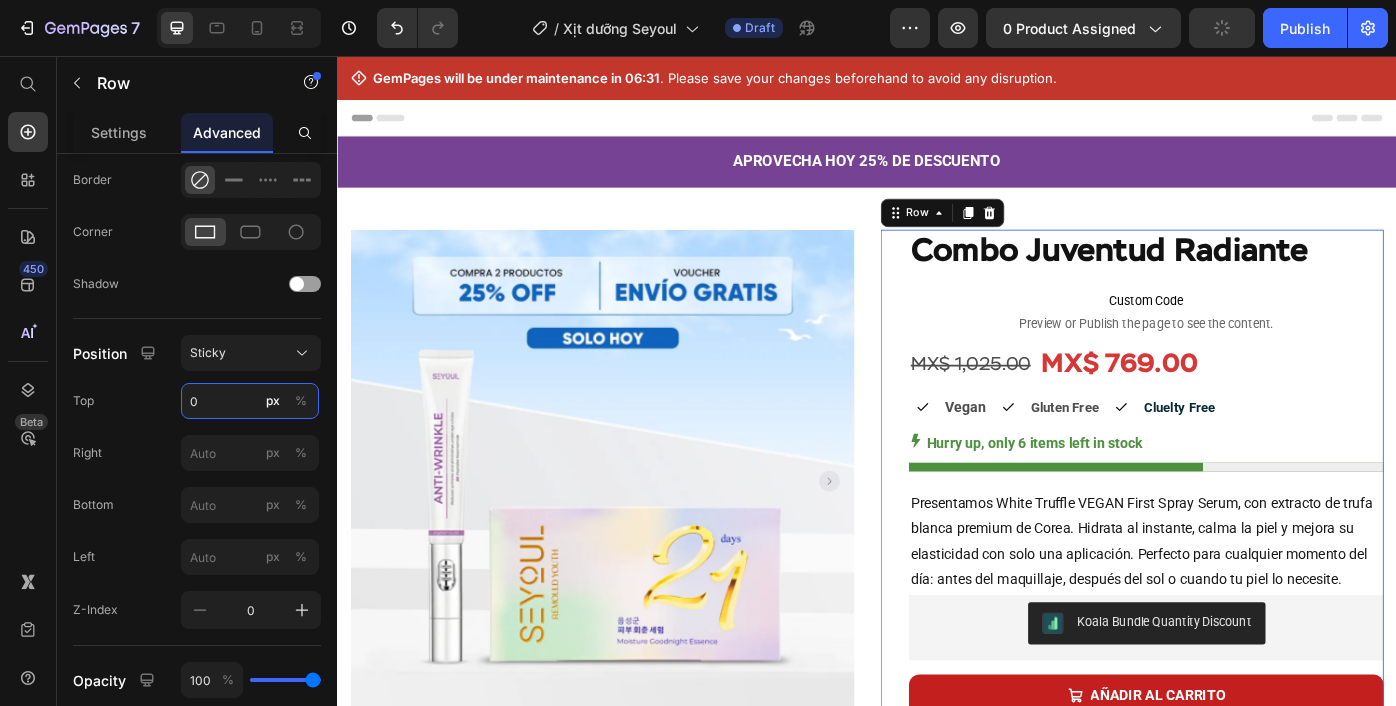 click on "0" at bounding box center (250, 401) 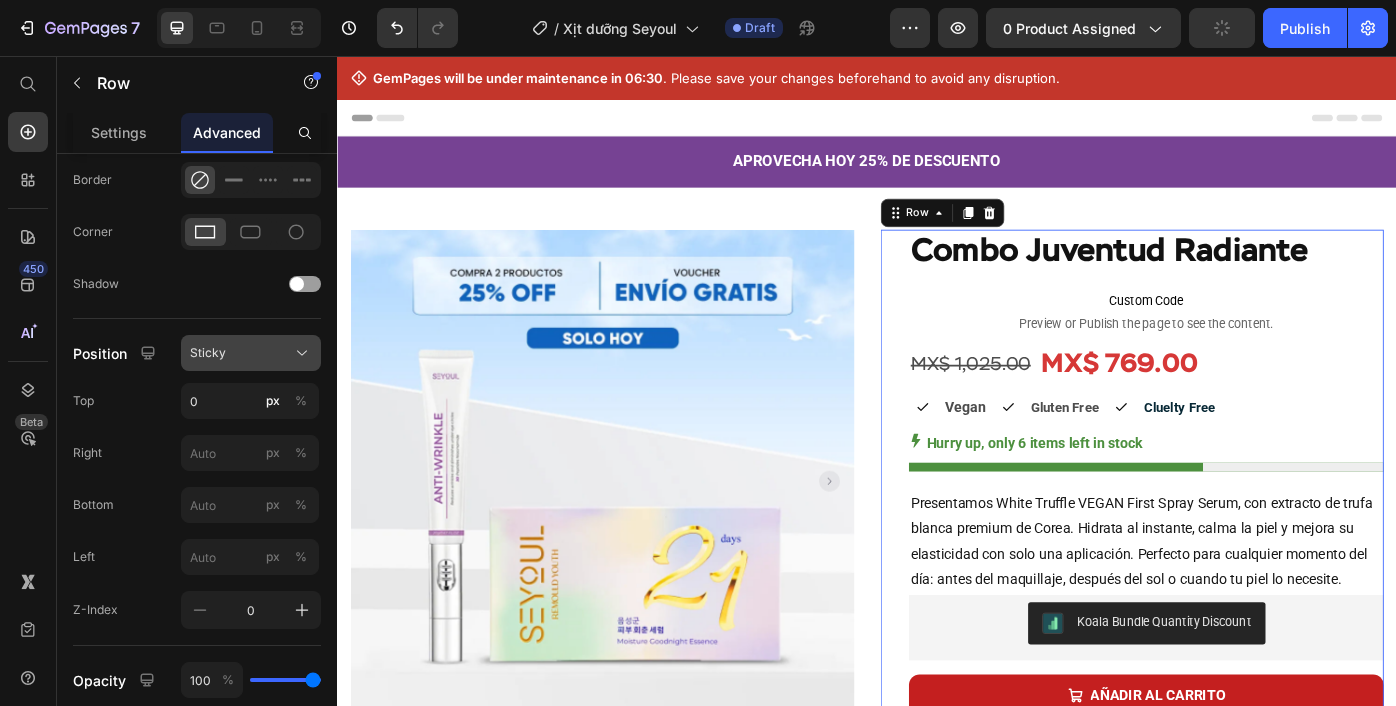 click on "Sticky" at bounding box center [251, 353] 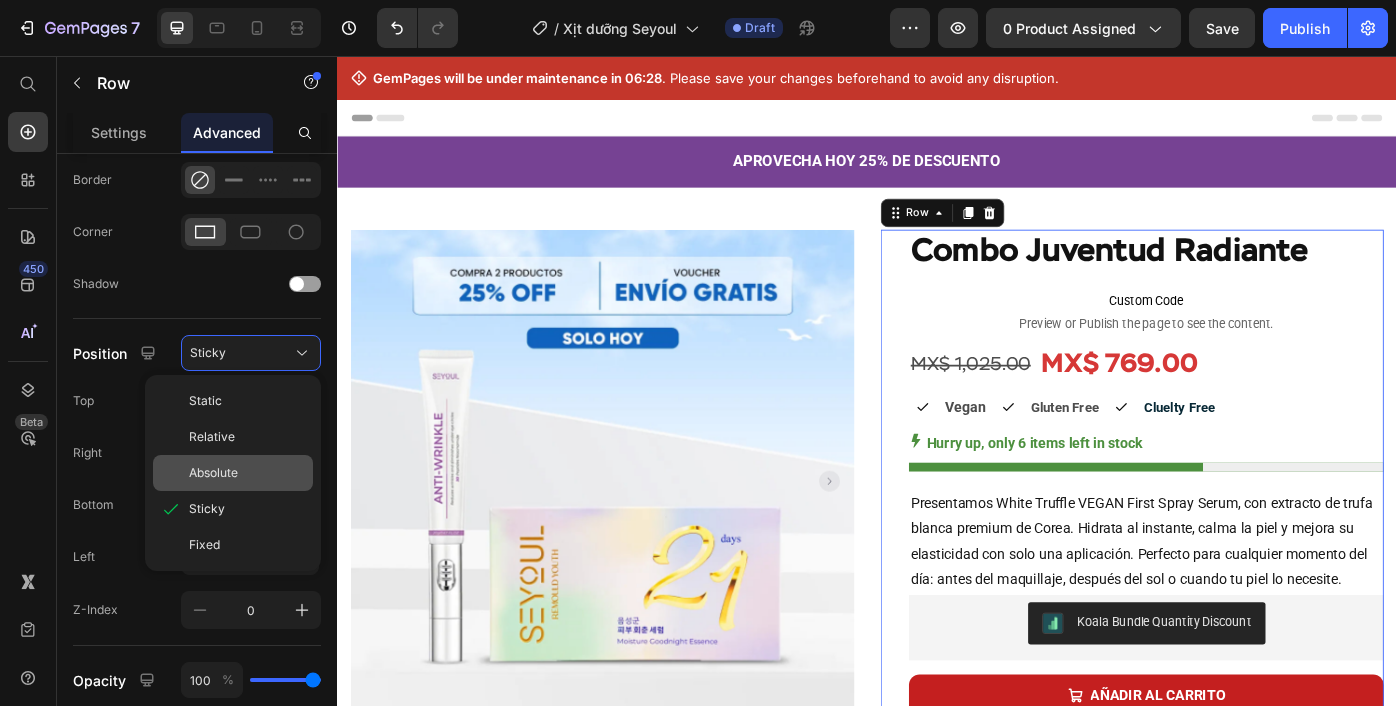 click on "Absolute" at bounding box center (213, 473) 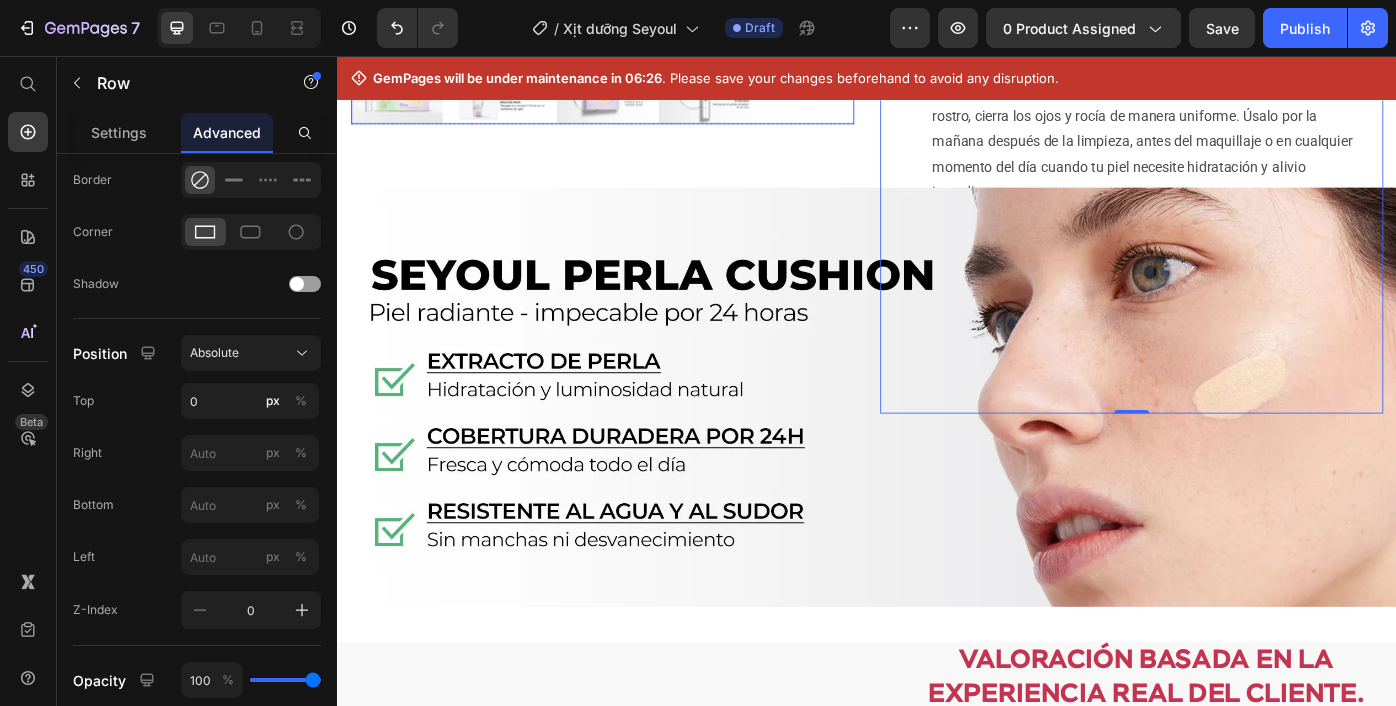 scroll, scrollTop: 646, scrollLeft: 0, axis: vertical 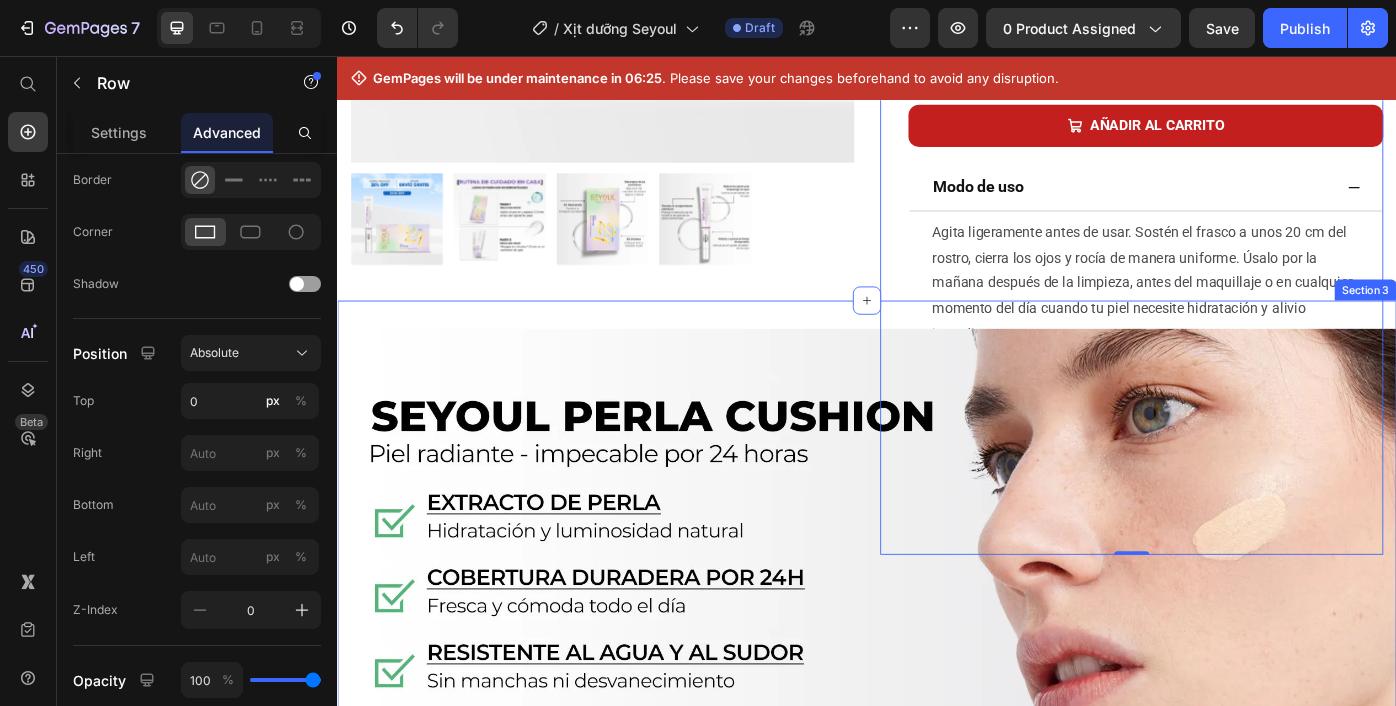 click on "Image Image Row Section 3" at bounding box center (937, 580) 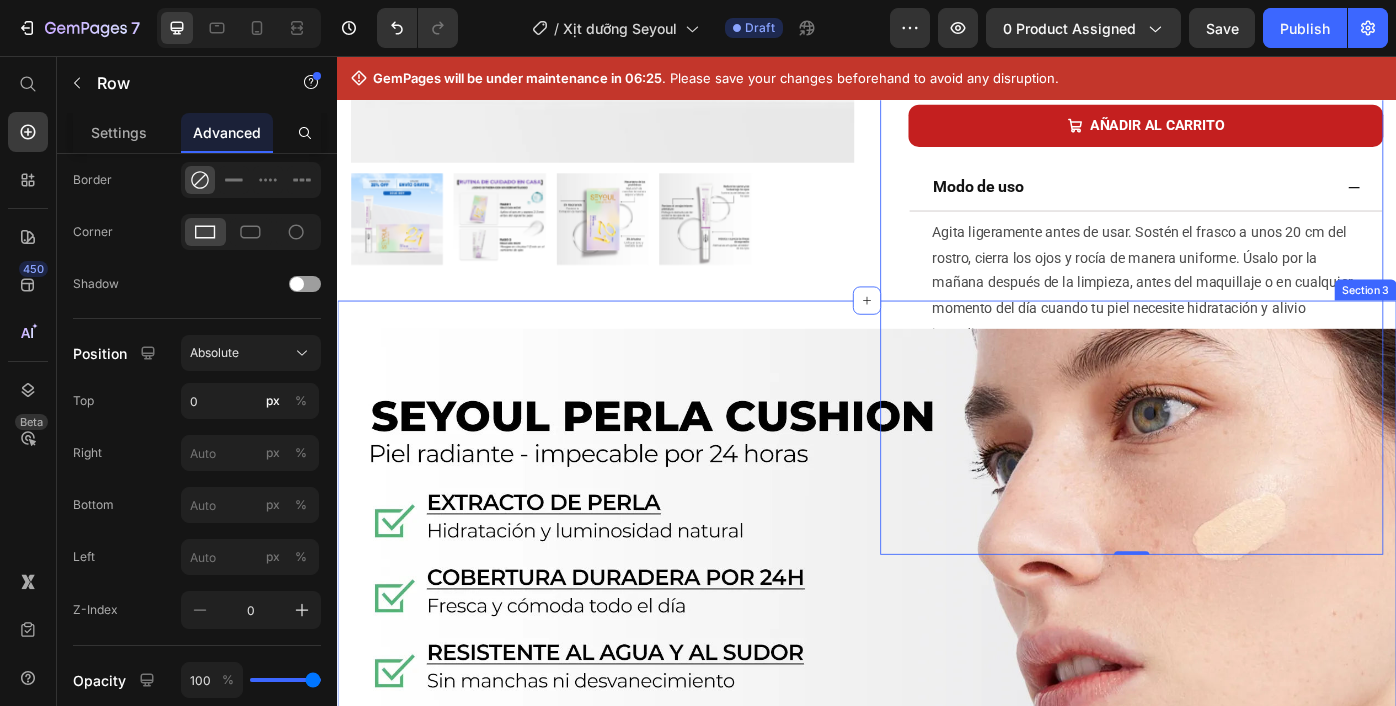 scroll, scrollTop: 0, scrollLeft: 0, axis: both 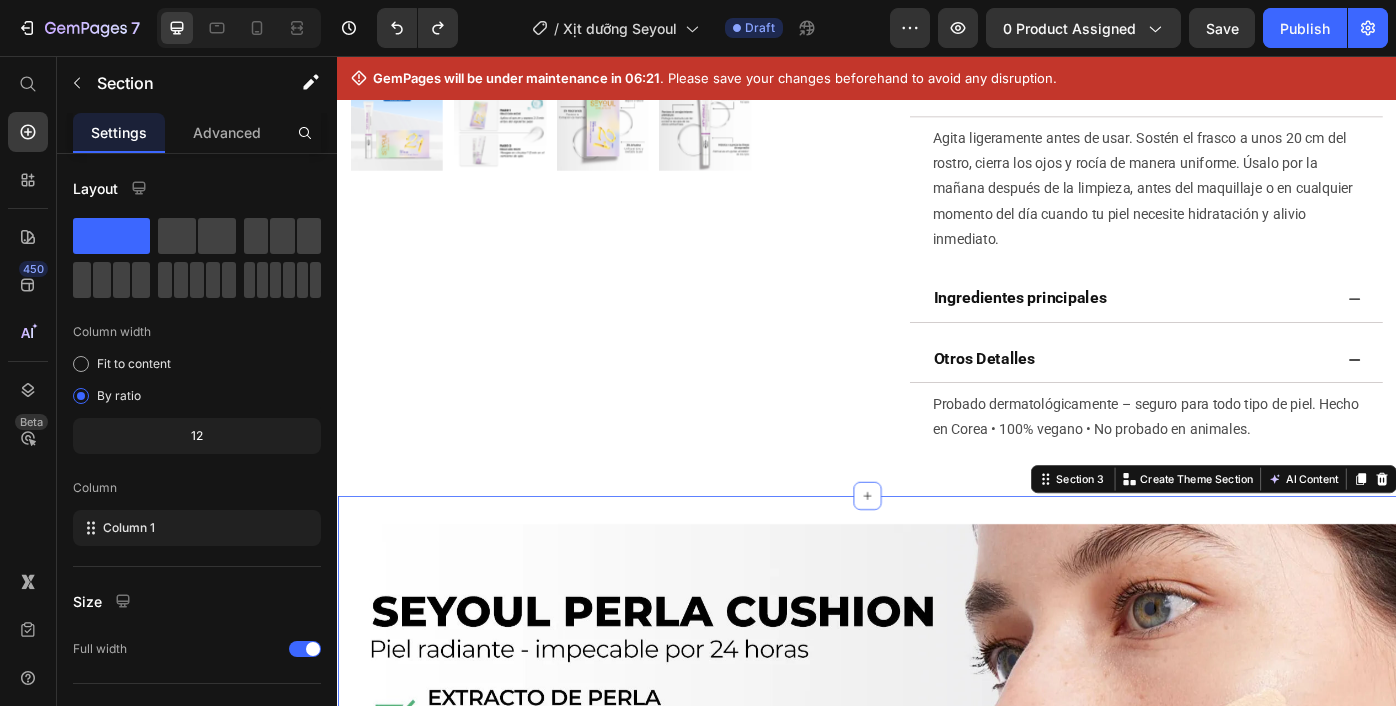 click on "Image Image Row Section 3   Create Theme Section AI Content Write with GemAI What would you like to describe here? Tone and Voice Persuasive Product Combo Juventud Radiante Show more Generate" at bounding box center [937, 801] 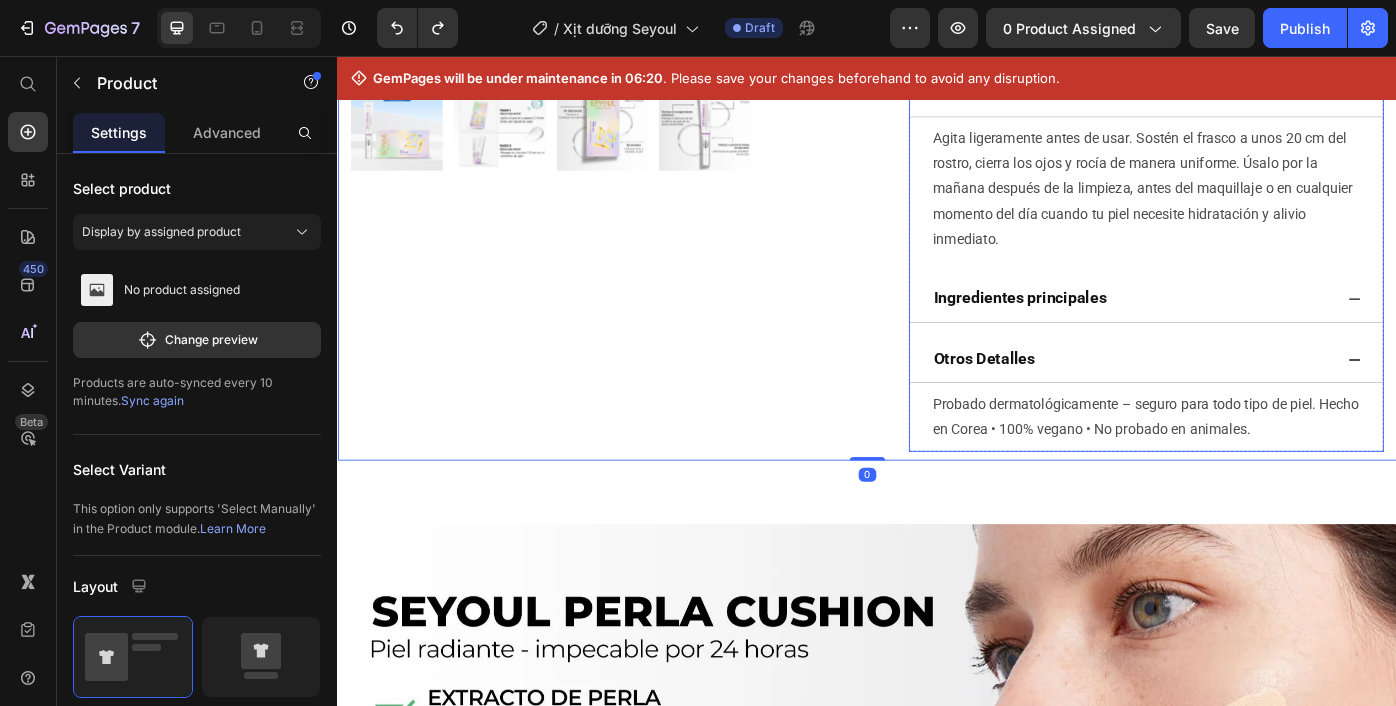 click on "Probado dermatológicamente – seguro para todo tipo de piel. Hecho en Corea • 100% vegano • No probado en animales. Text Block" at bounding box center [1253, 459] 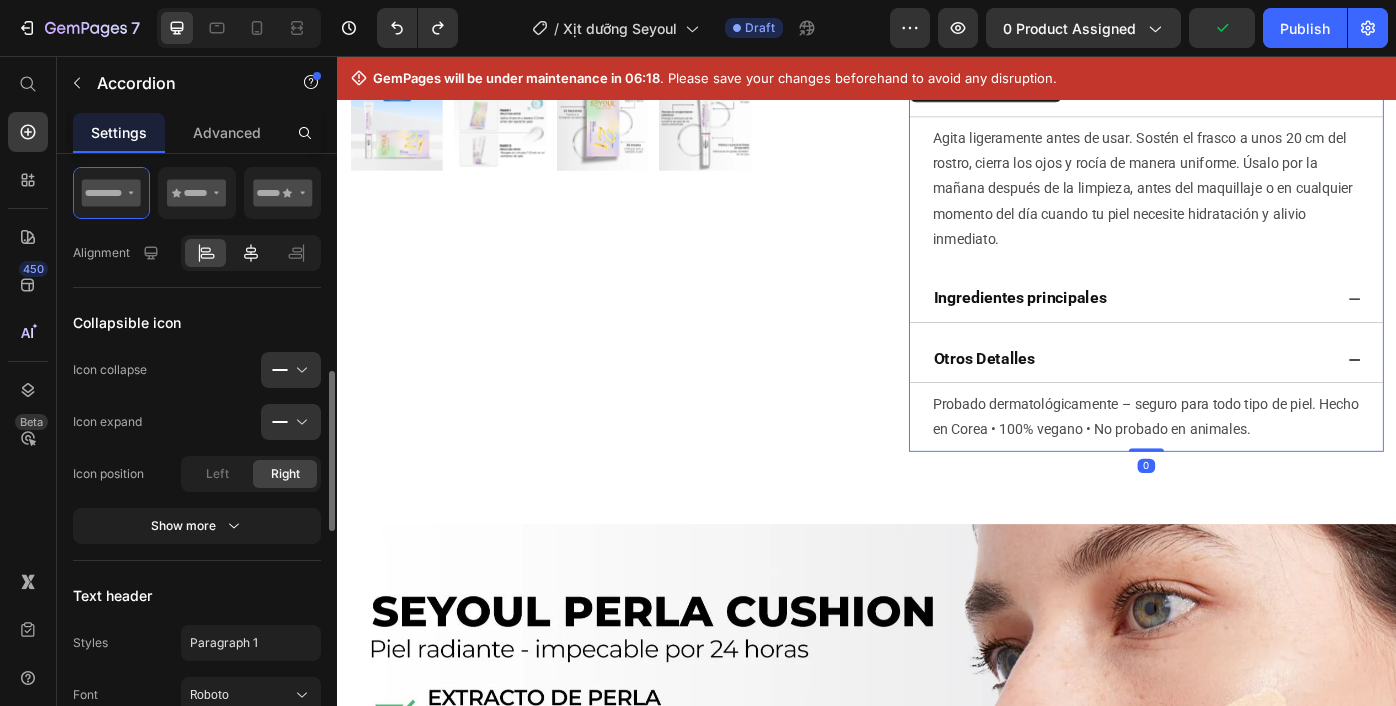 scroll, scrollTop: 591, scrollLeft: 0, axis: vertical 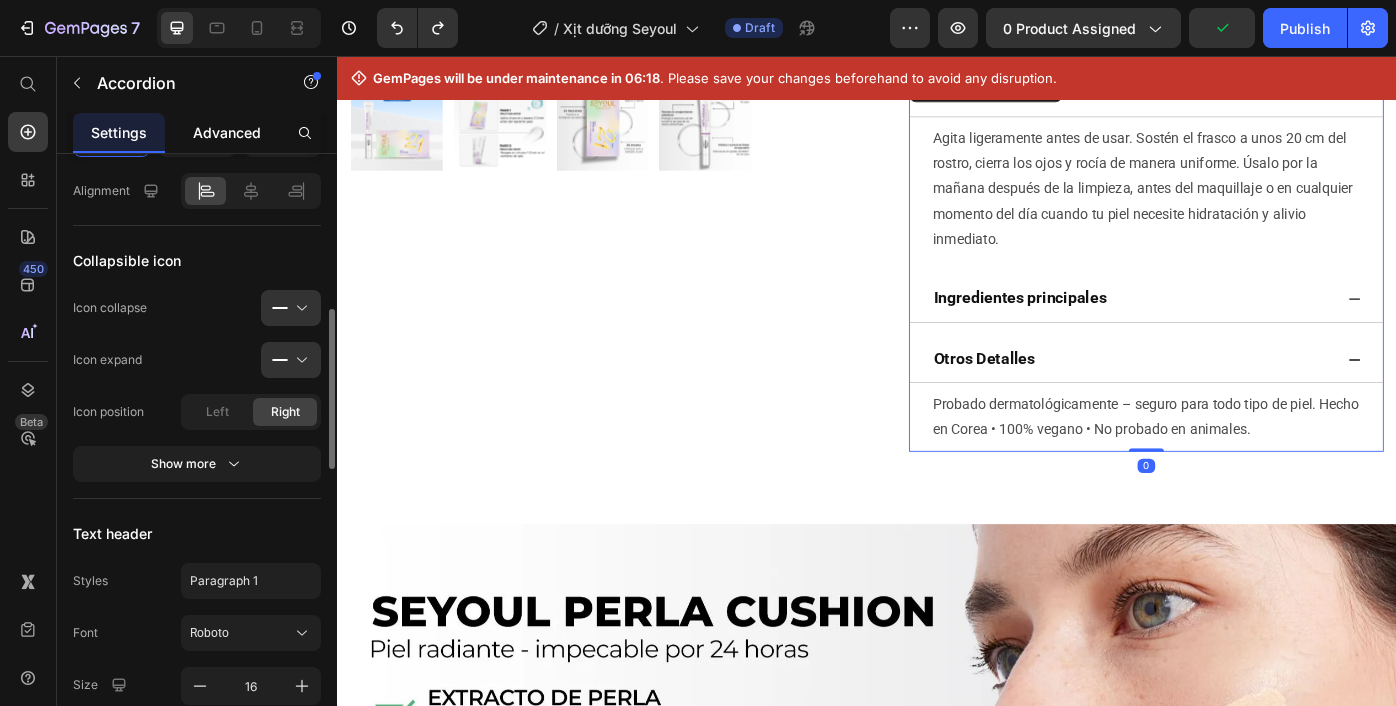 click on "Advanced" at bounding box center (227, 132) 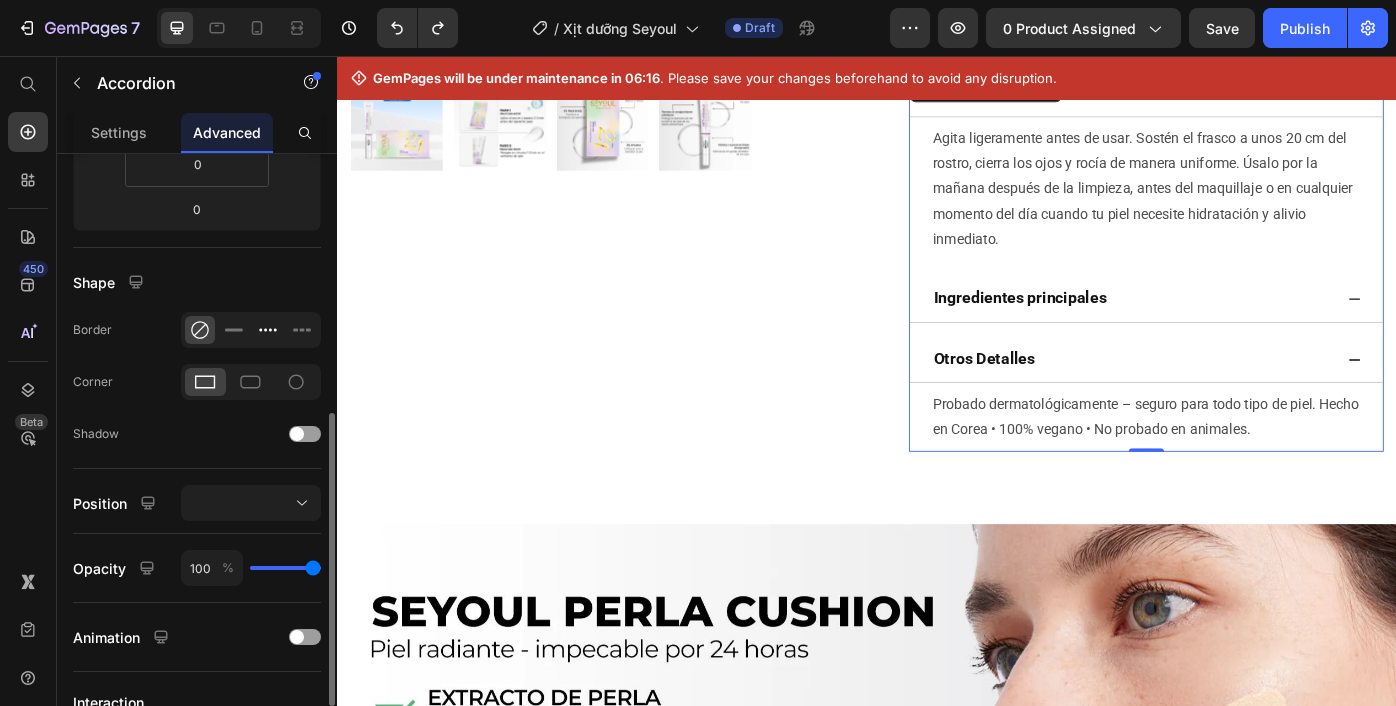 scroll, scrollTop: 519, scrollLeft: 0, axis: vertical 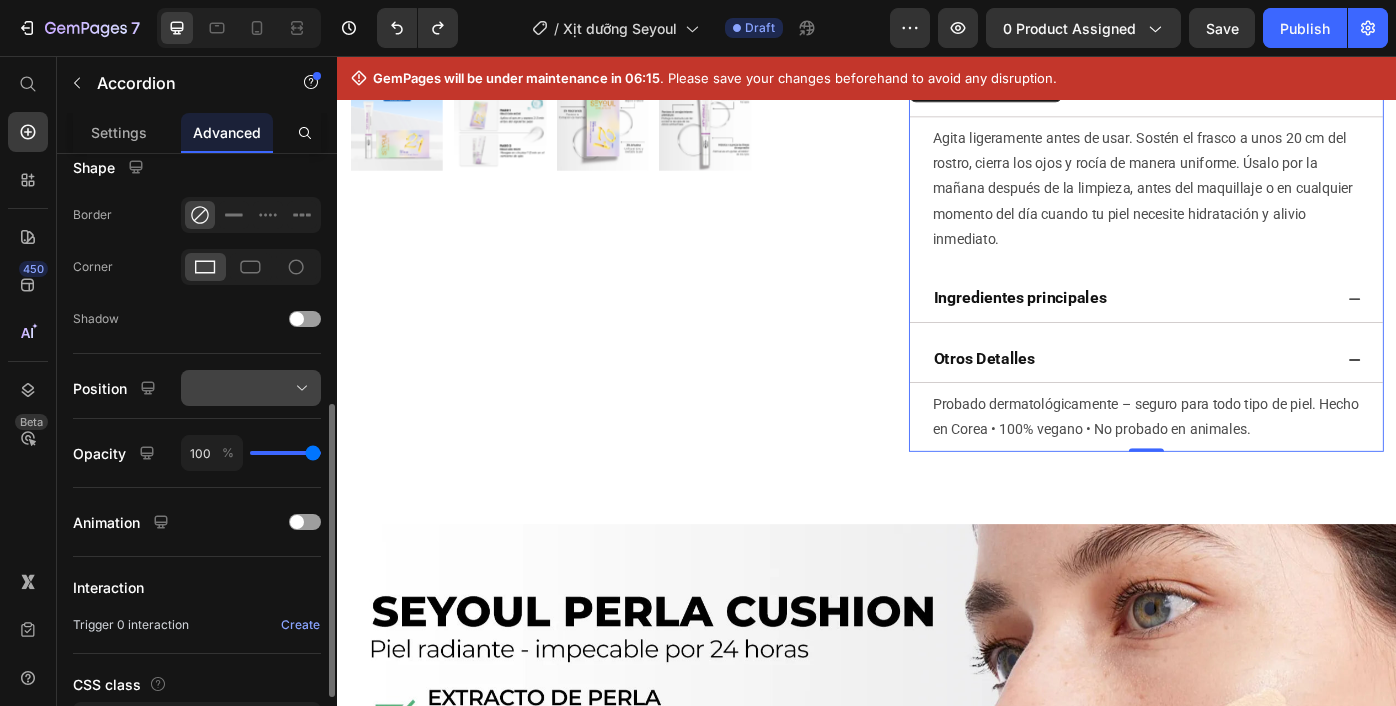 click at bounding box center [251, 388] 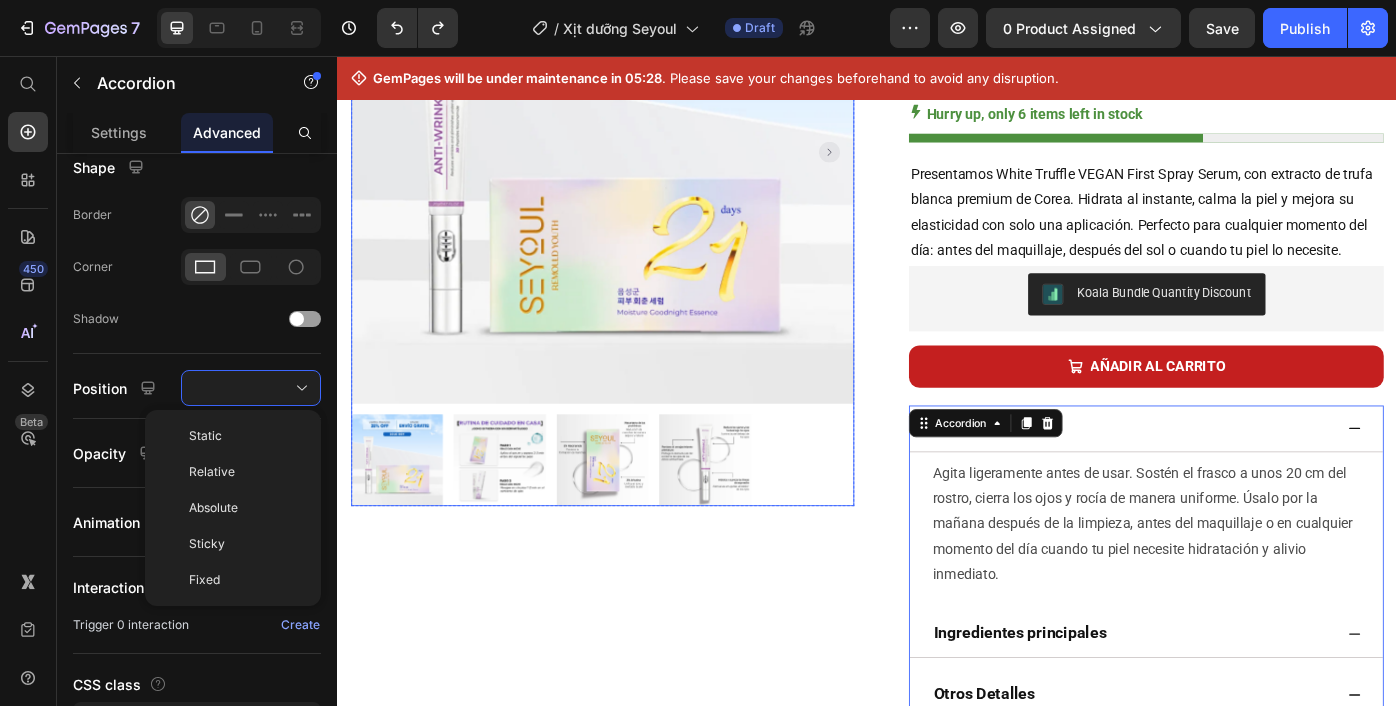 scroll, scrollTop: 271, scrollLeft: 0, axis: vertical 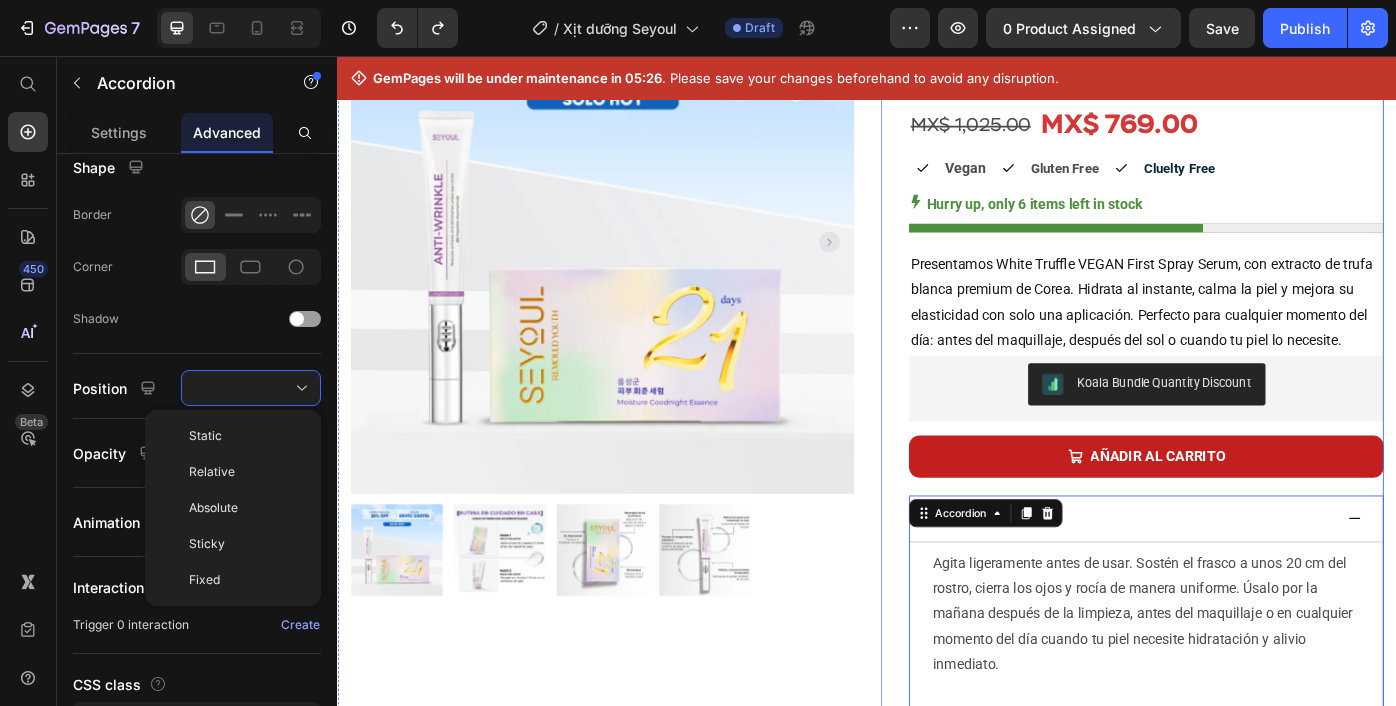 click on "Combo Juventud Radiante Product Title
Custom Code
Preview or Publish the page to see the content. Custom Code MX$ 1,025.00 Product Price MX$ 769.00 Product Price Row Experimenta una base perfecta:  "Piel suave y sin imperfecciones durante 24 horas" Text Block
Icon Vegan Text Block
Icon Gluten Free Text Block
Icon Cluelty Free Text Block Row    Hurry up, only 6 items left in stock Stock Counter Presentamos White Truffle VEGAN First Spray Serum, con extracto de trufa blanca premium de Corea. Hidrata al instante, calma la piel y mejora su elasticidad con solo una aplicación. Perfecto para cualquier momento del día: antes del maquillaje, después del sol o cuando tu piel lo necesite. Text Block Row
Cobertura impecable  y  tono uniforme  para un acabado  satinado natural .
Combinación de  esponja  y  espátula  que permite que la base se  funda perfectamente  con la piel.
Ingredientes  hidratantes  que proporcionan una  ." at bounding box center (1237, 483) 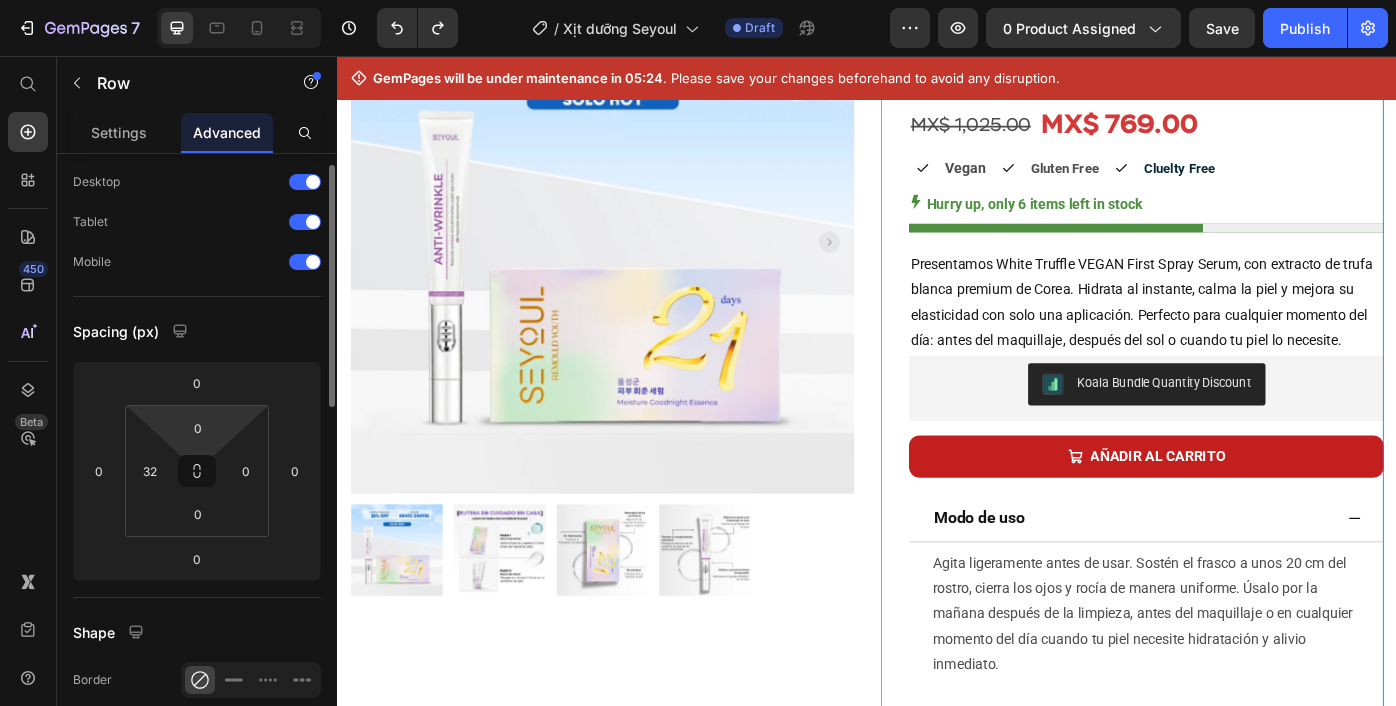 scroll, scrollTop: 61, scrollLeft: 0, axis: vertical 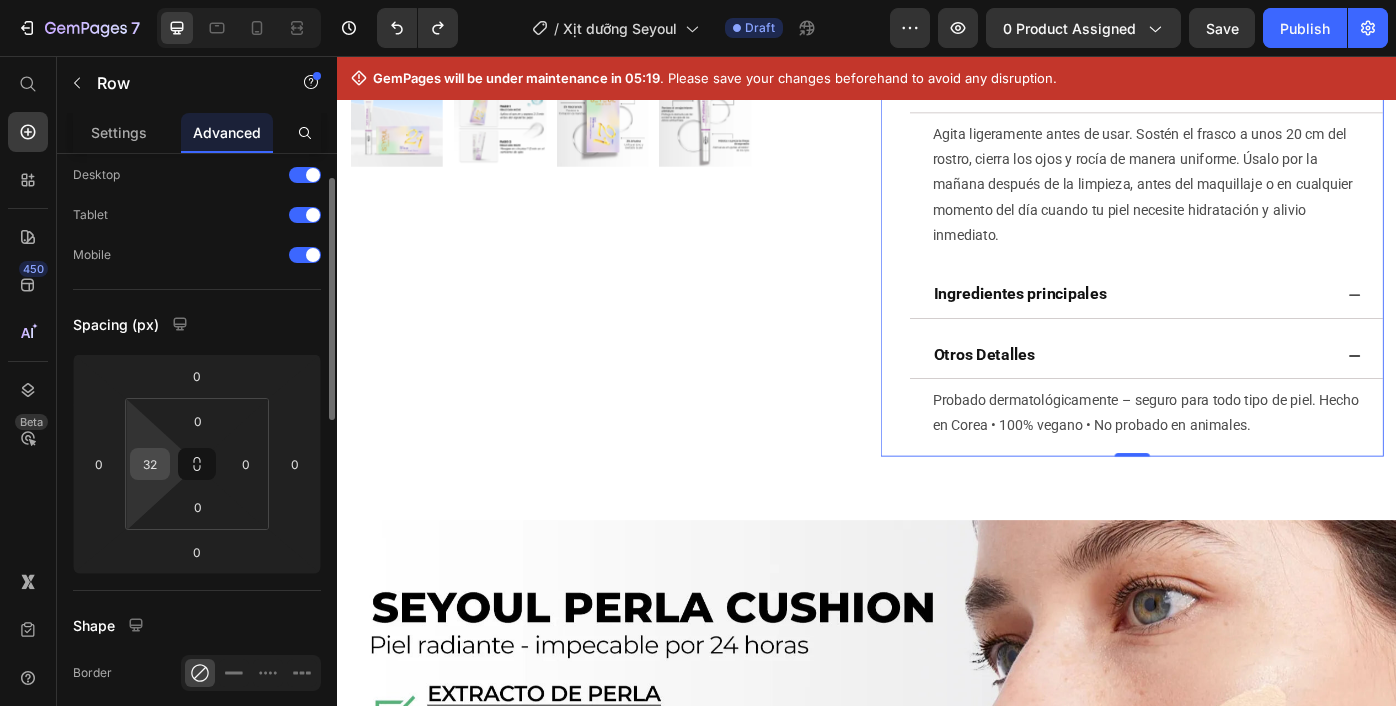 click on "32" at bounding box center (150, 464) 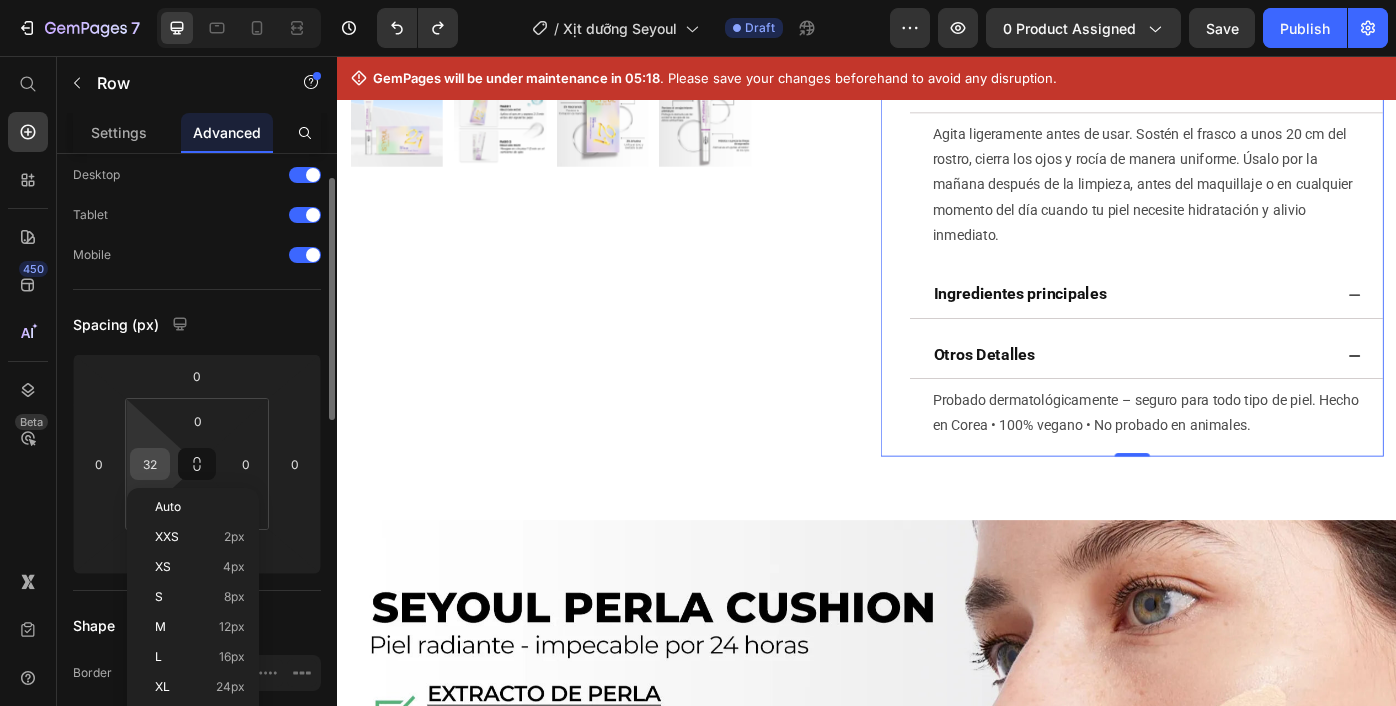 click on "32" at bounding box center [150, 464] 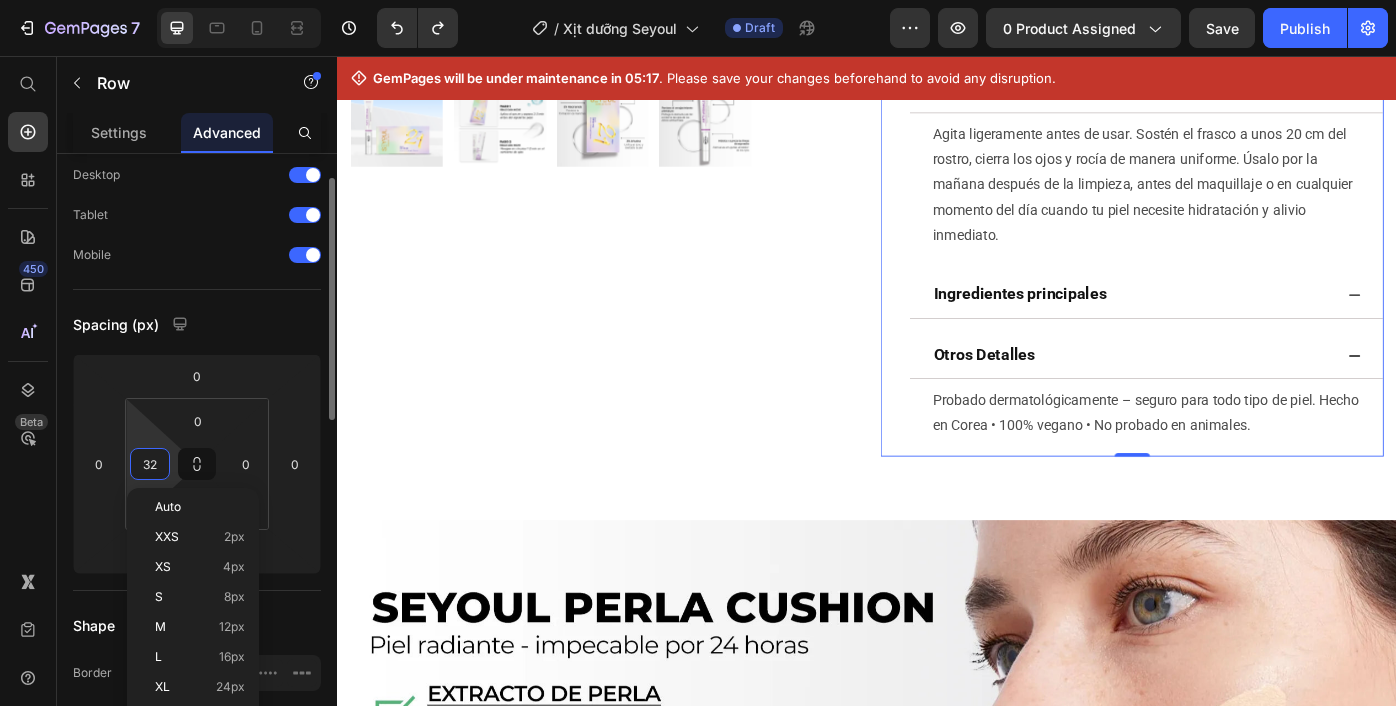 type 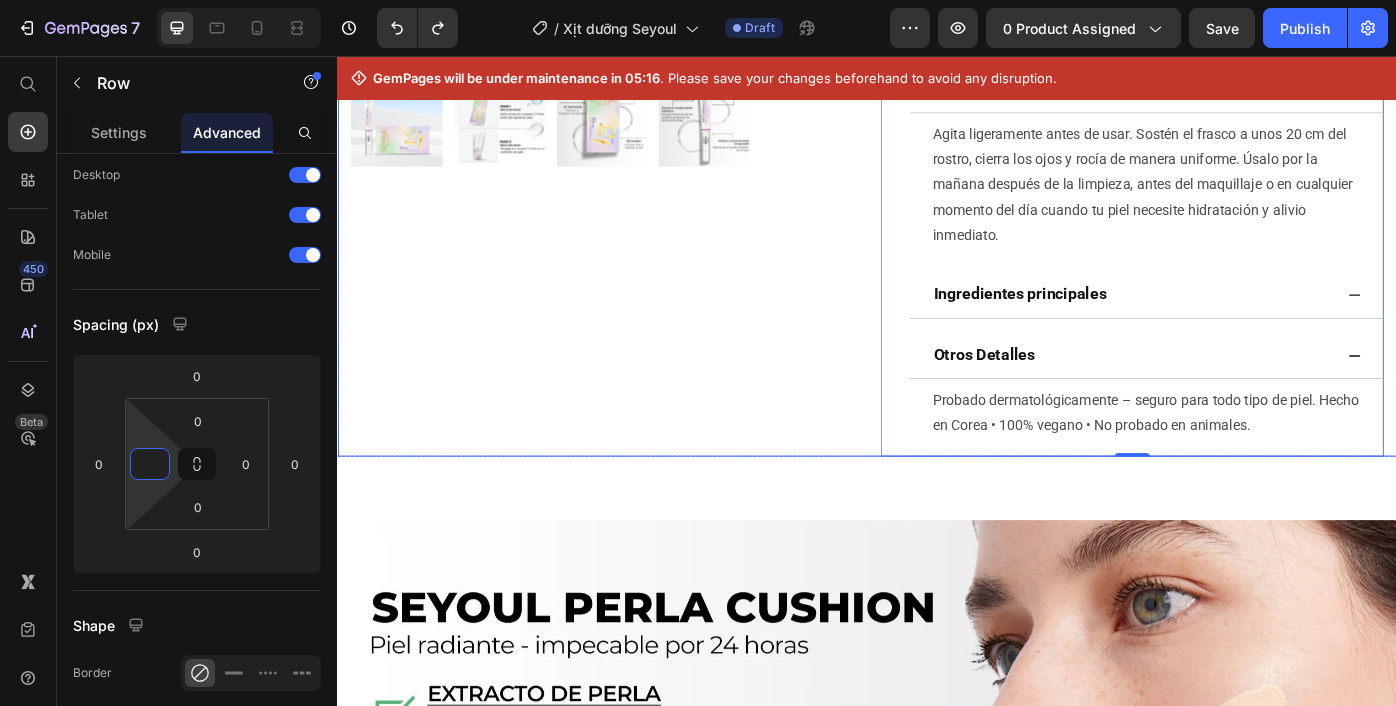 click on "Product Images Row" at bounding box center (637, -3) 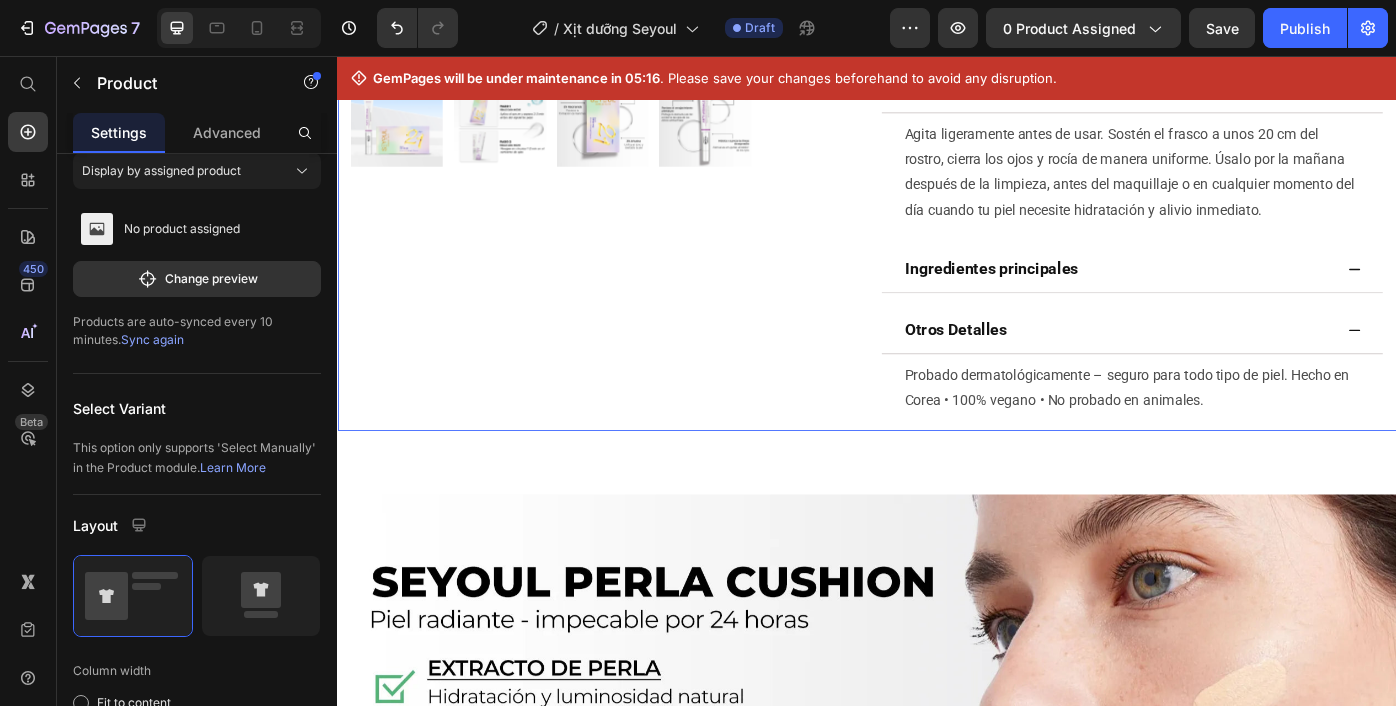 scroll, scrollTop: 0, scrollLeft: 0, axis: both 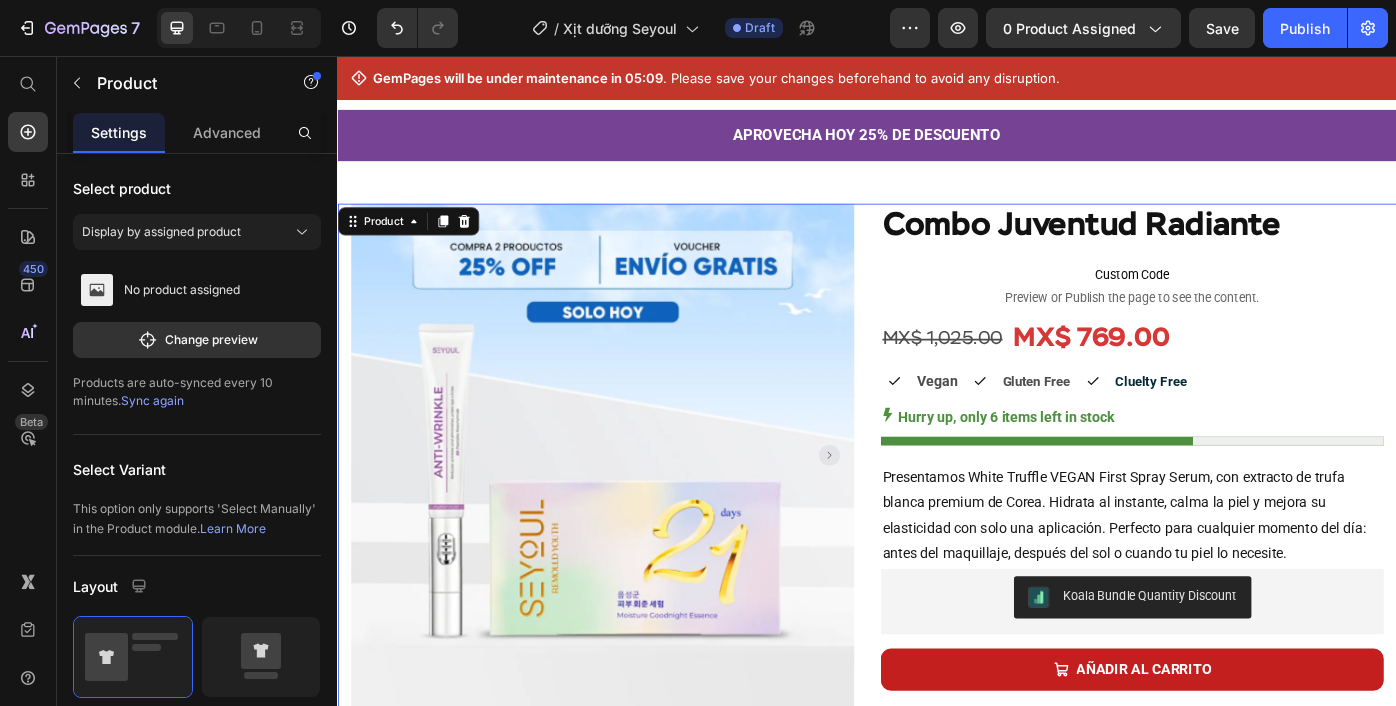 click on "Product Images Row Combo Juventud Radiante Product Title
Custom Code
Preview or Publish the page to see the content. Custom Code MX$ 1,025.00 Product Price MX$ 769.00 Product Price Row Experimenta una base perfecta:  "Piel suave y sin imperfecciones durante 24 horas" Text Block
Icon Vegan Text Block
Icon Gluten Free Text Block
Icon Cluelty Free Text Block Row    Hurry up, only 6 items left in stock Stock Counter Presentamos White Truffle VEGAN First Spray Serum, con extracto de trufa blanca premium de Corea. Hidrata al instante, calma la piel y mejora su elasticidad con solo una aplicación. Perfecto para cualquier momento del día: antes del maquillaje, después del sol o cuando tu piel lo necesite. Text Block Row
Cobertura impecable  y  tono uniforme  para un acabado  satinado natural .
Combinación de  esponja  y  espátula  que permite que la base se  funda perfectamente  con la piel.
Ingredientes  ." at bounding box center (937, 709) 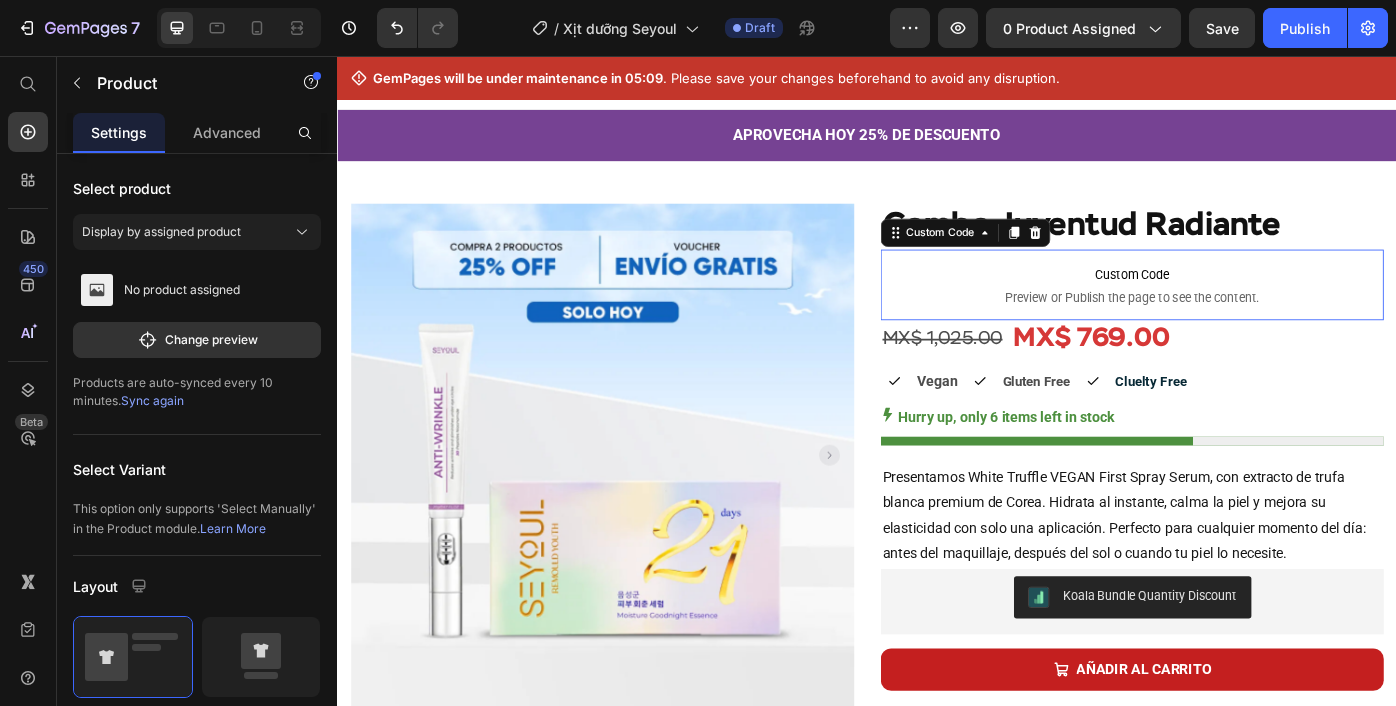 click on "Preview or Publish the page to see the content." at bounding box center (1237, 323) 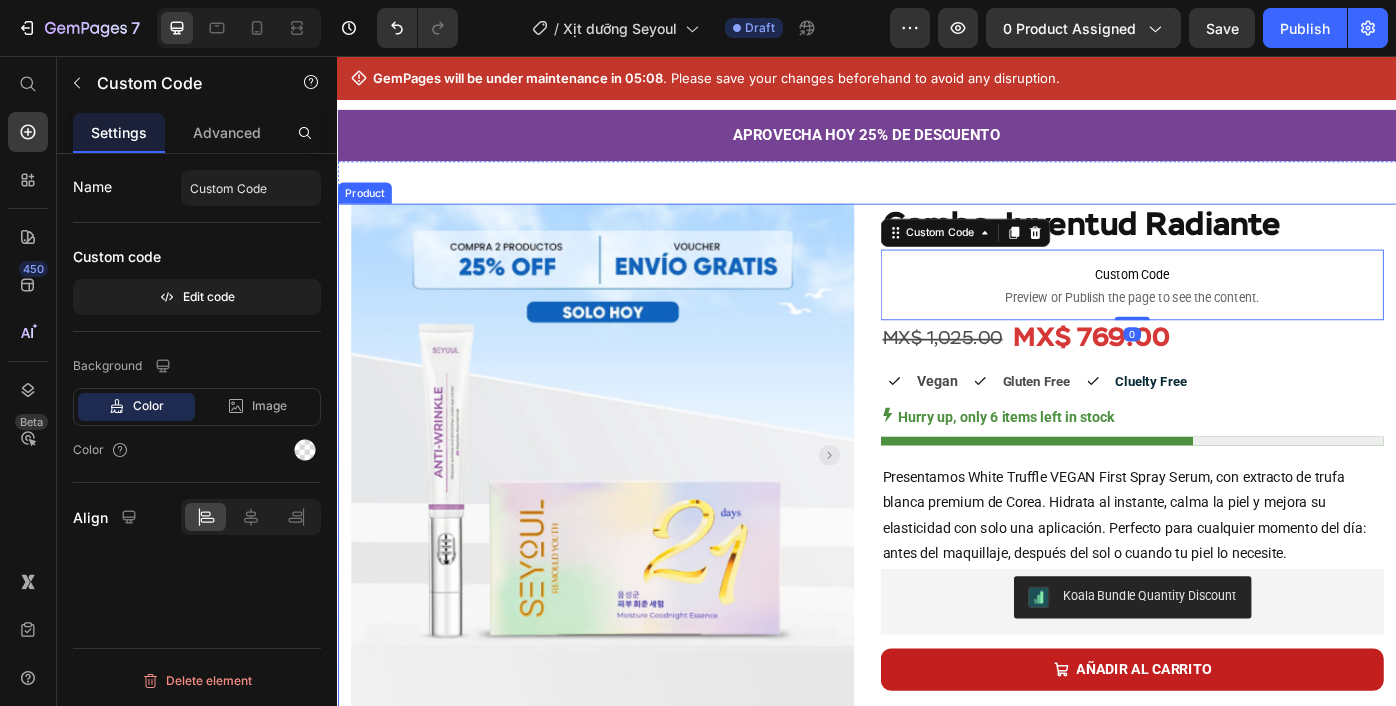 click on "Product Images Row Combo Juventud Radiante Product Title
Custom Code
Preview or Publish the page to see the content. Custom Code   0 MX$ 1,025.00 Product Price MX$ 769.00 Product Price Row Experimenta una base perfecta:  "Piel suave y sin imperfecciones durante 24 horas" Text Block
Icon Vegan Text Block
Icon Gluten Free Text Block
Icon Cluelty Free Text Block Row    Hurry up, only 6 items left in stock Stock Counter Presentamos White Truffle VEGAN First Spray Serum, con extracto de trufa blanca premium de Corea. Hidrata al instante, calma la piel y mejora su elasticidad con solo una aplicación. Perfecto para cualquier momento del día: antes del maquillaje, después del sol o cuando tu piel lo necesite. Text Block Row
Cobertura impecable  y  tono uniforme  para un acabado  satinado natural .
Combinación de  esponja  y  espátula  que permite que la base se  funda perfectamente  con la piel.
Ingredientes  ." at bounding box center (937, 709) 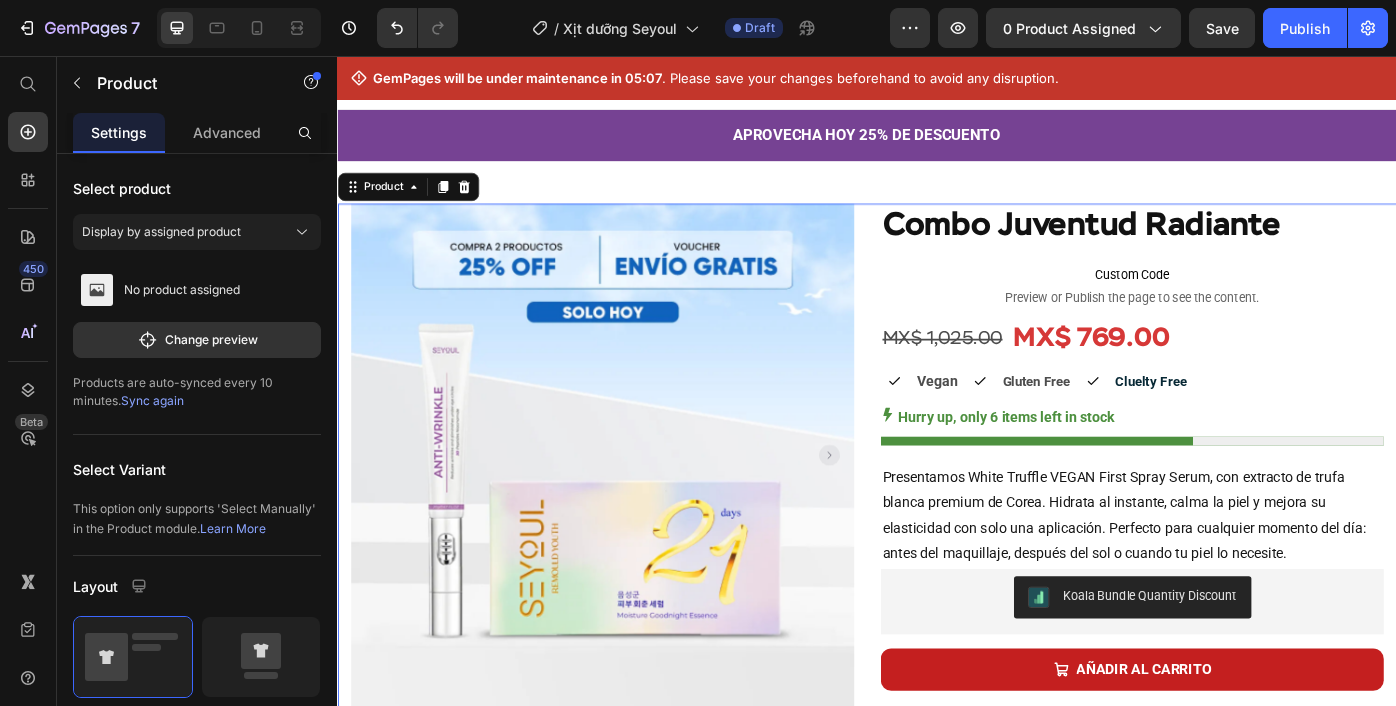 click on "Product Images Row Combo Juventud Radiante Product Title
Custom Code
Preview or Publish the page to see the content. Custom Code MX$ 1,025.00 Product Price MX$ 769.00 Product Price Row Experimenta una base perfecta:  "Piel suave y sin imperfecciones durante 24 horas" Text Block
Icon Vegan Text Block
Icon Gluten Free Text Block
Icon Cluelty Free Text Block Row    Hurry up, only 6 items left in stock Stock Counter Presentamos White Truffle VEGAN First Spray Serum, con extracto de trufa blanca premium de Corea. Hidrata al instante, calma la piel y mejora su elasticidad con solo una aplicación. Perfecto para cualquier momento del día: antes del maquillaje, después del sol o cuando tu piel lo necesite. Text Block Row
Cobertura impecable  y  tono uniforme  para un acabado  satinado natural .
Combinación de  esponja  y  espátula  que permite que la base se  funda perfectamente  con la piel.
Ingredientes  ." at bounding box center [937, 709] 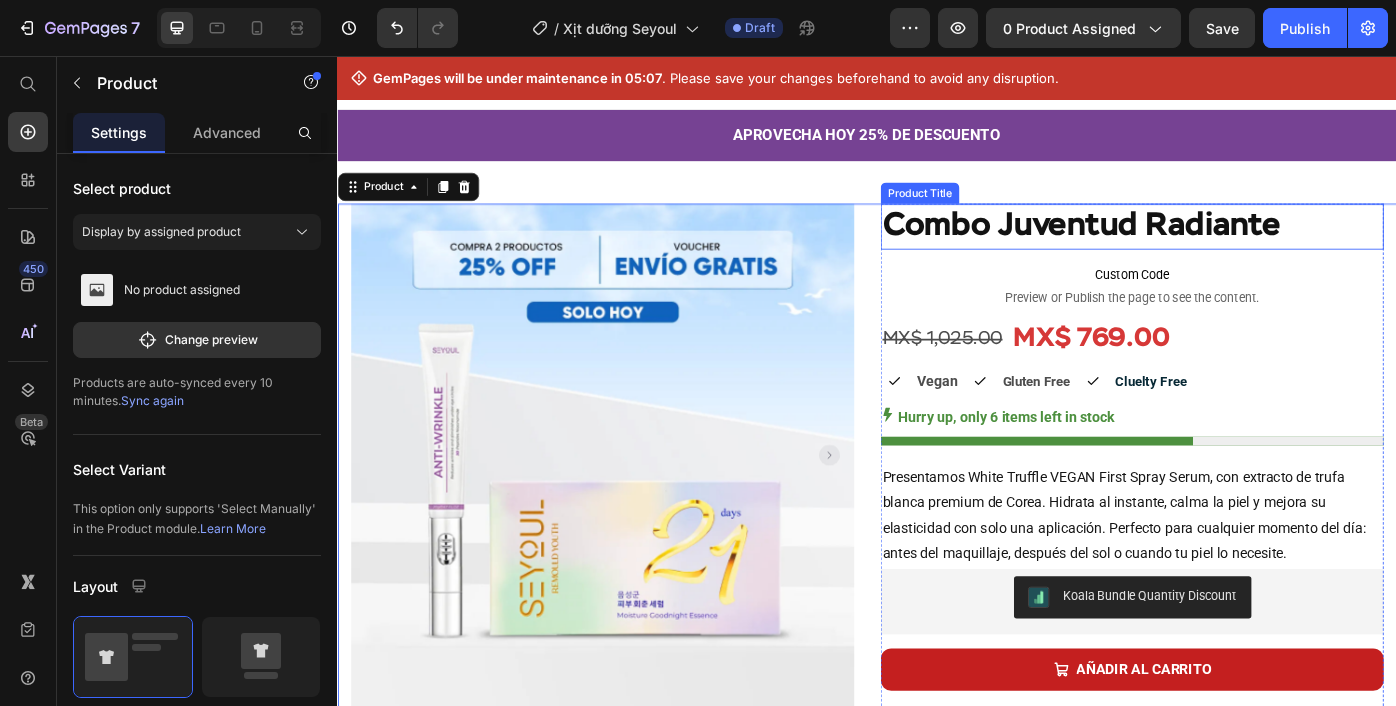 click on "Combo Juventud Radiante" at bounding box center [1237, 243] 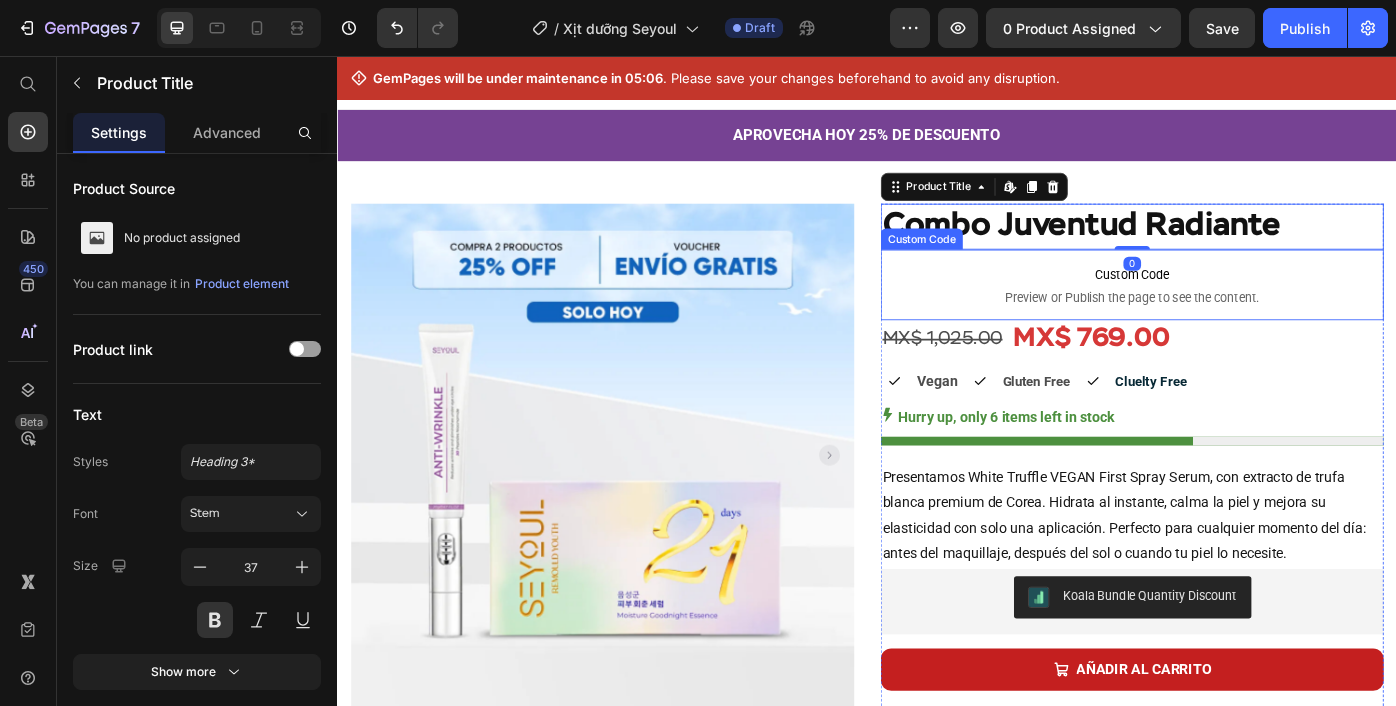 click on "Custom Code" at bounding box center [1237, 297] 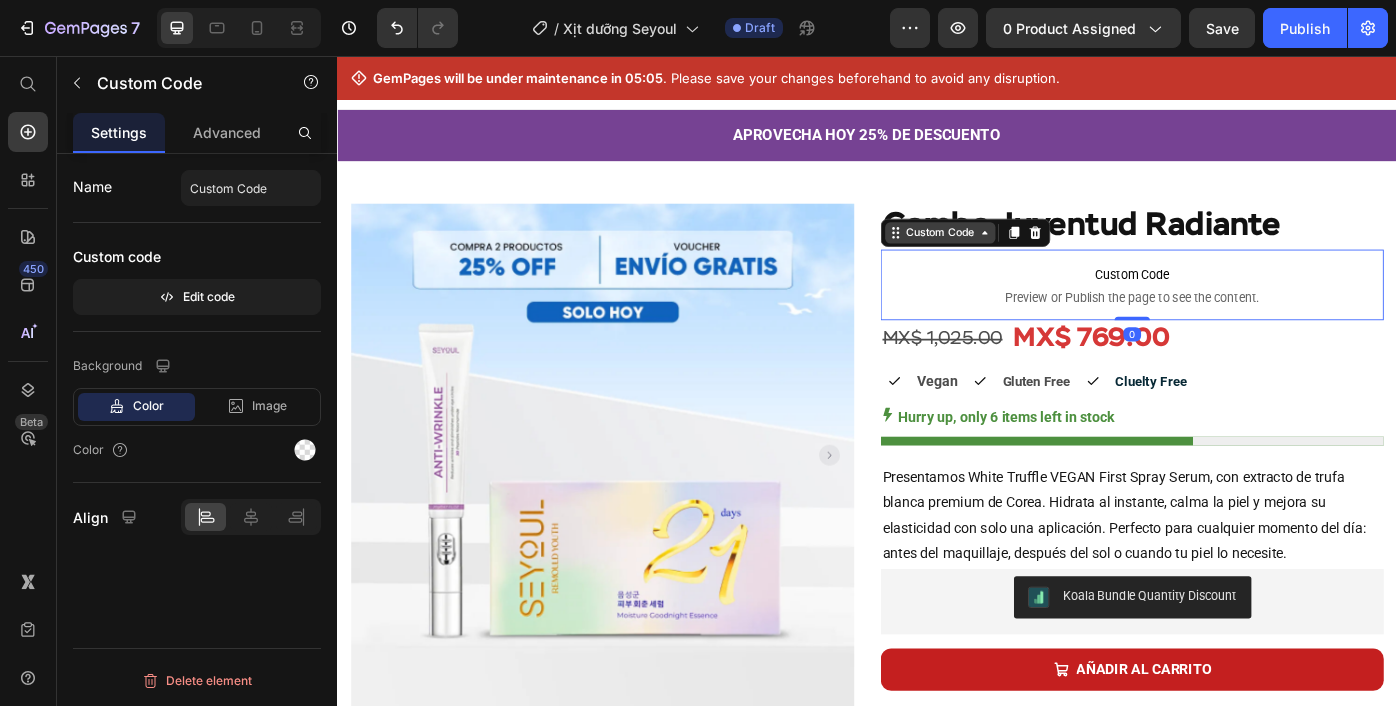 click on "Custom Code" at bounding box center (1019, 250) 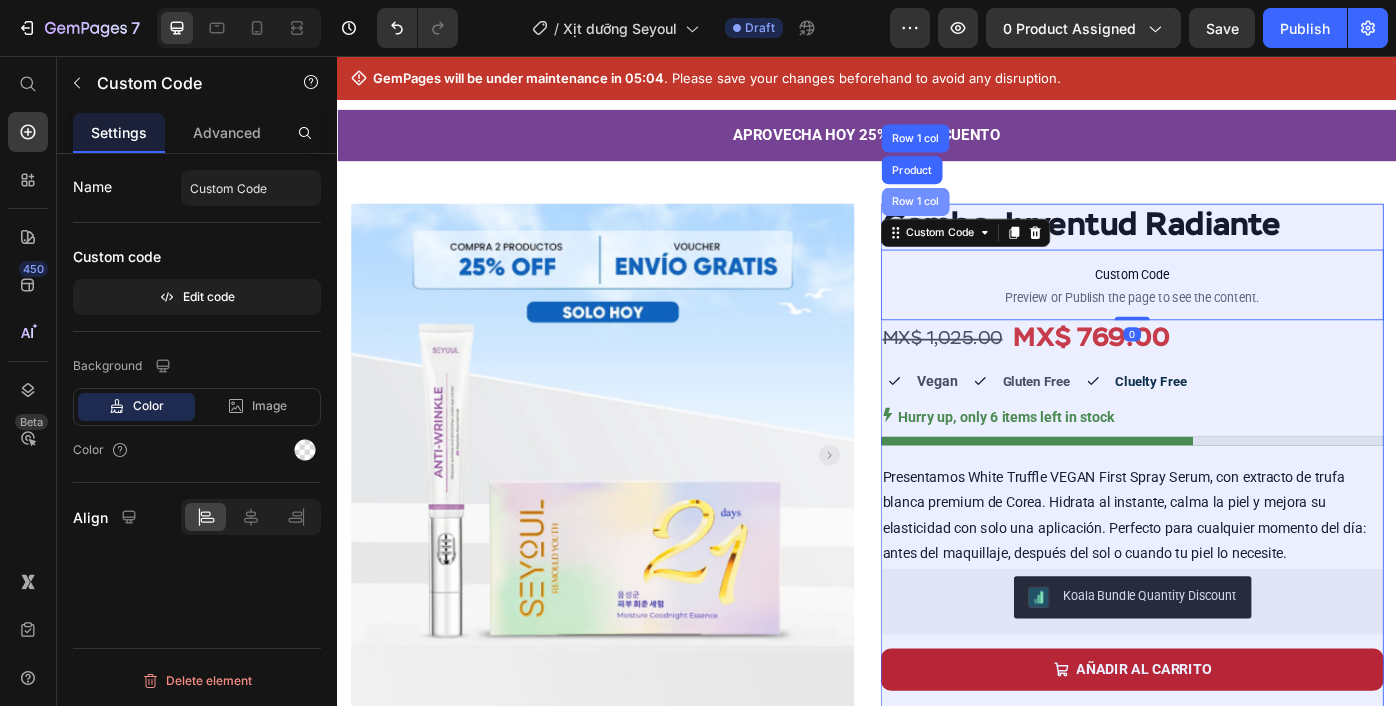 click on "Row 1 col" at bounding box center [991, 215] 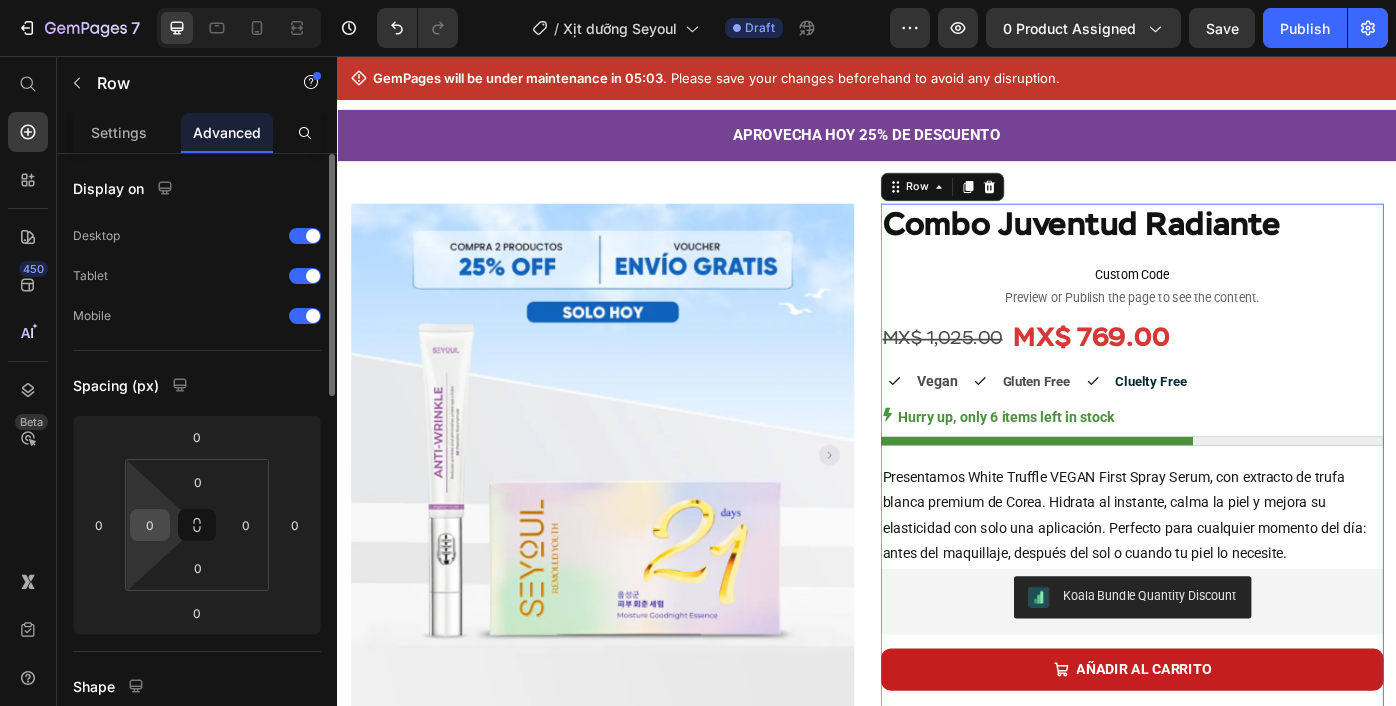 click on "0" at bounding box center [150, 525] 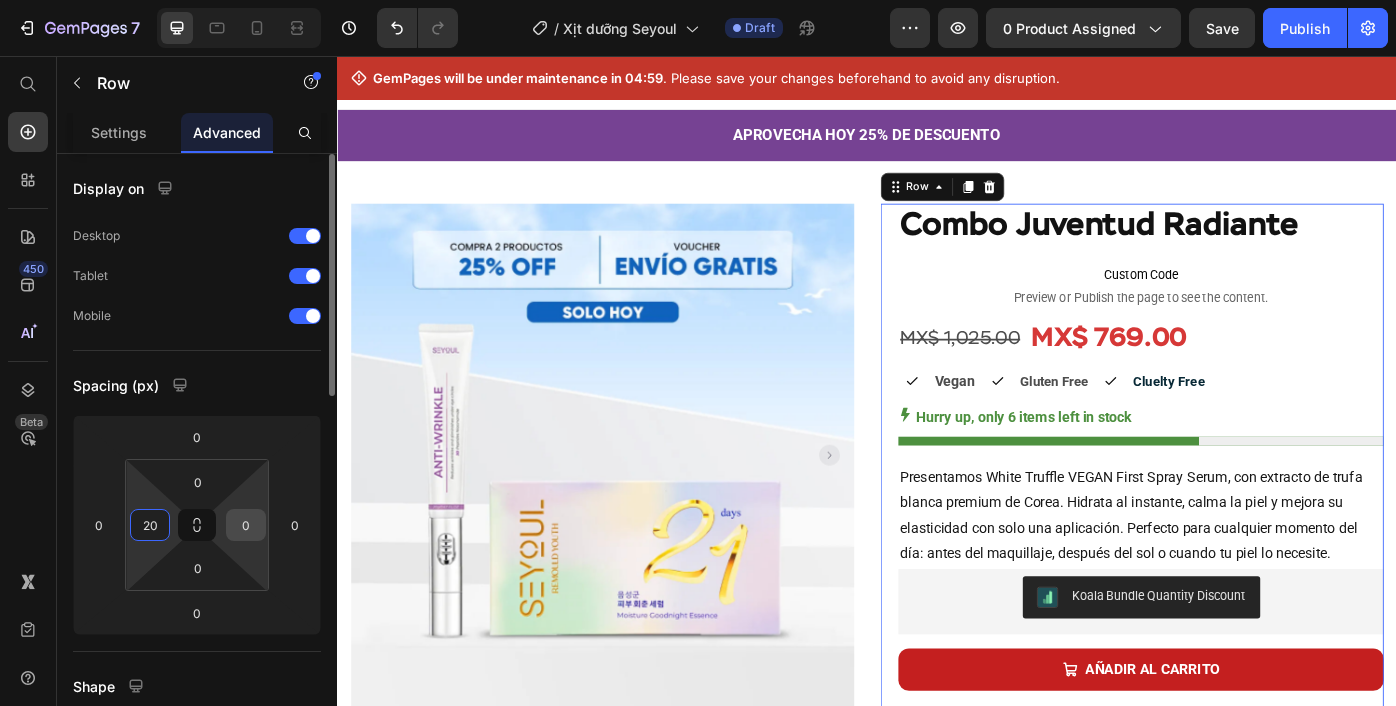 type on "20" 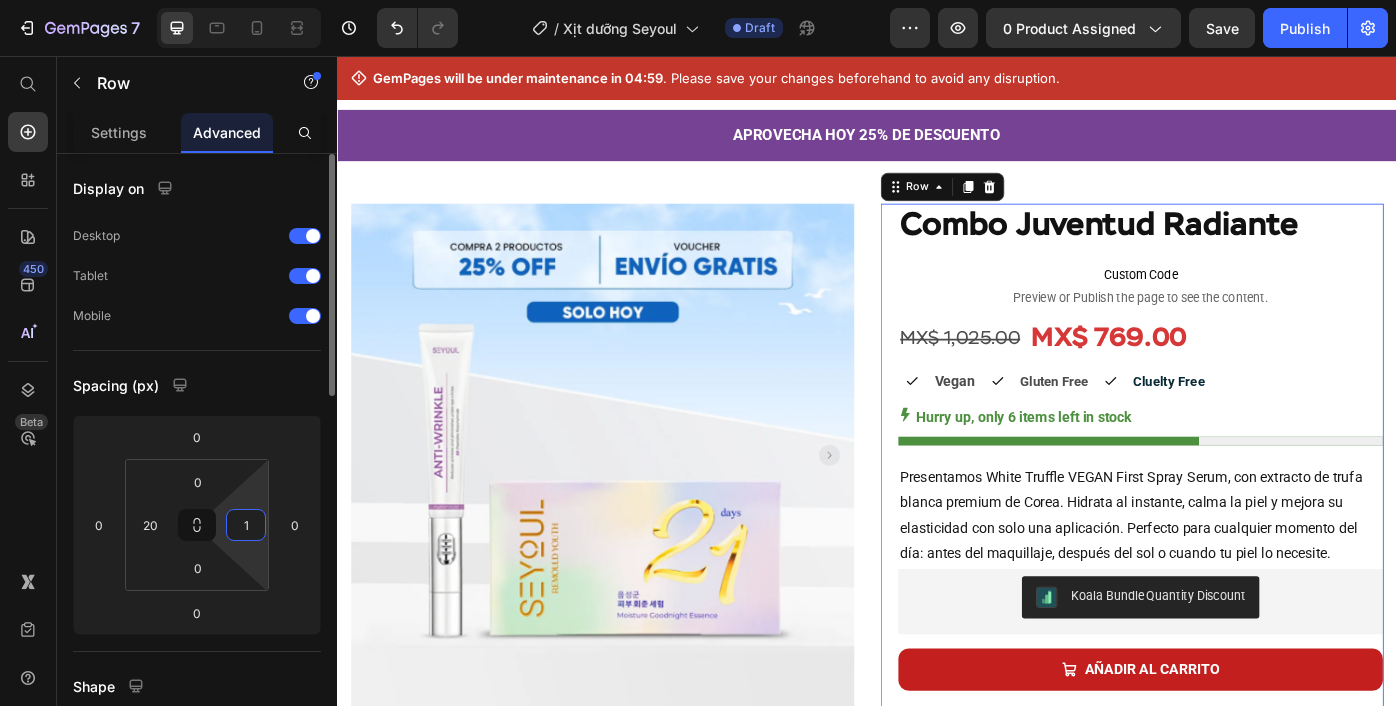 type on "10" 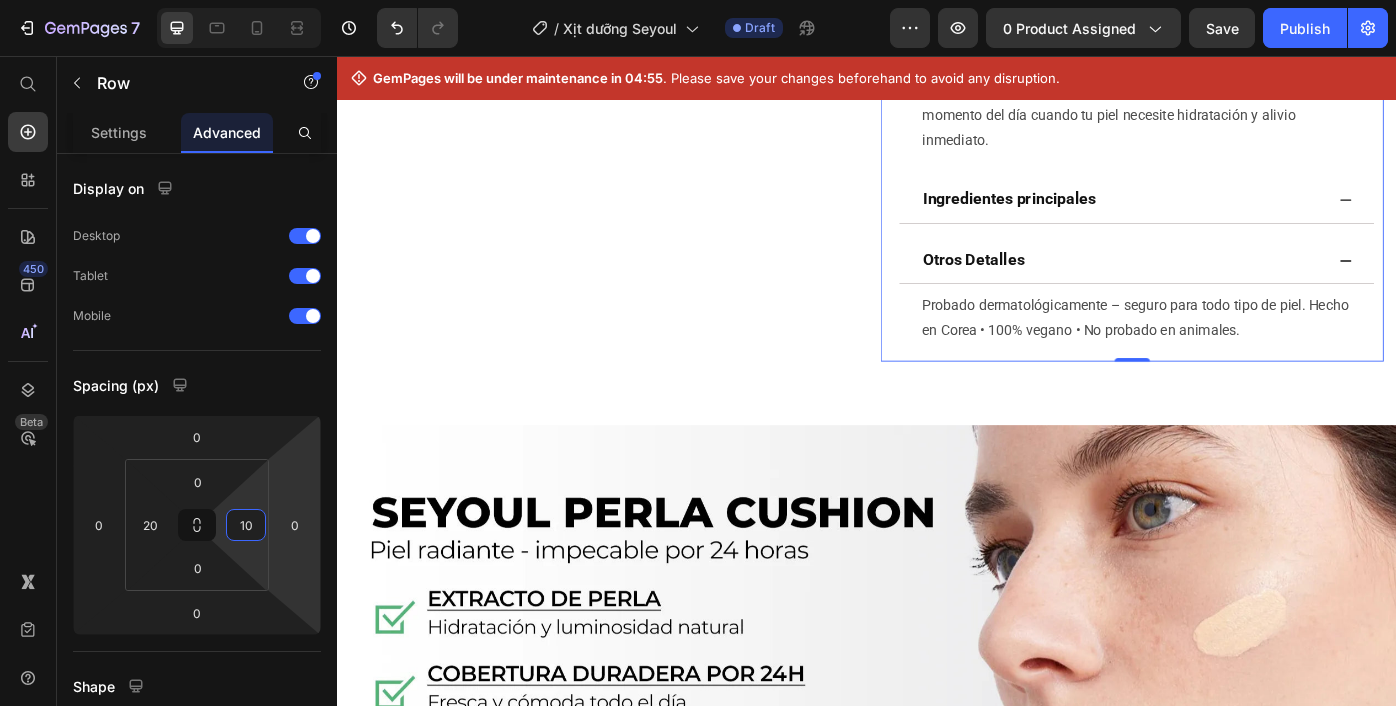 scroll, scrollTop: 868, scrollLeft: 0, axis: vertical 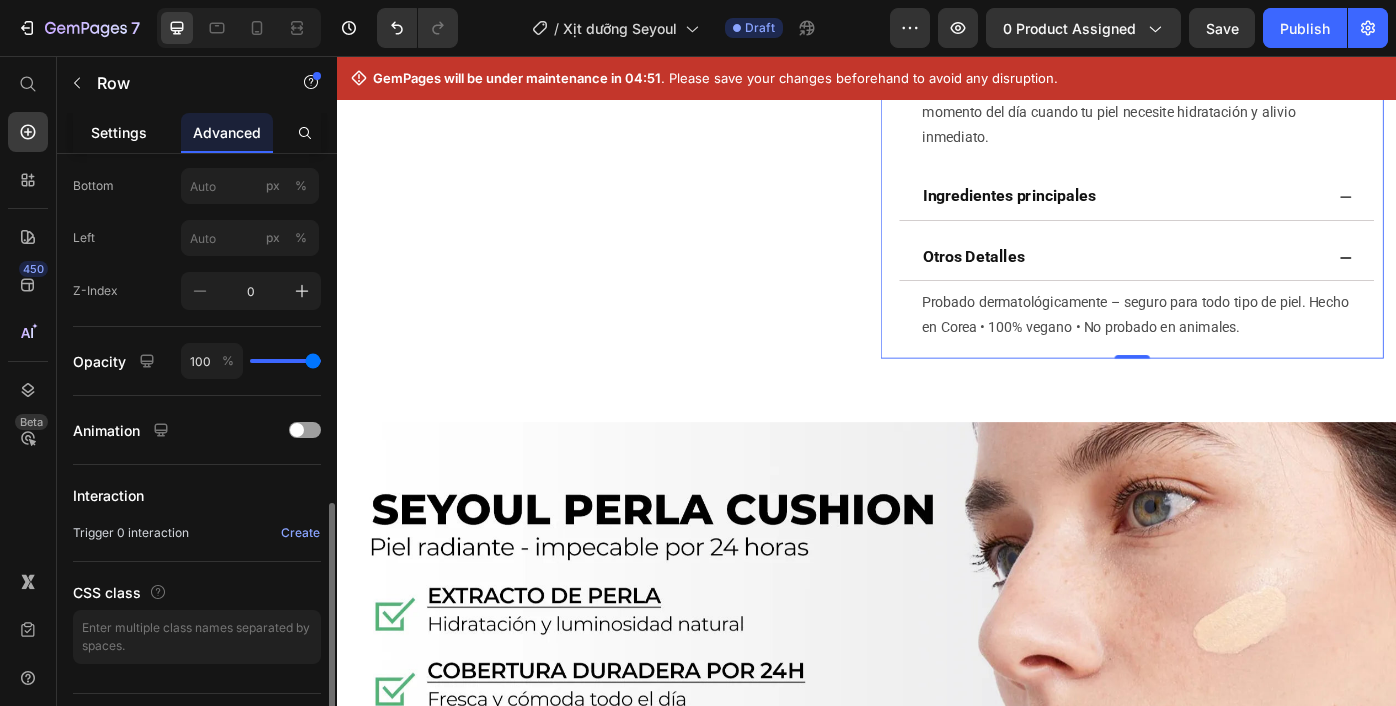 click on "Settings" at bounding box center [119, 132] 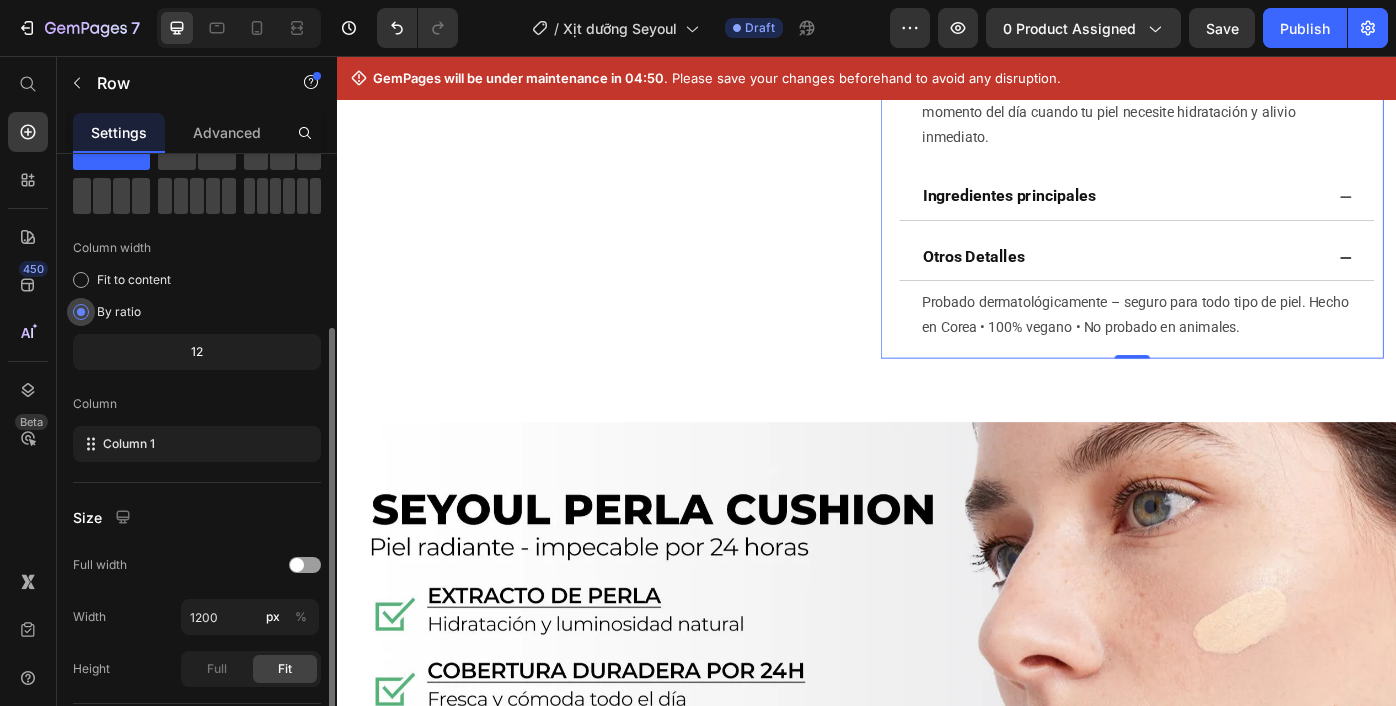 scroll, scrollTop: 203, scrollLeft: 0, axis: vertical 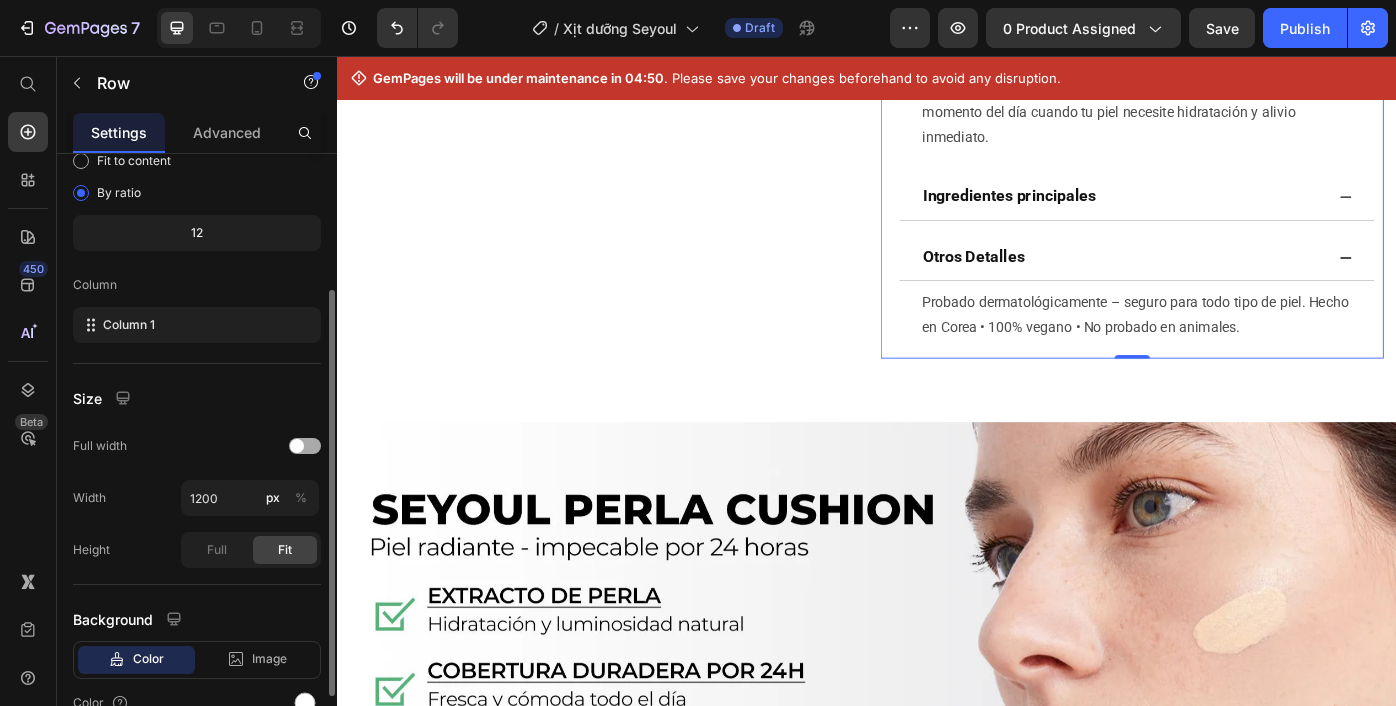 click at bounding box center [297, 446] 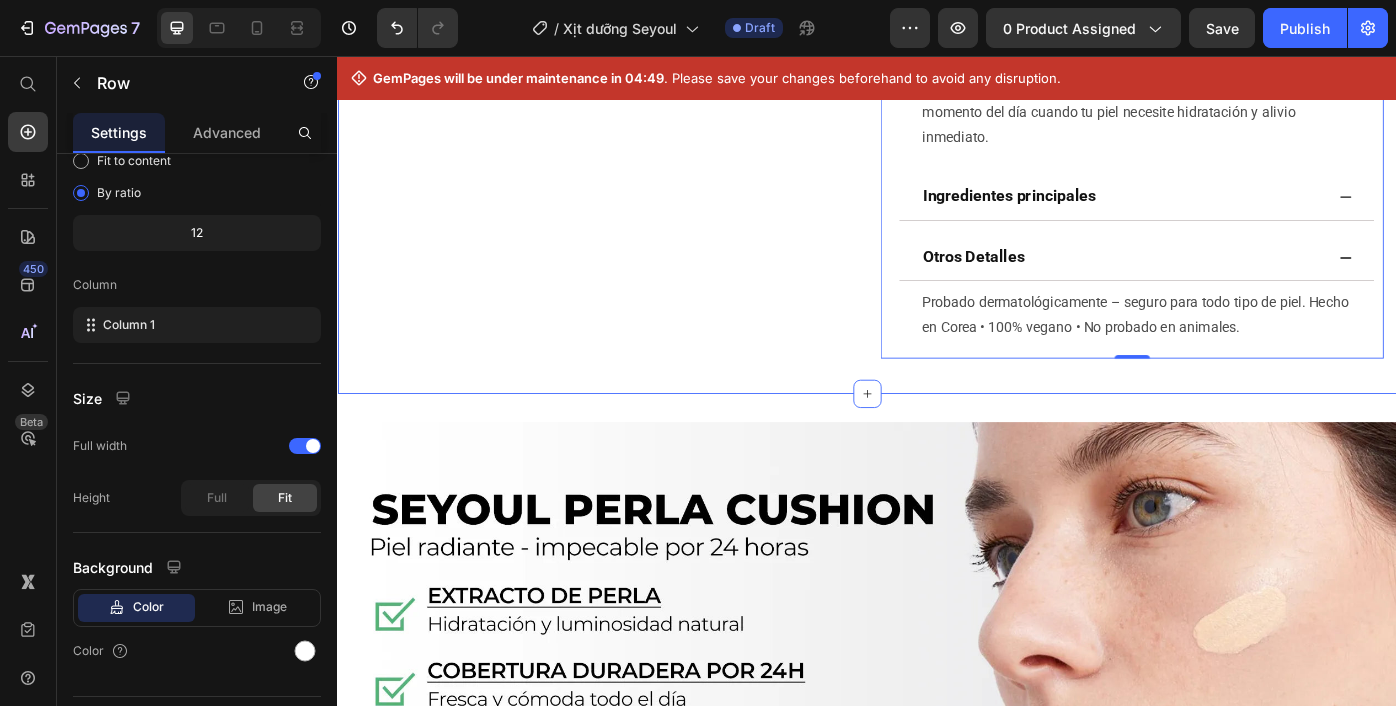 click on "APROVECHA HOY 25% DE DESCUENTO Text Block Row
Product Images Row Combo Juventud Radiante Product Title
Custom Code
Preview or Publish the page to see the content. Custom Code MX$ 1,025.00 Product Price MX$ 769.00 Product Price Row Experimenta una base perfecta:  "Piel suave y sin imperfecciones durante 24 horas" Text Block
Icon Vegan Text Block
Icon Gluten Free Text Block
Icon Cluelty Free Text Block Row    Hurry up, only 6 items left in stock Stock Counter Presentamos White Truffle VEGAN First Spray Serum, con extracto de trufa blanca premium de Corea. Hidrata al instante, calma la piel y mejora su elasticidad con solo una aplicación. Perfecto para cualquier momento del día: antes del maquillaje, después del sol o cuando tu piel lo necesite. Text Block Row
Cobertura impecable  y  tono uniforme  para un acabado  satinado natural .
Combinación de  esponja  y  espátula  que permite que la base se  funda perfectamente" at bounding box center [937, -147] 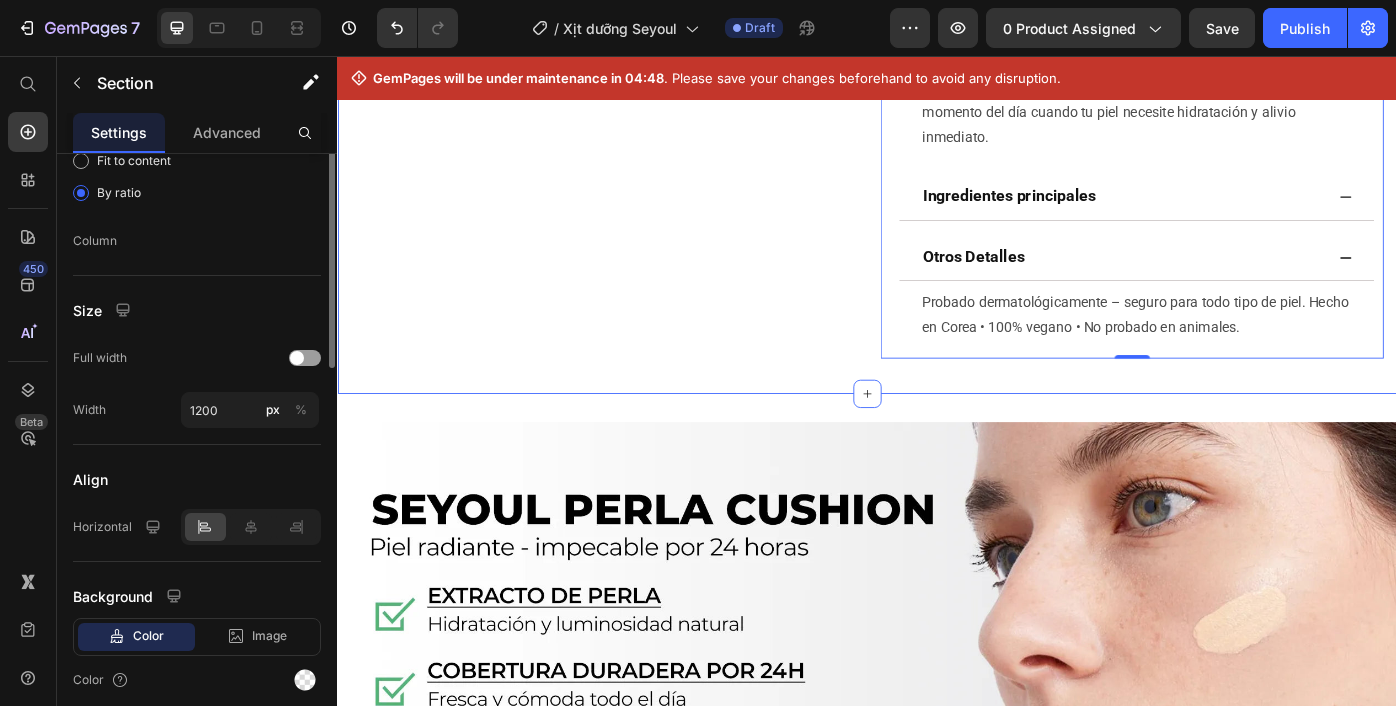 scroll, scrollTop: 0, scrollLeft: 0, axis: both 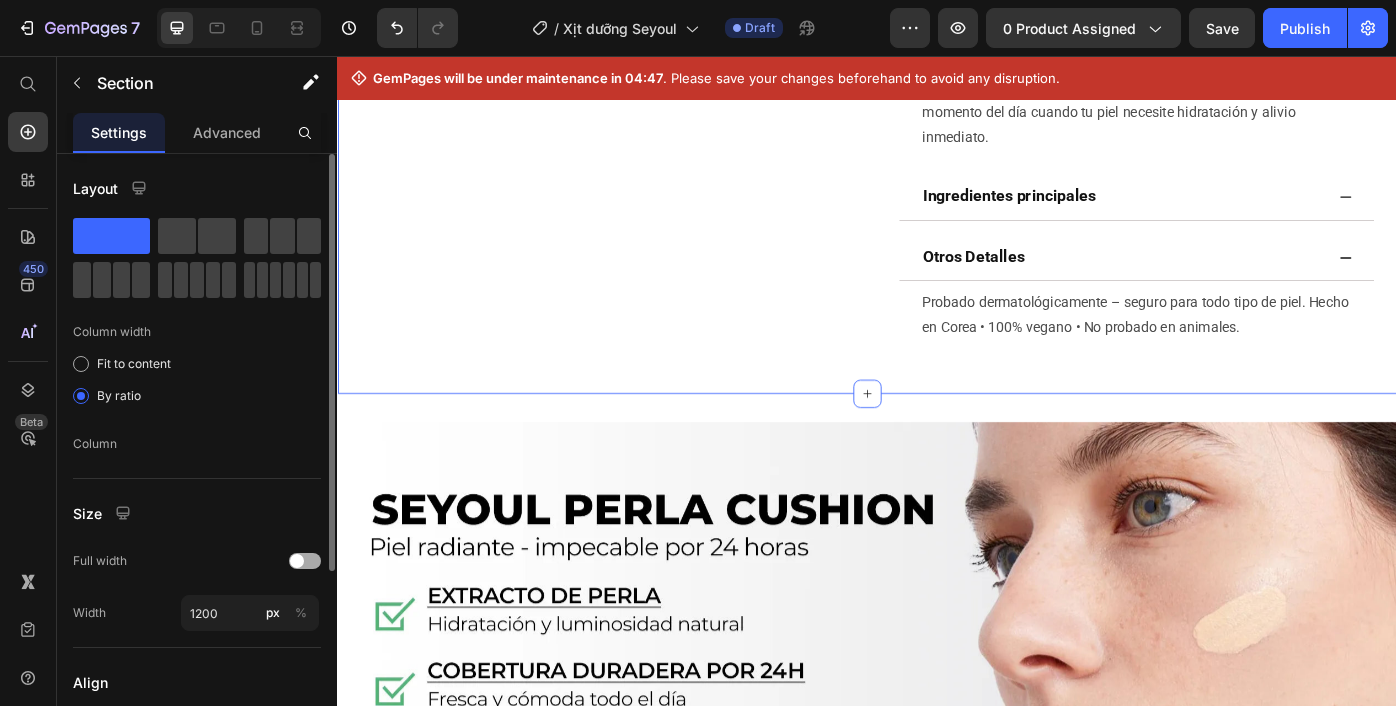 click at bounding box center (305, 561) 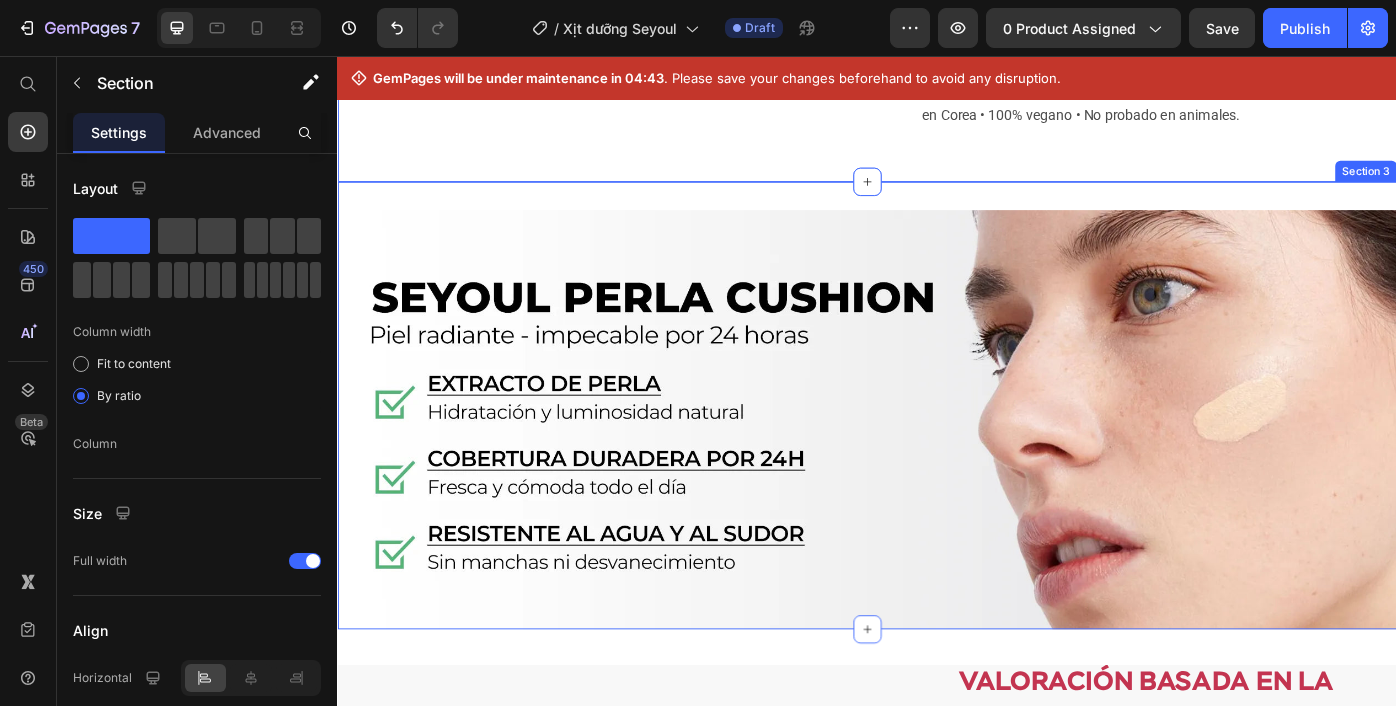 scroll, scrollTop: 1113, scrollLeft: 0, axis: vertical 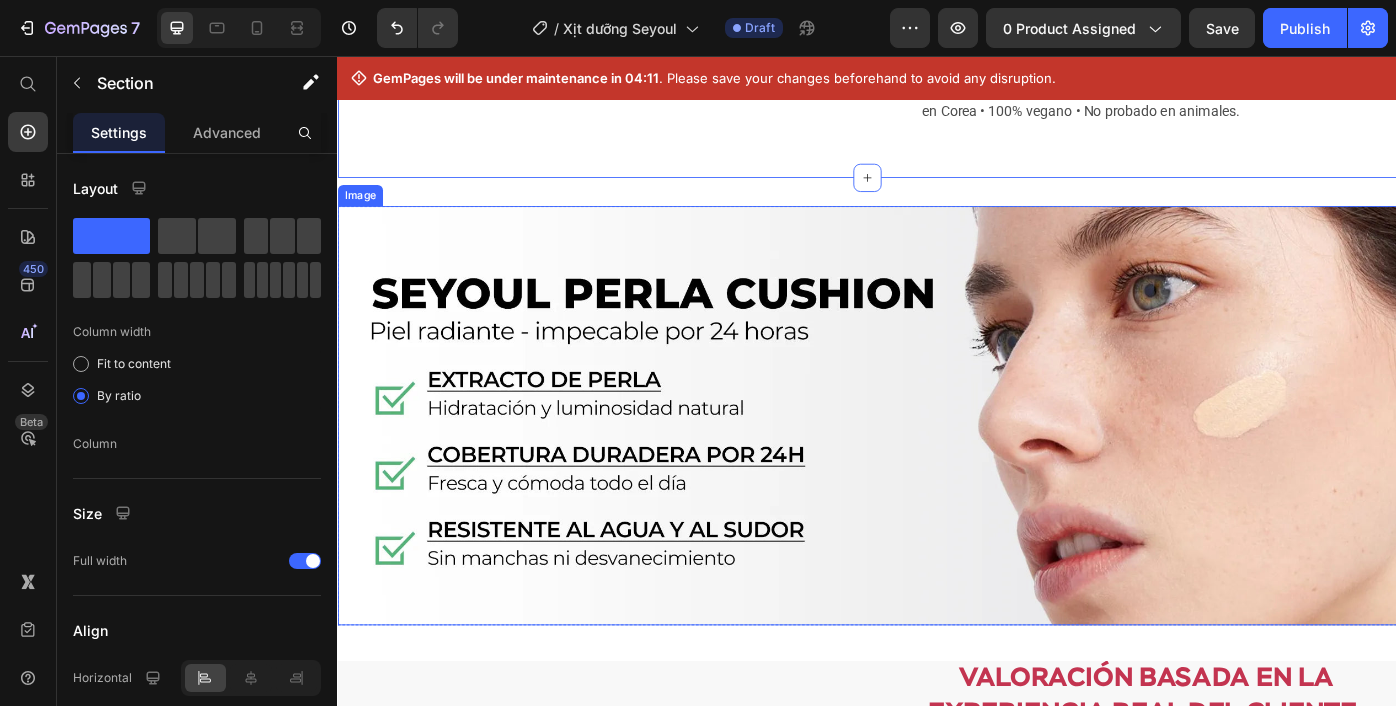 click at bounding box center (937, 457) 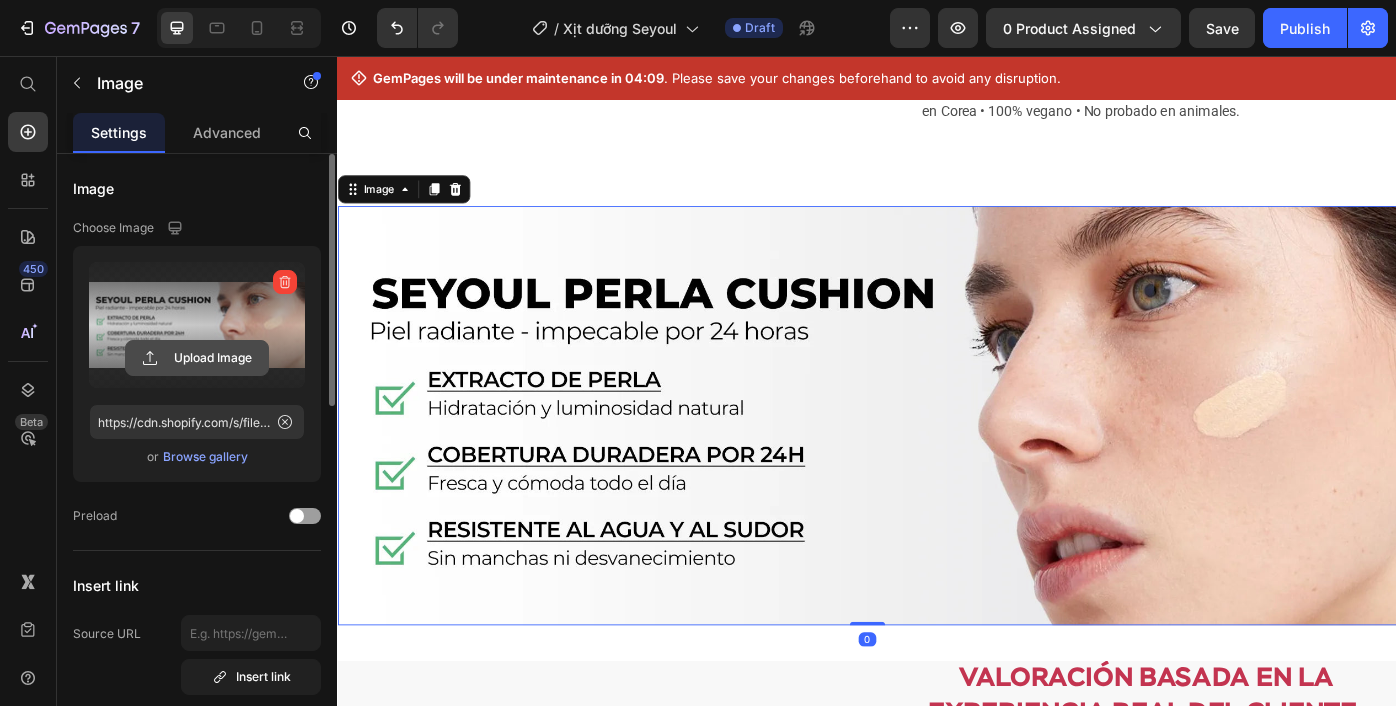 click 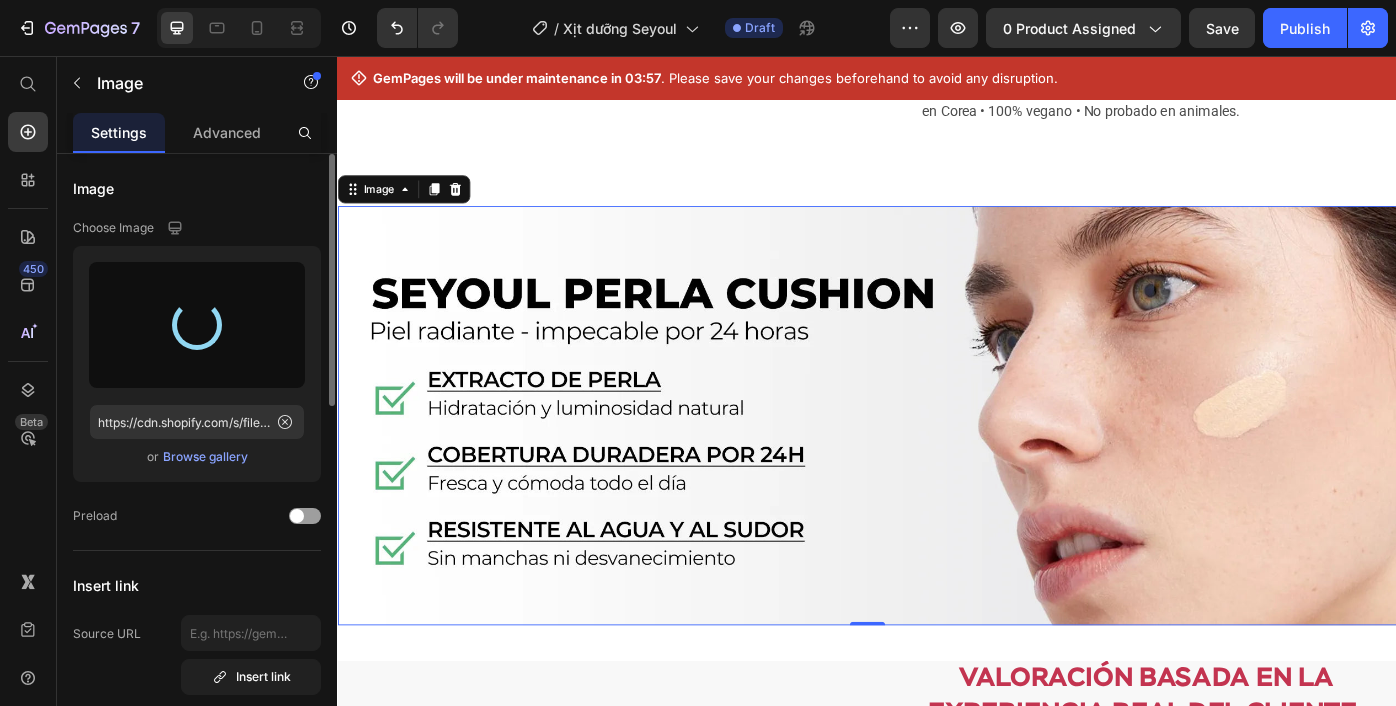 type on "https://cdn.shopify.com/s/files/1/0643/1404/8704/files/gempages_507356051327157127-64db835c-f3e9-4ea1-8beb-ba67a4372325.png" 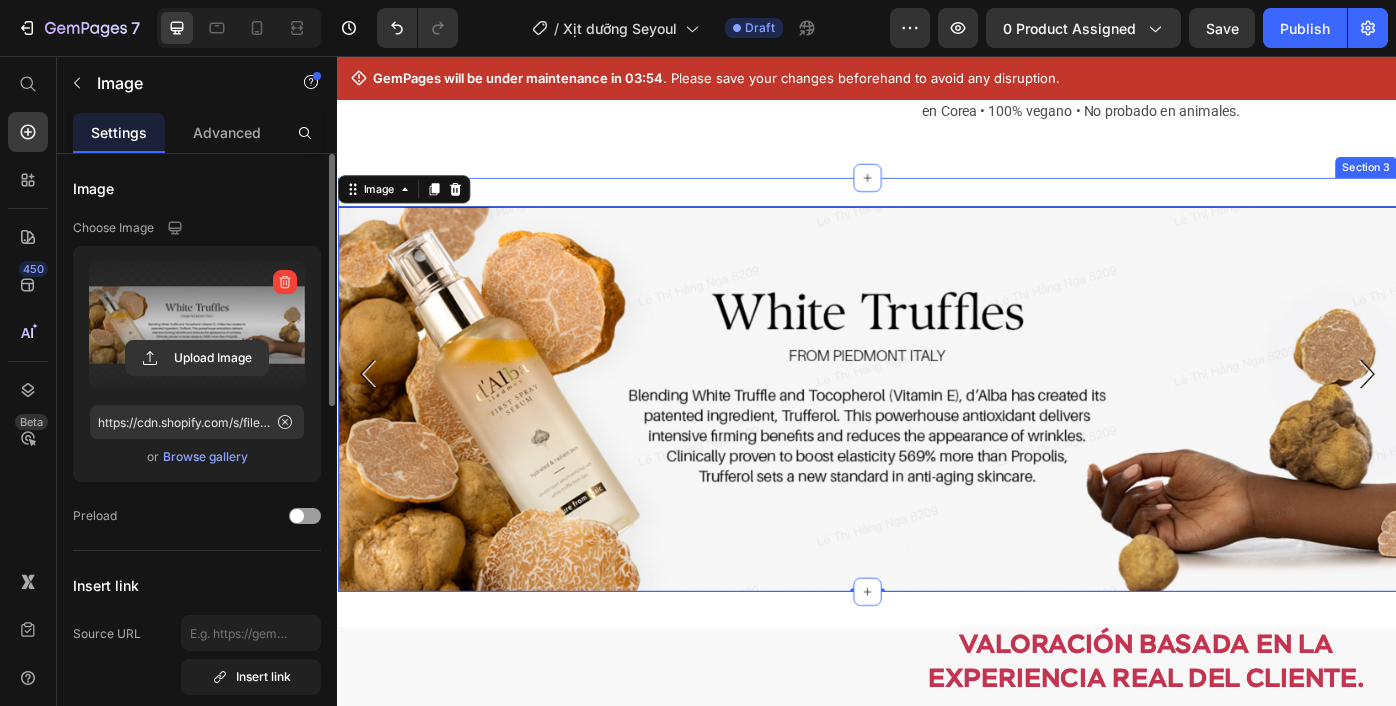 click on "Image   0 Image Row Section 3" at bounding box center (937, 422) 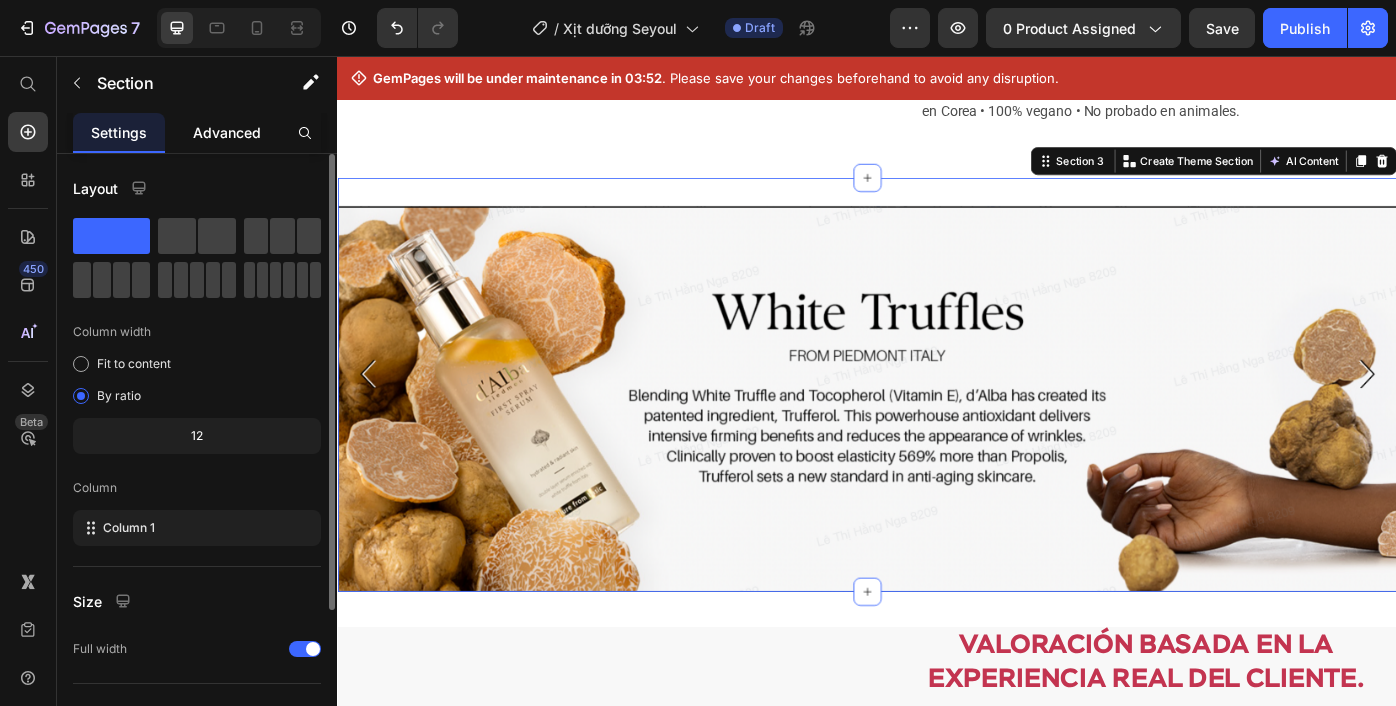 click on "Advanced" 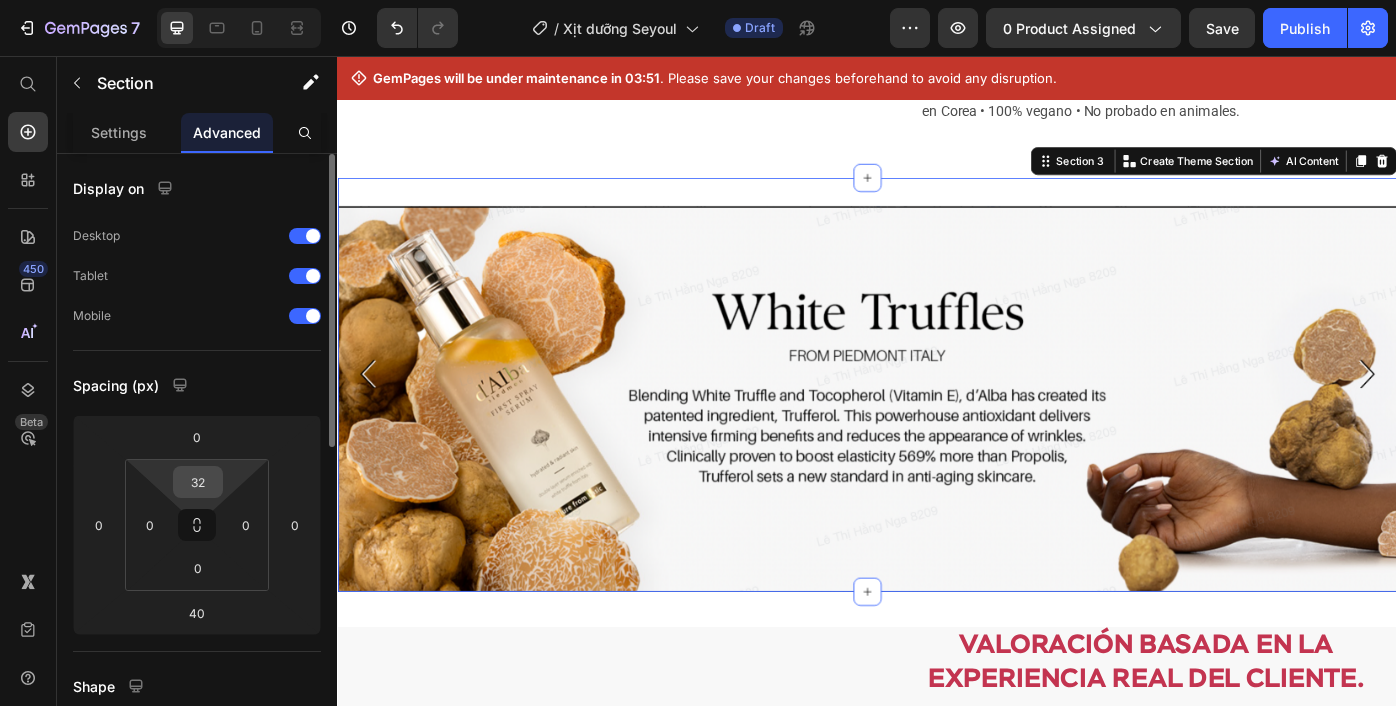 click on "32" at bounding box center (198, 482) 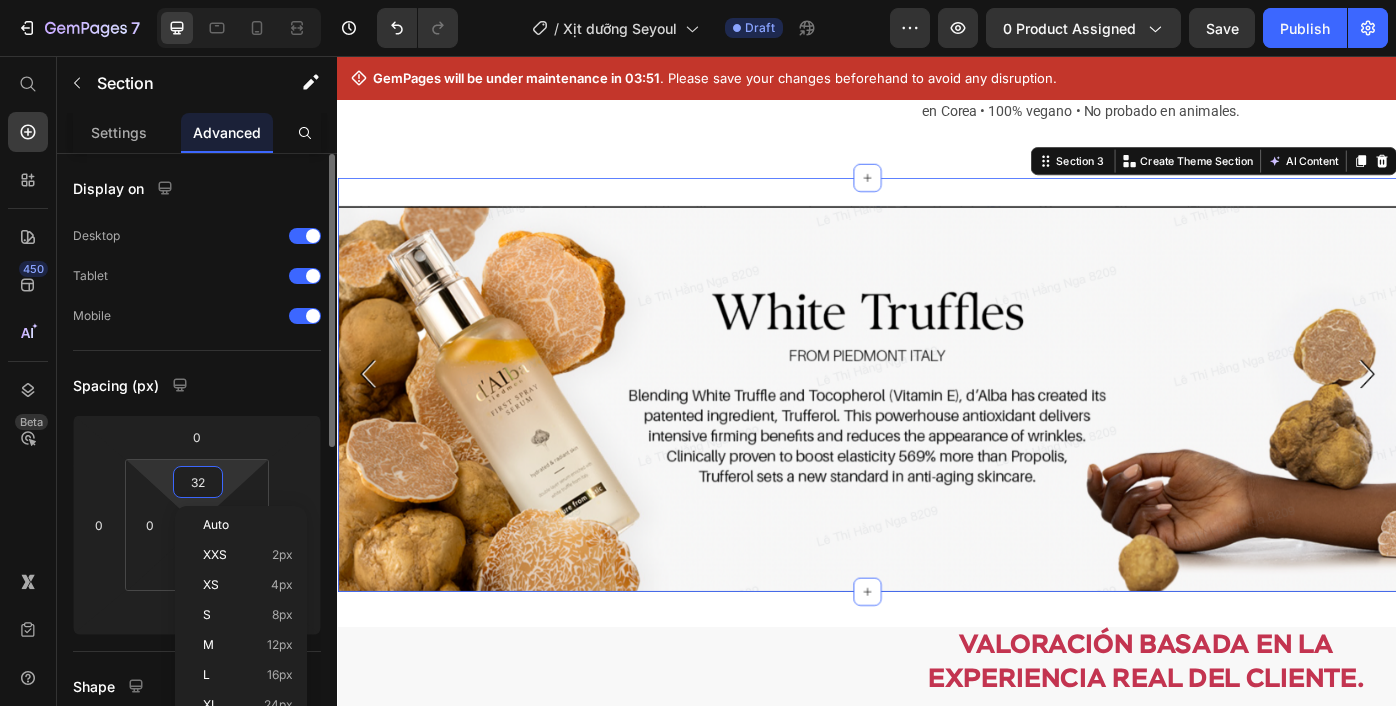 click on "32" at bounding box center (198, 482) 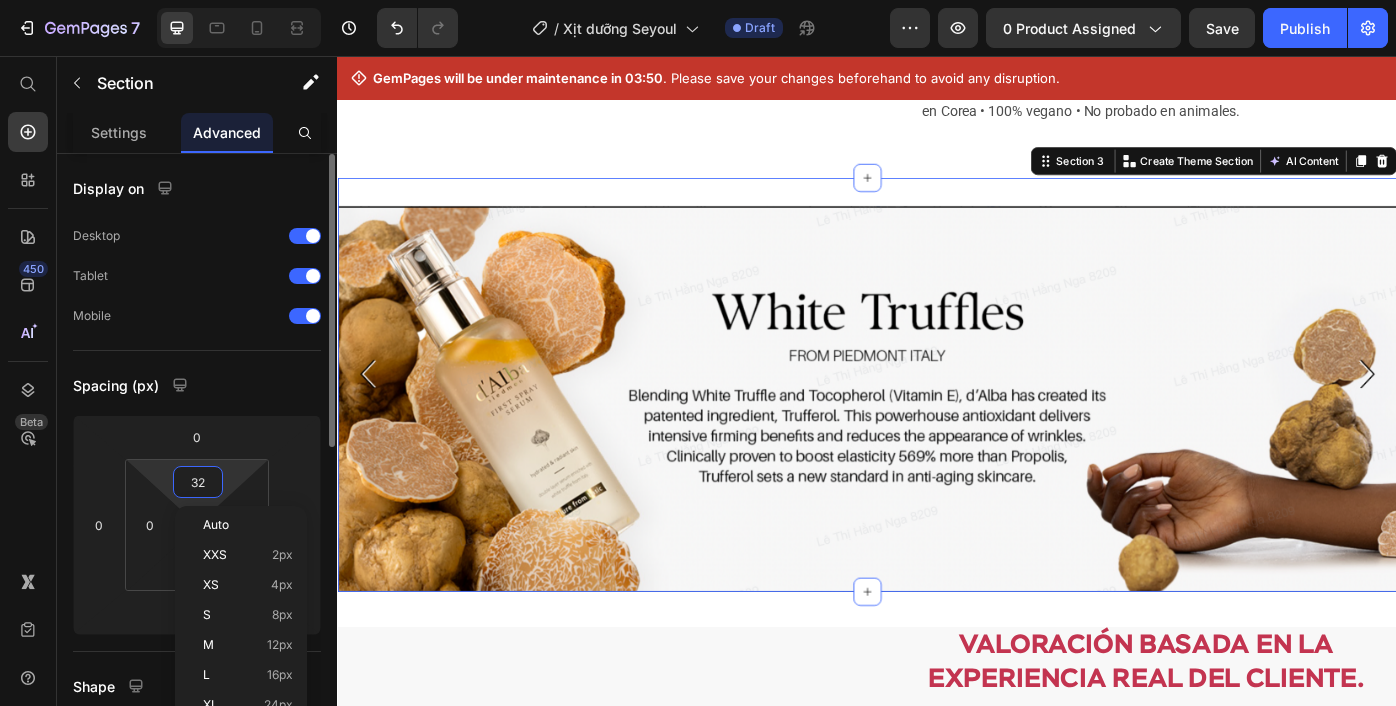 type 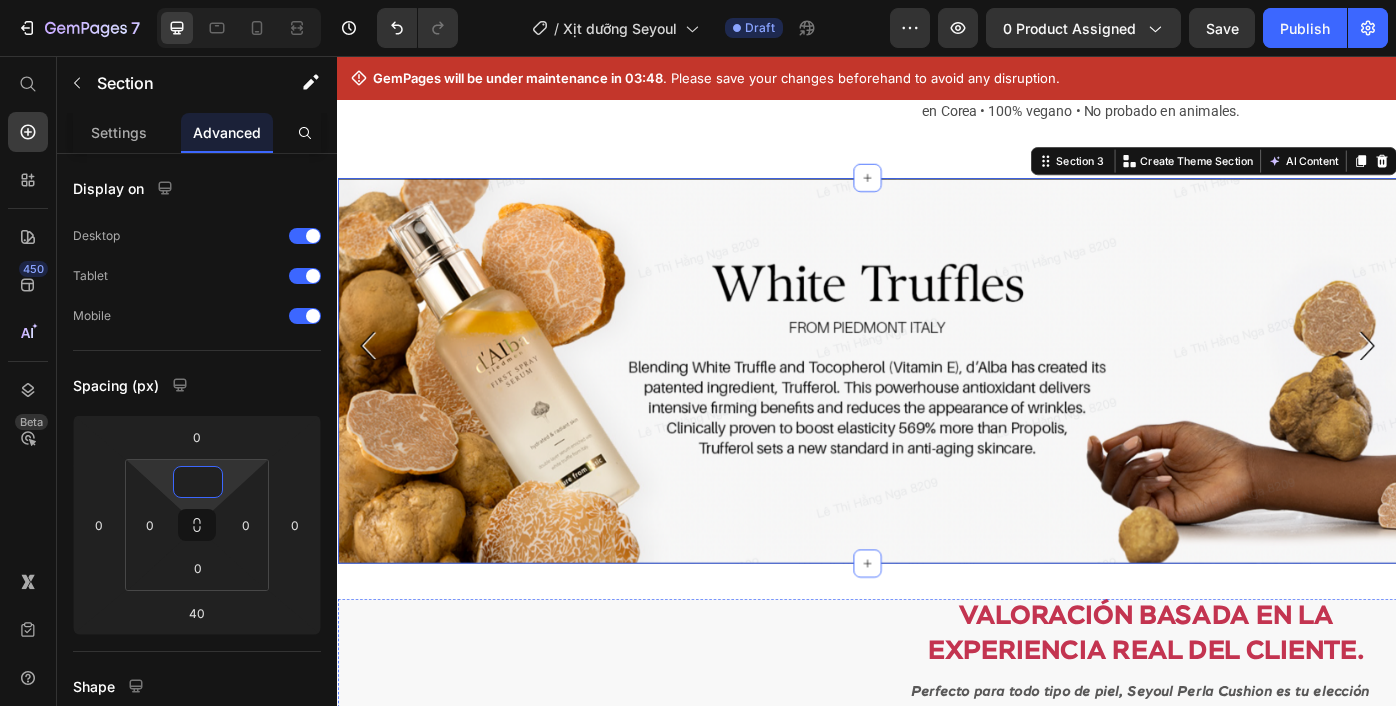 click at bounding box center (637, 920) 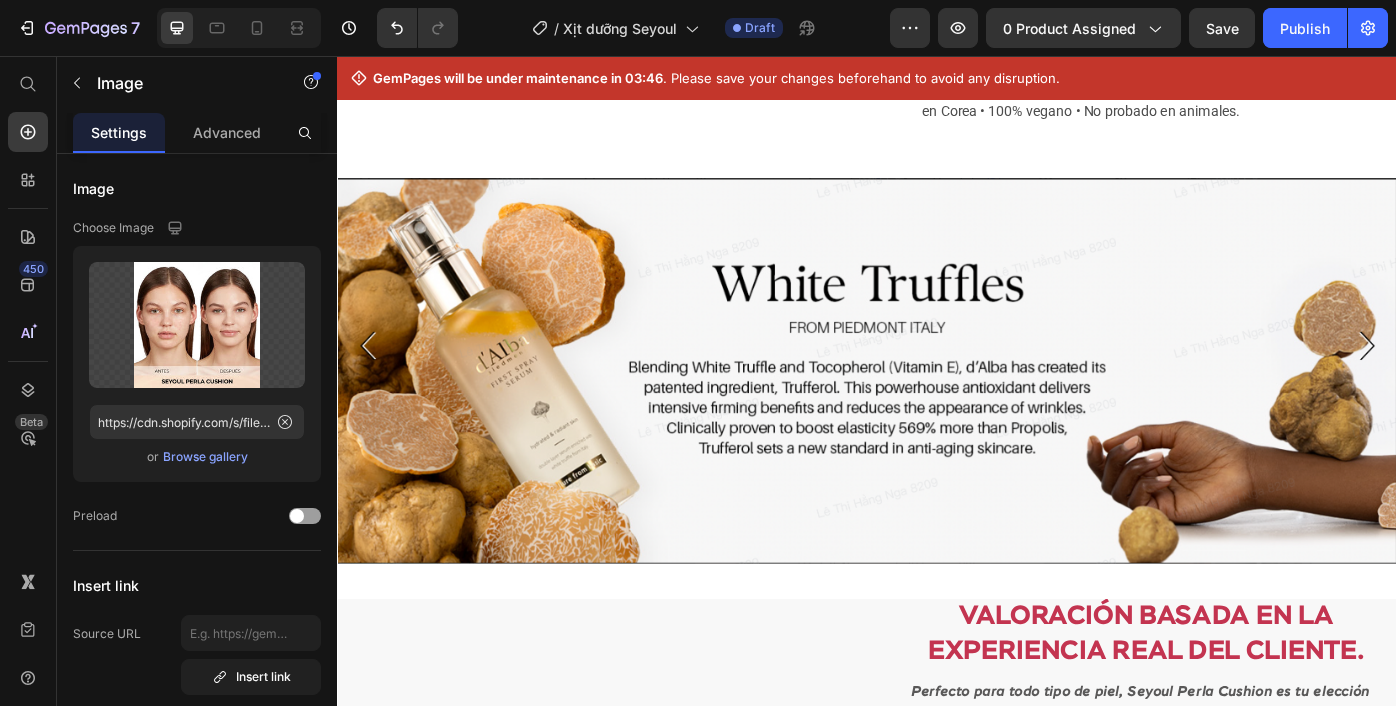 scroll, scrollTop: 1316, scrollLeft: 0, axis: vertical 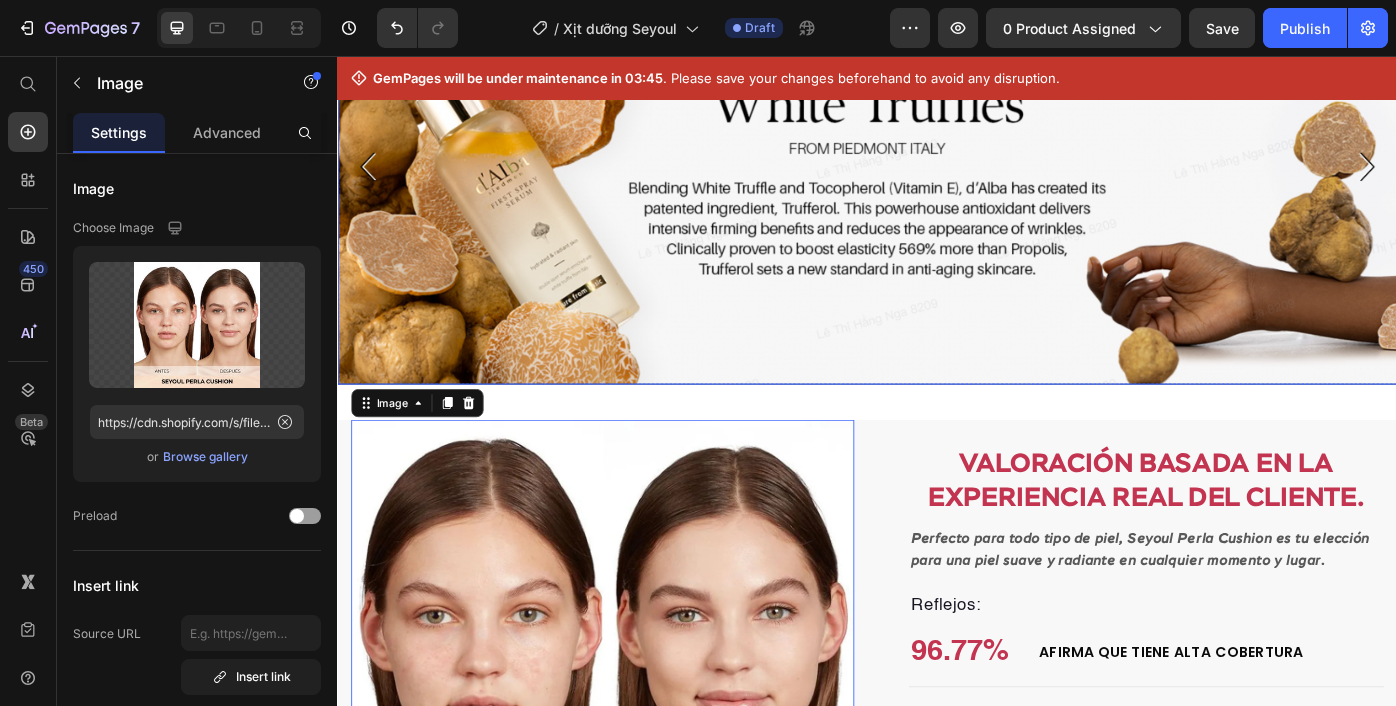 click at bounding box center (937, 203) 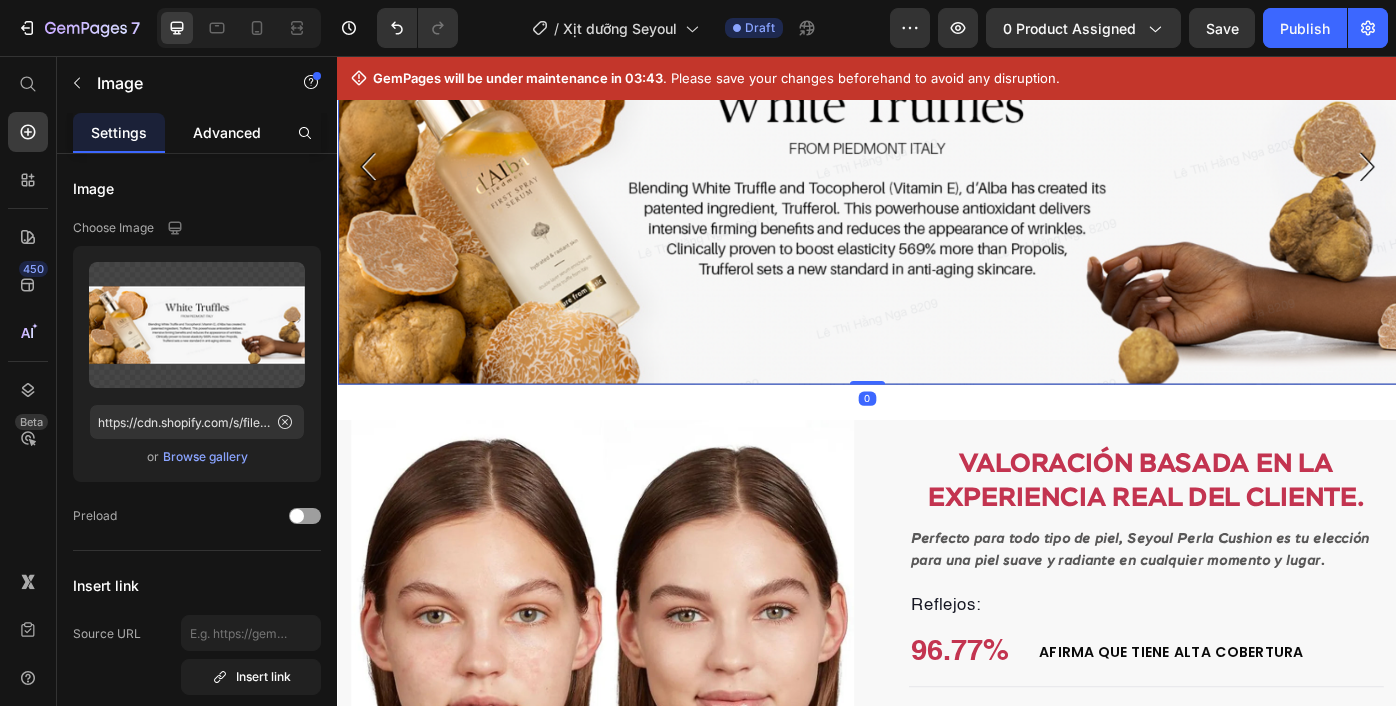 click on "Advanced" at bounding box center [227, 132] 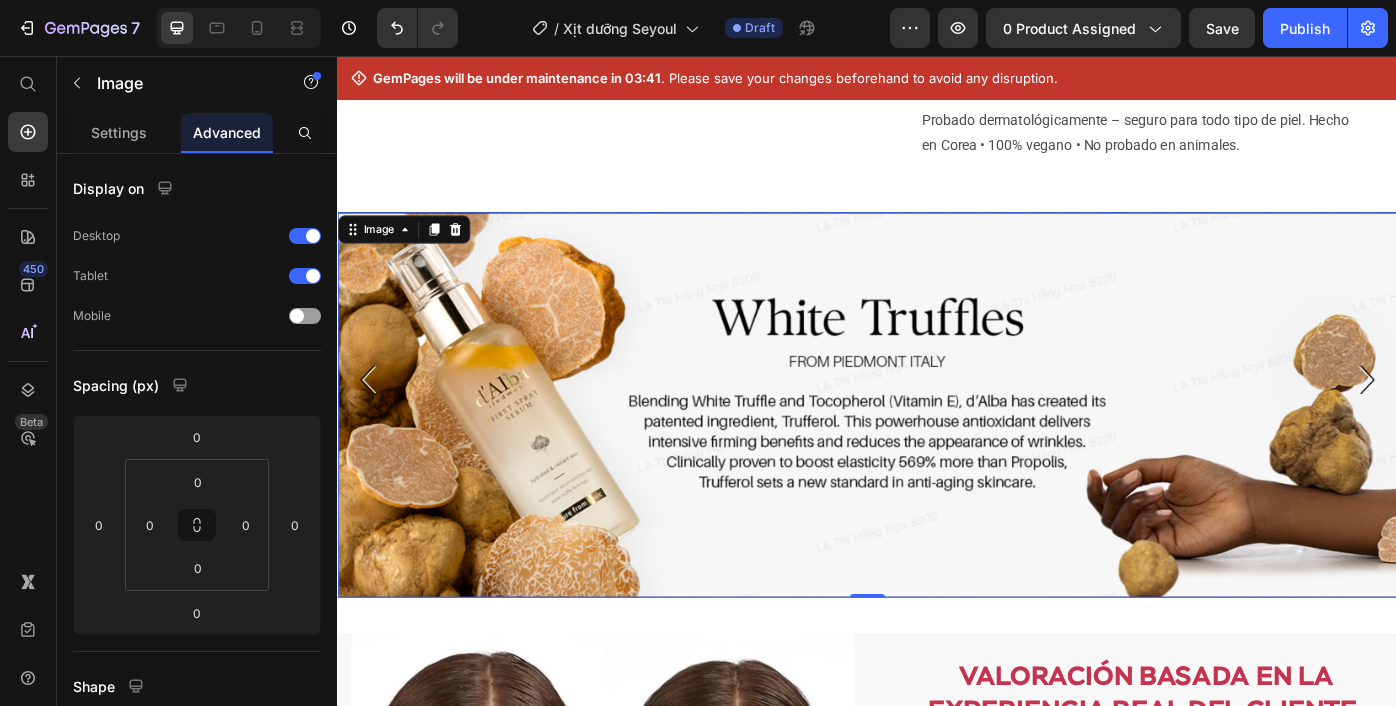 scroll, scrollTop: 1061, scrollLeft: 0, axis: vertical 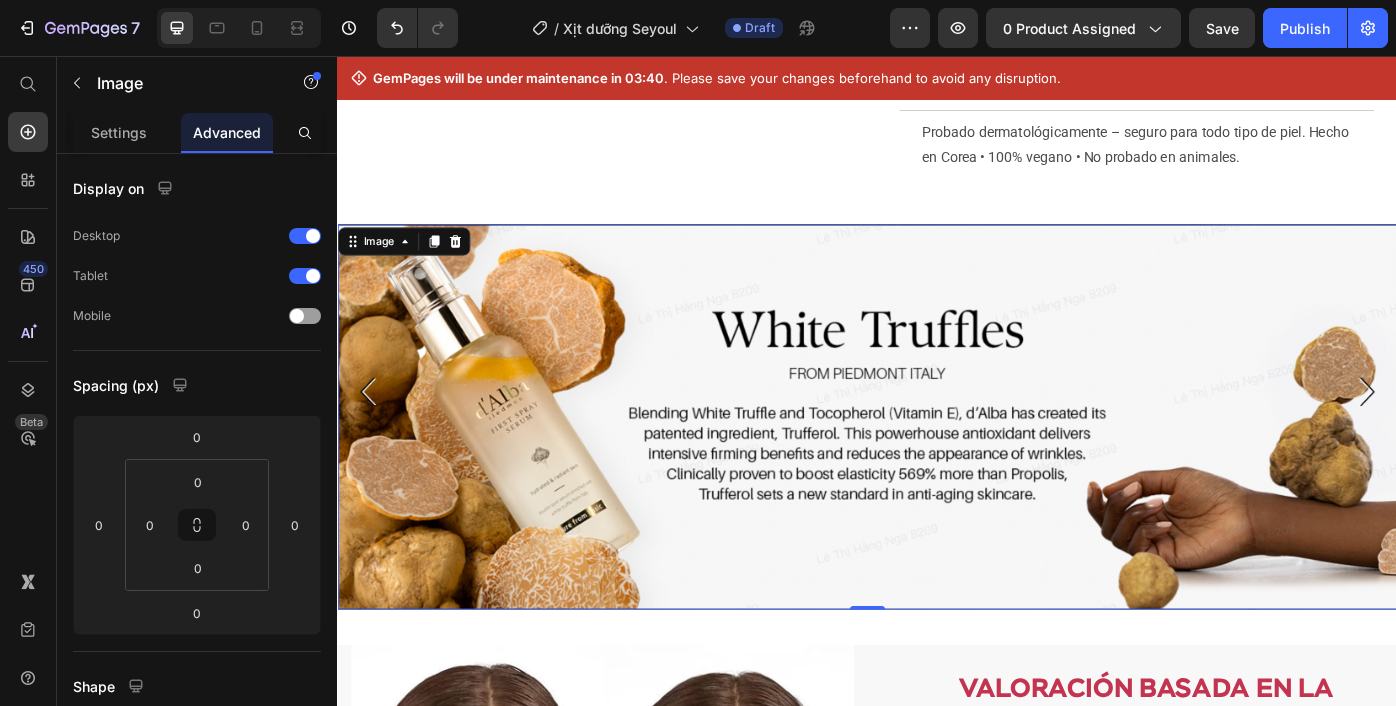 click on "APROVECHA HOY 25% DE DESCUENTO Text Block Row
Product Images Row Combo Juventud Radiante Product Title
Custom Code
Preview or Publish the page to see the content. Custom Code MX$ 1,025.00 Product Price MX$ 769.00 Product Price Row Experimenta una base perfecta:  "Piel suave y sin imperfecciones durante 24 horas" Text Block
Icon Vegan Text Block
Icon Gluten Free Text Block
Icon Cluelty Free Text Block Row    Hurry up, only 6 items left in stock Stock Counter Presentamos White Truffle VEGAN First Spray Serum, con extracto de trufa blanca premium de Corea. Hidrata al instante, calma la piel y mejora su elasticidad con solo una aplicación. Perfecto para cualquier momento del día: antes del maquillaje, después del sol o cuando tu piel lo necesite. Text Block Row
Cobertura impecable  y  tono uniforme  para un acabado  satinado natural .
Combinación de  esponja  y  espátula  que permite que la base se  funda perfectamente" at bounding box center (937, -340) 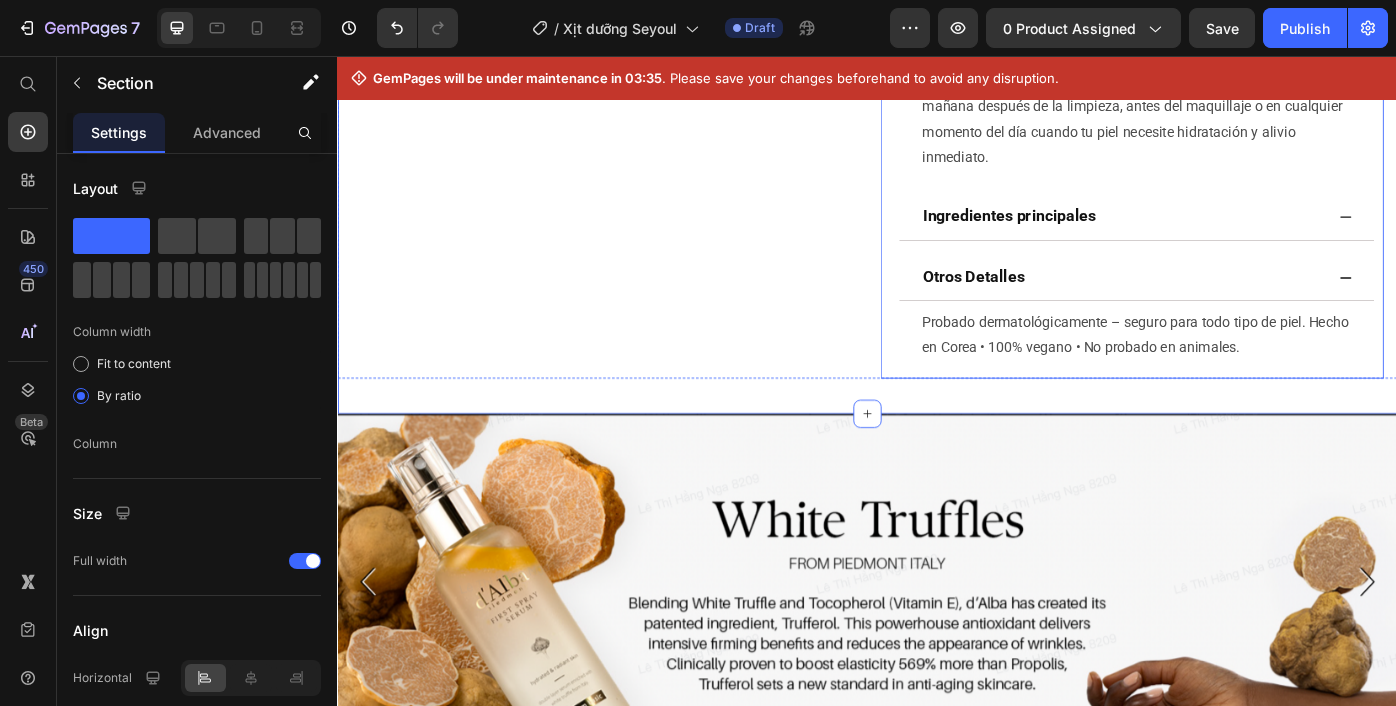 scroll, scrollTop: 865, scrollLeft: 0, axis: vertical 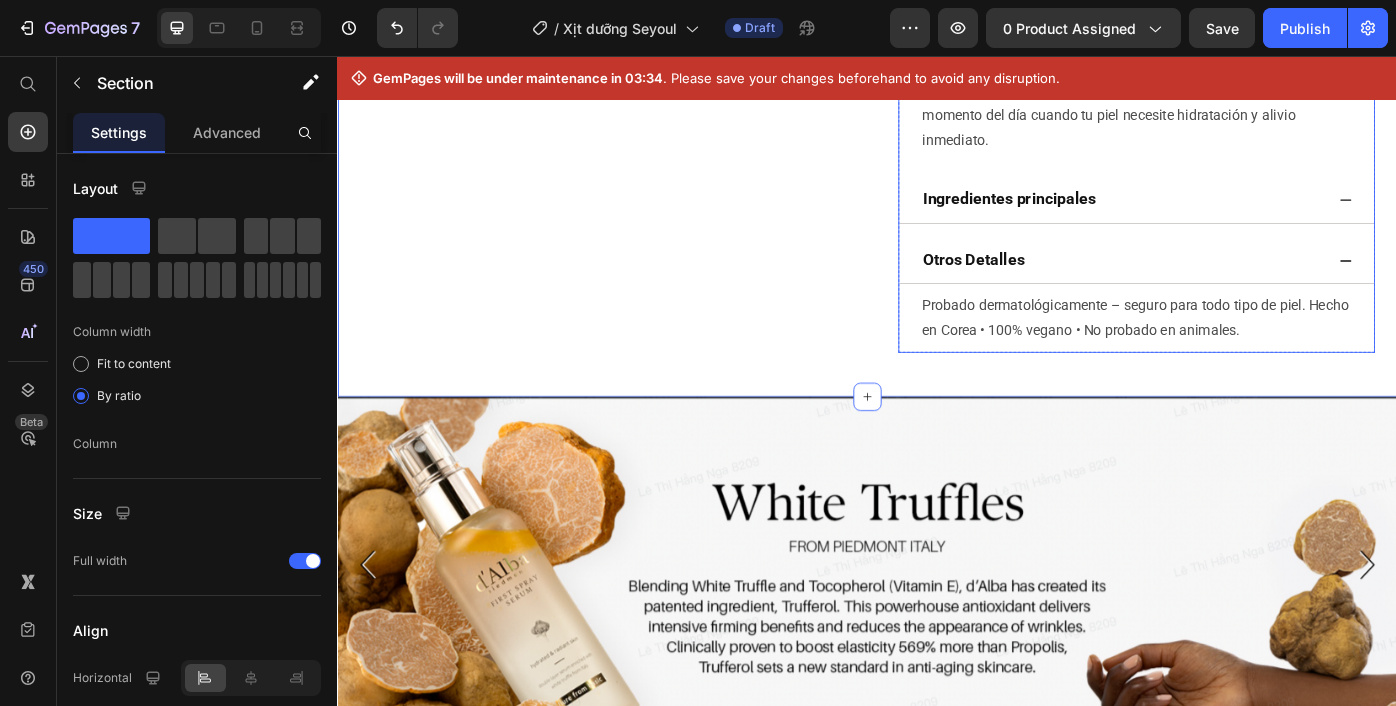 click on "Otros Detalles" at bounding box center (1226, 282) 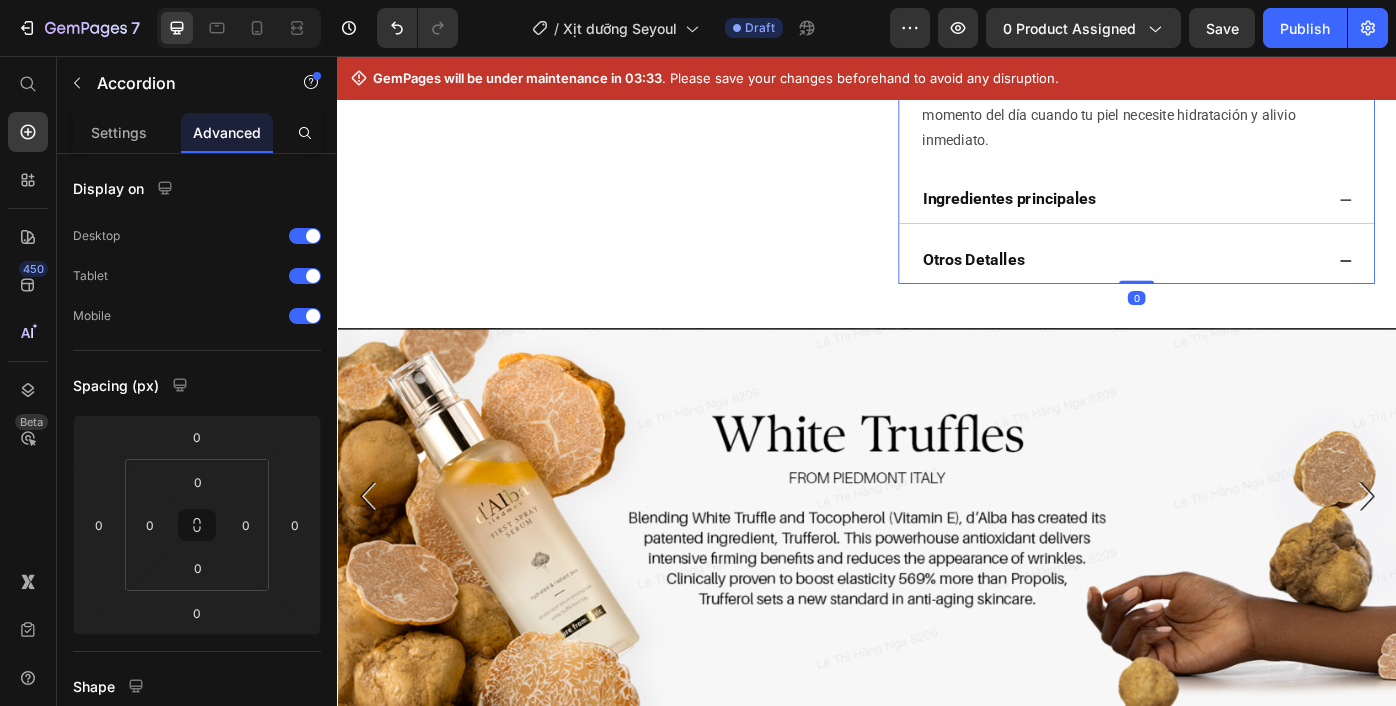 click on "Ingredientes principales" at bounding box center (1226, 213) 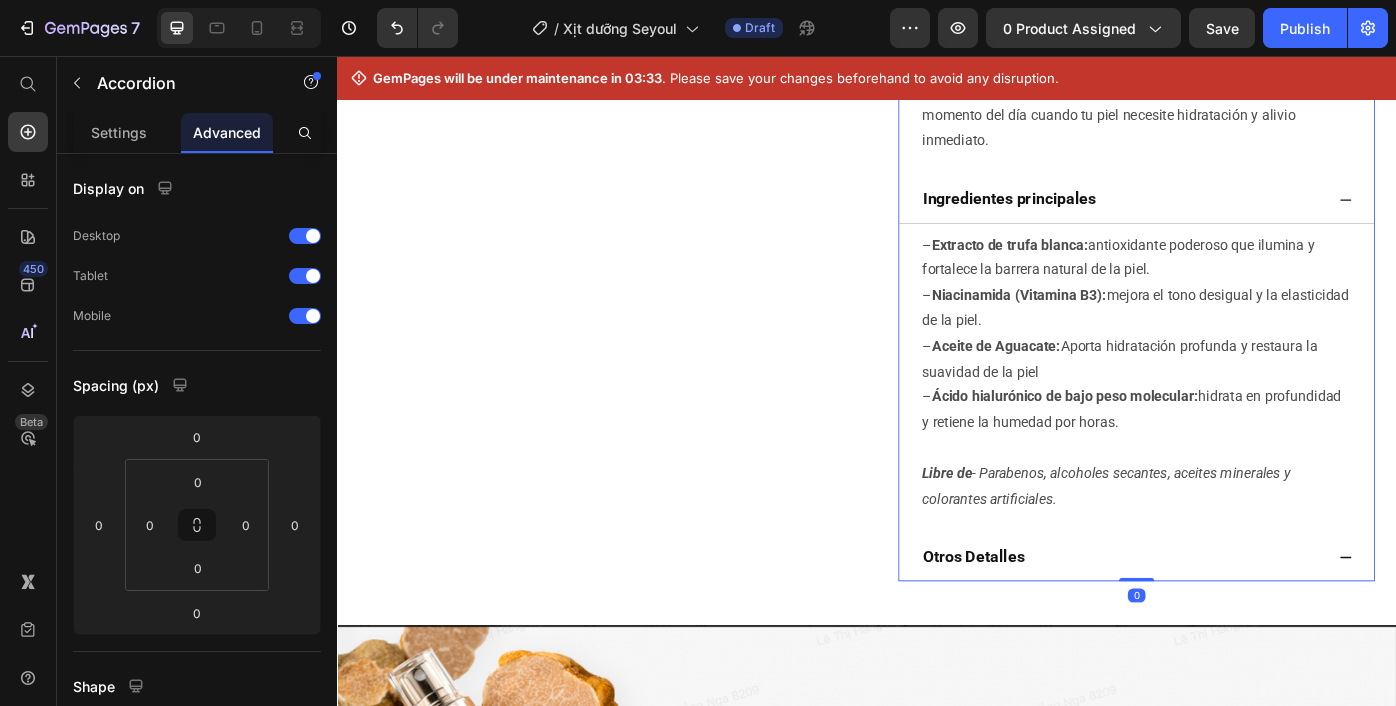 click on "Ingredientes principales" at bounding box center (1226, 213) 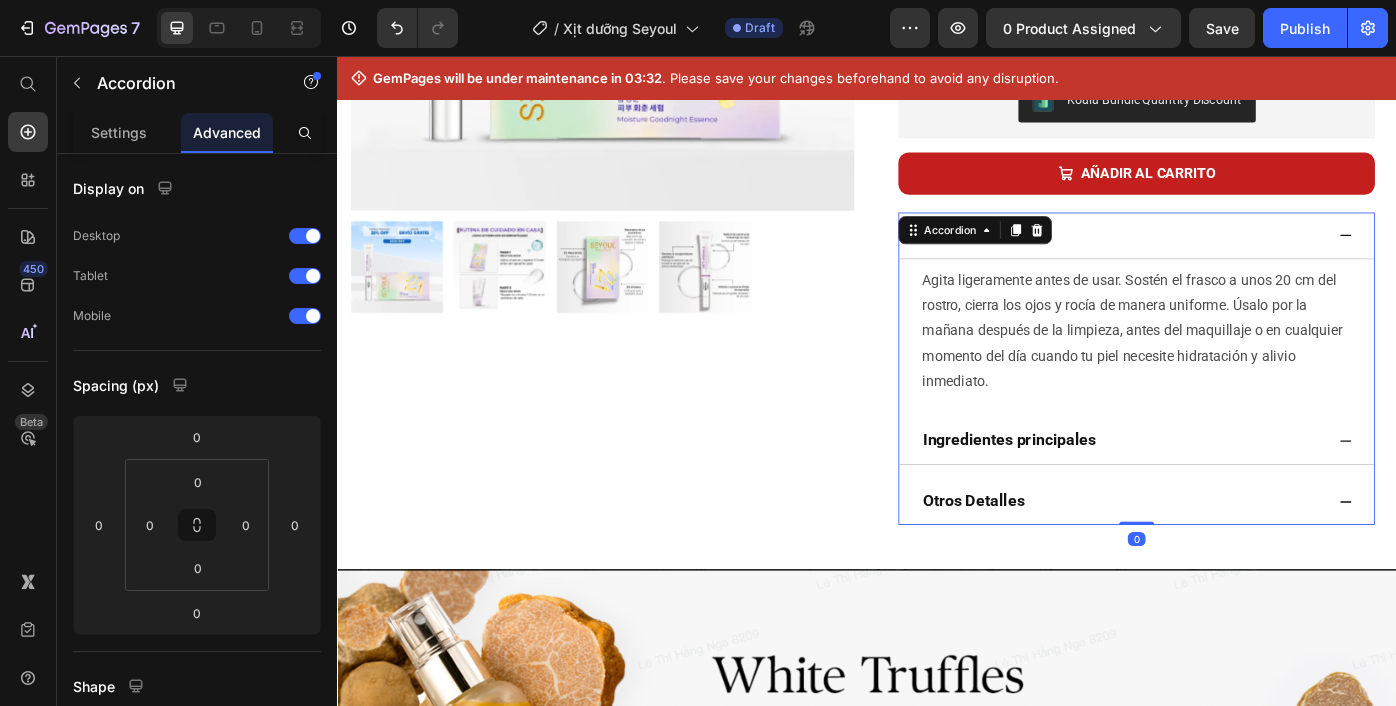 scroll, scrollTop: 535, scrollLeft: 0, axis: vertical 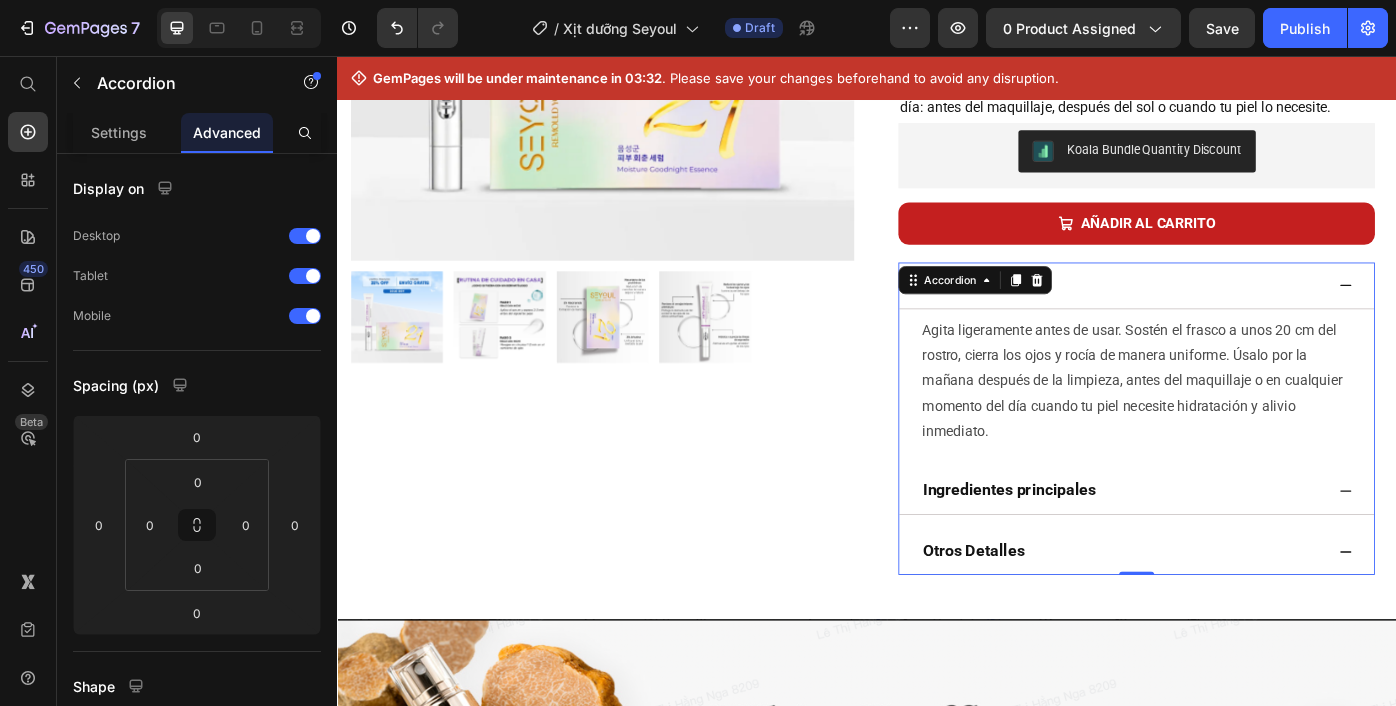 click on "Modo de uso" at bounding box center [1226, 310] 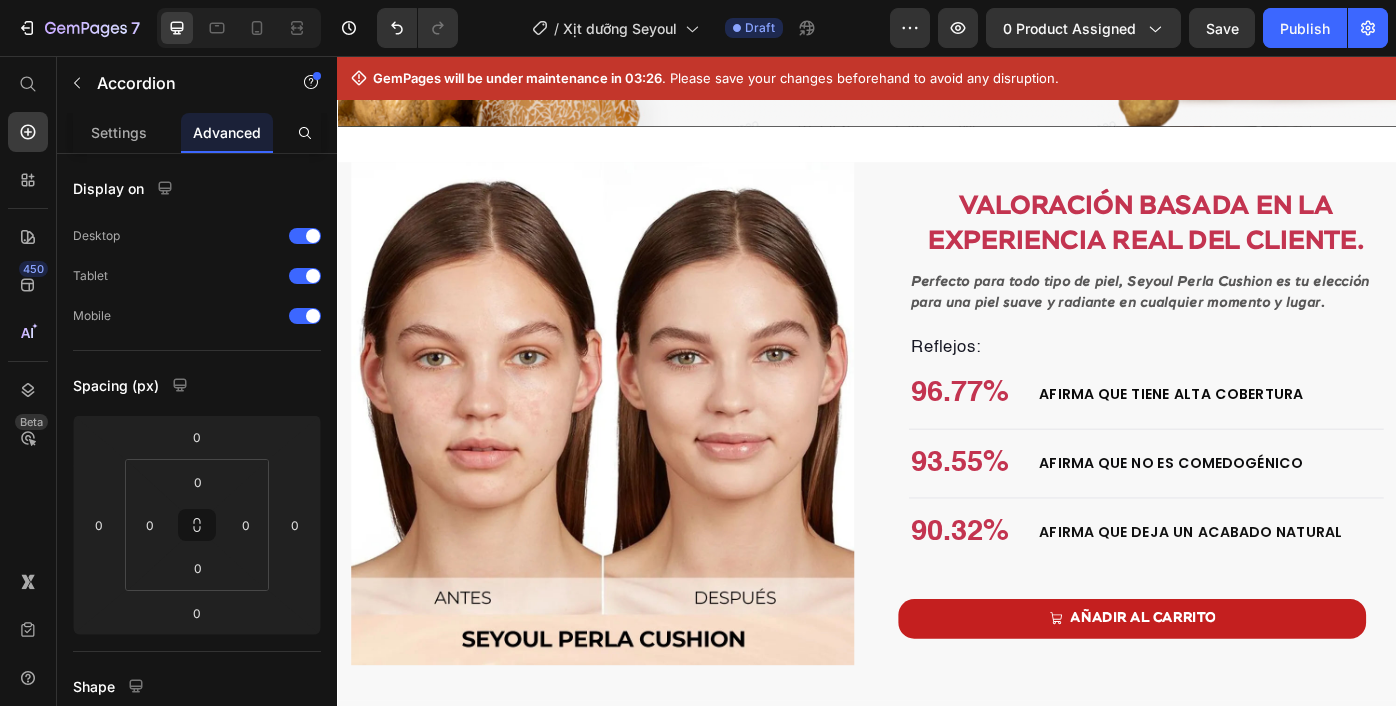 scroll, scrollTop: 1370, scrollLeft: 0, axis: vertical 